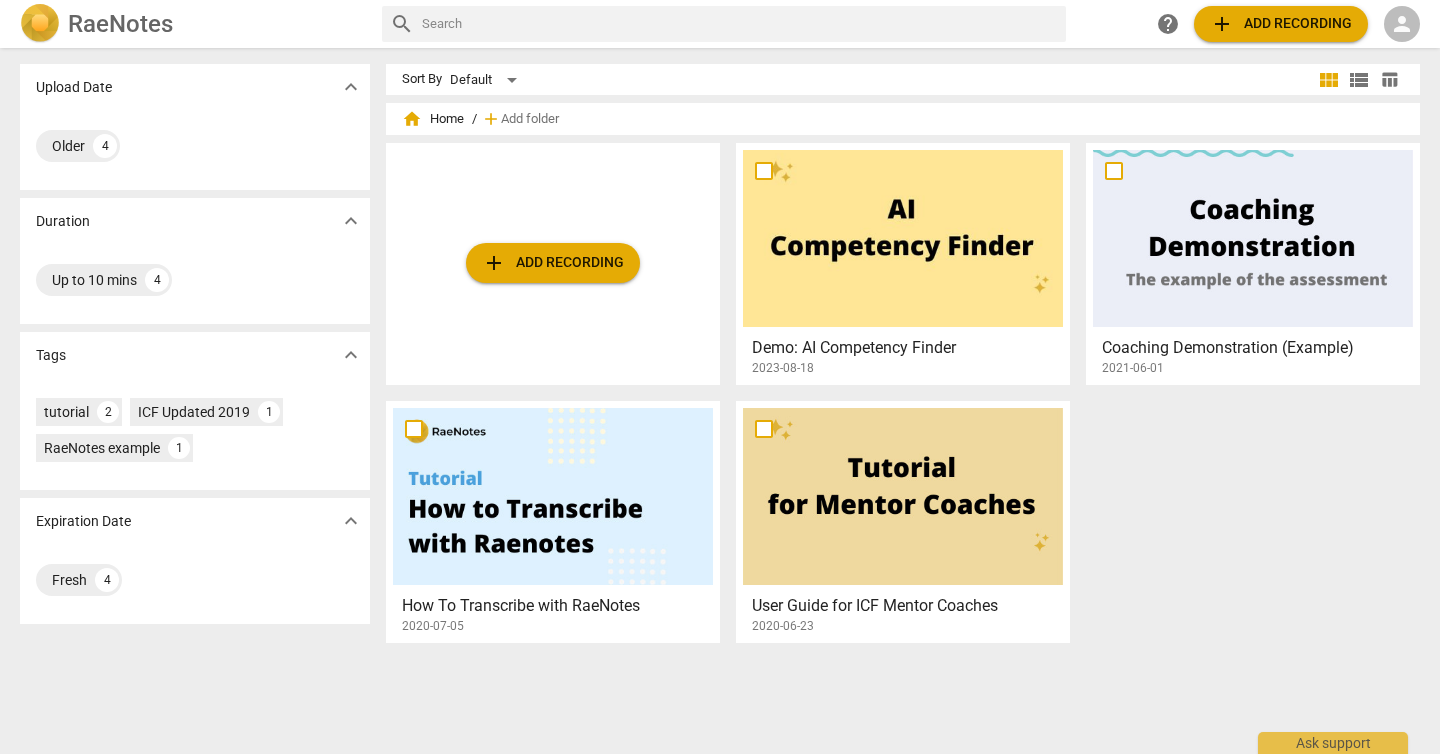 scroll, scrollTop: 0, scrollLeft: 0, axis: both 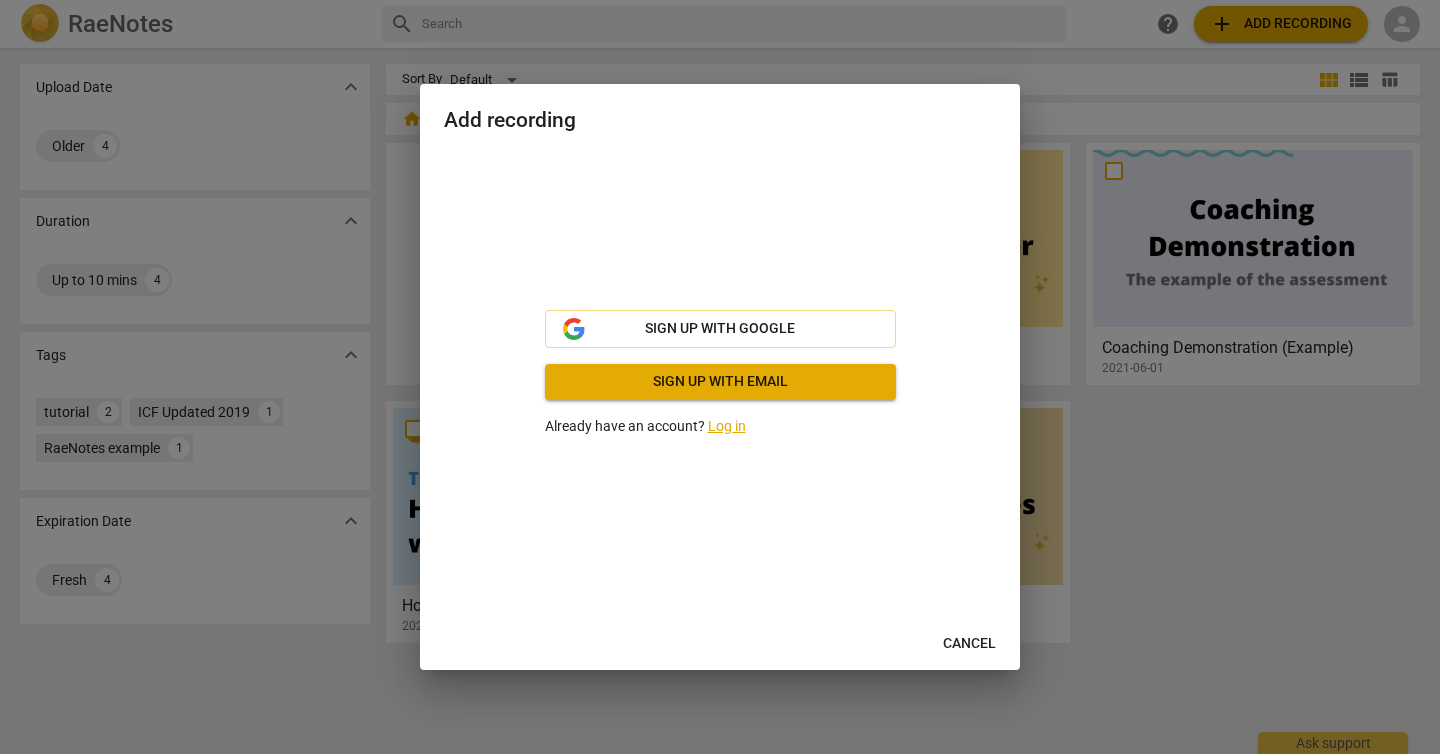click on "Log in" at bounding box center (727, 426) 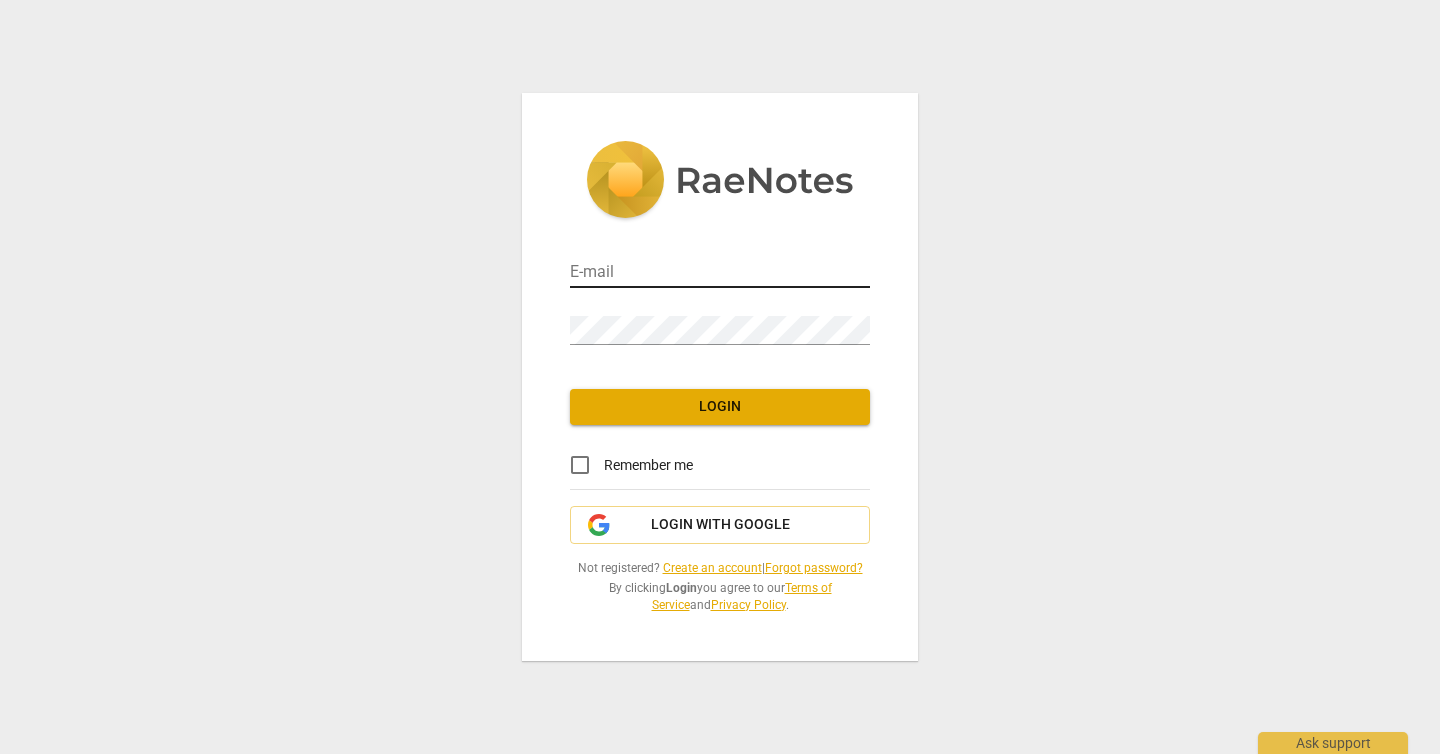 click at bounding box center [720, 273] 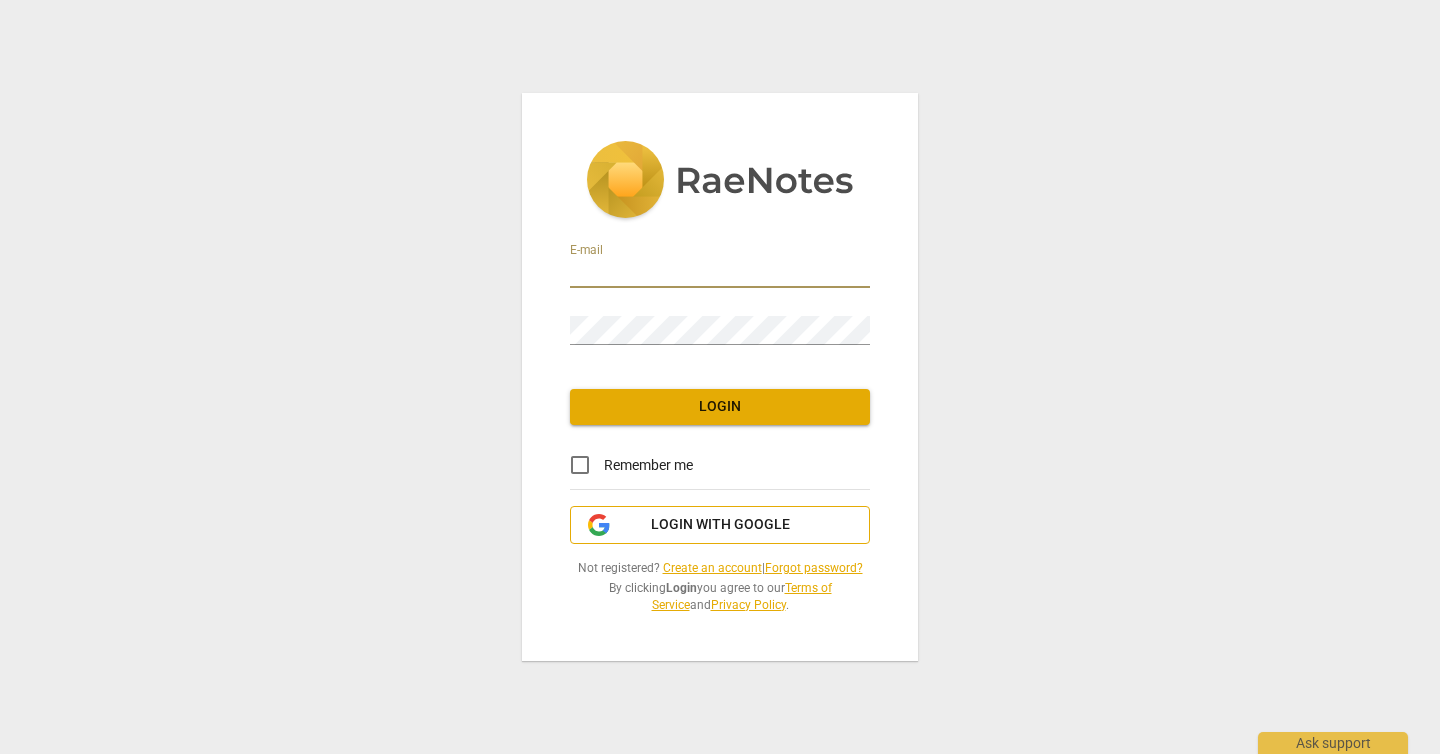 click on "Login with Google" at bounding box center [720, 525] 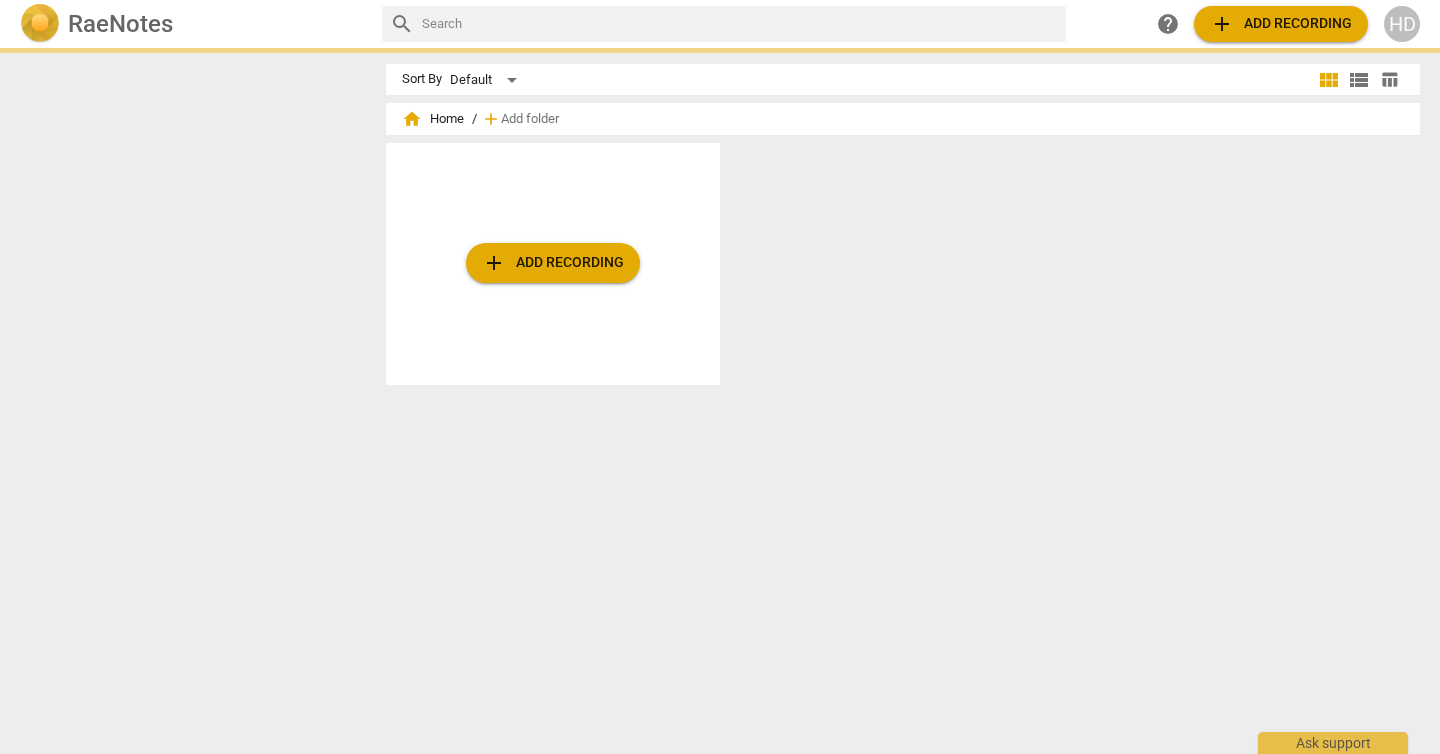 scroll, scrollTop: 0, scrollLeft: 0, axis: both 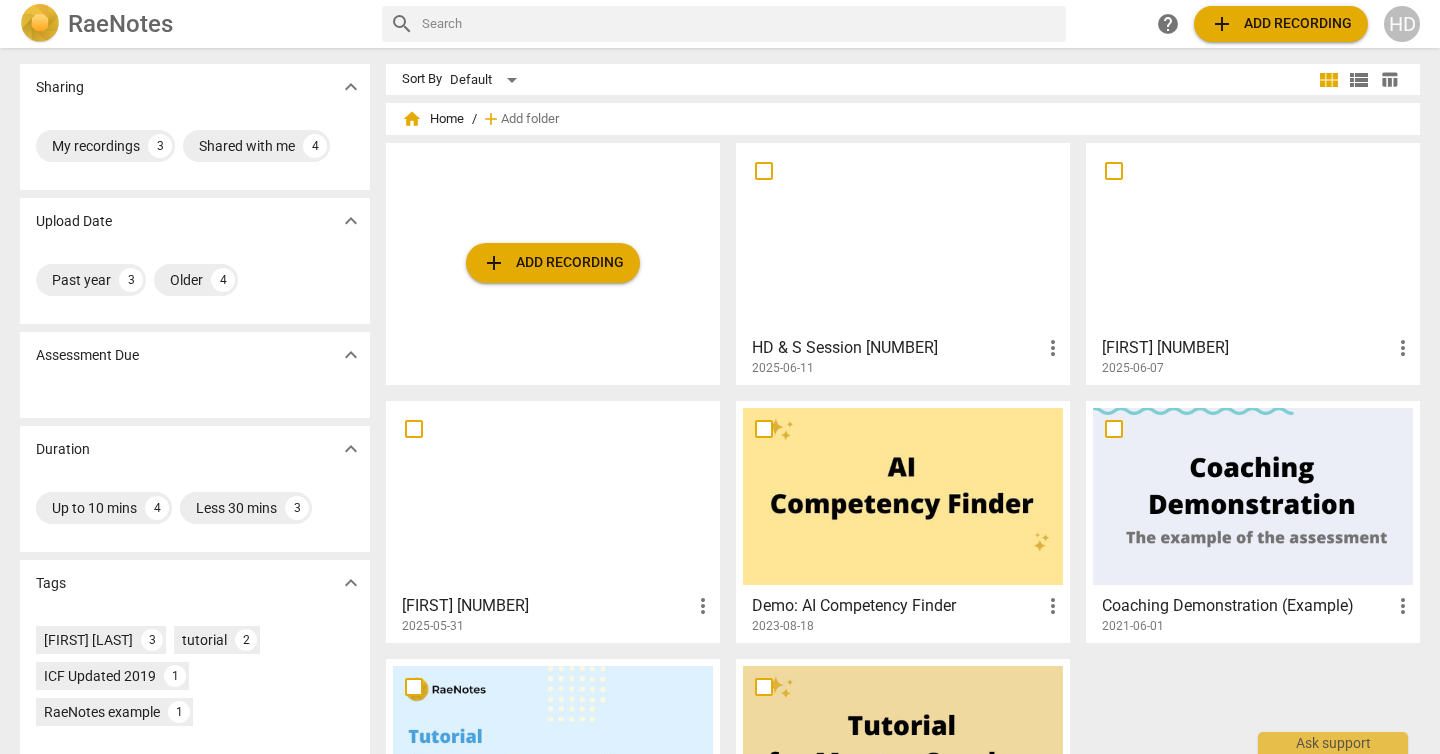 click on "add   Add recording" at bounding box center (553, 263) 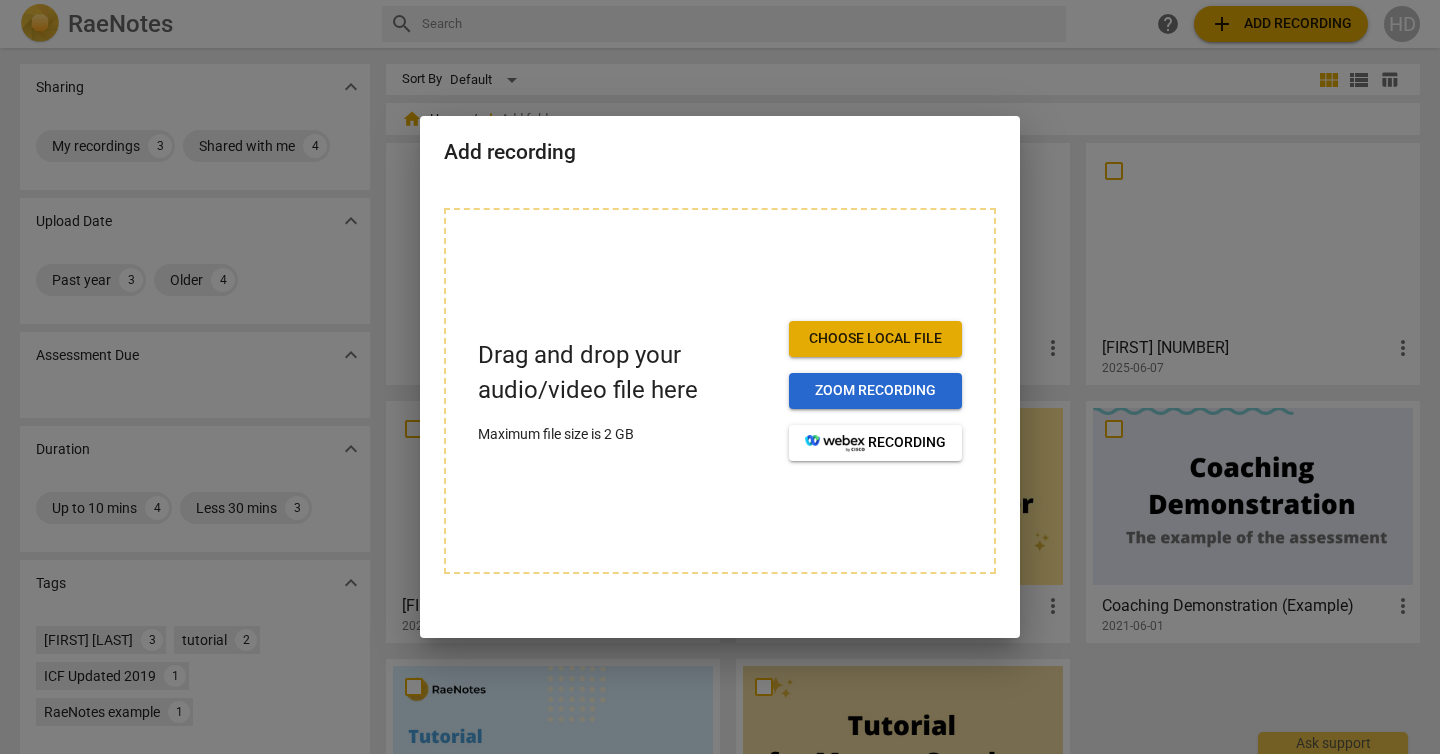 click on "Zoom recording" at bounding box center (875, 391) 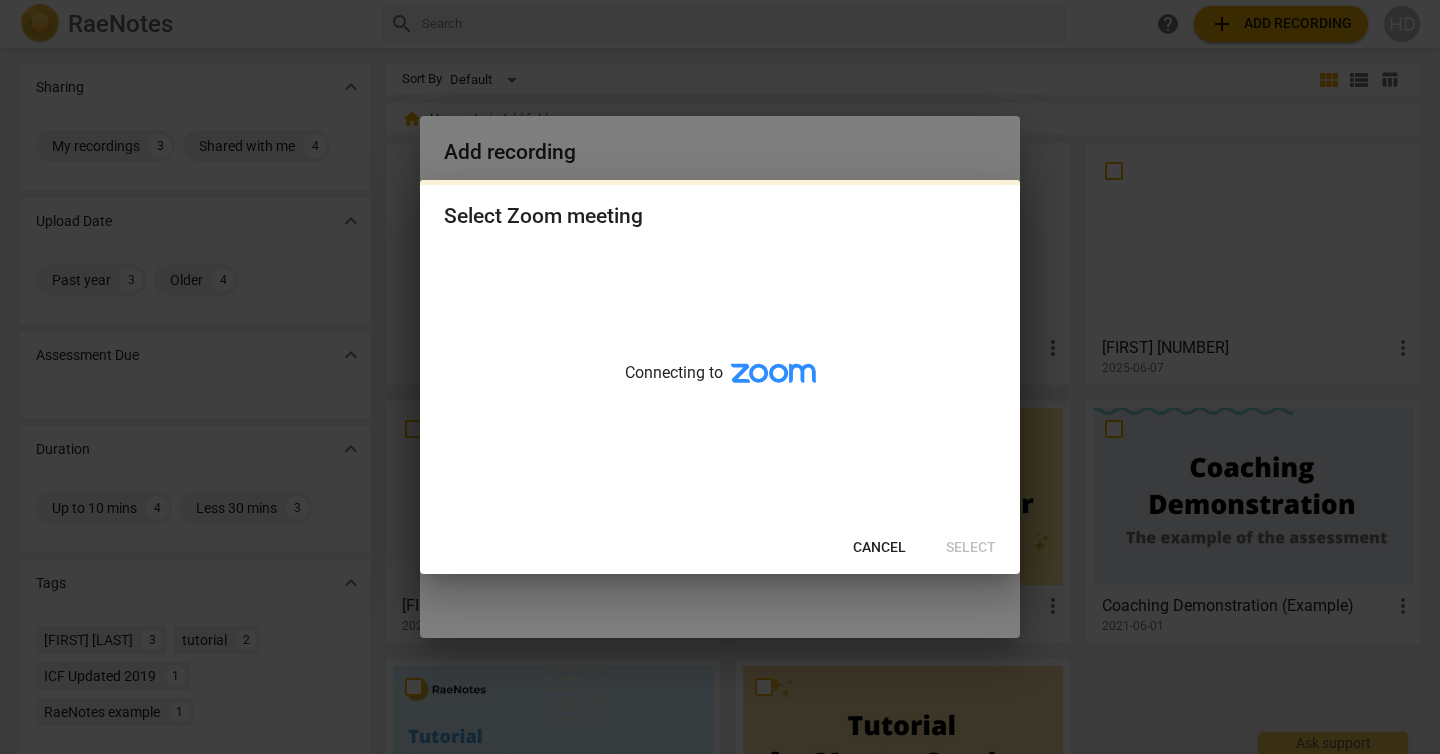 click on "Cancel" at bounding box center (879, 548) 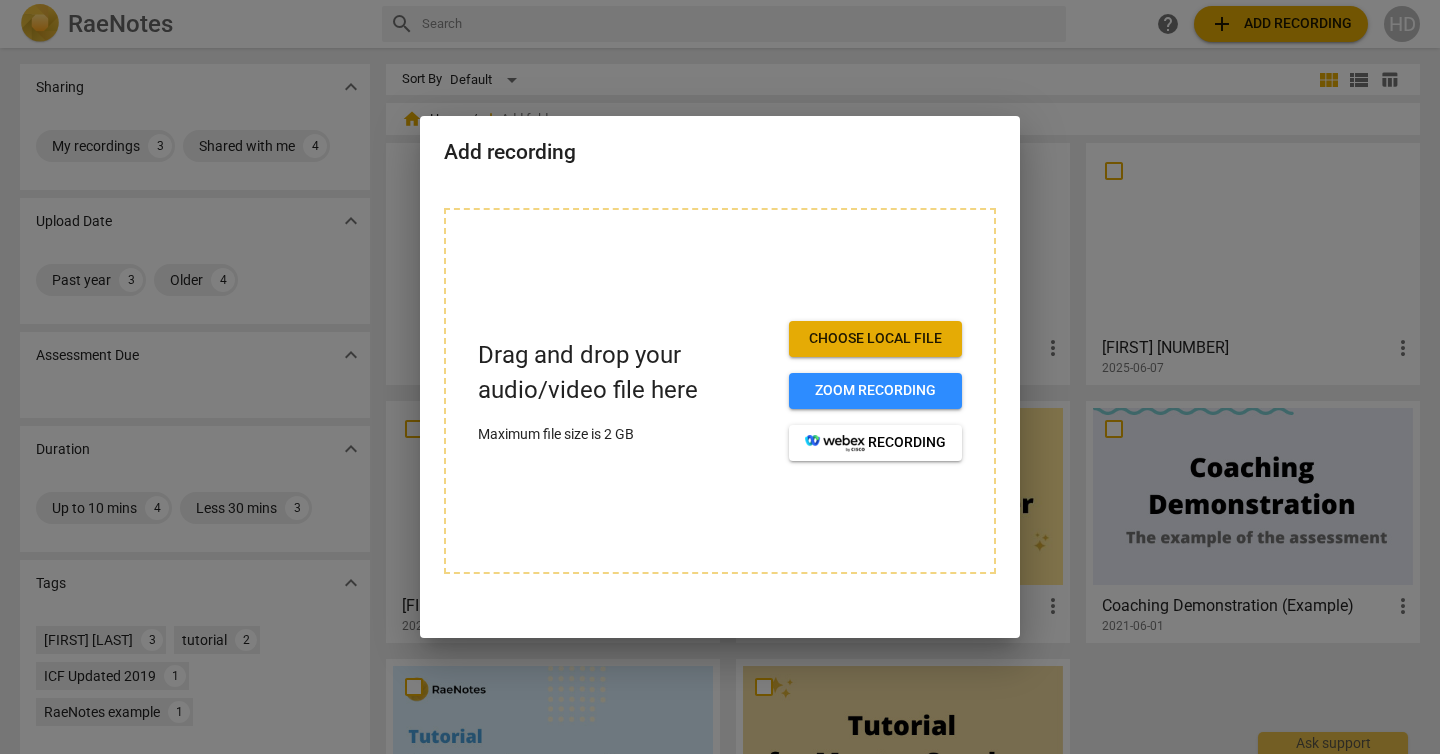 click on "Choose local file" at bounding box center (875, 339) 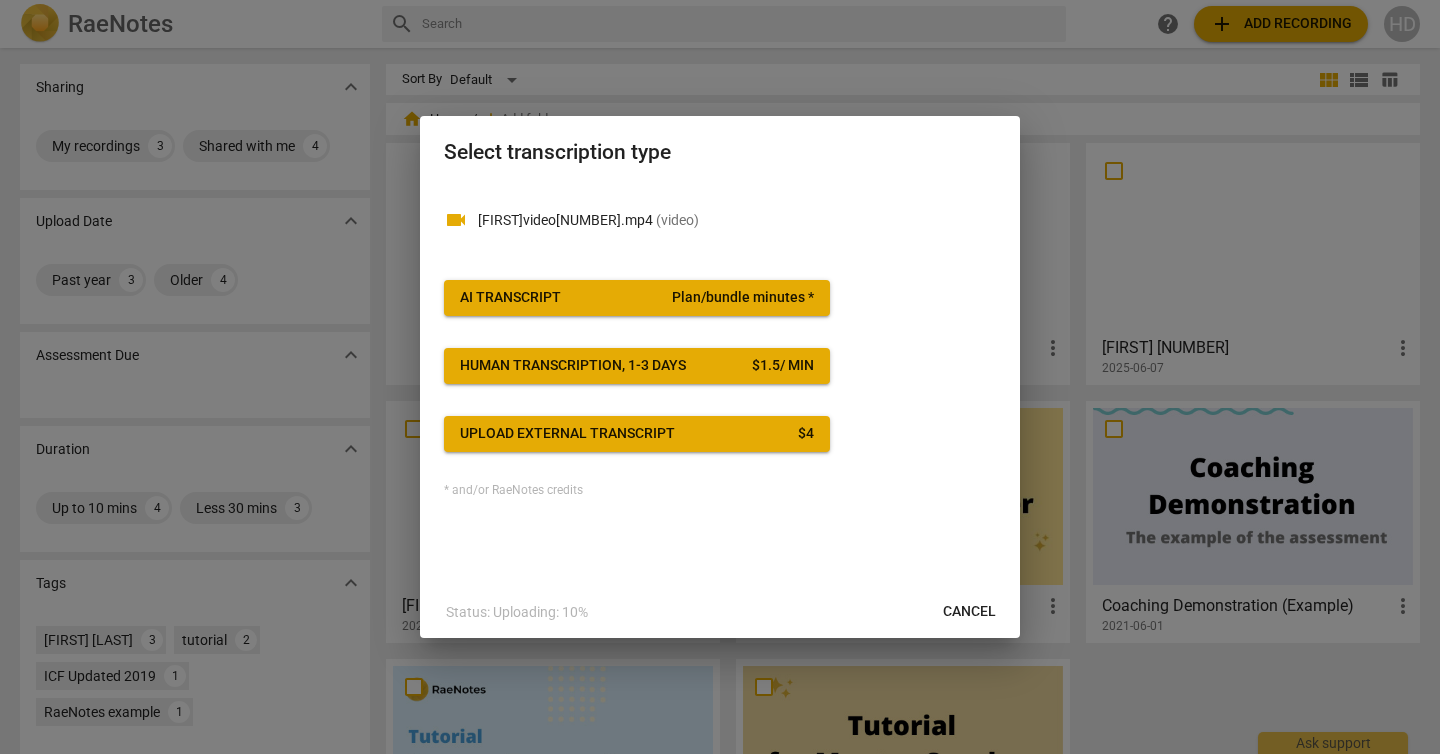 click on "AI Transcript Plan/bundle minutes *" at bounding box center [637, 298] 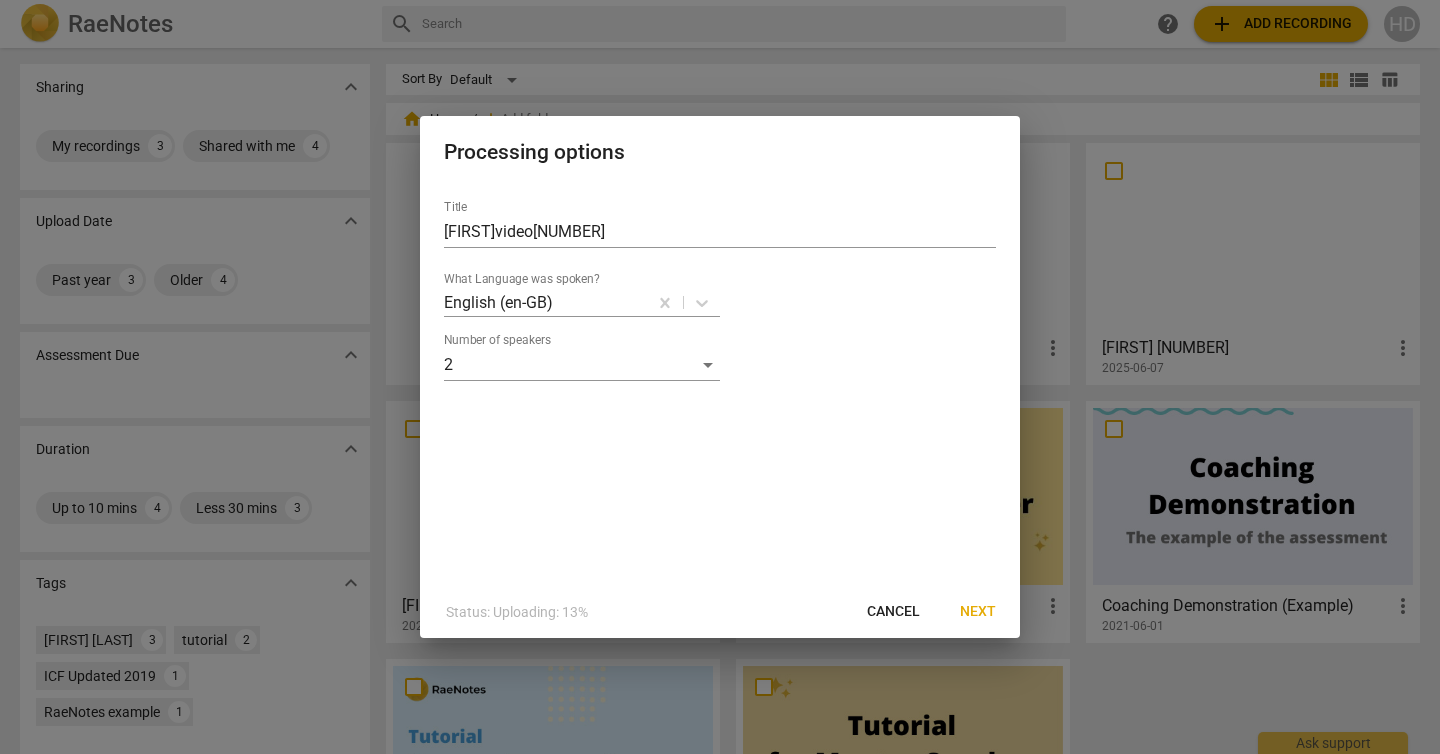 click on "Next" at bounding box center (978, 612) 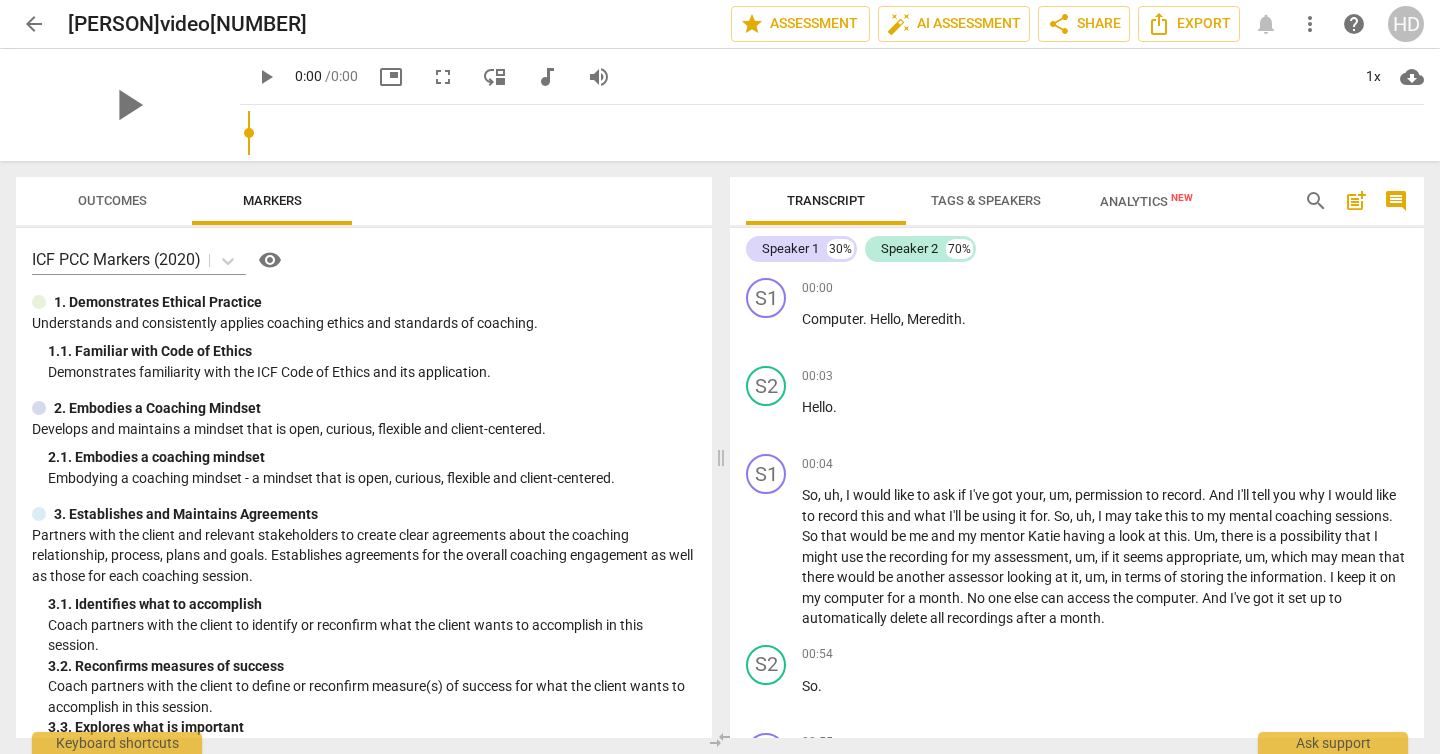 scroll, scrollTop: 0, scrollLeft: 0, axis: both 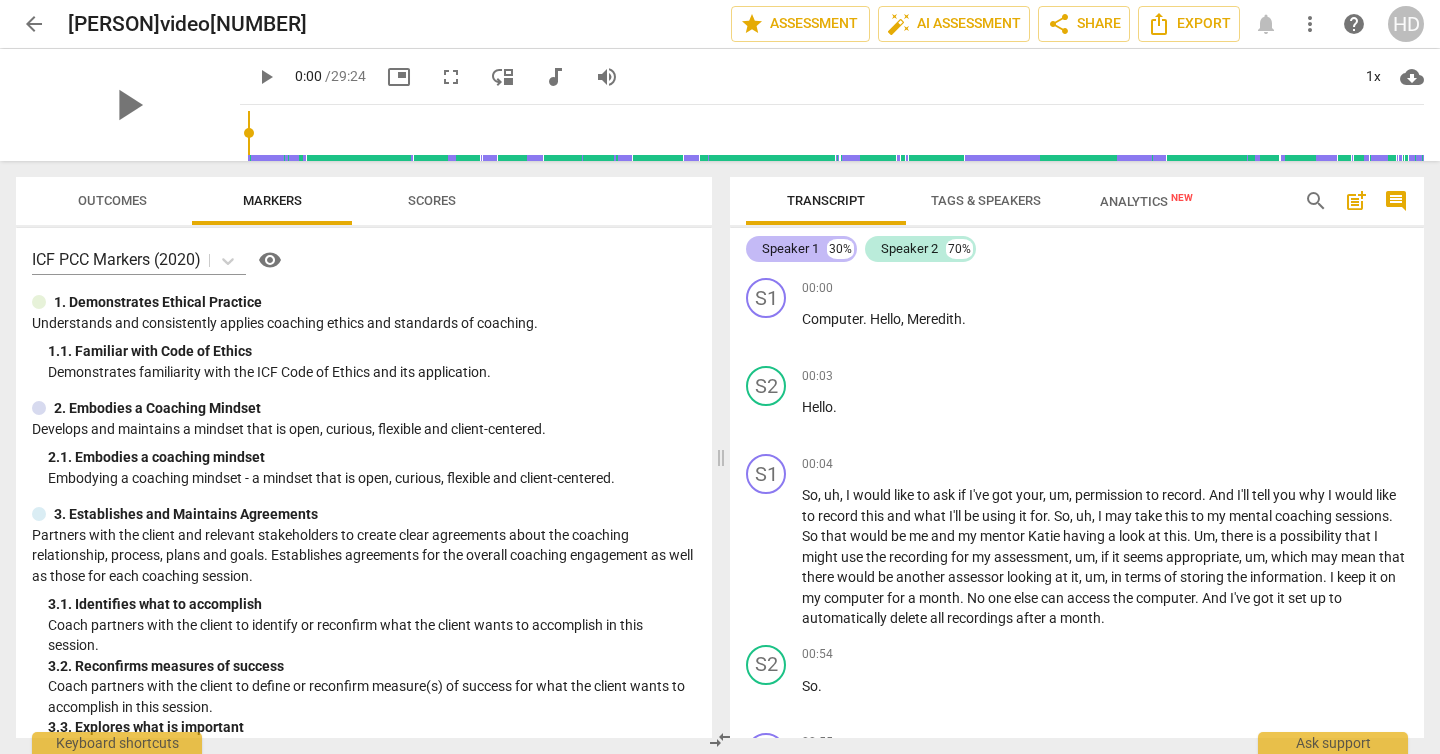 click on "Speaker 1" at bounding box center [790, 249] 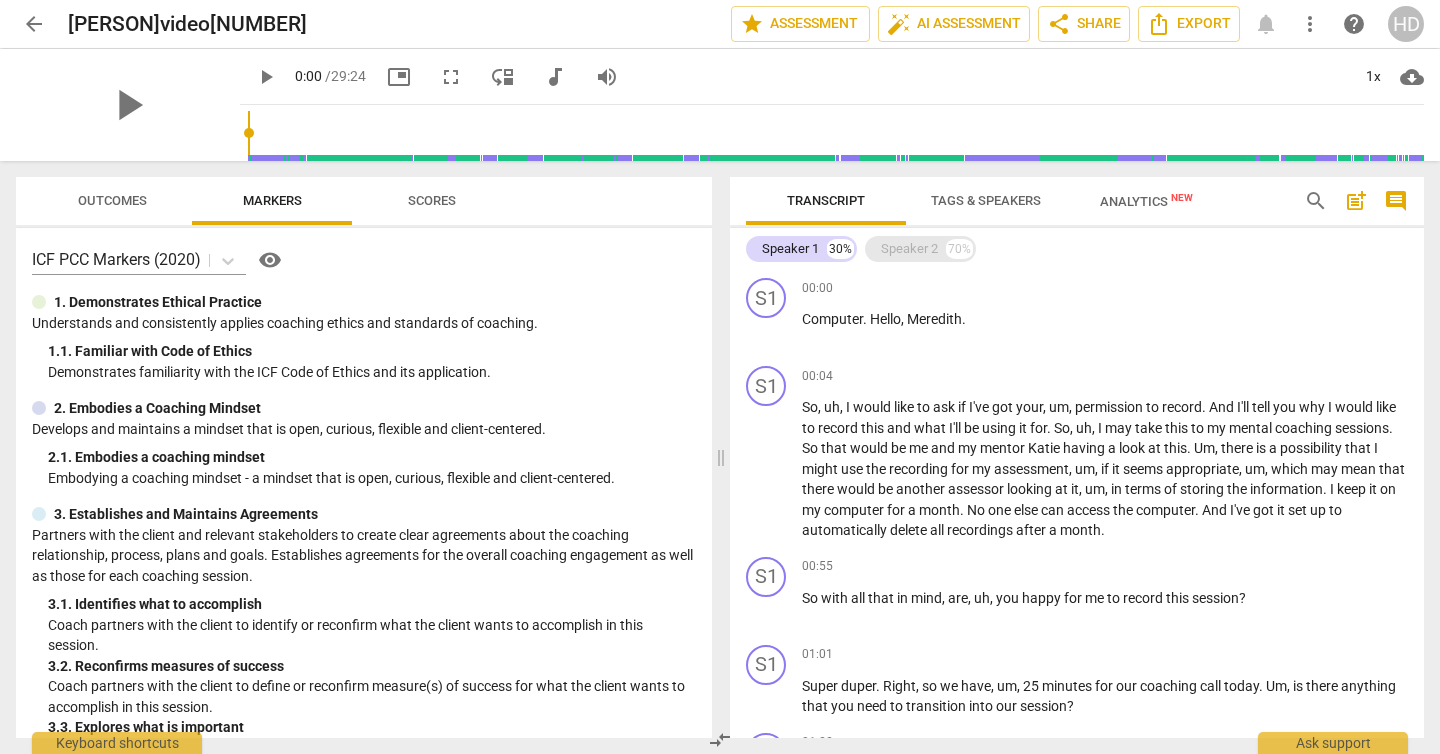 click on "Speaker 2" at bounding box center (909, 249) 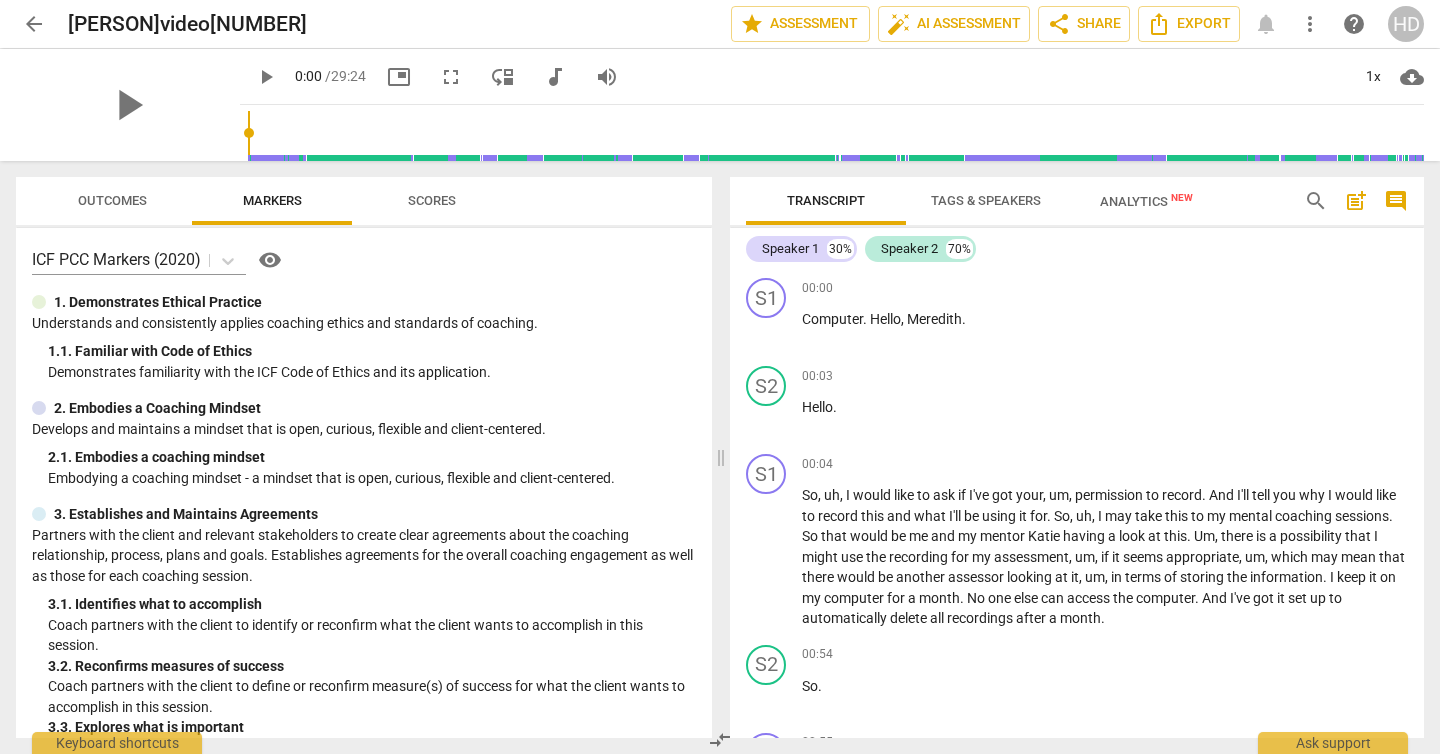 click on "Tags & Speakers" at bounding box center (986, 200) 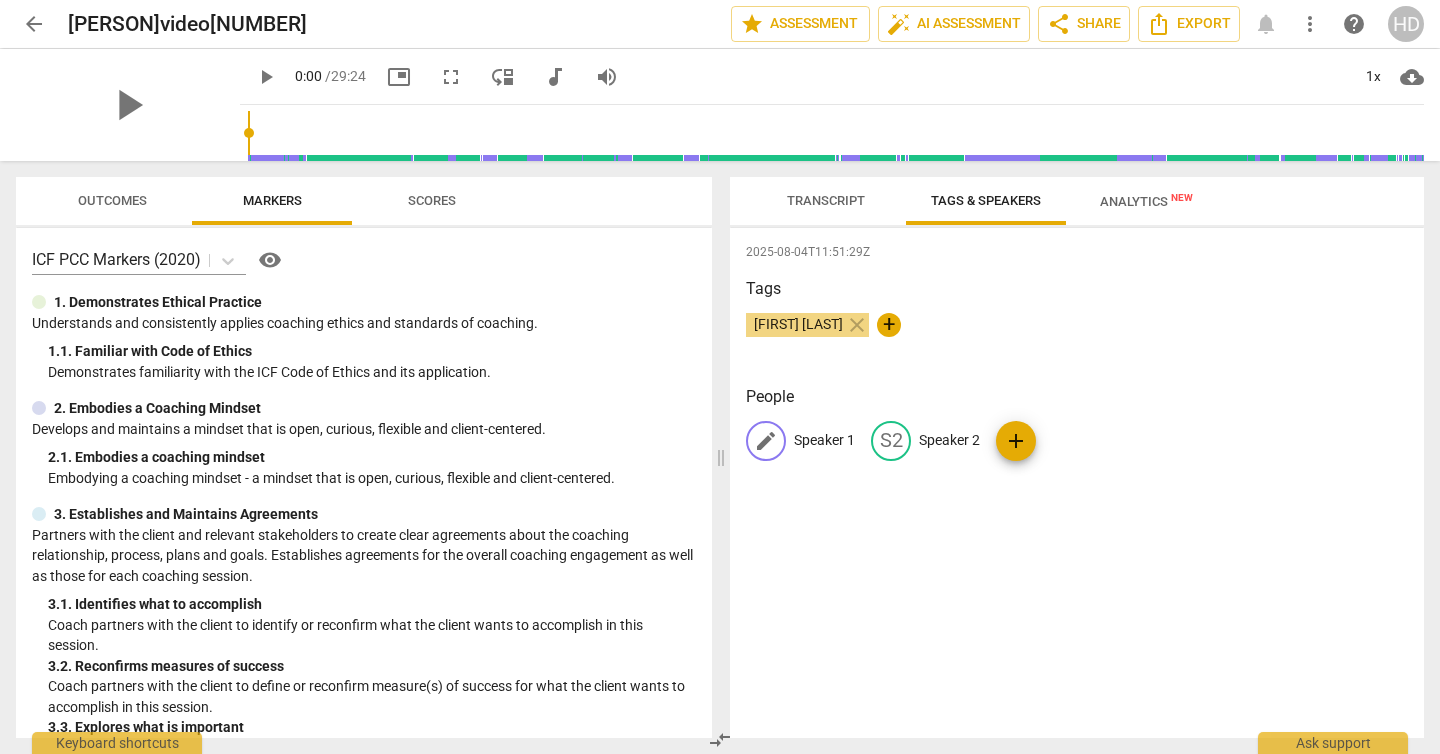 click on "Speaker 1" at bounding box center (824, 440) 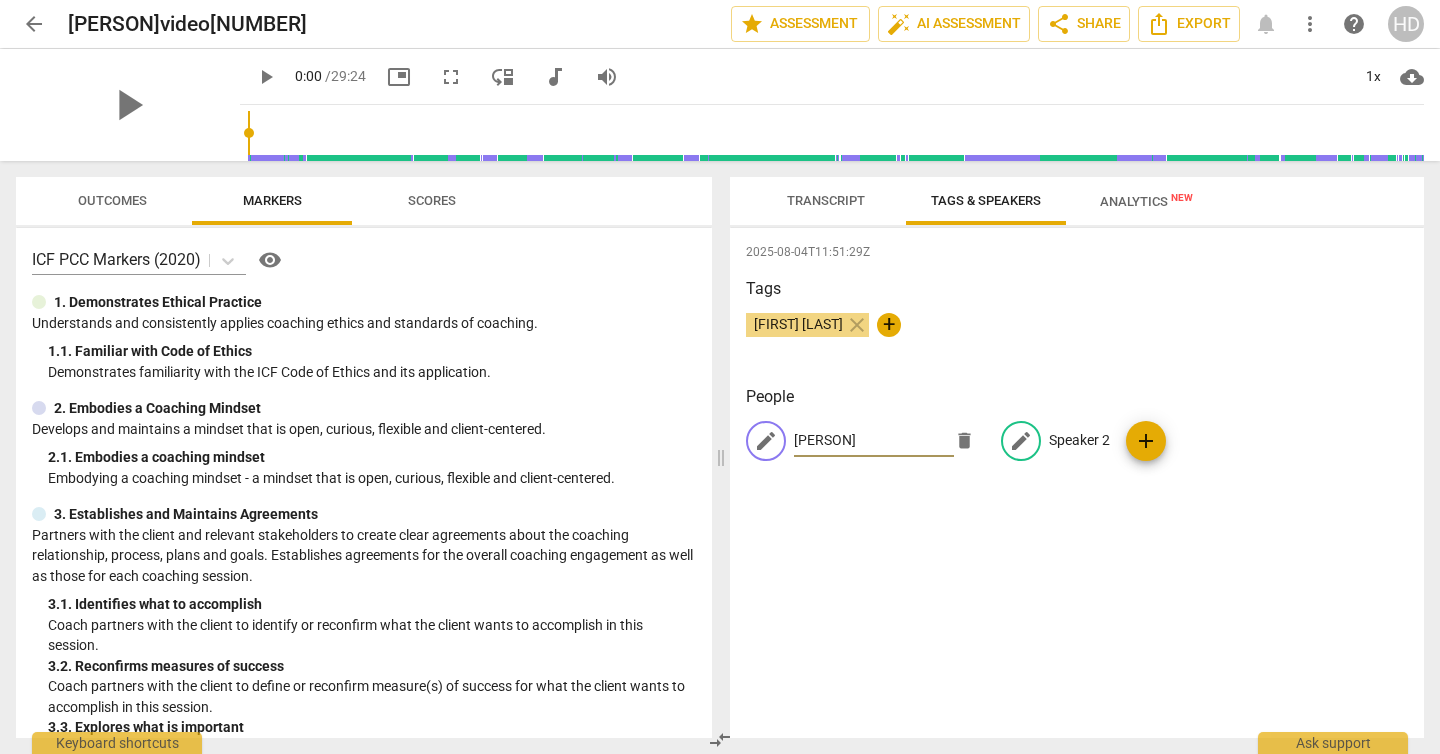 type on "[PERSON]" 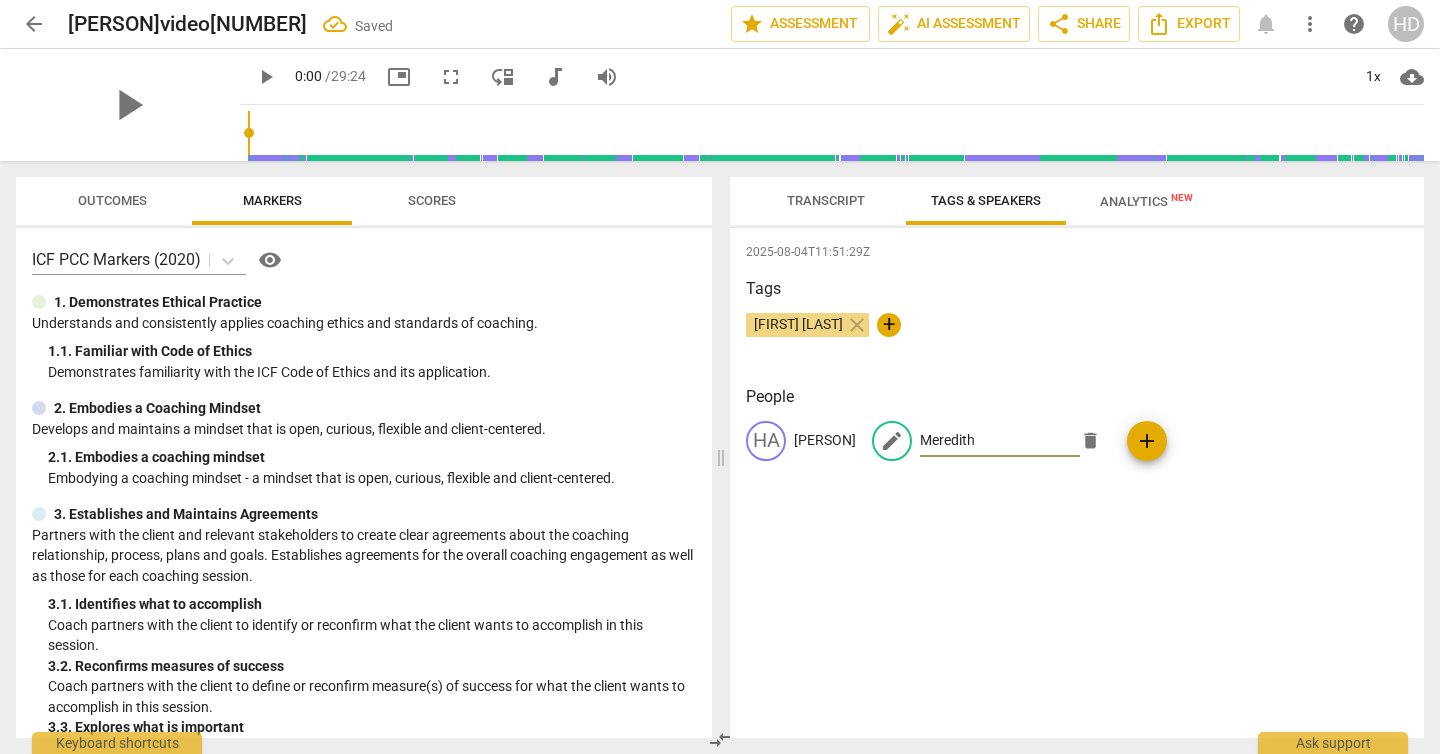 type on "Meredith" 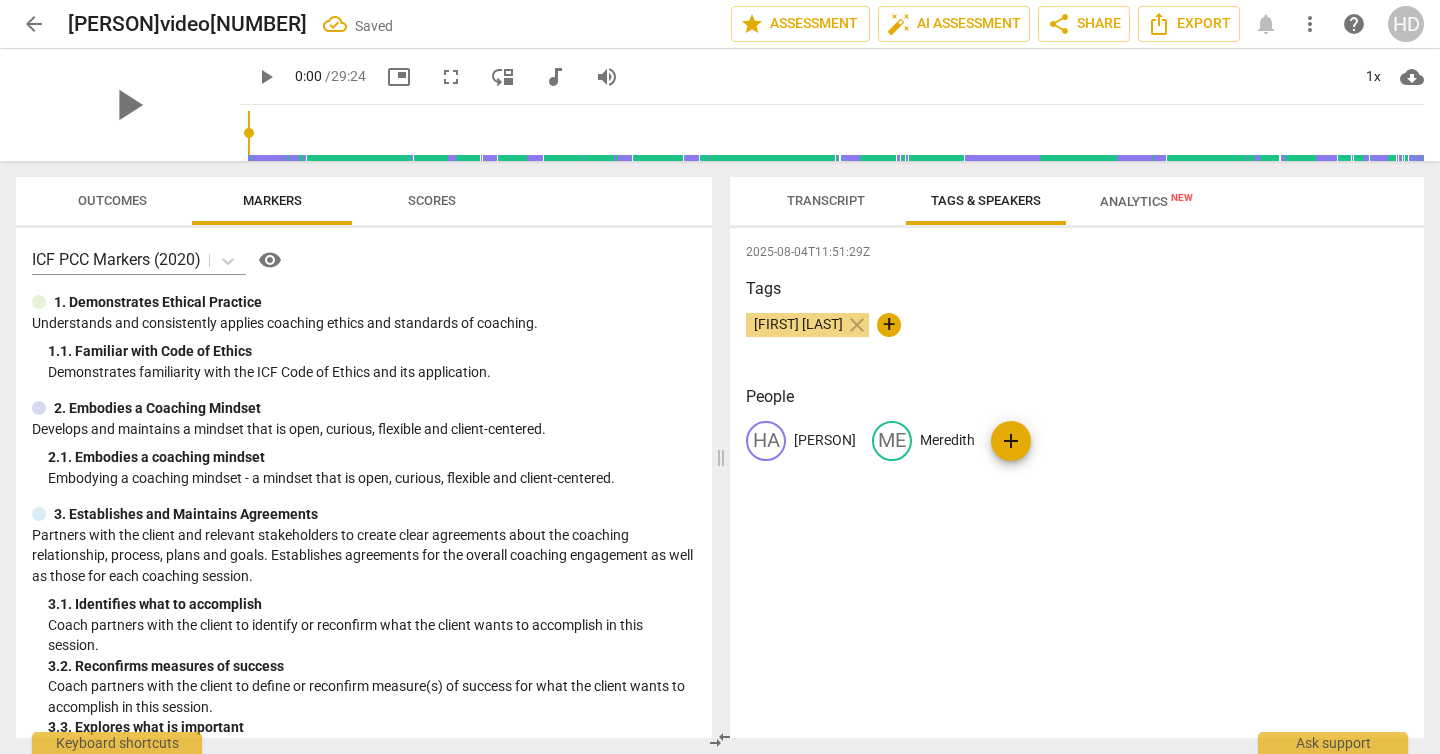 click on "Analytics   New" at bounding box center [1146, 201] 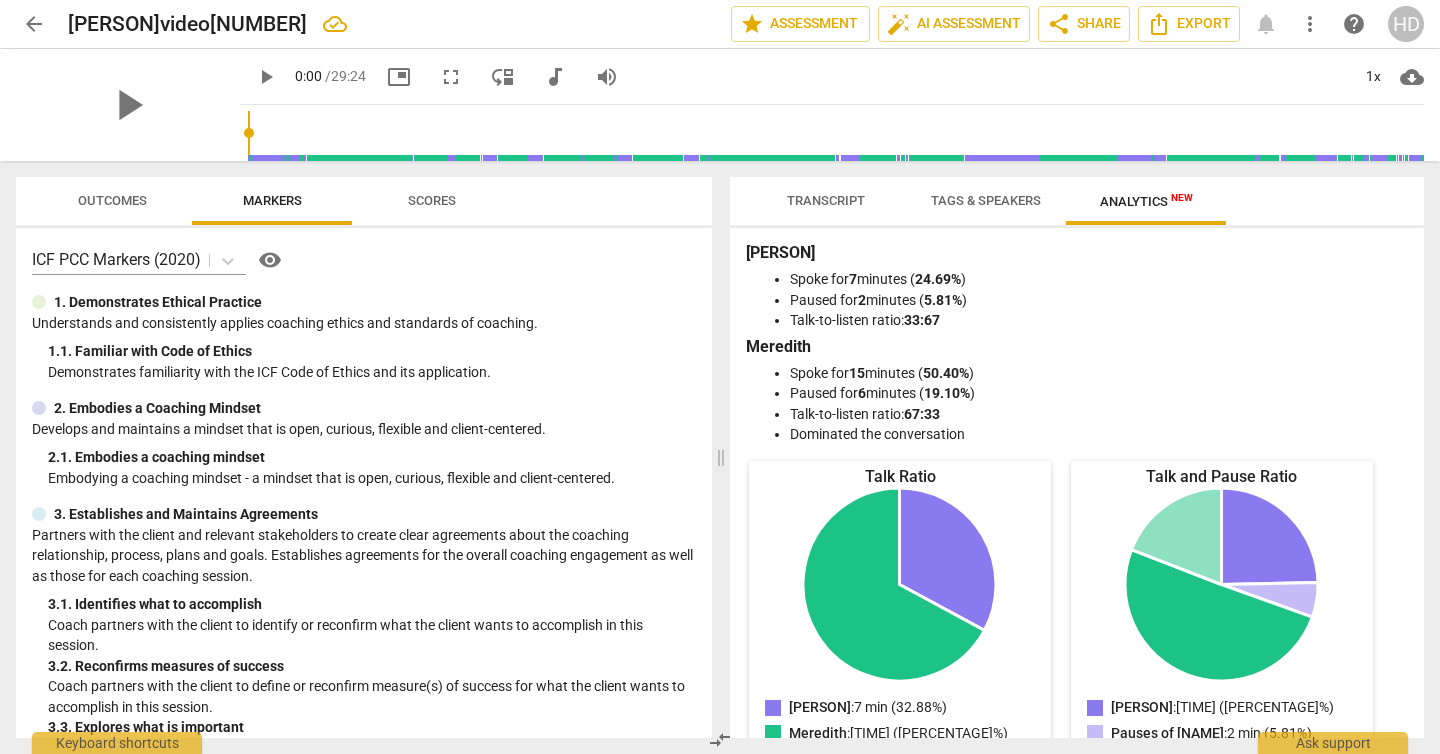scroll, scrollTop: 0, scrollLeft: 0, axis: both 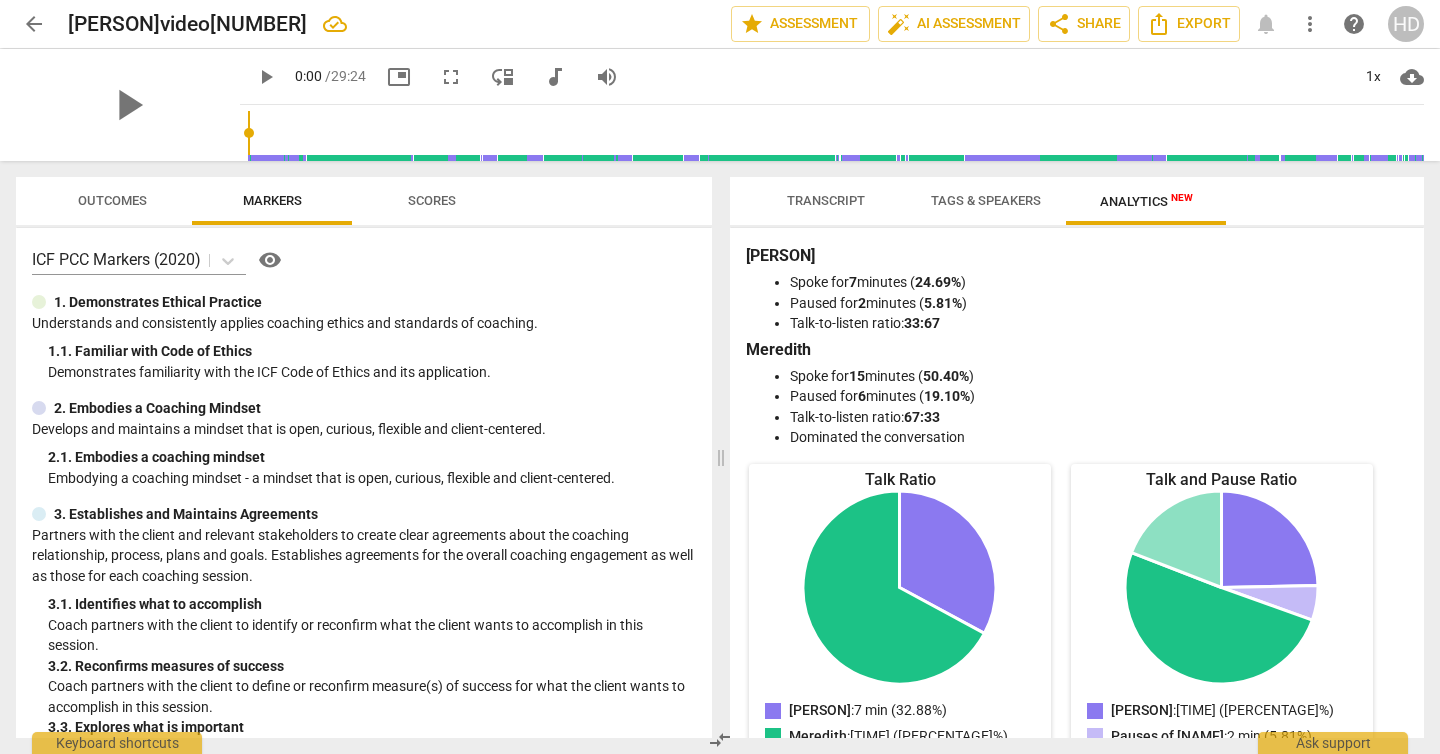 type 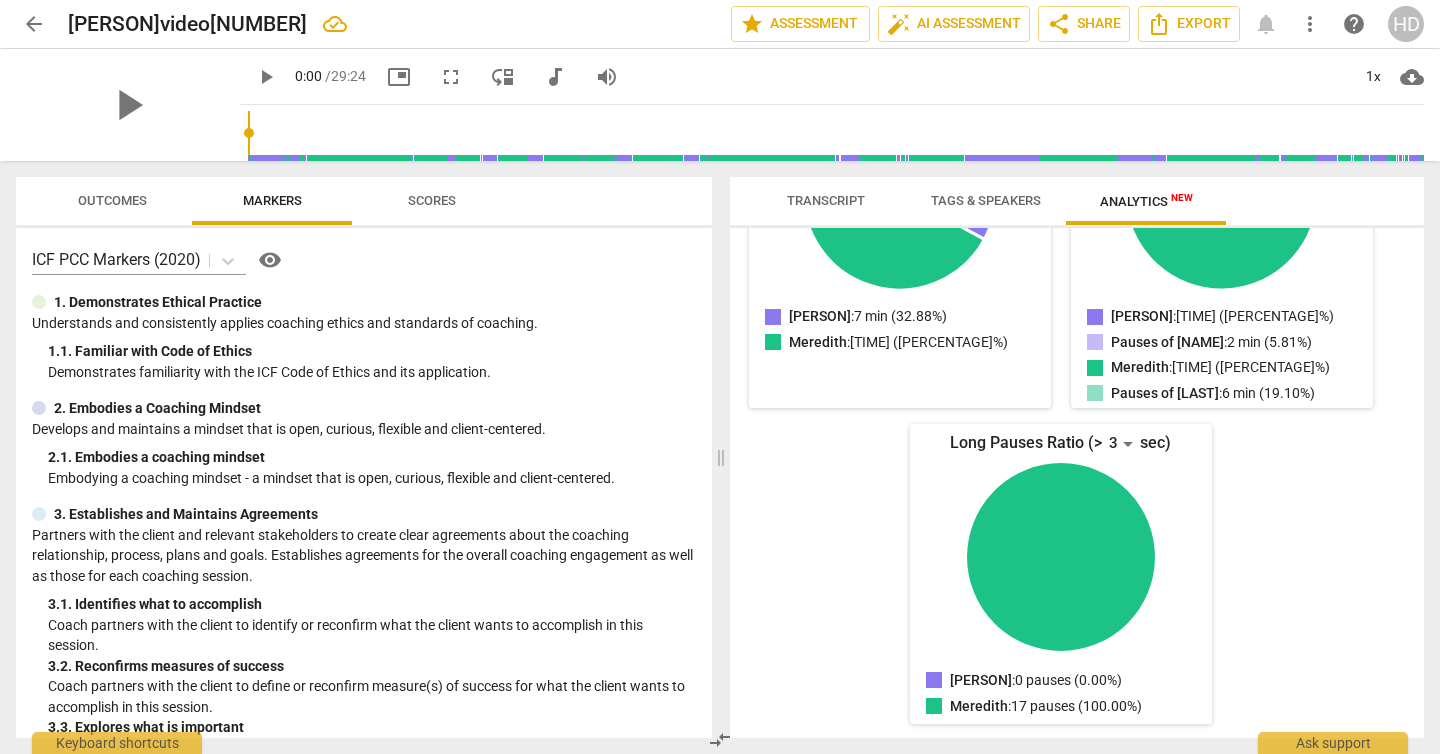 scroll, scrollTop: 386, scrollLeft: 0, axis: vertical 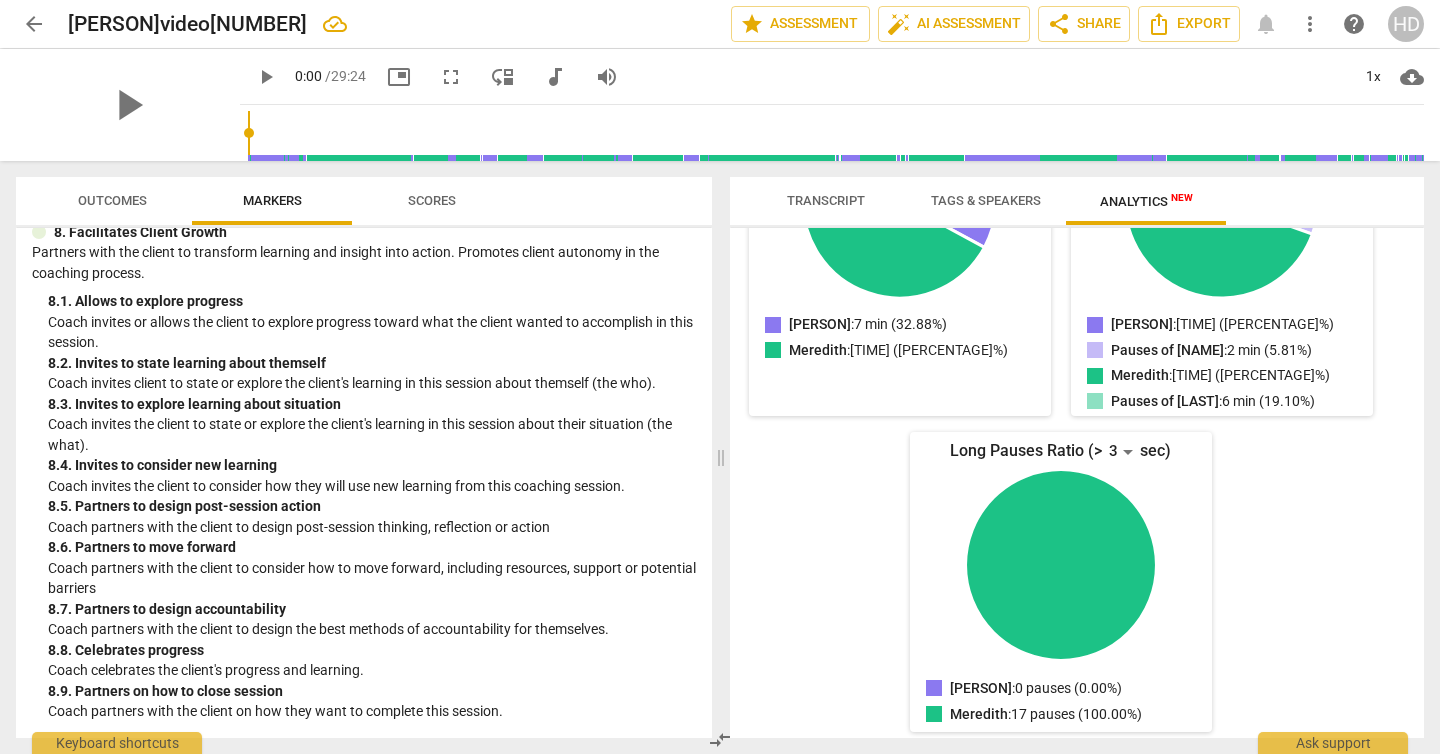 click on "Scores" at bounding box center [432, 200] 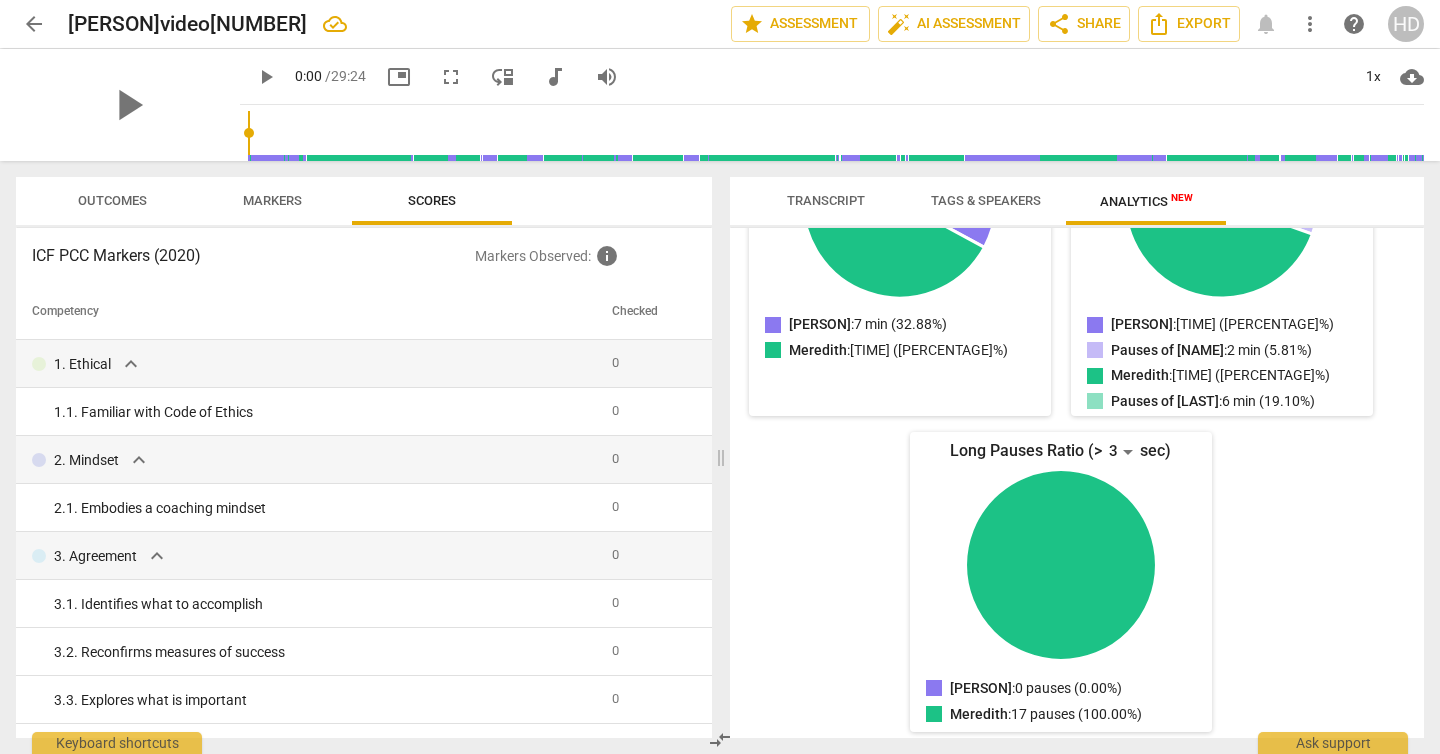 click on "Transcript" at bounding box center (826, 200) 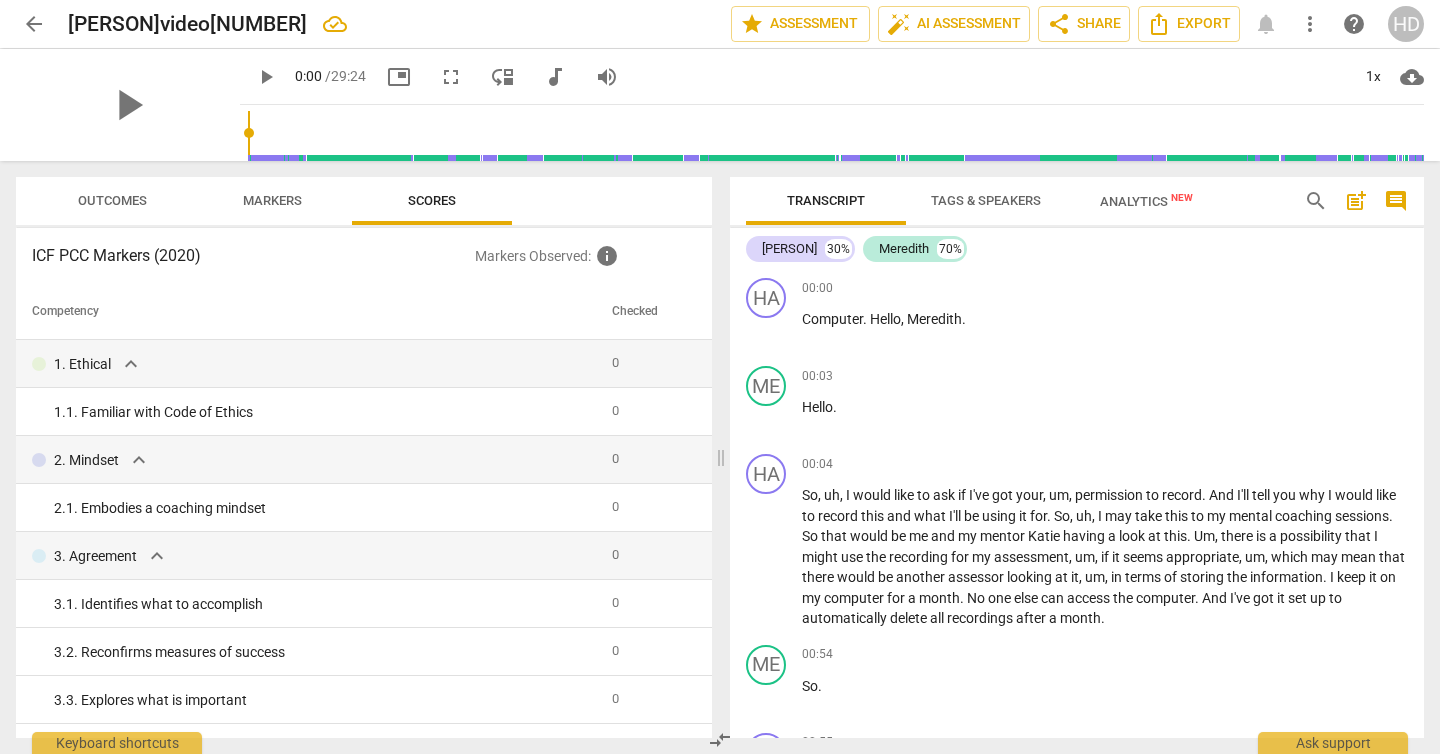 click on "arrow_back [LAST]video1607472725 edit star  Assessment  auto_fix_high  AI Assessment share  Share  Export notifications more_vert help HD" at bounding box center [720, 24] 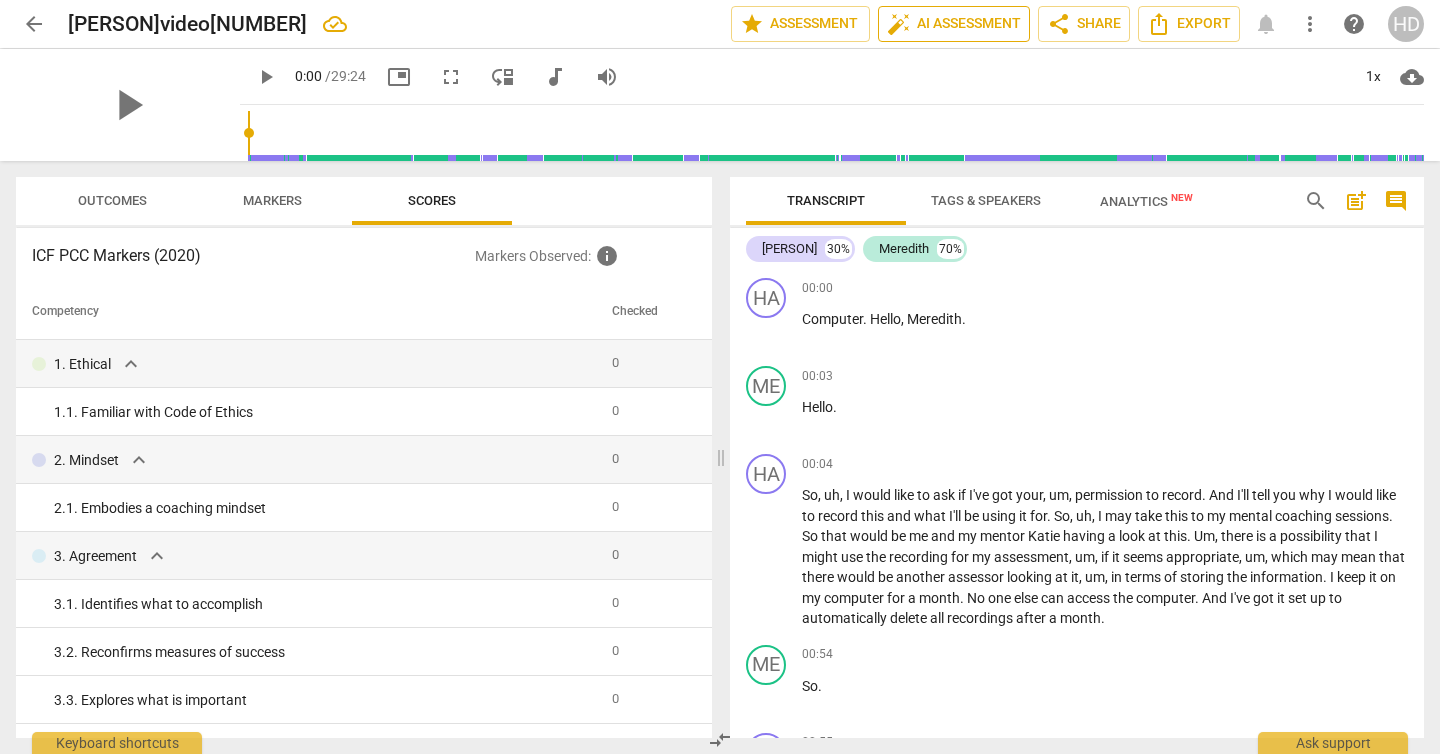 click on "auto_fix_high    AI Assessment" at bounding box center (954, 24) 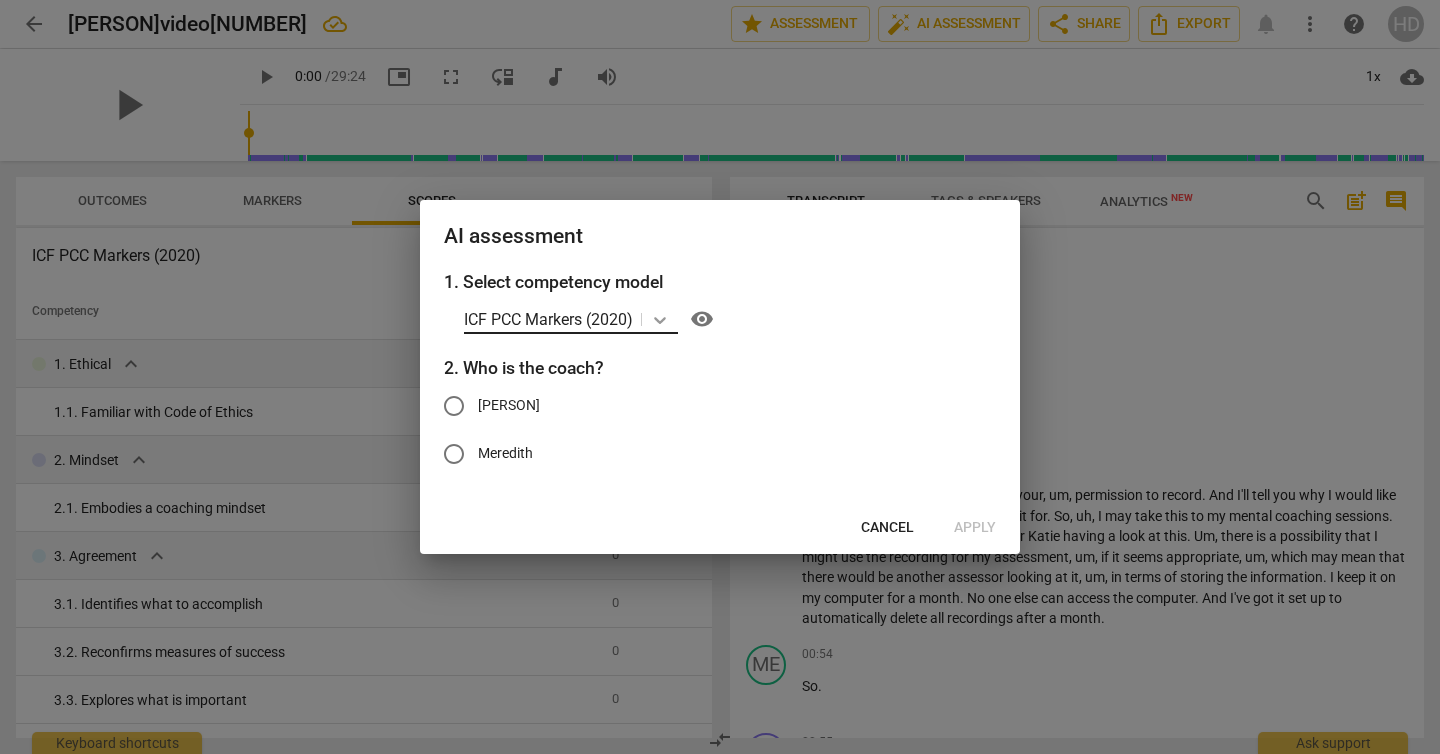 click 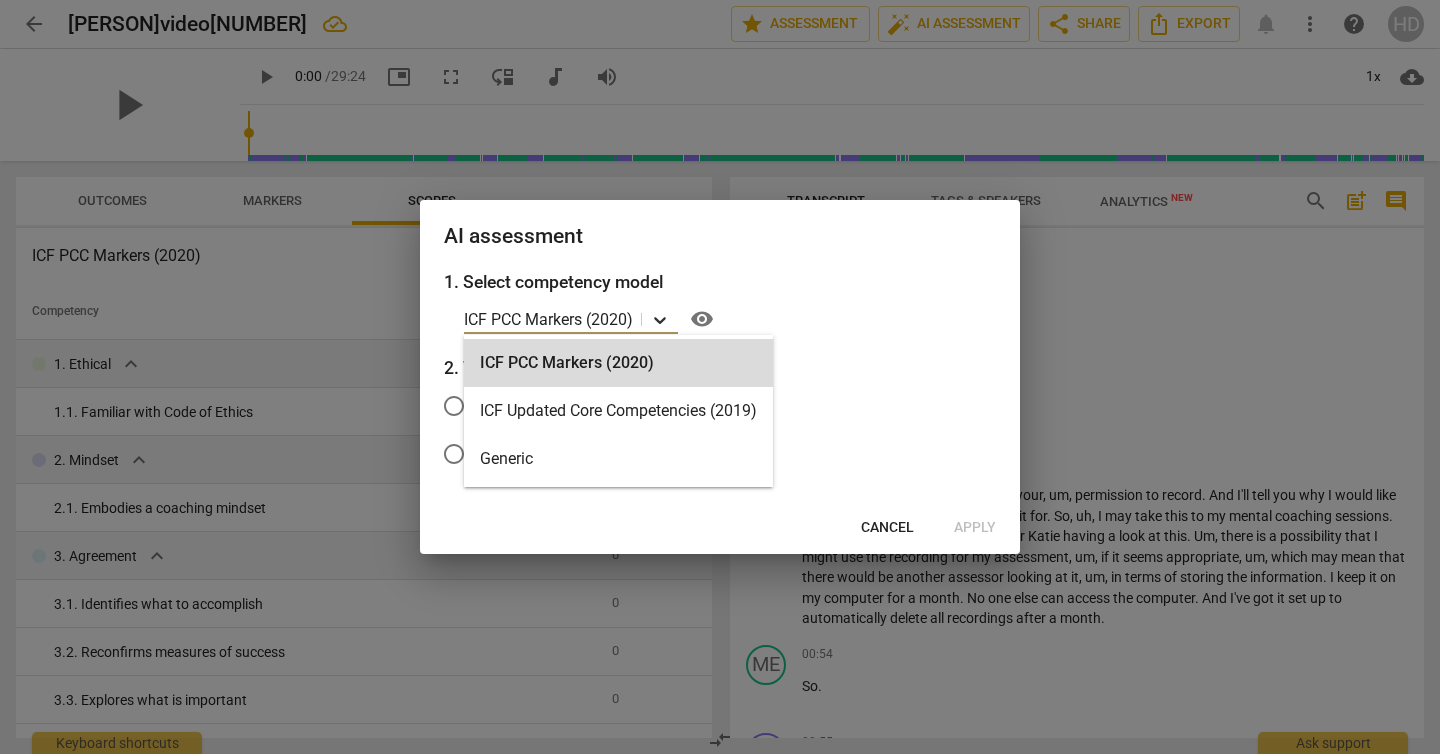 click 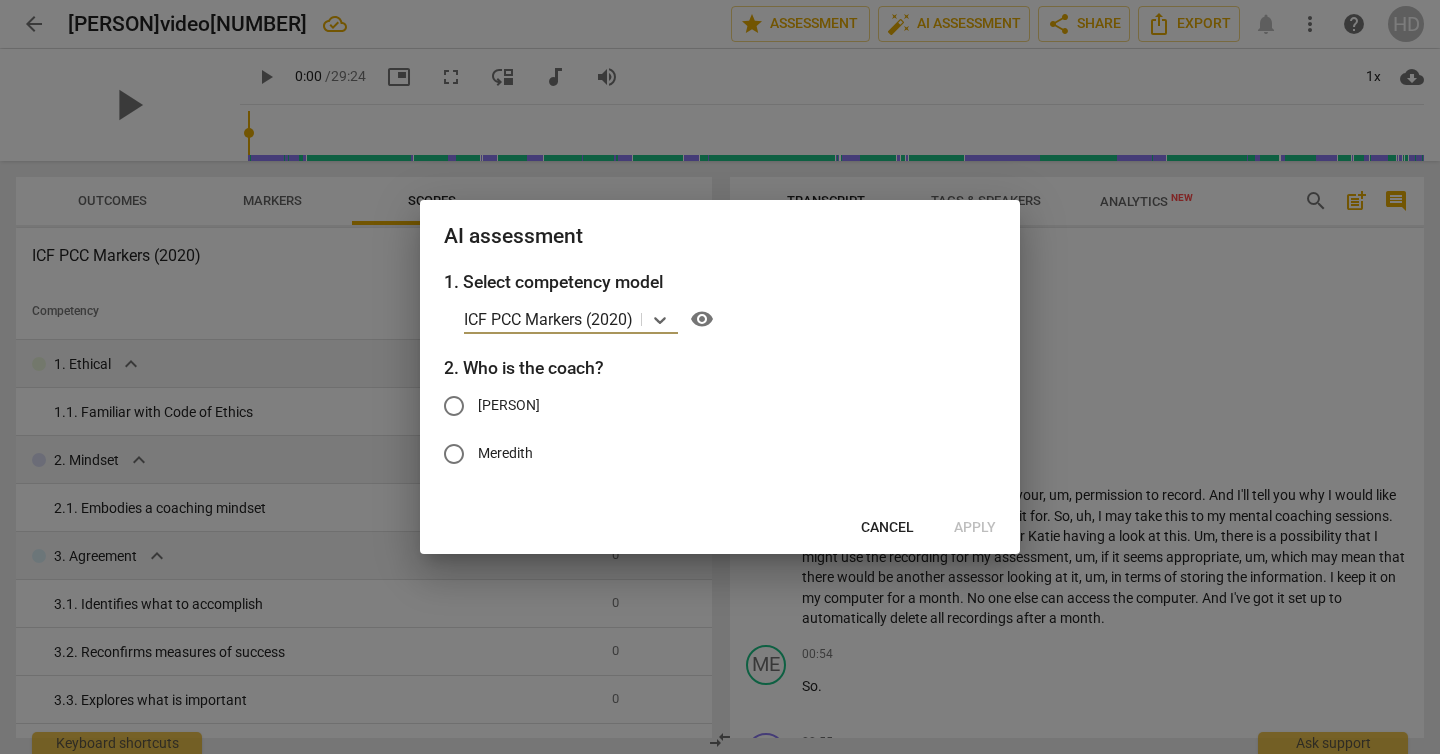 click on "[PERSON]" at bounding box center (509, 405) 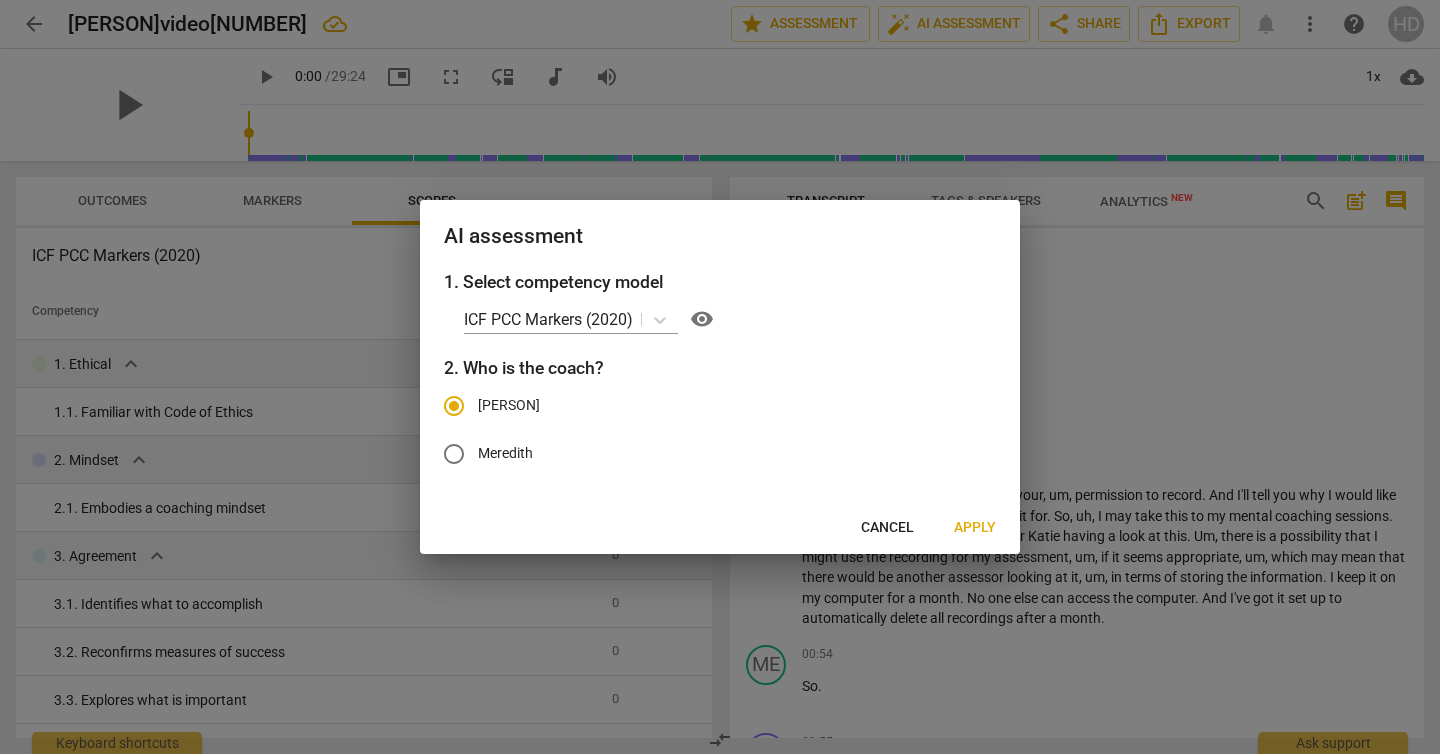 click on "Apply" at bounding box center (975, 528) 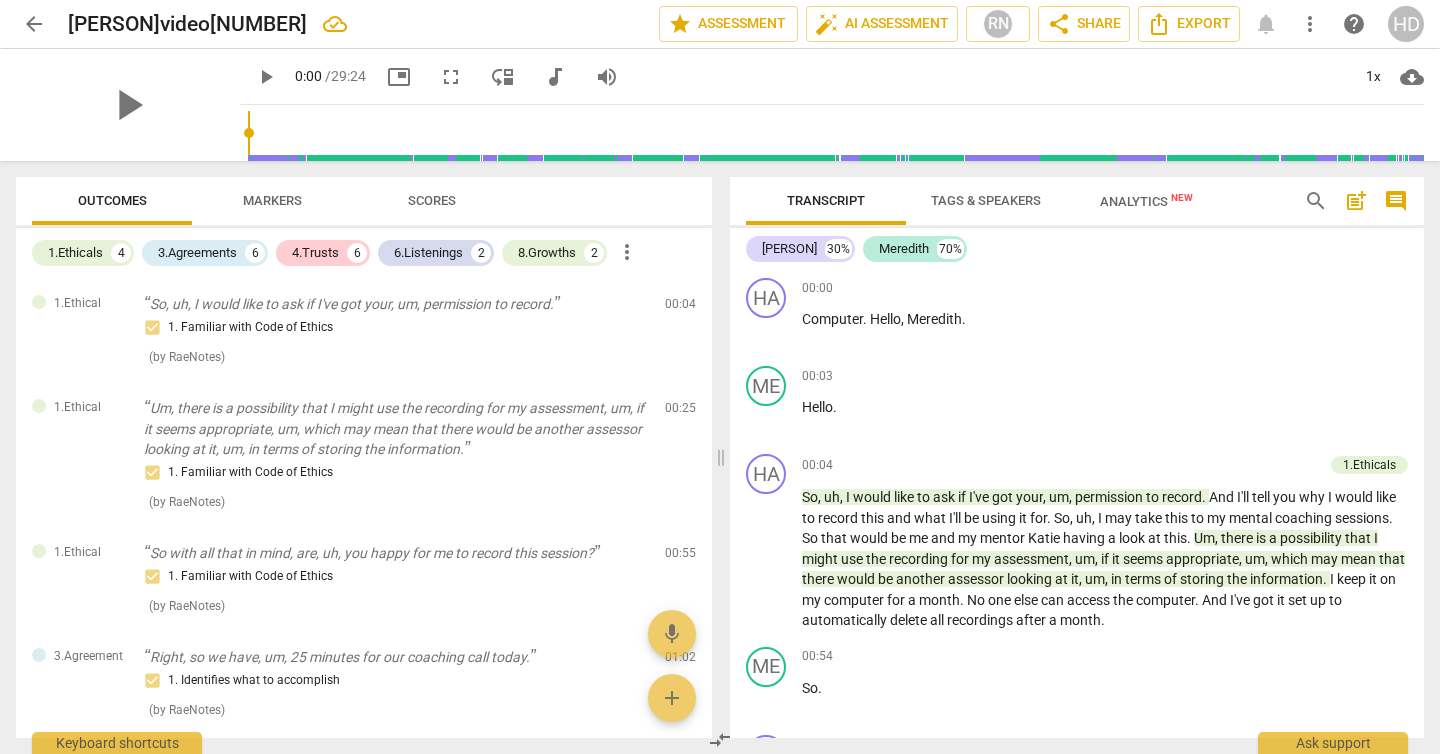 click on "Analytics   New" at bounding box center [1146, 201] 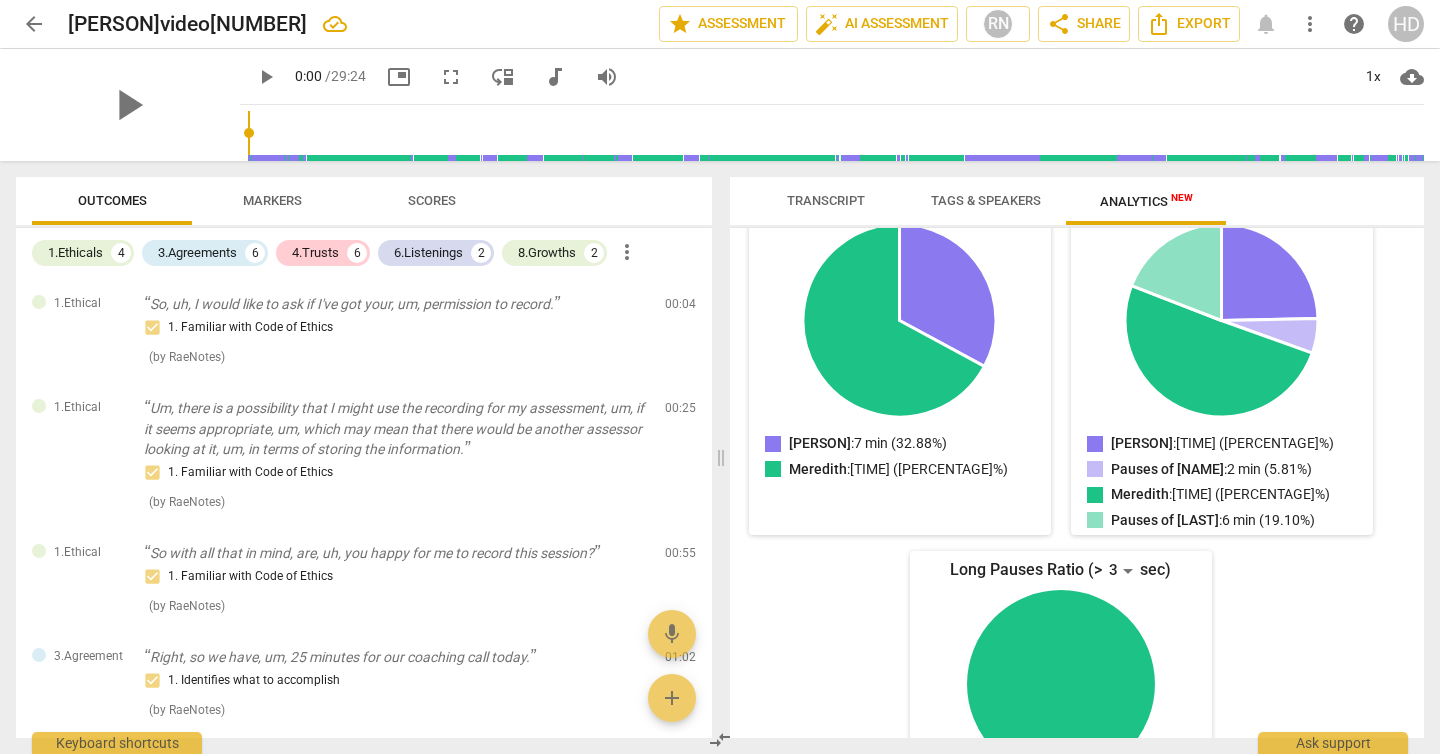 scroll, scrollTop: 0, scrollLeft: 0, axis: both 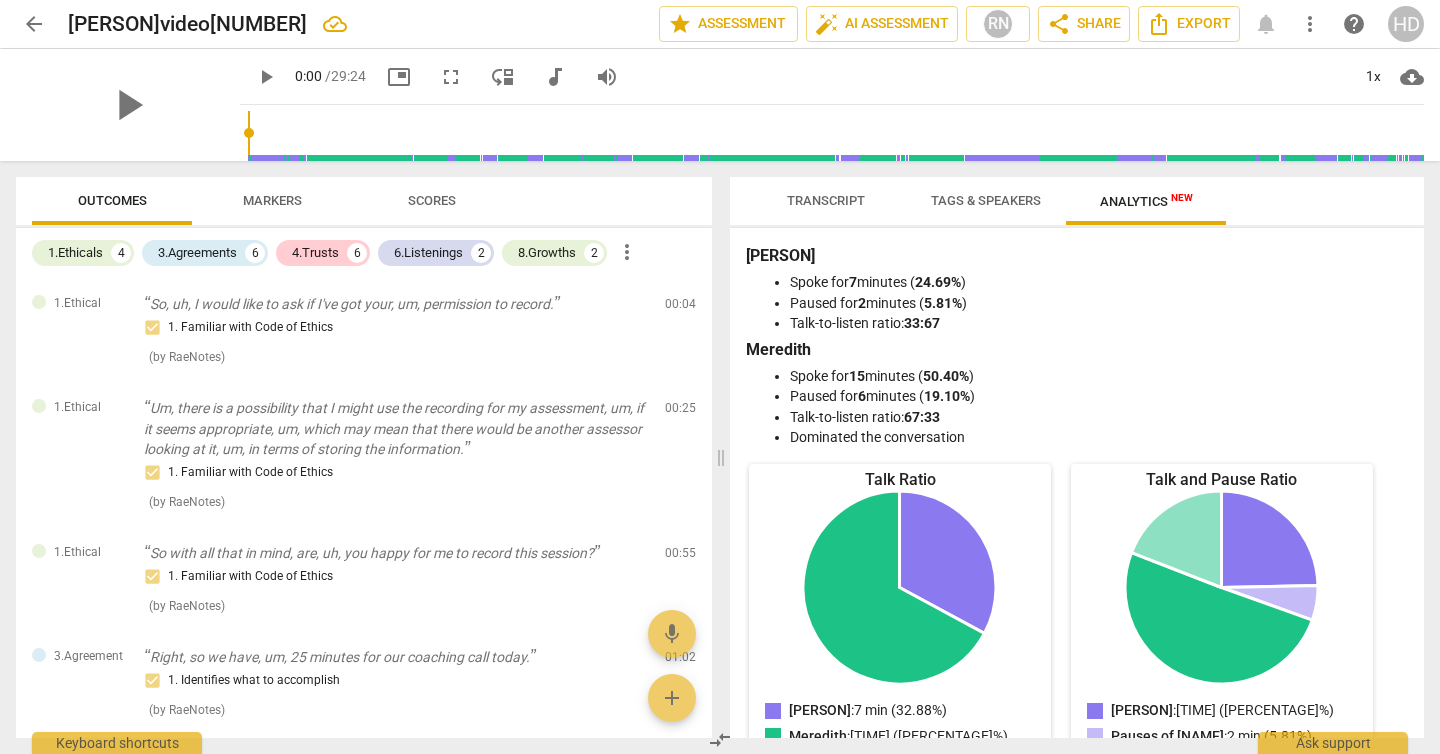 click on "Markers" at bounding box center (272, 200) 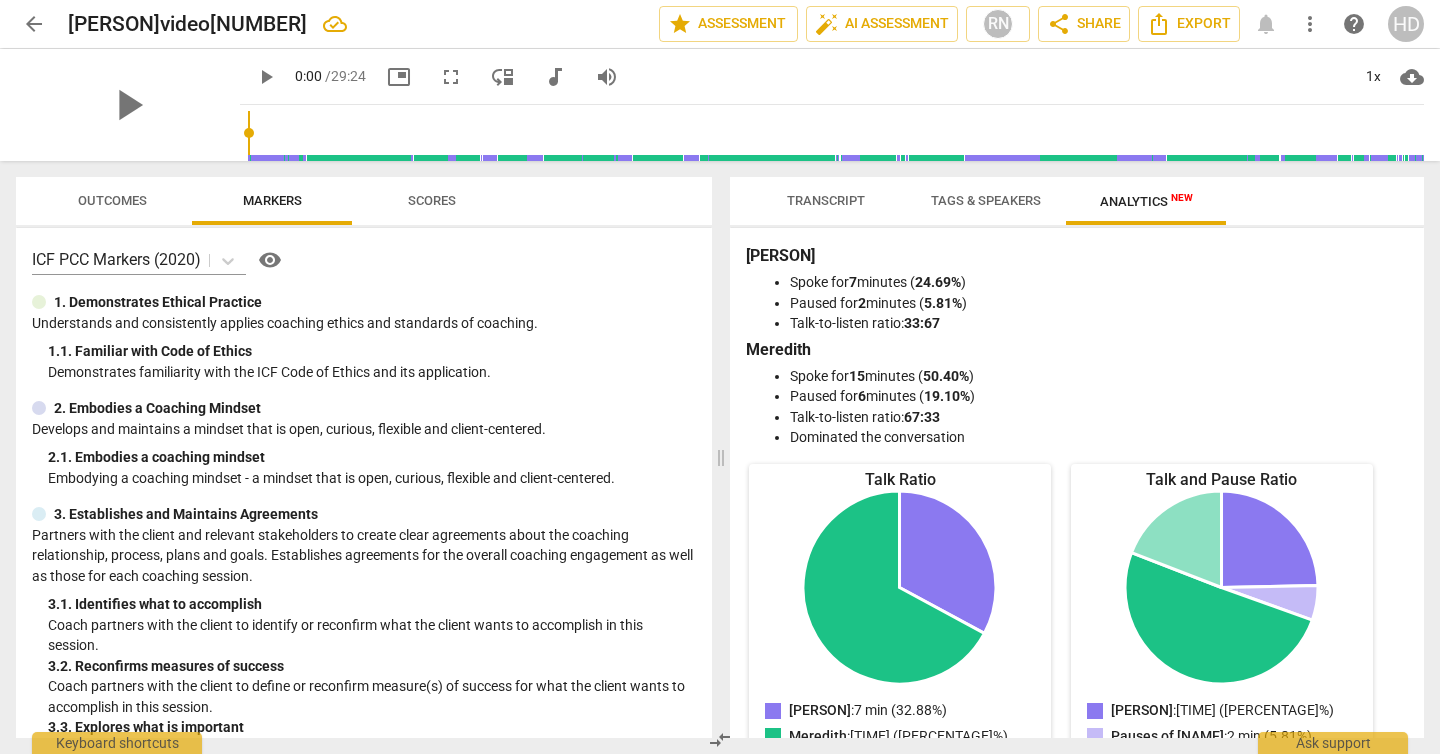 click on "Scores" at bounding box center [432, 200] 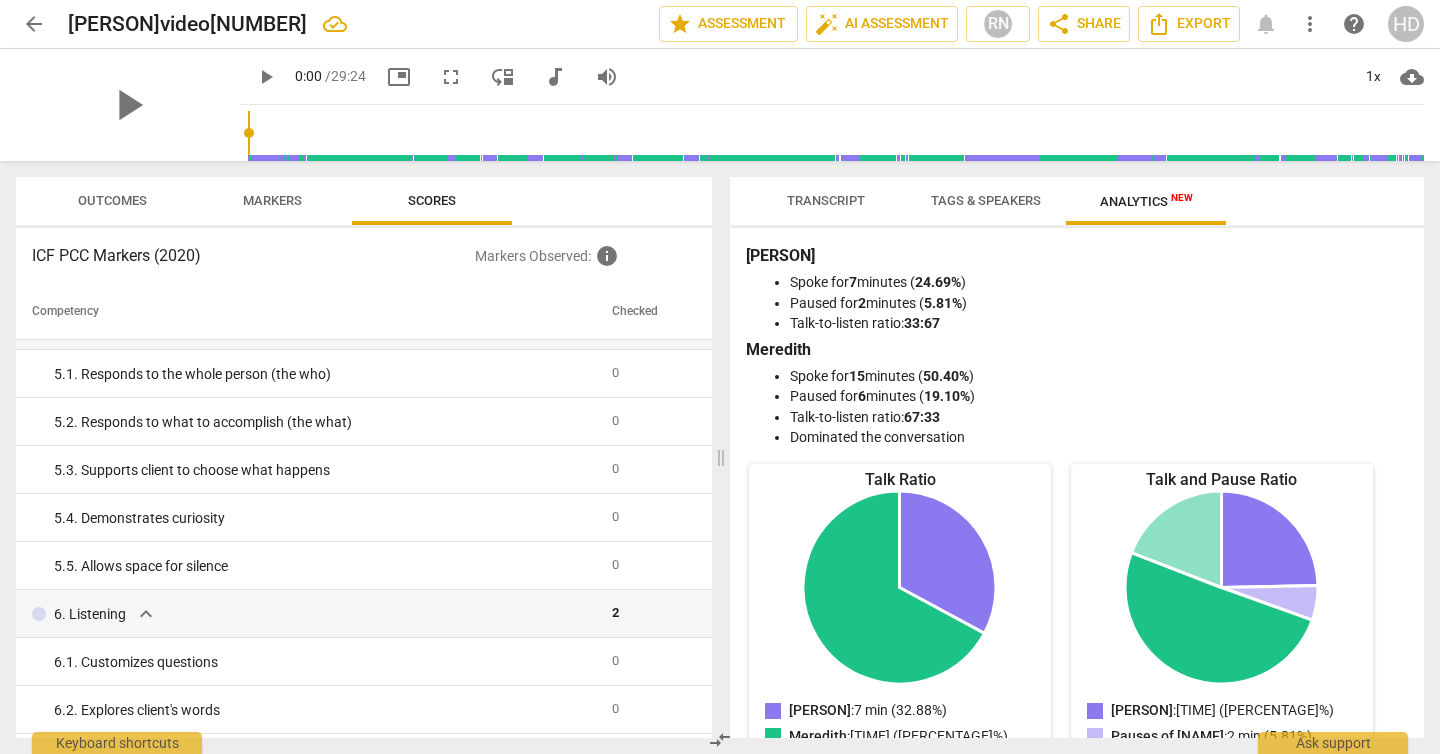 scroll, scrollTop: 0, scrollLeft: 0, axis: both 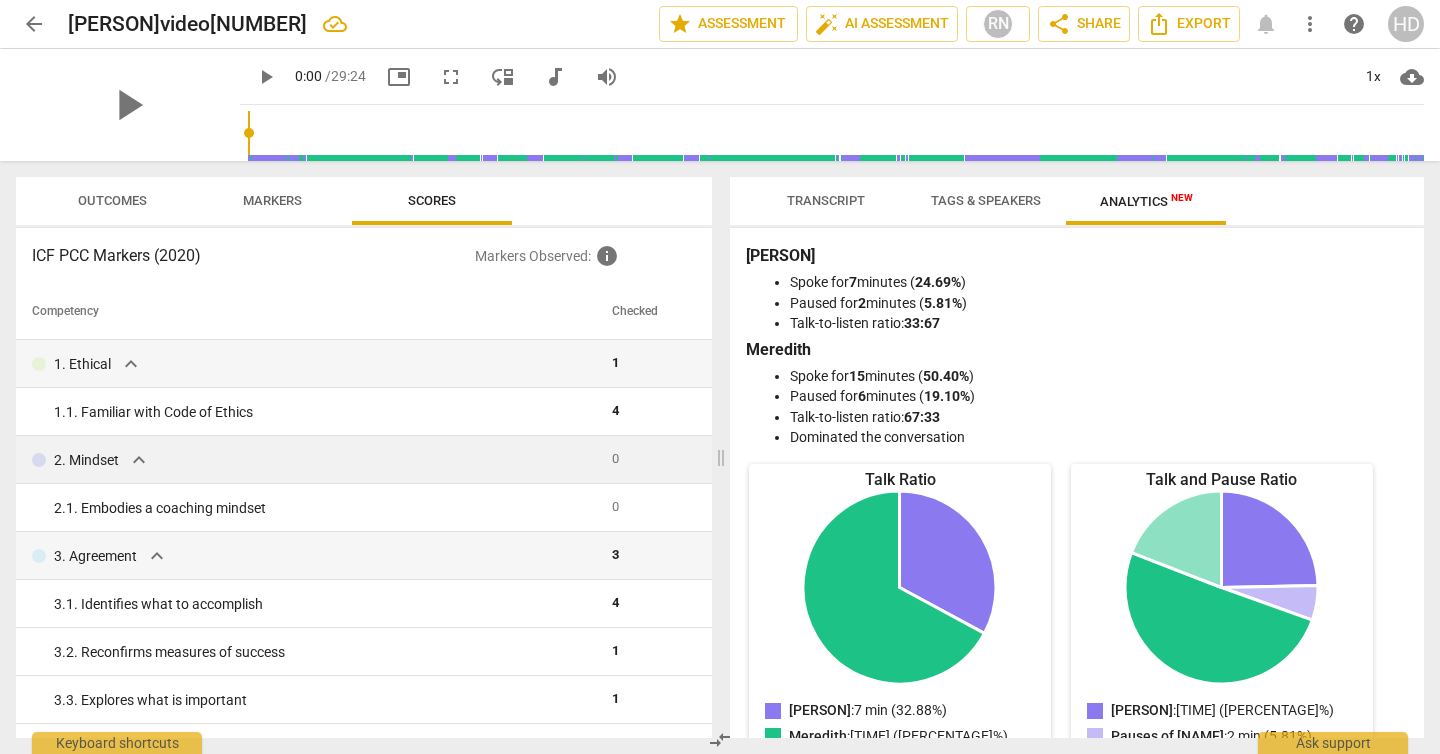 type 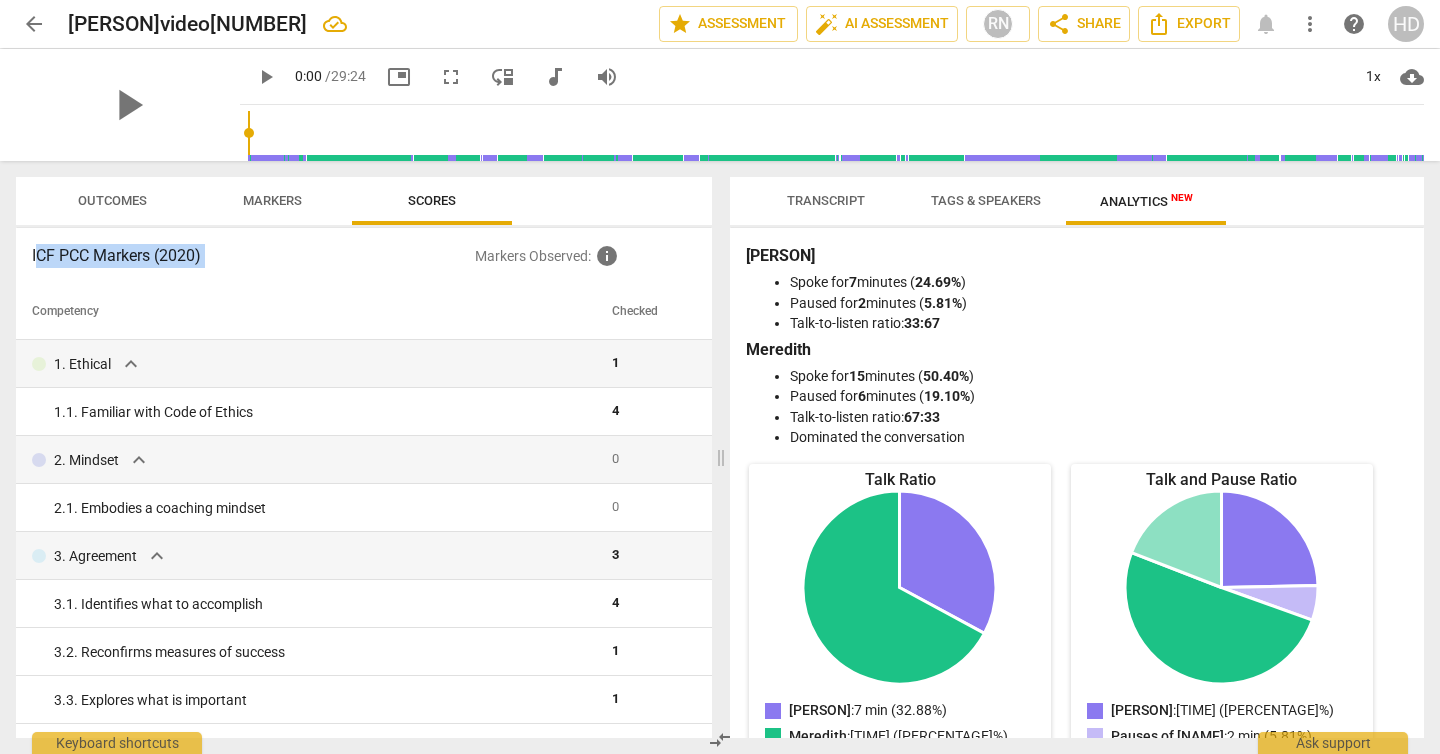 drag, startPoint x: 34, startPoint y: 249, endPoint x: 661, endPoint y: 222, distance: 627.58105 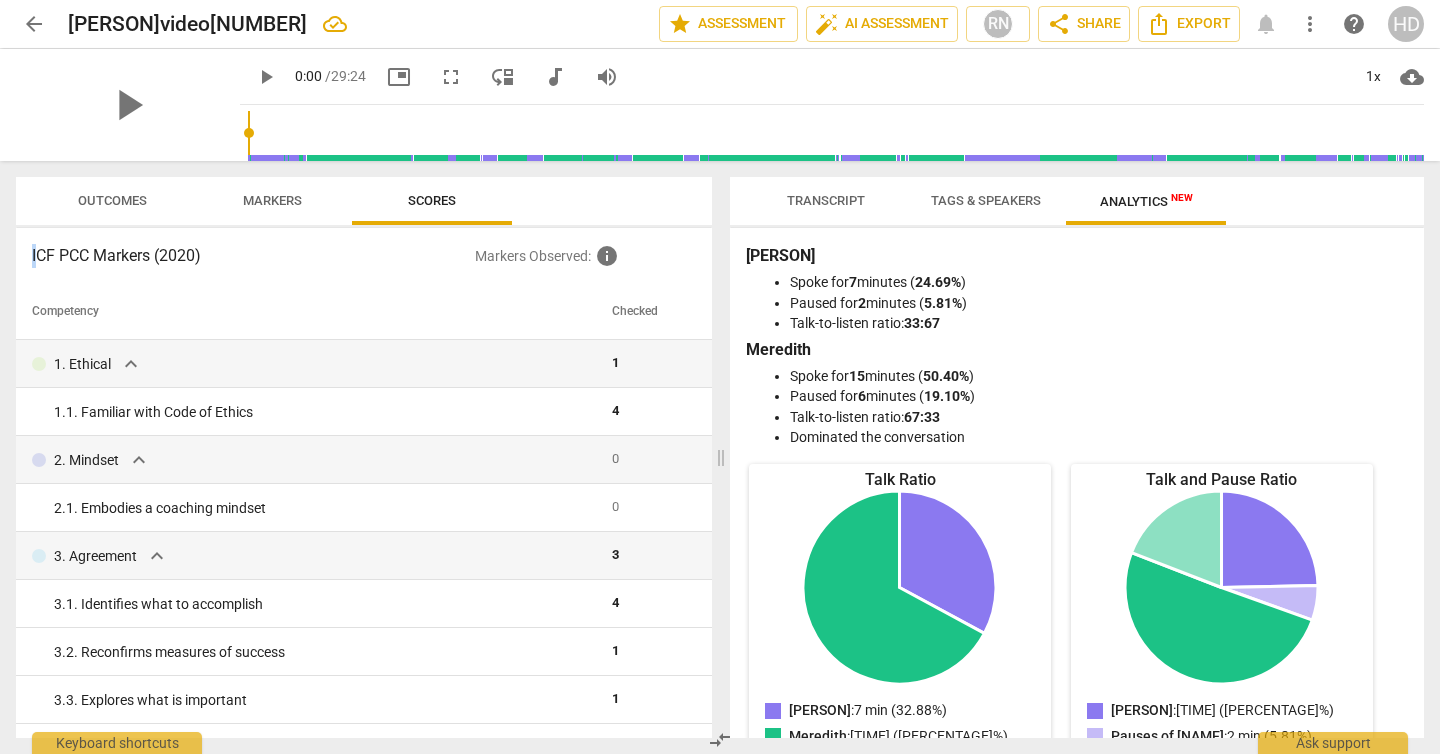 click on "ICF PCC Markers (2020) Markers Observed : info Competency Checked 1. Ethical expand_more 1     1. 1. Familiar with Code of Ethics 4     2. Mindset expand_more 0     2. 1. Embodies a coaching mindset 0     3. Agreement expand_more 3     3. 1. Identifies what to accomplish 4     3. 2. Reconfirms measures of success 1     3. 3. Explores what is important 1     3. 4. Defines what to address 0     4. Trust expand_more 1     4. 1. Respects talents and insights 0     4. 2. Shows support and empathy 8     4. 3. Supports expression of feelings 0     4. 4. Partners by inviting client to respond 0     5. Presence expand_more 0     5. 1. Responds to the whole person (the who) 0     5. 2. Responds to what to accomplish (the what) 0     5. 3. Supports client to choose what happens 0     5. 4. Demonstrates curiosity 0     5. 5. Allows space for silence 0     6. Listening expand_more 2     6. 1. Customizes questions 0     6. 2. Explores client's words 0     6. 3. Explores client's emotions 0     6. 4. Explores energy shifts" at bounding box center (364, 483) 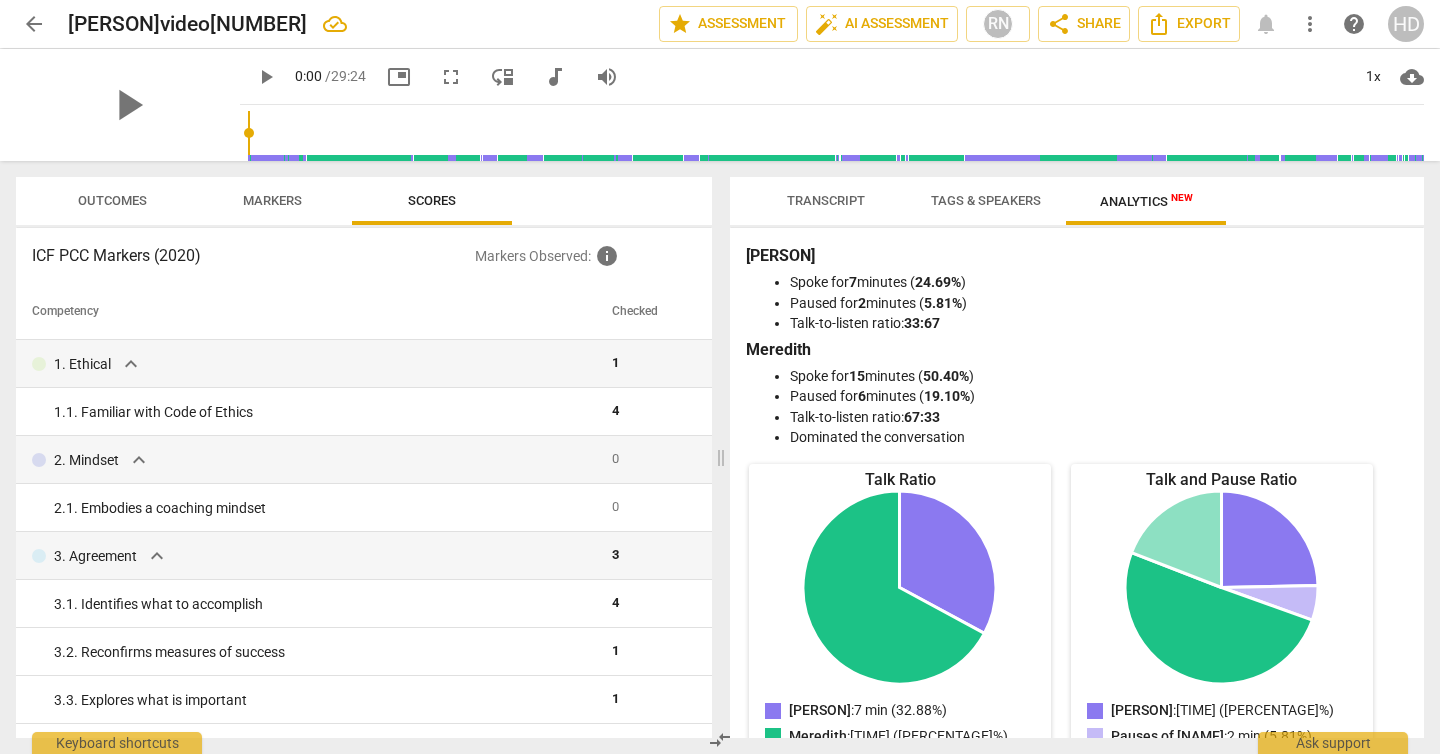 click on "Markers" at bounding box center [272, 201] 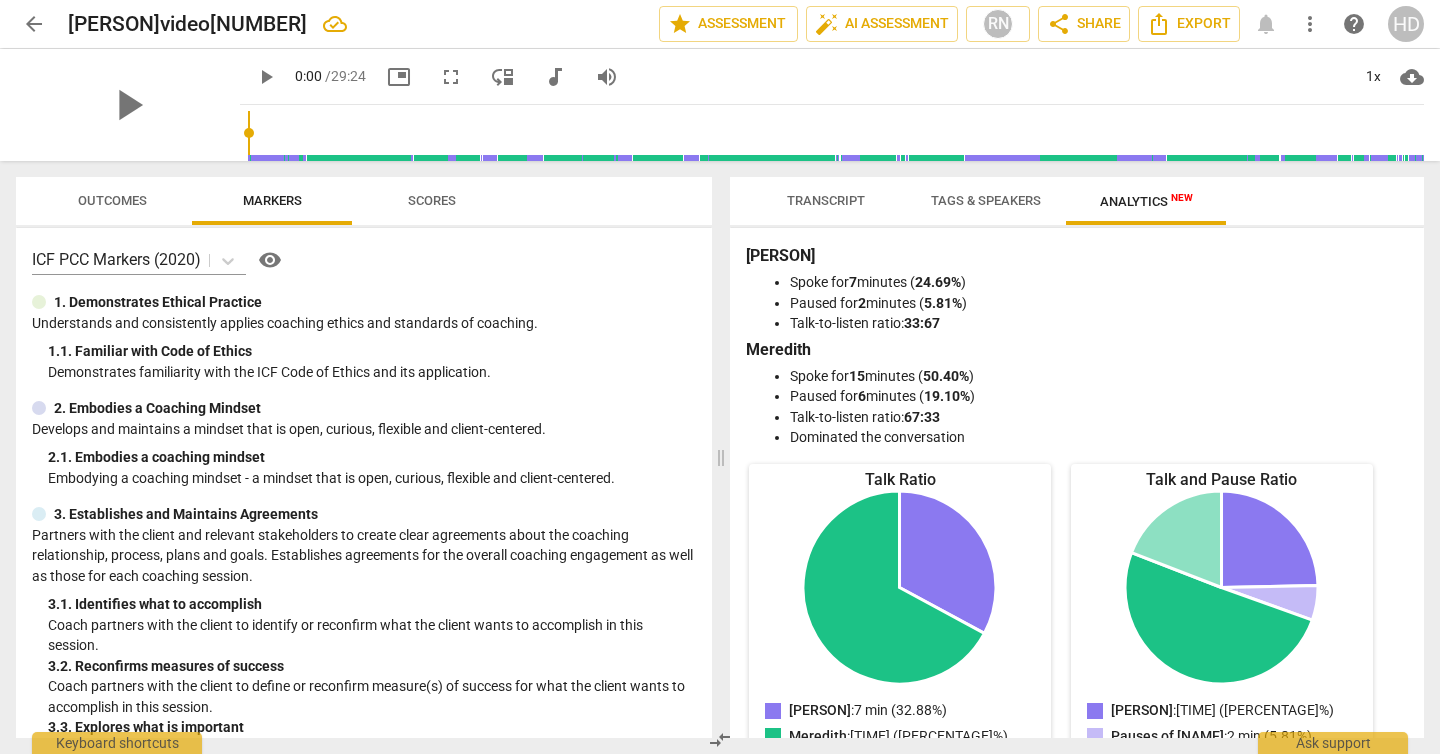 click on "Outcomes" at bounding box center [112, 200] 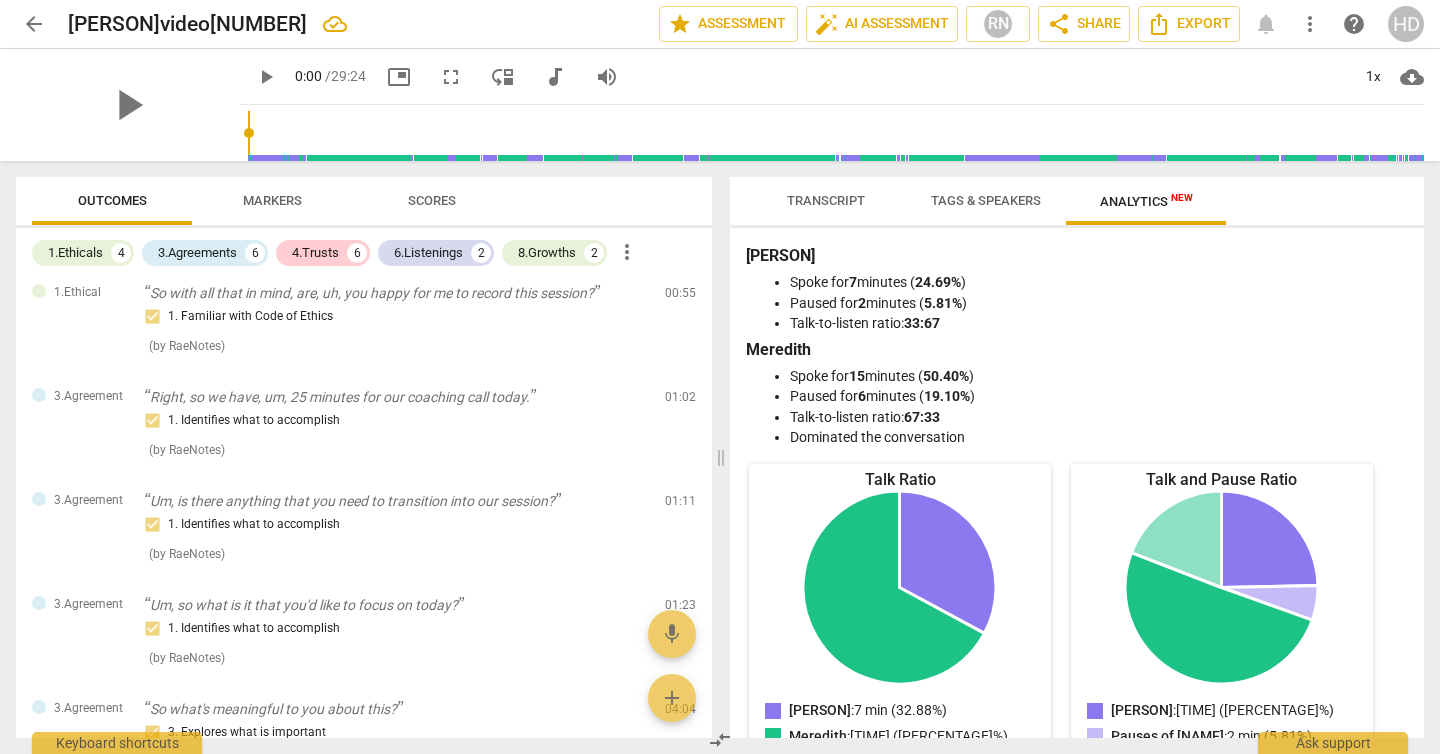 scroll, scrollTop: 320, scrollLeft: 0, axis: vertical 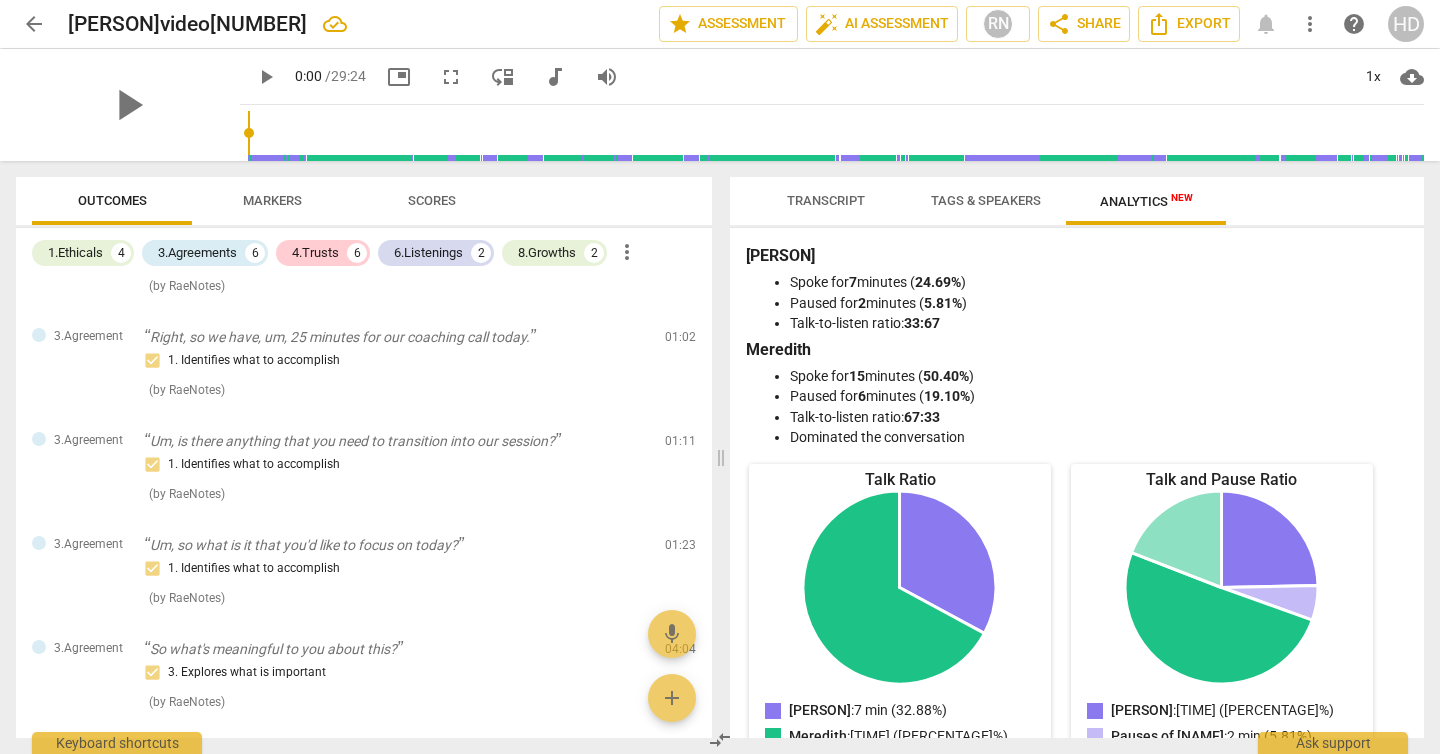 click on "Transcript" at bounding box center (826, 200) 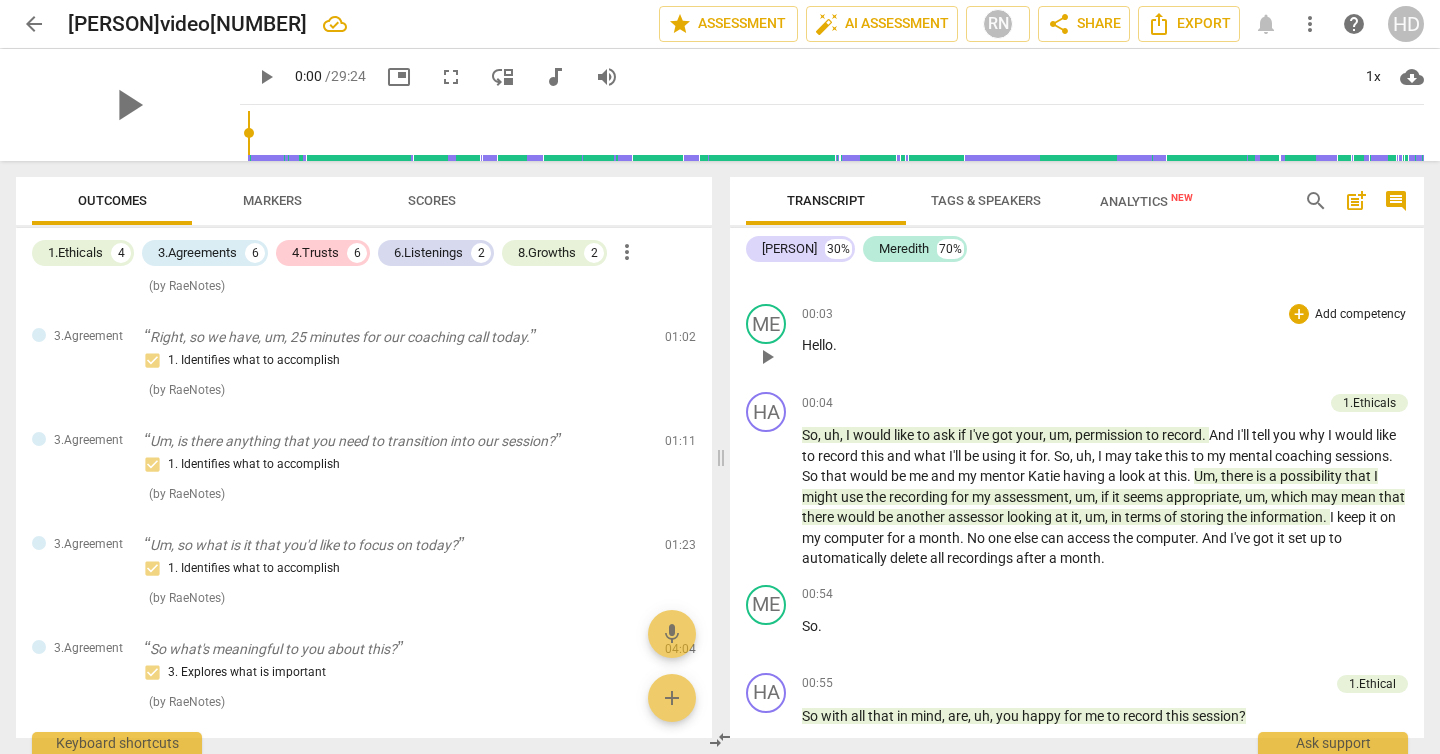 scroll, scrollTop: 0, scrollLeft: 0, axis: both 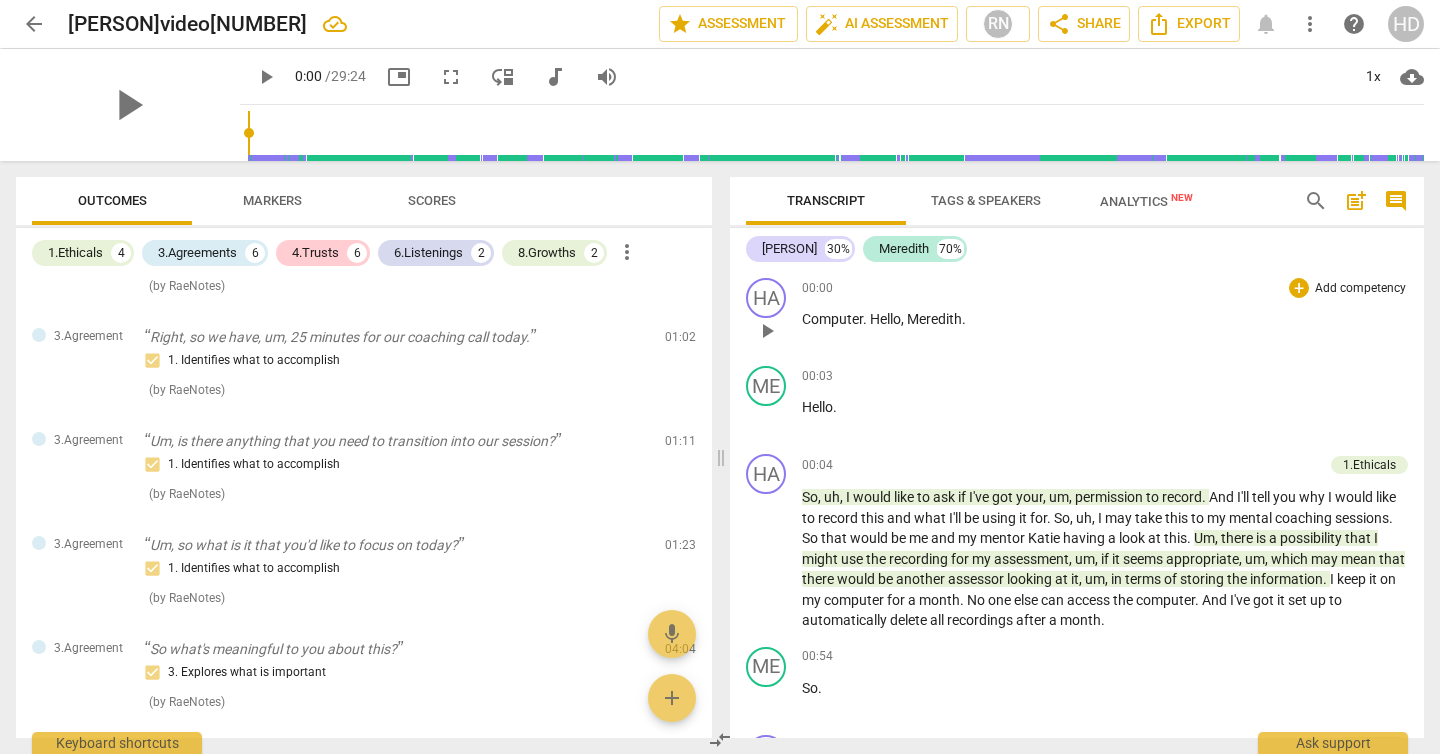 click on "Computer. Hello, [NAME]." at bounding box center [1105, 314] 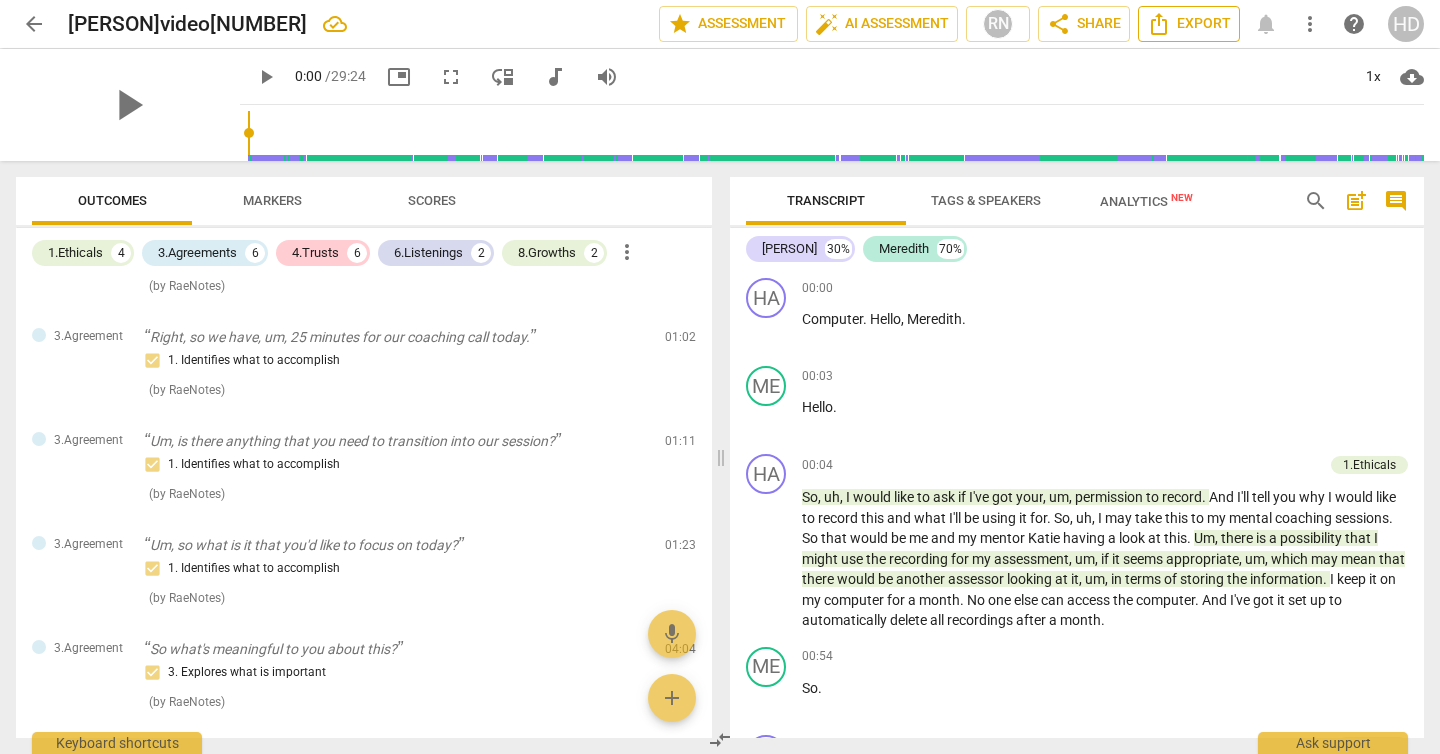 click on "Export" at bounding box center [1189, 24] 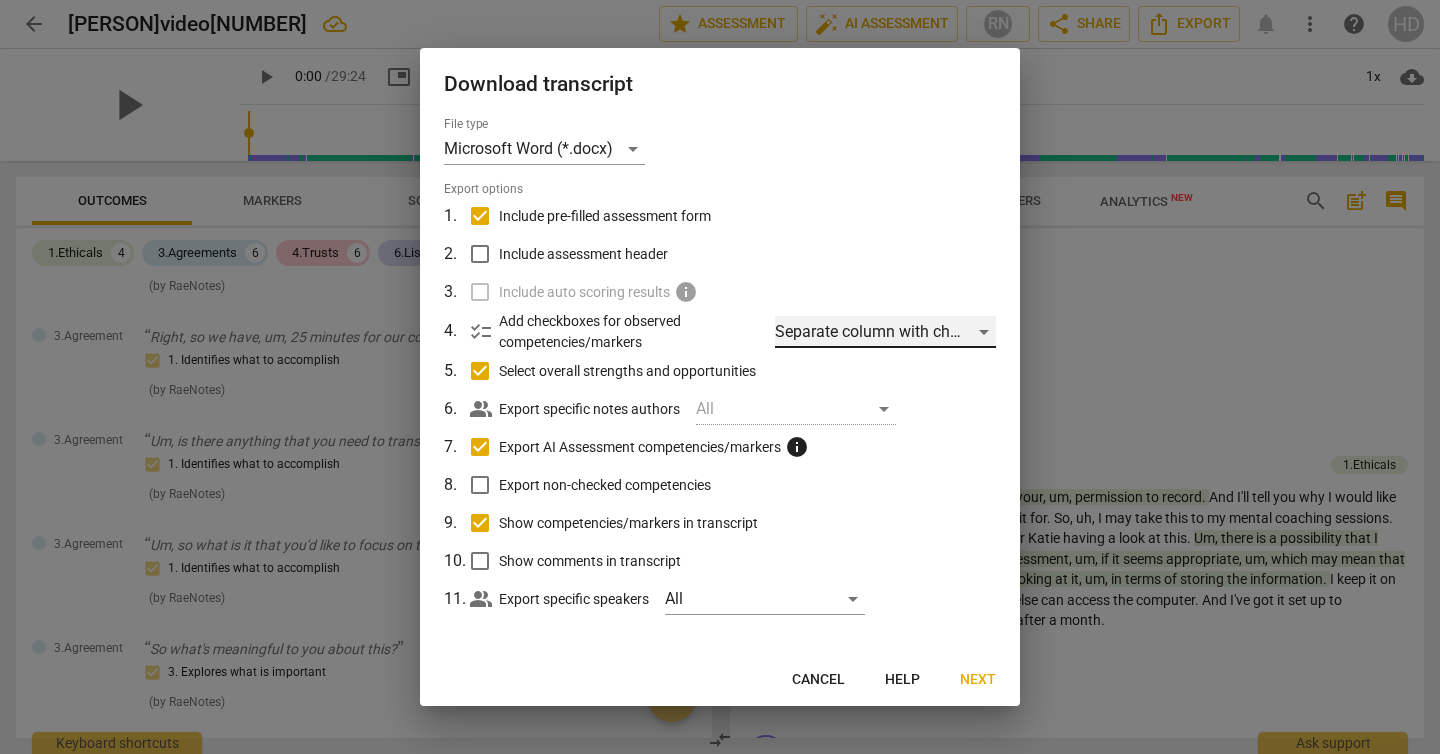 click on "Separate column with check marks" at bounding box center [885, 332] 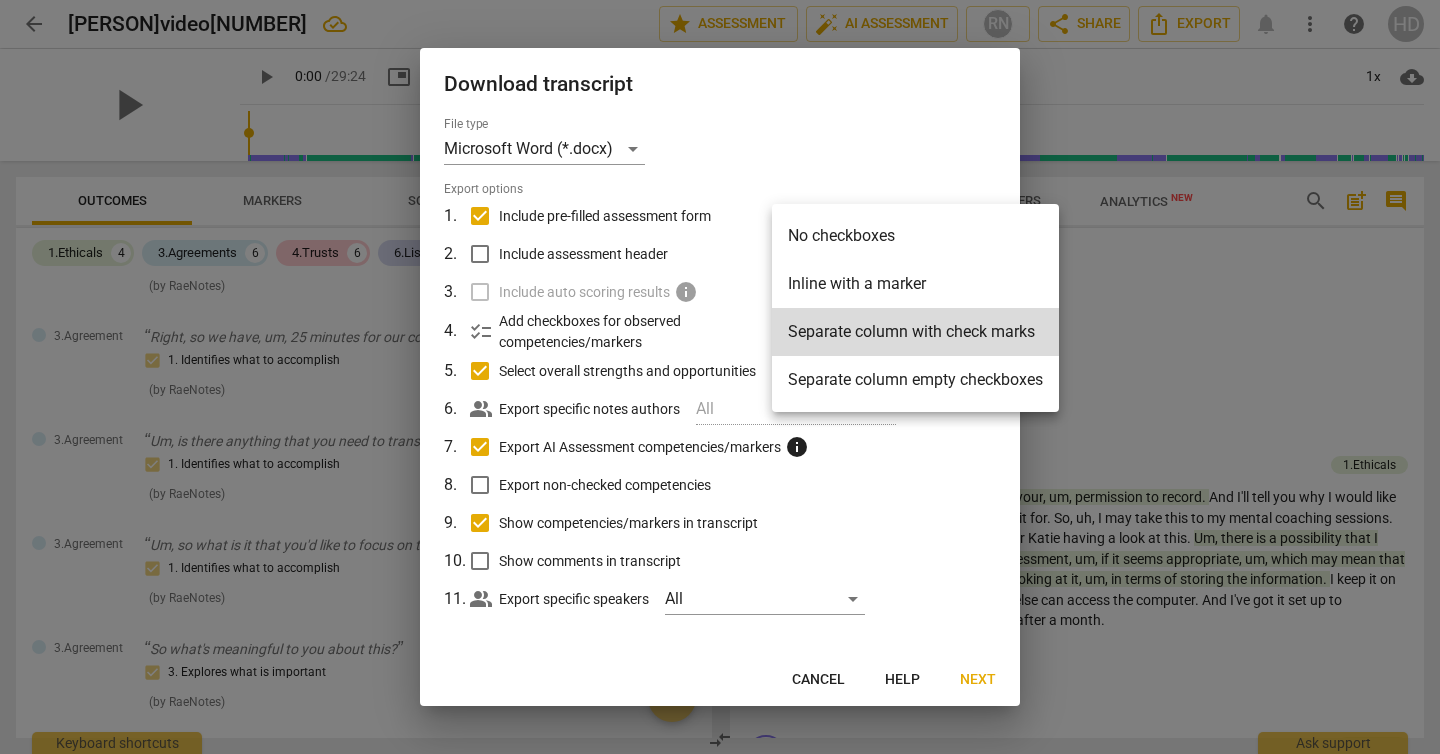 click on "Inline with a marker" at bounding box center [915, 284] 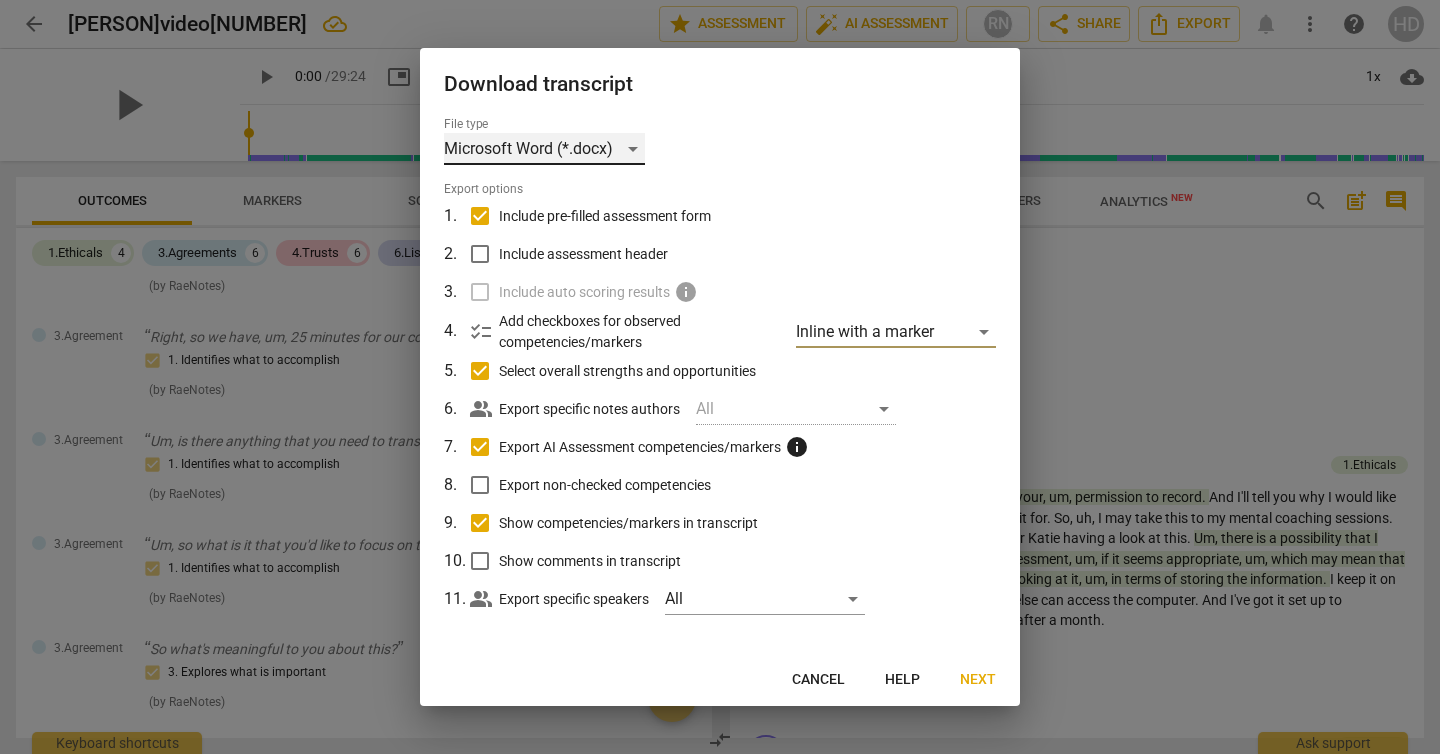 click on "Microsoft Word (*.docx)" at bounding box center (544, 149) 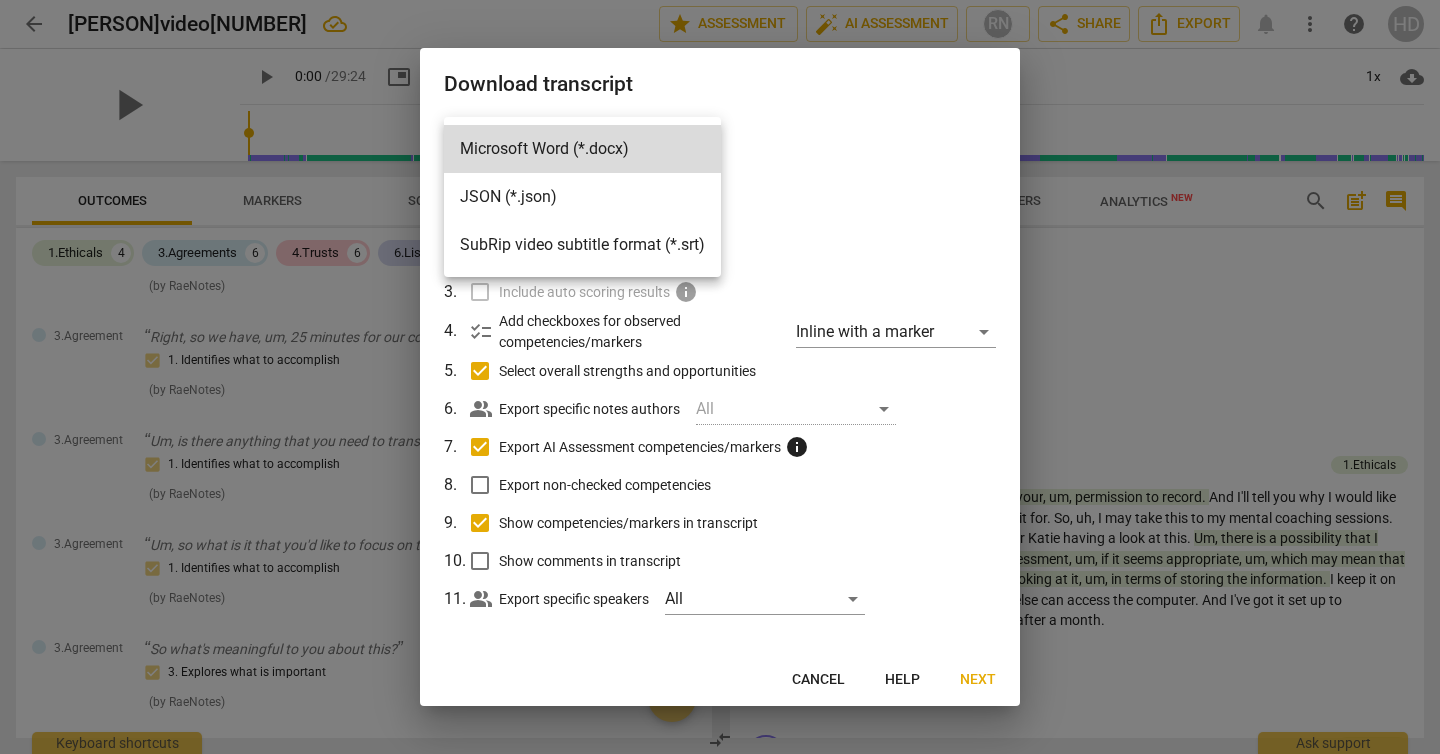 click on "Microsoft Word (*.docx)" at bounding box center (582, 149) 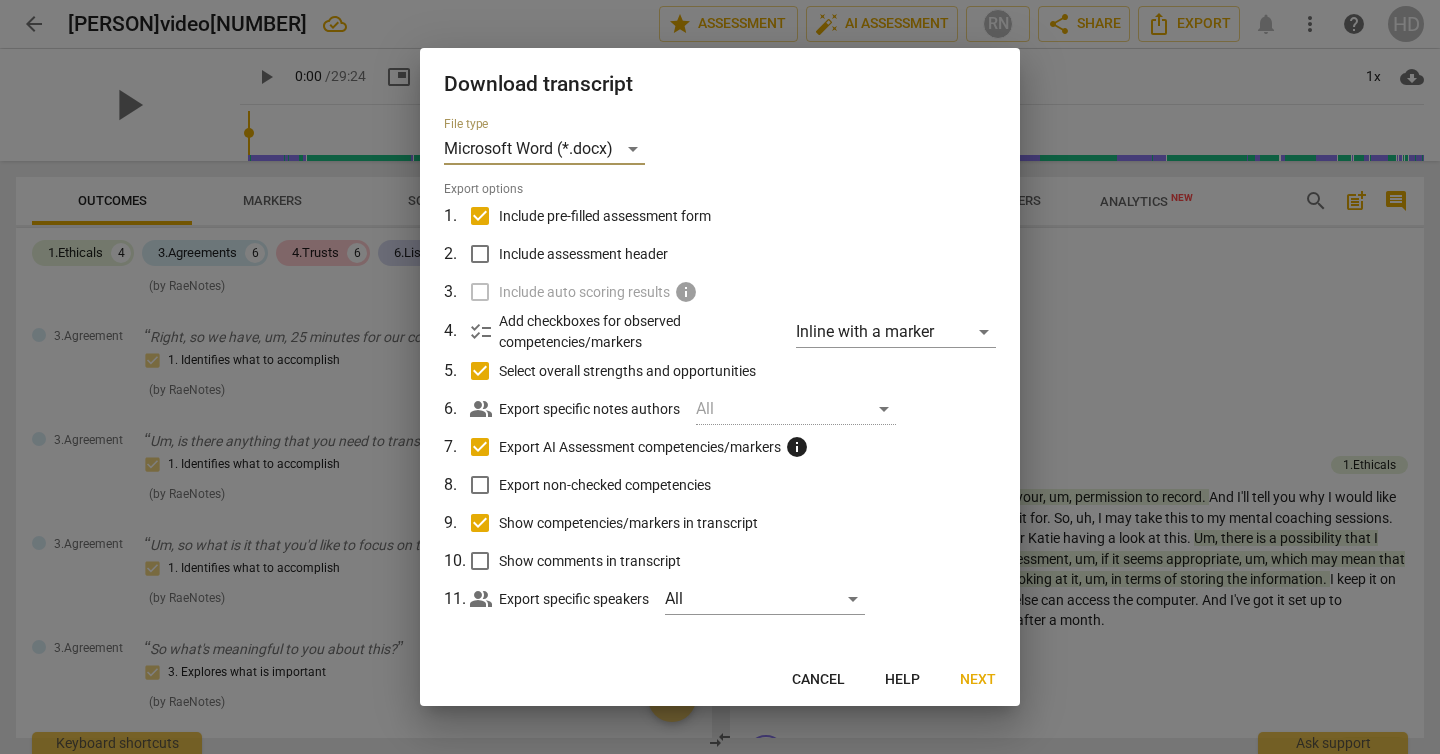 click on "Next" at bounding box center [978, 680] 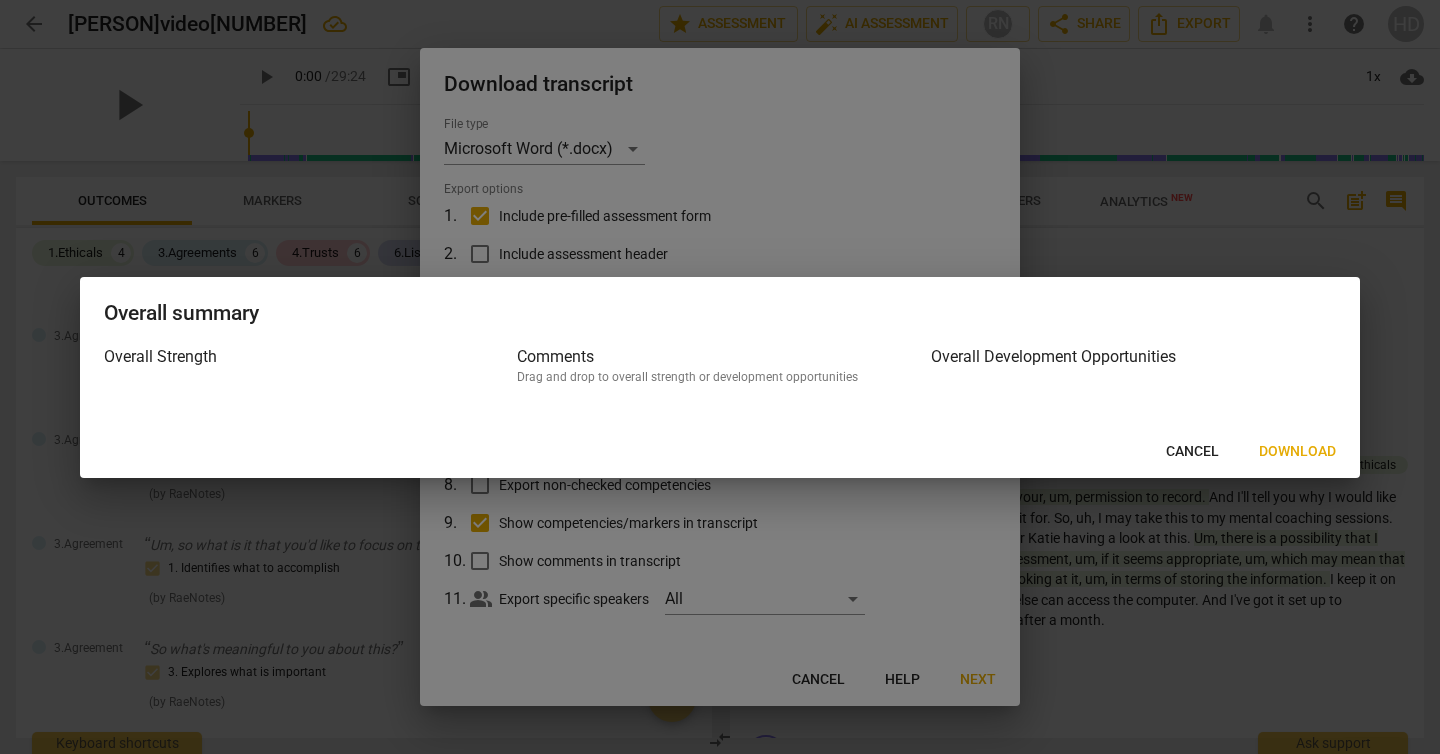 click on "Download" at bounding box center (1297, 452) 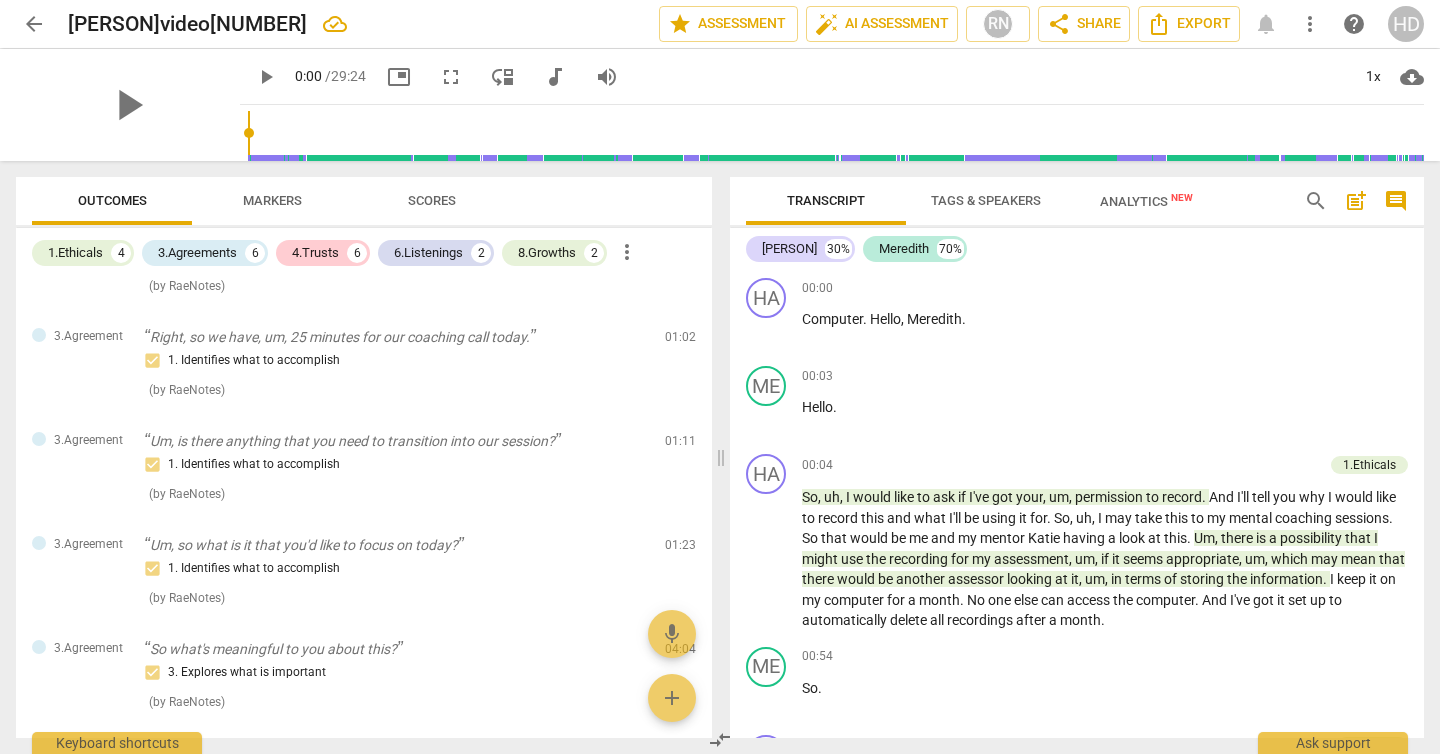 click on "Markers" at bounding box center [272, 200] 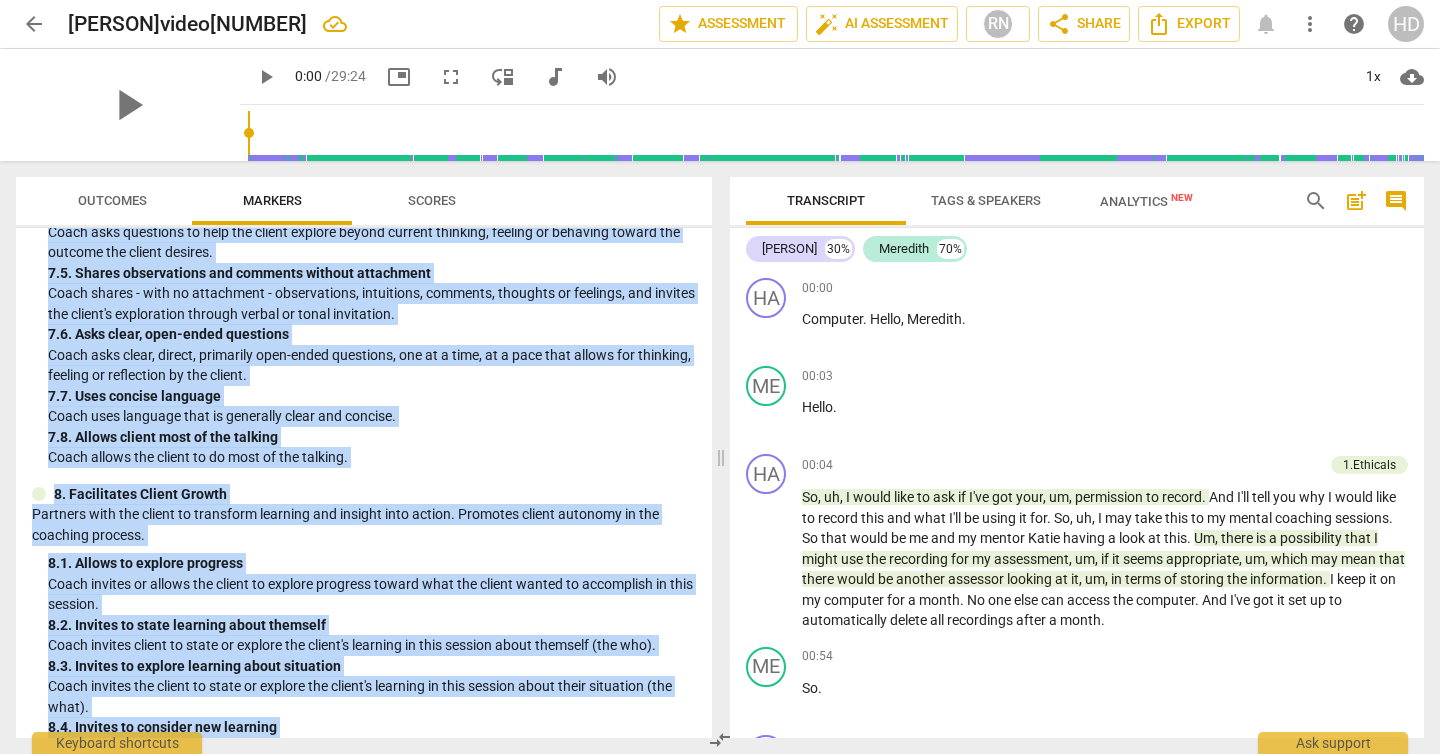 scroll, scrollTop: 2206, scrollLeft: 0, axis: vertical 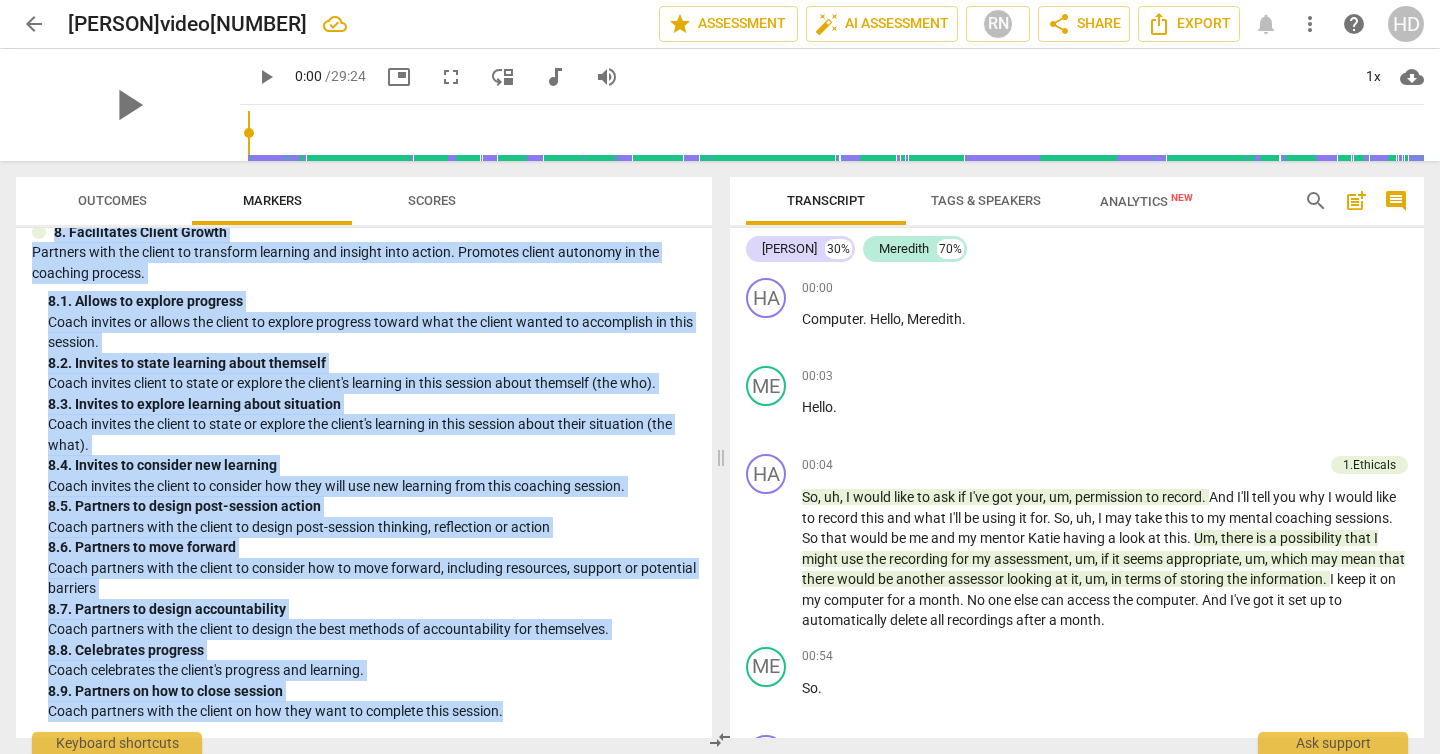 drag, startPoint x: 68, startPoint y: 297, endPoint x: 459, endPoint y: 753, distance: 600.6804 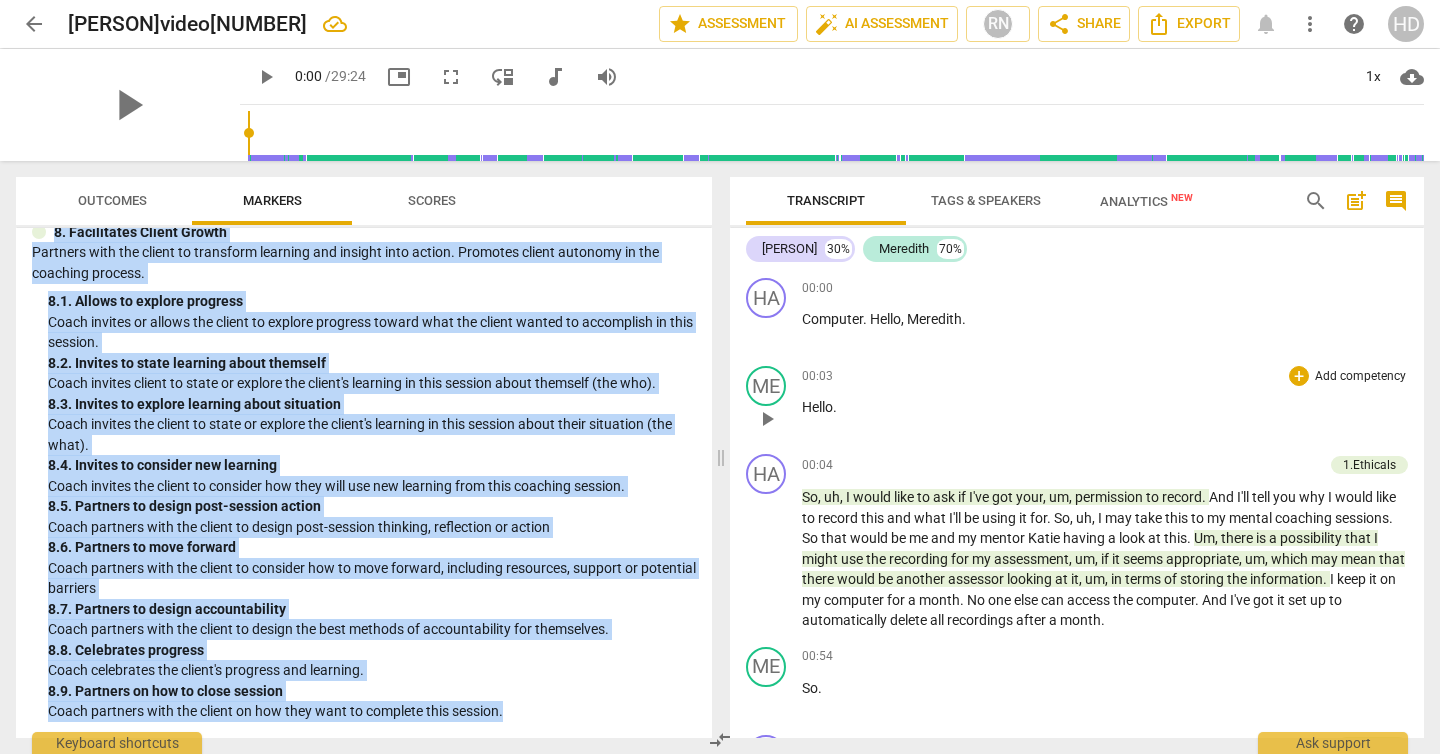 click on "Hello ." at bounding box center [1105, 407] 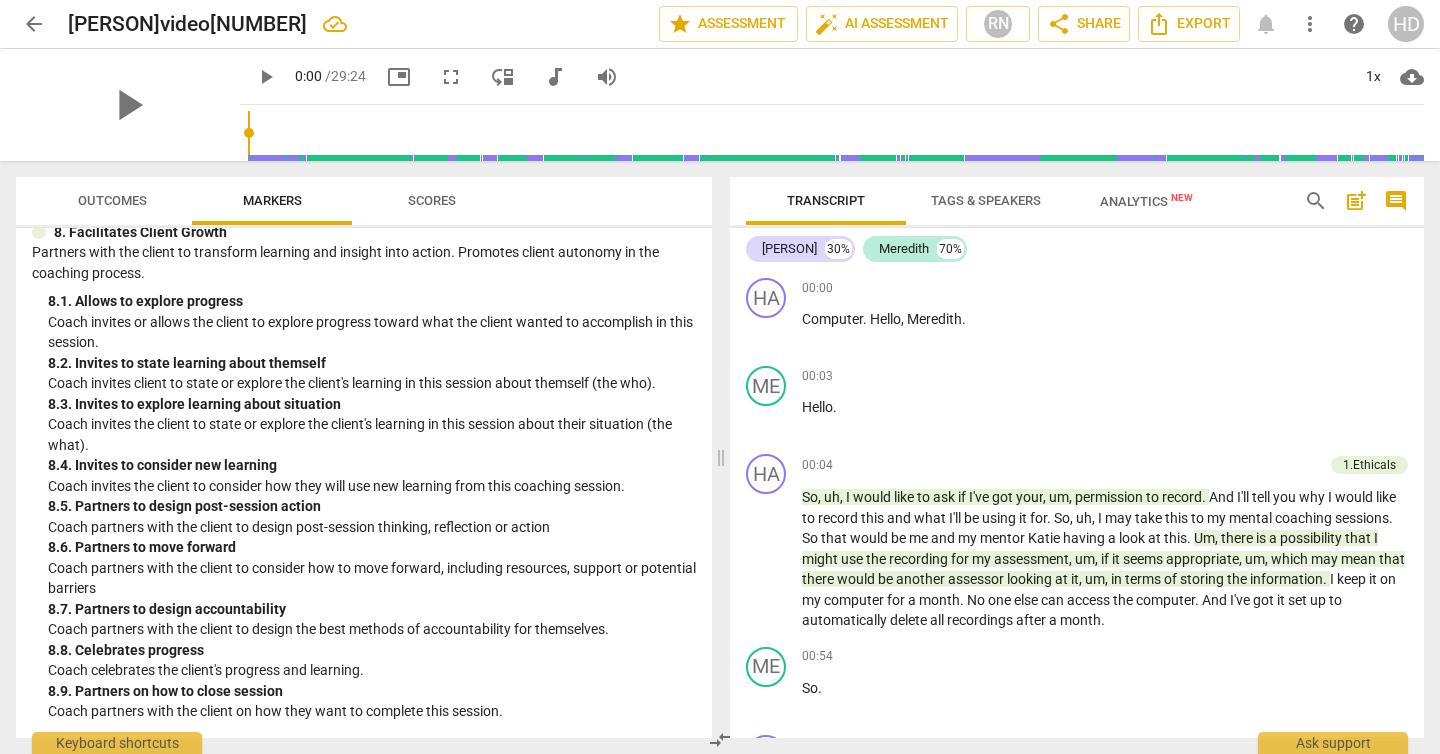 click on "Outcomes" at bounding box center [112, 201] 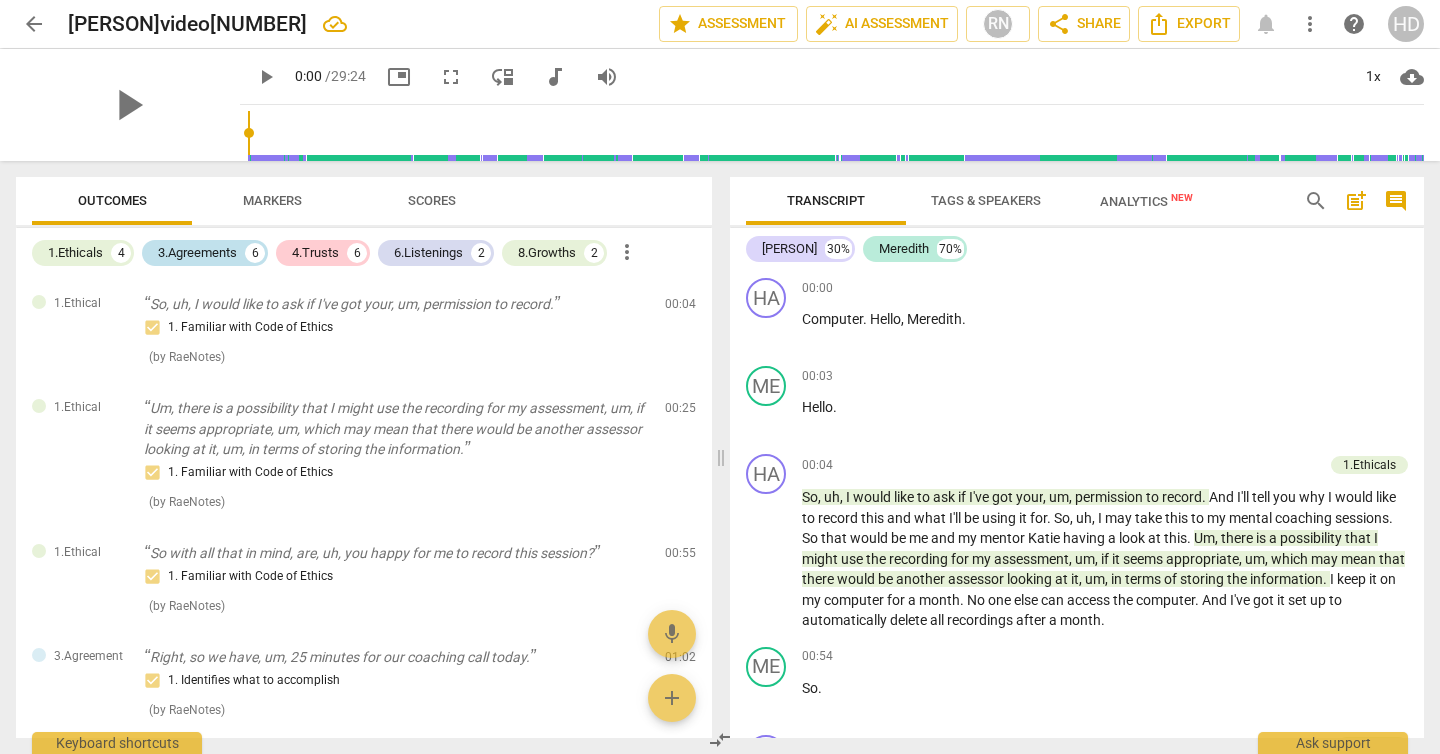 click on "3.Agreements" at bounding box center [197, 253] 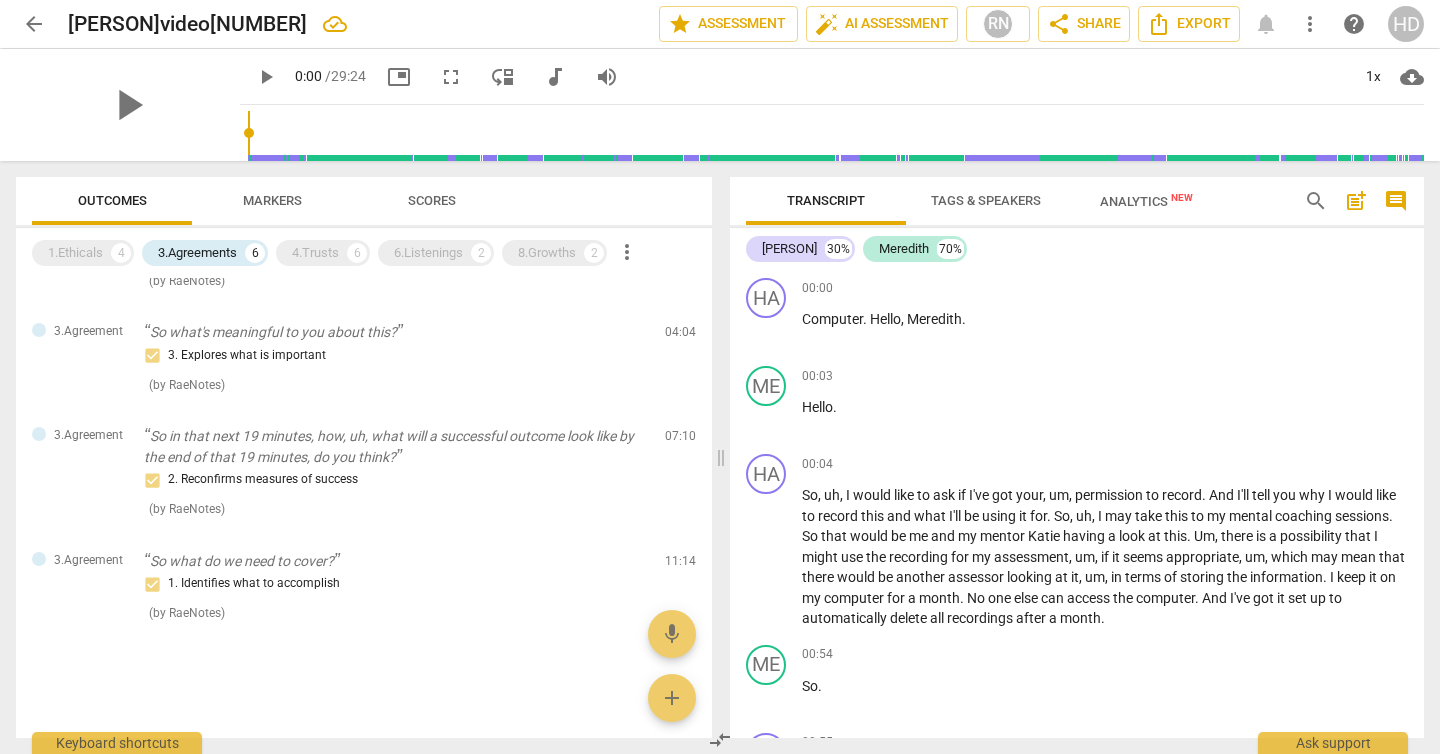 scroll, scrollTop: 282, scrollLeft: 0, axis: vertical 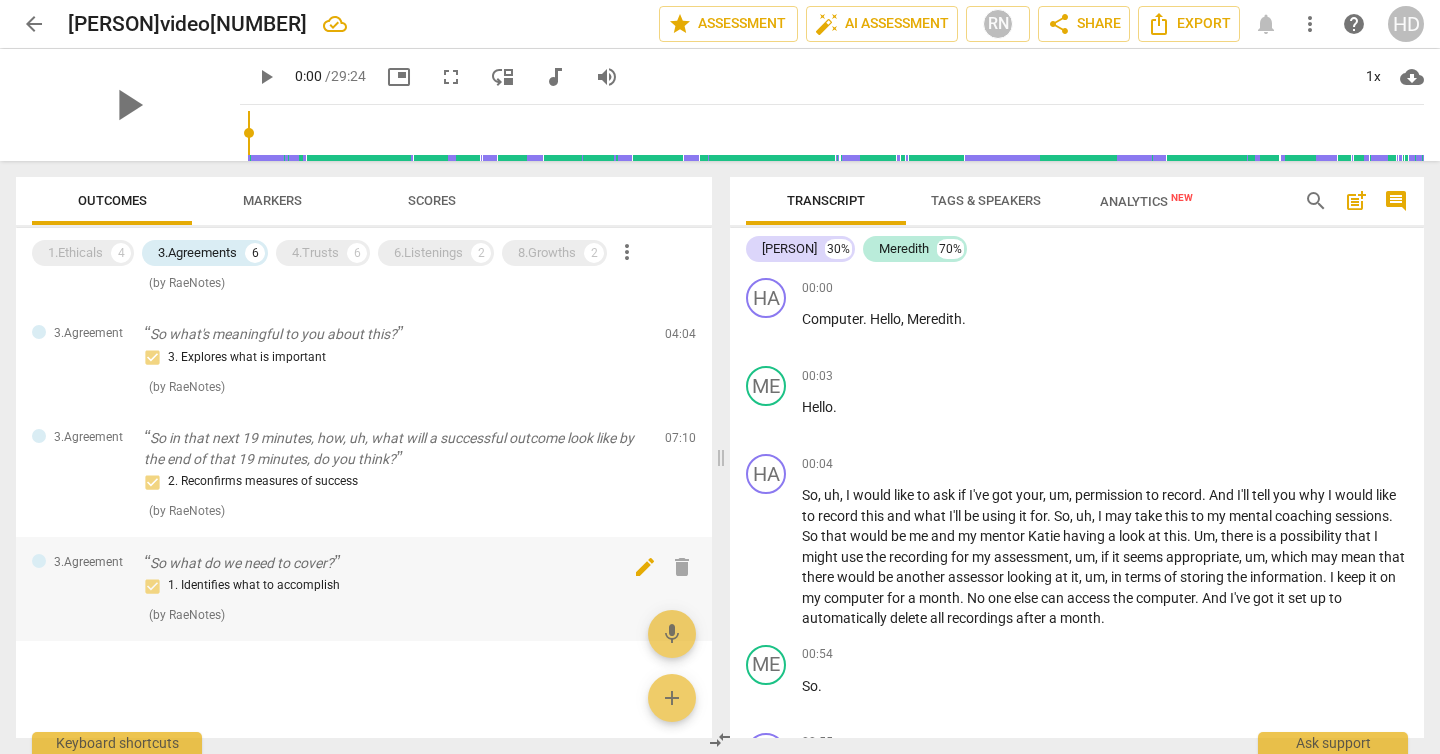 click on "edit" at bounding box center (645, 567) 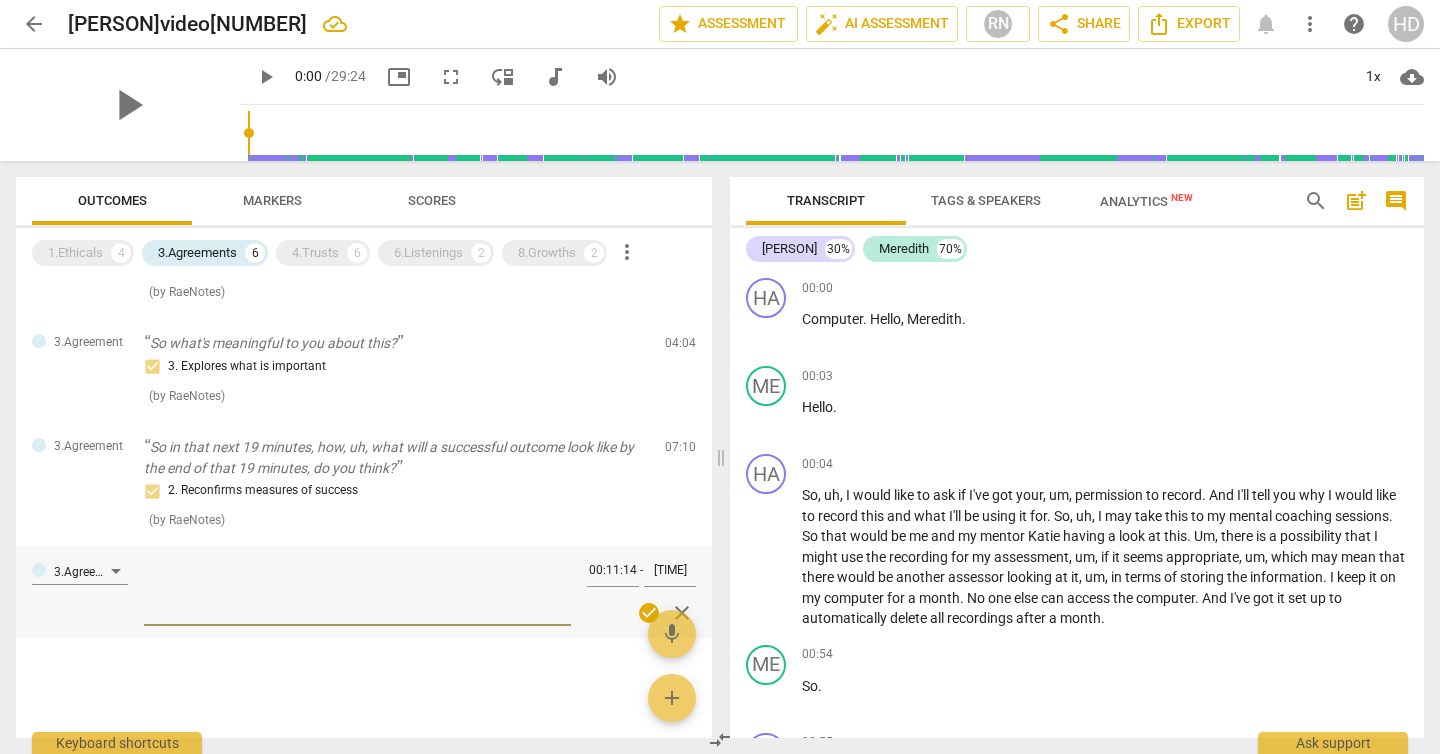 scroll, scrollTop: 272, scrollLeft: 0, axis: vertical 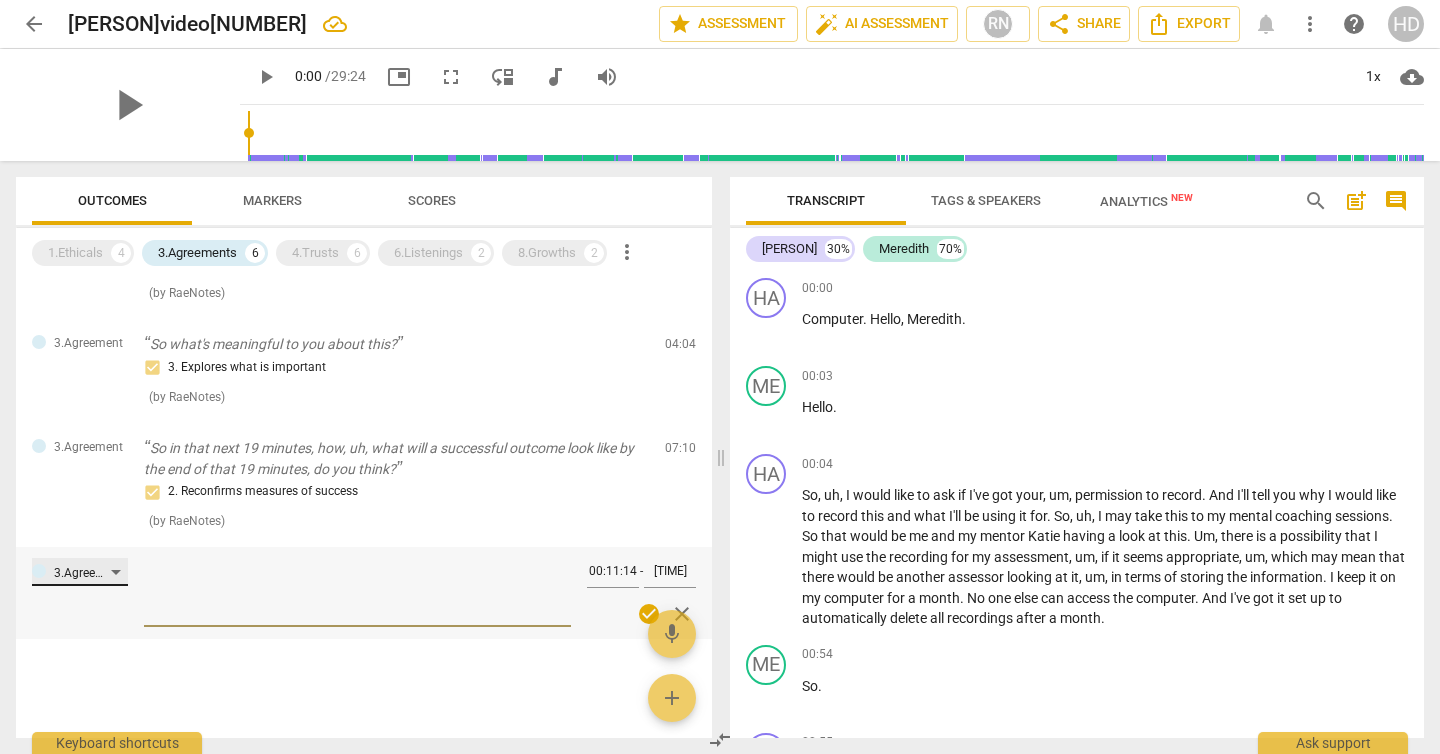 click on "3.Agreement" at bounding box center [80, 572] 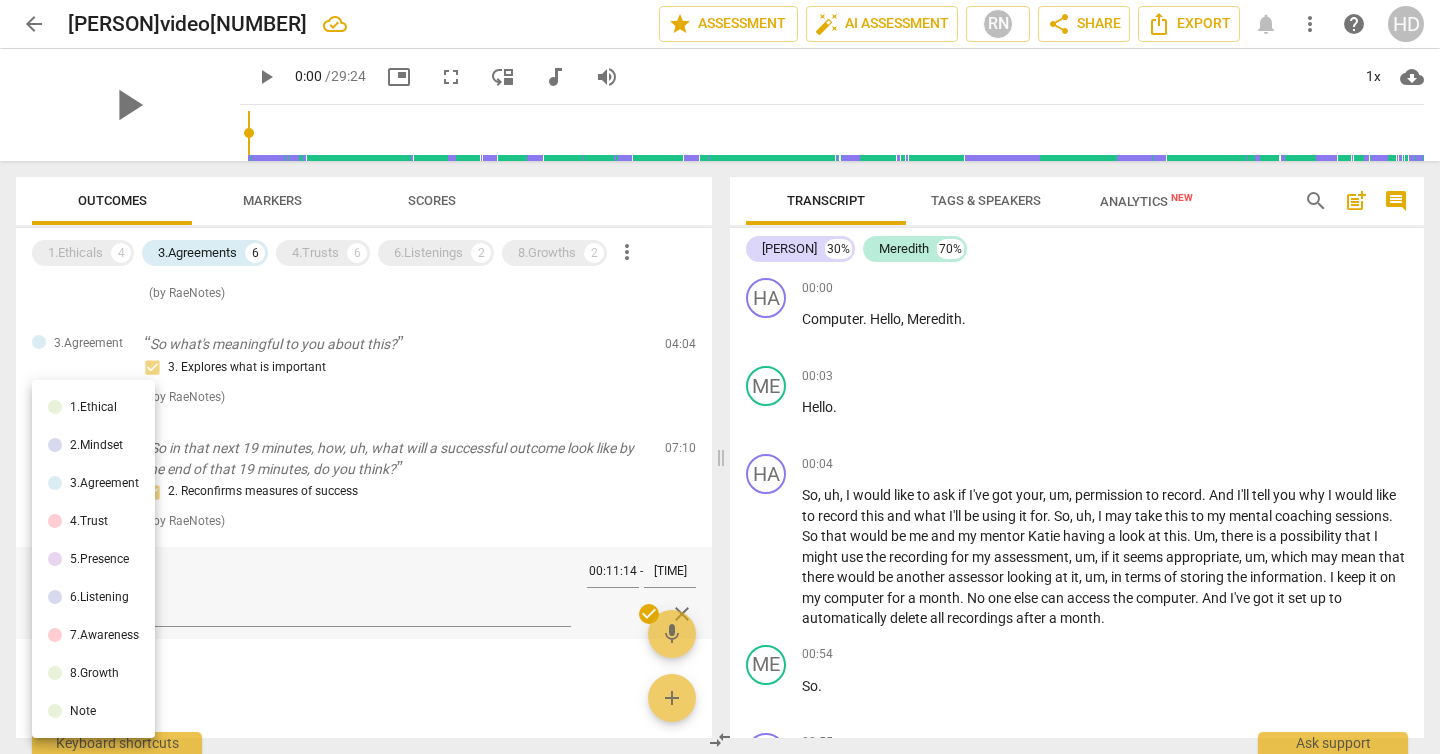 click on "3.Agreement" at bounding box center (104, 483) 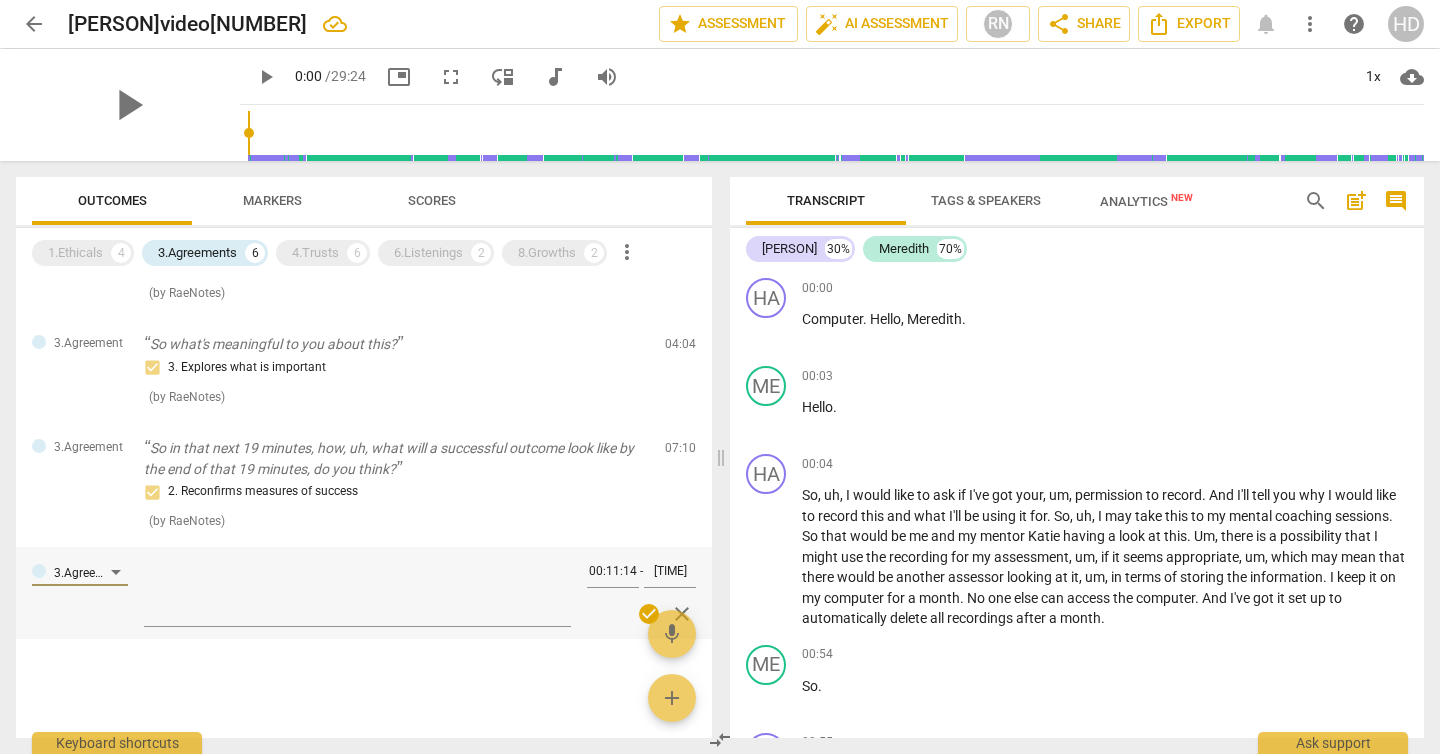 click on "check_circle" at bounding box center [649, 614] 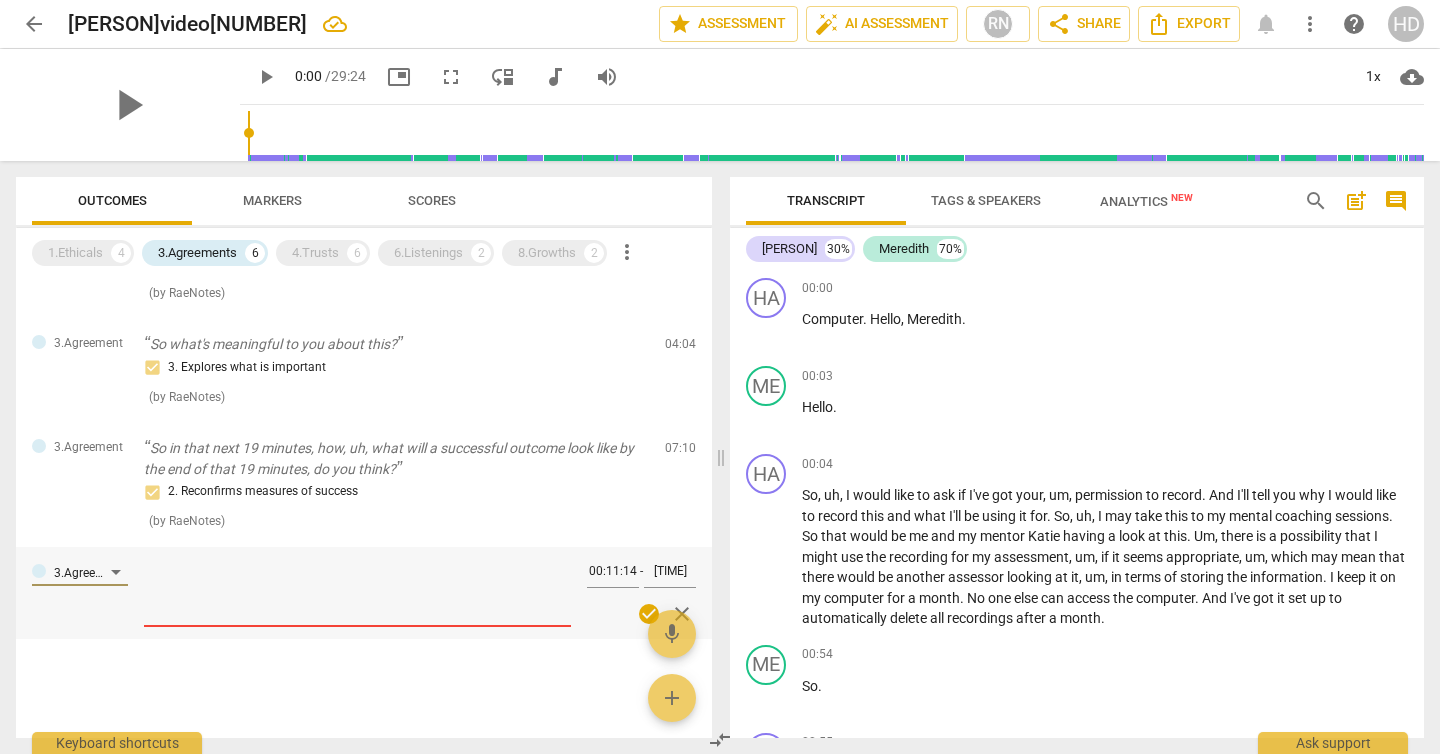 click on "close" at bounding box center [682, 614] 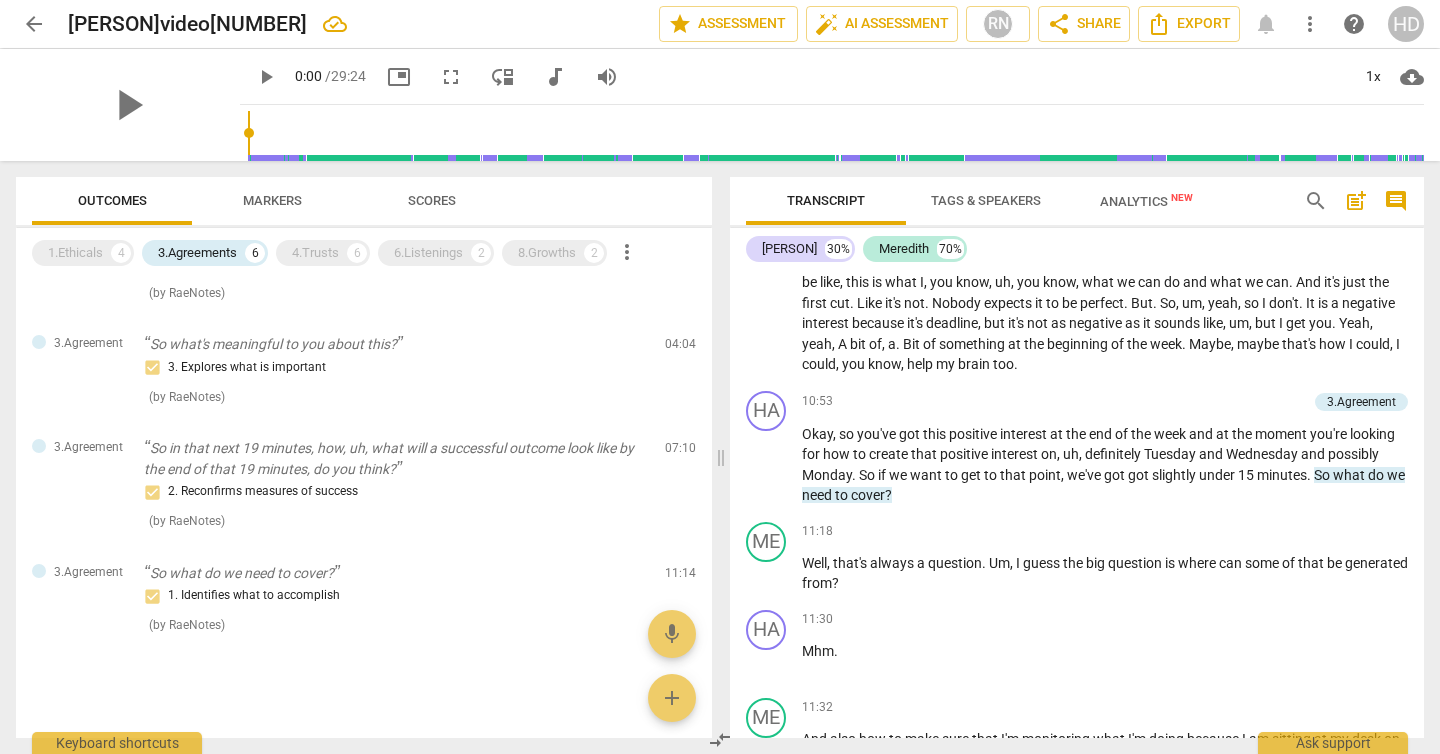 scroll, scrollTop: 3812, scrollLeft: 0, axis: vertical 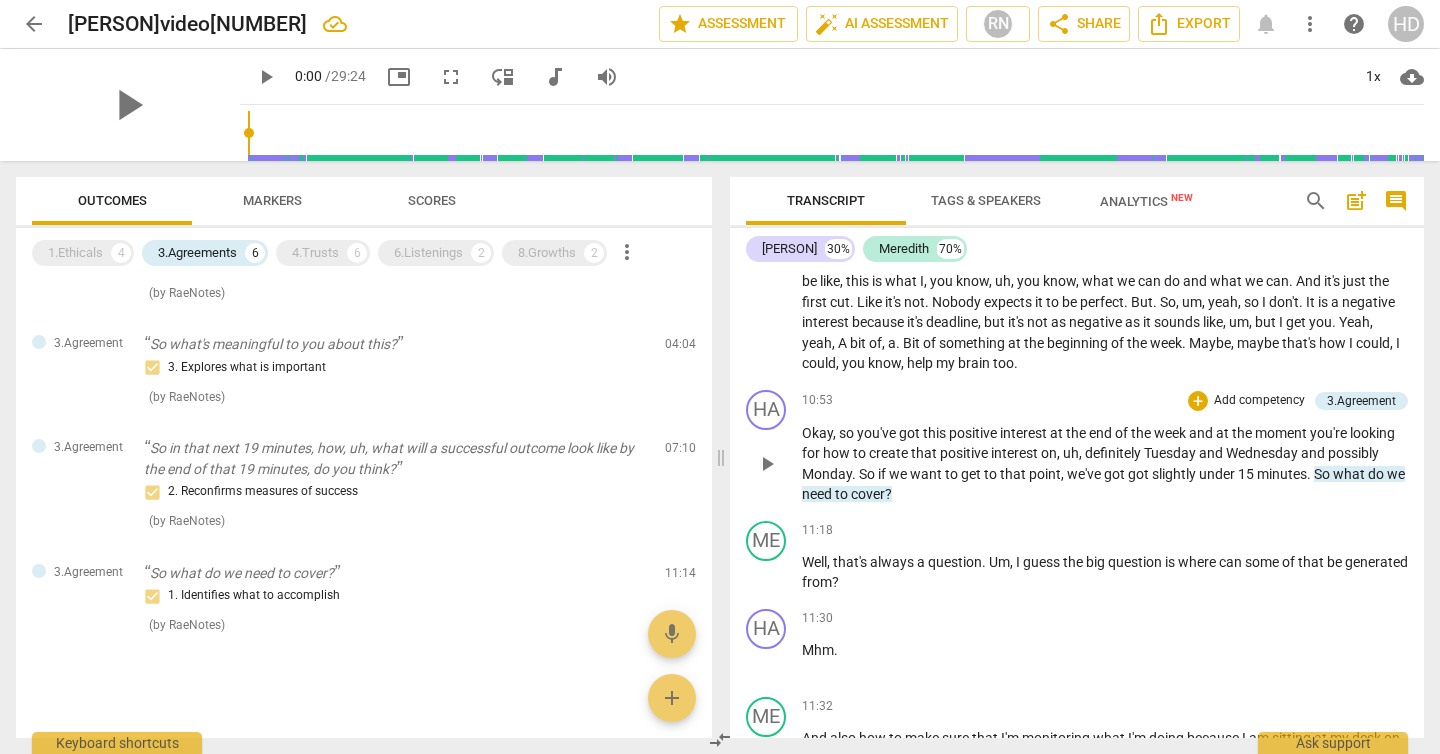 click on "Add competency" at bounding box center (1259, 401) 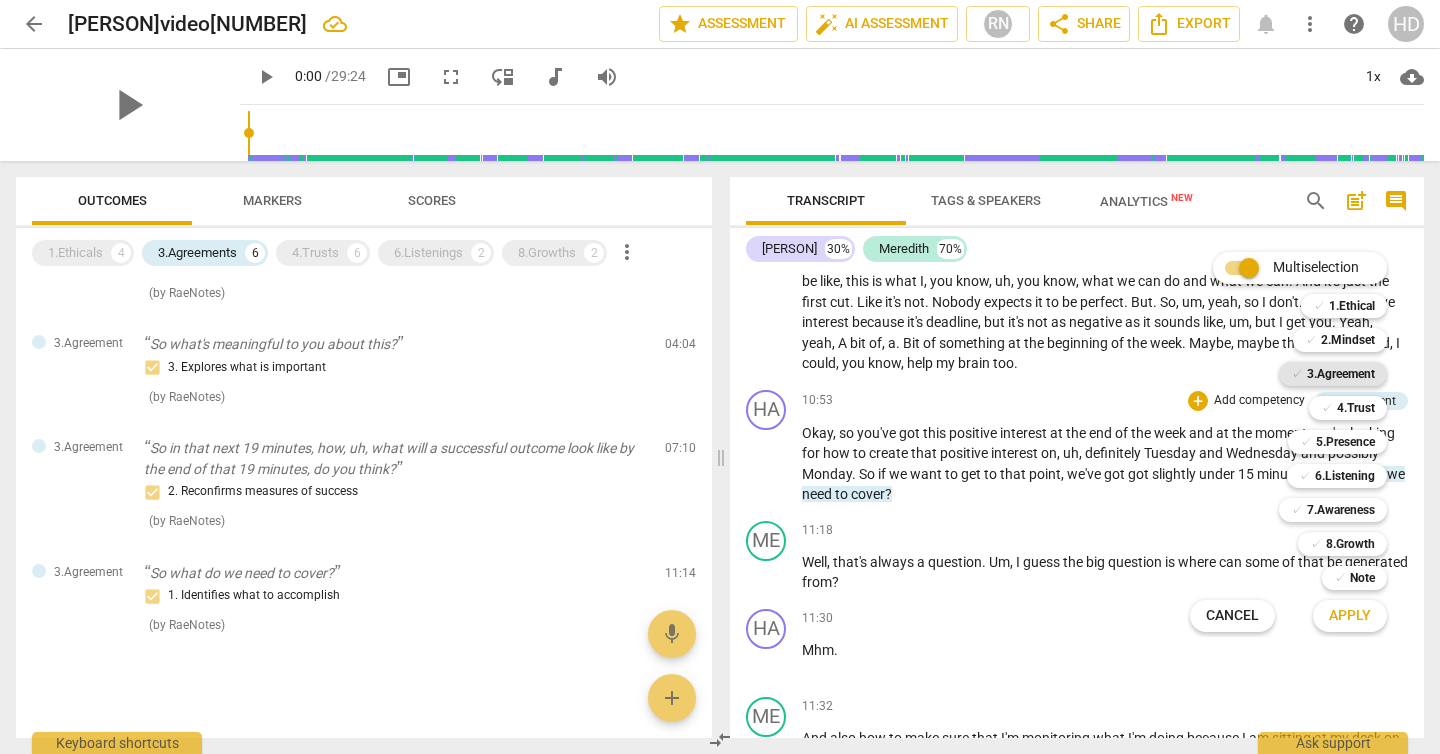 click on "3.Agreement" at bounding box center (1341, 374) 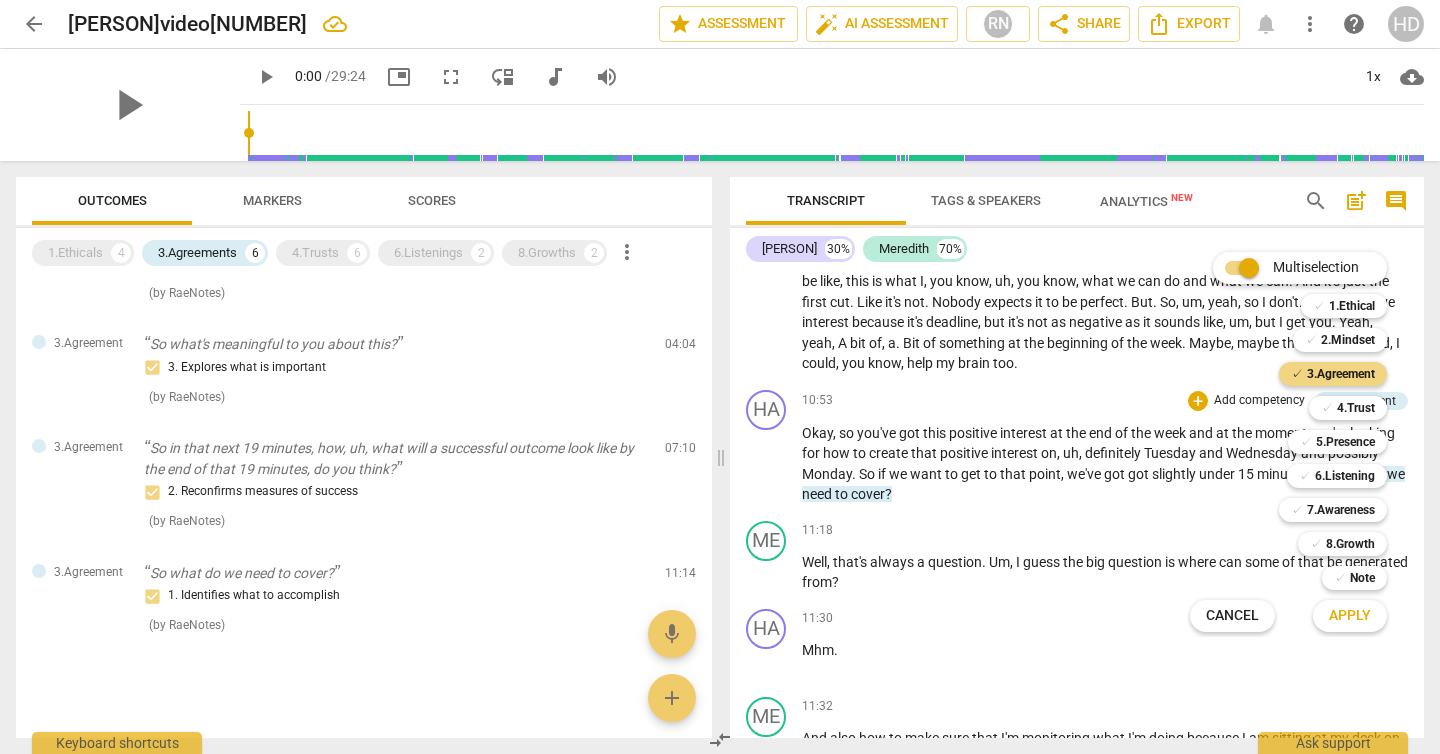 click on "Apply" at bounding box center [1350, 616] 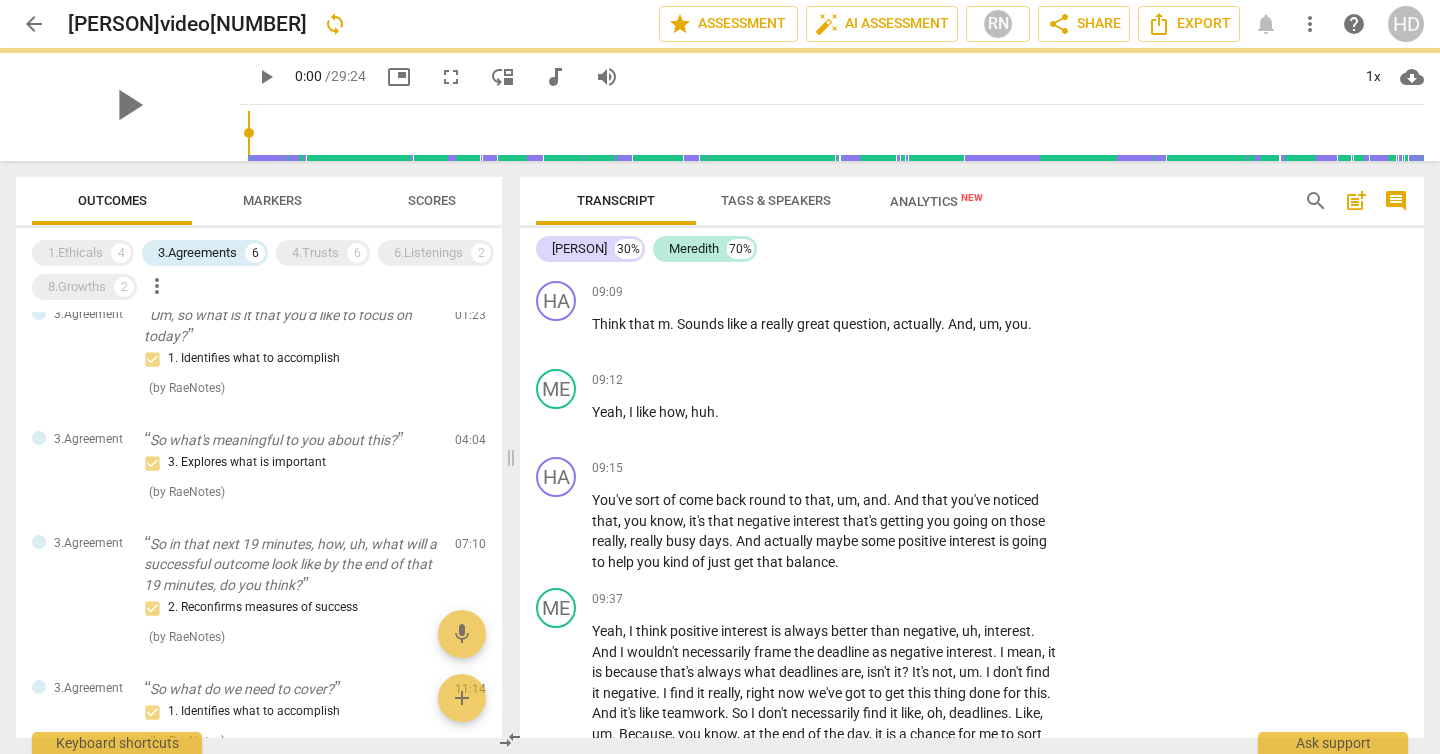 scroll, scrollTop: 4345, scrollLeft: 0, axis: vertical 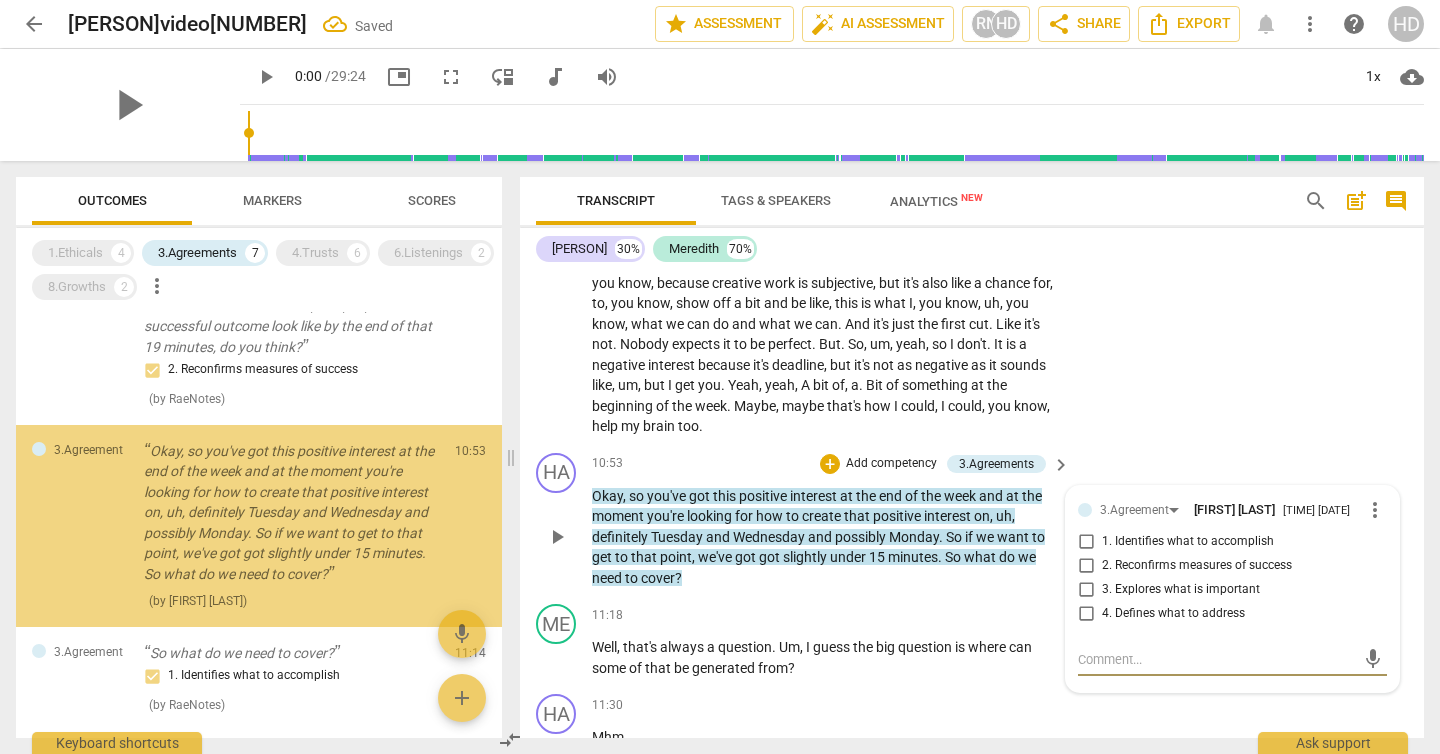 click on "4. Defines what to address" at bounding box center (1173, 614) 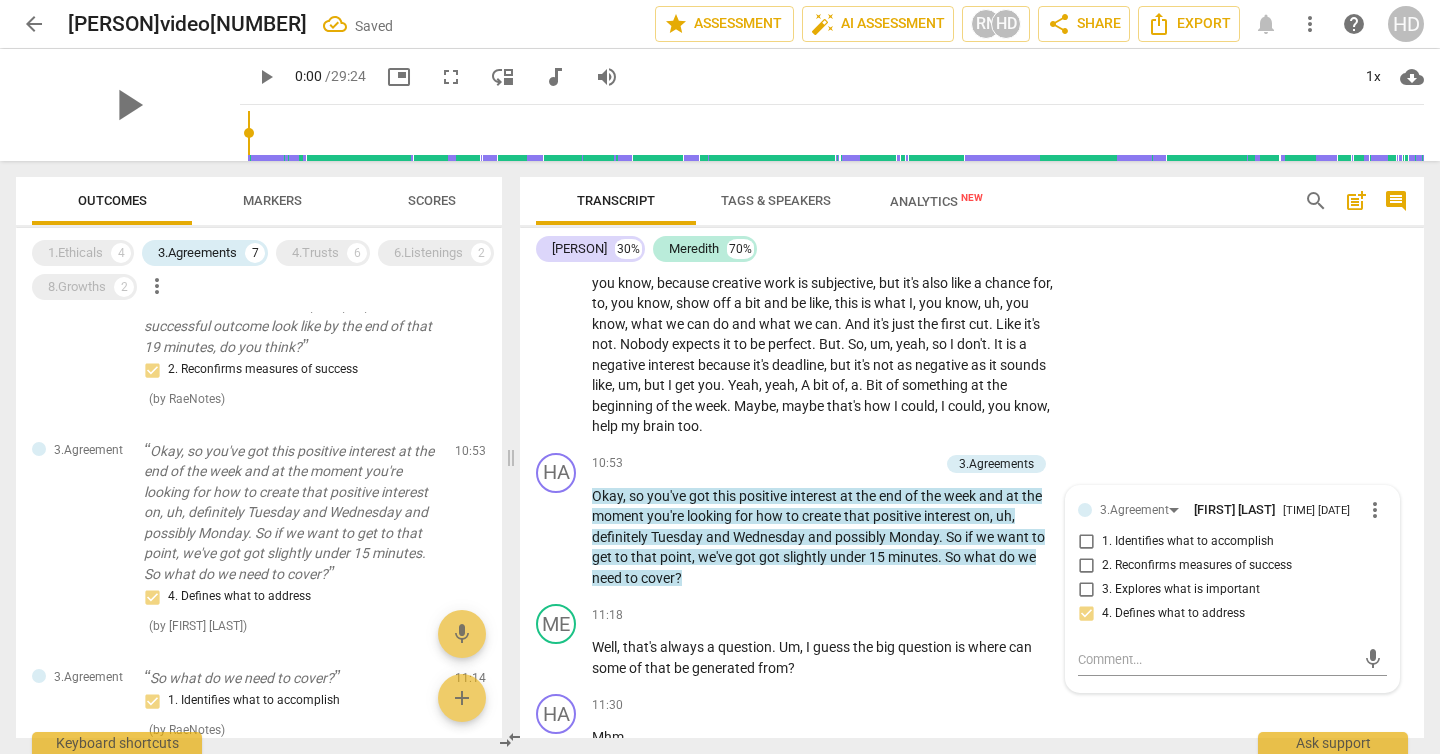 click on "HA play_arrow pause [TIME] + Add competency keyboard_arrow_right Yeah , I think positive interest is always better than negative , uh , interest . And I wouldn't necessarily frame the deadline as negative interest . I mean , it is because that's always what deadlines are , isn't it ? It's not , um . I don't find it negative . I find it really , right now we've got to get this thing done for this . And it's like teamwork . So I don't necessarily find it like , oh , deadlines . Like , um . Because , you know , at the end of the day , it is a chance for me to sort of , especially on a show with people who I haven't worked with before , you know , it's a chance for me to be like , here's my stuff . Like , um , you know , which can be awful because it can also be" at bounding box center (972, 246) 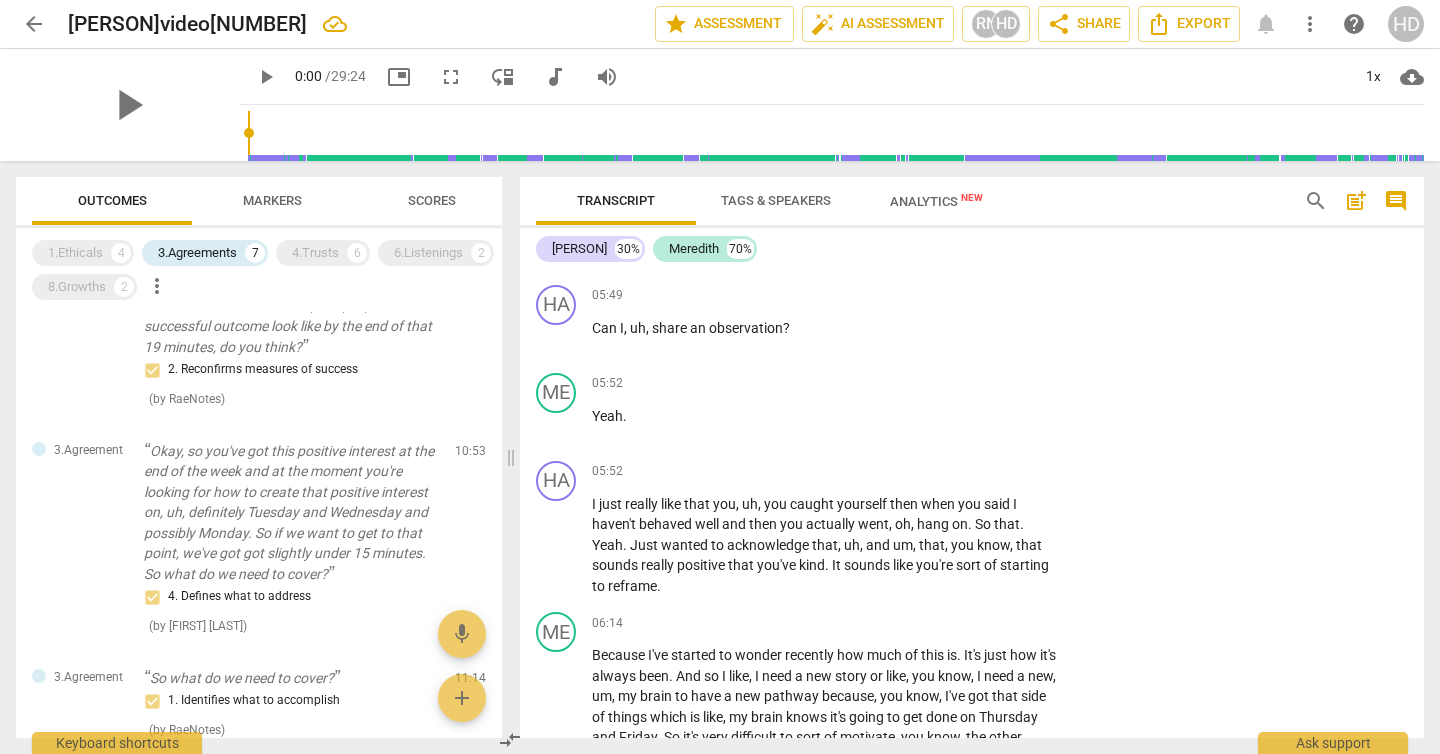 scroll, scrollTop: 6546, scrollLeft: 0, axis: vertical 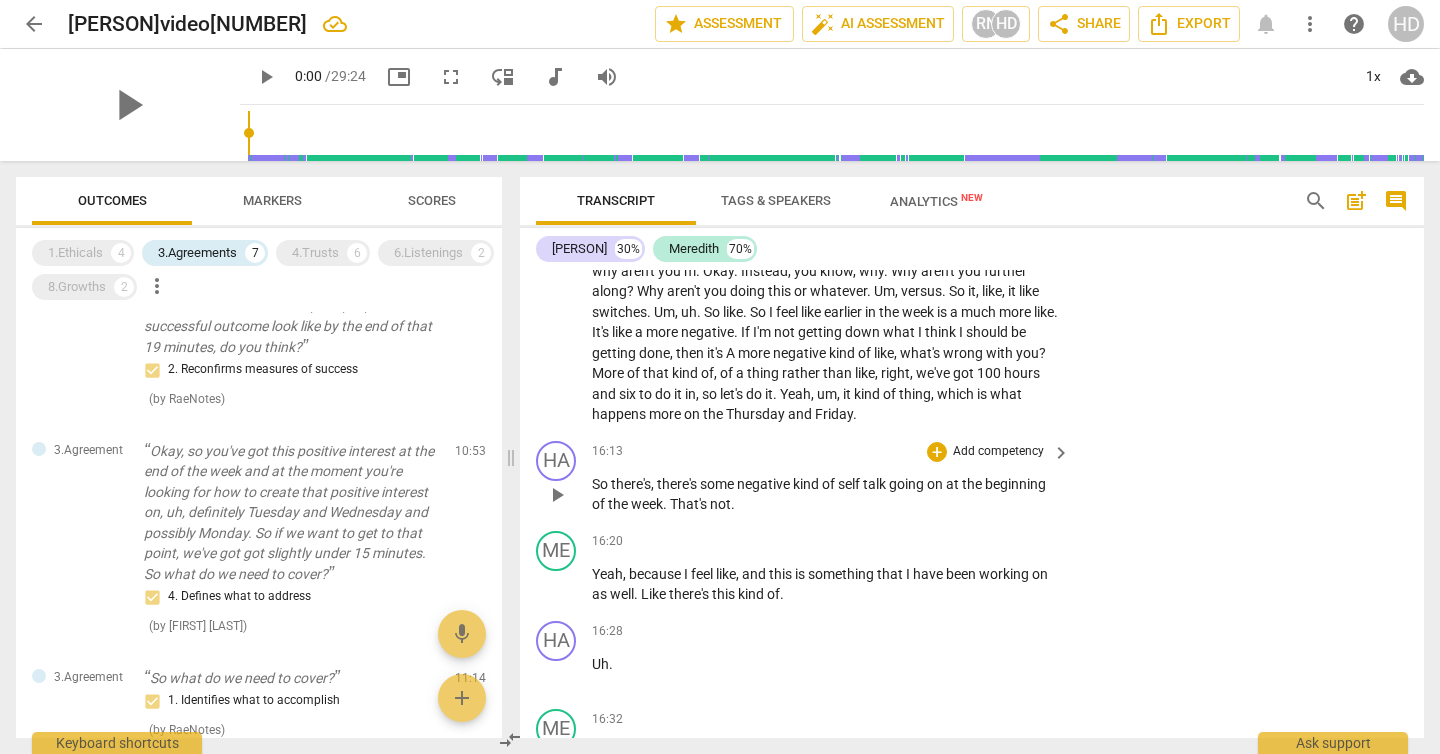 click on "Add competency" at bounding box center [998, 452] 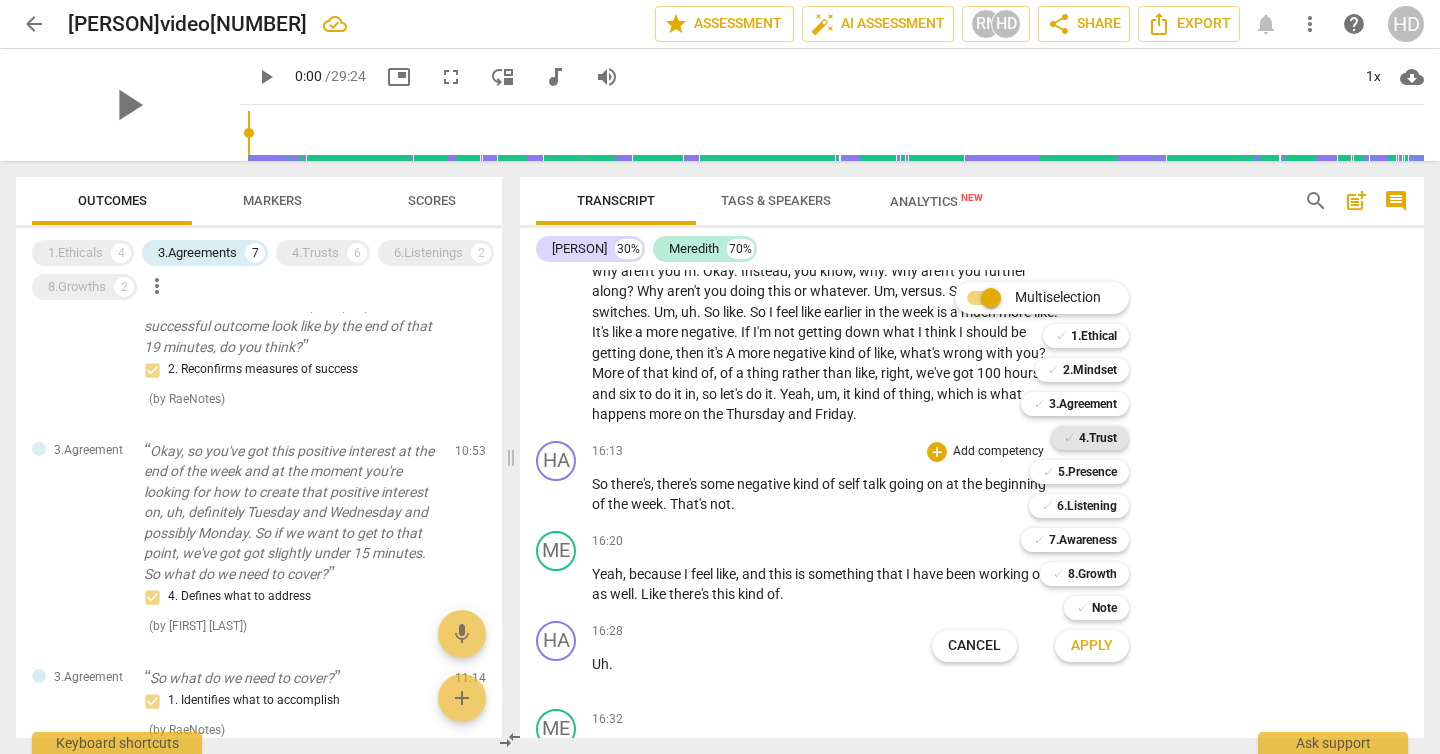 click on "4.Trust" at bounding box center [1098, 438] 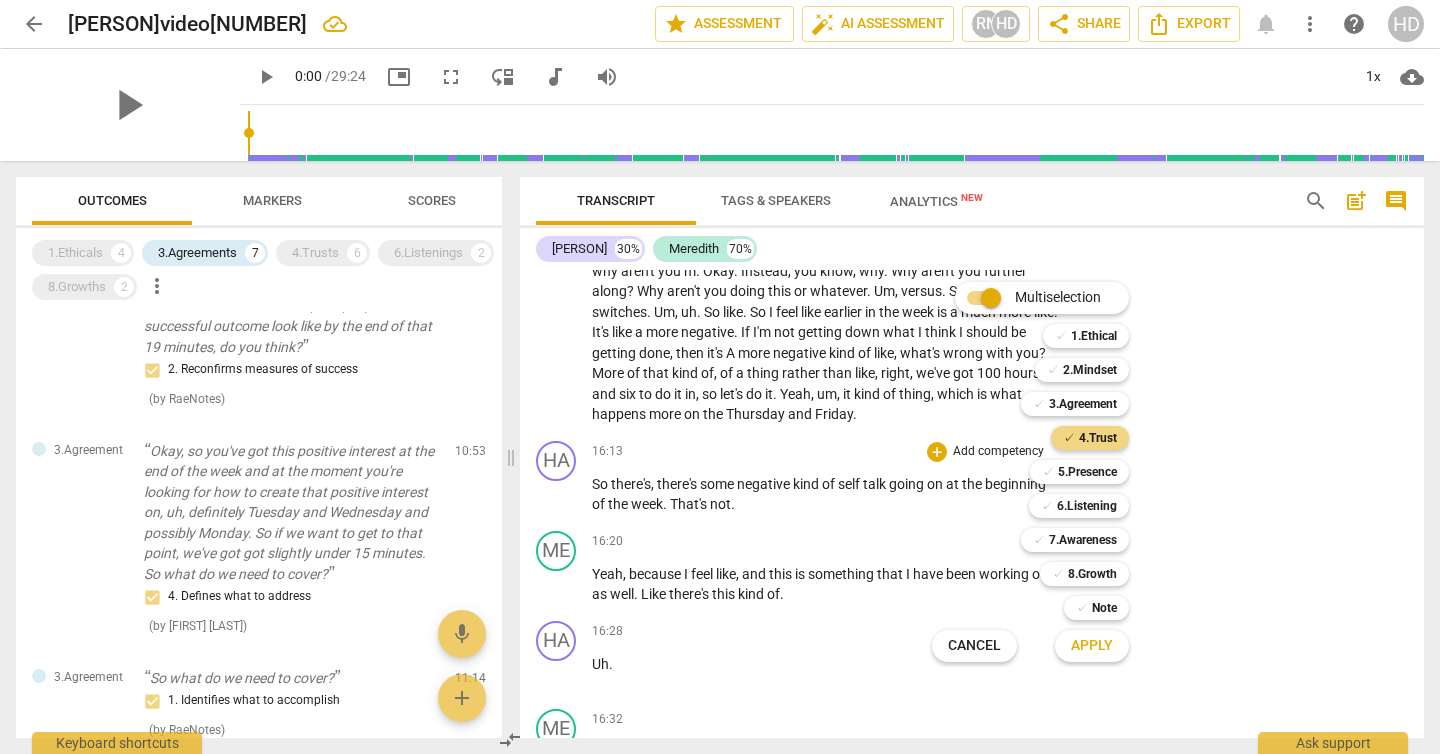 click on "Apply" at bounding box center (1092, 646) 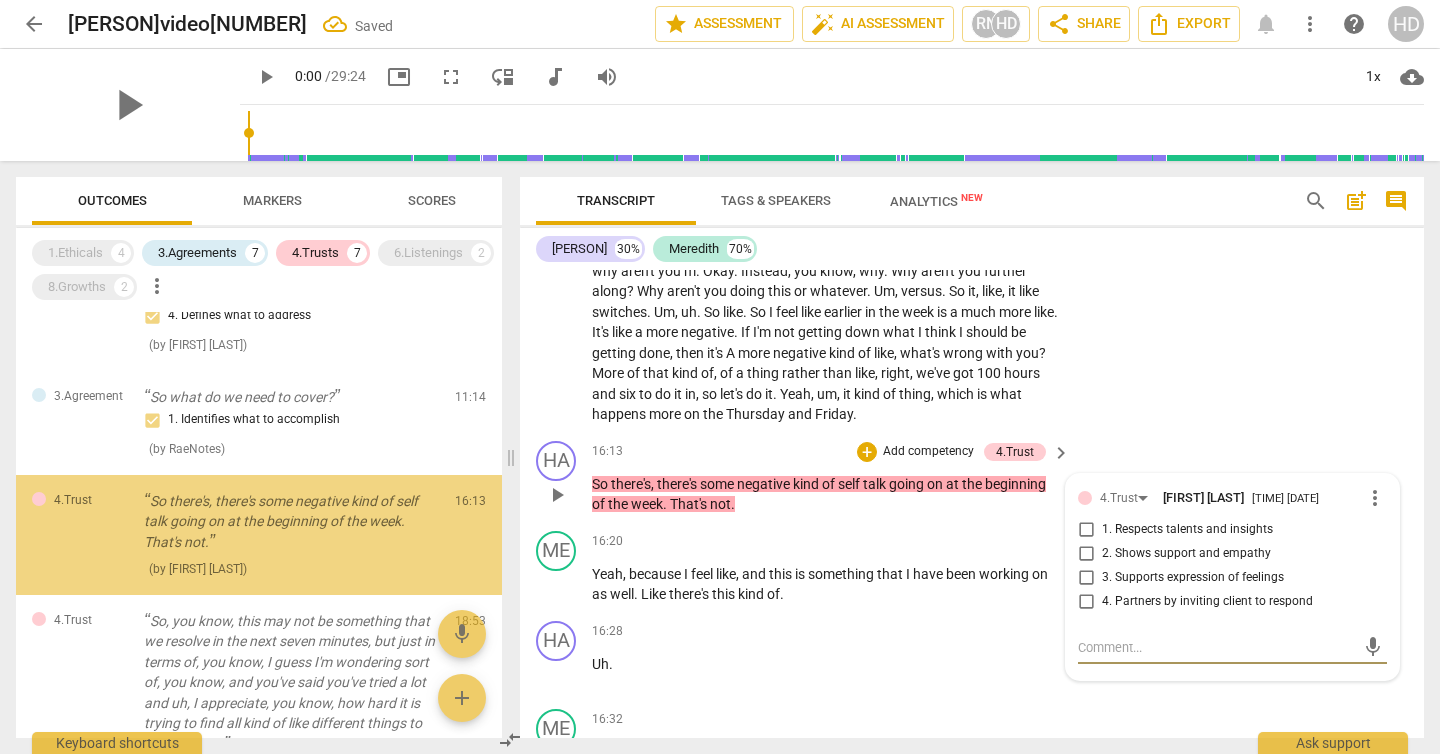 scroll, scrollTop: 1049, scrollLeft: 0, axis: vertical 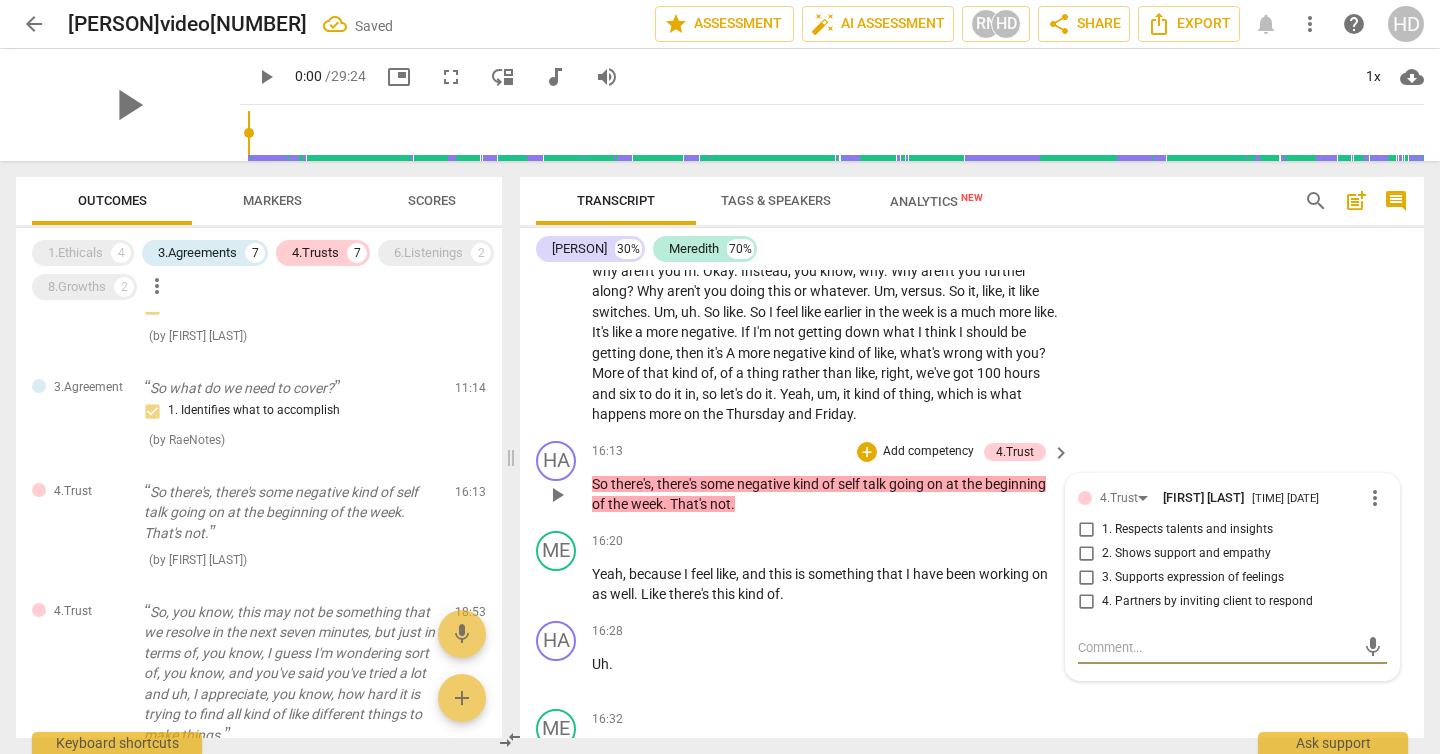 click on "3. Supports expression of feelings" at bounding box center (1193, 578) 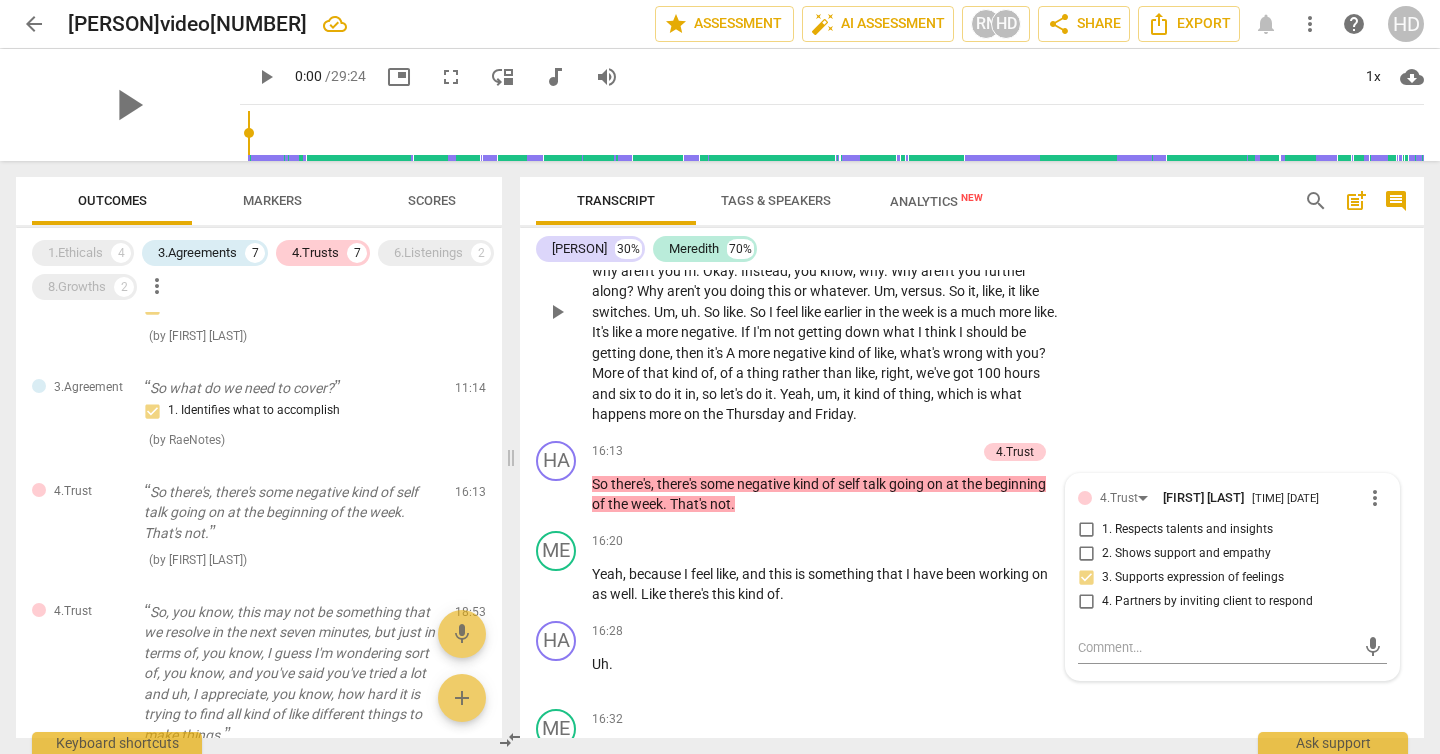 click on "ME play_arrow pause [TIME] + Add competency keyboard_arrow_right That's   interesting   actually   because ,   um .   Because   I   know .   I   know   that   later   in   the   week   I   am   feeling ,   um ,   uh ,   anxious   about   it ,   but   it's   more   like   anxious   in   a .   We   need   to   get   this   done .   Whereas   earlier   in   the   week   I'm   feeling   a .   Ah ,   why   aren't   you   m .   Okay .   Instead ,   you   know ,   why .   Why   aren't   you   further   along ?   Why   aren't   you   doing   this   or   whatever .   Um ,   versus .   So   it ,   like ,   it   like   switches .   Um ,   uh .   So   like .   So   I   feel   like   earlier   in   the   week   is   a   much   more   like .   It's   like   a   more   negative .   If   I'm   not   getting   down   what   I   think   I   should   be   getting   done ,   then   it's   A   more   negative   kind   of   like ,   what's   wrong   with   you ?   More   of   that   kind   of ,   of   a   thing   rather   than   ," at bounding box center (972, 295) 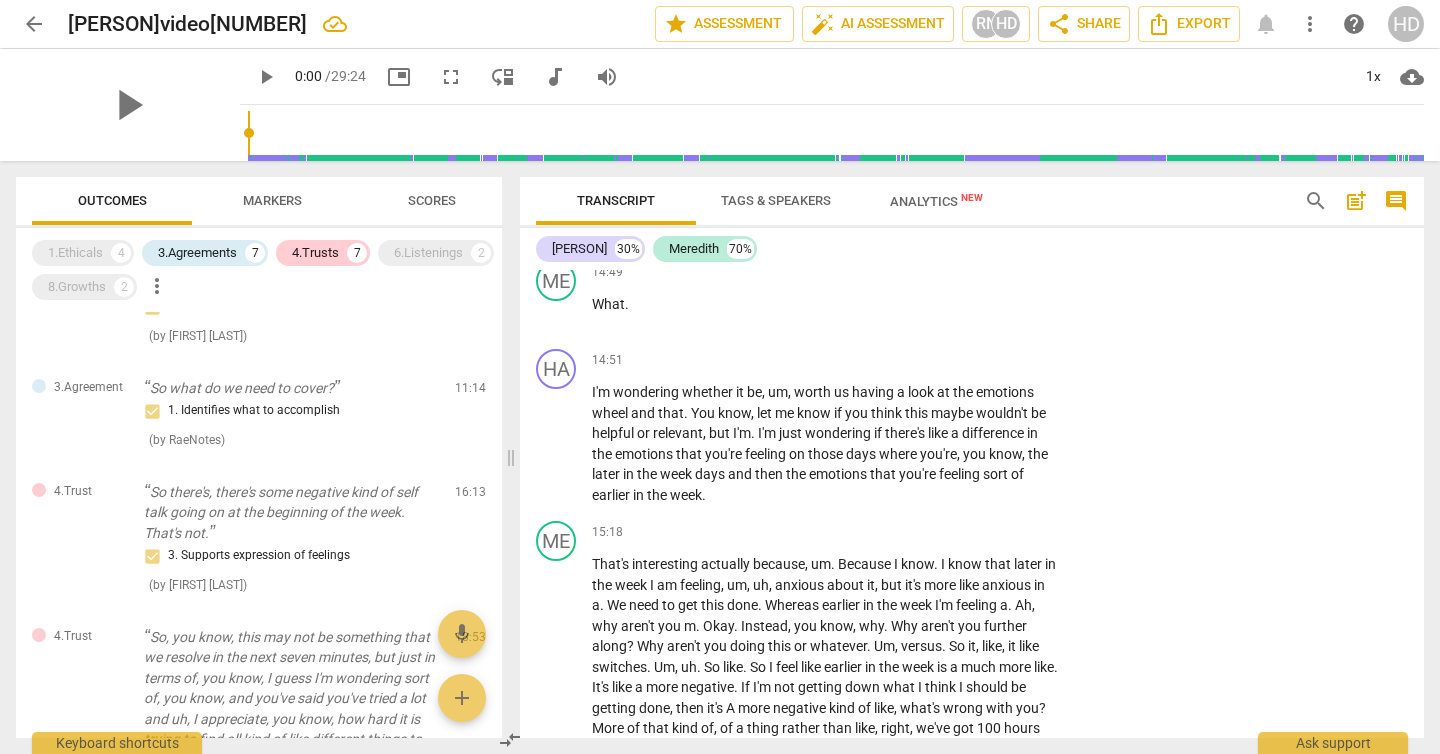 scroll, scrollTop: 6204, scrollLeft: 0, axis: vertical 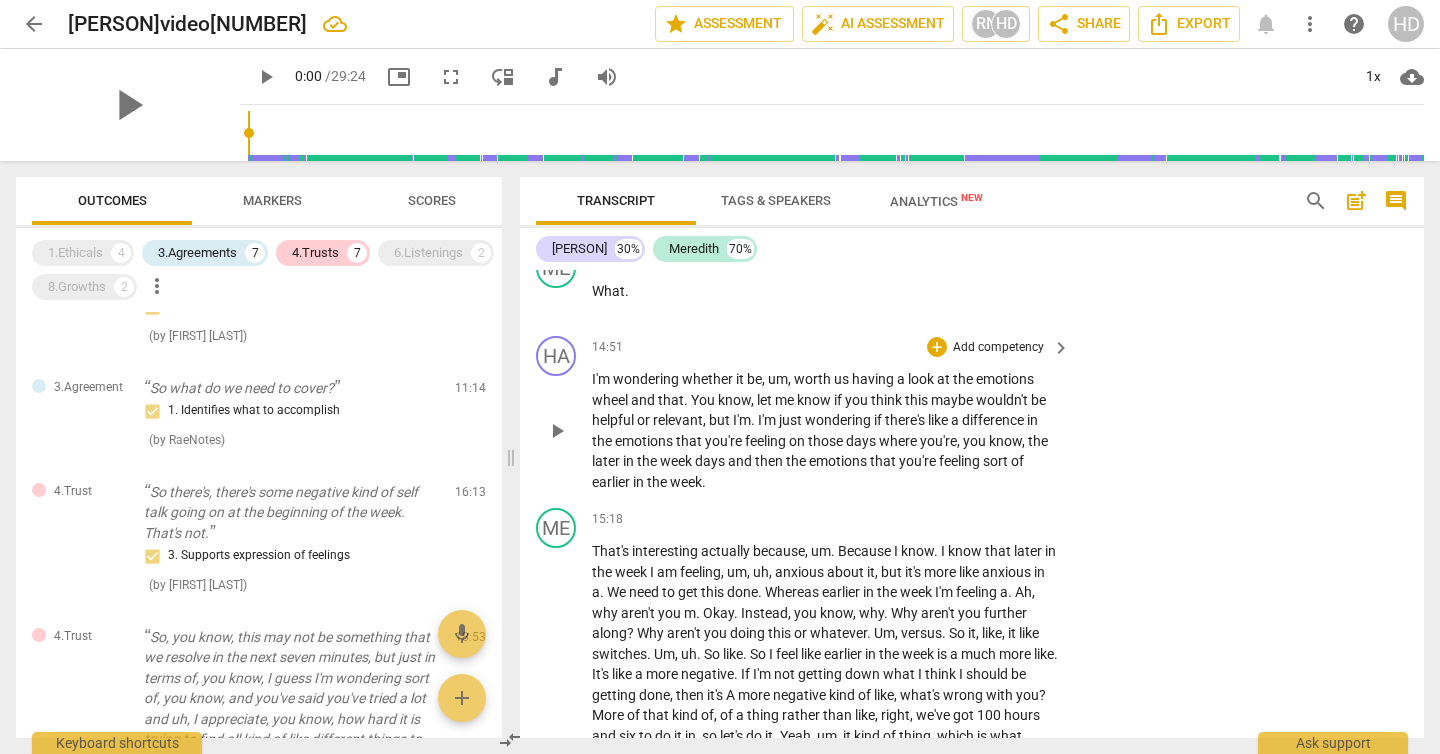 click on "Add competency" at bounding box center (998, 348) 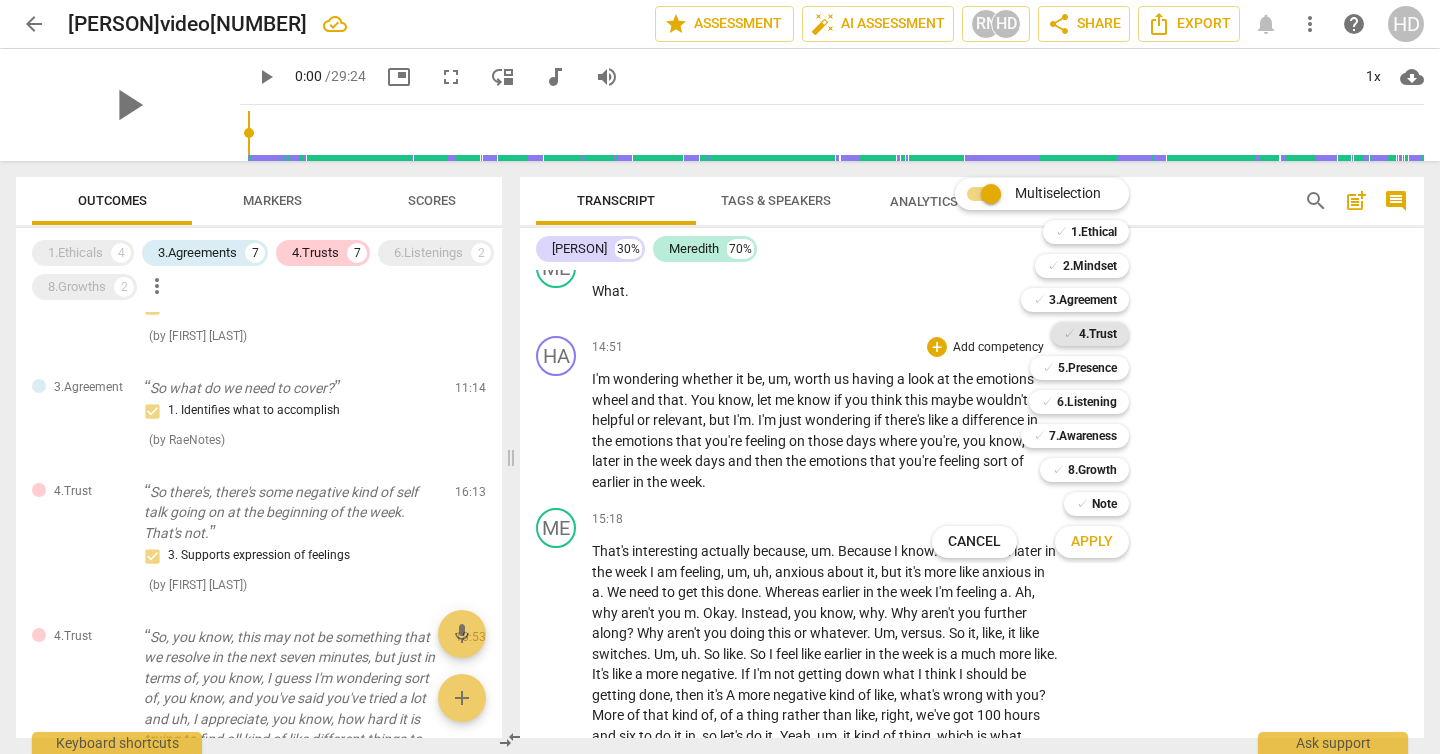 click on "4.Trust" at bounding box center (1098, 334) 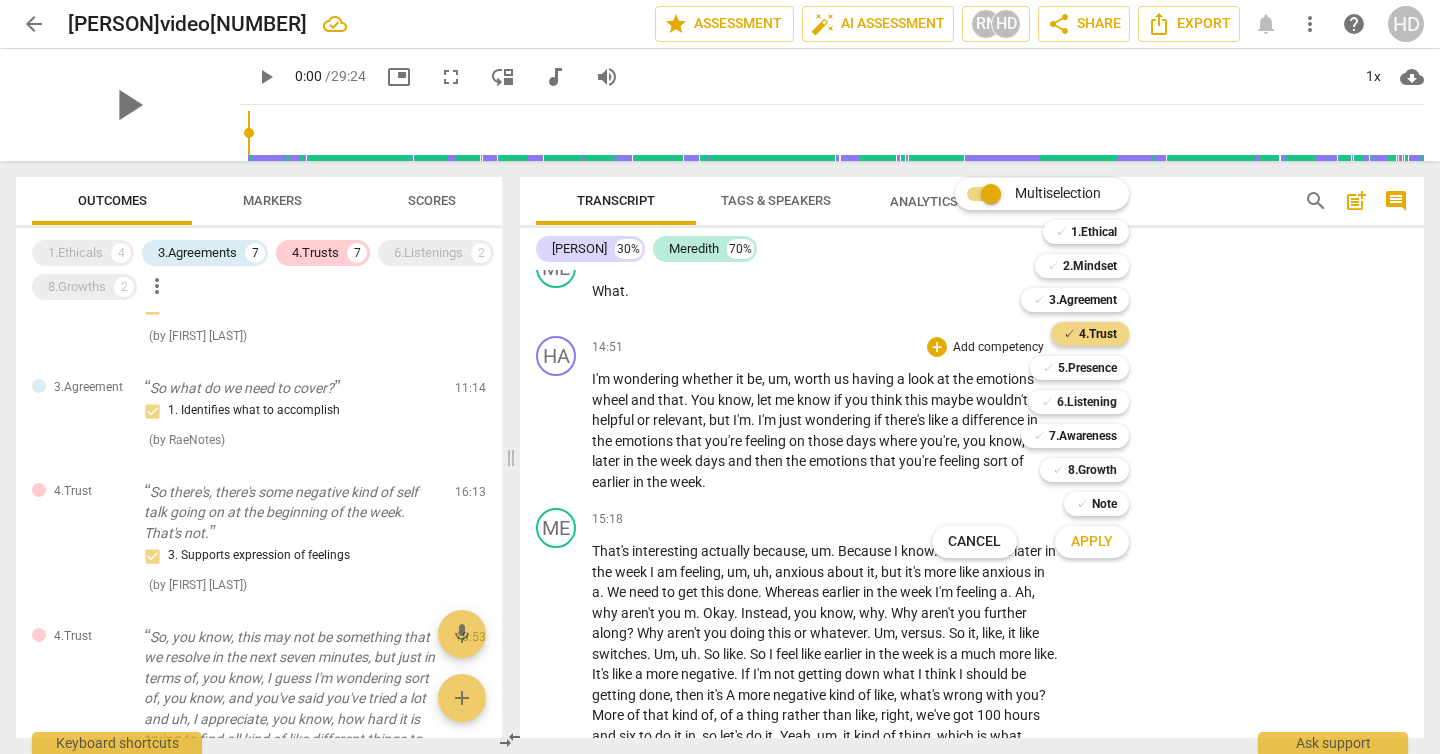 click on "Apply" at bounding box center [1092, 542] 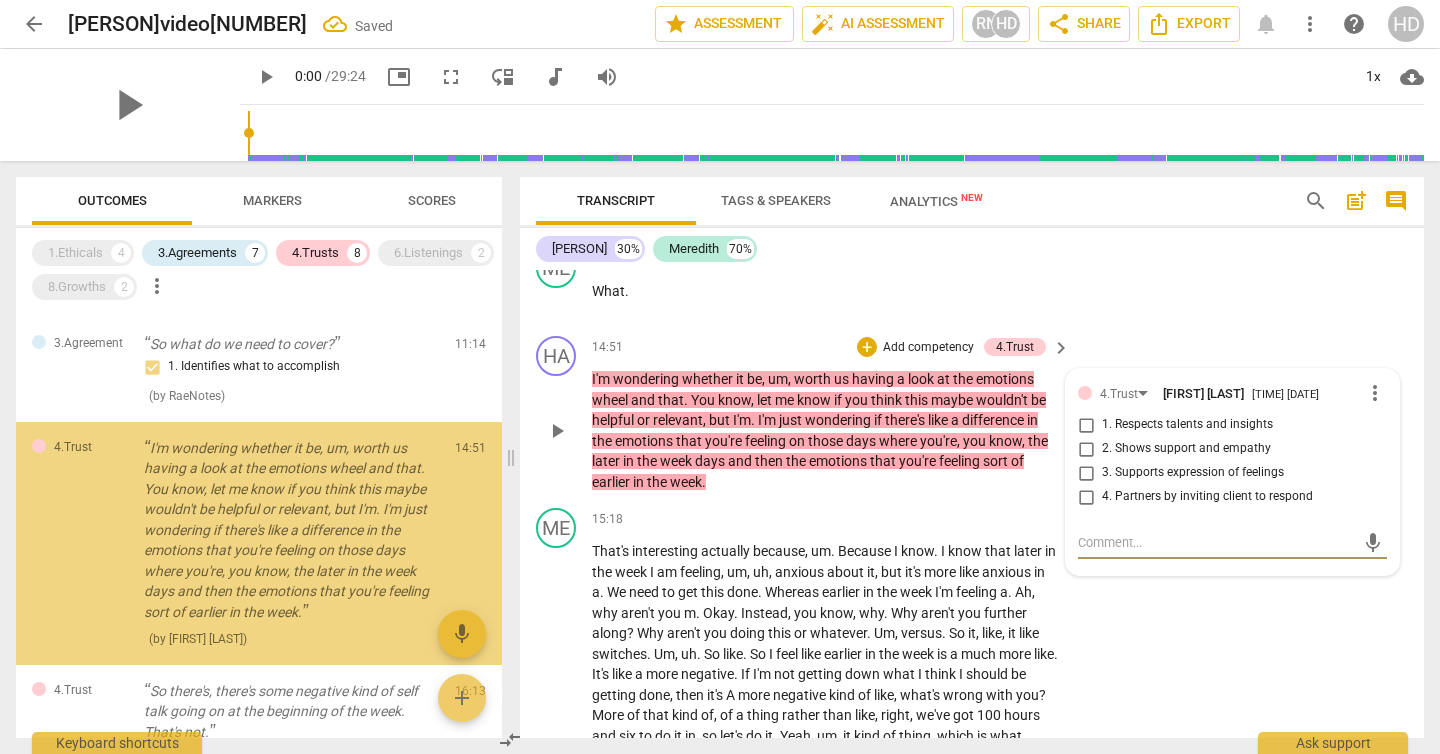 scroll, scrollTop: 1111, scrollLeft: 0, axis: vertical 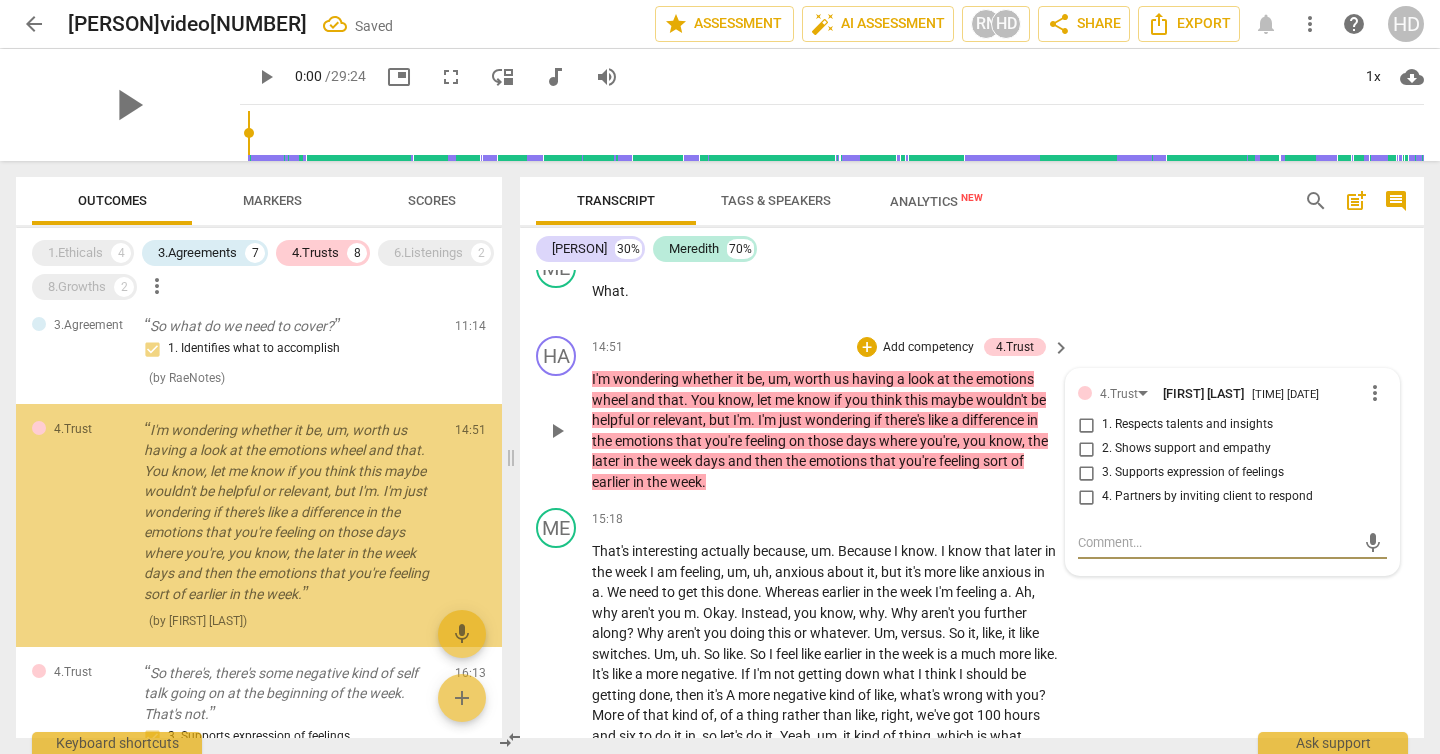 click on "4. Partners by inviting client to respond" at bounding box center [1207, 497] 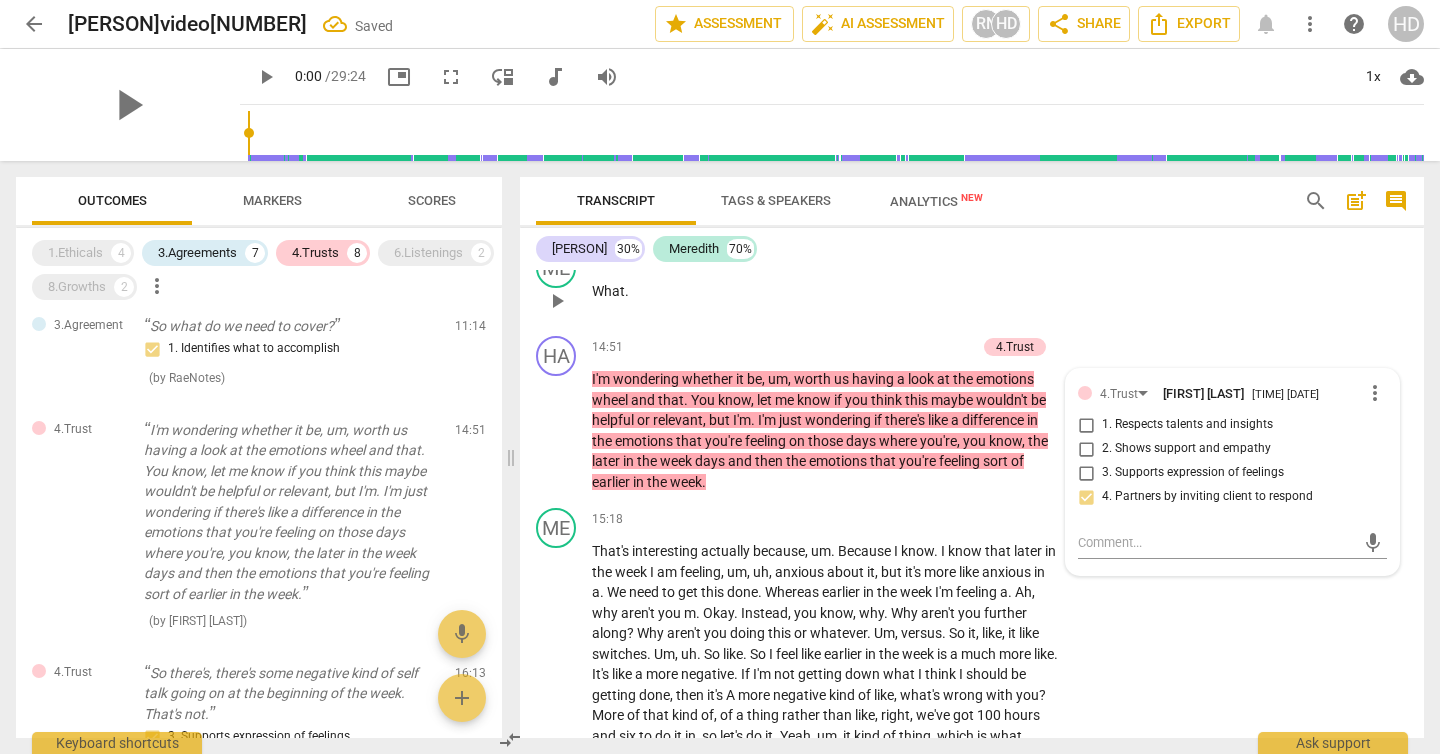 click on "ME play_arrow pause 14:49 + Add competency keyboard_arrow_right What ." at bounding box center [972, 284] 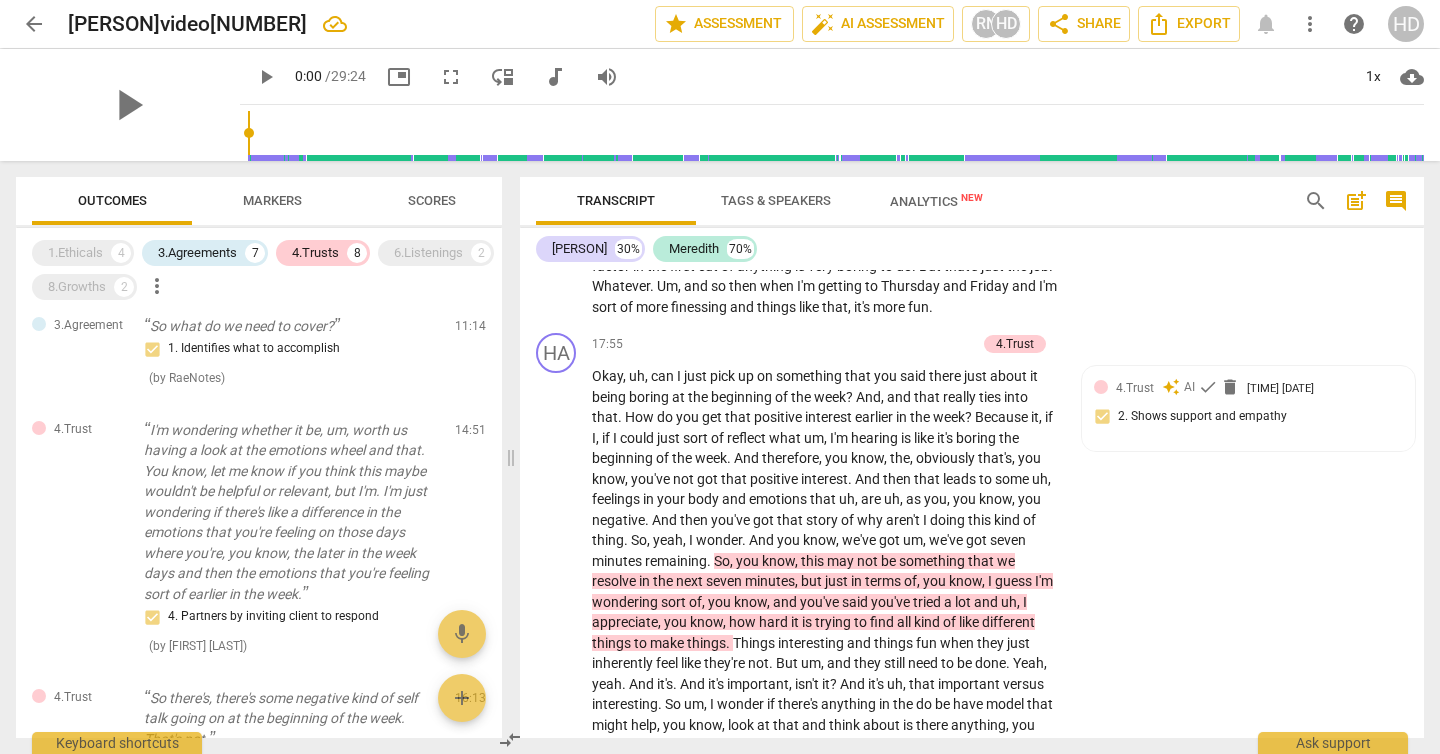 scroll, scrollTop: 7311, scrollLeft: 0, axis: vertical 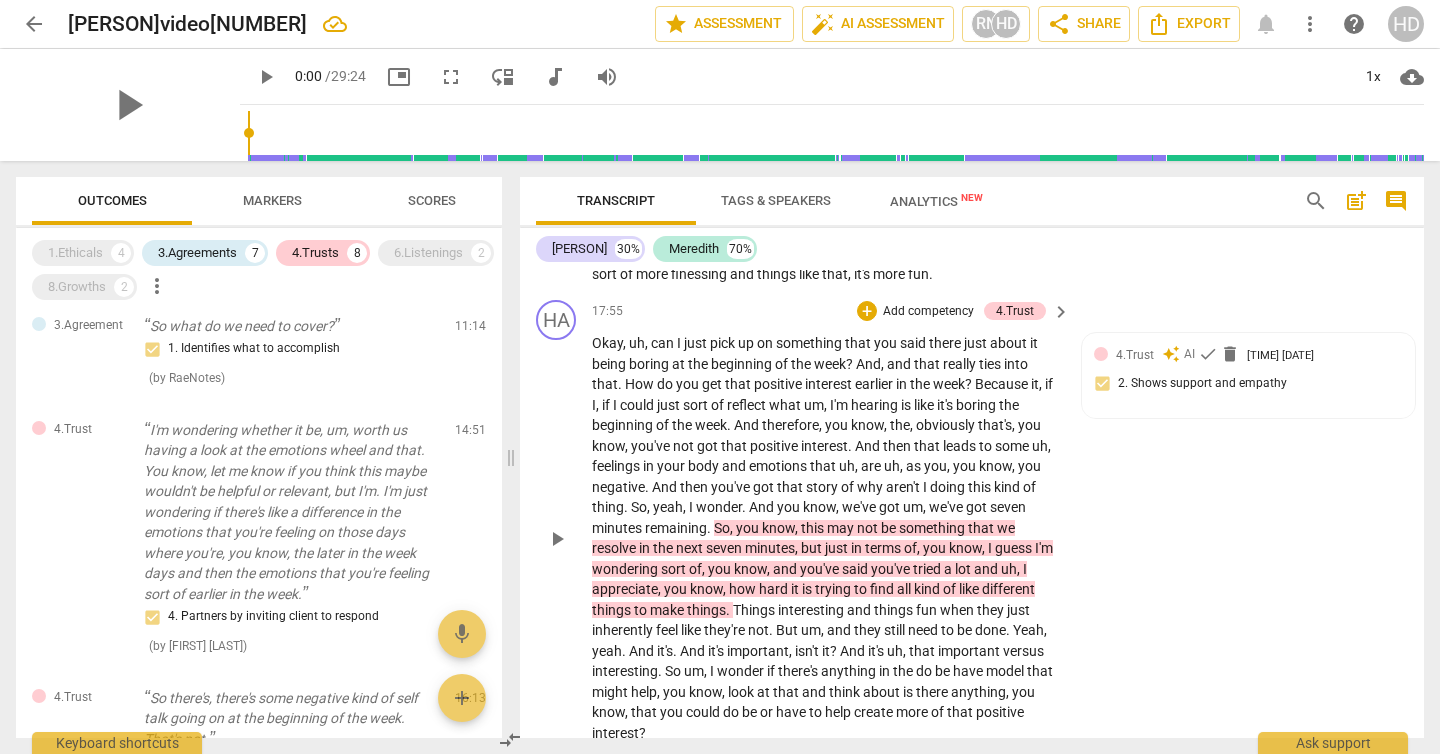 click on "Add competency" at bounding box center [928, 312] 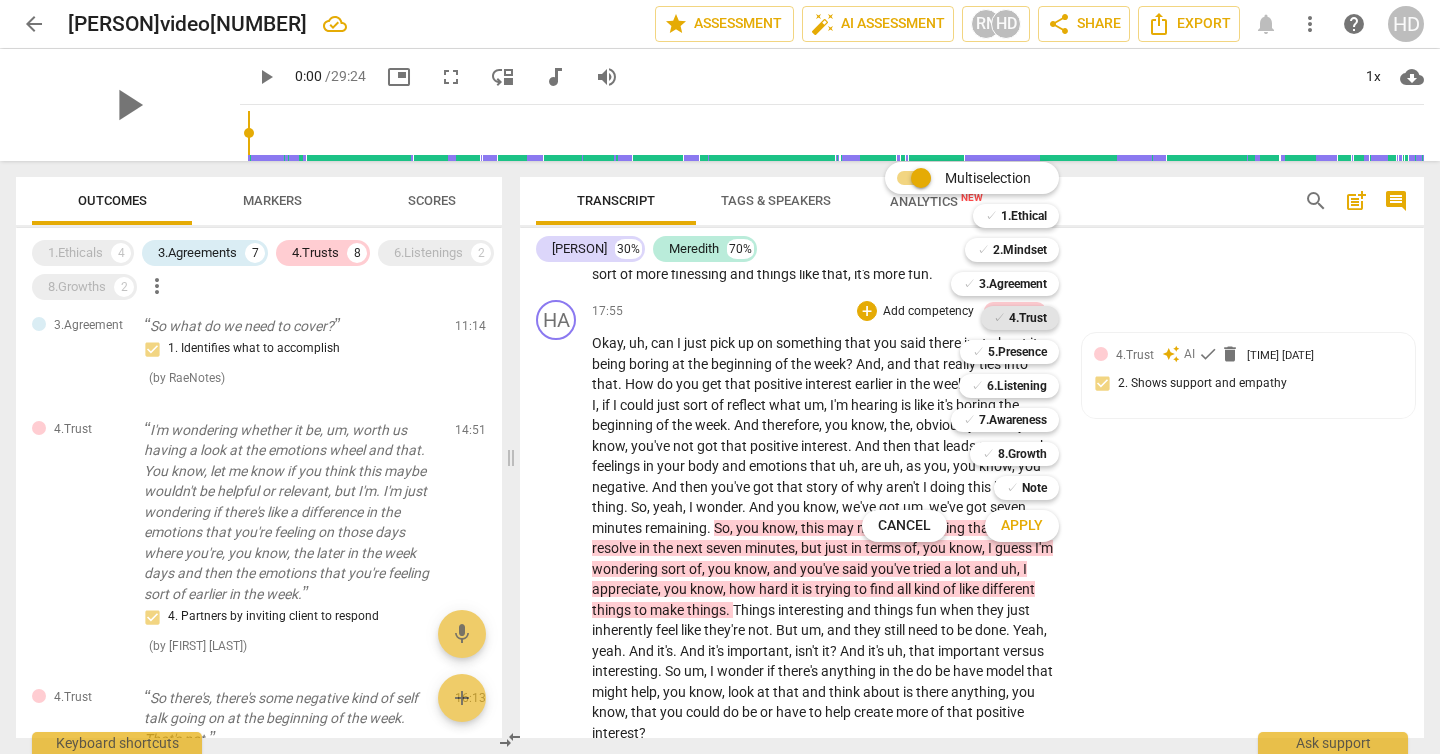 click on "4.Trust" at bounding box center [1028, 318] 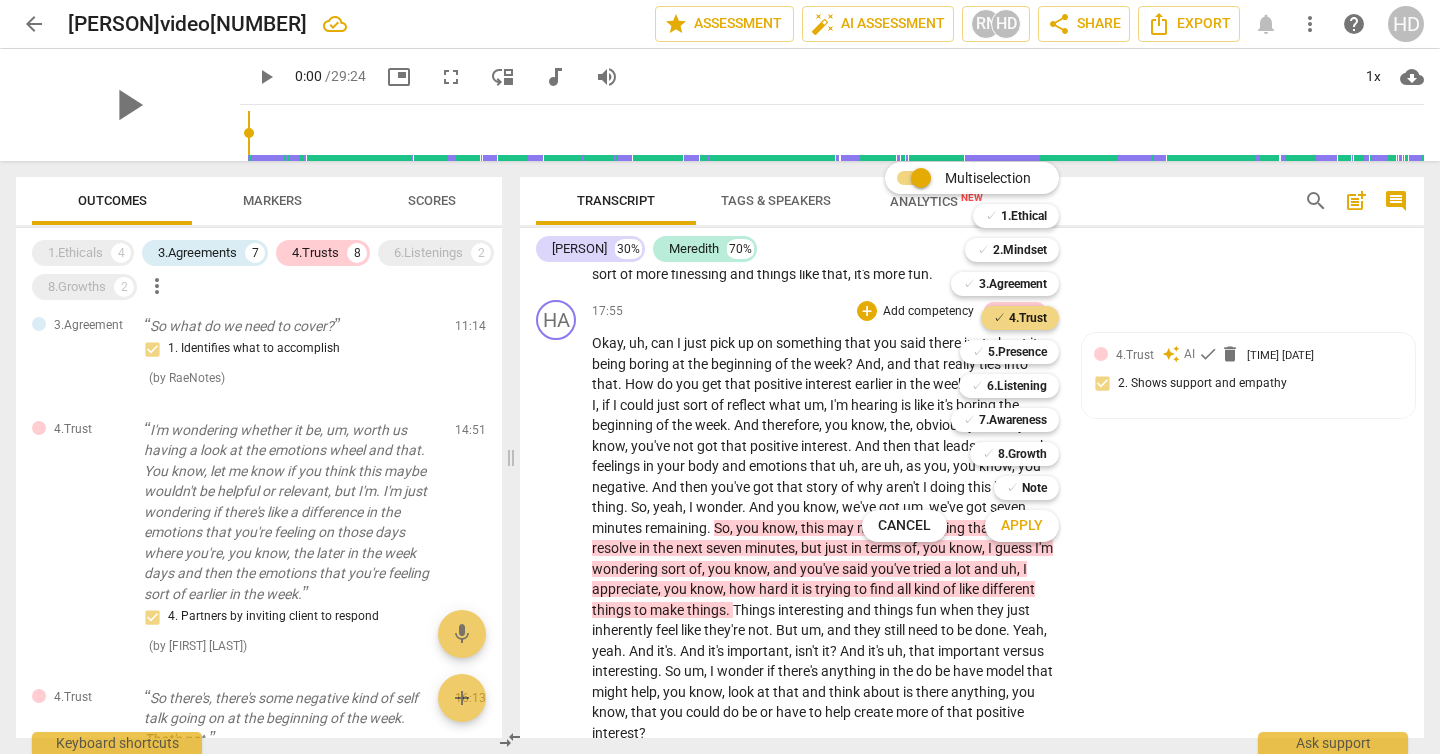 click on "Apply" at bounding box center (1022, 526) 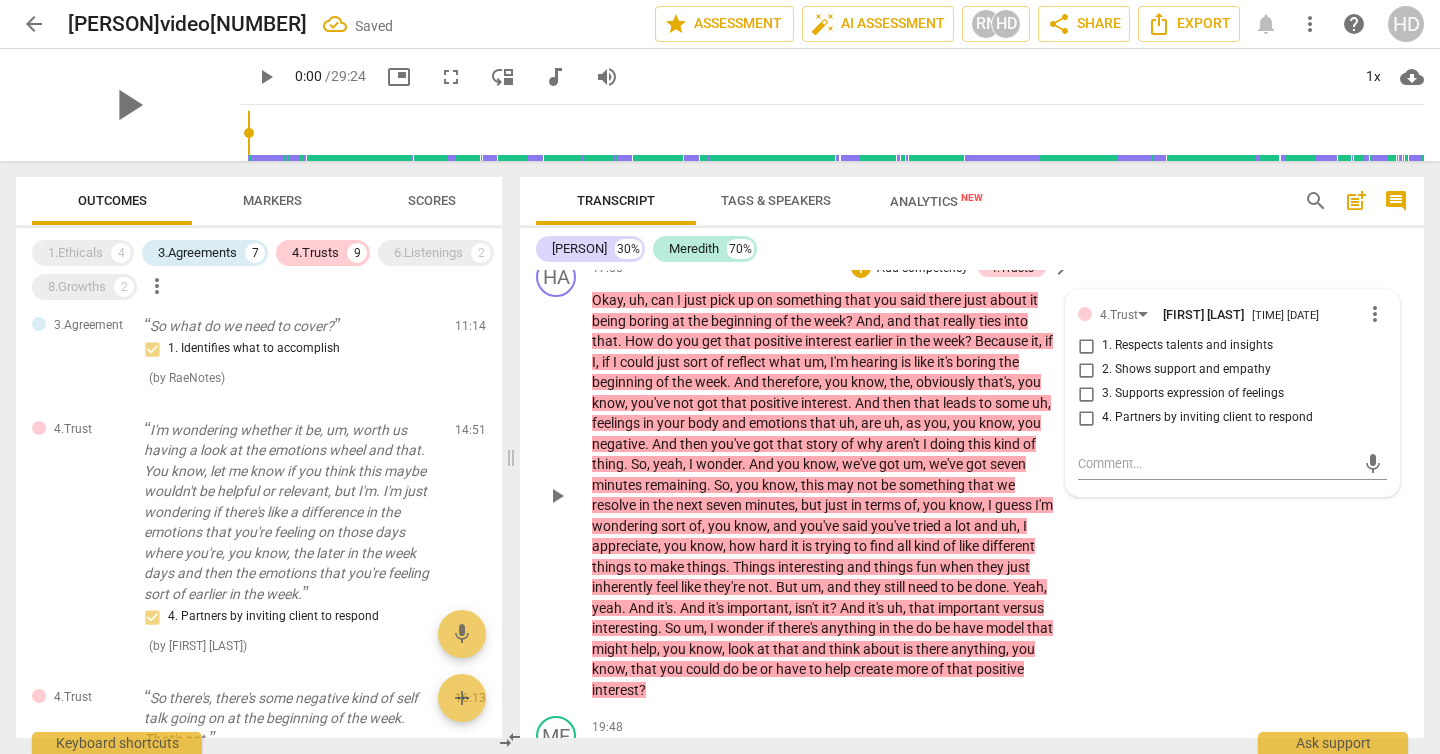 scroll, scrollTop: 7369, scrollLeft: 0, axis: vertical 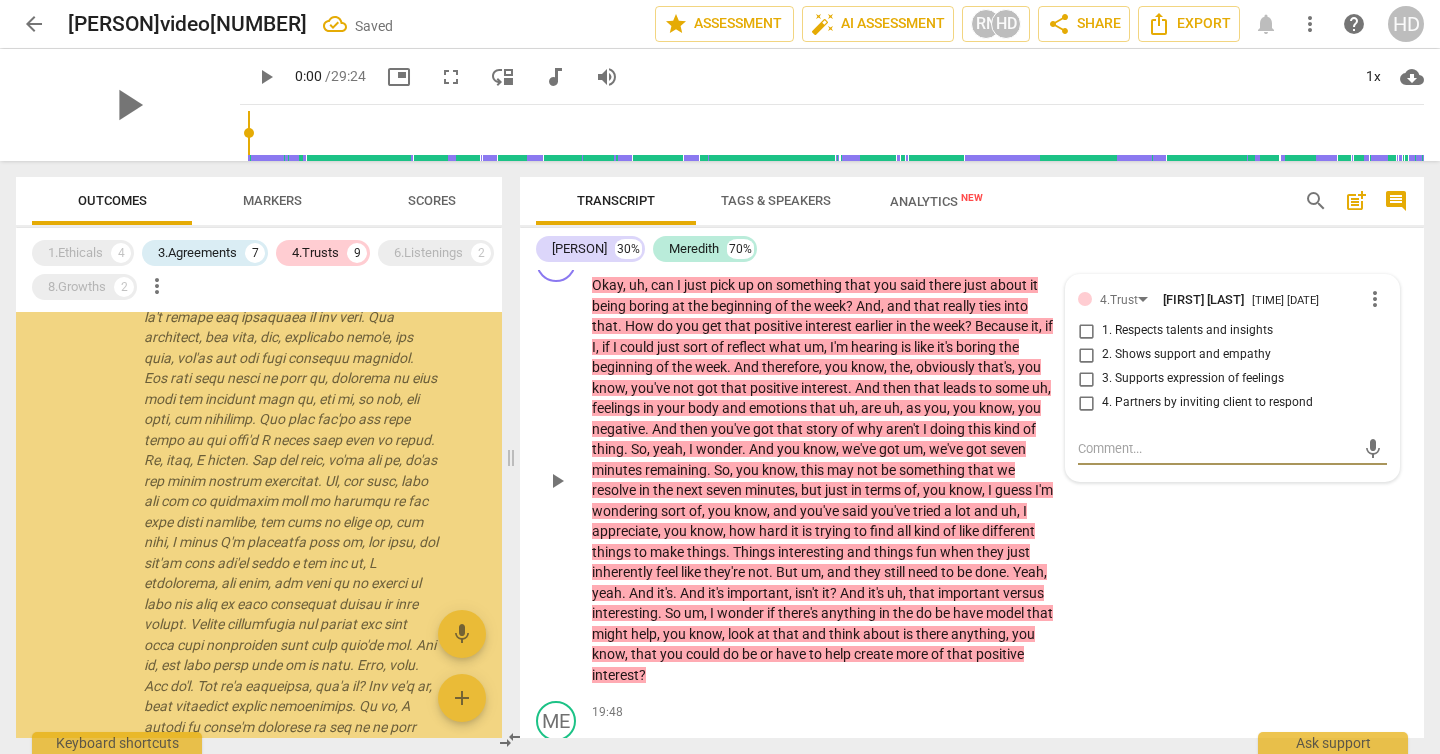 click on "4. Partners by inviting client to respond" at bounding box center (1207, 403) 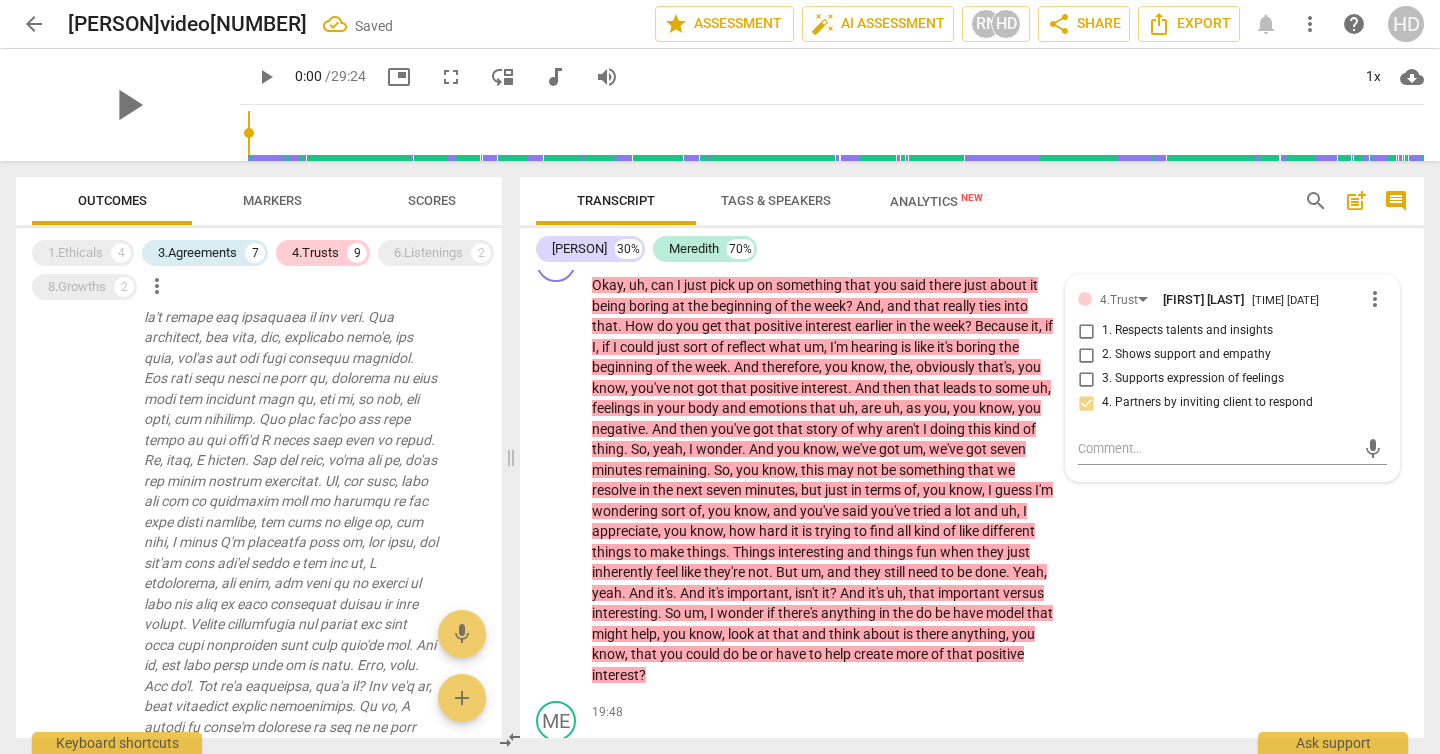 click on "Hannah 30% Meredith 70%" at bounding box center (972, 249) 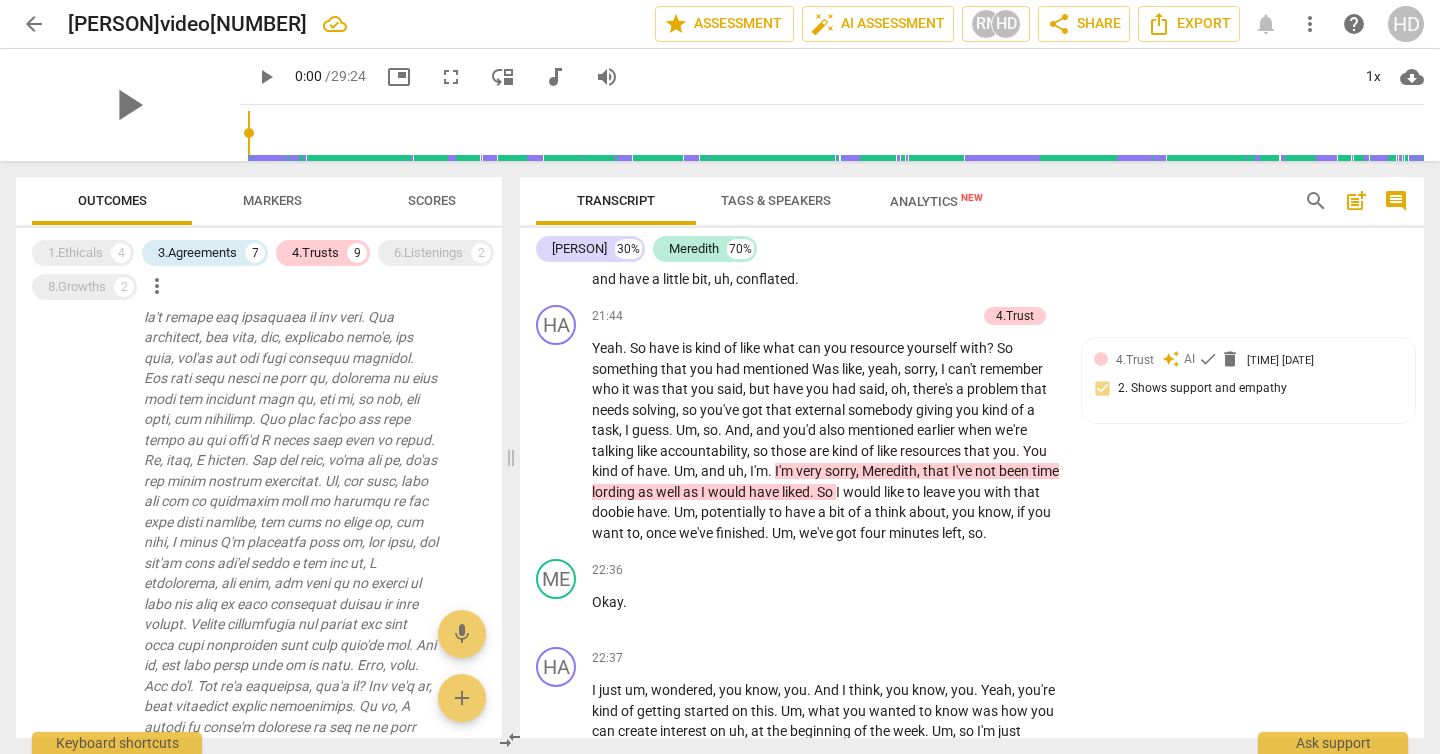 scroll, scrollTop: 8200, scrollLeft: 0, axis: vertical 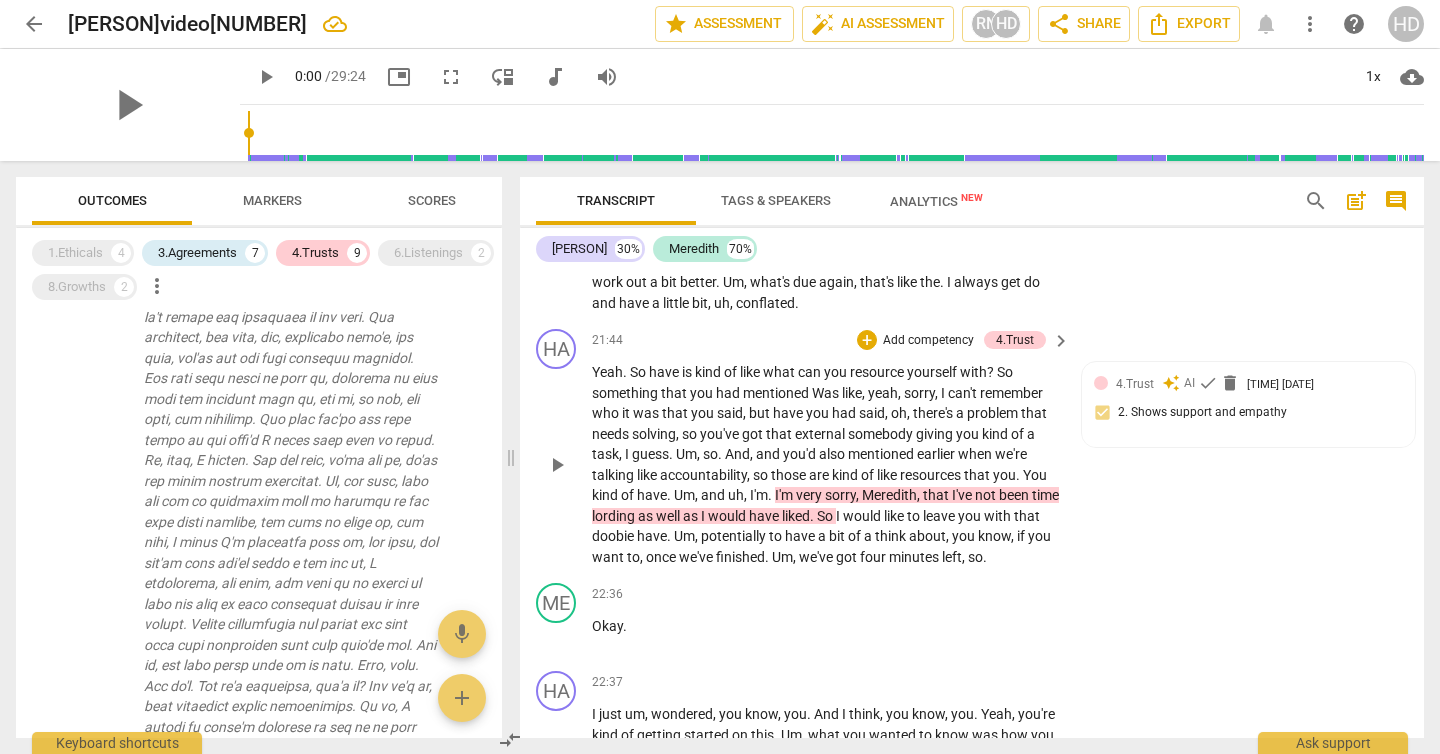 click on "sorry" at bounding box center [840, 495] 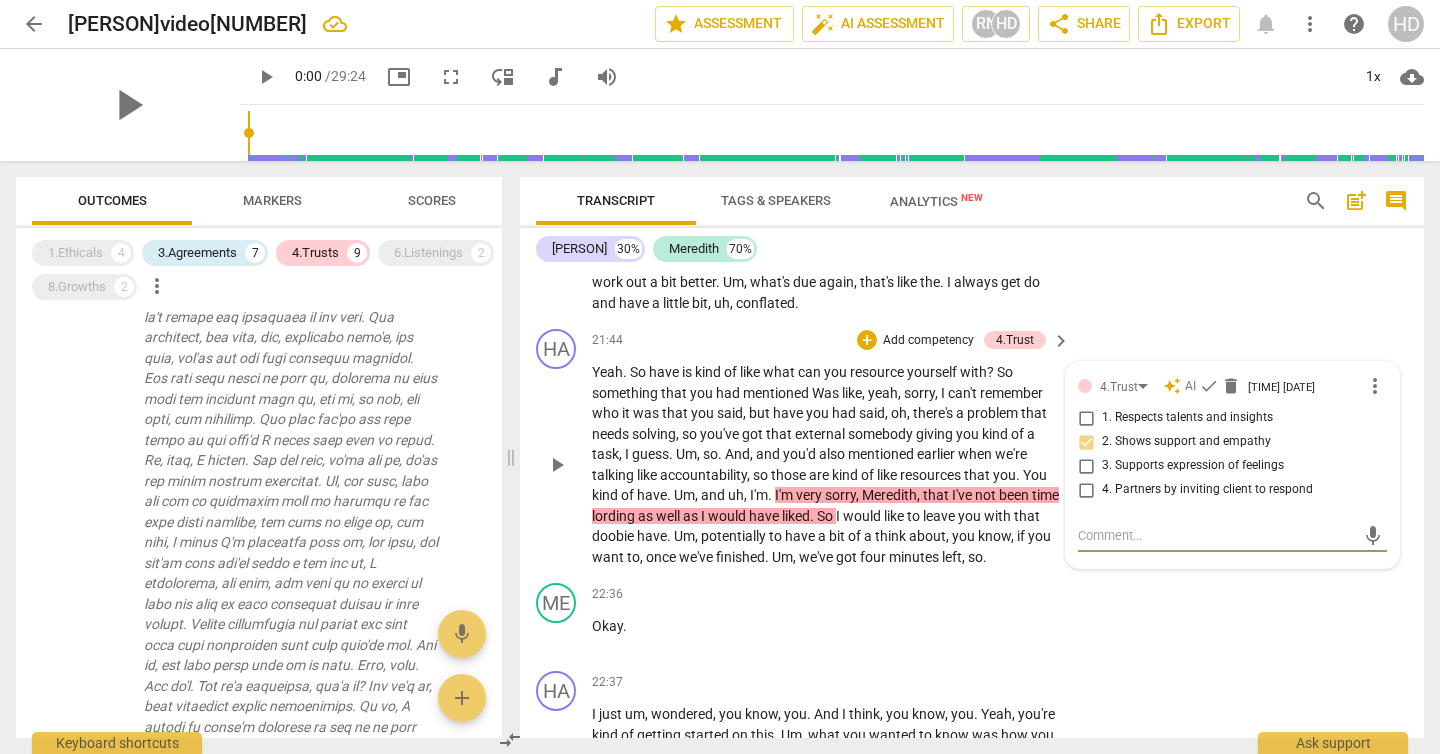 click on "Add competency" at bounding box center (928, 341) 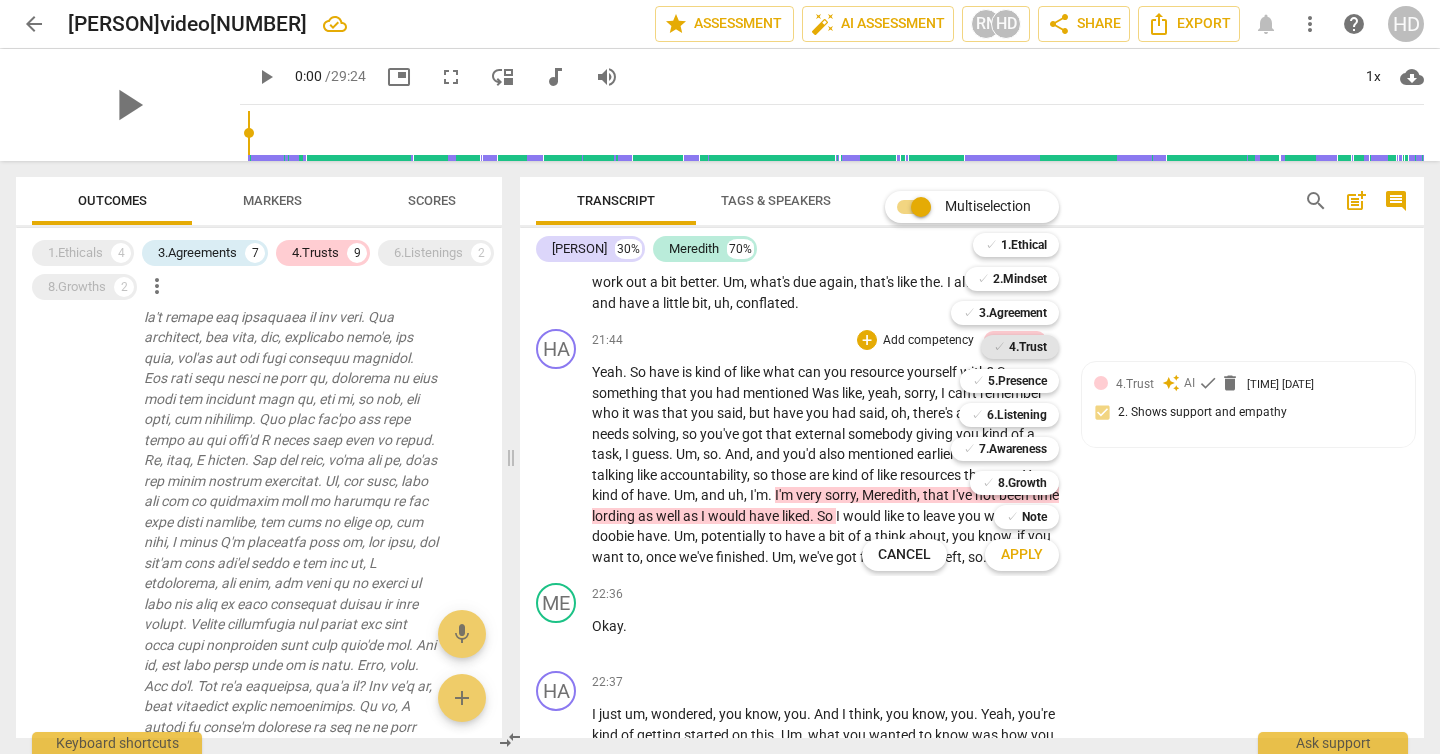 click on "4.Trust" at bounding box center [1028, 347] 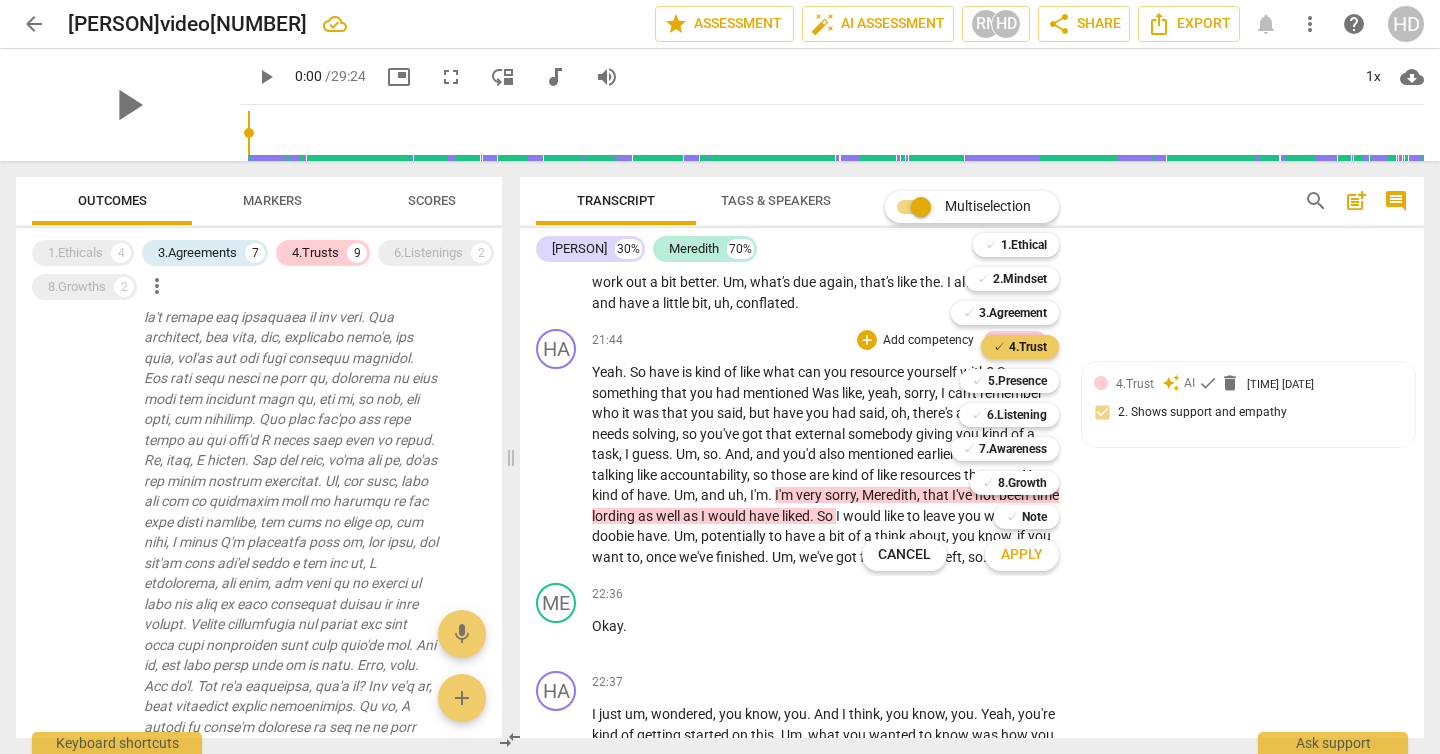 click on "4.Trust" at bounding box center [1028, 347] 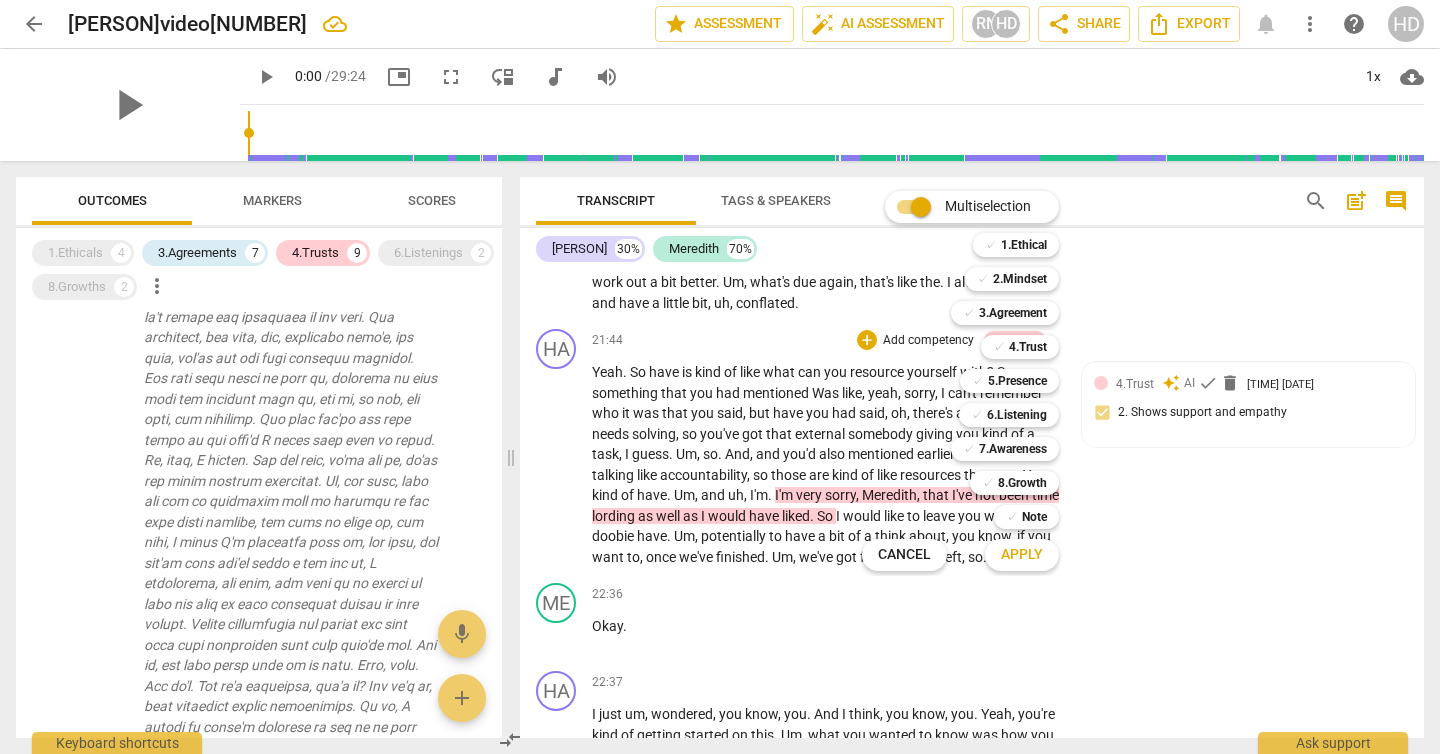 click at bounding box center (720, 377) 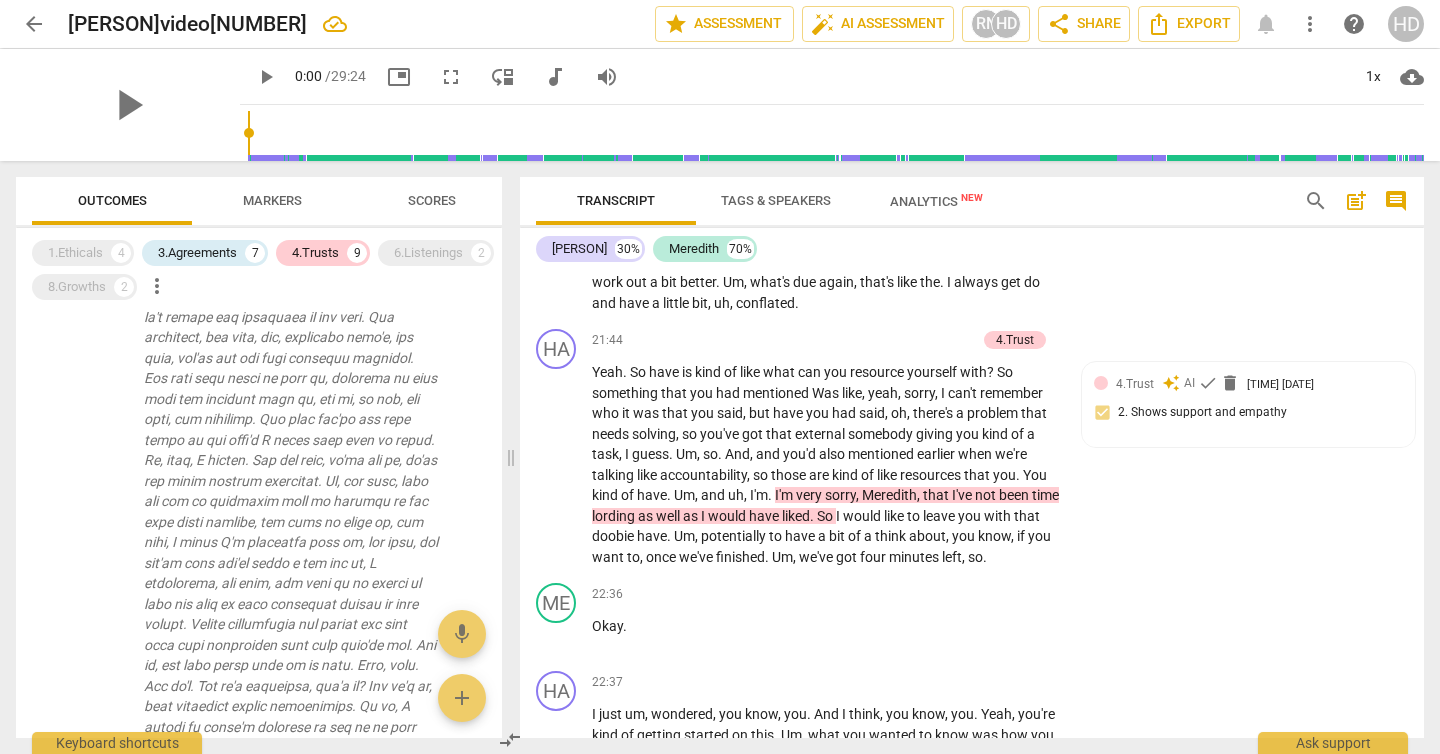 click on "." at bounding box center [672, 454] 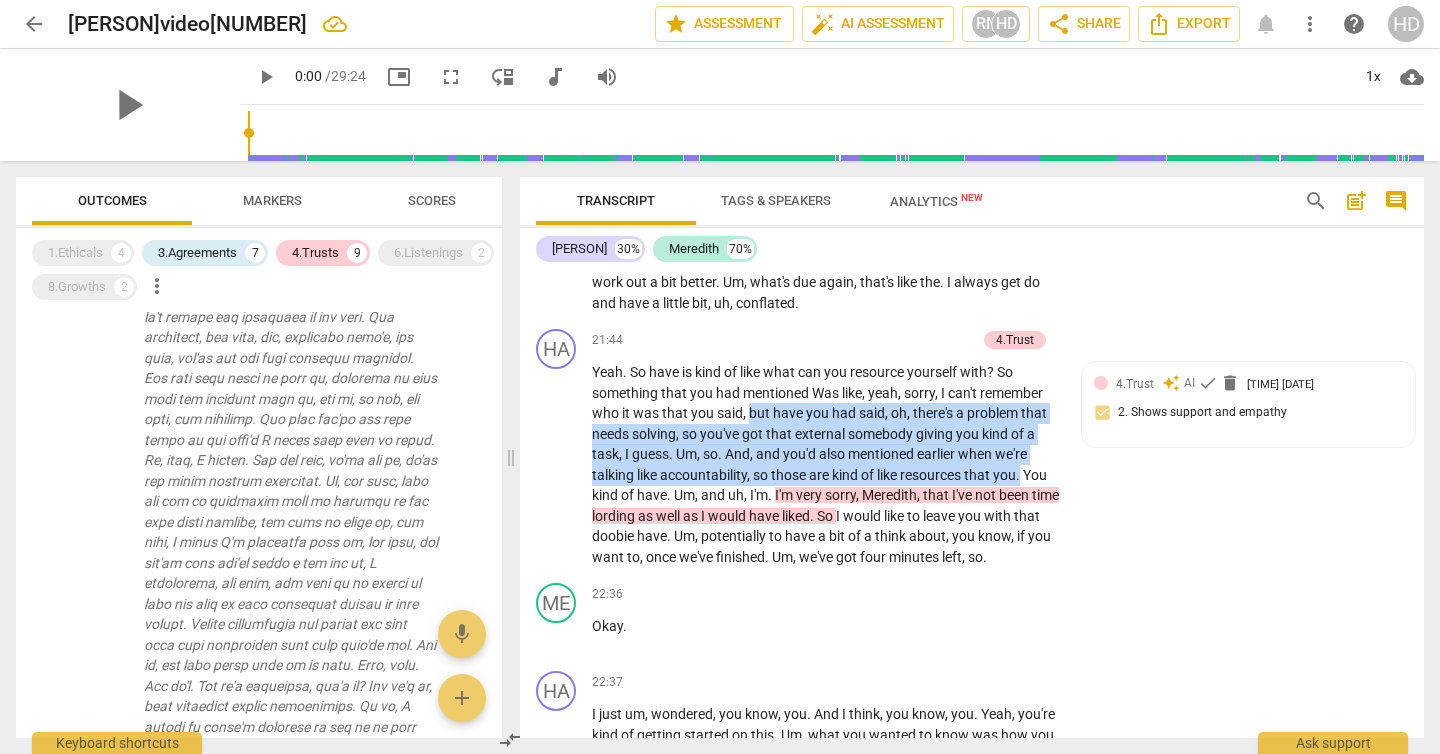 drag, startPoint x: 1026, startPoint y: 509, endPoint x: 747, endPoint y: 448, distance: 285.5906 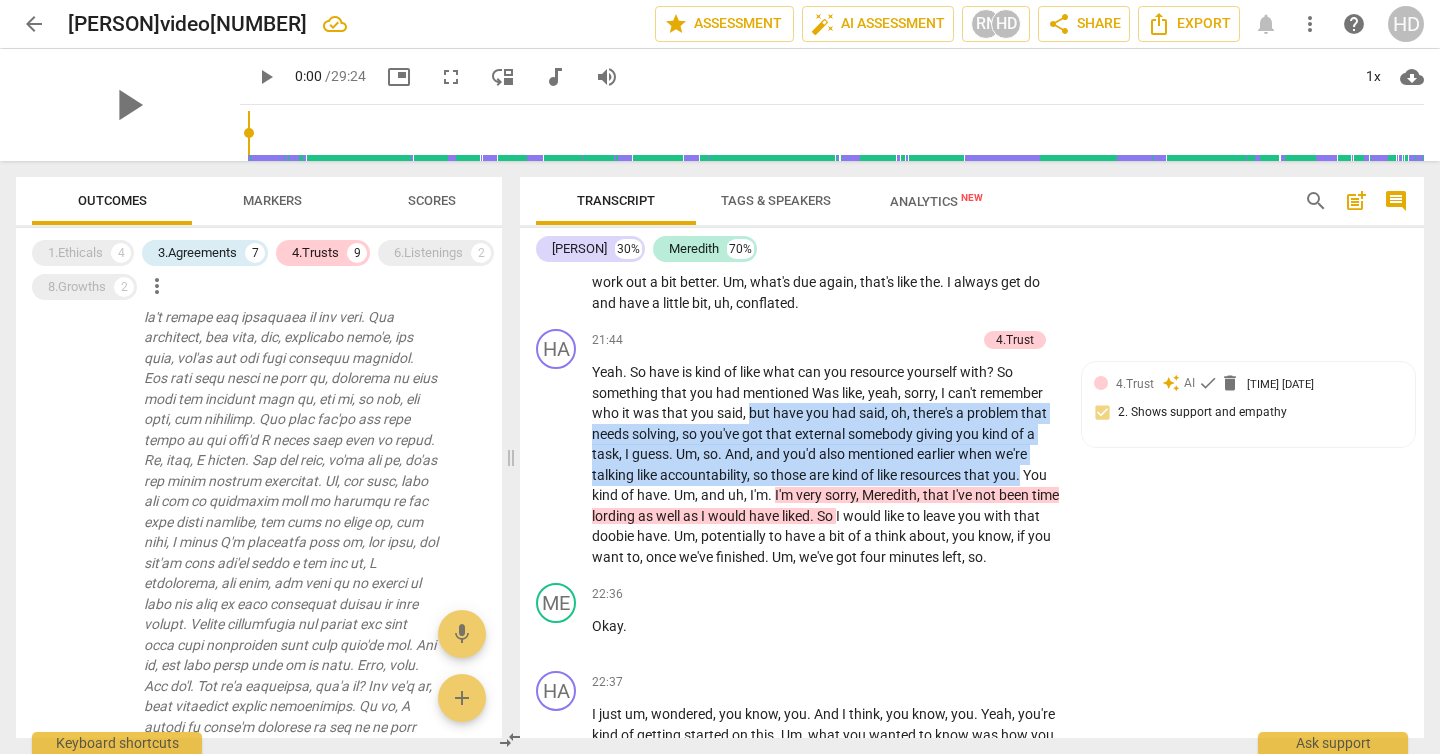 click on "Yeah . So have is kind of like what can you resource yourself with ? So something that you had mentioned Was like , yeah , sorry , I can't remember who it was that you said , but have you had said , oh , there's a problem that needs solving , so you've got that external somebody giving you kind of a task , I guess . Um , so . And , and you'd also mentioned earlier when we're talking like accountability , so those are kind of like resources that you . You kind of have . Um , and uh , I'm . I'm very sorry , [PERSON] , that I've not been time lording as well as I would have liked . So I would like to leave you with that doobie have . Um , potentially to have a bit of a think about , you know , if you want to , once we've finished . Um , we've" at bounding box center (826, 464) 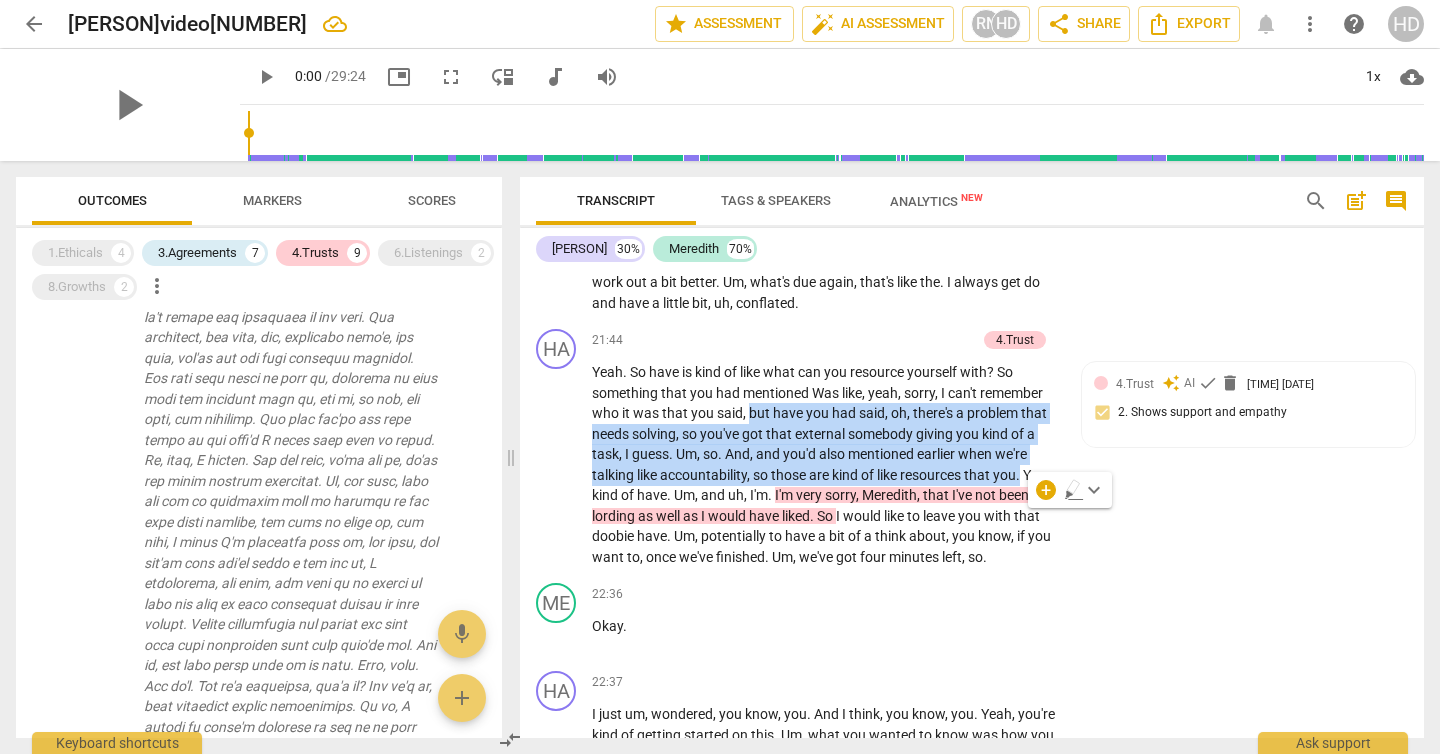 click on "+ Add competency 4.Trust" at bounding box center [951, 340] 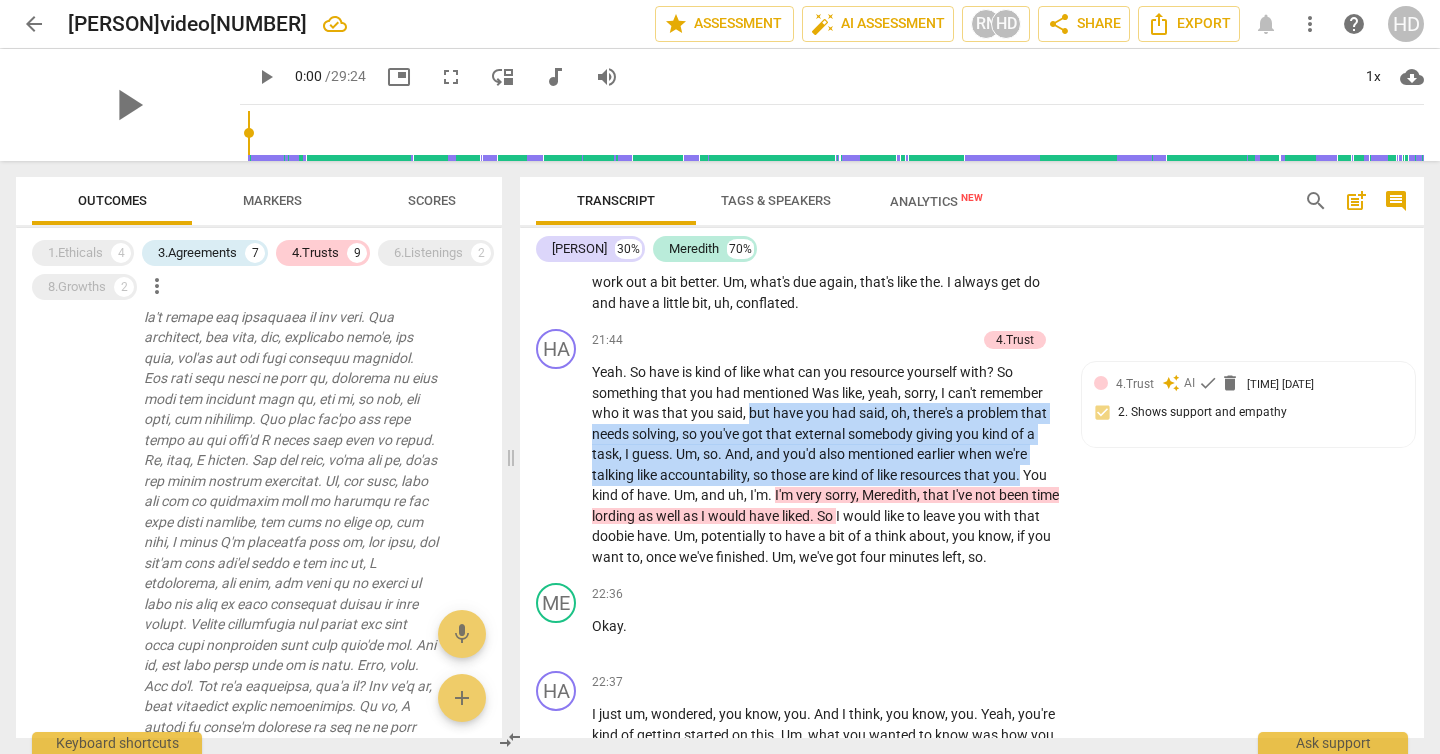click on "Add competency" at bounding box center (928, 341) 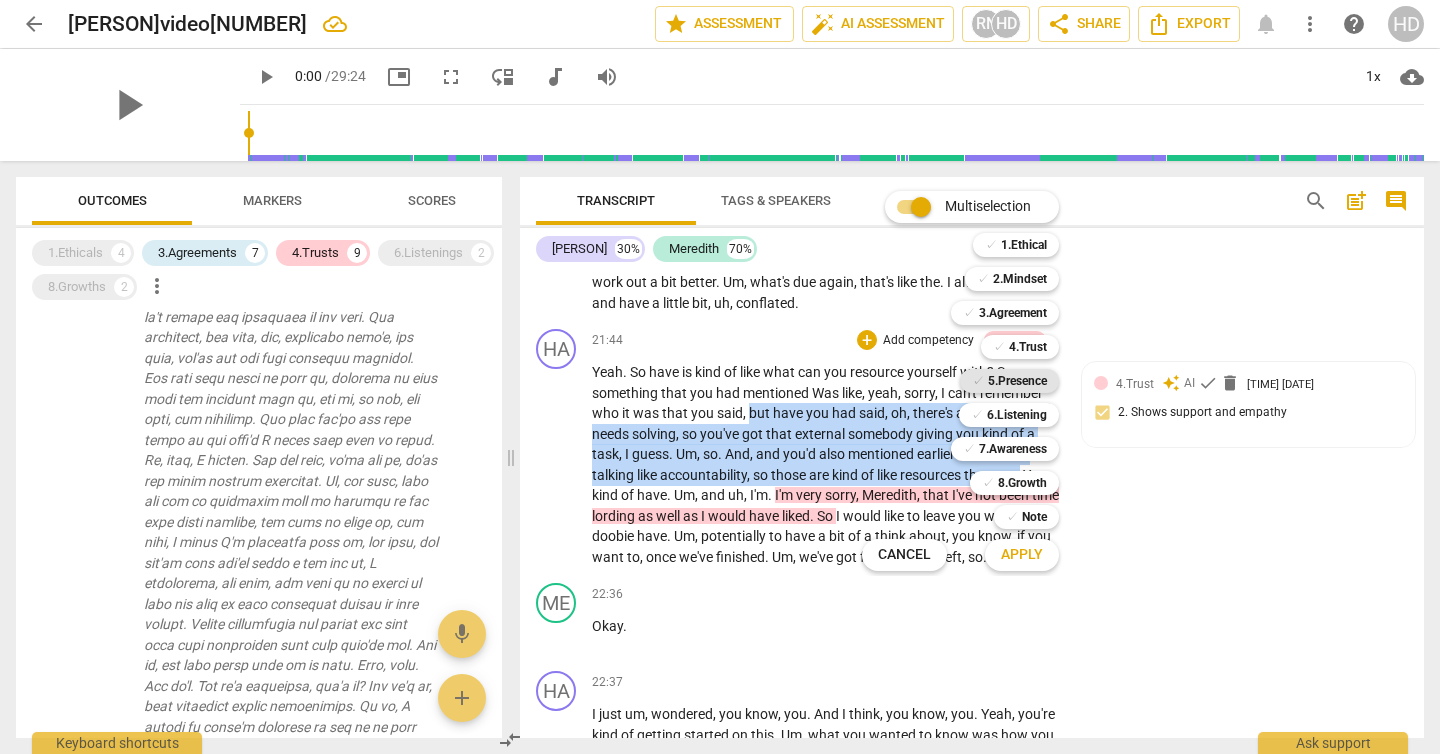 click on "5.Presence" at bounding box center [1017, 381] 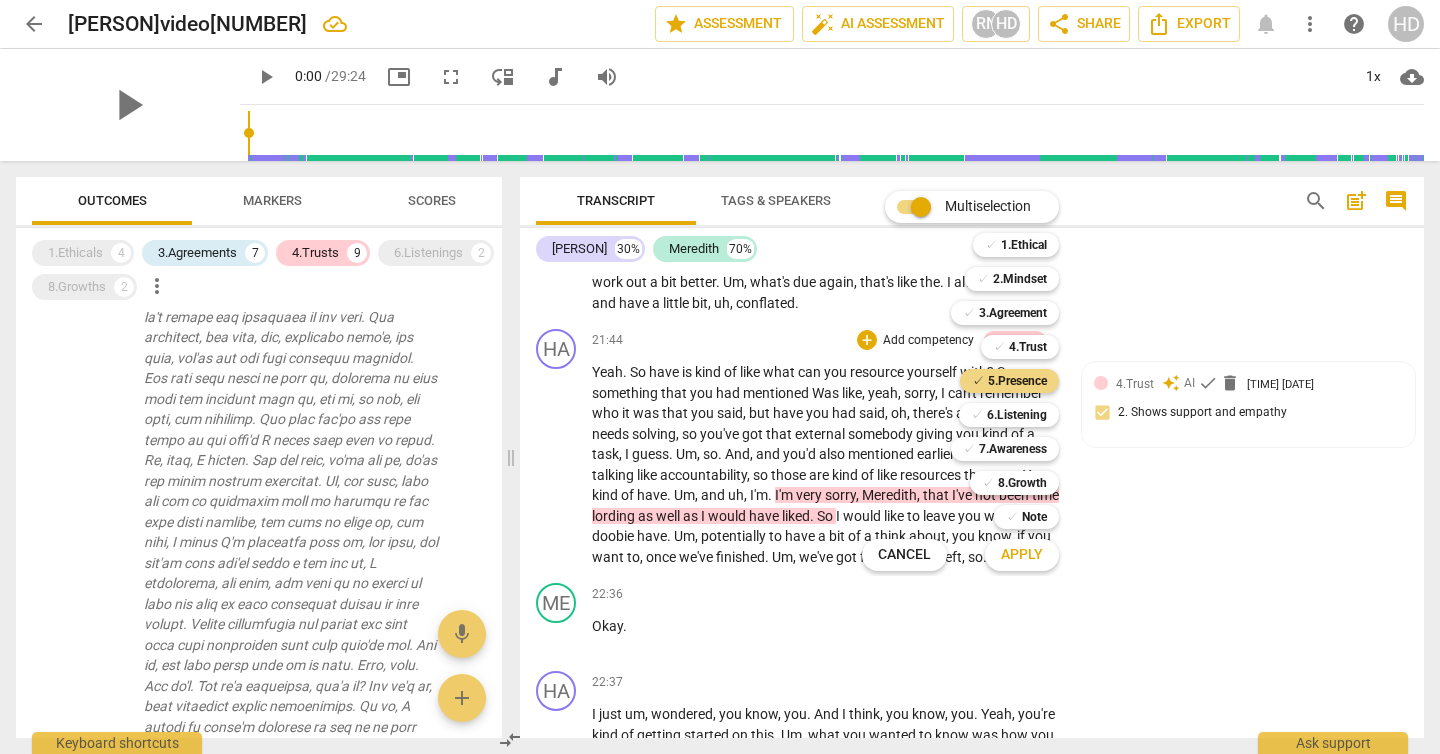click on "Apply" at bounding box center (1022, 555) 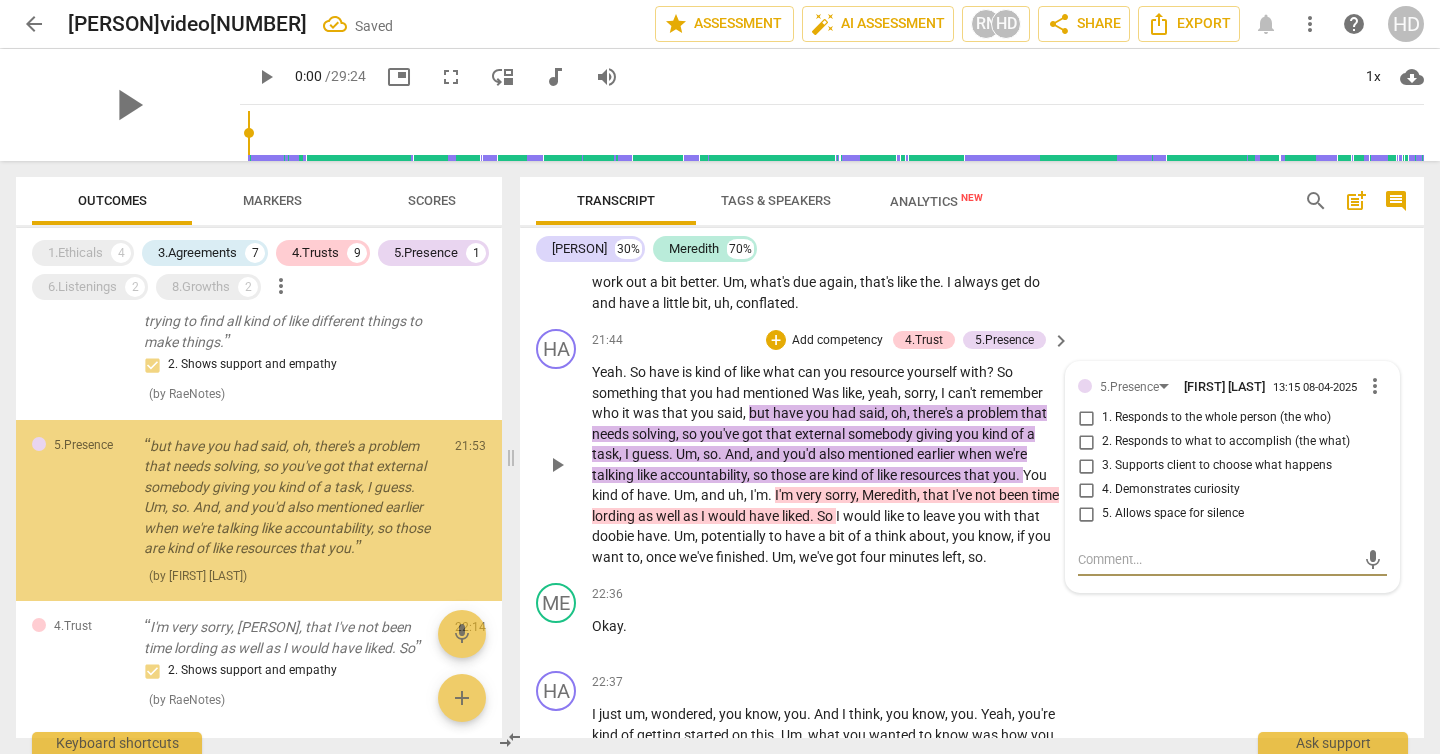 scroll, scrollTop: 2460, scrollLeft: 0, axis: vertical 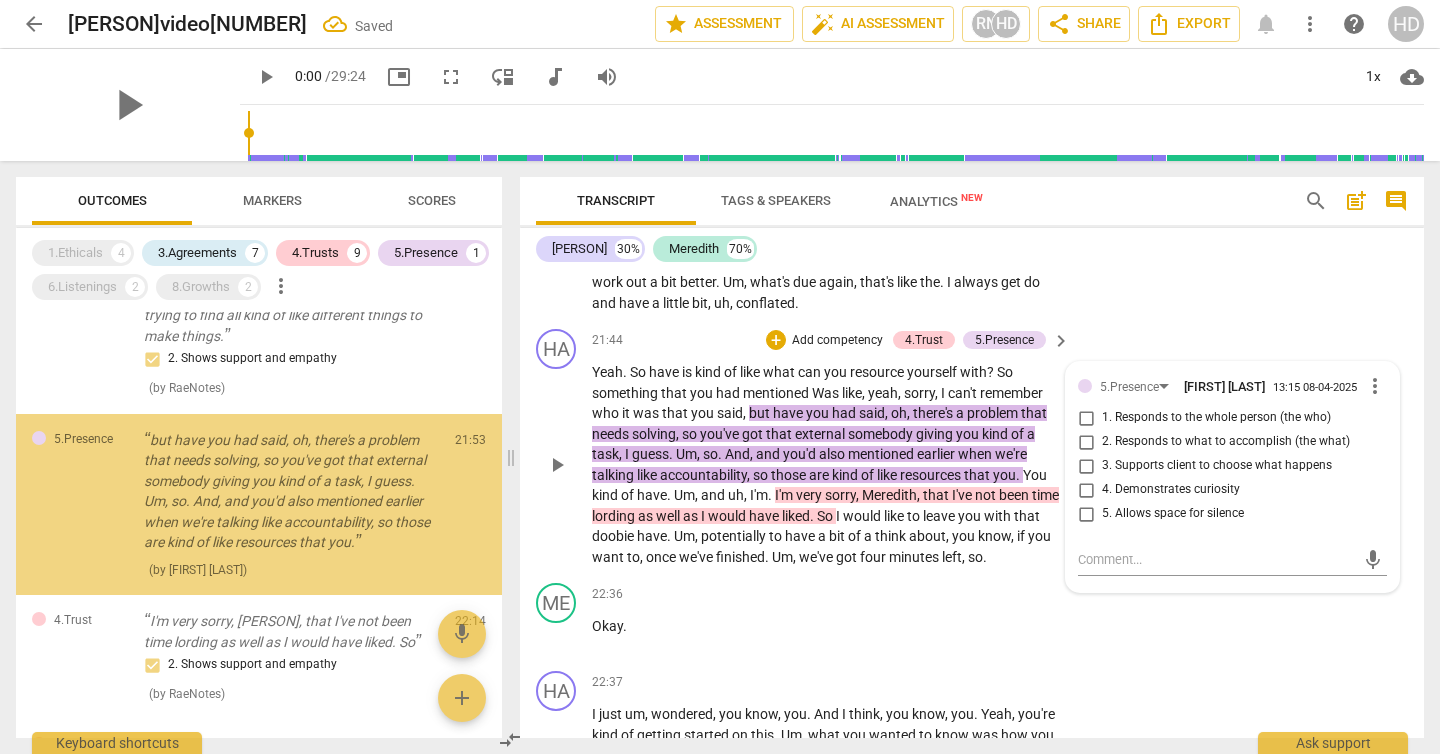 click on "1. Responds to the whole person (the who)" at bounding box center [1216, 418] 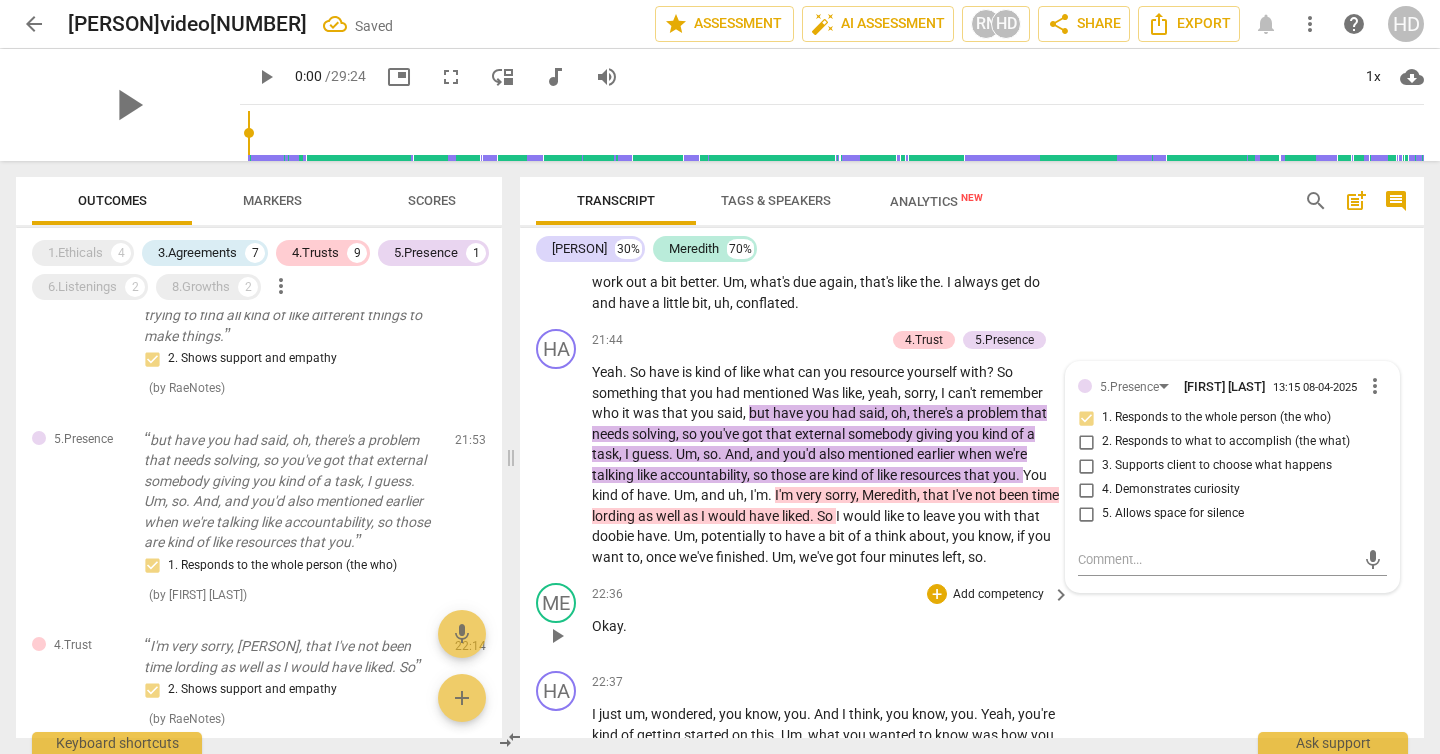 click on "ME play_arrow pause 22:36 + Add competency keyboard_arrow_right Okay ." at bounding box center [972, 619] 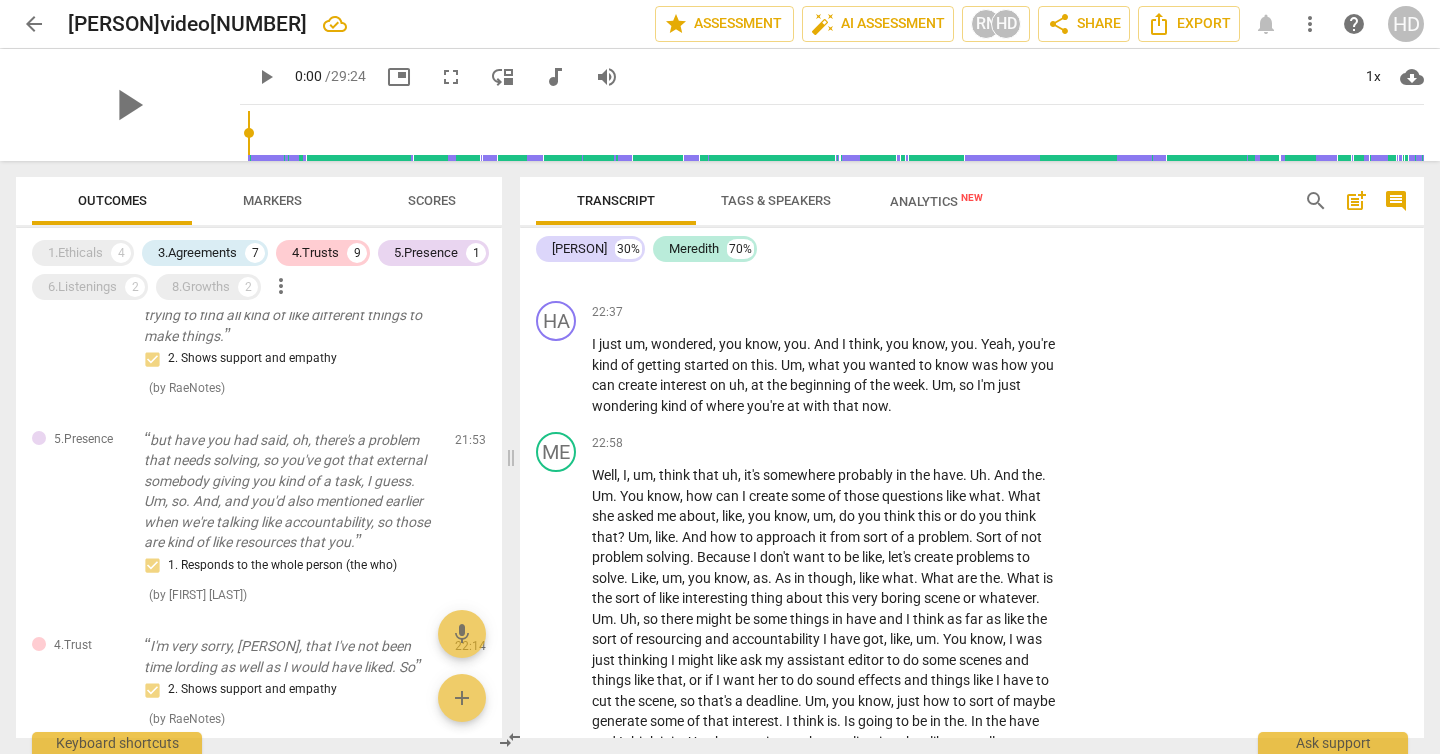 scroll, scrollTop: 8572, scrollLeft: 0, axis: vertical 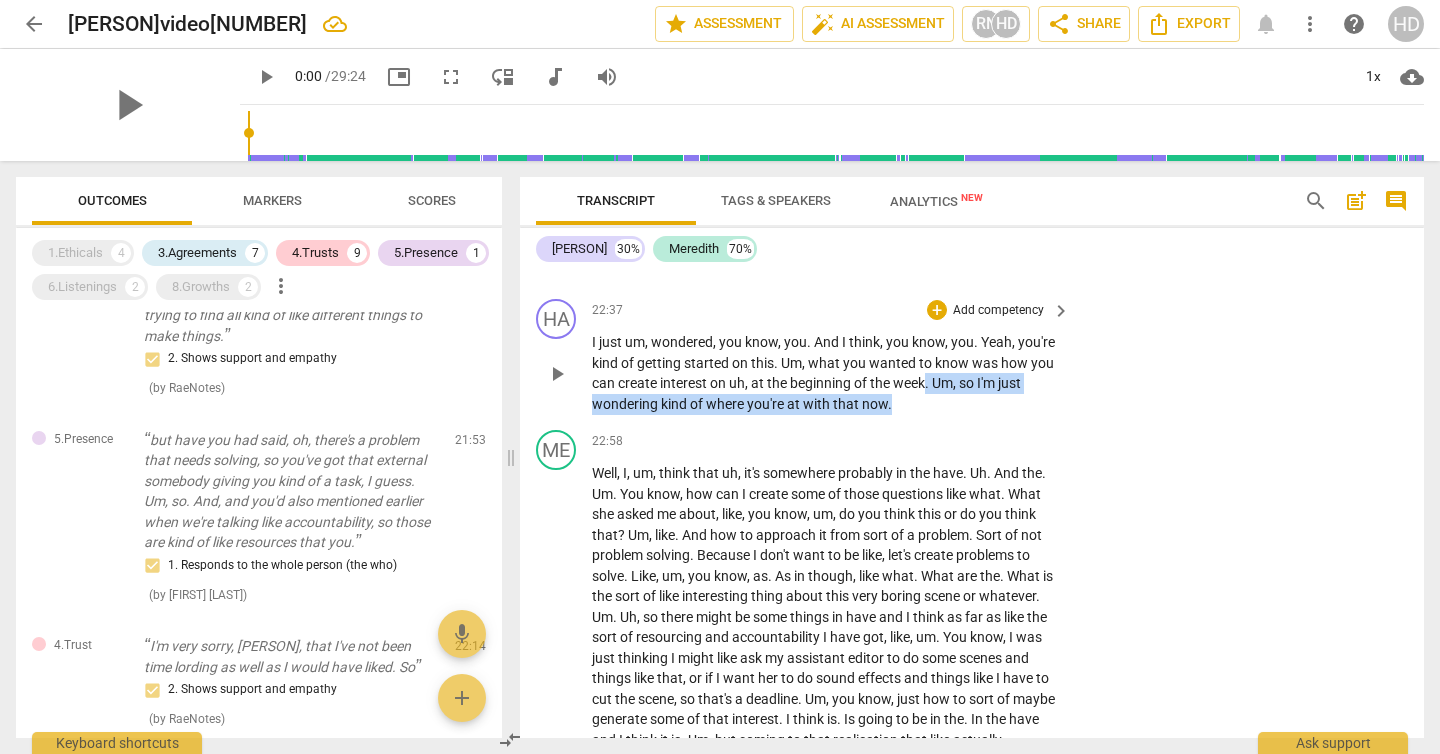 drag, startPoint x: 928, startPoint y: 424, endPoint x: 939, endPoint y: 453, distance: 31.016125 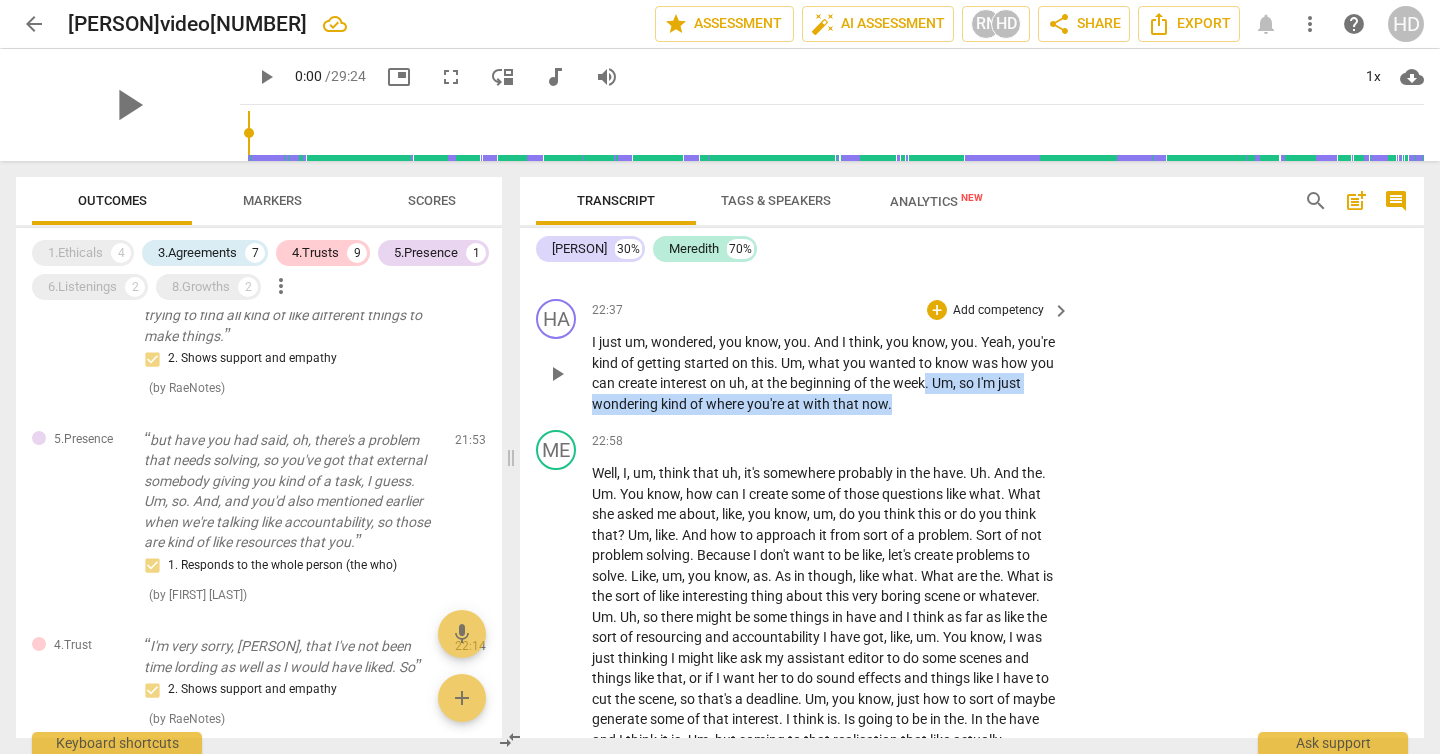click on "I   just   um ,   wondered ,   you   know ,   you .   And   I   think ,   you   know ,   you .   Yeah ,   you're   kind   of   getting   started   on   this .   Um ,   what   you   wanted   to   know   was   how   you   can   create   interest   on   uh ,   at   the   beginning   of   the   week .   Um ,   so   I'm   just   wondering   kind   of   where   you're   at   with   that   now ." at bounding box center (826, 373) 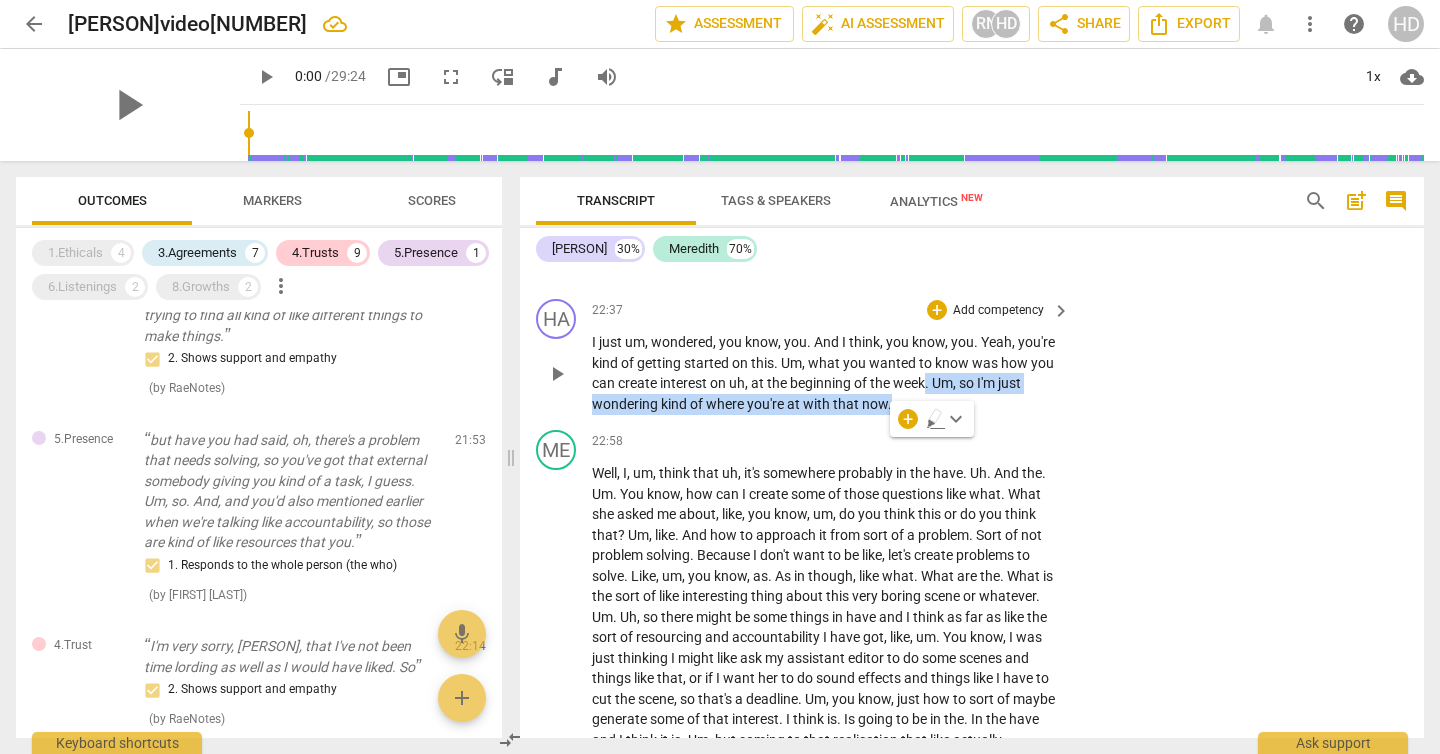 click on "I   just   um ,   wondered ,   you   know ,   you .   And   I   think ,   you   know ,   you .   Yeah ,   you're   kind   of   getting   started   on   this .   Um ,   what   you   wanted   to   know   was   how   you   can   create   interest   on   uh ,   at   the   beginning   of   the   week .   Um ,   so   I'm   just   wondering   kind   of   where   you're   at   with   that   now ." at bounding box center [826, 373] 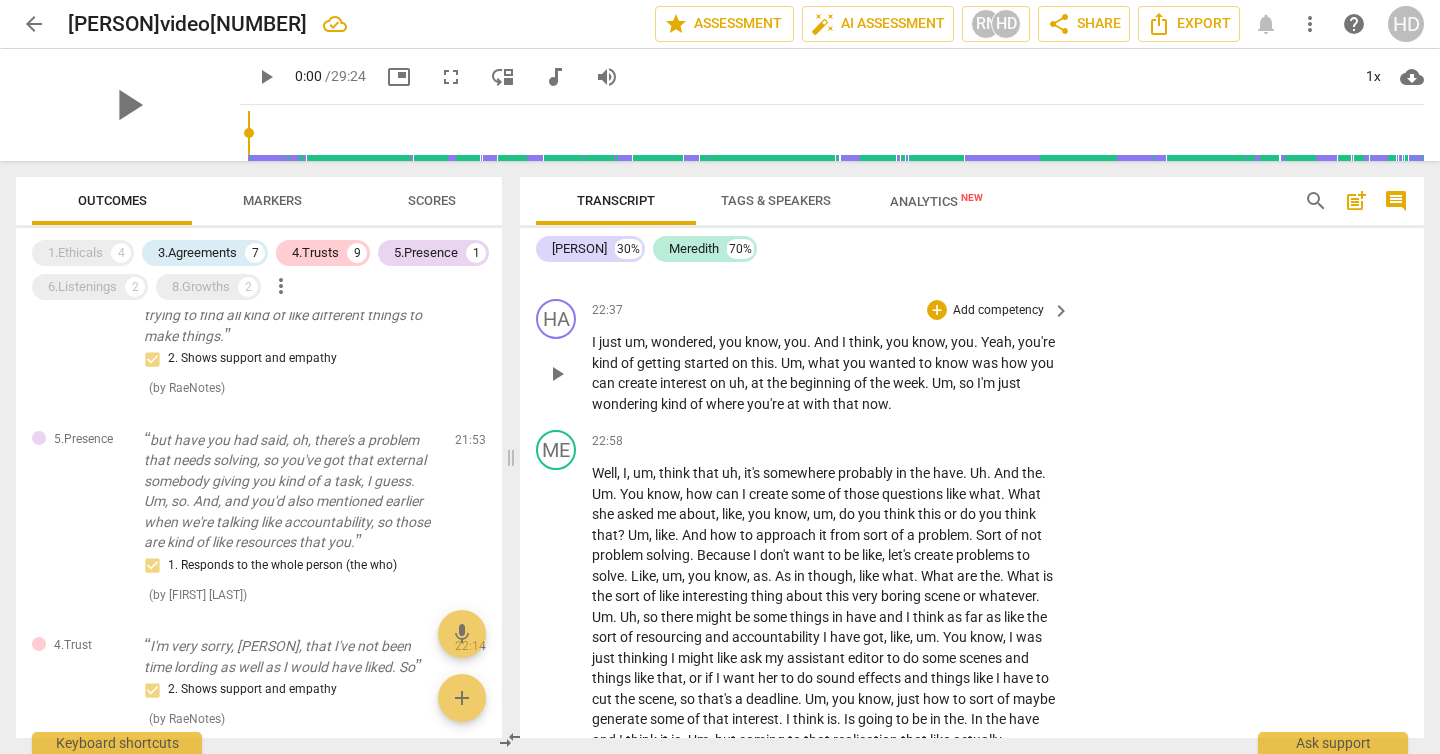drag, startPoint x: 931, startPoint y: 454, endPoint x: 794, endPoint y: 407, distance: 144.83784 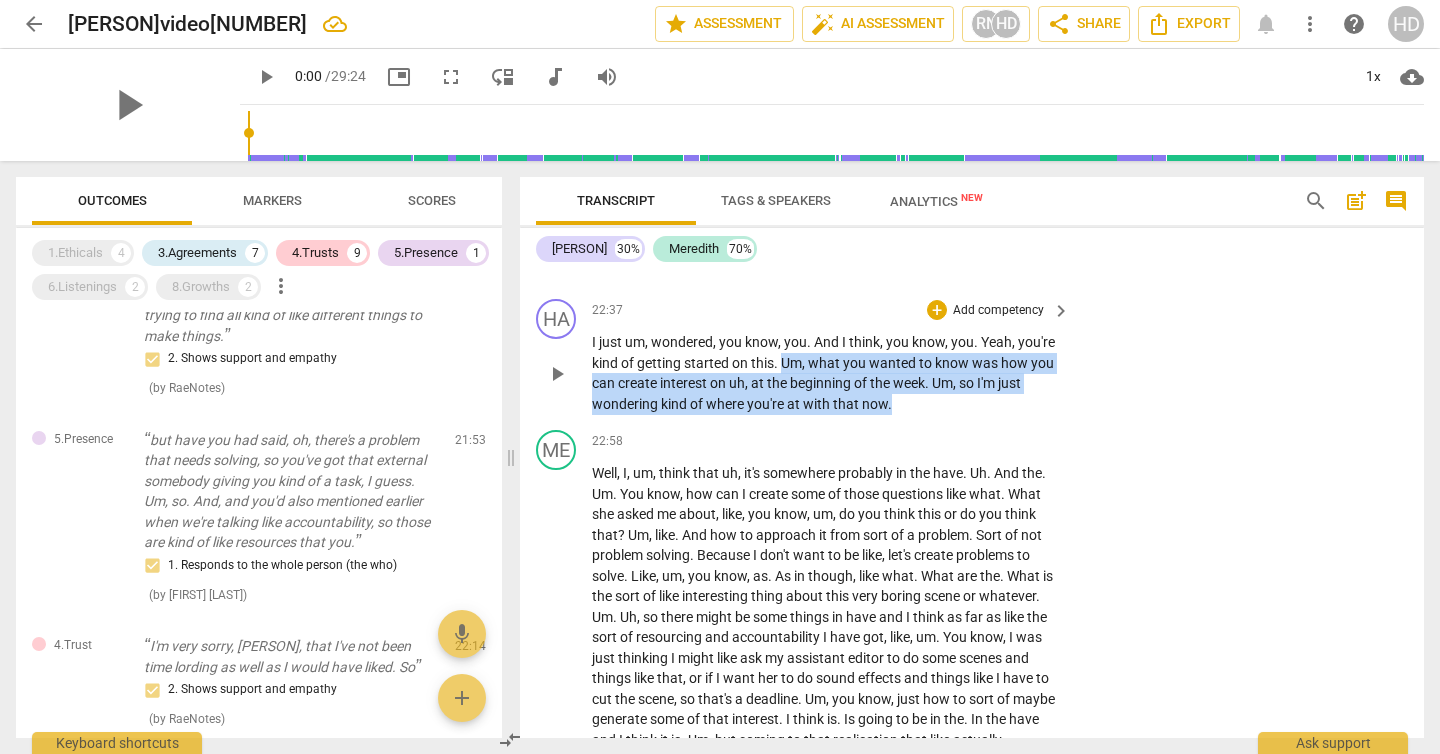 drag, startPoint x: 782, startPoint y: 403, endPoint x: 926, endPoint y: 442, distance: 149.1878 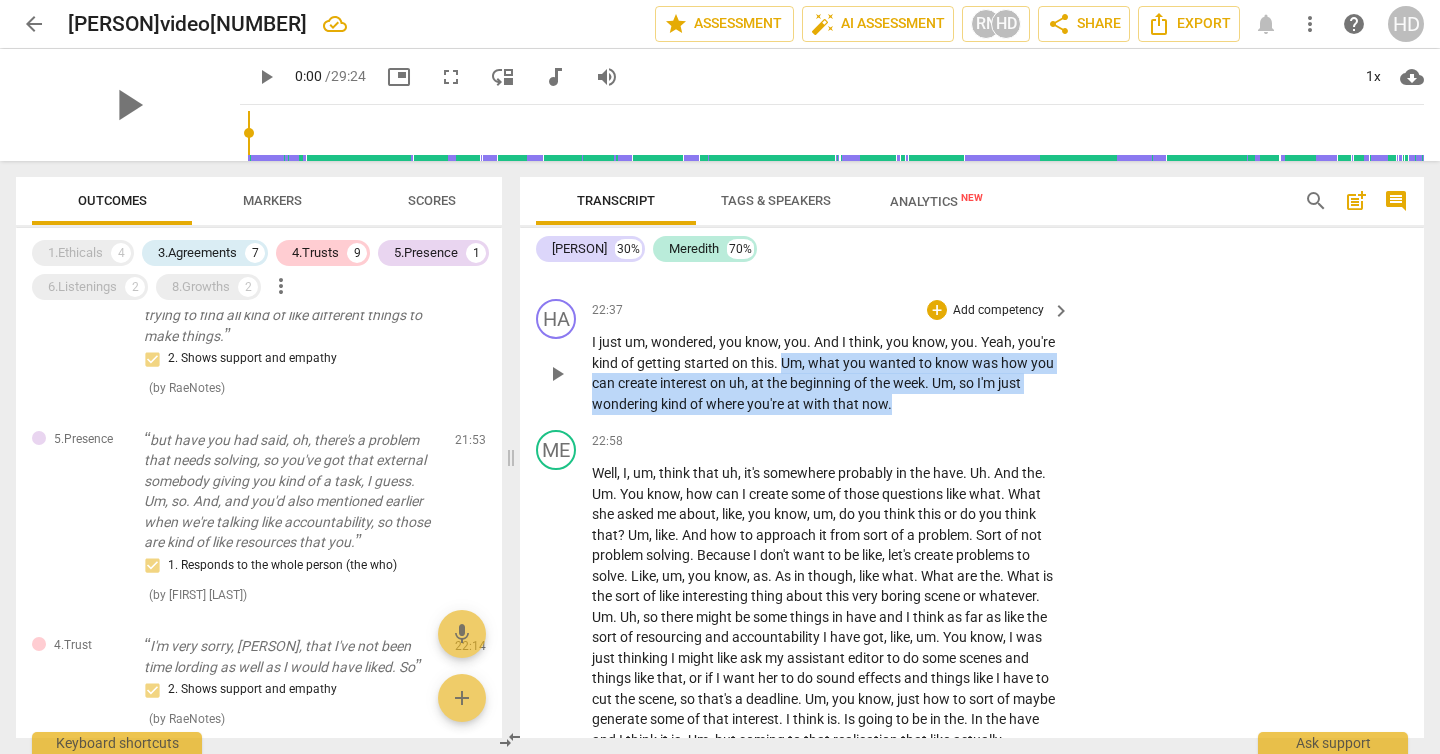 click on "I   just   um ,   wondered ,   you   know ,   you .   And   I   think ,   you   know ,   you .   Yeah ,   you're   kind   of   getting   started   on   this .   Um ,   what   you   wanted   to   know   was   how   you   can   create   interest   on   uh ,   at   the   beginning   of   the   week .   Um ,   so   I'm   just   wondering   kind   of   where   you're   at   with   that   now ." at bounding box center (826, 373) 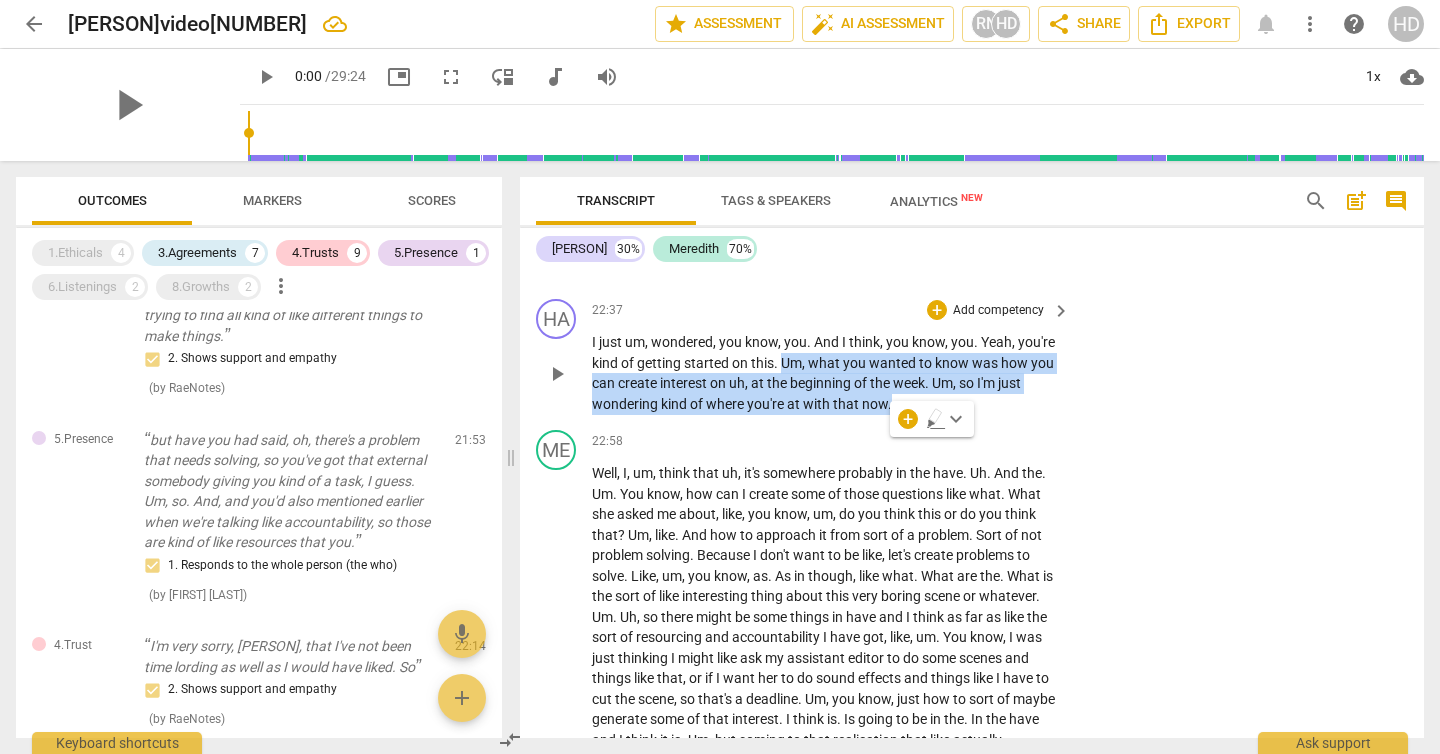 click on "Add competency" at bounding box center (998, 311) 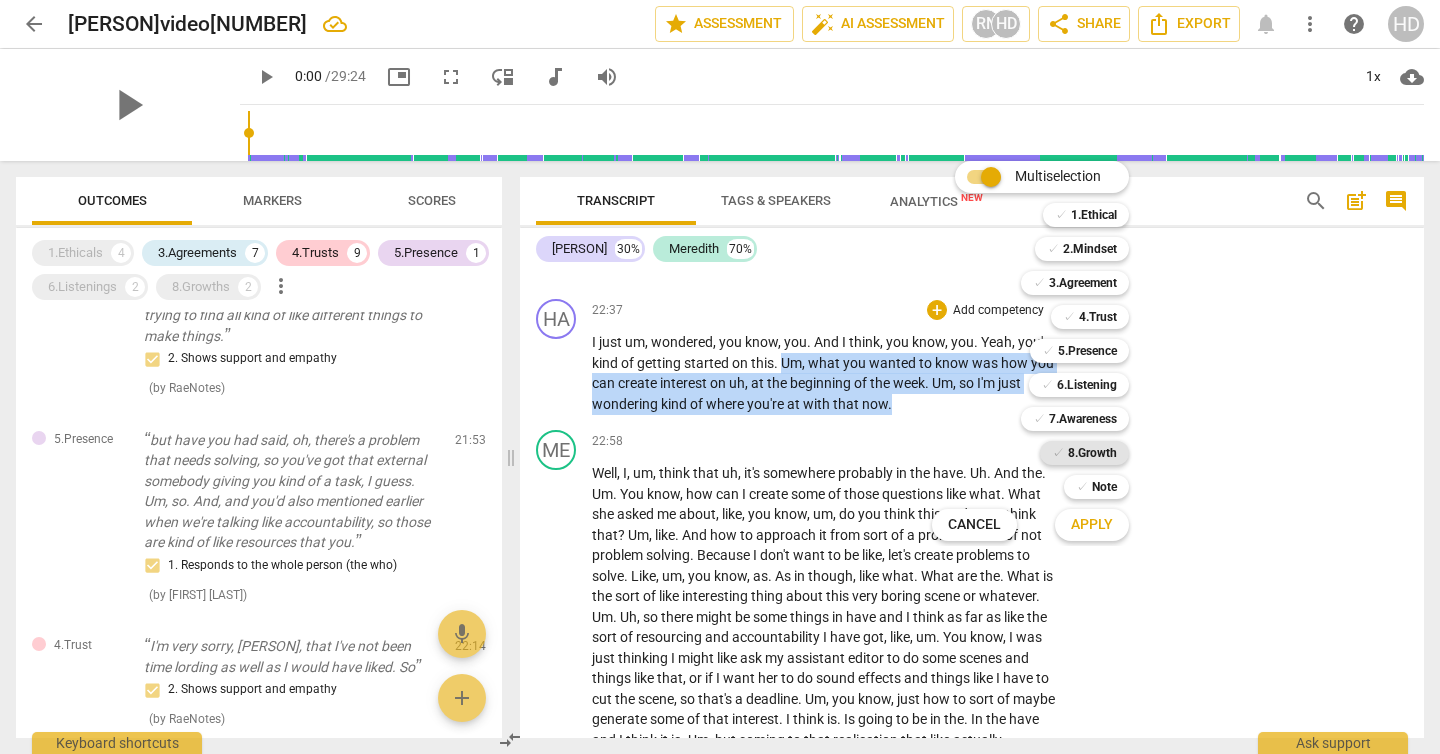 click on "8.Growth" at bounding box center (1092, 453) 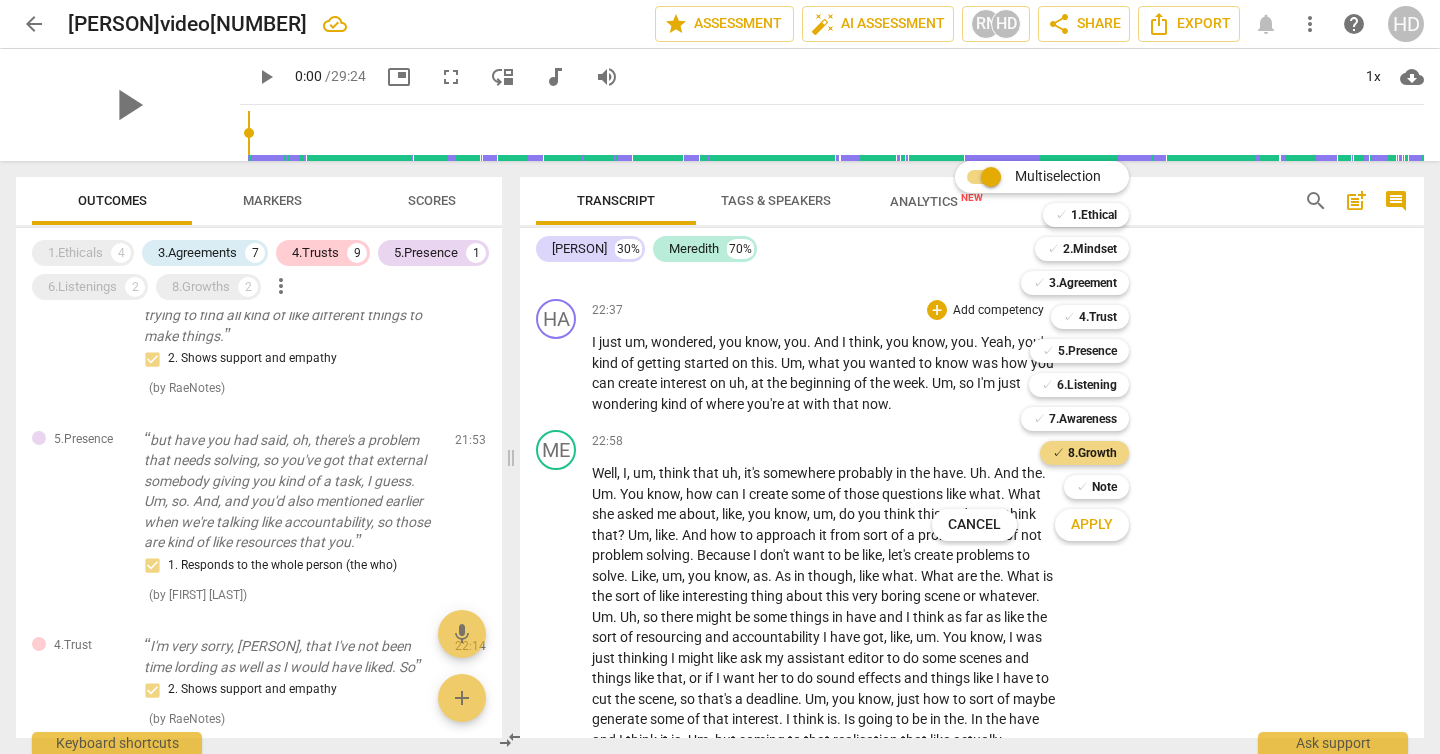 click on "Apply" at bounding box center (1092, 525) 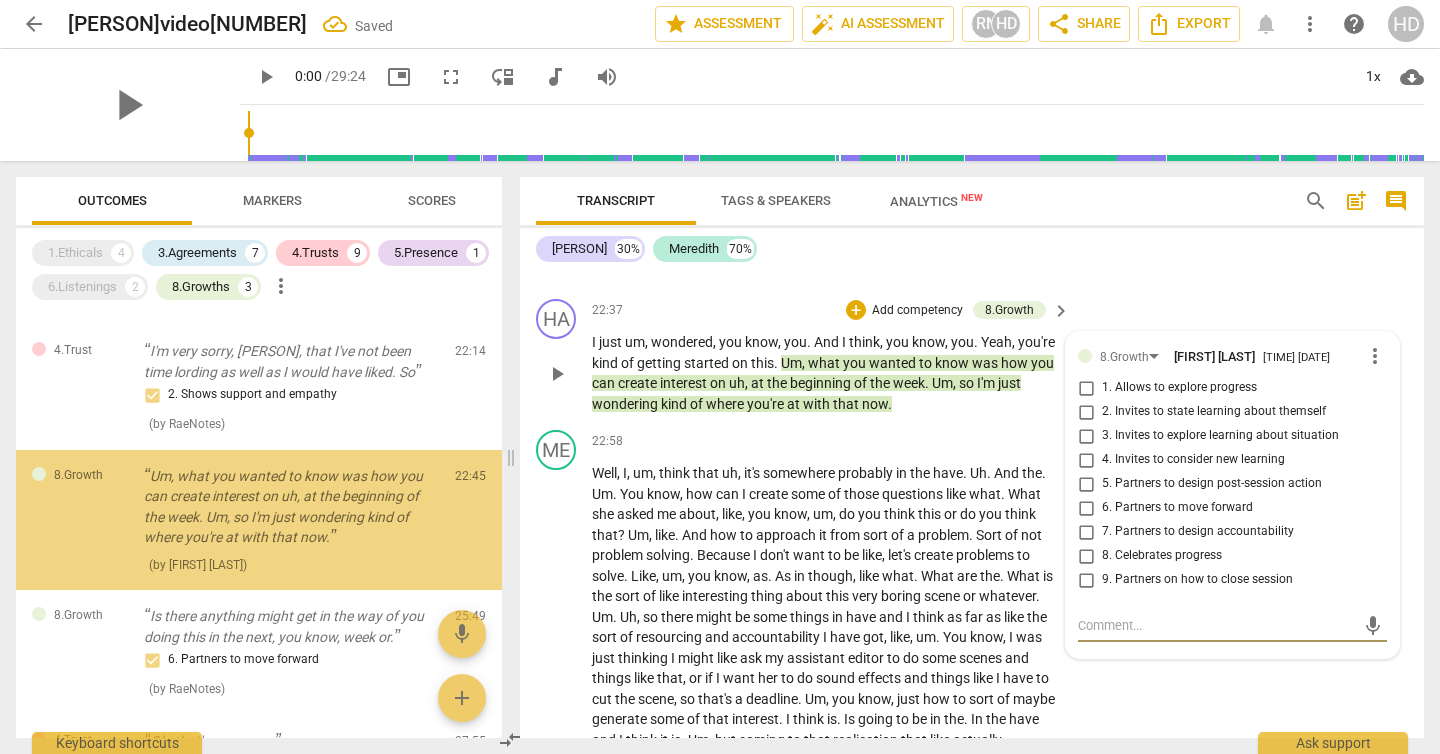 scroll, scrollTop: 2770, scrollLeft: 0, axis: vertical 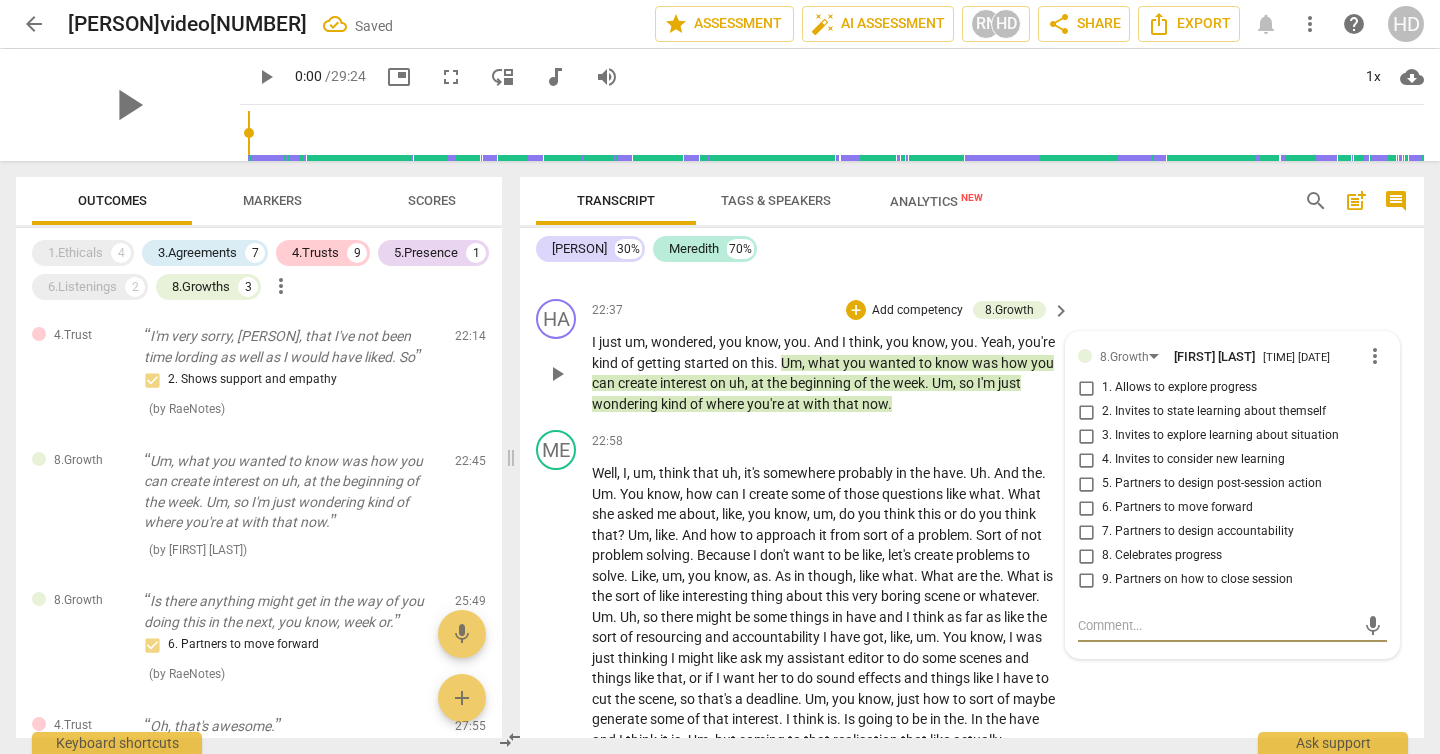 click on "1. Allows to explore progress" at bounding box center (1179, 388) 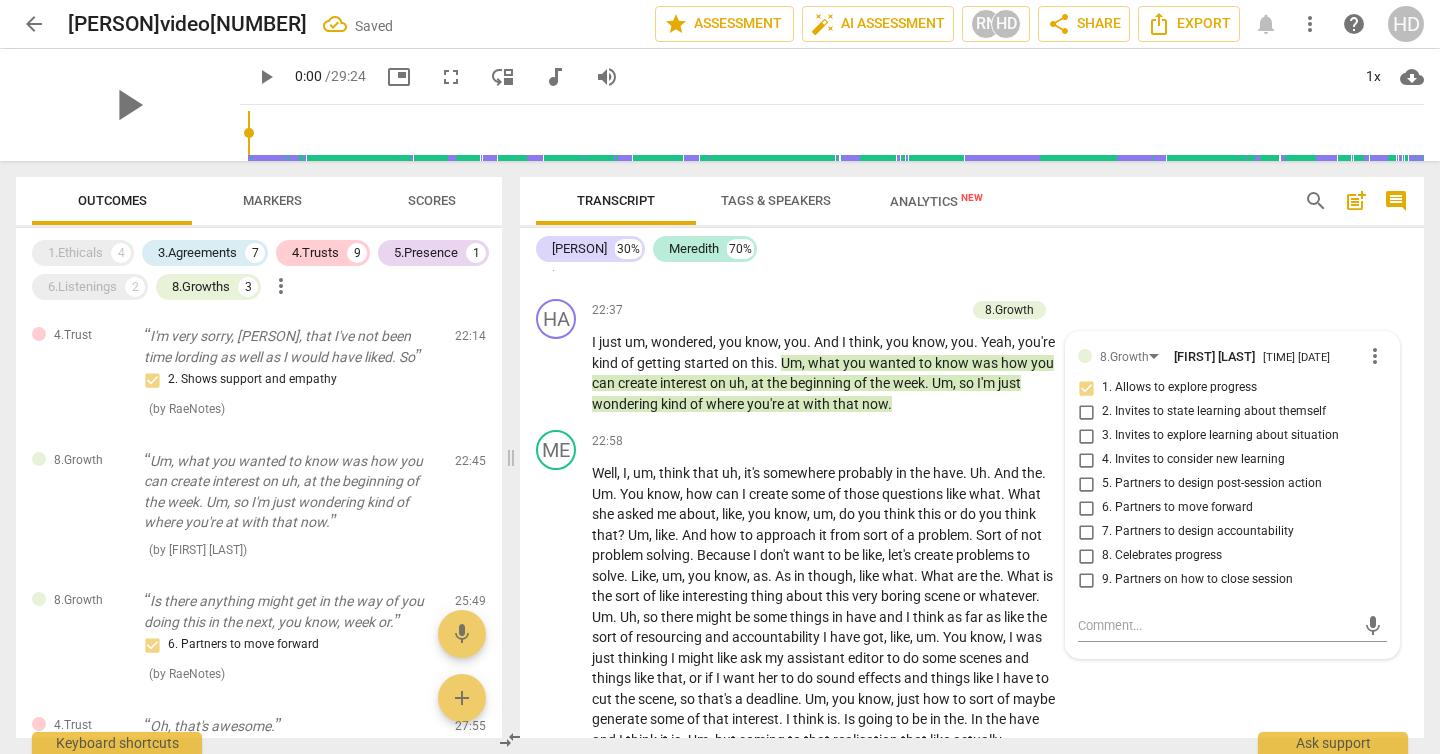 click on "ME play_arrow pause 22:36 + Add competency keyboard_arrow_right Okay ." at bounding box center [972, 247] 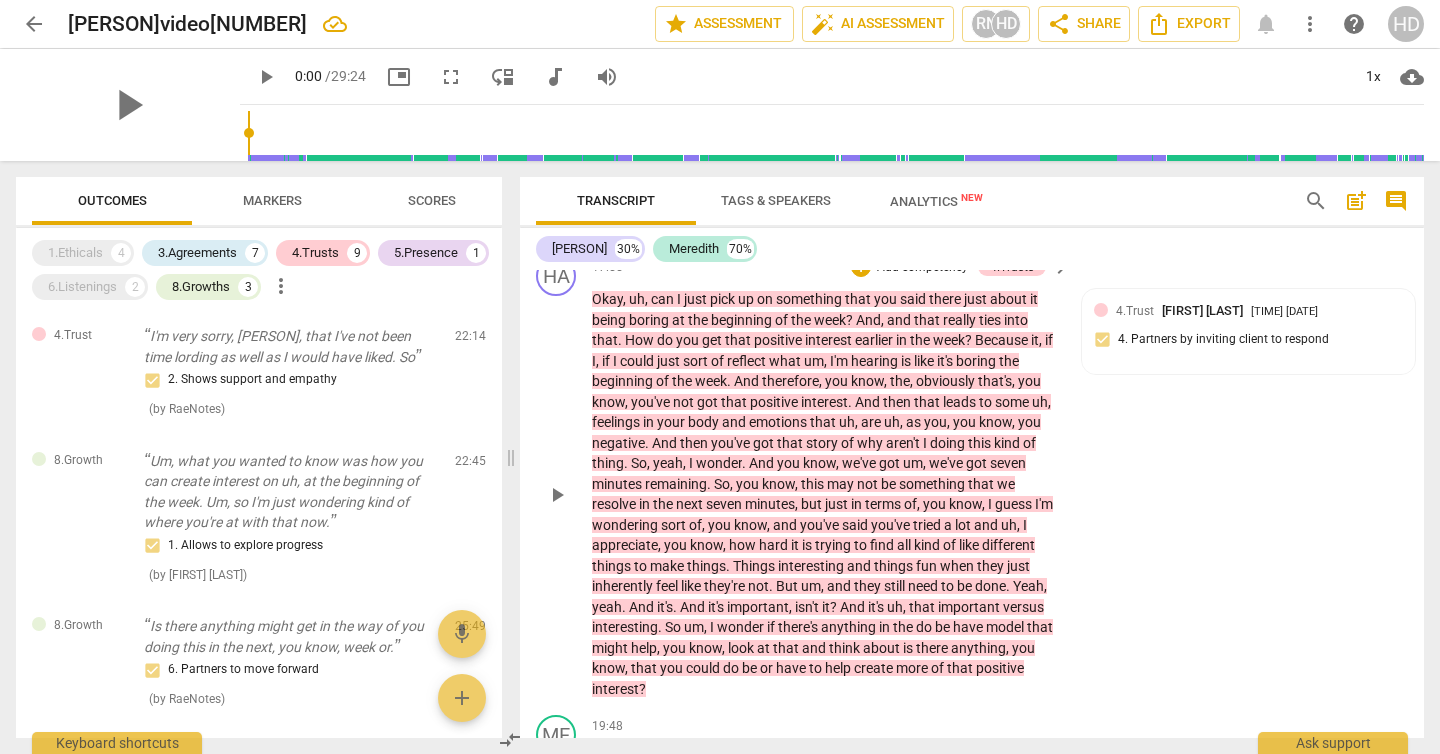scroll, scrollTop: 7356, scrollLeft: 0, axis: vertical 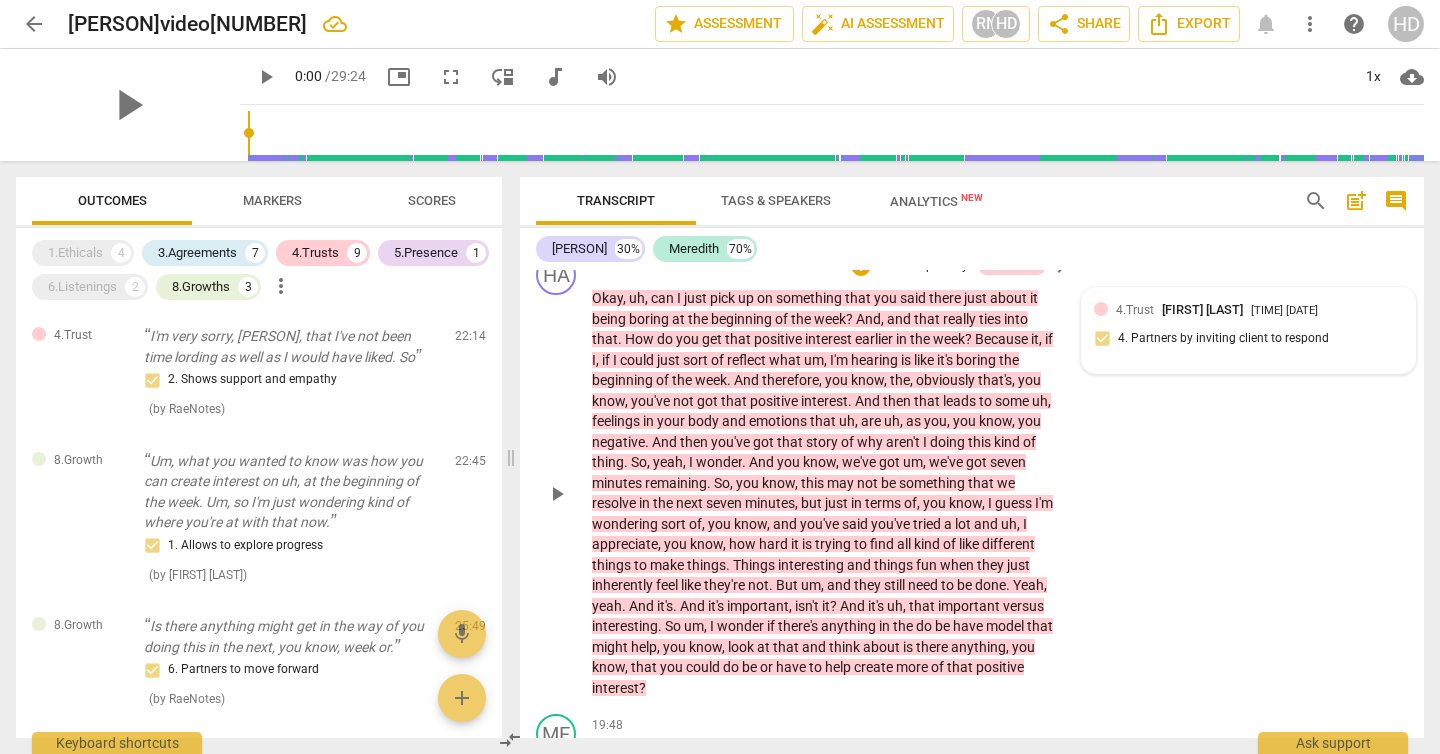 click on "4.Trust [PERSON] [TIME] [DATE] 4. Partners by inviting client to respond" at bounding box center (1248, 330) 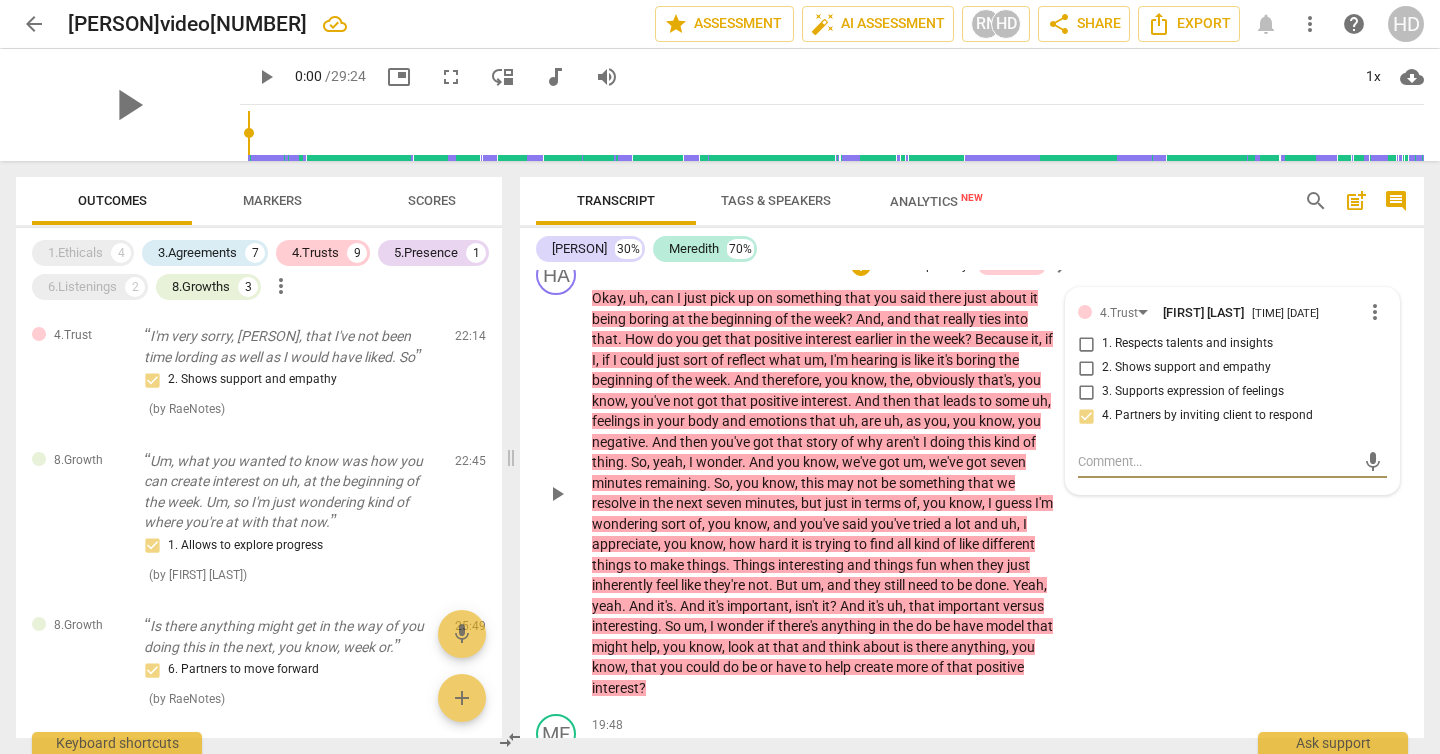 click on "4. Partners by inviting client to respond" at bounding box center (1086, 416) 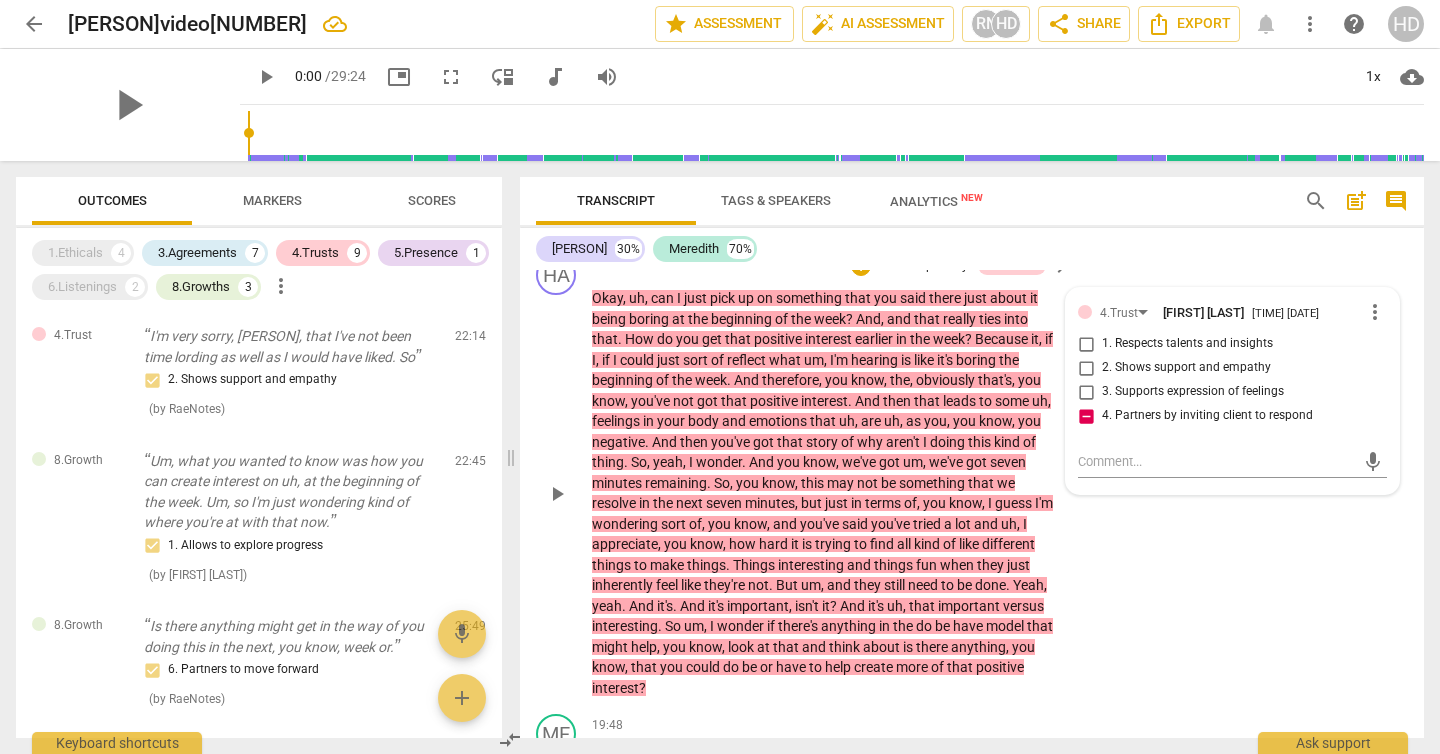 click on "4. Partners by inviting client to respond" at bounding box center [1086, 416] 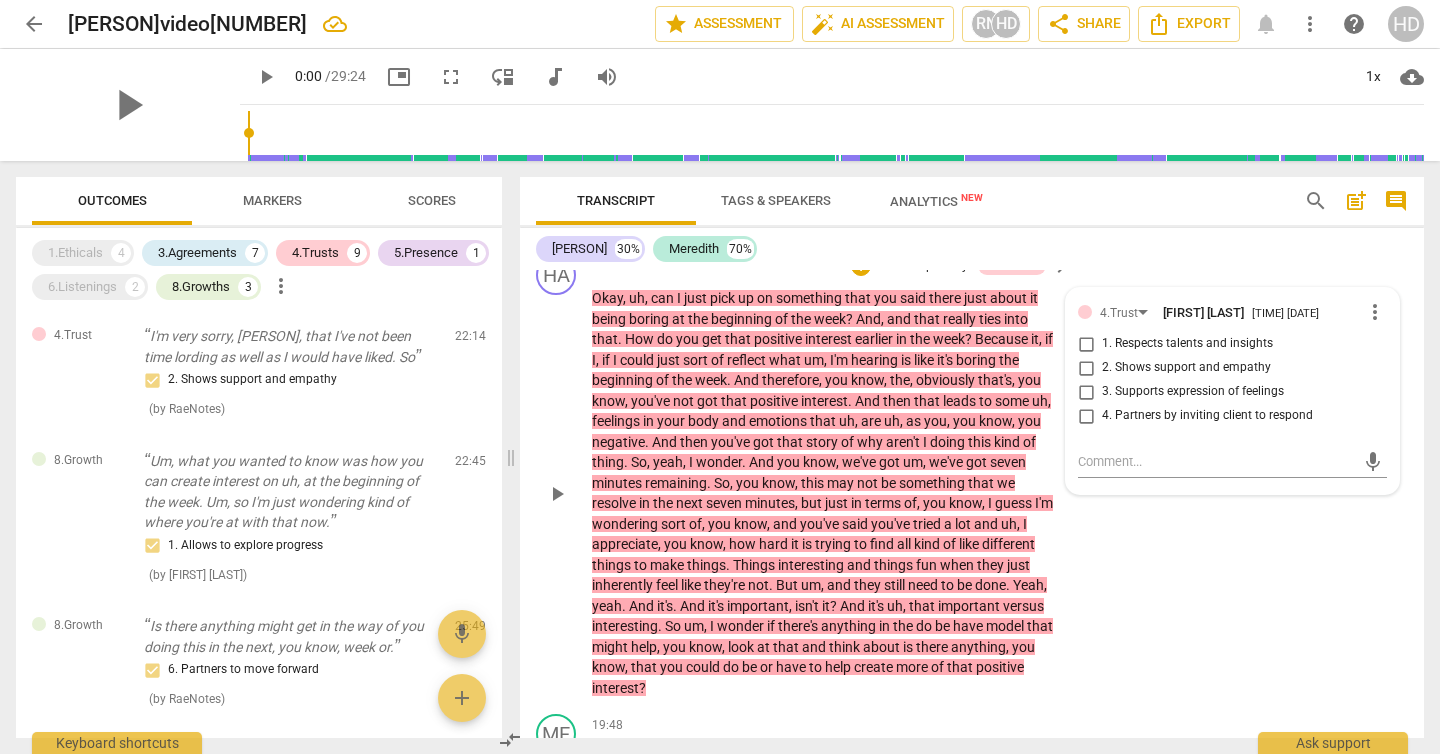 click on "HA play_arrow pause 17:55 + Add competency 4.Trusts keyboard_arrow_right Okay ,   uh ,   can   I   just   pick   up   on   something   that   you   said   there   just   about   it   being   boring   at   the   beginning   of   the   week ?   And ,   and   that   really   ties   into   that .   How   do   you   get   that   positive   interest   earlier   in   the   week ?   Because   it ,   if   I ,   if   I   could   just   sort   of   reflect   what   um ,   I'm   hearing   is   like   it's   boring   the   beginning   of   the   week .   And   therefore ,   you   know ,   the ,   obviously   that's ,   you   know ,   you've   not   got   that   positive   interest .   And   then   that   leads   to   some   uh ,   feelings   in   your   body   and   emotions   that   uh ,   are   uh ,   as   you ,   you   know ,   you   negative .   And   then   you've   got   that   story   of   why   aren't   I   doing   this   kind   of   thing .   So ,   yeah ,   I   wonder .   And   you   know ,   we've   got   um ," at bounding box center (972, 476) 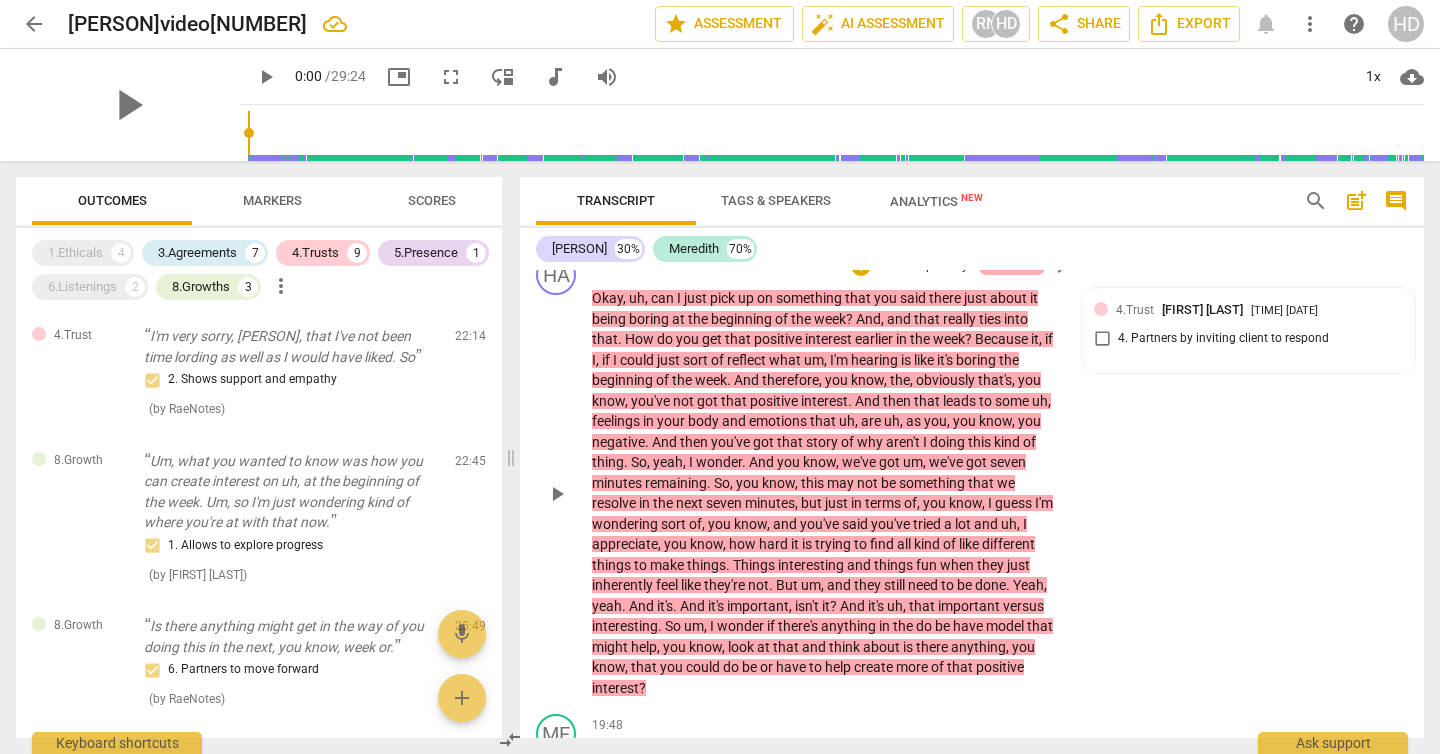 click on "4.Trusts" at bounding box center (1012, 266) 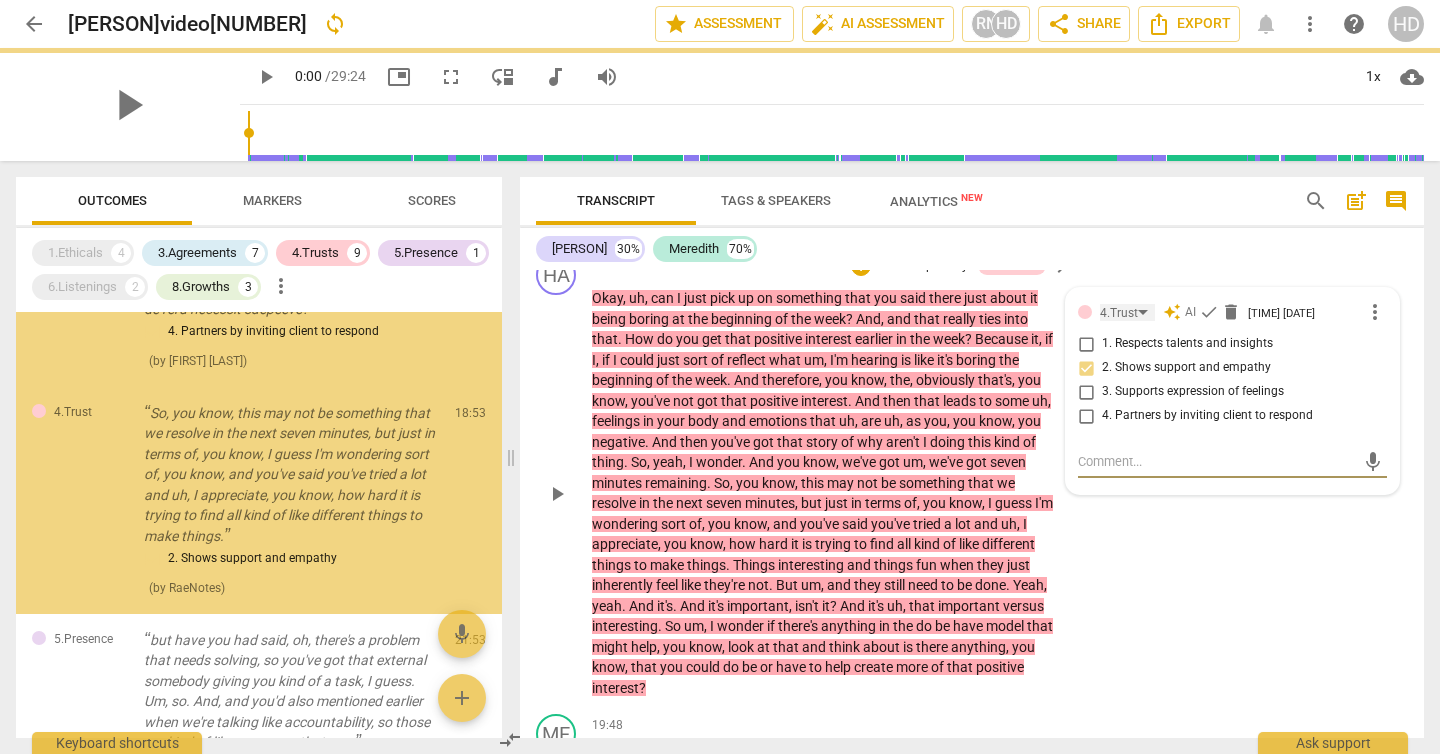 scroll, scrollTop: 2255, scrollLeft: 0, axis: vertical 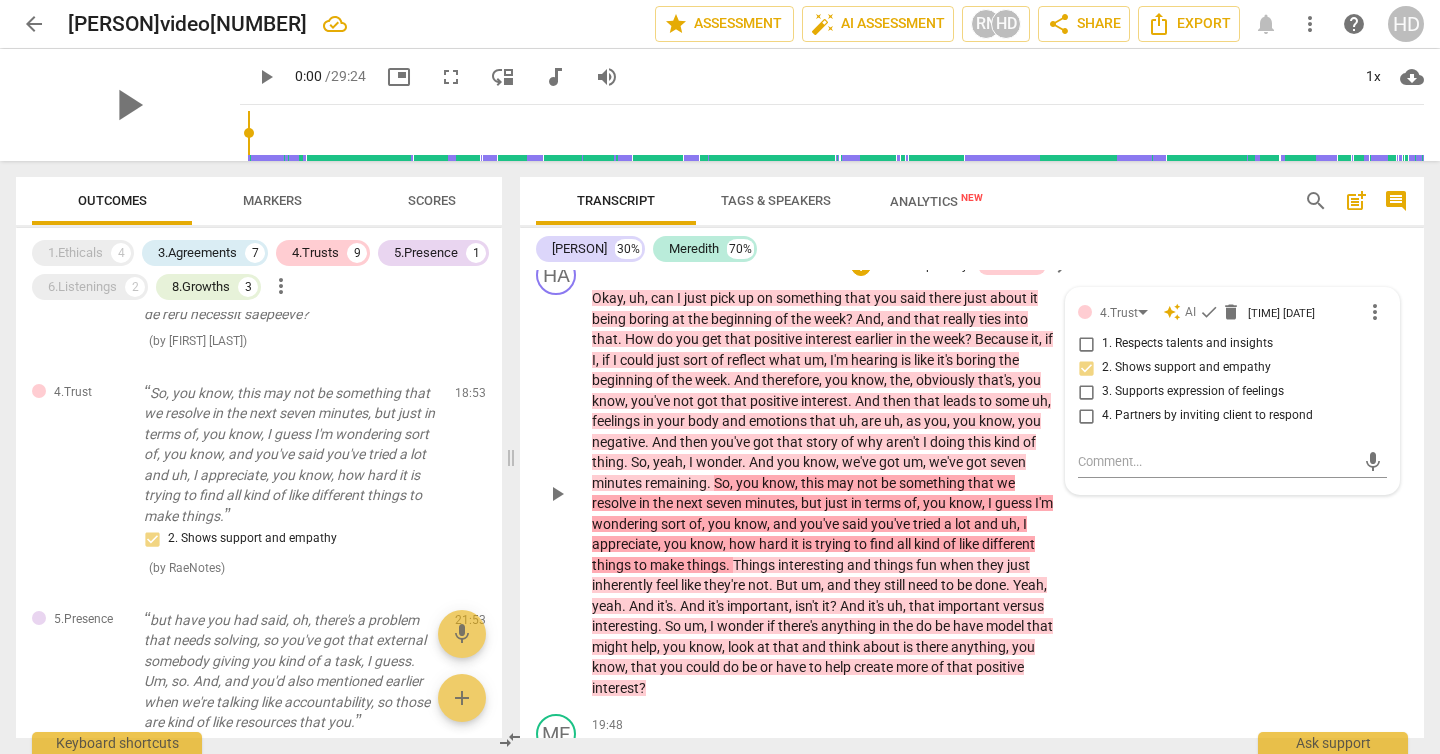 click on "HA play_arrow pause 17:55 + Add competency 4.Trusts keyboard_arrow_right Okay ,   uh ,   can   I   just   pick   up   on   something   that   you   said   there   just   about   it   being   boring   at   the   beginning   of   the   week ?   And ,   and   that   really   ties   into   that .   How   do   you   get   that   positive   interest   earlier   in   the   week ?   Because   it ,   if   I ,   if   I   could   just   sort   of   reflect   what   um ,   I'm   hearing   is   like   it's   boring   the   beginning   of   the   week .   And   therefore ,   you   know ,   the ,   obviously   that's ,   you   know ,   you've   not   got   that   positive   interest .   And   then   that   leads   to   some   uh ,   feelings   in   your   body   and   emotions   that   uh ,   are   uh ,   as   you ,   you   know ,   you   negative .   And   then   you've   got   that   story   of   why   aren't   I   doing   this   kind   of   thing .   So ,   yeah ,   I   wonder .   And   you   know ,   we've   got   um ," at bounding box center (972, 476) 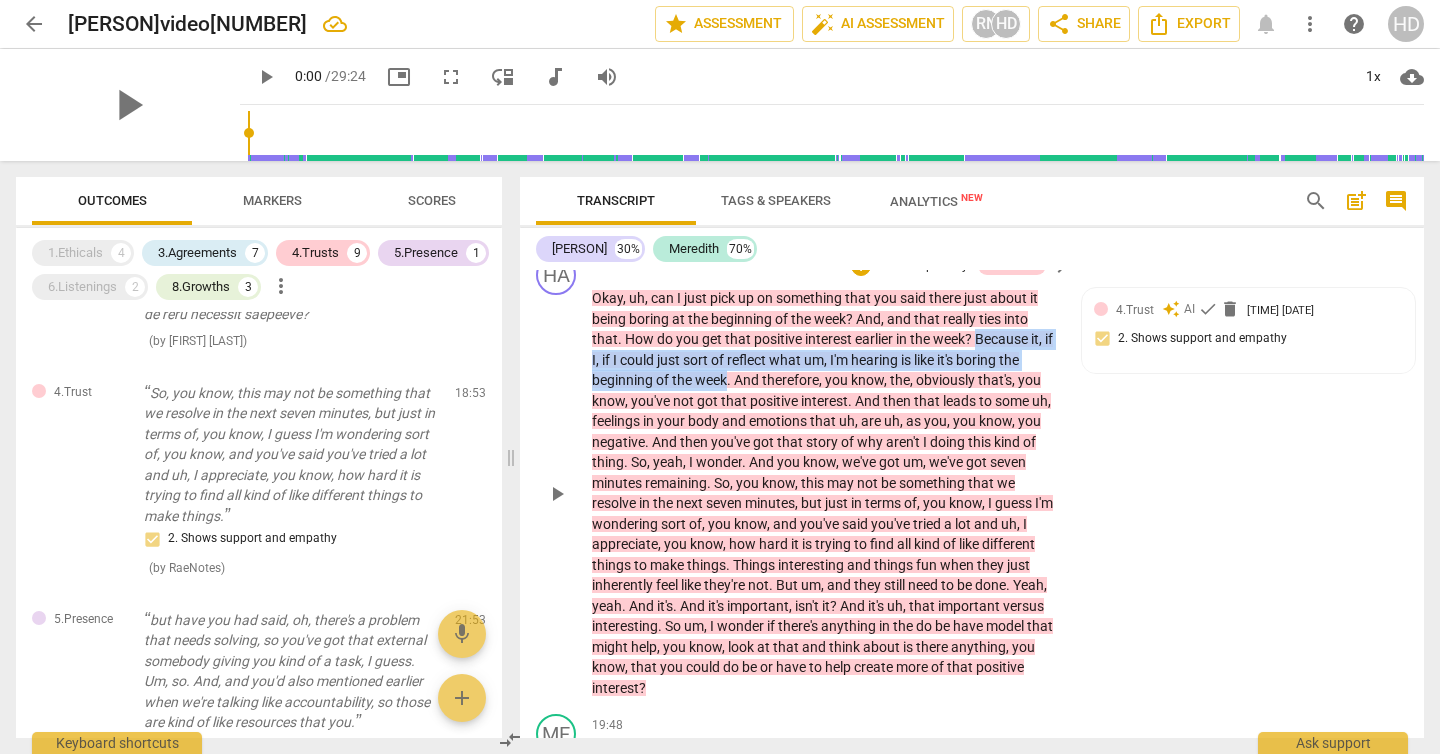 drag, startPoint x: 977, startPoint y: 375, endPoint x: 727, endPoint y: 423, distance: 254.5663 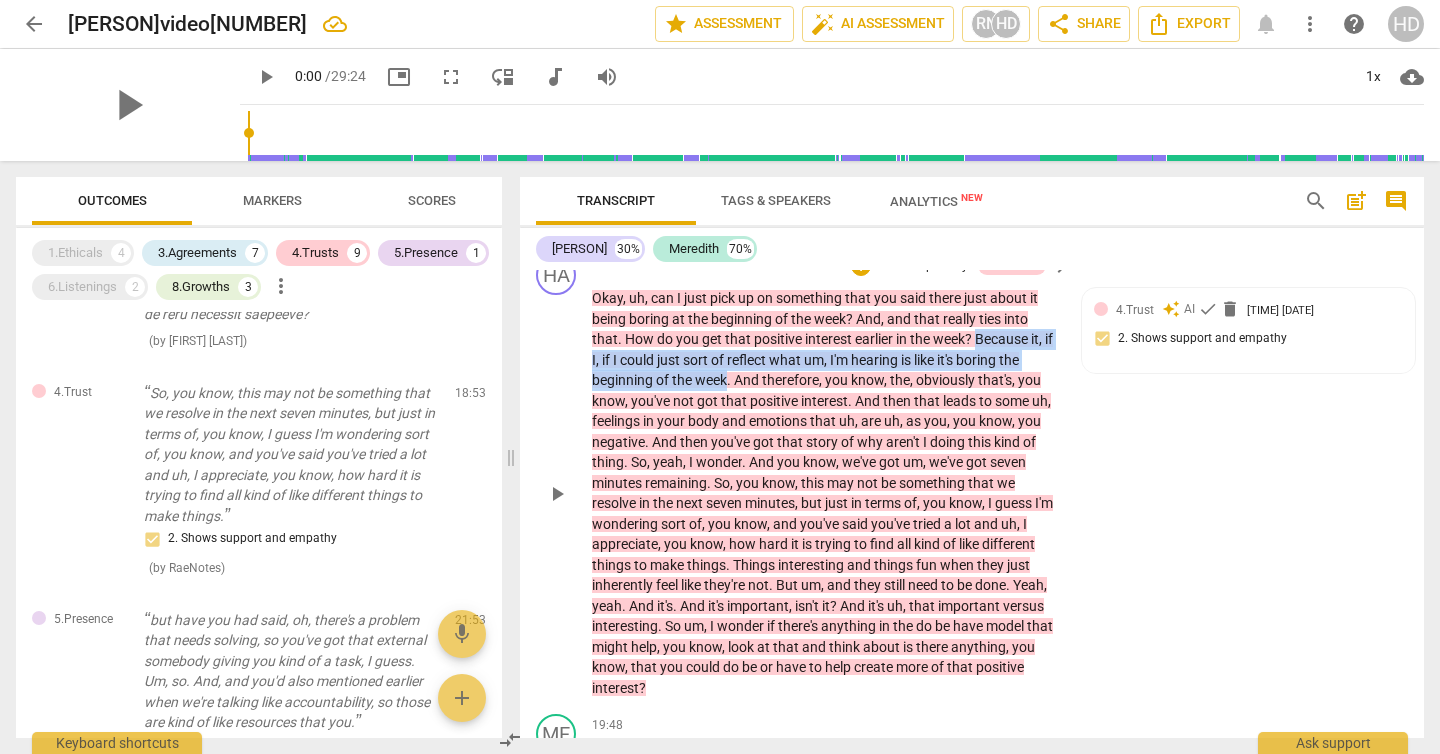 click on "Okay ,   uh ,   can   I   just   pick   up   on   something   that   you   said   there   just   about   it   being   boring   at   the   beginning   of   the   week ?   And ,   and   that   really   ties   into   that .   How   do   you   get   that   positive   interest   earlier   in   the   week ?   Because   it ,   if   I ,   if   I   could   just   sort   of   reflect   what   um ,   I'm   hearing   is   like   it's   boring   the   beginning   of   the   week .   And   therefore ,   you   know ,   the ,   obviously   that's ,   you   know ,   you've   not   got   that   positive   interest .   And   then   that   leads   to   some   uh ,   feelings   in   your   body   and   emotions   that   uh ,   are   uh ,   as   you ,   you   know ,   you   negative .   And   then   you've   got   that   story   of   why   aren't   I   doing   this   kind   of   thing .   So ,   yeah ,   I   wonder .   And   you   know ,   we've   got   um ,   we've   got   seven   minutes   remaining .   So ,   you   know ," at bounding box center (826, 493) 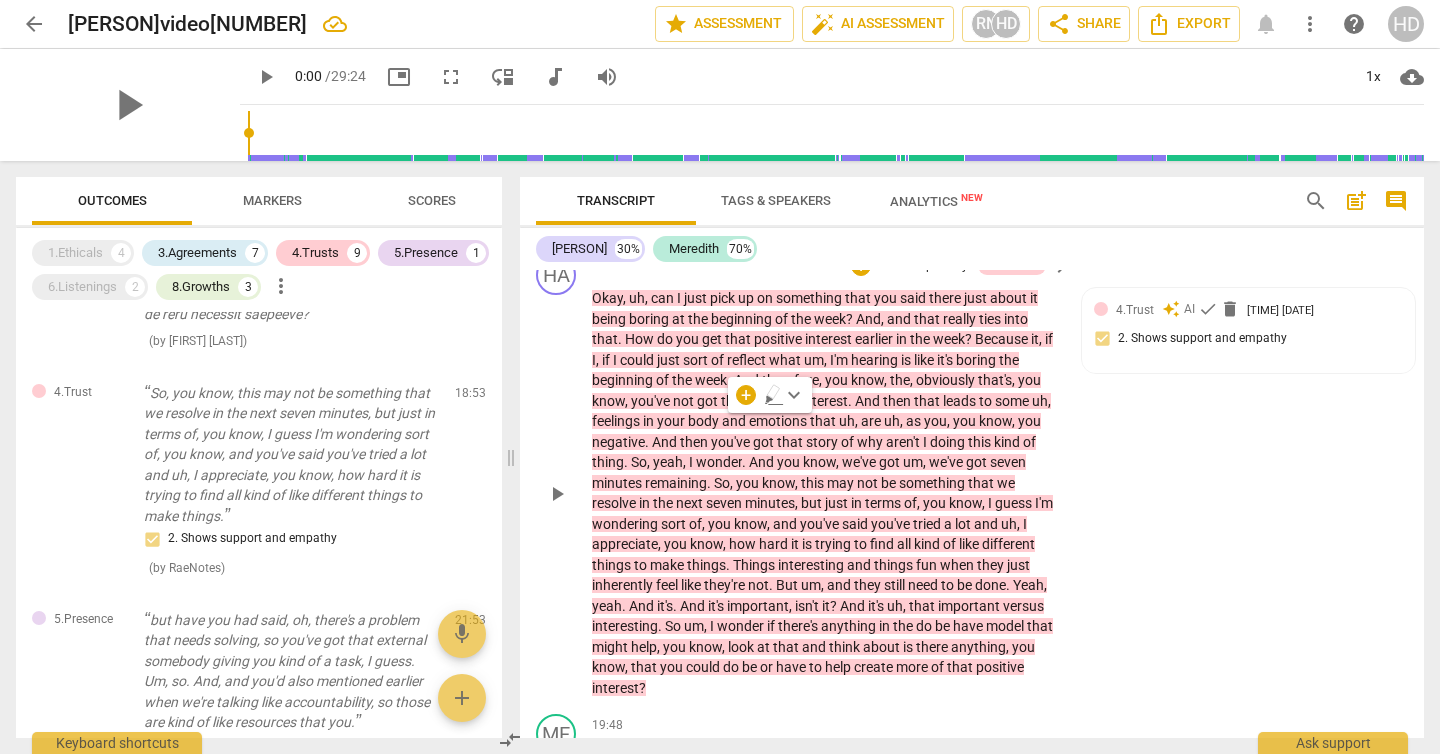 click on "." at bounding box center [730, 380] 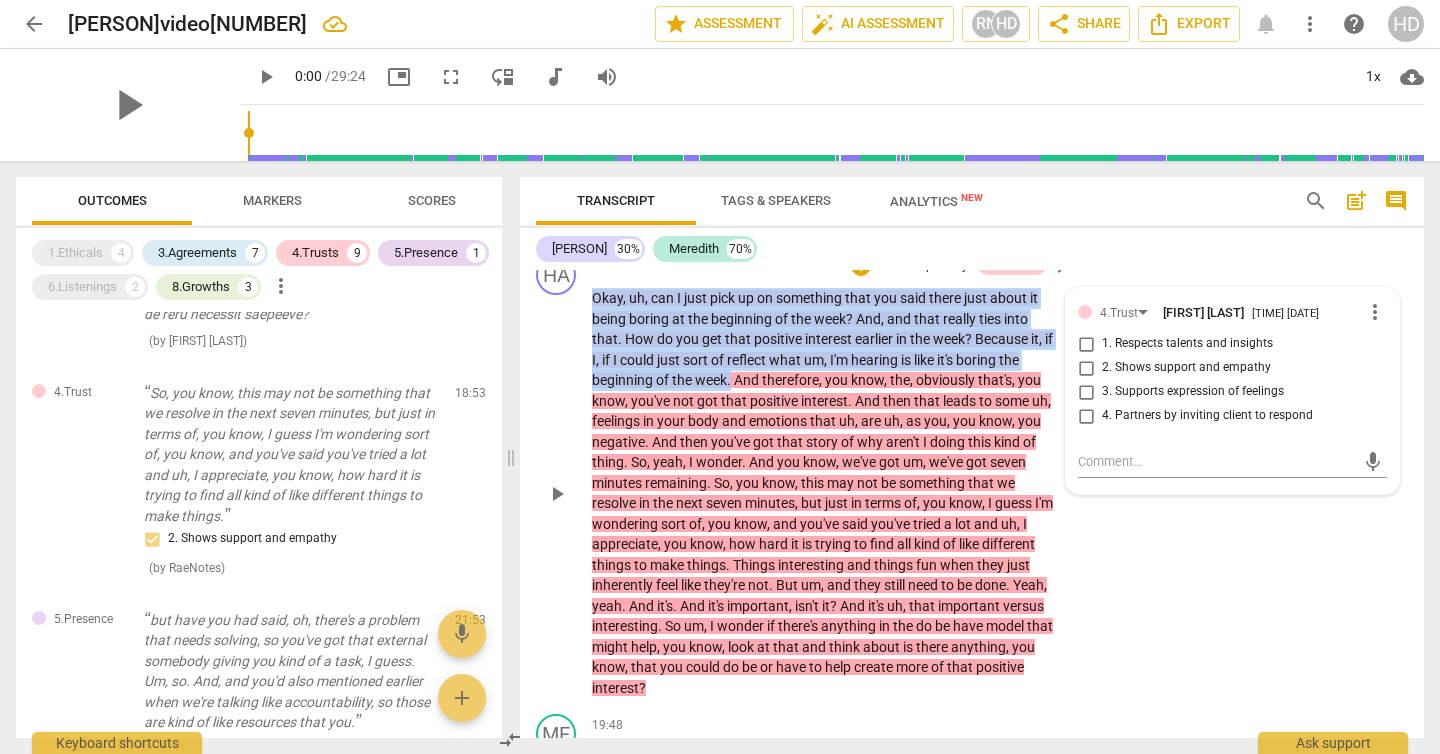 drag, startPoint x: 731, startPoint y: 422, endPoint x: 582, endPoint y: 344, distance: 168.18144 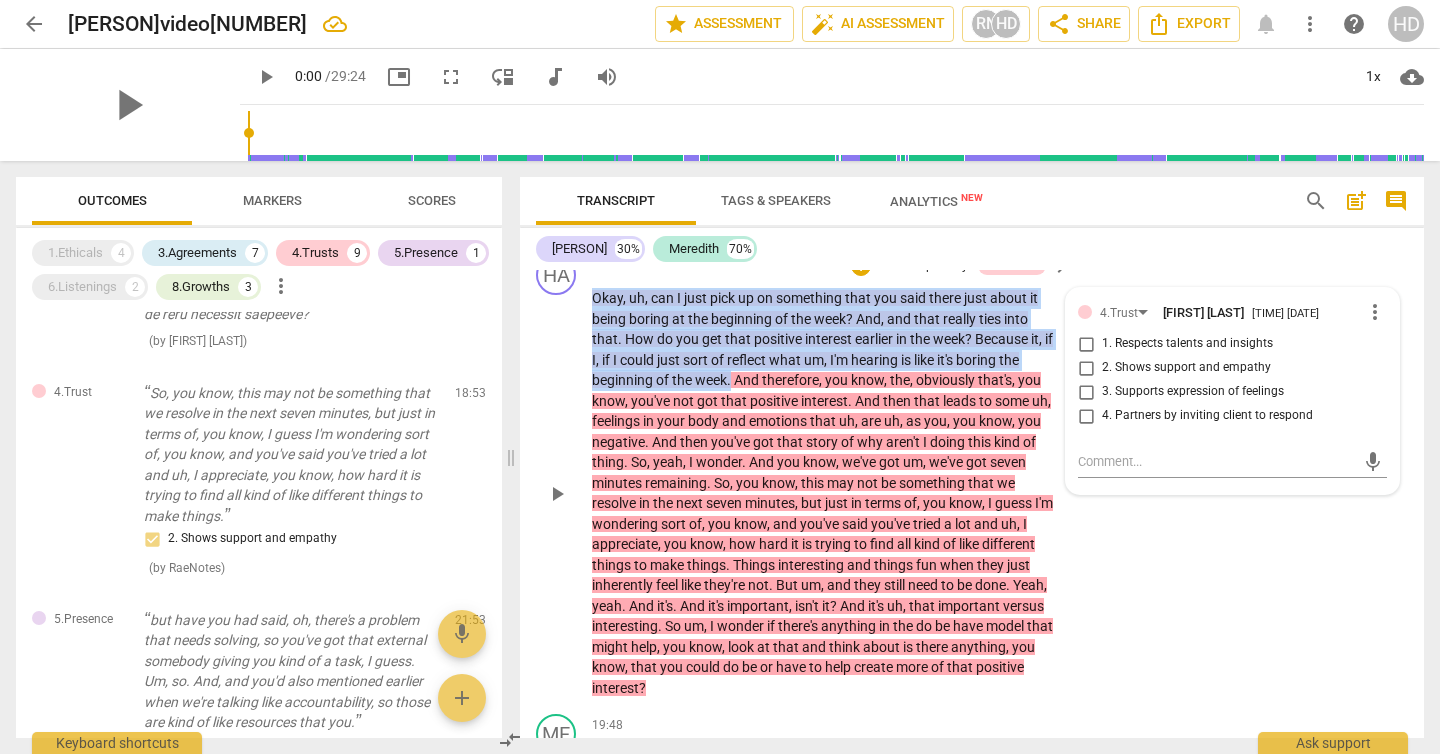 click on "HA play_arrow pause 17:55 + Add competency 4.Trusts keyboard_arrow_right Okay ,   uh ,   can   I   just   pick   up   on   something   that   you   said   there   just   about   it   being   boring   at   the   beginning   of   the   week ?   And ,   and   that   really   ties   into   that .   How   do   you   get   that   positive   interest   earlier   in   the   week ?   Because   it ,   if   I ,   if   I   could   just   sort   of   reflect   what   um ,   I'm   hearing   is   like   it's   boring   the   beginning   of   the   week .   And   therefore ,   you   know ,   the ,   obviously   that's ,   you   know ,   you've   not   got   that   positive   interest .   And   then   that   leads   to   some   uh ,   feelings   in   your   body   and   emotions   that   uh ,   are   uh ,   as   you ,   you   know ,   you   negative .   And   then   you've   got   that   story   of   why   aren't   I   doing   this   kind   of   thing .   So ,   yeah ,   I   wonder .   And   you   know ,   we've   got   um ," at bounding box center [972, 476] 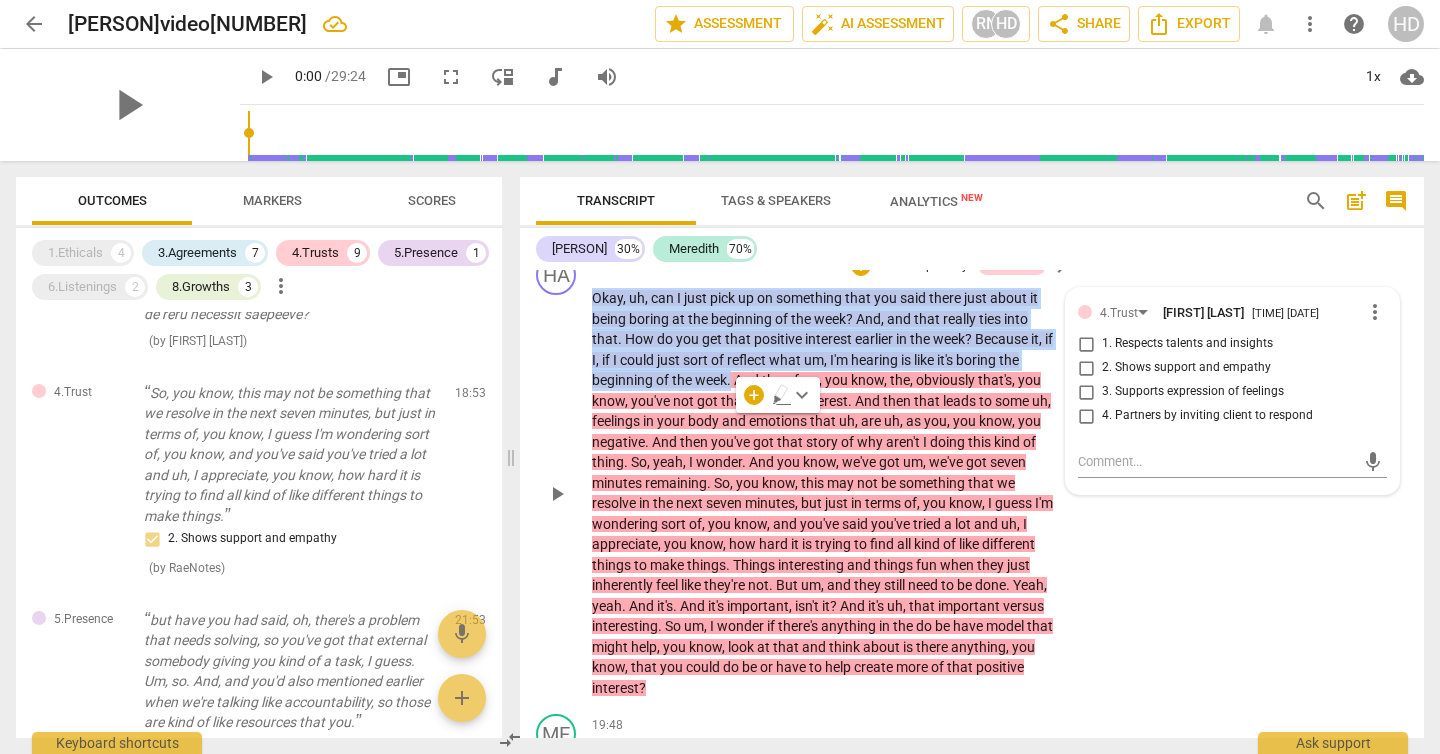 click on "3. Supports expression of feelings" at bounding box center [1193, 392] 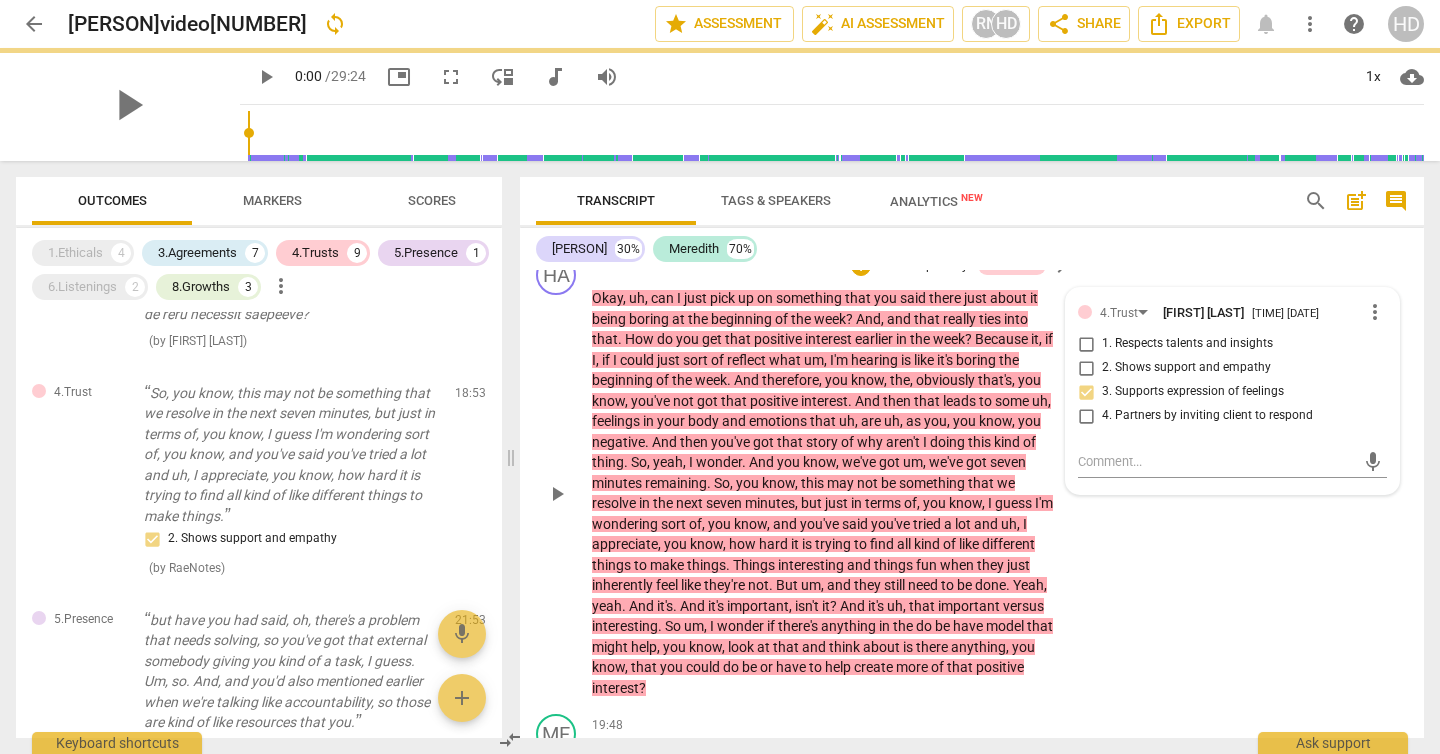 click on "4. Partners by inviting client to respond" at bounding box center (1207, 416) 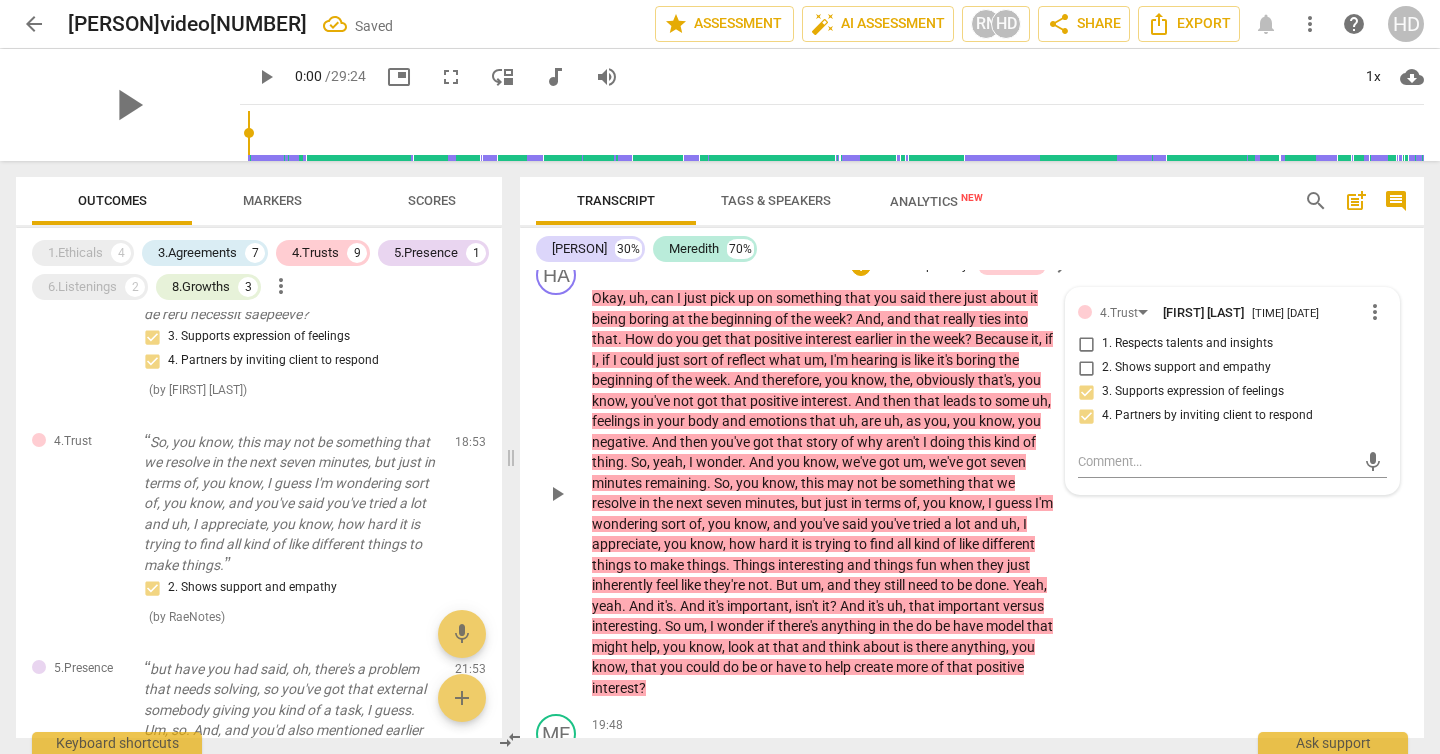 click on "3. Supports expression of feelings" at bounding box center [1193, 392] 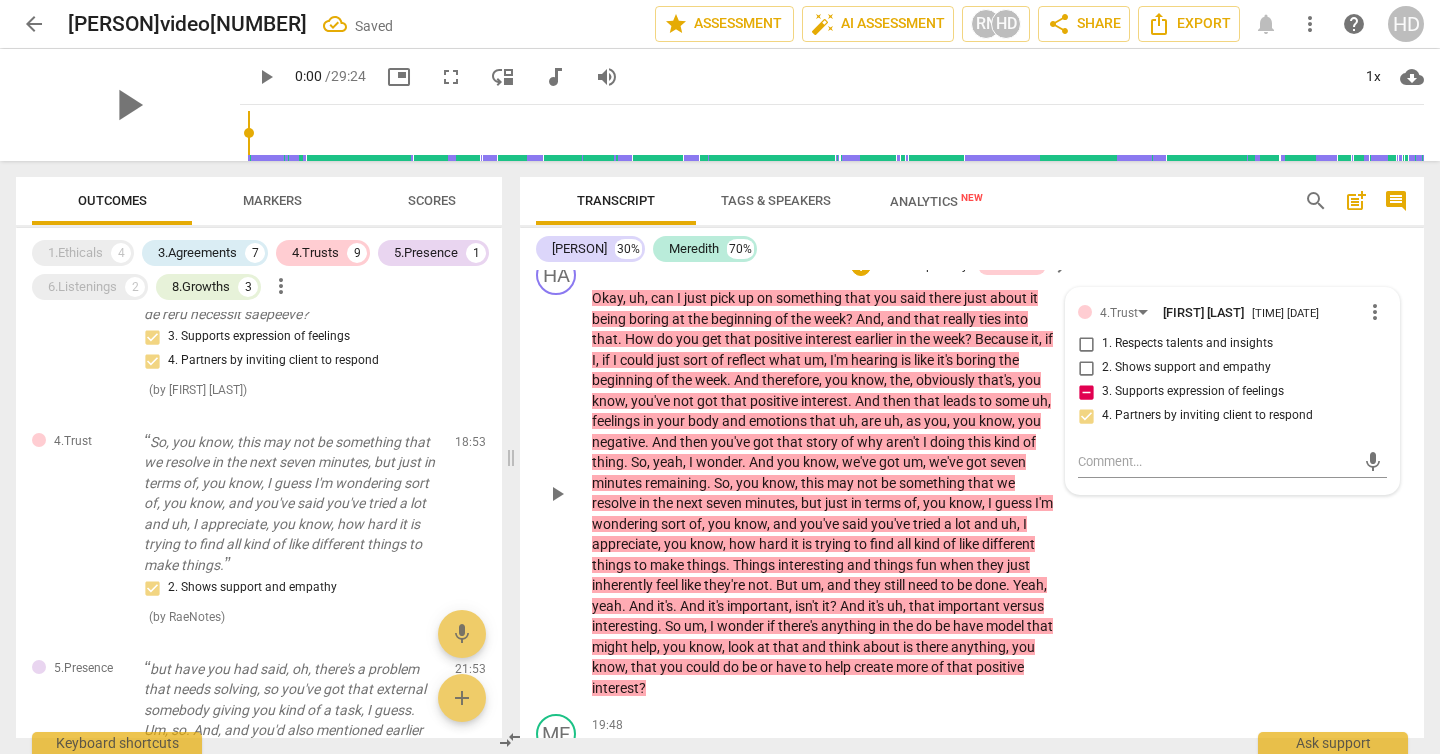 click on "3. Supports expression of feelings" at bounding box center (1193, 392) 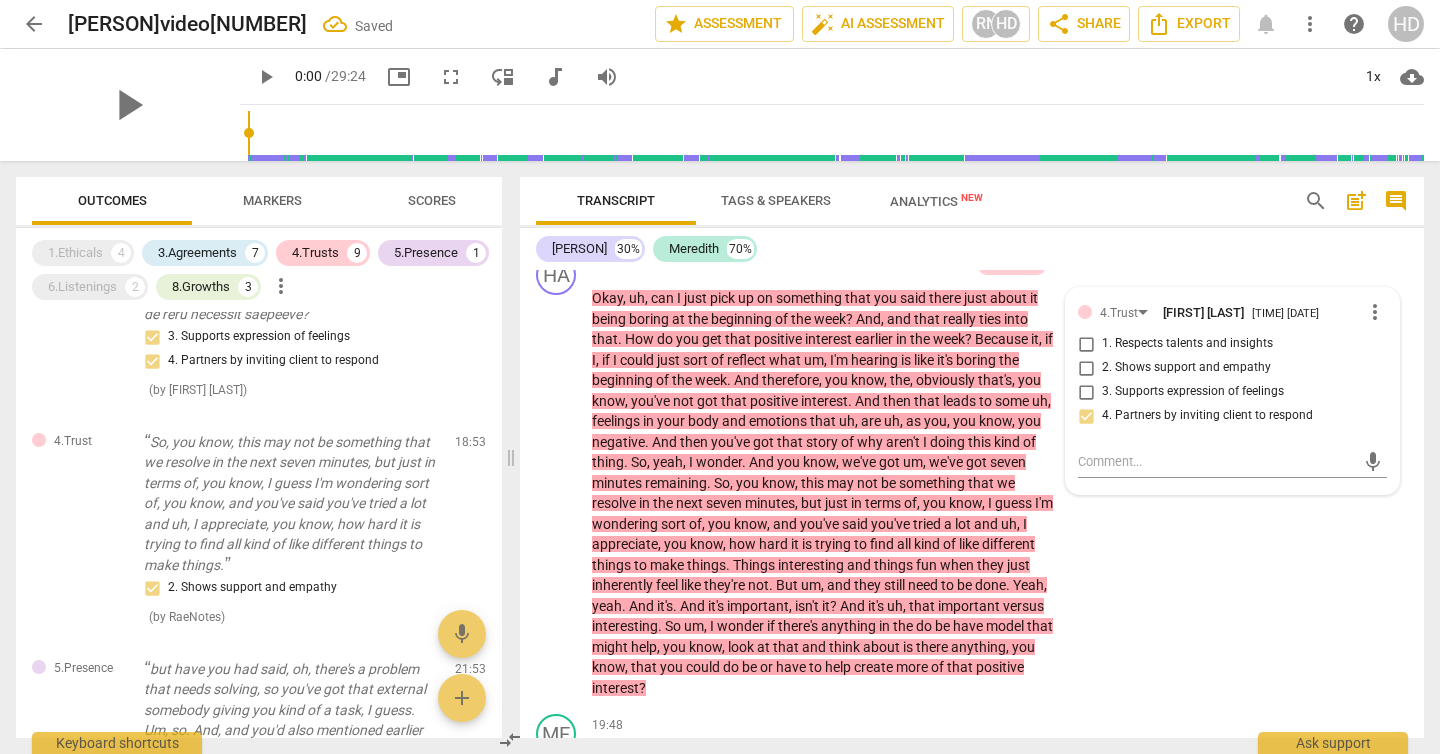 click on "Hannah 30% Meredith 70%" at bounding box center (972, 249) 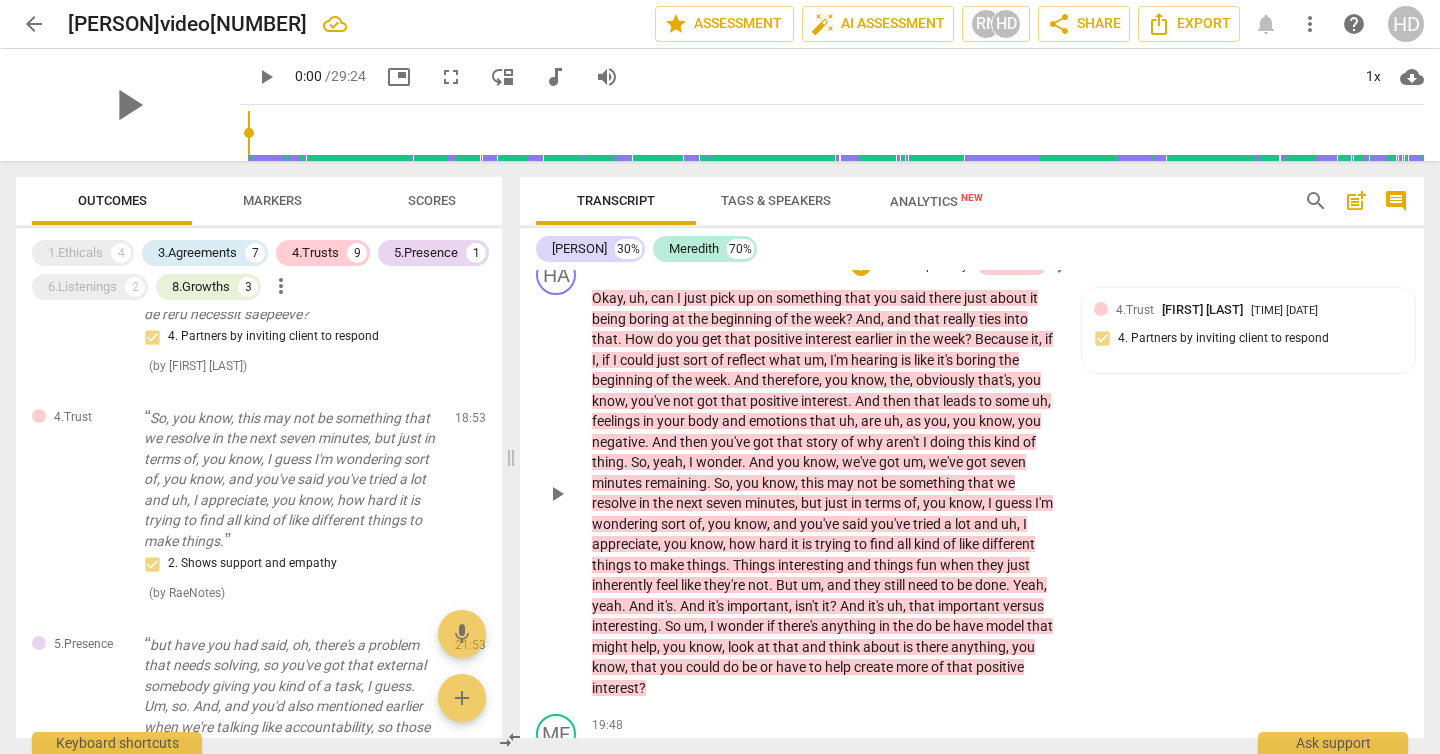 drag, startPoint x: 953, startPoint y: 399, endPoint x: 733, endPoint y: 422, distance: 221.199 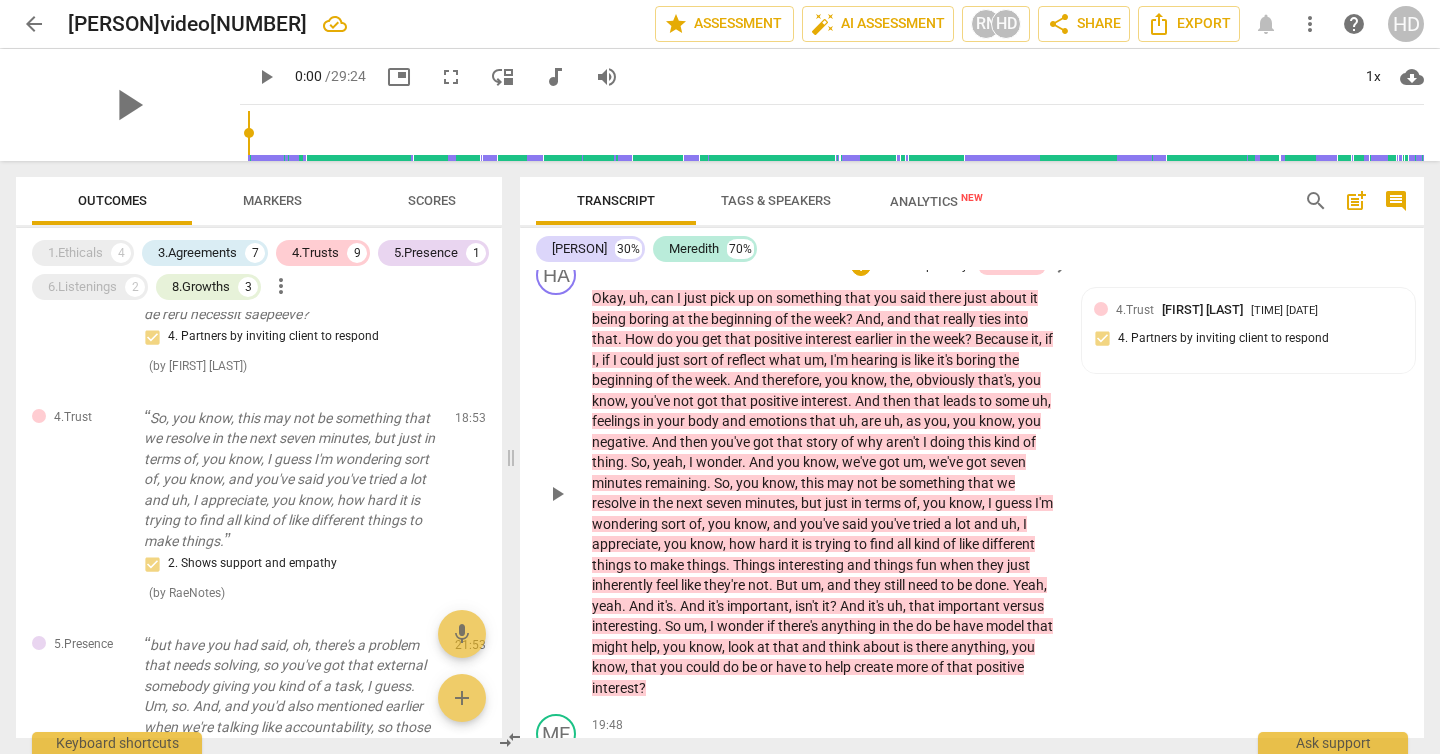 click on "Okay ,   uh ,   can   I   just   pick   up   on   something   that   you   said   there   just   about   it   being   boring   at   the   beginning   of   the   week ?   And ,   and   that   really   ties   into   that .   How   do   you   get   that   positive   interest   earlier   in   the   week ?   Because   it ,   if   I ,   if   I   could   just   sort   of   reflect   what   um ,   I'm   hearing   is   like   it's   boring   the   beginning   of   the   week .   And   therefore ,   you   know ,   the ,   obviously   that's ,   you   know ,   you've   not   got   that   positive   interest .   And   then   that   leads   to   some   uh ,   feelings   in   your   body   and   emotions   that   uh ,   are   uh ,   as   you ,   you   know ,   you   negative .   And   then   you've   got   that   story   of   why   aren't   I   doing   this   kind   of   thing .   So ,   yeah ,   I   wonder .   And   you   know ,   we've   got   um ,   we've   got   seven   minutes   remaining .   So ,   you   know ," at bounding box center (826, 493) 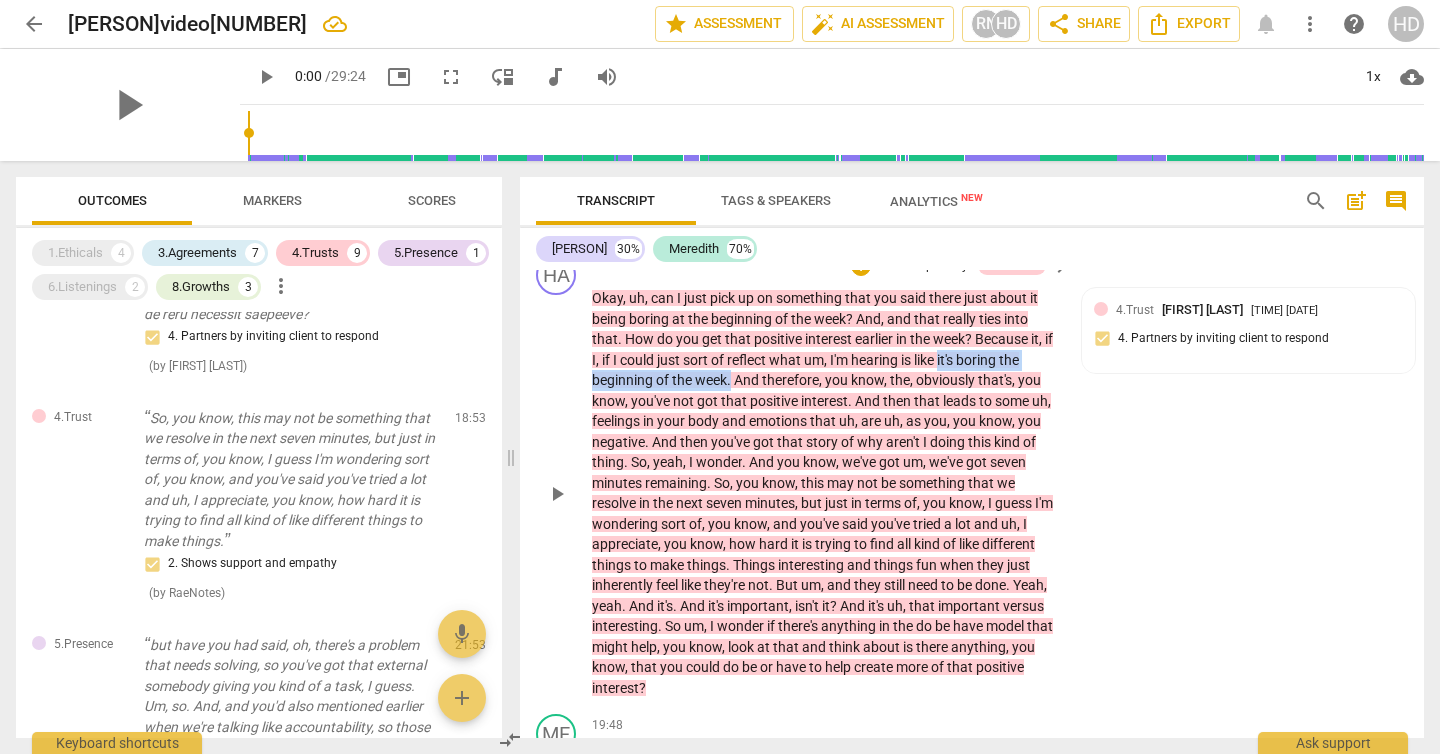 drag, startPoint x: 733, startPoint y: 422, endPoint x: 955, endPoint y: 401, distance: 222.99103 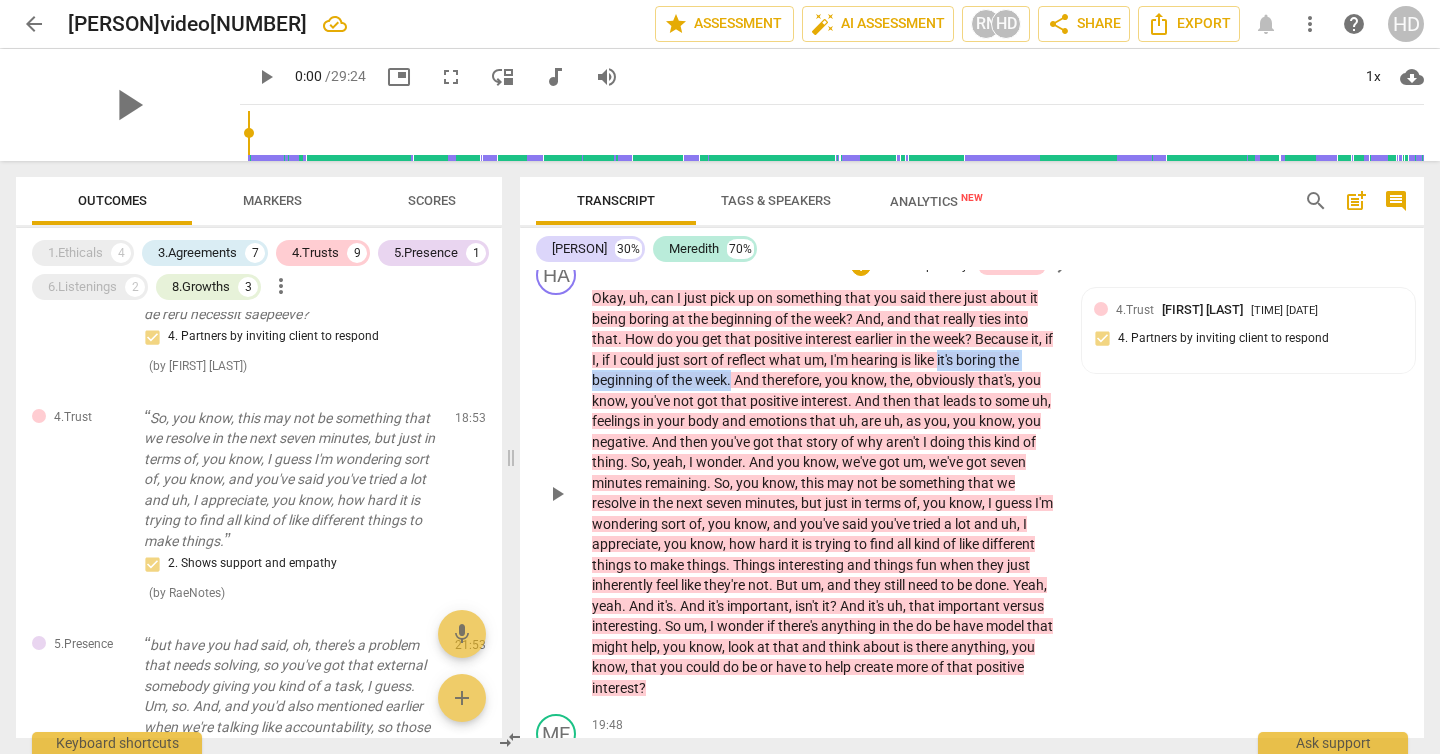 click on "Okay ,   uh ,   can   I   just   pick   up   on   something   that   you   said   there   just   about   it   being   boring   at   the   beginning   of   the   week ?   And ,   and   that   really   ties   into   that .   How   do   you   get   that   positive   interest   earlier   in   the   week ?   Because   it ,   if   I ,   if   I   could   just   sort   of   reflect   what   um ,   I'm   hearing   is   like   it's   boring   the   beginning   of   the   week .   And   therefore ,   you   know ,   the ,   obviously   that's ,   you   know ,   you've   not   got   that   positive   interest .   And   then   that   leads   to   some   uh ,   feelings   in   your   body   and   emotions   that   uh ,   are   uh ,   as   you ,   you   know ,   you   negative .   And   then   you've   got   that   story   of   why   aren't   I   doing   this   kind   of   thing .   So ,   yeah ,   I   wonder .   And   you   know ,   we've   got   um ,   we've   got   seven   minutes   remaining .   So ,   you   know ," at bounding box center [826, 493] 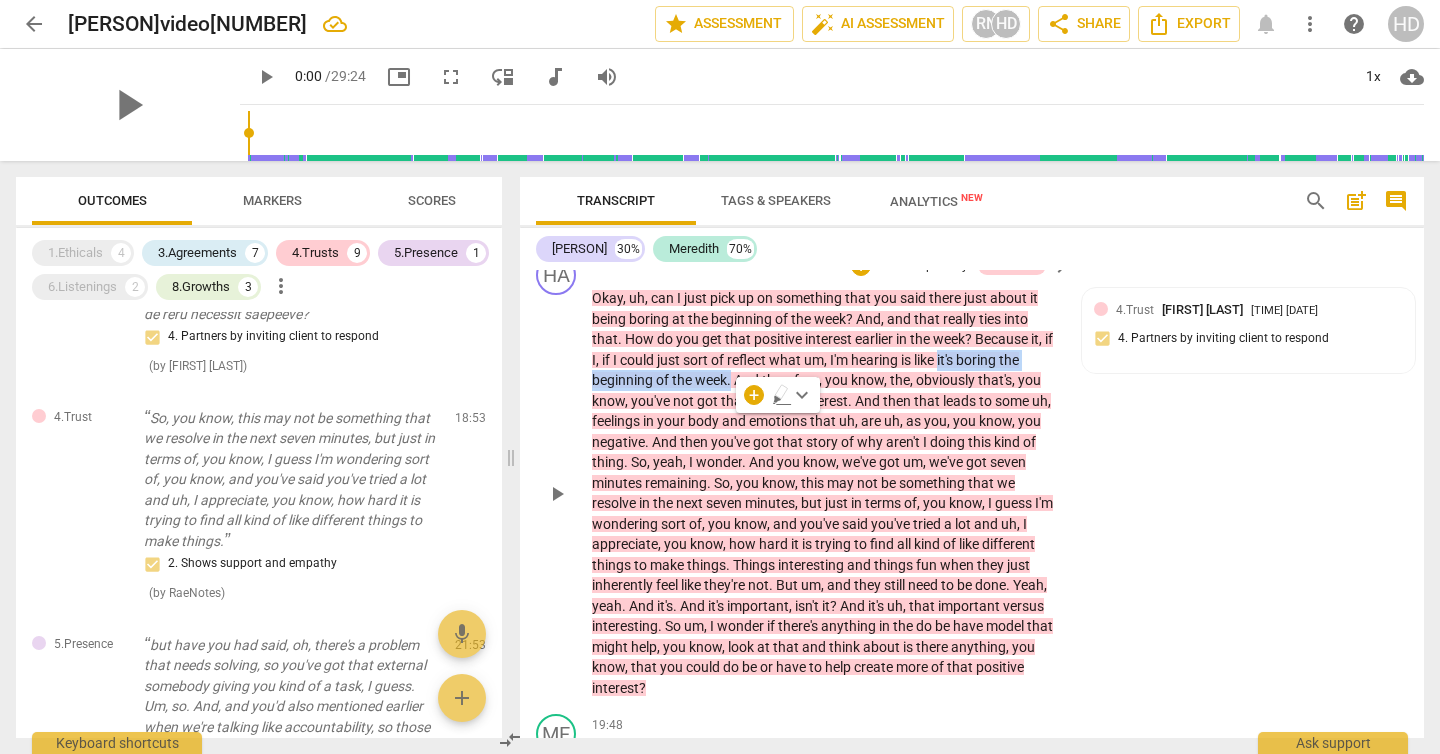 click on "Add competency" at bounding box center [922, 267] 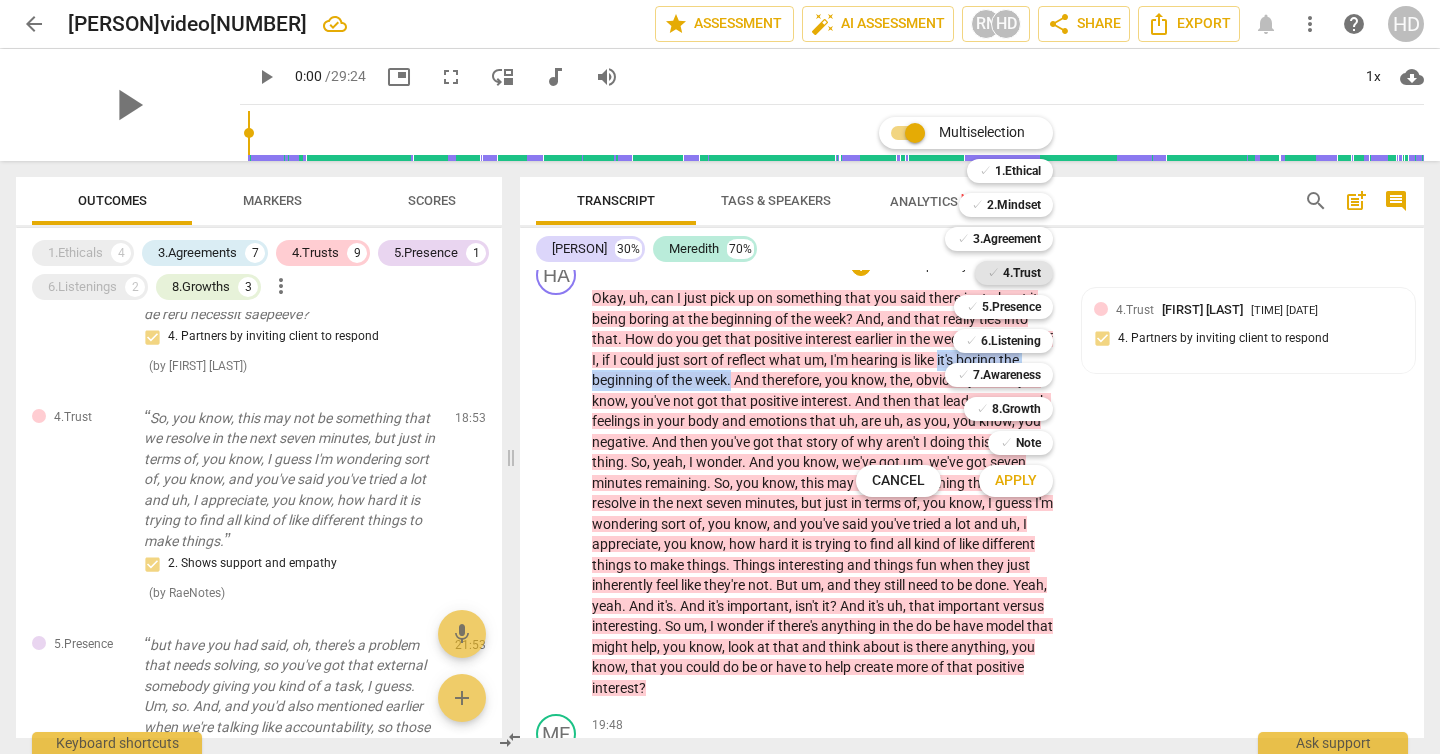 click on "4.Trust" at bounding box center (1022, 273) 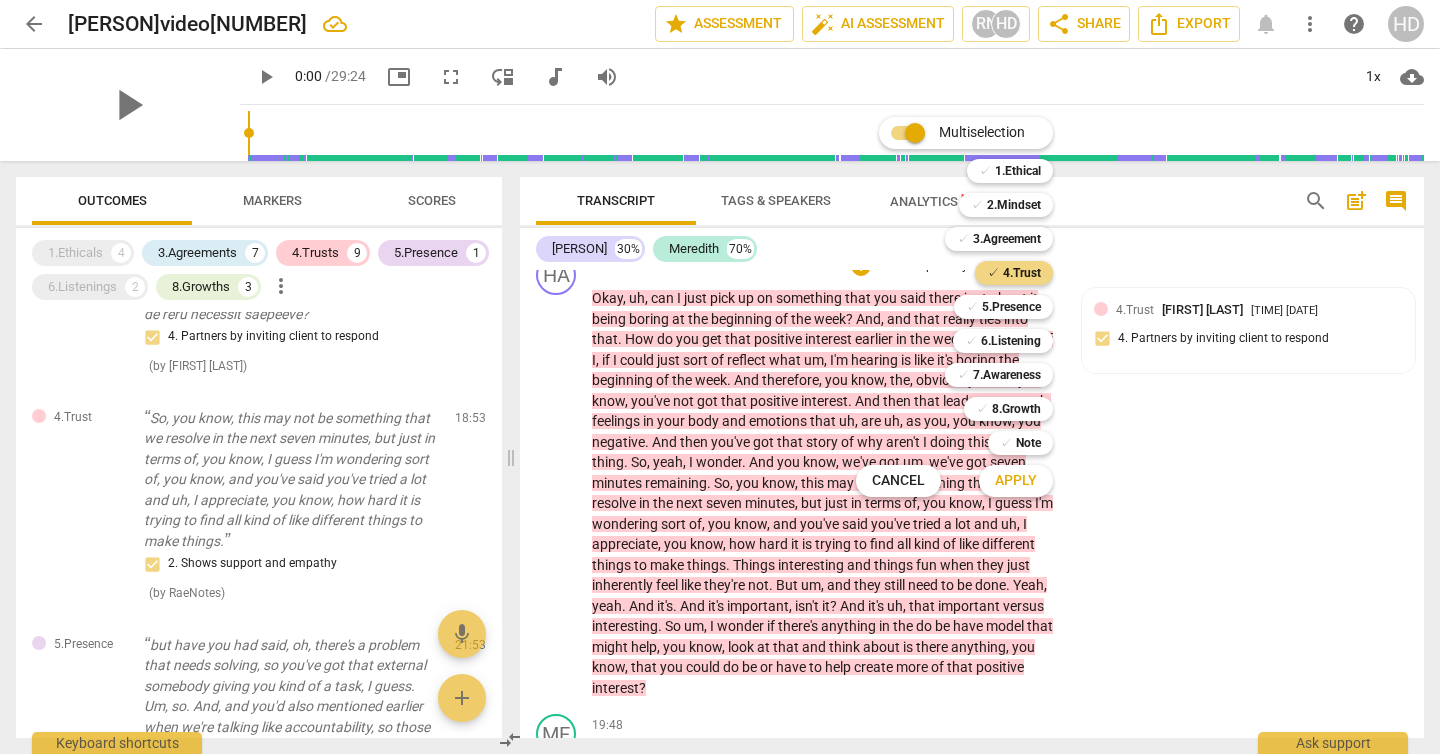 click on "Apply" at bounding box center (1016, 481) 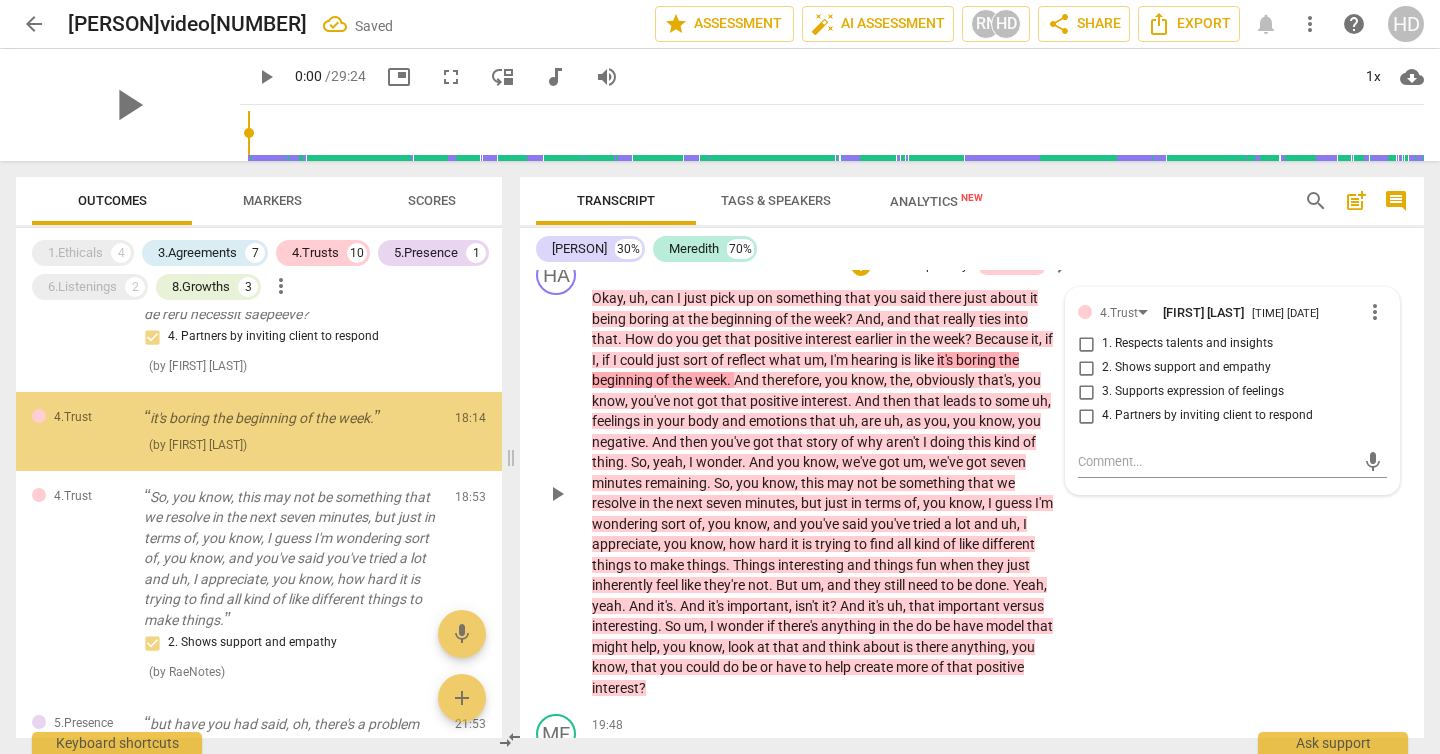 scroll, scrollTop: 2181, scrollLeft: 0, axis: vertical 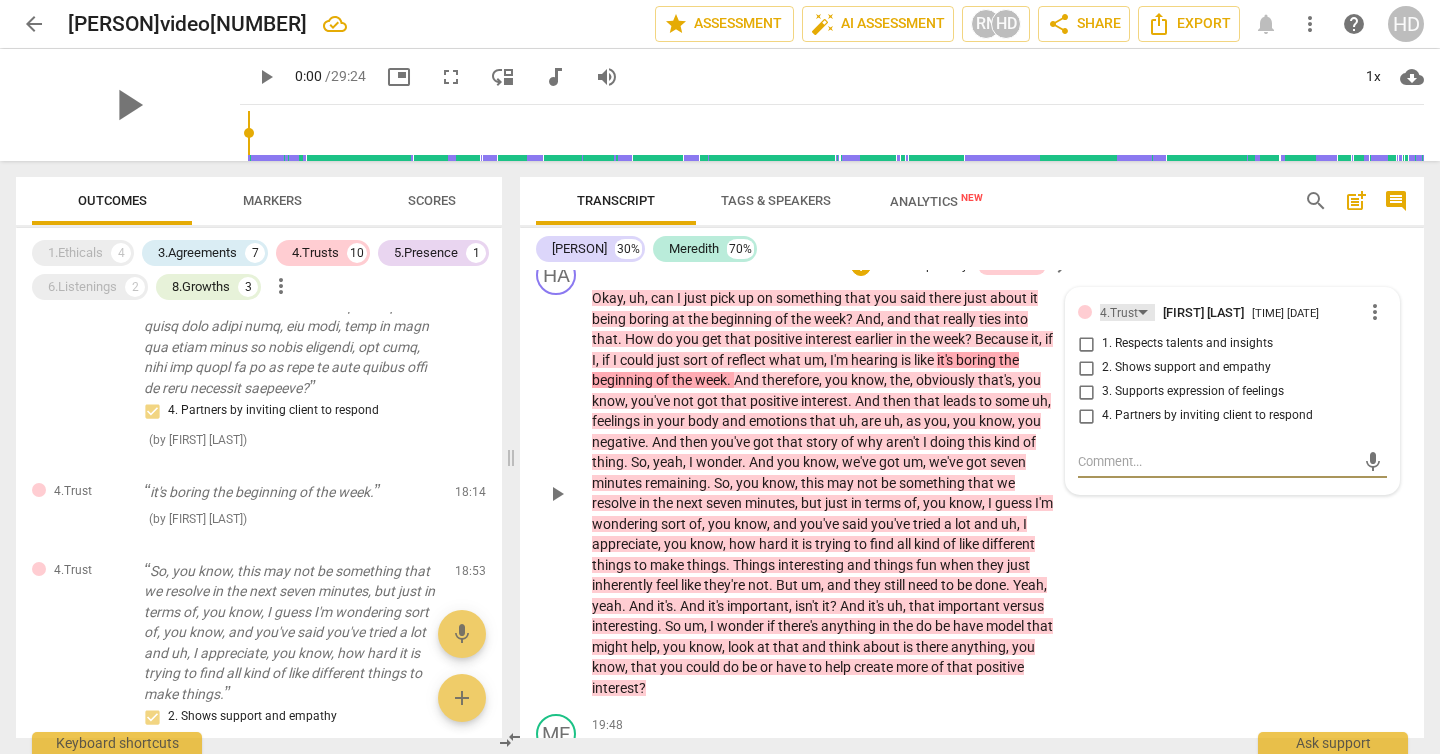click on "4.Trust" at bounding box center [1119, 313] 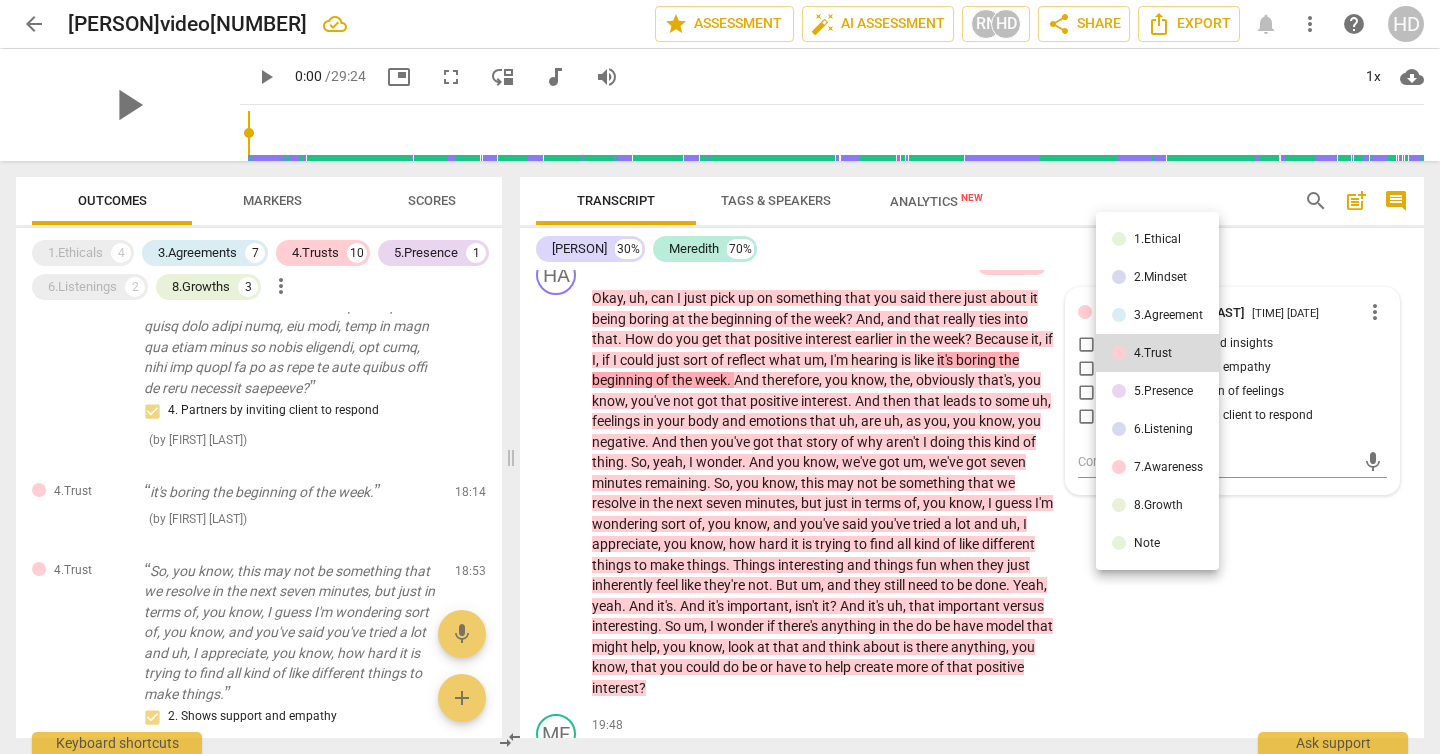 click on "6.Listening" at bounding box center [1163, 429] 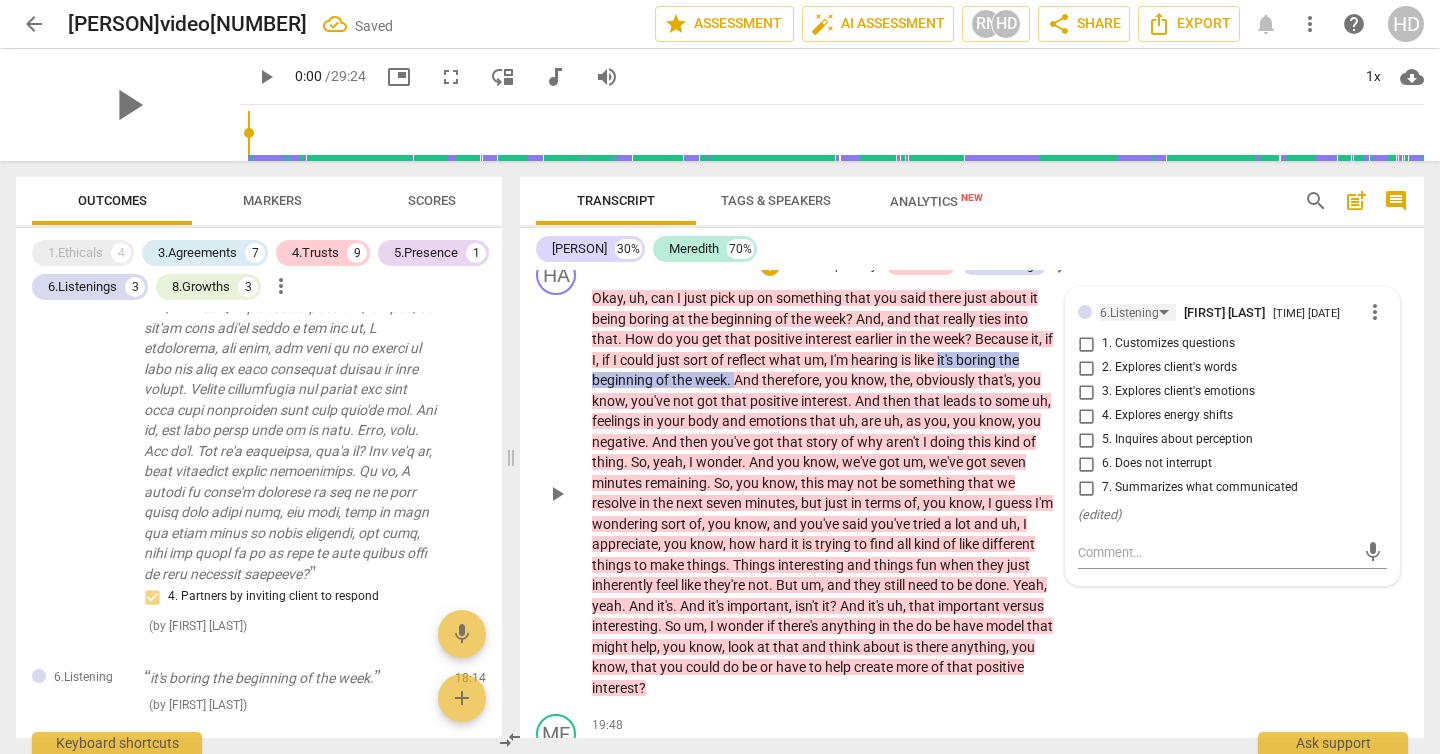 scroll, scrollTop: 2367, scrollLeft: 0, axis: vertical 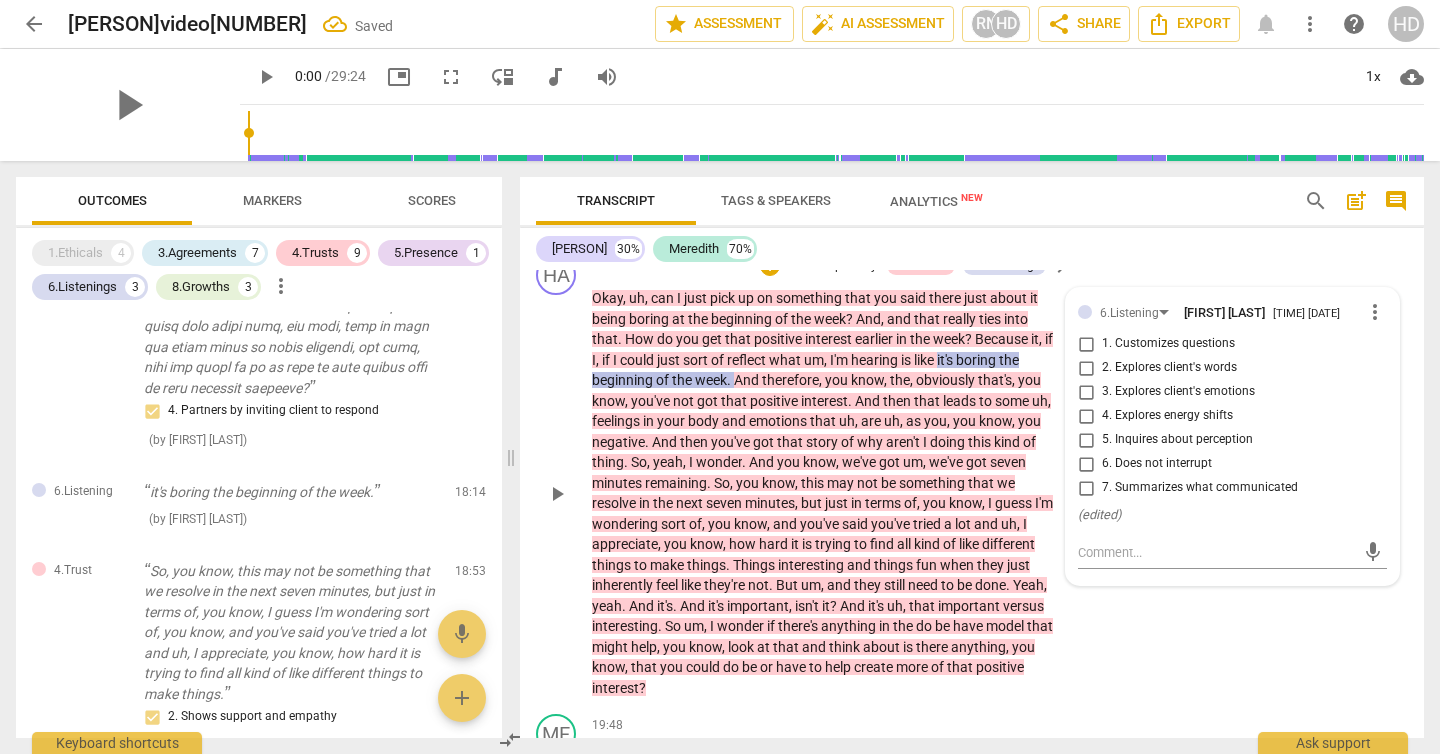 click on "2. Explores client's words" at bounding box center [1086, 368] 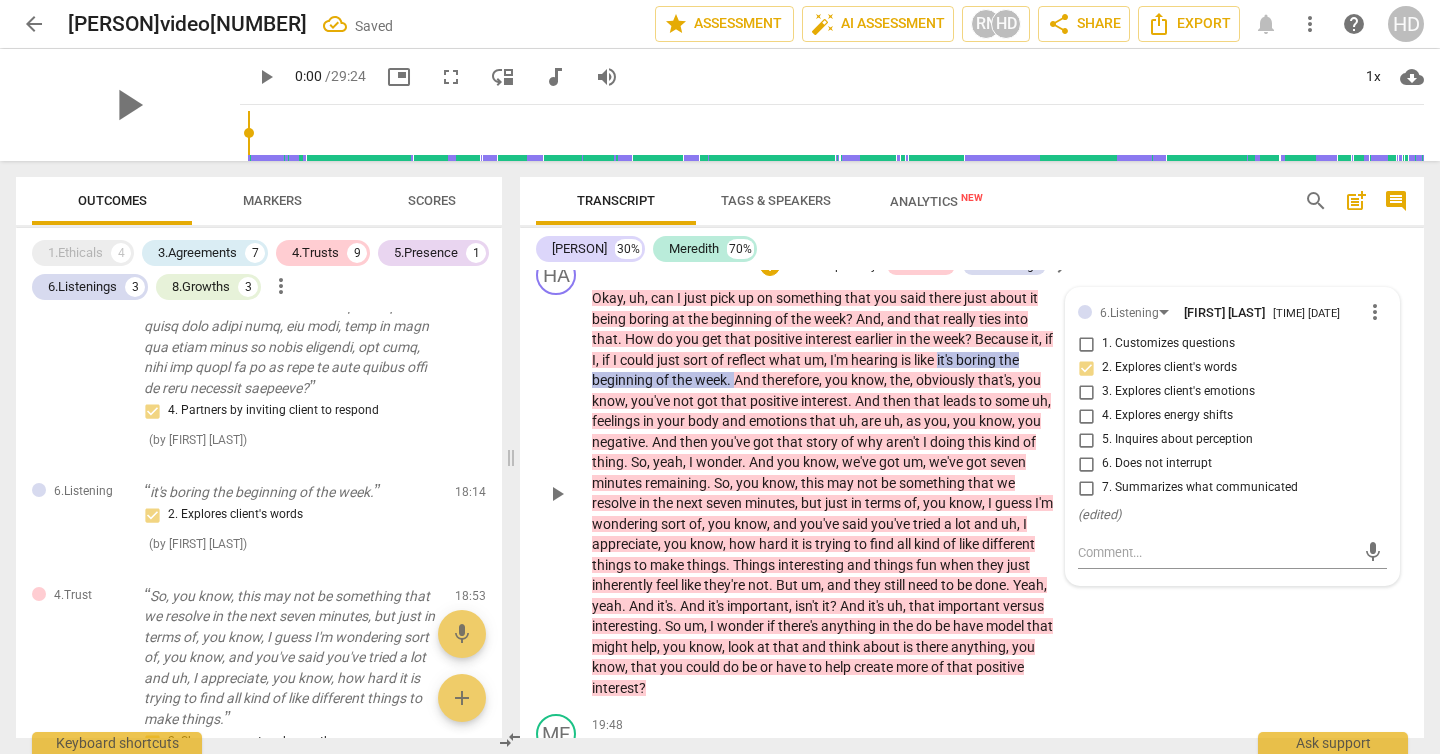 click on "HA play_arrow pause [TIME] + Add competency 4.Trusts 6.Listening keyboard_arrow_right Okay ,   uh ,   can   I   just   pick   up   on   something   that   you   said   there   just   about   it   being   boring   at   the   beginning   of   the   week ?   And ,   and   that   really   ties   into   that .   How   do   you   get   that   positive   interest   earlier   in   the   week ?   Because   it ,   if   I ,   if   I   could   just   sort   of   reflect   what   um ,   I'm   hearing   is   like   it's   boring   the   beginning   of   the   week .   And   therefore ,   you   know ,   the ,   obviously   that's ,   you   know ,   you've   not   got   that   positive   interest .   And   then   that   leads   to   some   uh ,   feelings   in   your   body   and   emotions   that   uh ,   are   uh ,   as   you ,   you   know ,   you   negative .   And   then   you've   got   that   story   of   why   aren't   I   doing   this   kind   of   thing .   So ,   yeah ,   I   wonder .   And   you   know ,   we've" at bounding box center (972, 476) 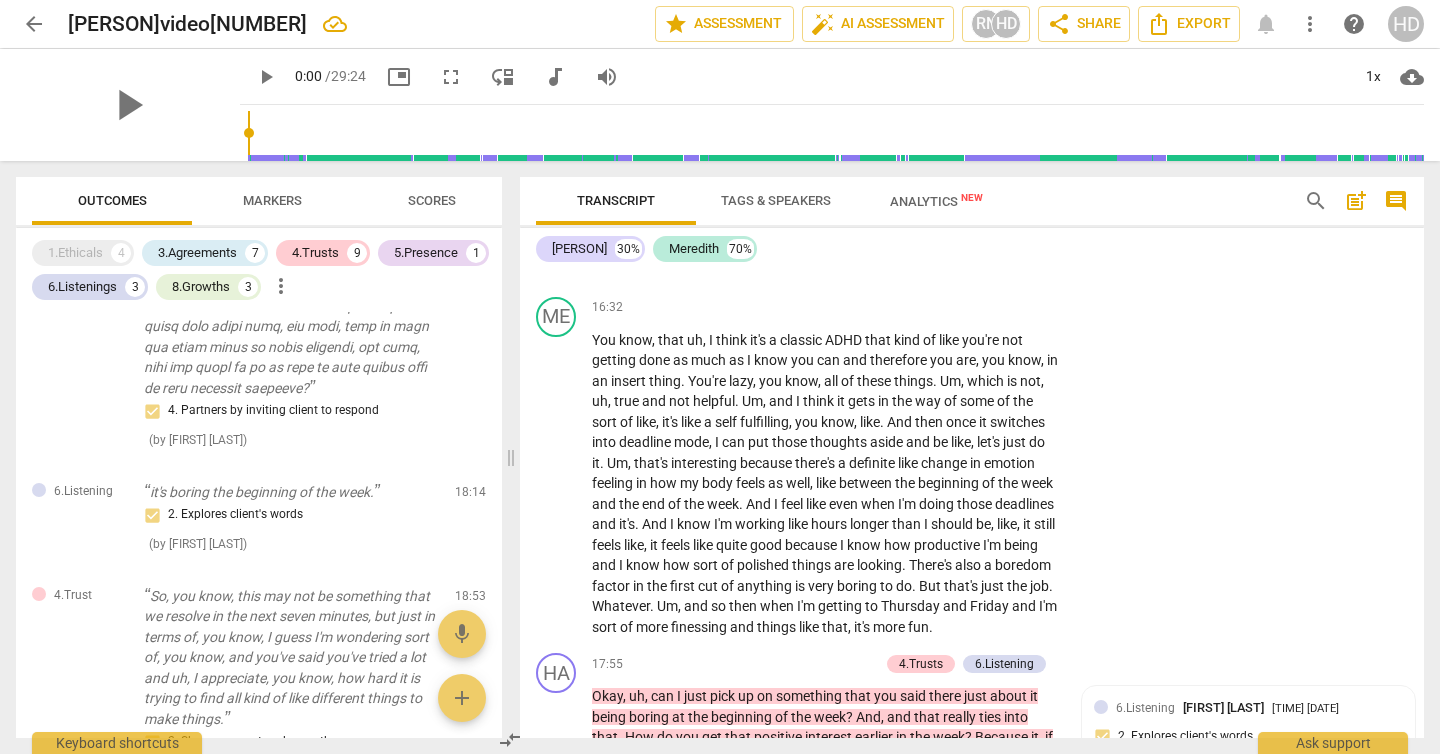 scroll, scrollTop: 7314, scrollLeft: 0, axis: vertical 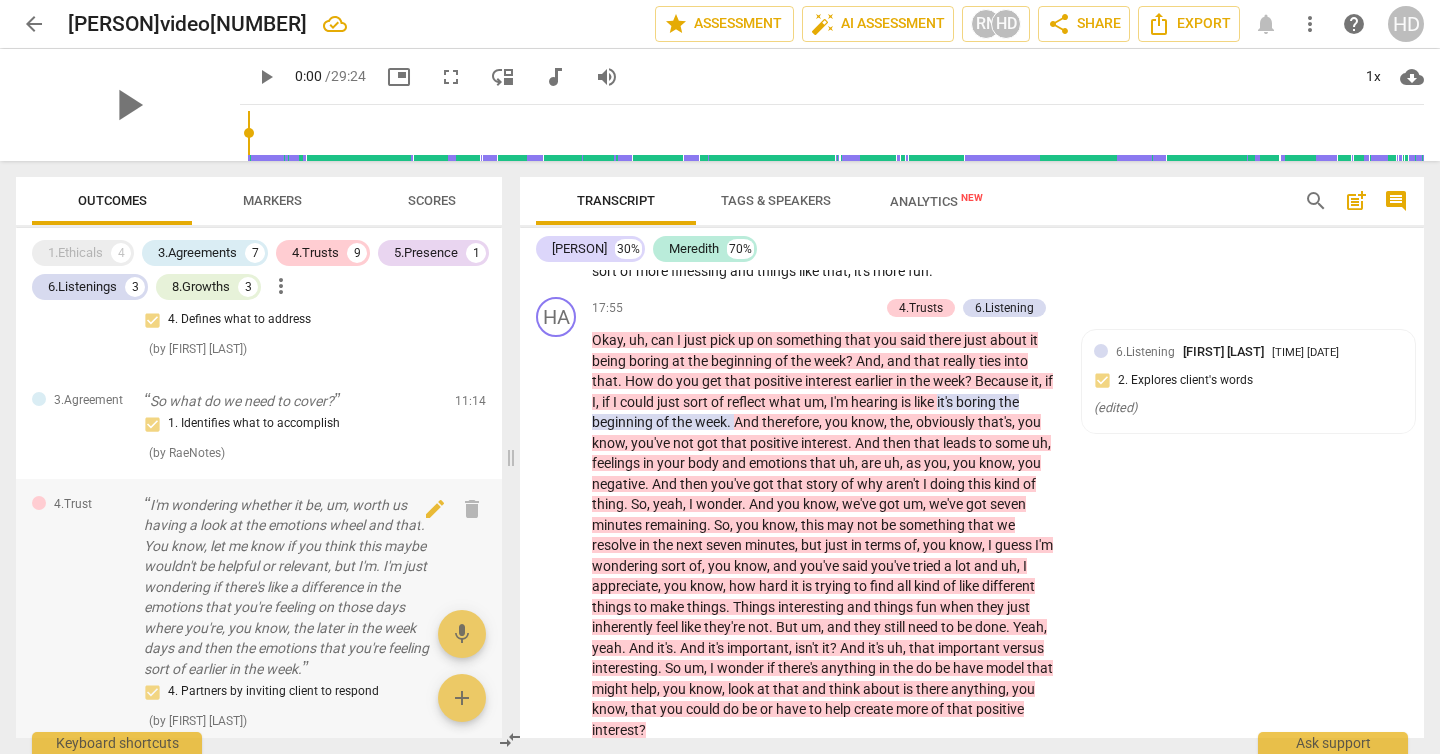 click on "I'm wondering whether it be, um, worth us having a look at the emotions wheel and that. You know, let me know if you think this maybe wouldn't be helpful or relevant, but I'm. I'm just wondering if there's like a difference in the emotions that you're feeling on those days where you're, you know, the later in the week days and then the emotions that you're feeling sort of earlier in the week." at bounding box center [291, 587] 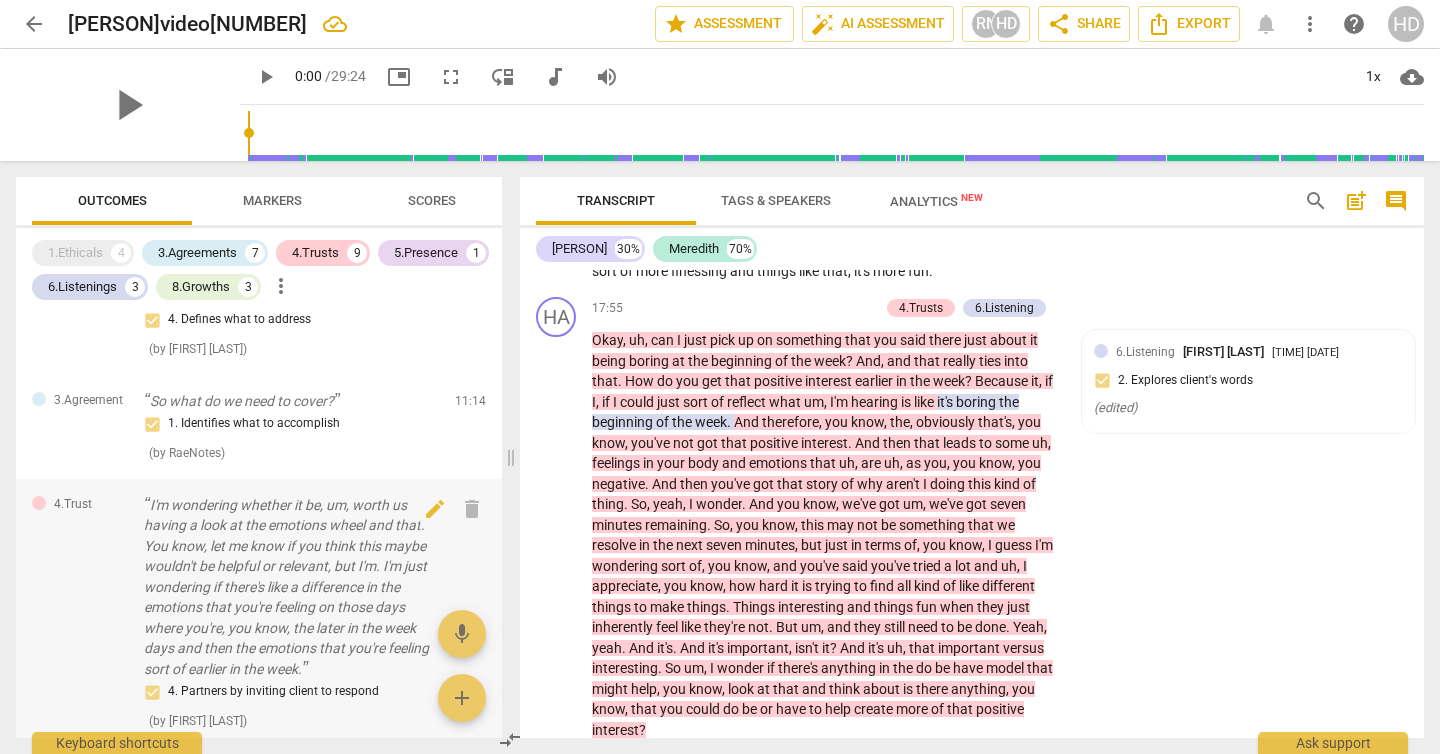 scroll, scrollTop: 6263, scrollLeft: 0, axis: vertical 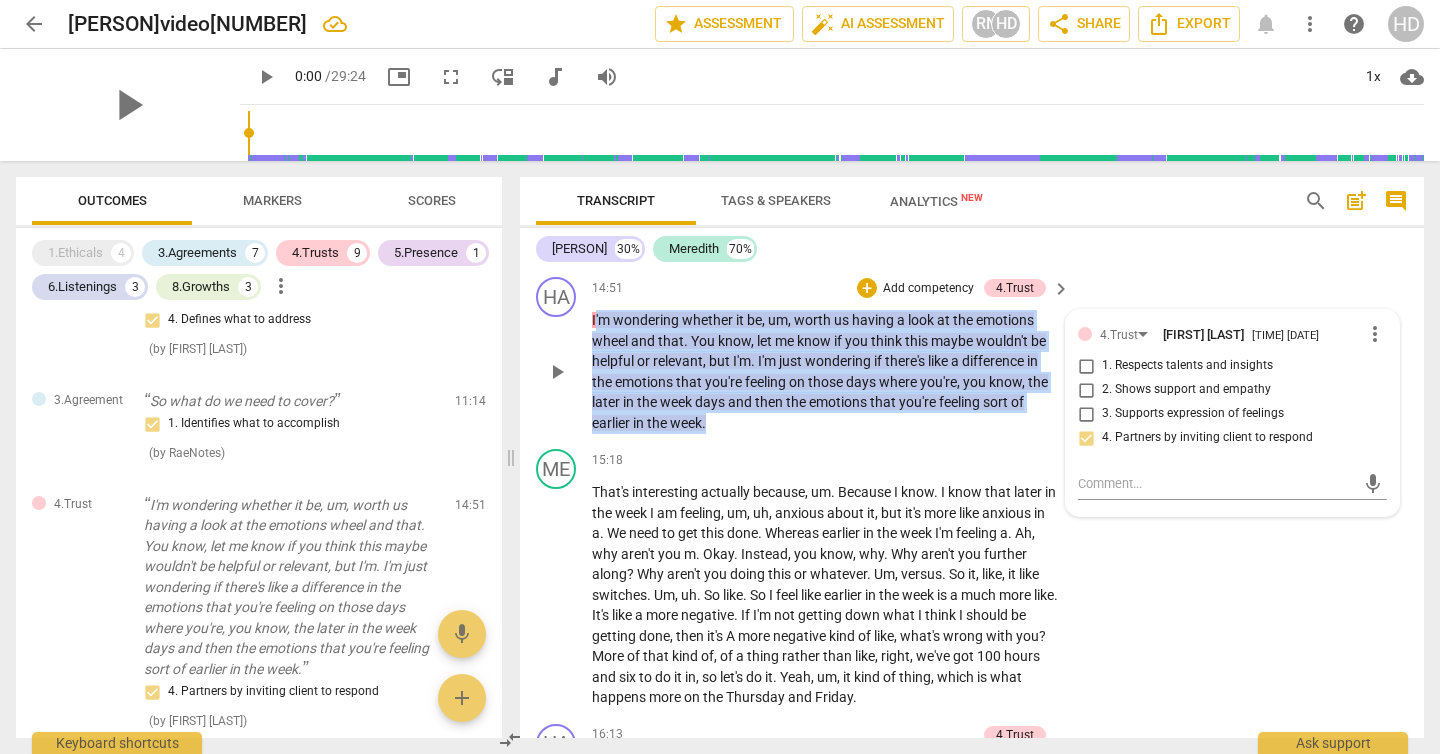 drag, startPoint x: 775, startPoint y: 447, endPoint x: 596, endPoint y: 331, distance: 213.30026 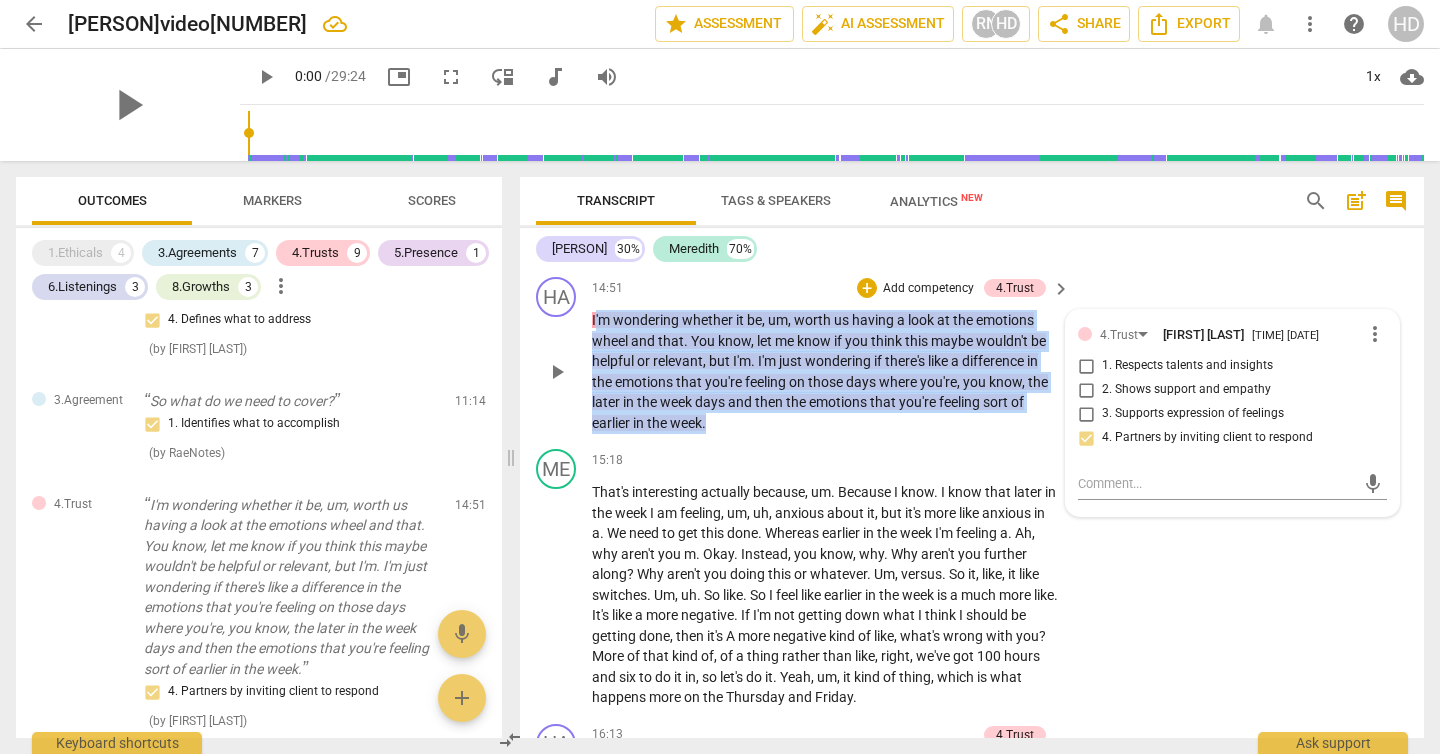 click on "I'm   wondering   whether   it   be ,   um ,   worth   us   having   a   look   at   the   emotions   wheel   and   that .   You   know ,   let   me   know   if   you   think   this   maybe   wouldn't   be   helpful   or   relevant ,   but   I'm .   I'm   just   wondering   if   there's   like   a   difference   in   the   emotions   that   you're   feeling   on   those   days   where   you're ,   you   know ,   the   later   in   the   week   days   and   then   the   emotions   that   you're   feeling   sort   of   earlier   in   the   week ." at bounding box center (826, 371) 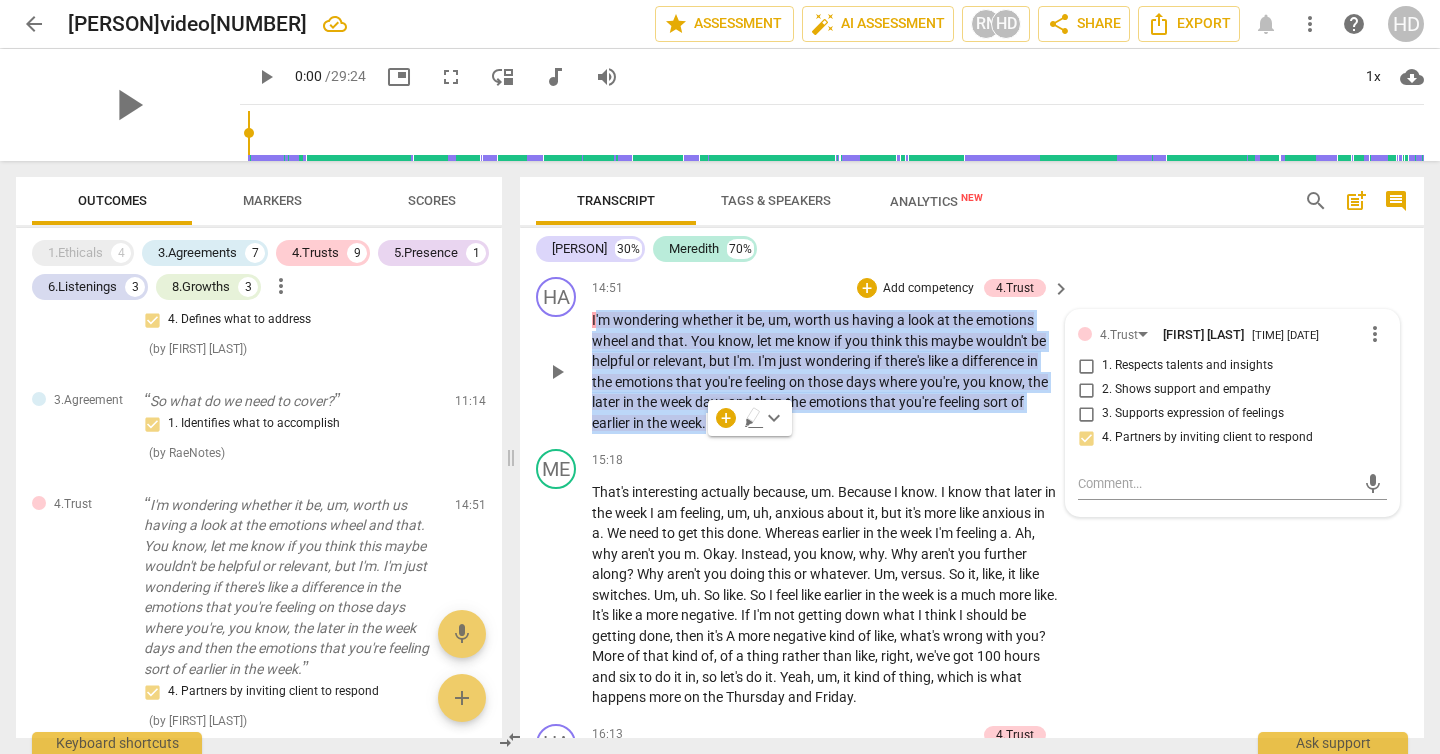 click on "Add competency" at bounding box center [928, 289] 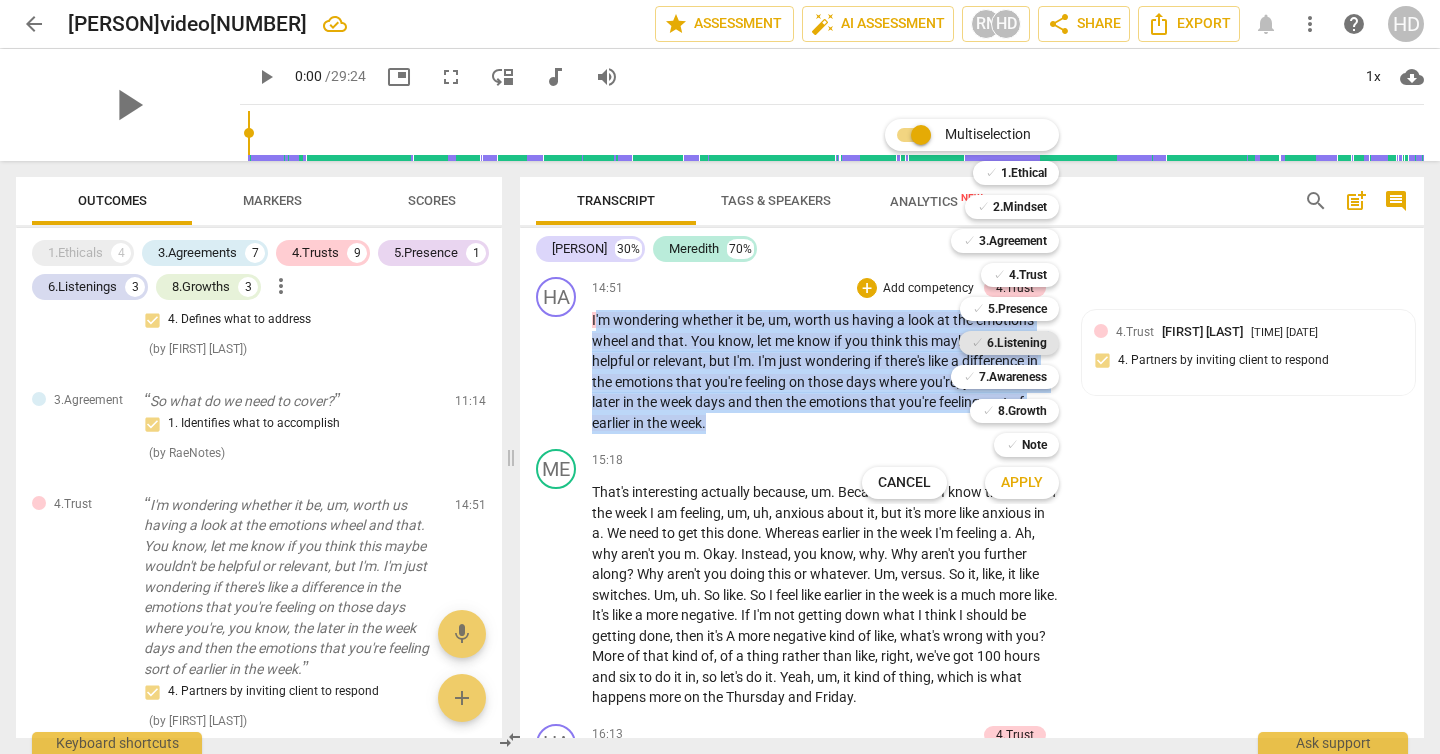 click on "6.Listening" at bounding box center [1017, 343] 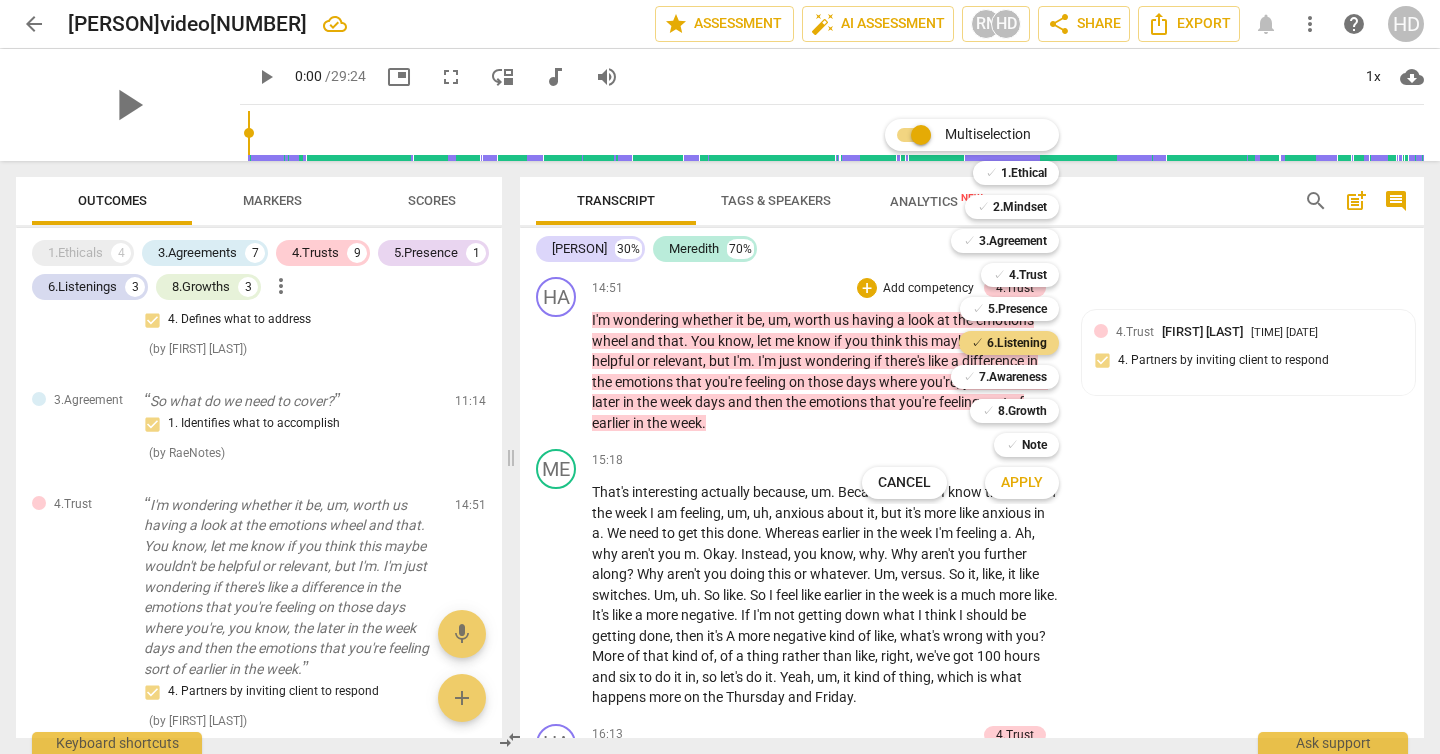 click on "Apply" at bounding box center [1022, 483] 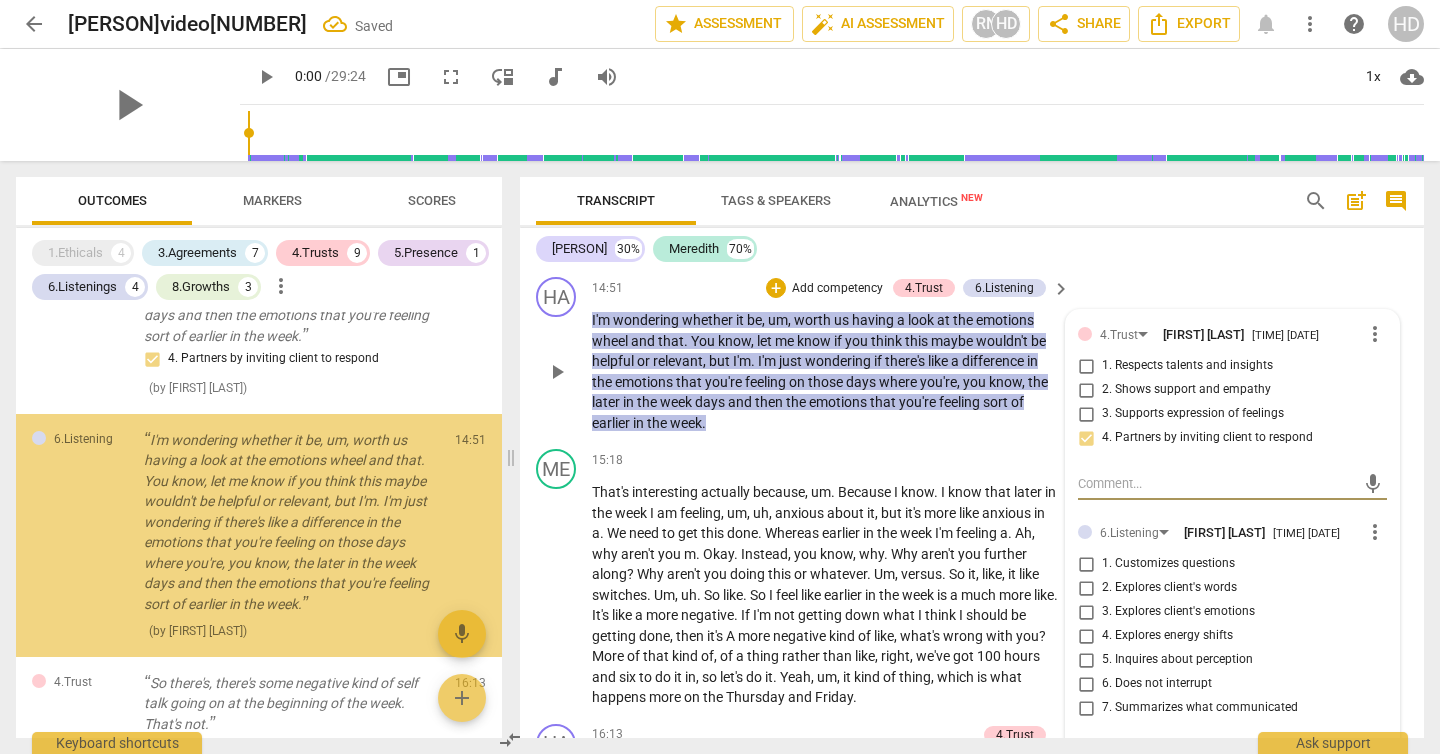 scroll, scrollTop: 1565, scrollLeft: 0, axis: vertical 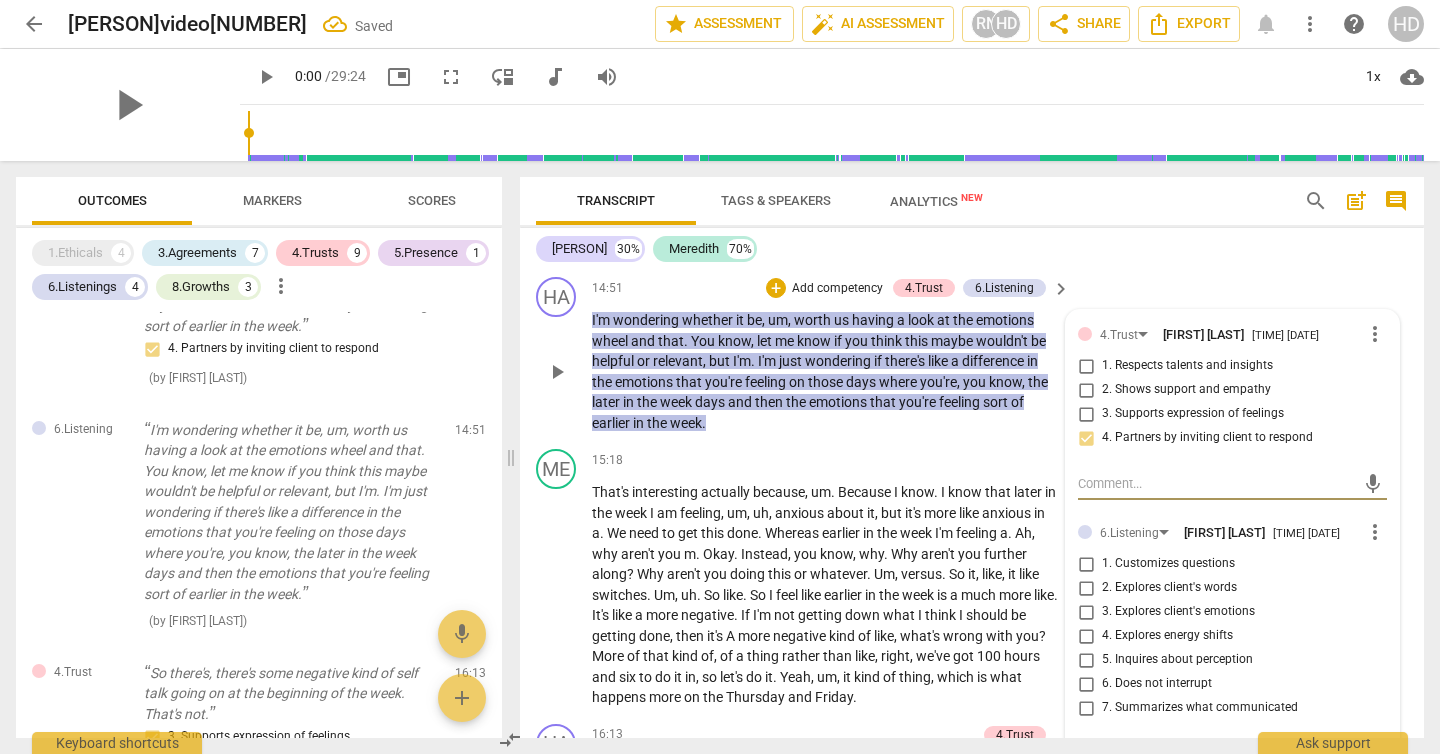 click on "3. Explores client's emotions" at bounding box center (1178, 612) 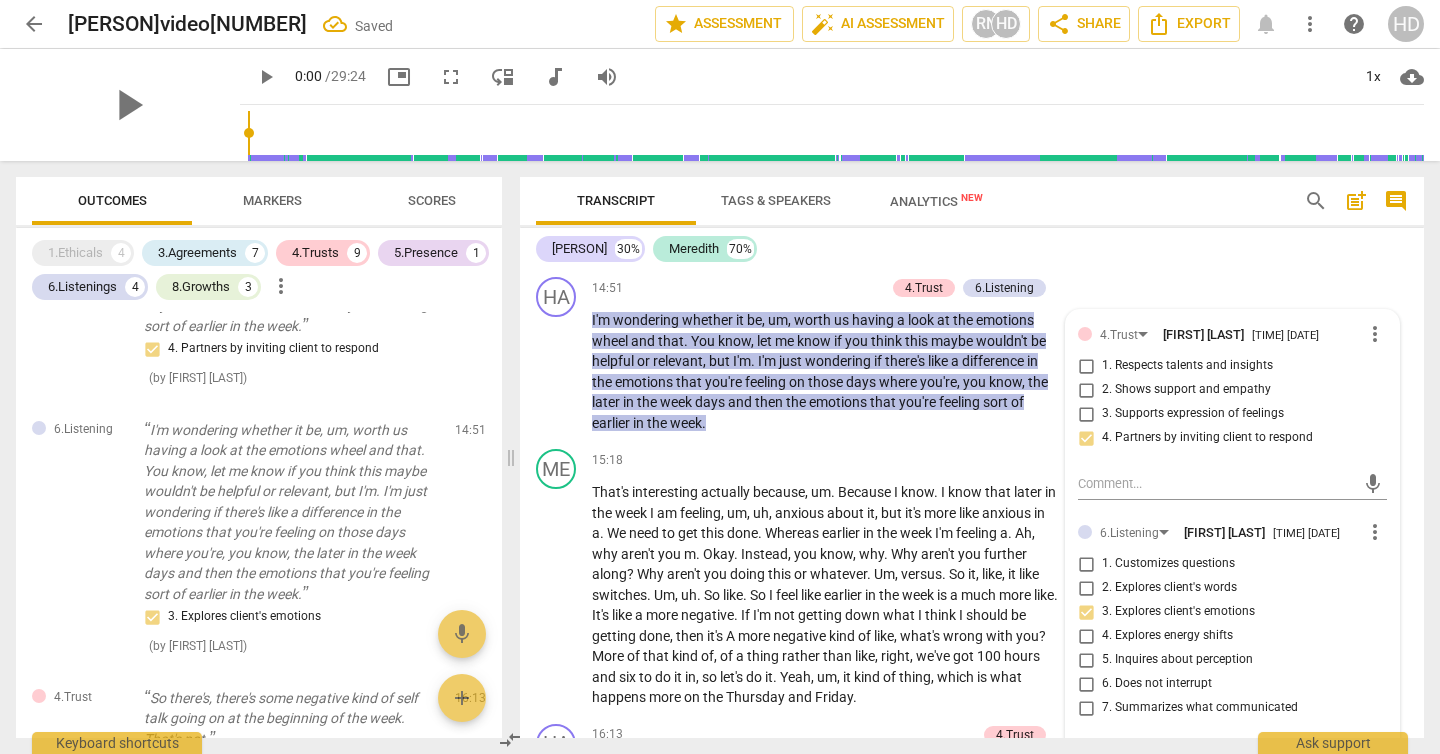 click on "ME play_arrow pause 14:49 + Add competency keyboard_arrow_right What ." at bounding box center (972, 225) 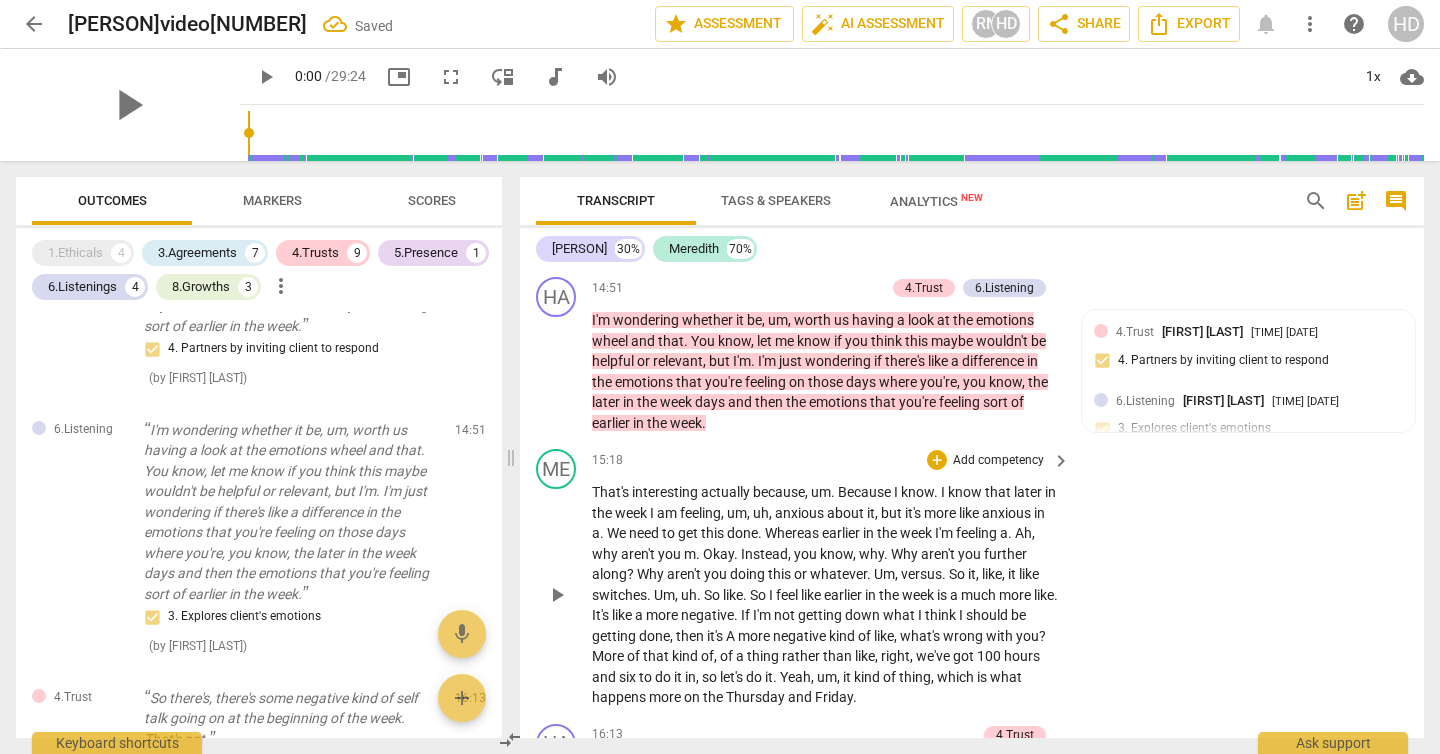 click on "ME play_arrow pause [TIME] + Add competency keyboard_arrow_right That's   interesting   actually   because ,   um .   Because   I   know .   I   know   that   later   in   the   week   I   am   feeling ,   um ,   uh ,   anxious   about   it ,   but   it's   more   like   anxious   in   a .   We   need   to   get   this   done .   Whereas   earlier   in   the   week   I'm   feeling   a .   Ah ,   why   aren't   you   m .   Okay .   Instead ,   you   know ,   why .   Why   aren't   you   further   along ?   Why   aren't   you   doing   this   or   whatever .   Um ,   versus .   So   it ,   like ,   it   like   switches .   Um ,   uh .   So   like .   So   I   feel   like   earlier   in   the   week   is   a   much   more   like .   It's   like   a   more   negative .   If   I'm   not   getting   down   what   I   think   I   should   be   getting   done ,   then   it's   A   more   negative   kind   of   like ,   what's   wrong   with   you ?   More   of   that   kind   of ,   of   a   thing   rather   than   ," at bounding box center [972, 578] 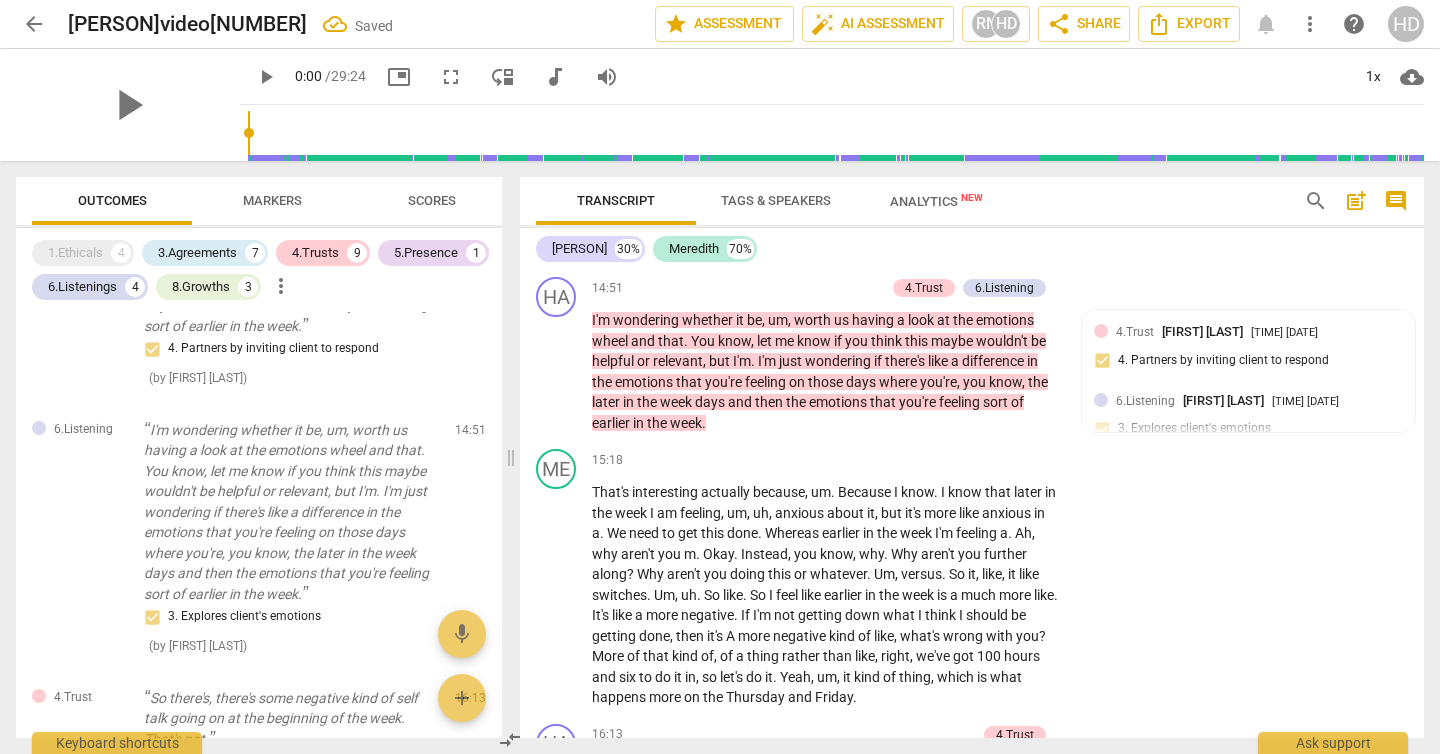 click on "Scores" at bounding box center [432, 200] 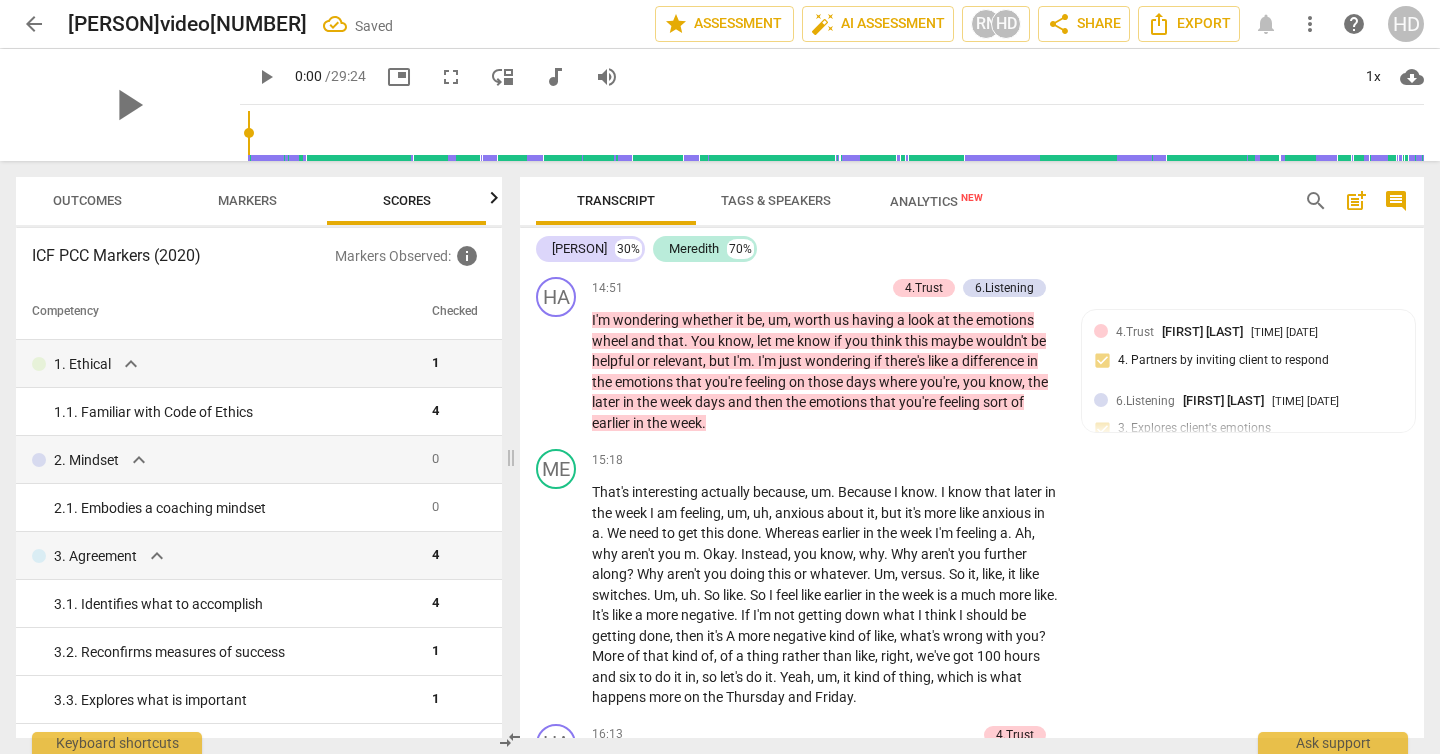 scroll, scrollTop: 0, scrollLeft: 26, axis: horizontal 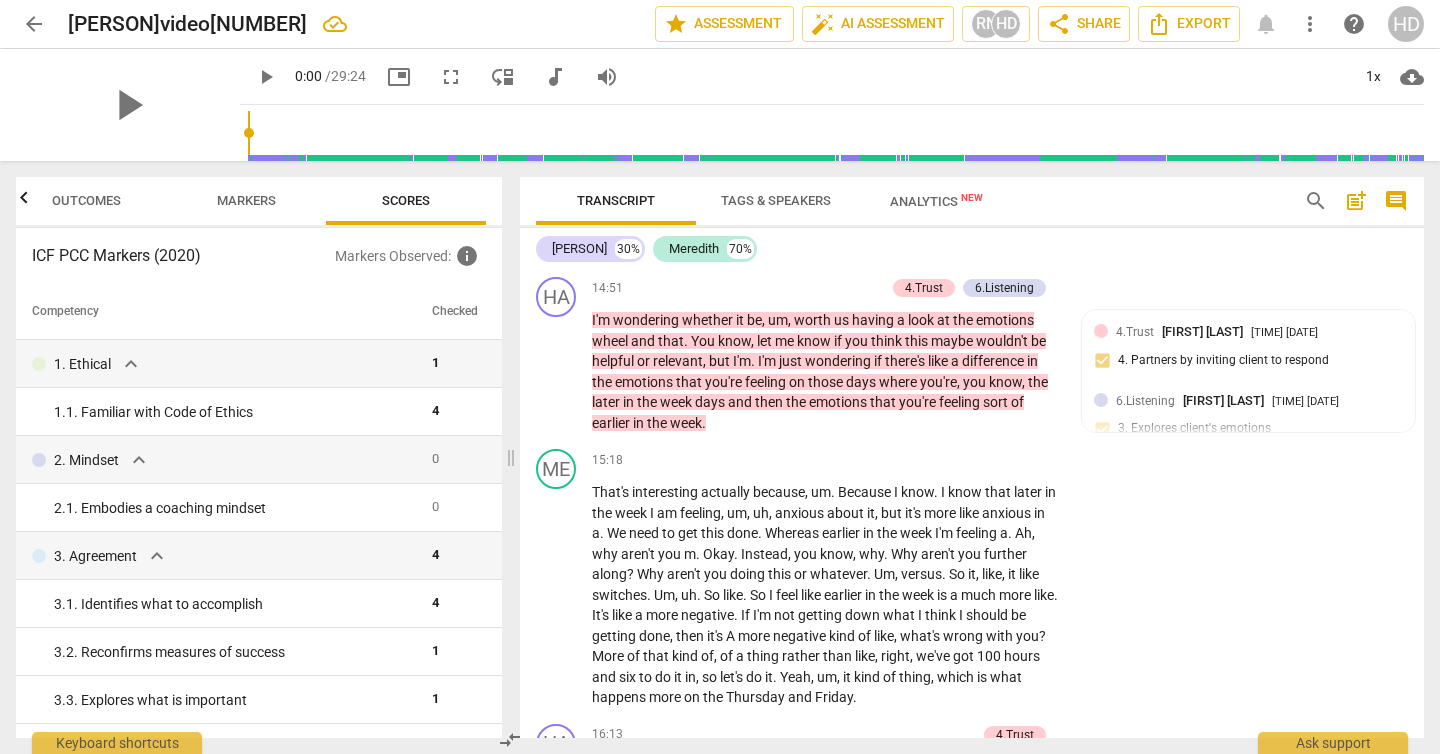 click on "Markers" at bounding box center [246, 200] 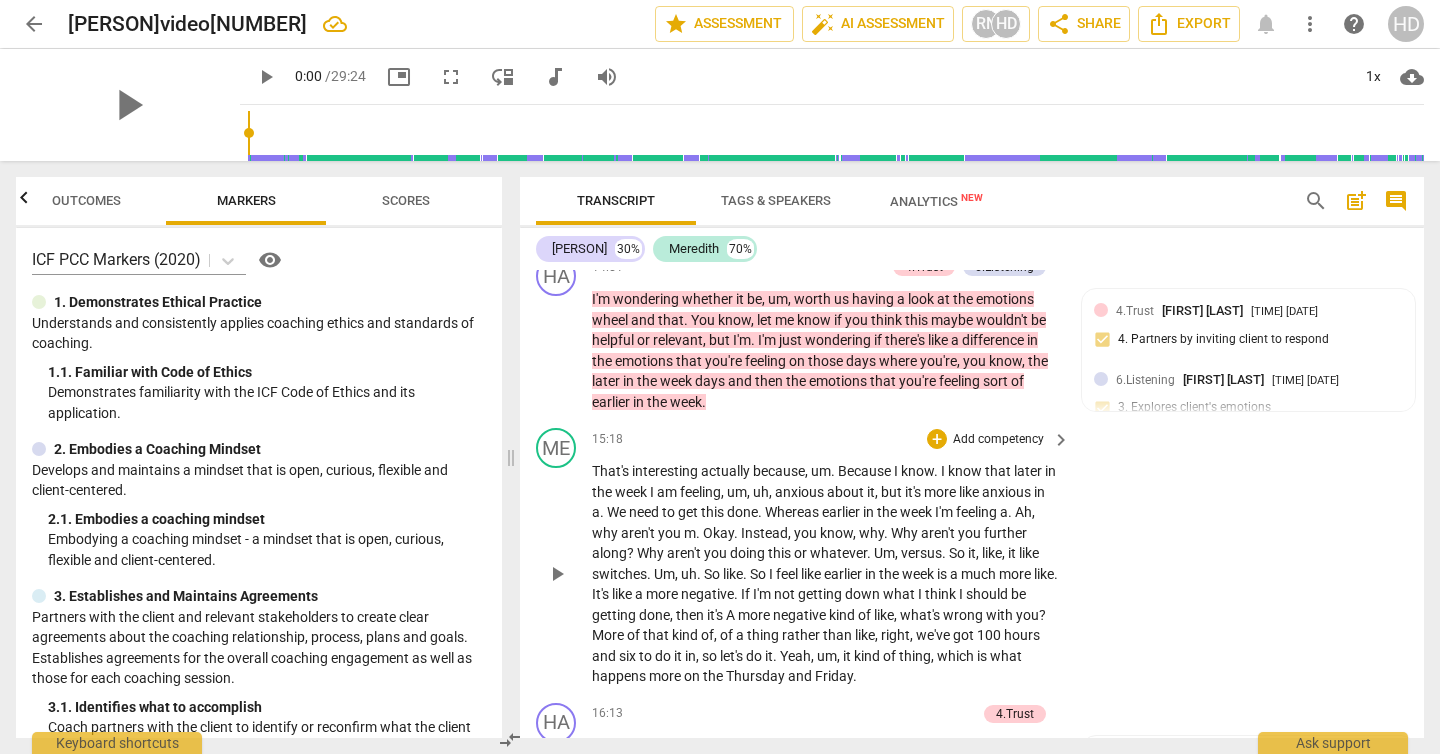 scroll, scrollTop: 6268, scrollLeft: 0, axis: vertical 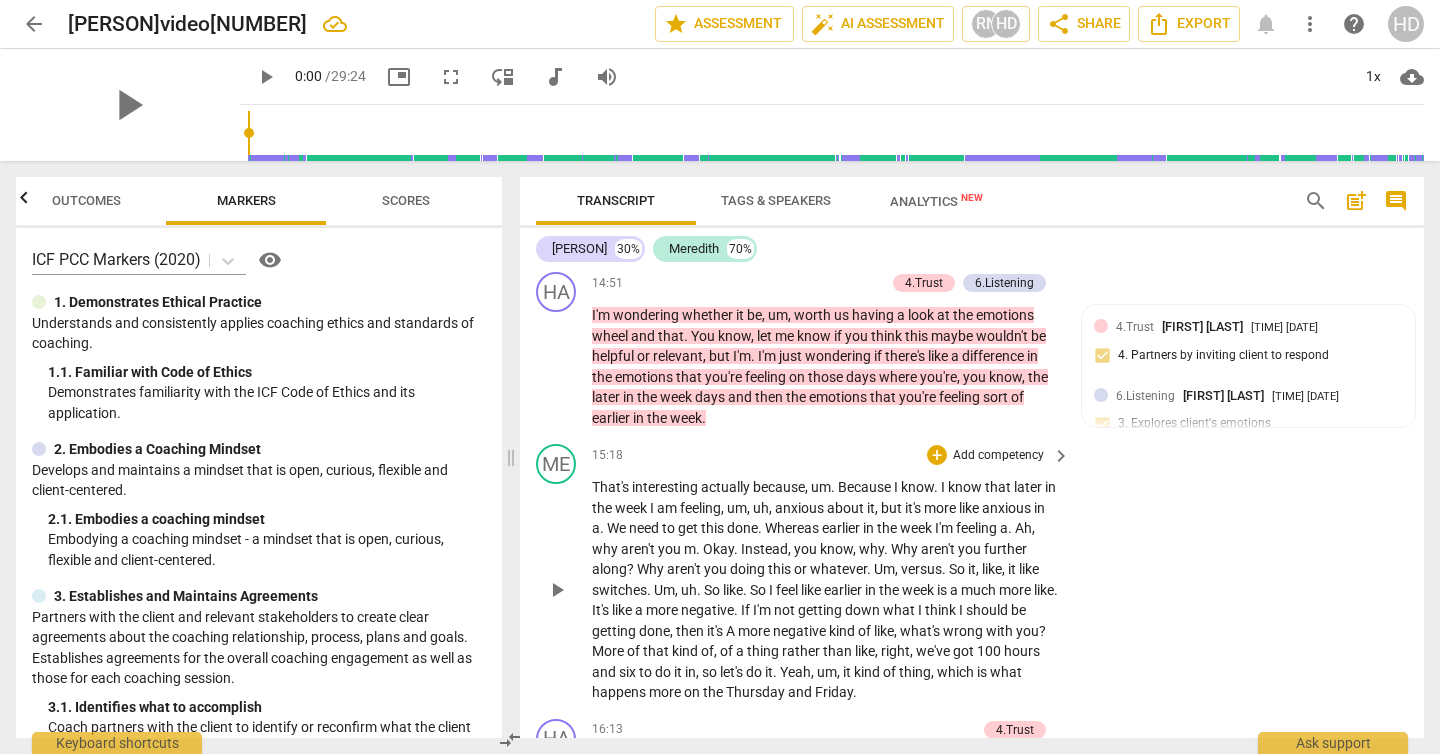 click on "ME play_arrow pause [TIME] + Add competency keyboard_arrow_right That's   interesting   actually   because ,   um .   Because   I   know .   I   know   that   later   in   the   week   I   am   feeling ,   um ,   uh ,   anxious   about   it ,   but   it's   more   like   anxious   in   a .   We   need   to   get   this   done .   Whereas   earlier   in   the   week   I'm   feeling   a .   Ah ,   why   aren't   you   m .   Okay .   Instead ,   you   know ,   why .   Why   aren't   you   further   along ?   Why   aren't   you   doing   this   or   whatever .   Um ,   versus .   So   it ,   like ,   it   like   switches .   Um ,   uh .   So   like .   So   I   feel   like   earlier   in   the   week   is   a   much   more   like .   It's   like   a   more   negative .   If   I'm   not   getting   down   what   I   think   I   should   be   getting   done ,   then   it's   A   more   negative   kind   of   like ,   what's   wrong   with   you ?   More   of   that   kind   of ,   of   a   thing   rather   than   ," at bounding box center (972, 573) 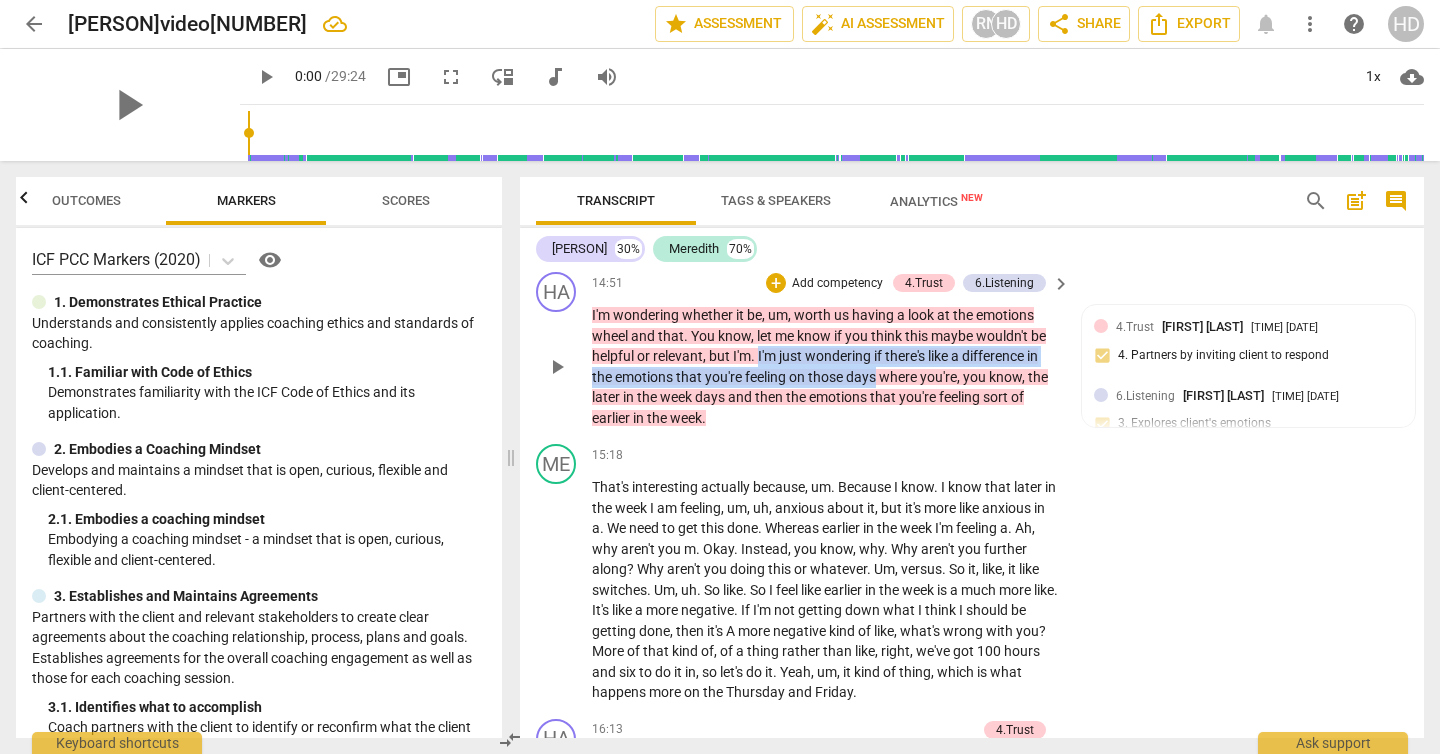 drag, startPoint x: 760, startPoint y: 373, endPoint x: 878, endPoint y: 399, distance: 120.83046 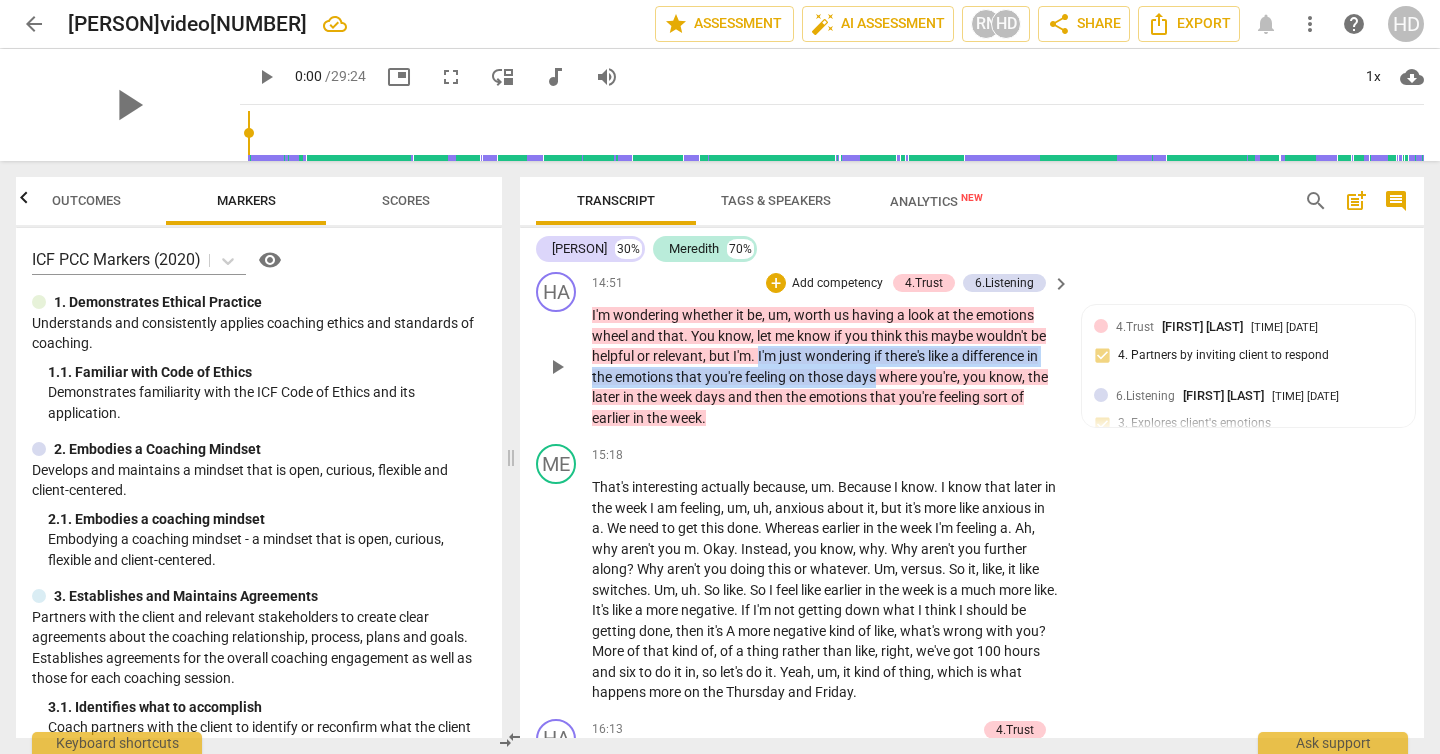 click on "I'm   wondering   whether   it   be ,   um ,   worth   us   having   a   look   at   the   emotions   wheel   and   that .   You   know ,   let   me   know   if   you   think   this   maybe   wouldn't   be   helpful   or   relevant ,   but   I'm .   I'm   just   wondering   if   there's   like   a   difference   in   the   emotions   that   you're   feeling   on   those   days   where   you're ,   you   know ,   the   later   in   the   week   days   and   then   the   emotions   that   you're   feeling   sort   of   earlier   in   the   week ." at bounding box center [826, 366] 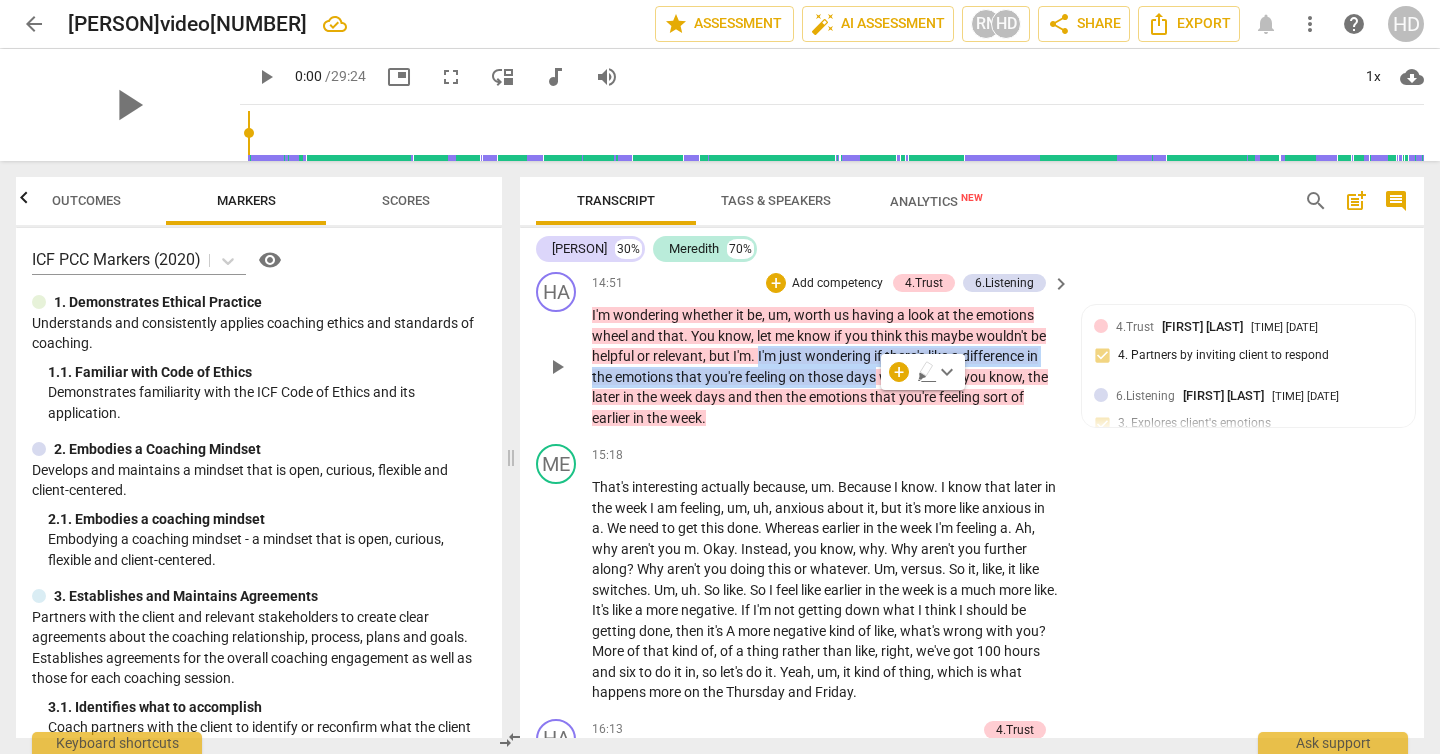 click on "Add competency" at bounding box center [837, 284] 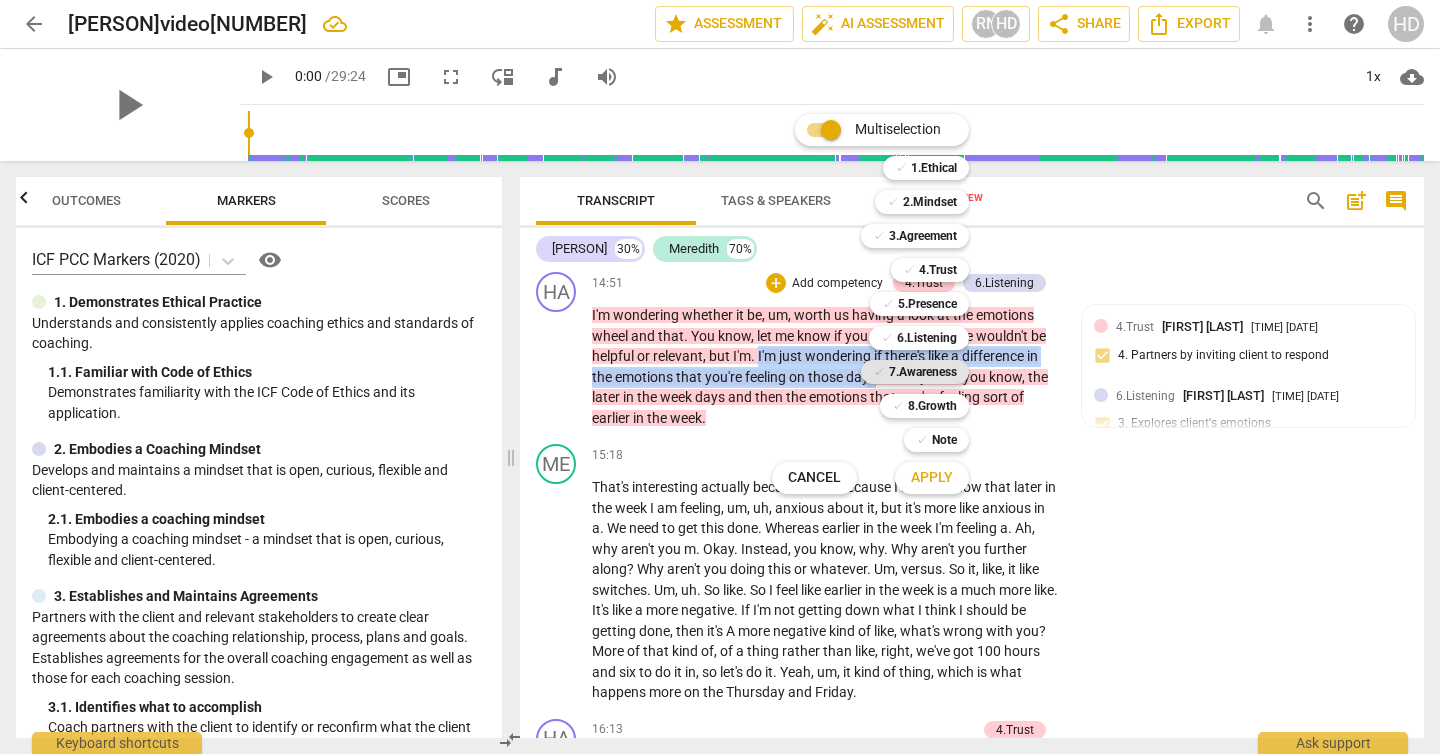 click on "7.Awareness" at bounding box center [923, 372] 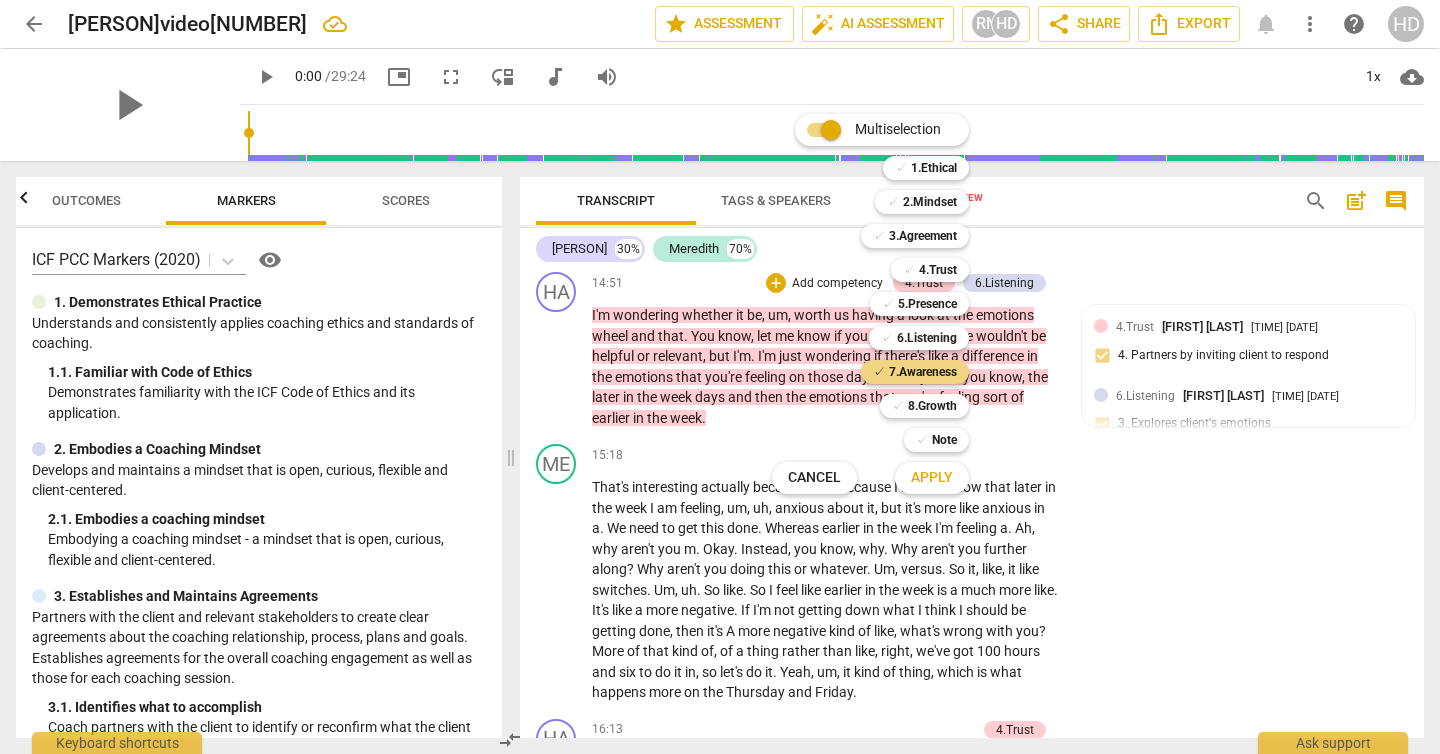 click on "Apply" at bounding box center (932, 478) 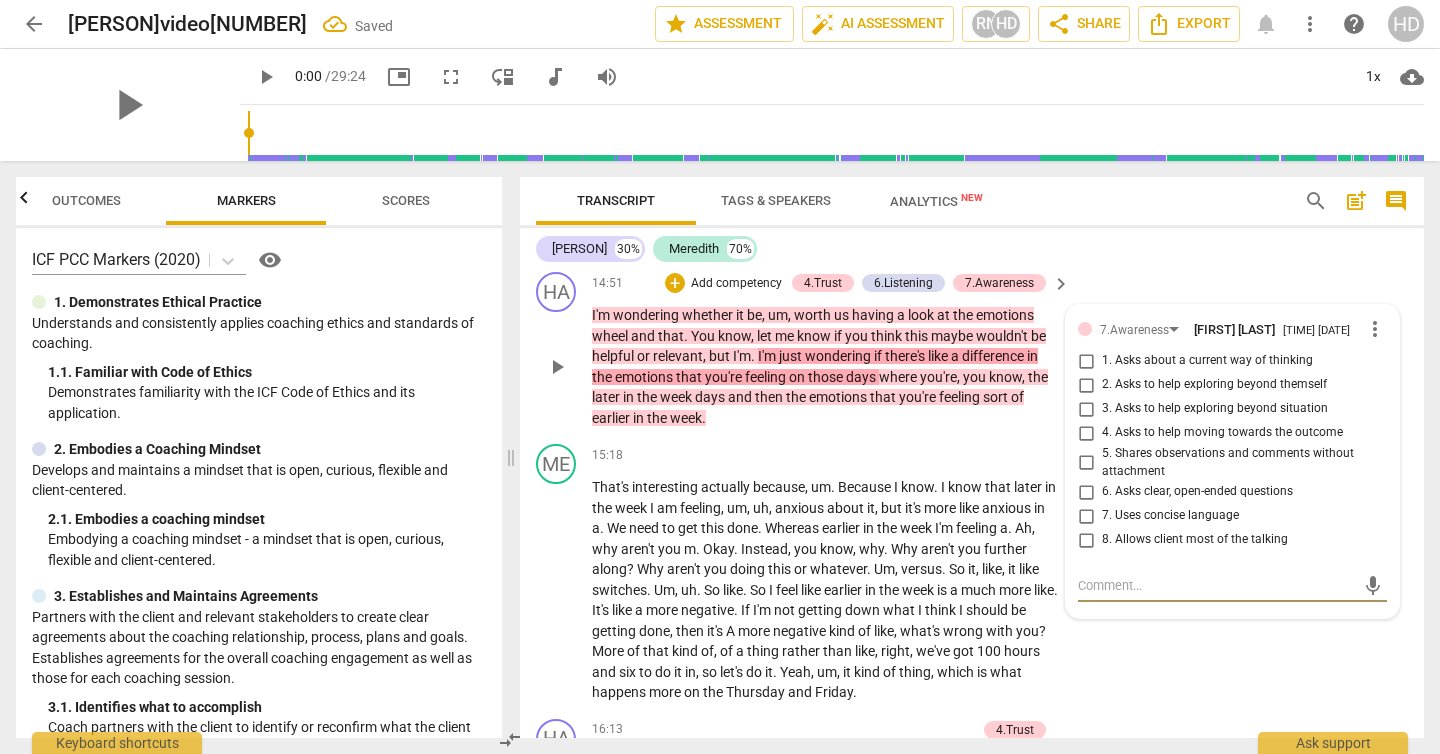 click on "1. Asks about a current way of thinking" at bounding box center [1207, 361] 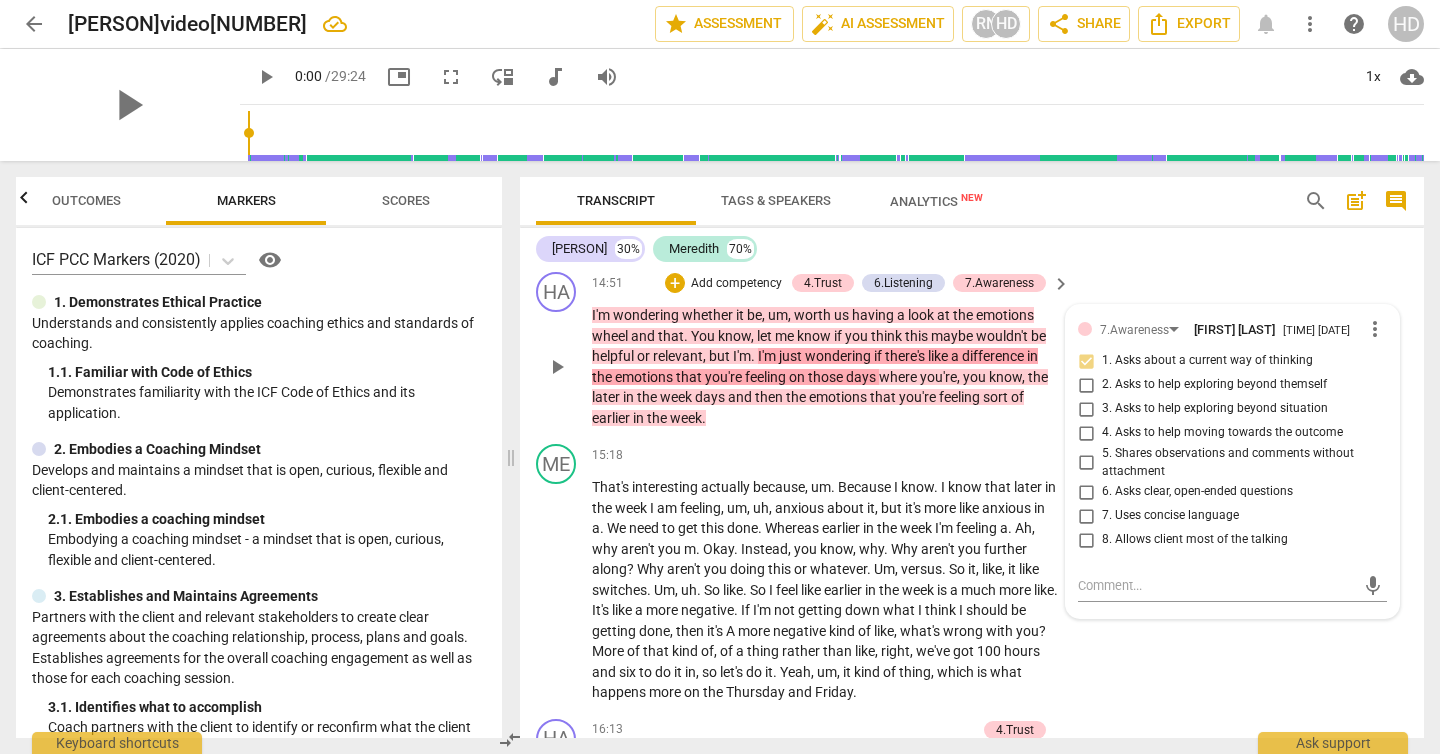 click on "HA play_arrow pause [TIME] + Add competency 4.Trust 6.Listening 7.Awareness keyboard_arrow_right I'm wondering whether it be, um, worth us having a look at the emotions wheel and that. You know, let me know if you think this maybe wouldn't be helpful or relevant, but I'm. I'm just wondering if there's like a difference in the emotions that you're feeling on those days where you're, you know, the later in the week days and then the emotions that you're feeling sort of earlier in the week. 7.Awareness [FIRST] [LAST] [TIME] [DATE] more_vert 1. Asks about a current way of thinking 2. Asks to help exploring beyond themself 3. Asks to help exploring beyond situation 4. Asks to help moving towards the outcome 5. Shares observations and comments without attachment 6. Asks clear, open-ended questions 7. Uses concise language 8. Allows client most of the talking" at bounding box center [972, 350] 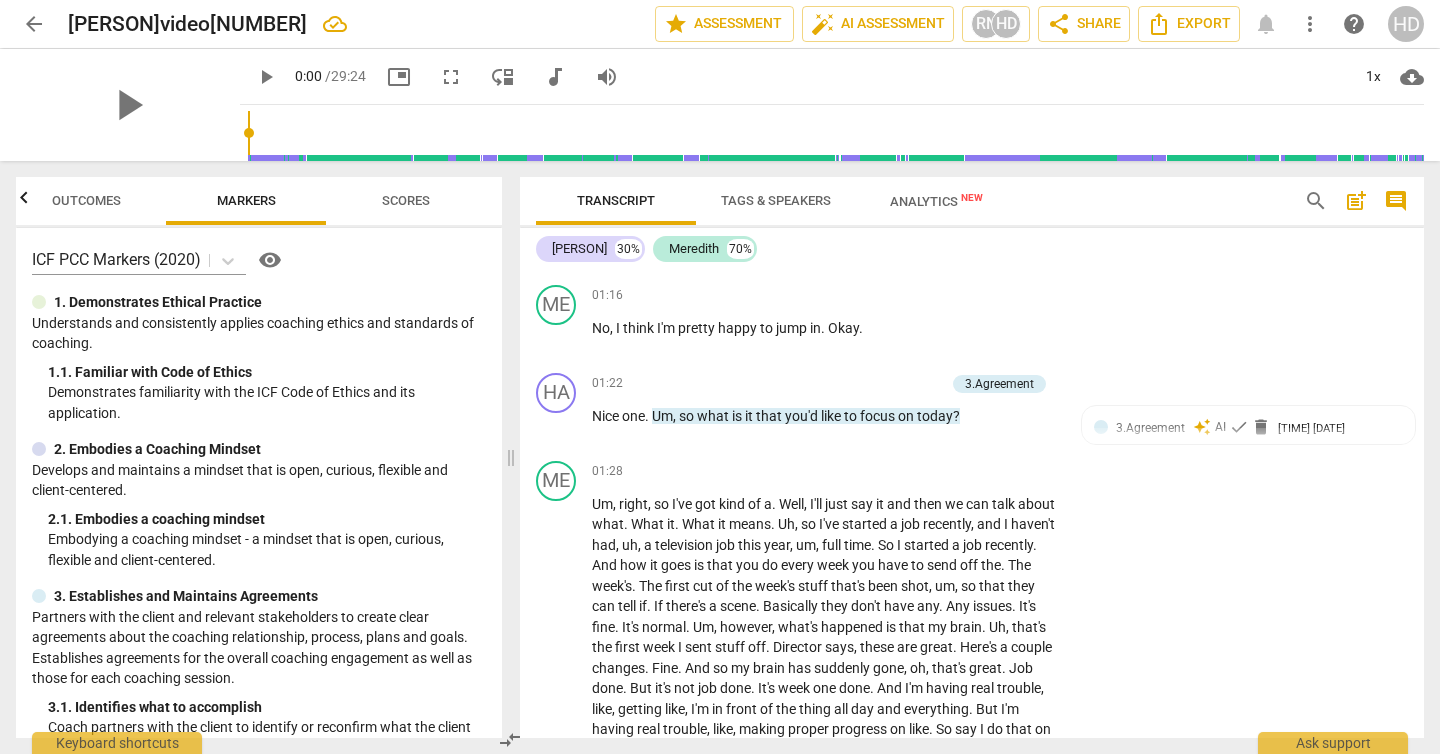 scroll, scrollTop: 776, scrollLeft: 0, axis: vertical 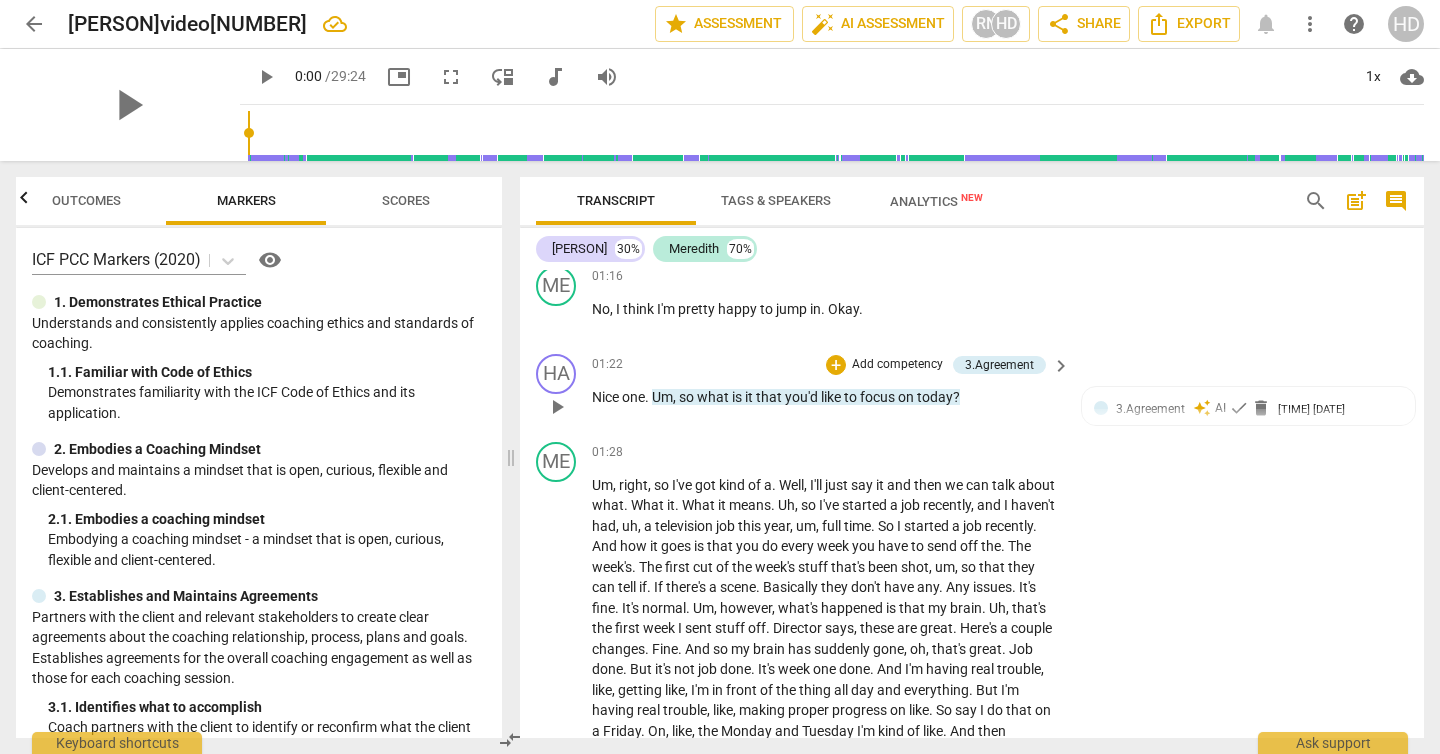 click on "Add competency" at bounding box center [897, 365] 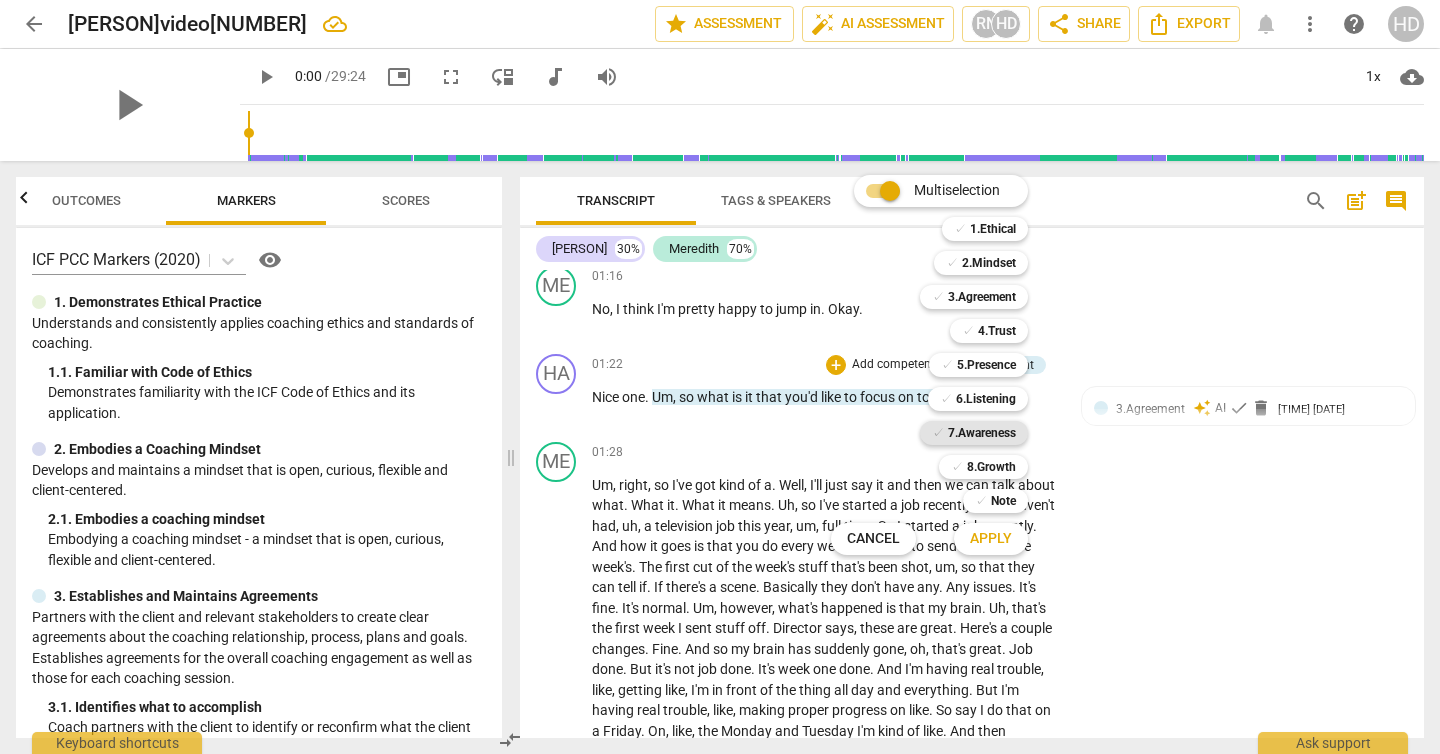 click on "7.Awareness" at bounding box center (982, 433) 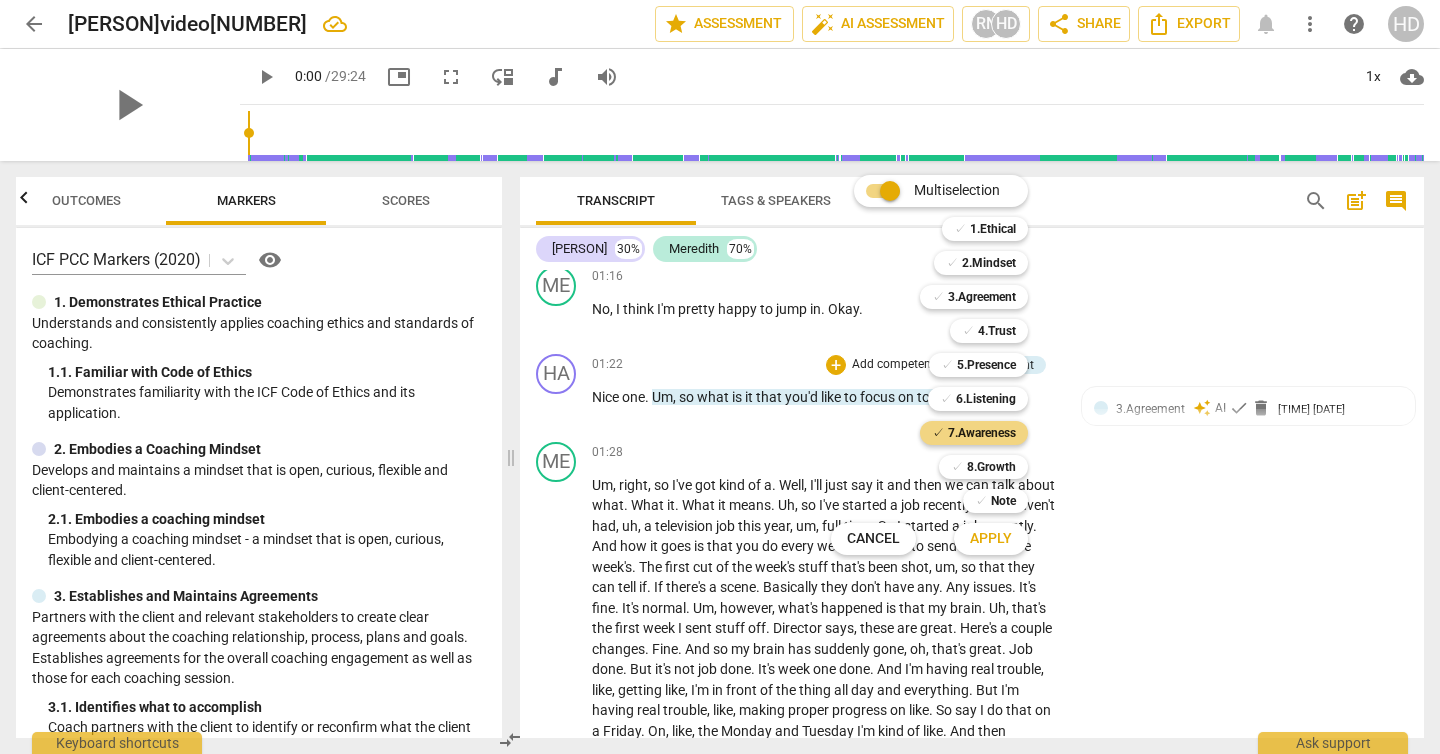 click on "Apply" at bounding box center (991, 539) 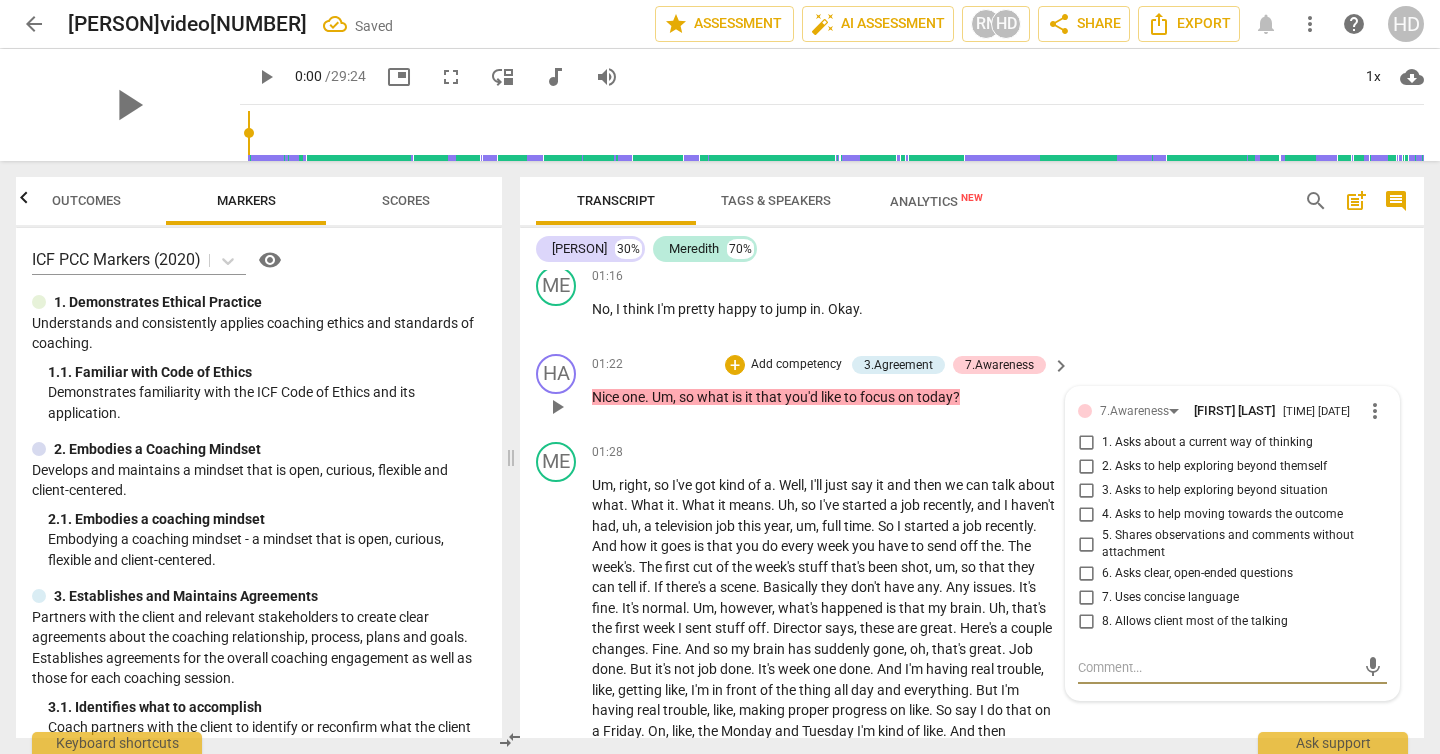 click on "6. Asks clear, open-ended questions" at bounding box center (1086, 574) 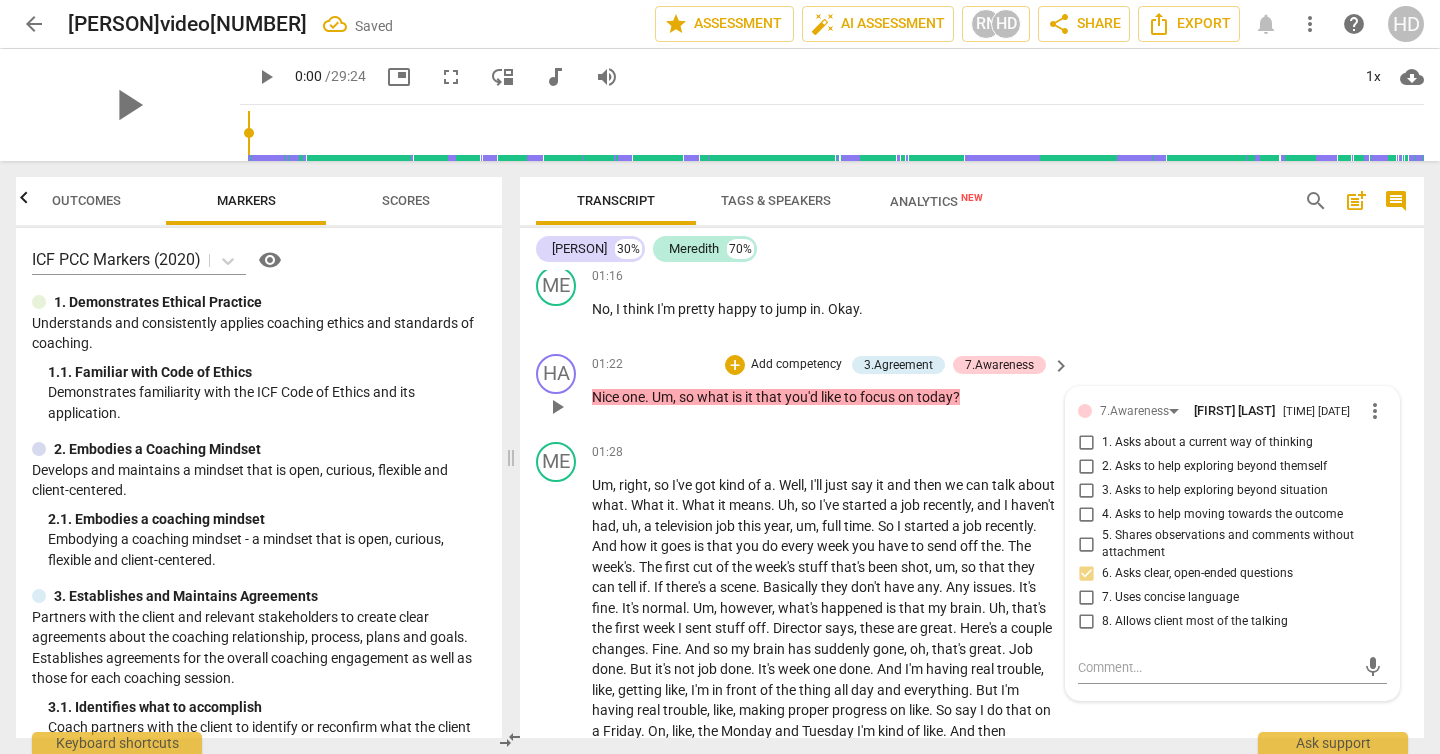 click on "7. Uses concise language" at bounding box center (1170, 598) 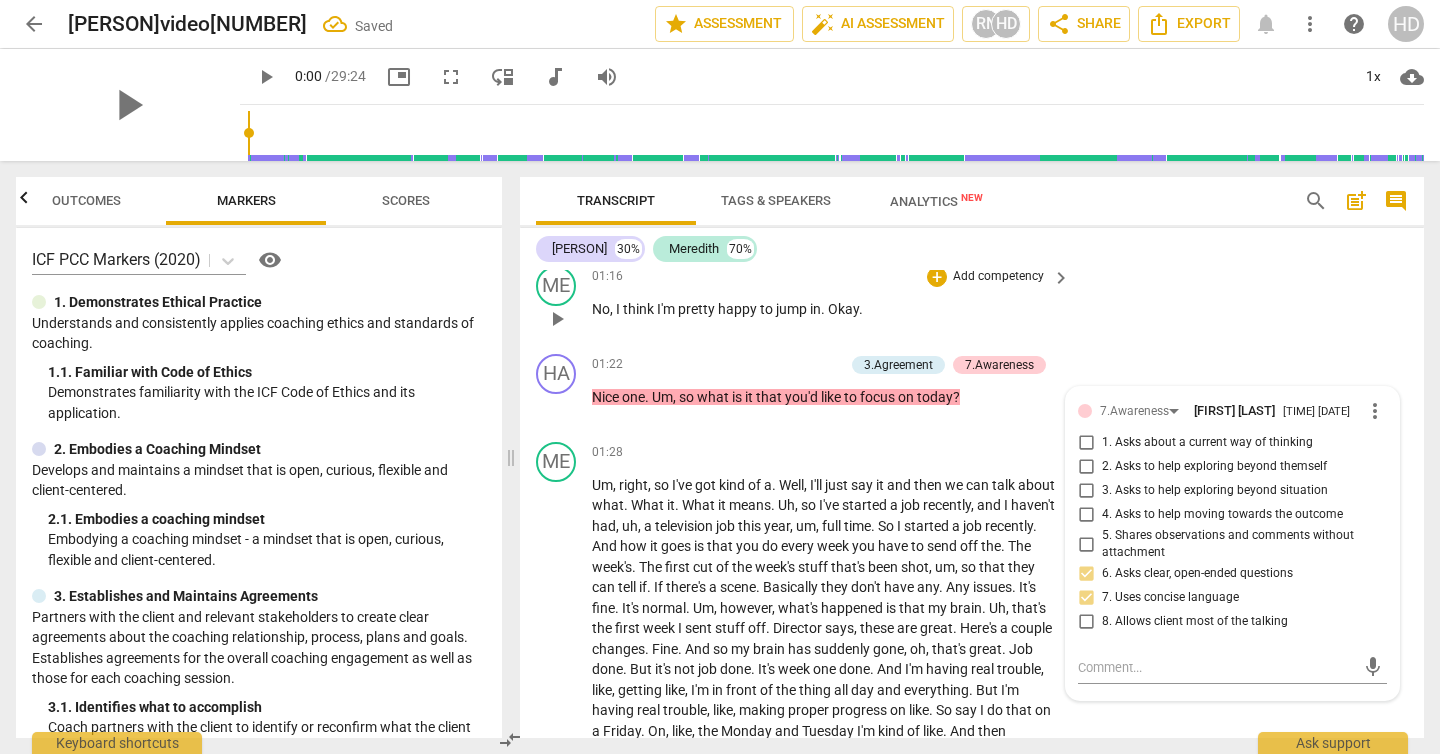 click on "ME play_arrow pause [TIME] + Add competency keyboard_arrow_right No ,   I   think   I'm   pretty   happy   to   jump   in .   Okay ." at bounding box center (972, 302) 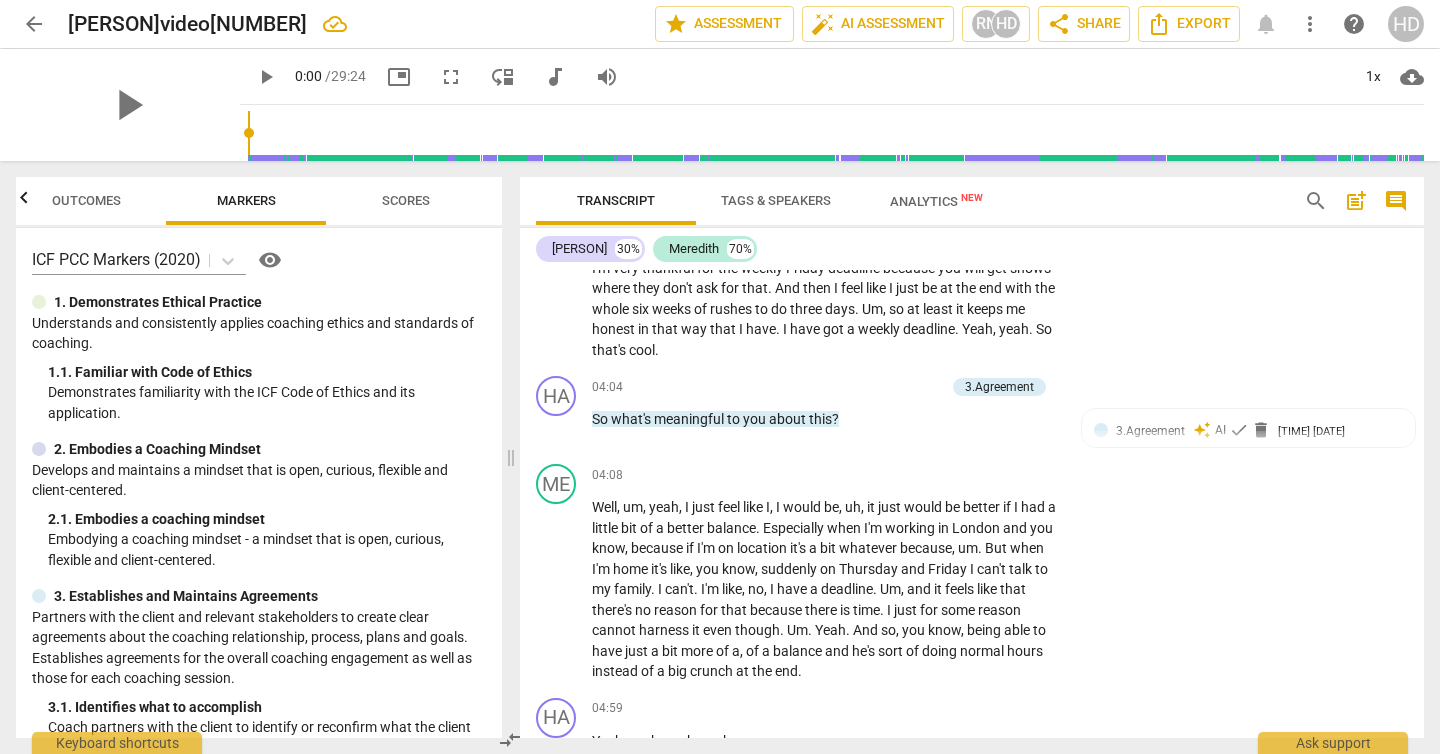 scroll, scrollTop: 1640, scrollLeft: 0, axis: vertical 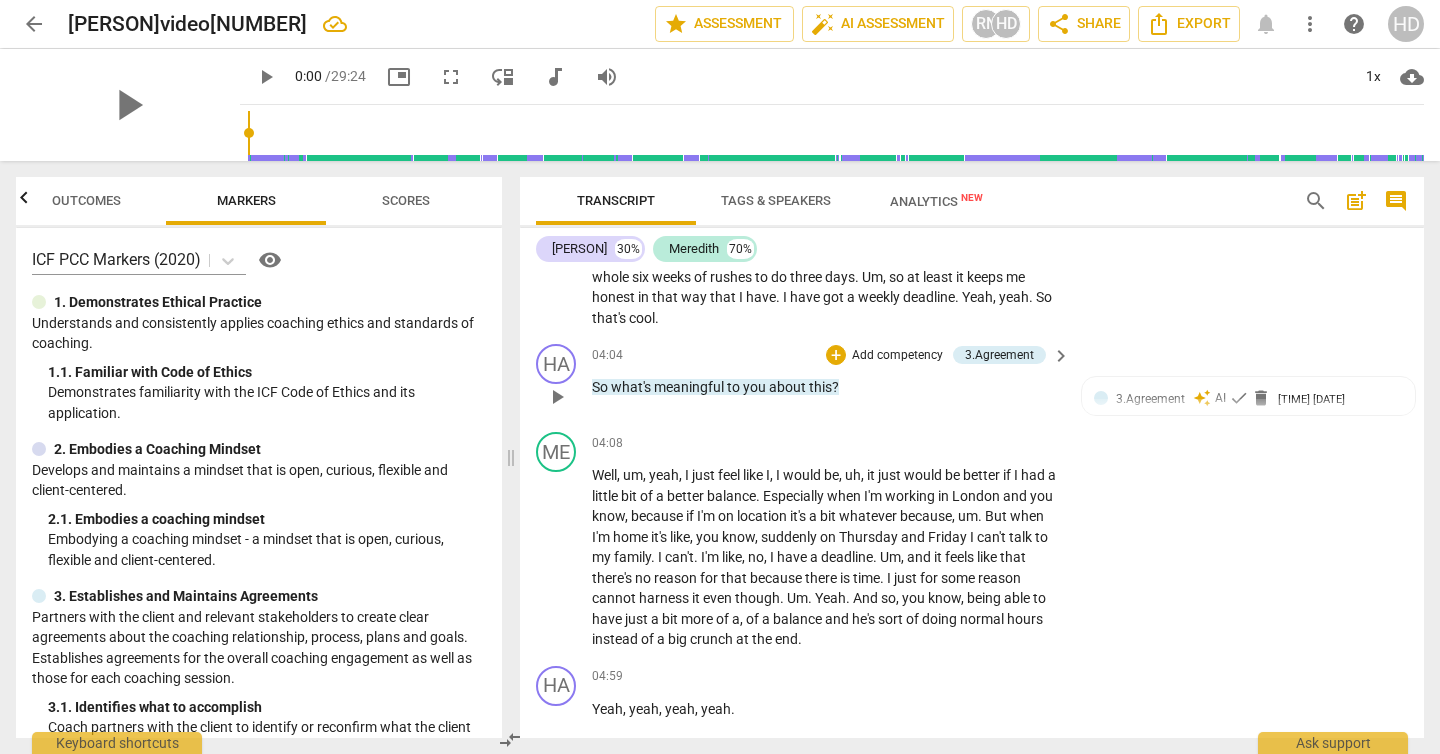 click on "Add competency" at bounding box center [897, 356] 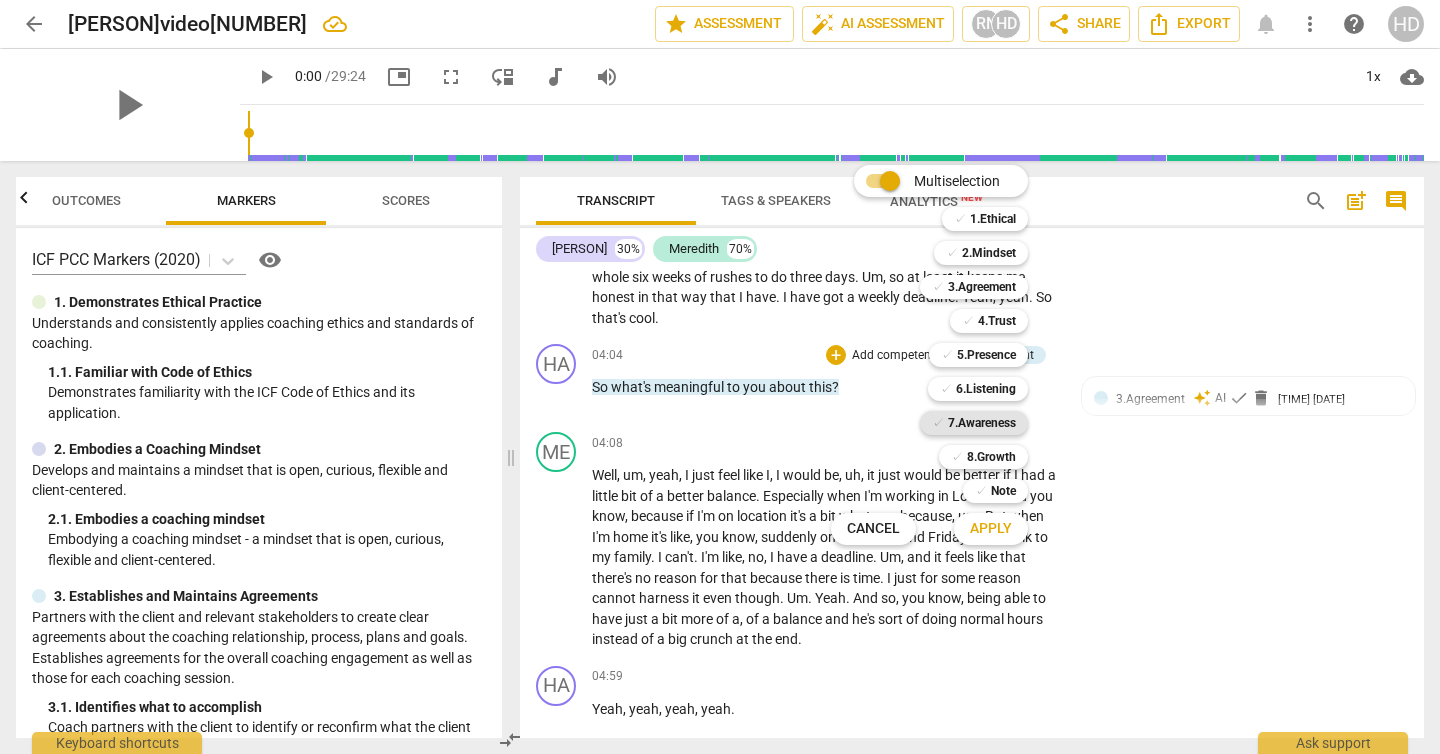 click on "7.Awareness" at bounding box center (982, 423) 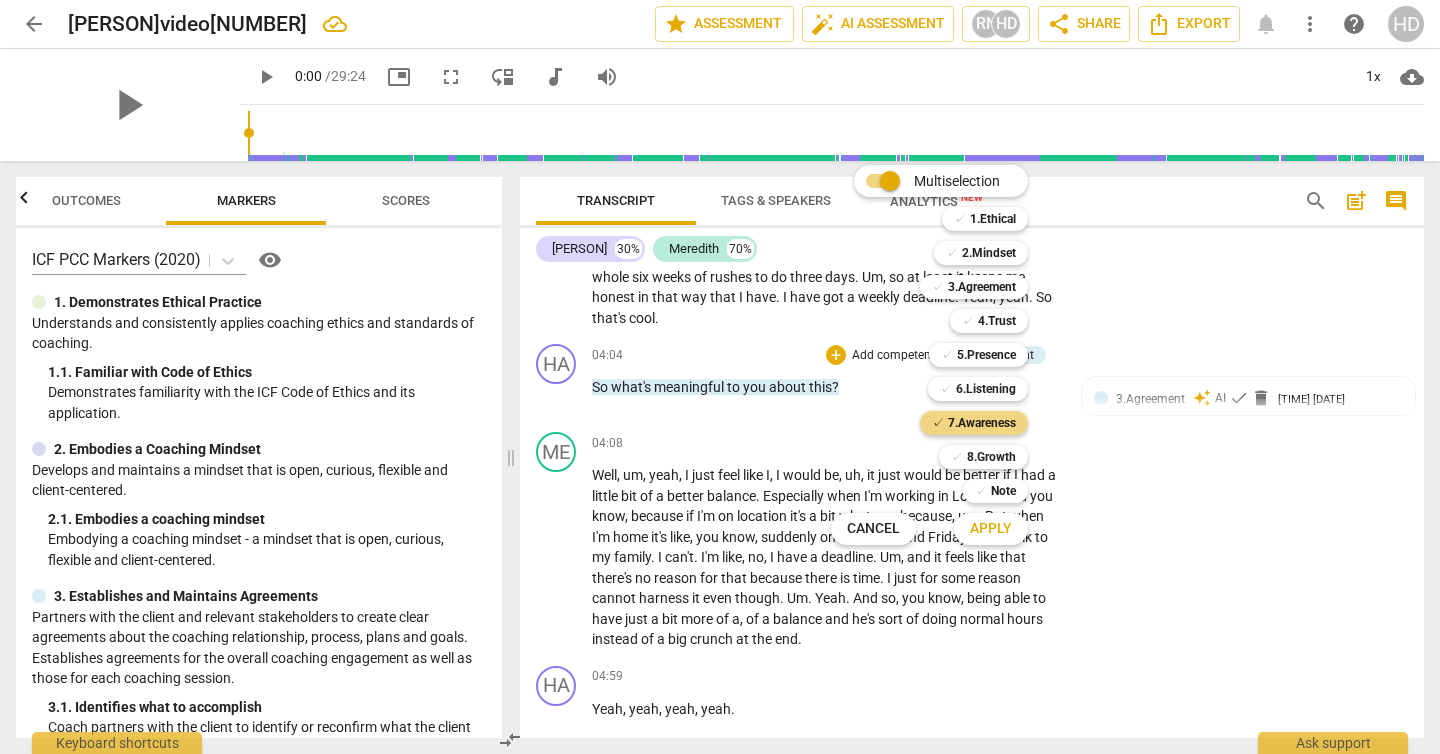 click on "Apply" at bounding box center [991, 529] 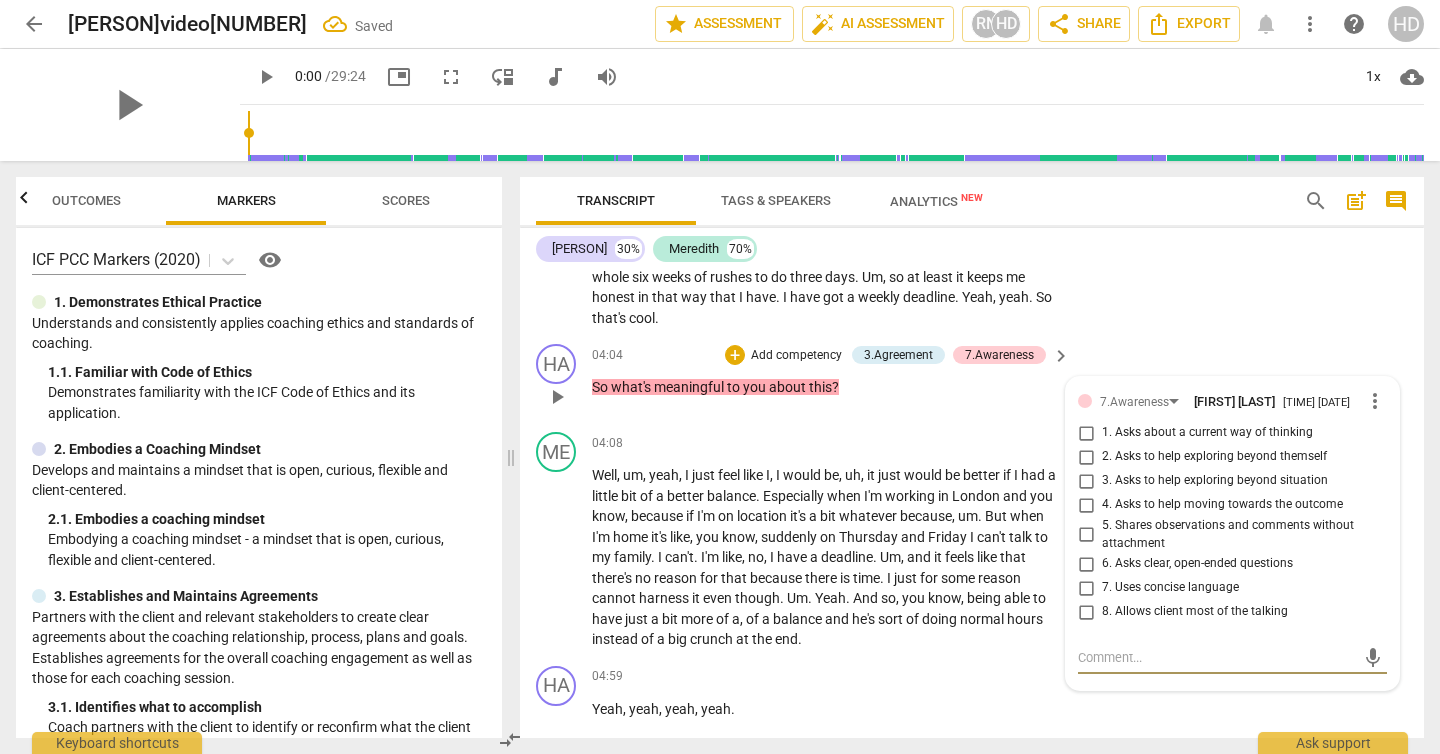 click on "6. Asks clear, open-ended questions" at bounding box center (1086, 564) 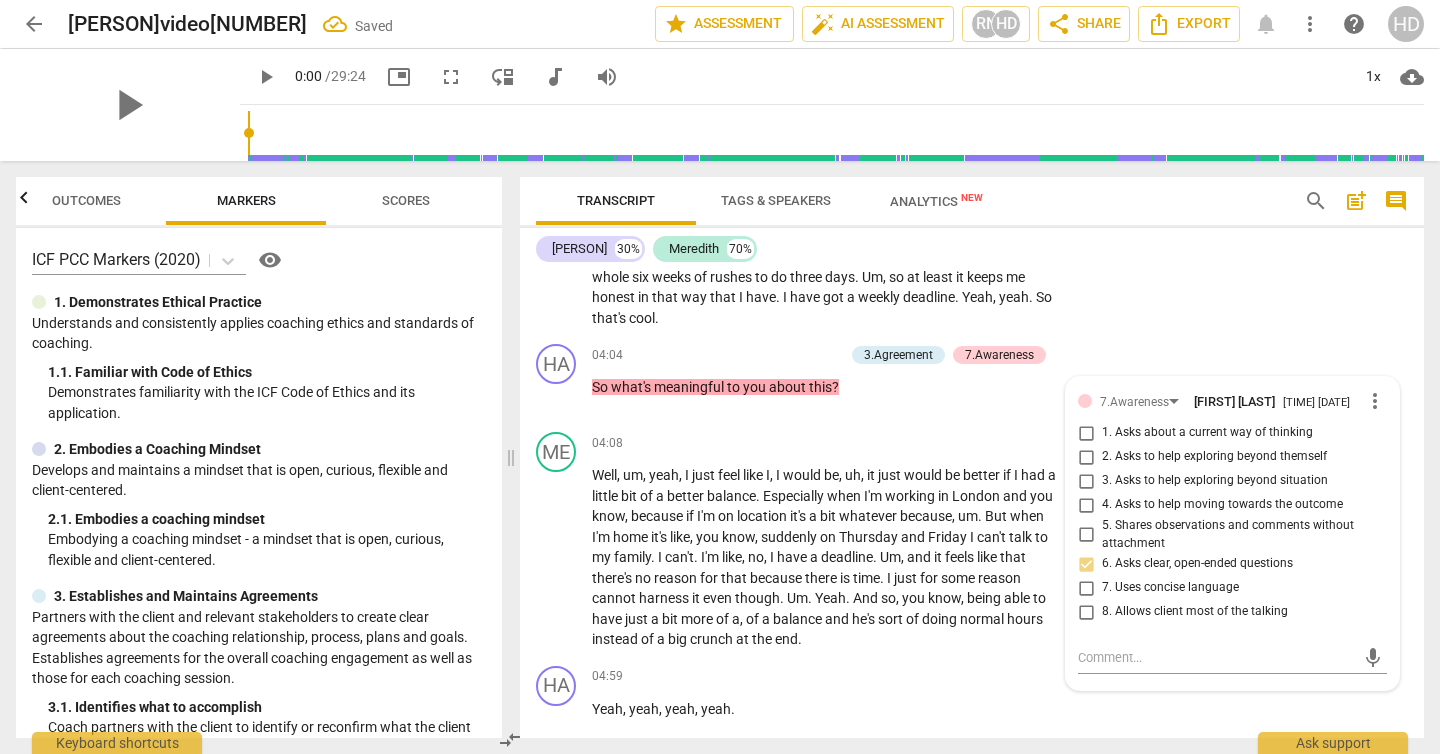 click on "ME play_arrow pause [TIME] + Add competency keyboard_arrow_right Um ,   right ,   so   I've   got   kind   of   a .   Well ,   I'll   just   say   it   and   then   we   can   talk   about   what .   What   it .   What   it   means .   Uh ,   so   I've   started   a   job   recently ,   and   I   haven't   had ,   uh ,   a   television   job   this   year ,   um ,   full   time .   So   I   started   a   job   recently .   And   how   it   goes   is   that   you   do   every   week   you   have   to   send   off   the .   The   week's .   The   first   cut   of   the   week's   stuff   that's   been   shot ,   um ,   so   that   they   can   tell   if .   If   there's   a   scene .   Basically   they   don't   have   any .   Any   issues .   It's   fine .   It's   normal .   Um ,   however ,   what's   happened   is   that   my   brain .   Uh ,   that's   the   first   week   I   sent   stuff   off .   Director   says ,   these   are   great .   Here's   a   couple   changes .   Fine .   And   so   my   brain" at bounding box center [972, -47] 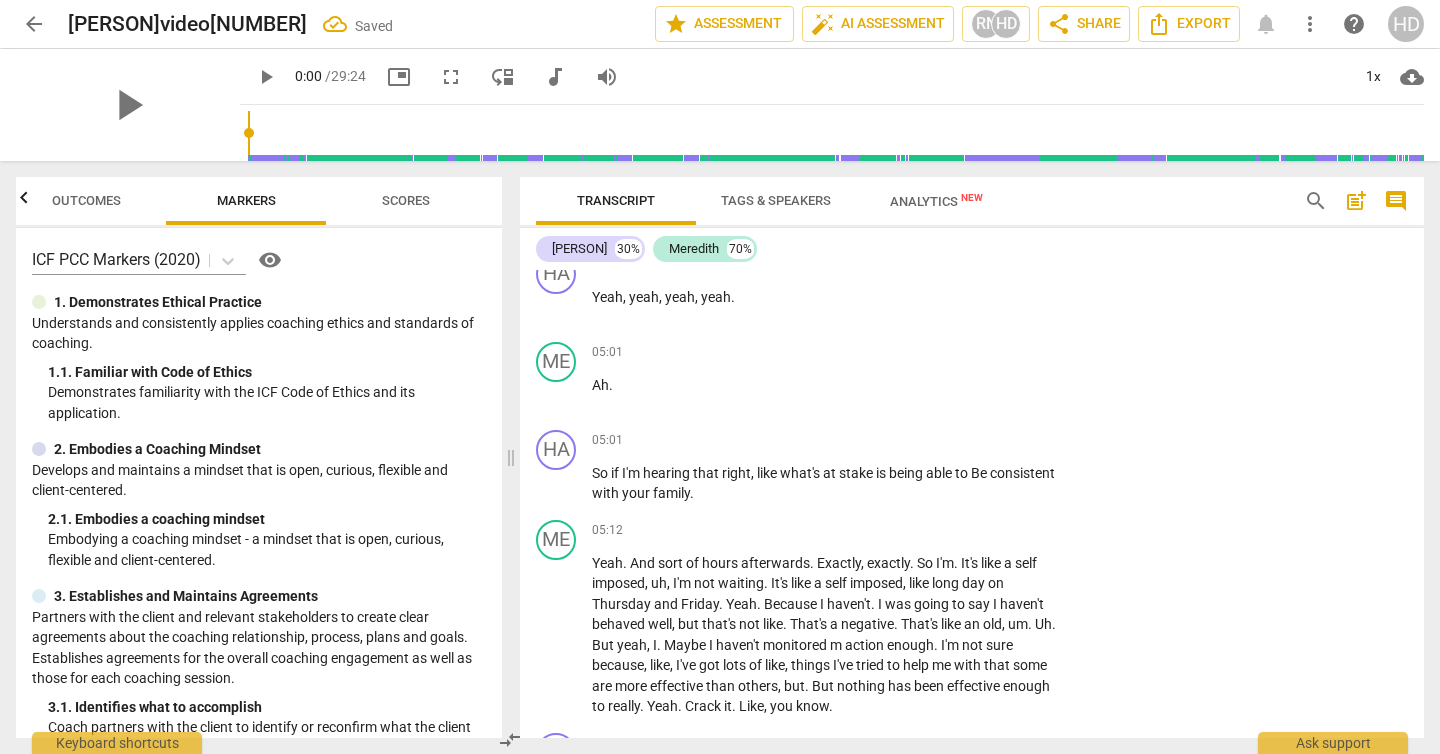 scroll, scrollTop: 2127, scrollLeft: 0, axis: vertical 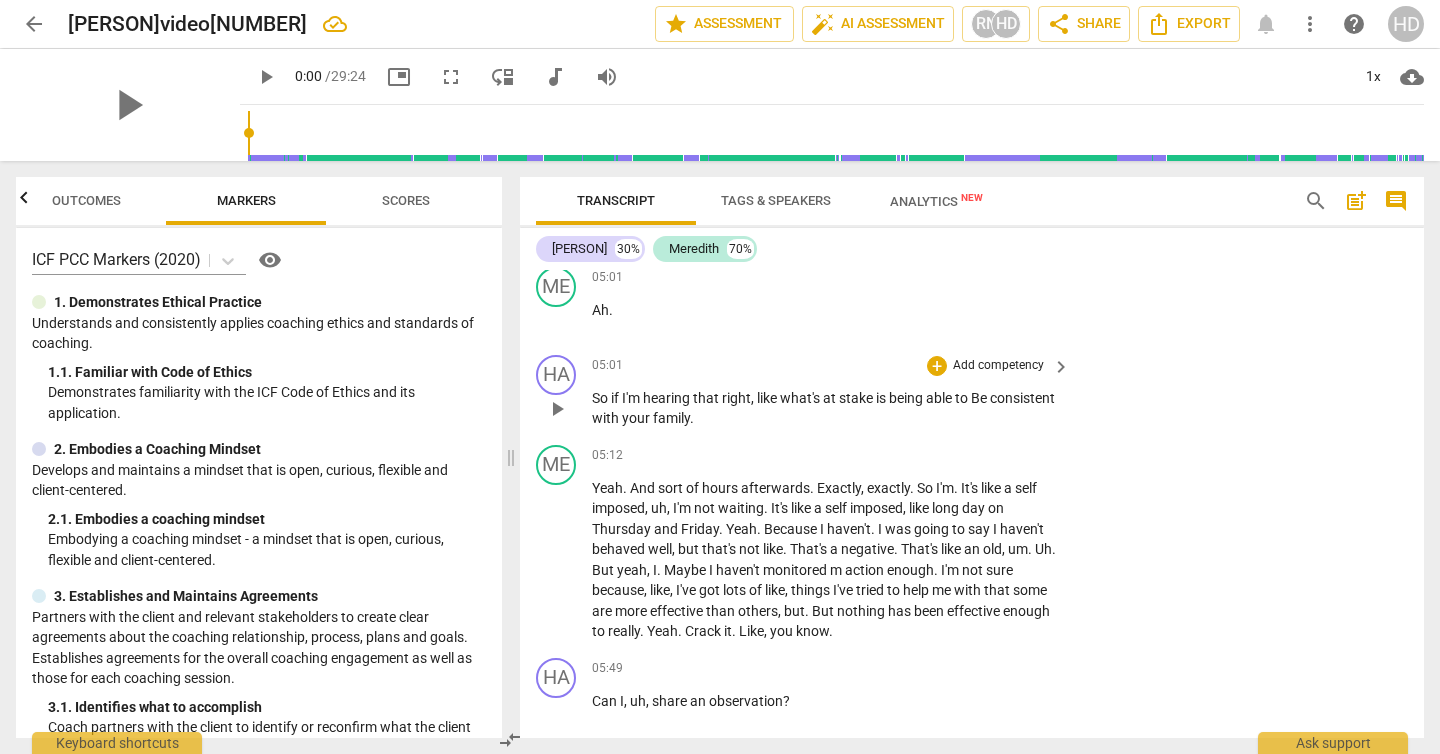 click on "So   if   I'm   hearing   that   right ,   like   what's   at   stake   is   being   able   to   Be   consistent   with   your   family ." at bounding box center [826, 408] 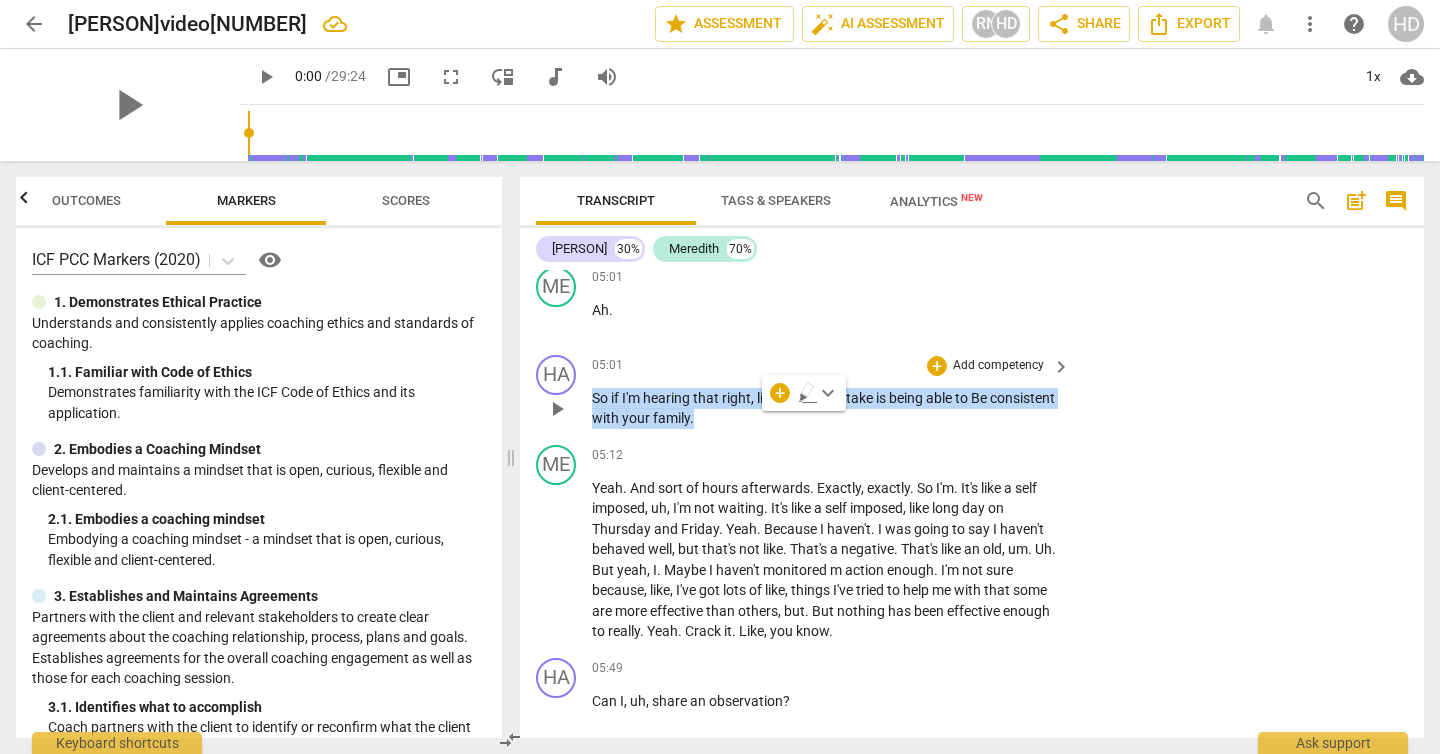 copy on "So   if   I'm   hearing   that   right ,   like   what's   at   stake   is   being   able   to   Be   consistent   with   your   family ." 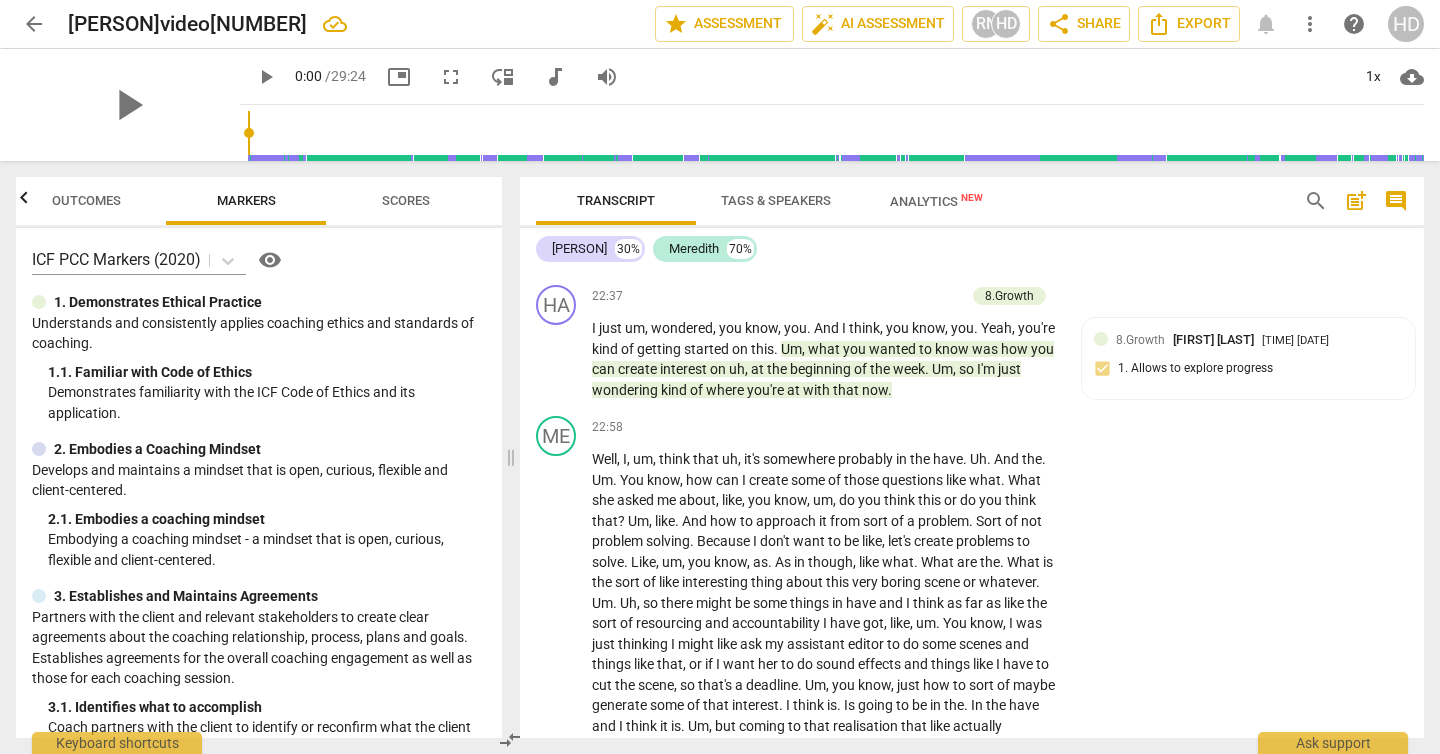 scroll, scrollTop: 8504, scrollLeft: 0, axis: vertical 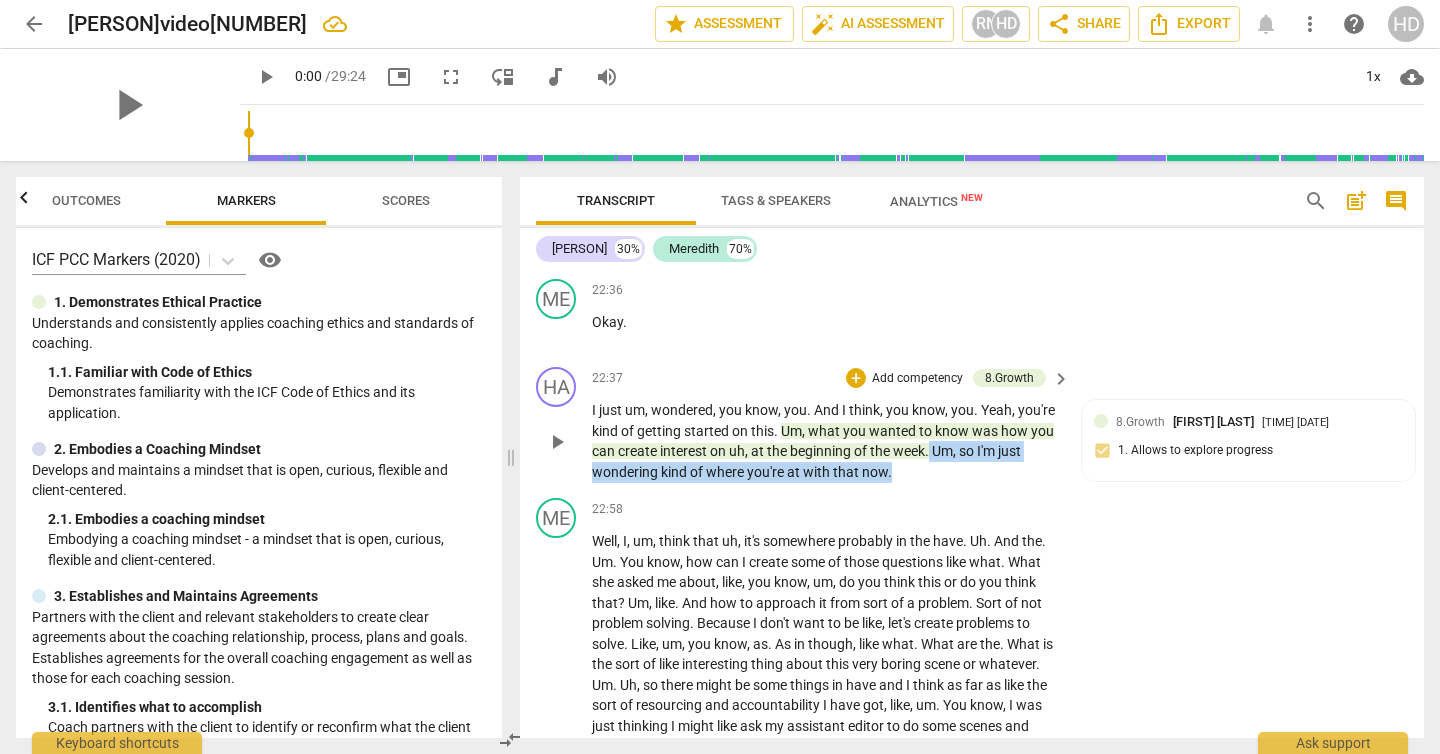 drag, startPoint x: 916, startPoint y: 509, endPoint x: 932, endPoint y: 493, distance: 22.627417 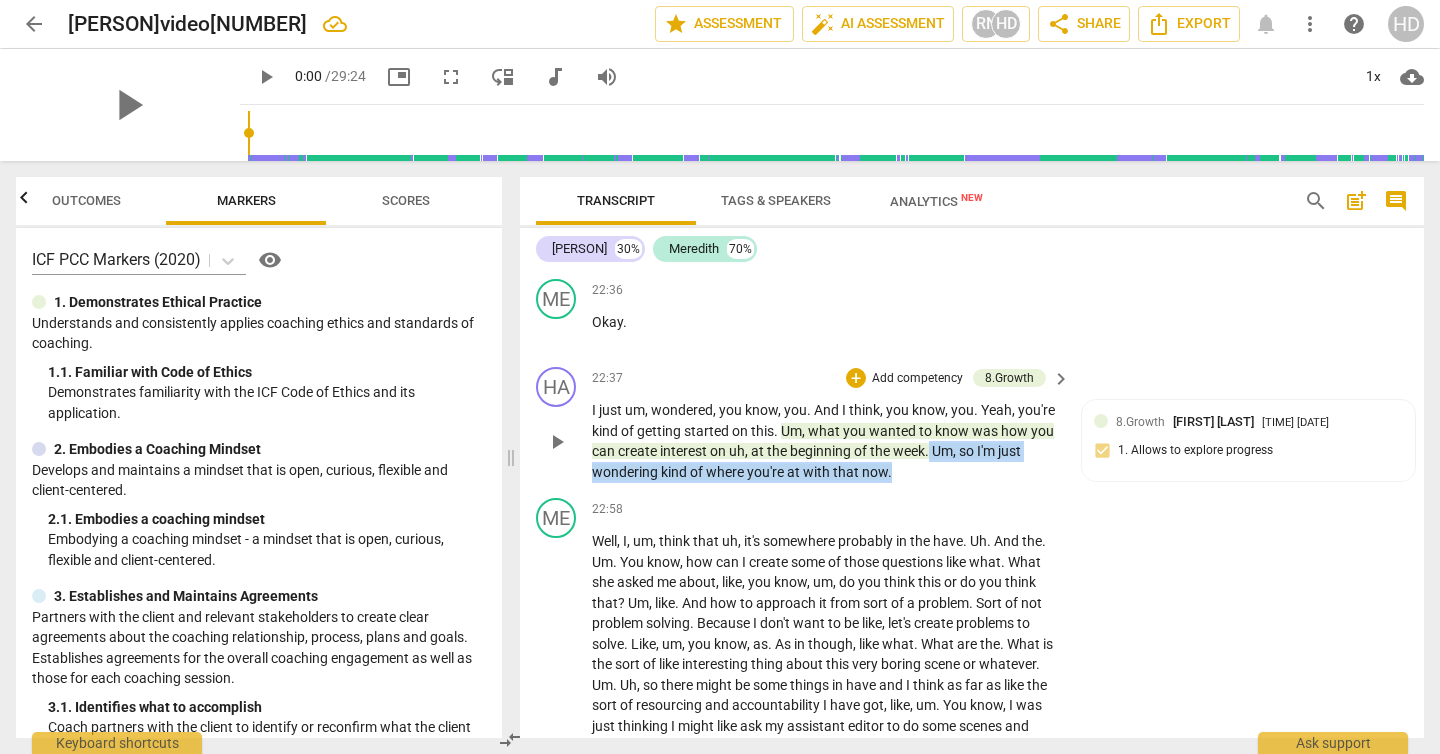 click on "I   just   um ,   wondered ,   you   know ,   you .   And   I   think ,   you   know ,   you .   Yeah ,   you're   kind   of   getting   started   on   this .   Um ,   what   you   wanted   to   know   was   how   you   can   create   interest   on   uh ,   at   the   beginning   of   the   week .   Um ,   so   I'm   just   wondering   kind   of   where   you're   at   with   that   now ." at bounding box center (826, 441) 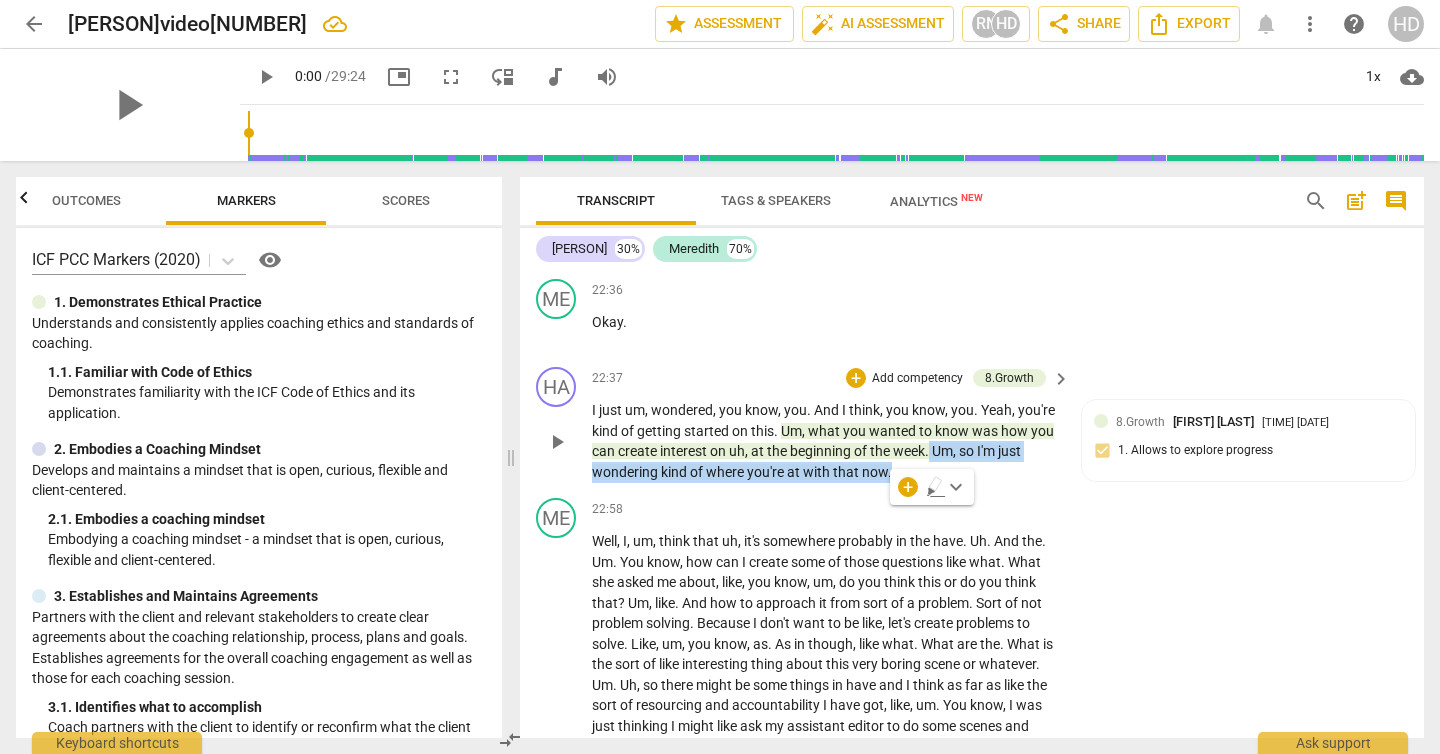 click on "HA play_arrow pause [TIME] + Add competency 8.Growth keyboard_arrow_right I just um, wondered, you know, you. And I think, you know, you. Yeah, you're kind of getting started on this. Um, what you wanted to know was how you can create interest on uh, at the beginning of the week. Um, so I'm just wondering kind of where you're at with that now. 8.Growth [FIRST] [LAST] [TIME] 1. Allows to explore progress" at bounding box center (972, 424) 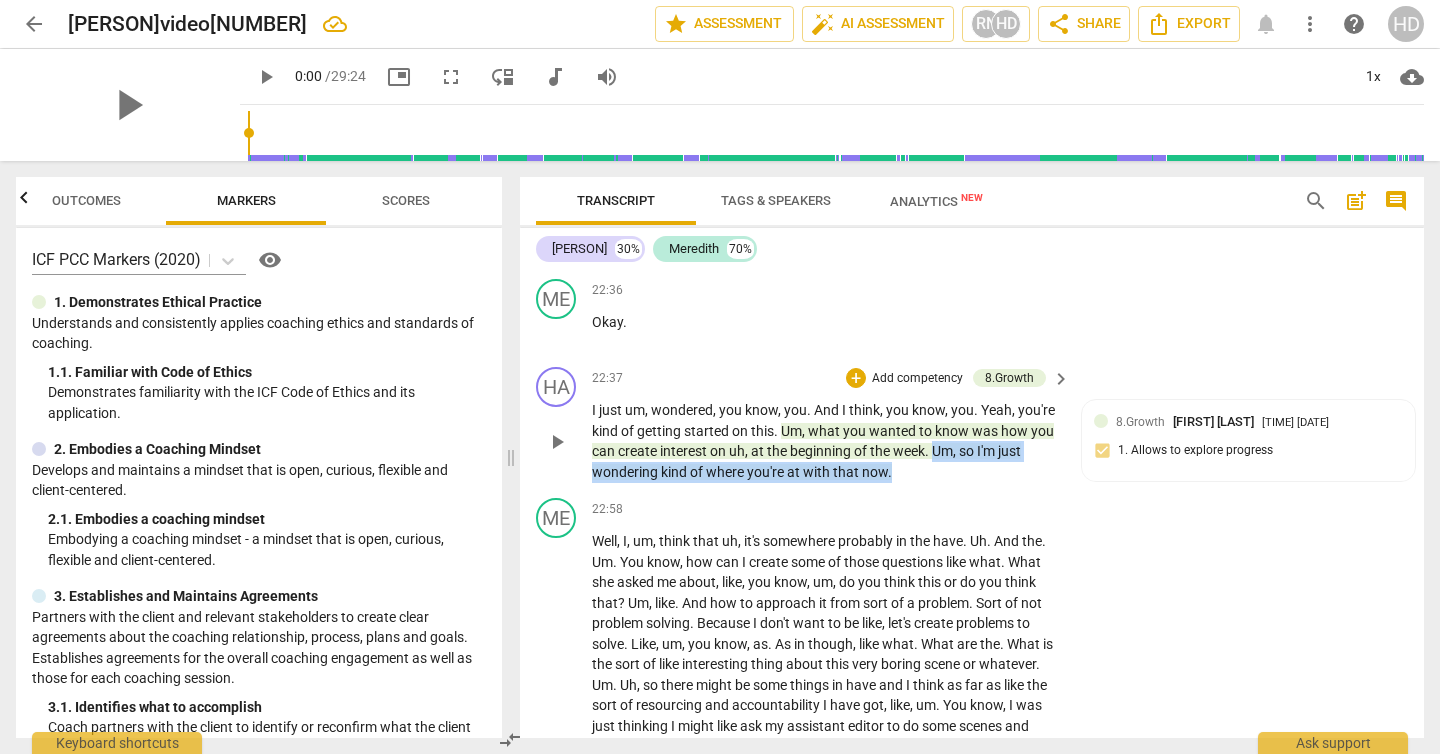 drag, startPoint x: 946, startPoint y: 513, endPoint x: 938, endPoint y: 482, distance: 32.01562 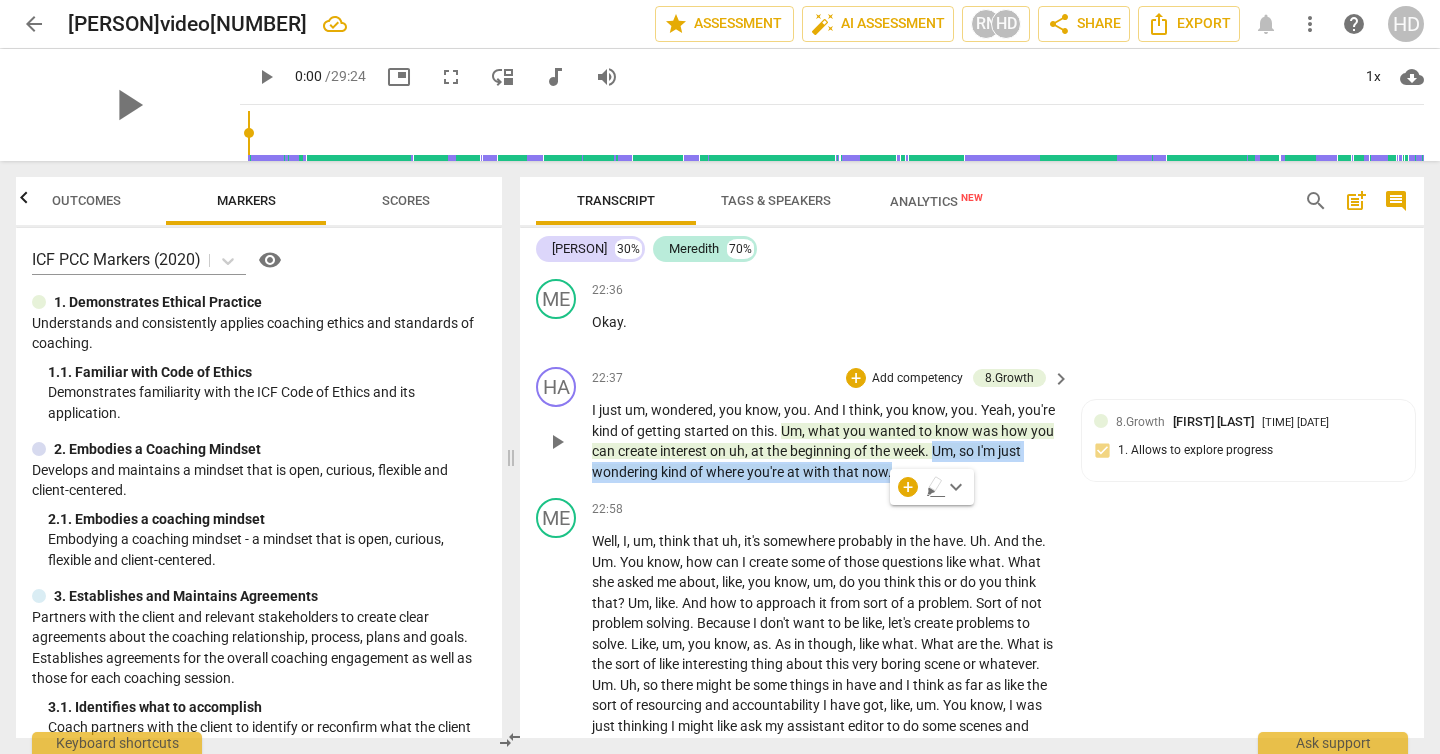 click on "Add competency" at bounding box center (917, 379) 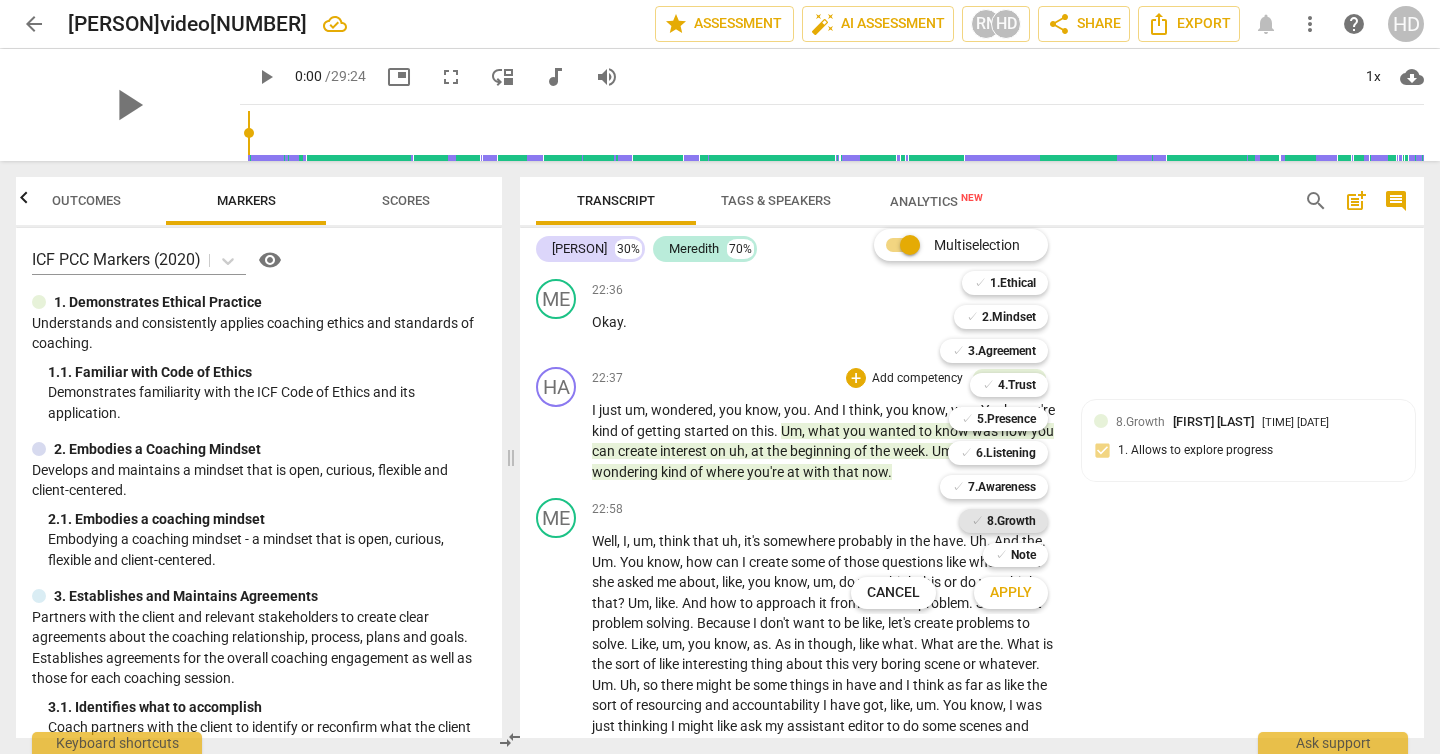 click on "✓" at bounding box center (977, 521) 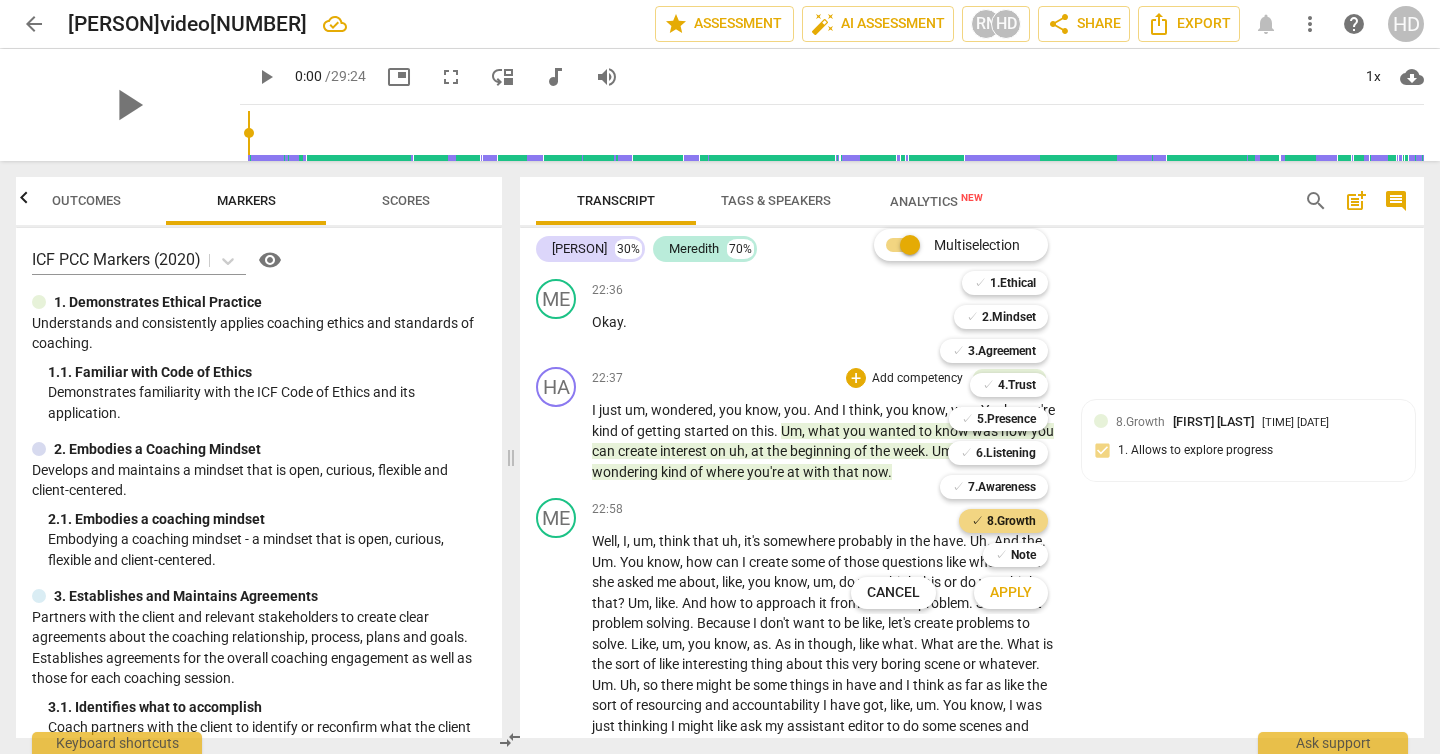click on "Apply" at bounding box center [1011, 593] 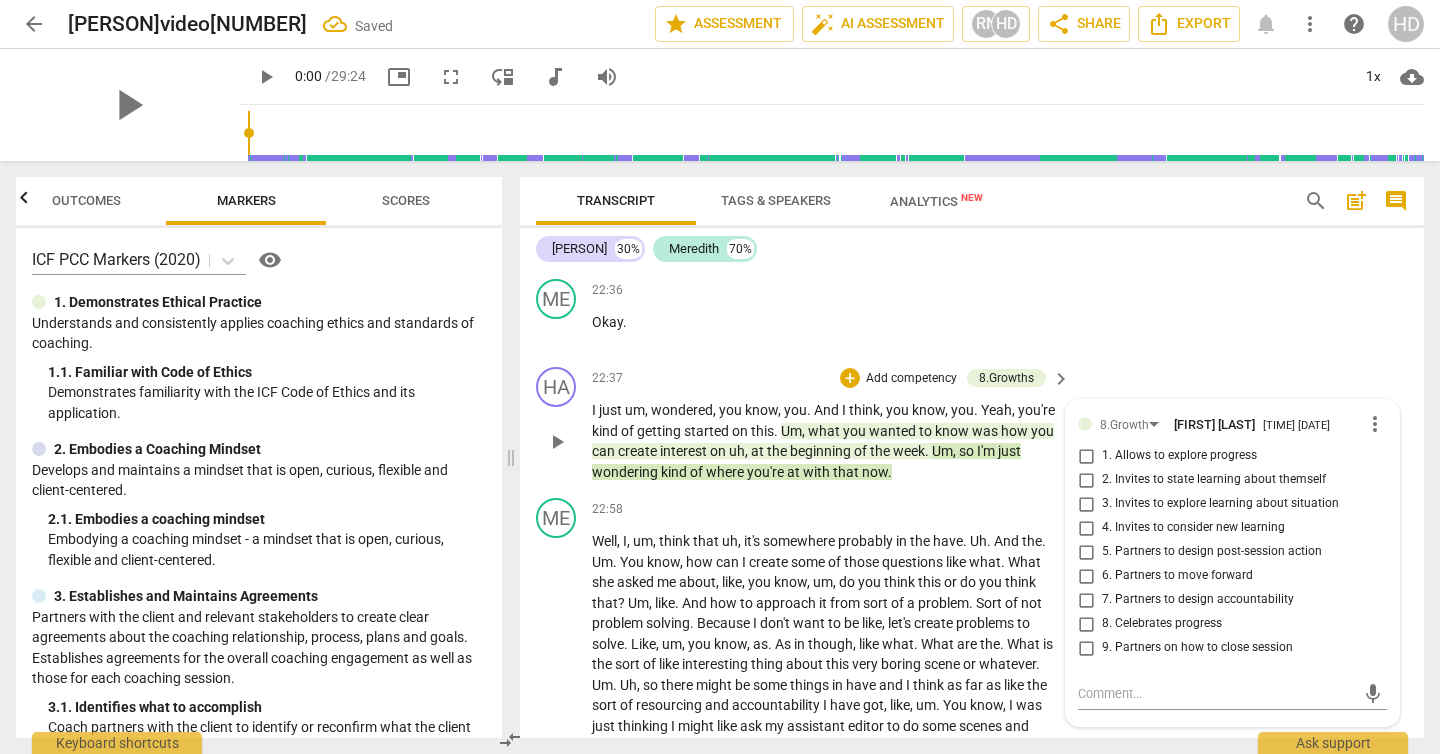 scroll, scrollTop: 8515, scrollLeft: 0, axis: vertical 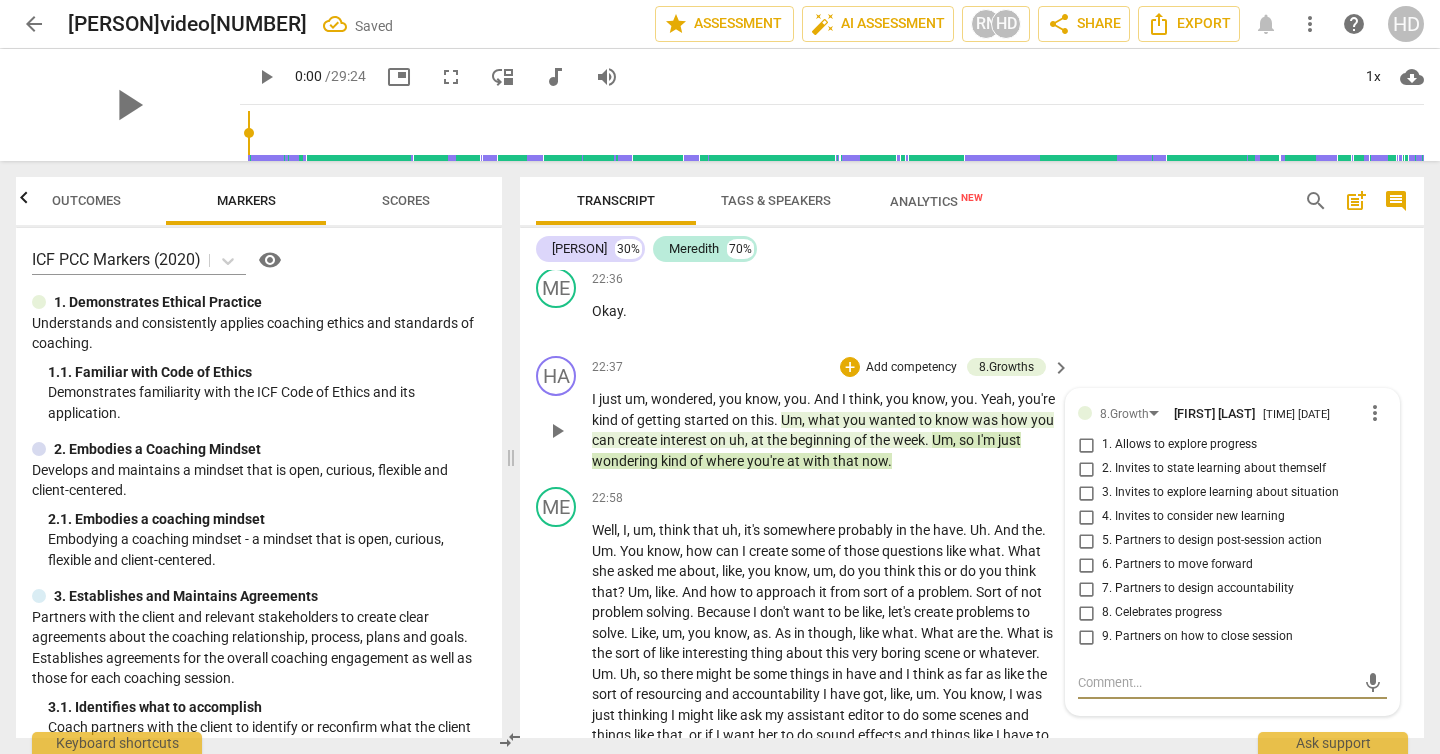 click on "1. Allows to explore progress" at bounding box center [1179, 445] 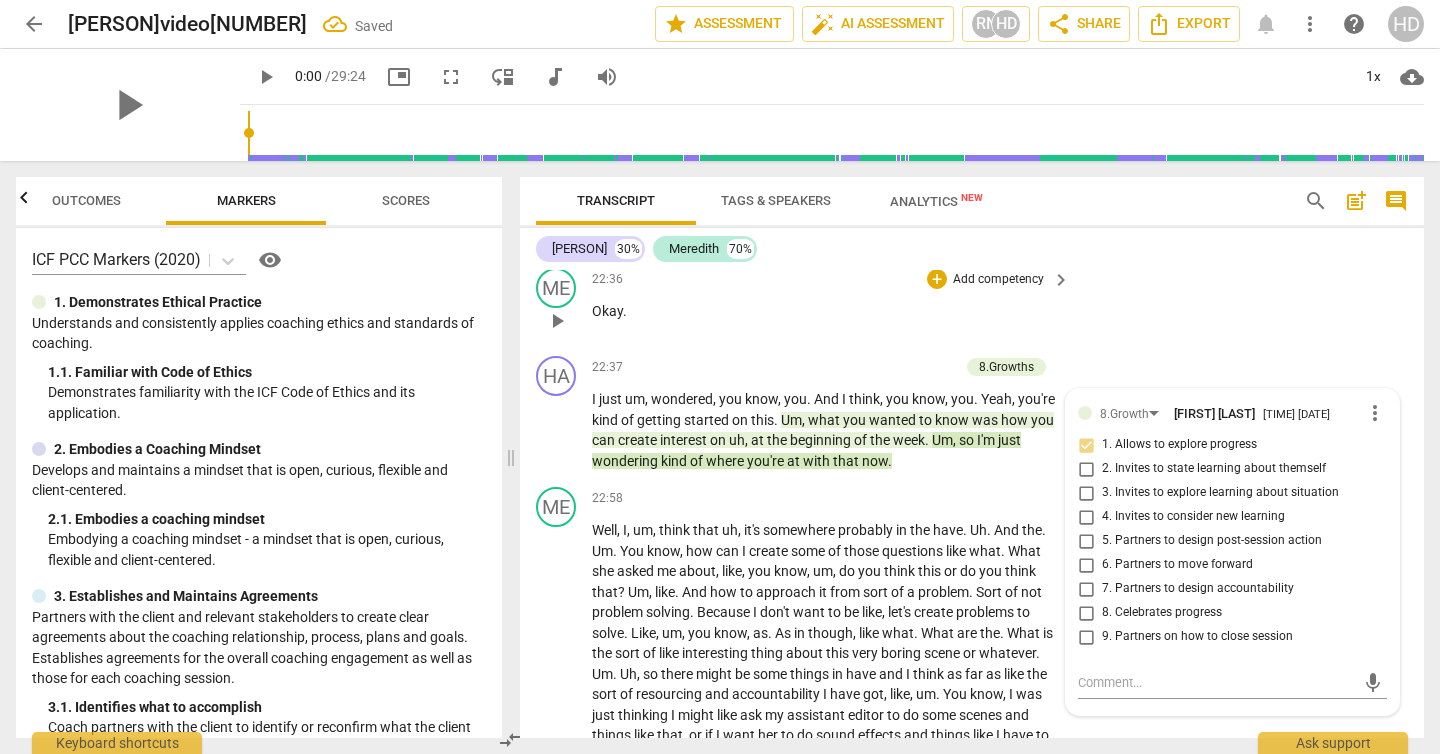 click on "ME play_arrow pause 22:36 + Add competency keyboard_arrow_right Okay ." at bounding box center [972, 304] 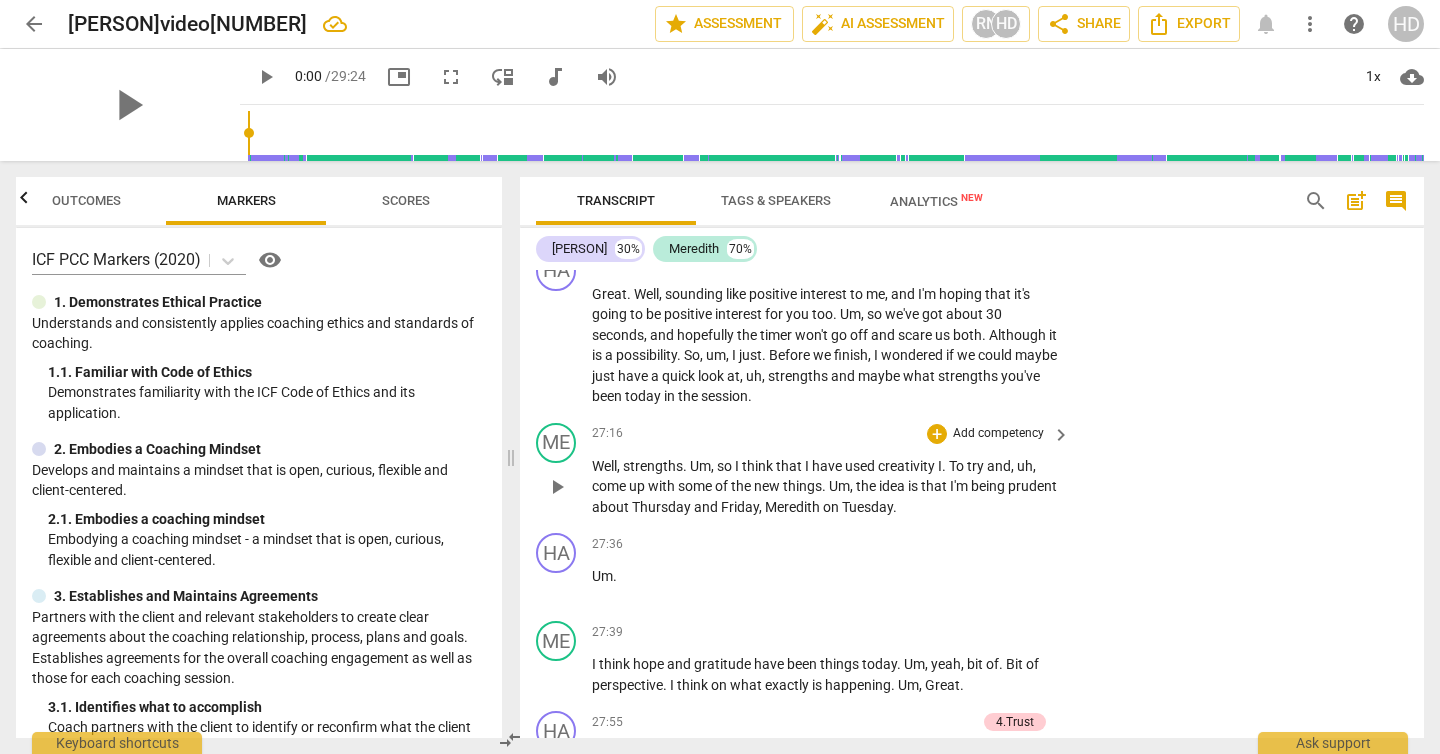 scroll, scrollTop: 10054, scrollLeft: 0, axis: vertical 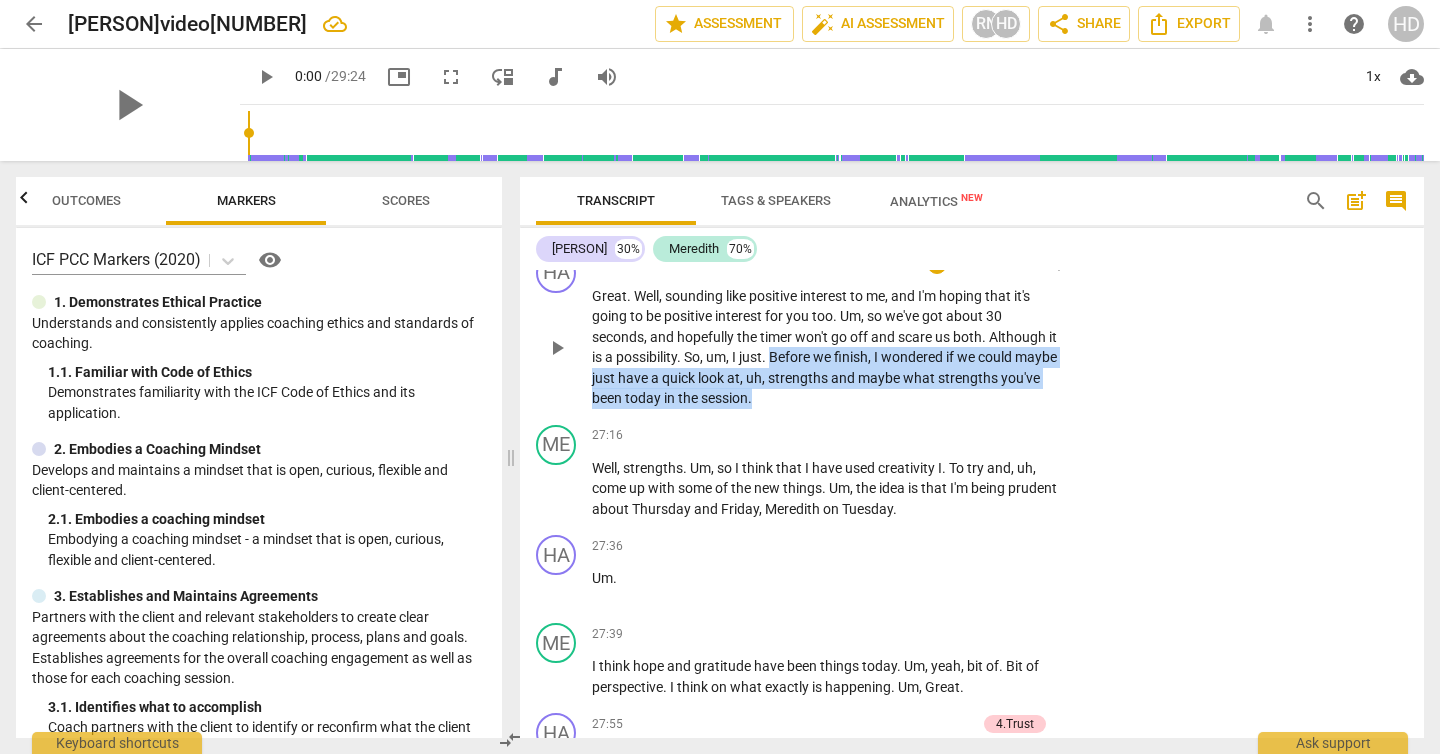 drag, startPoint x: 810, startPoint y: 446, endPoint x: 787, endPoint y: 394, distance: 56.859474 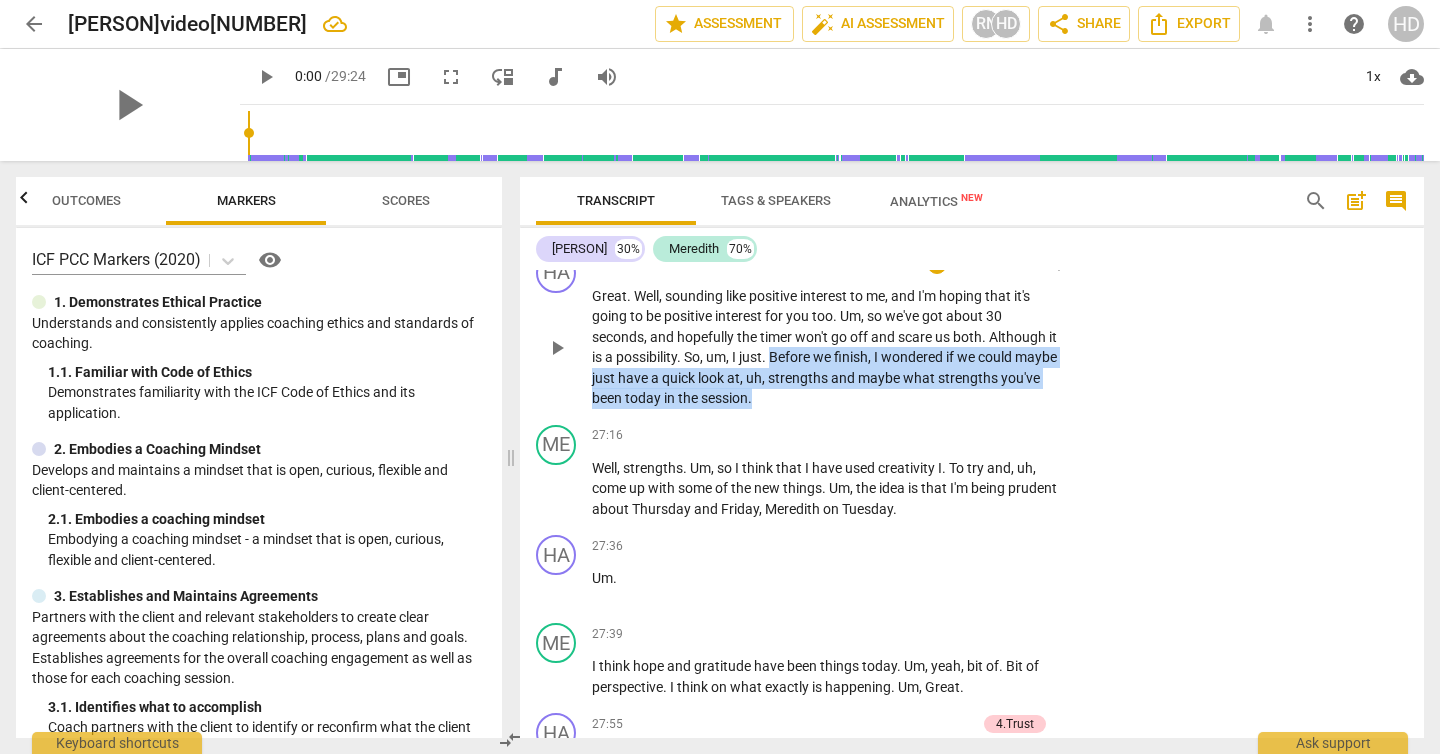 click on "Great . Well , sounding like positive interest to me , and I'm hoping that it's going to be positive interest for you too . Um , so we've got about 30 seconds , and hopefully the timer won't go off and scare us both . Although it is a possibility . So , um , I just . Before we finish , I wondered if we could maybe just have a quick look at , uh , strengths and maybe what strengths you've been today in the session ." at bounding box center [826, 347] 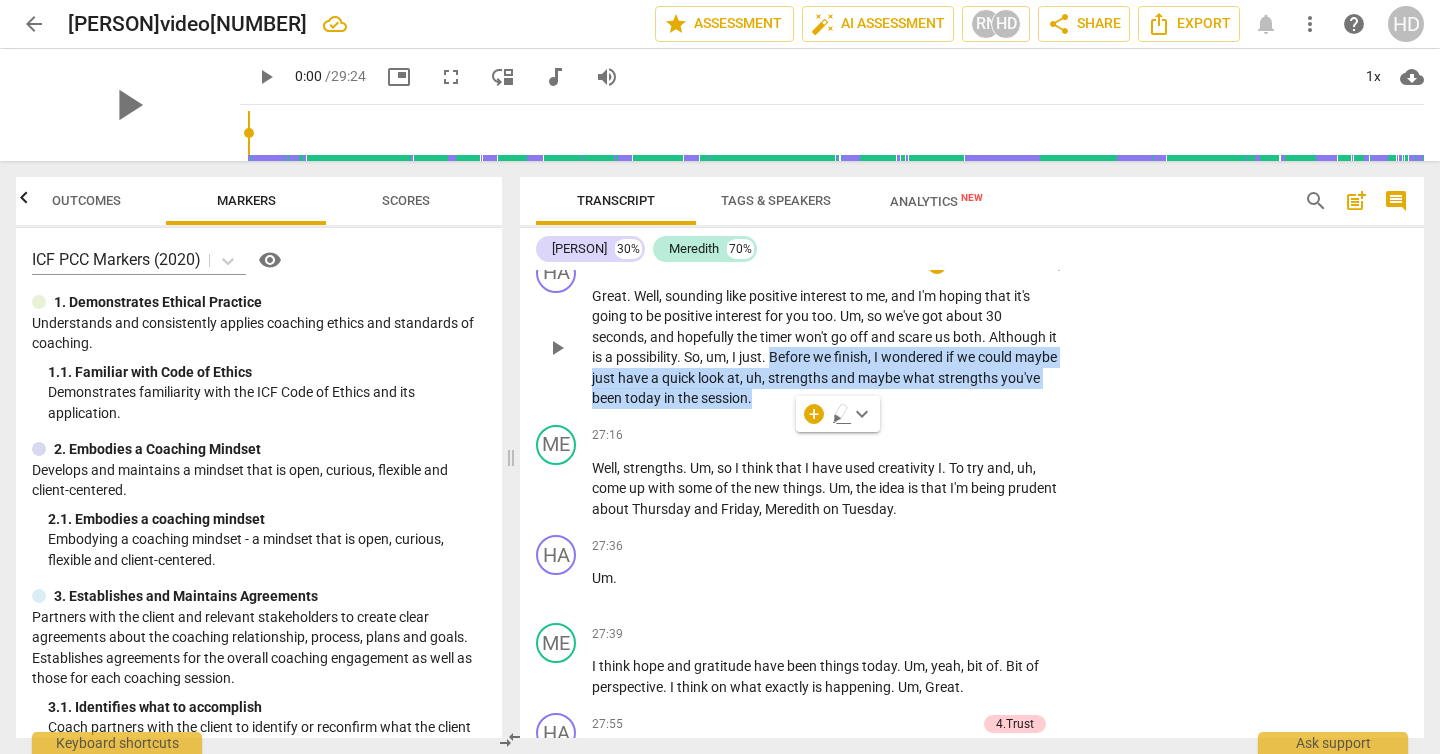 click on "Add competency" at bounding box center [998, 264] 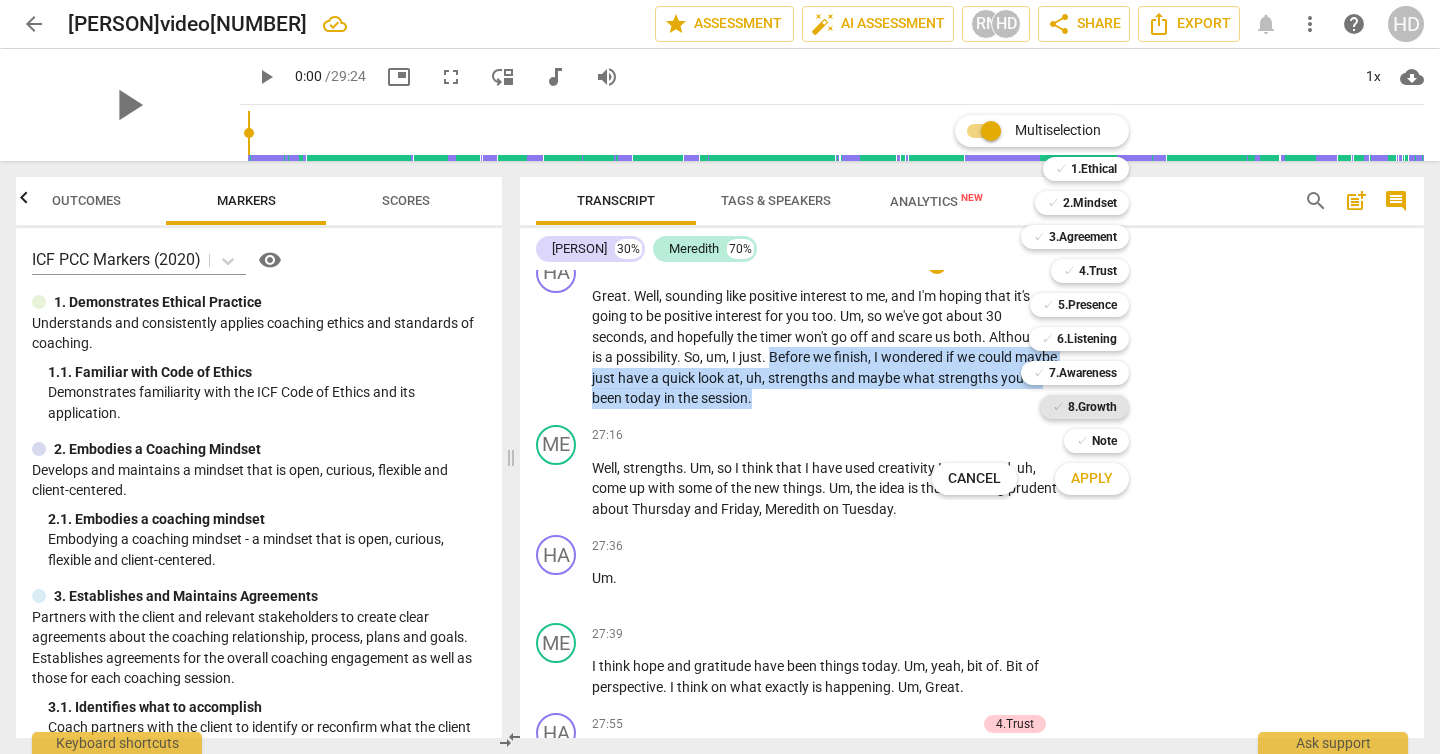 click on "8.Growth" at bounding box center [1092, 407] 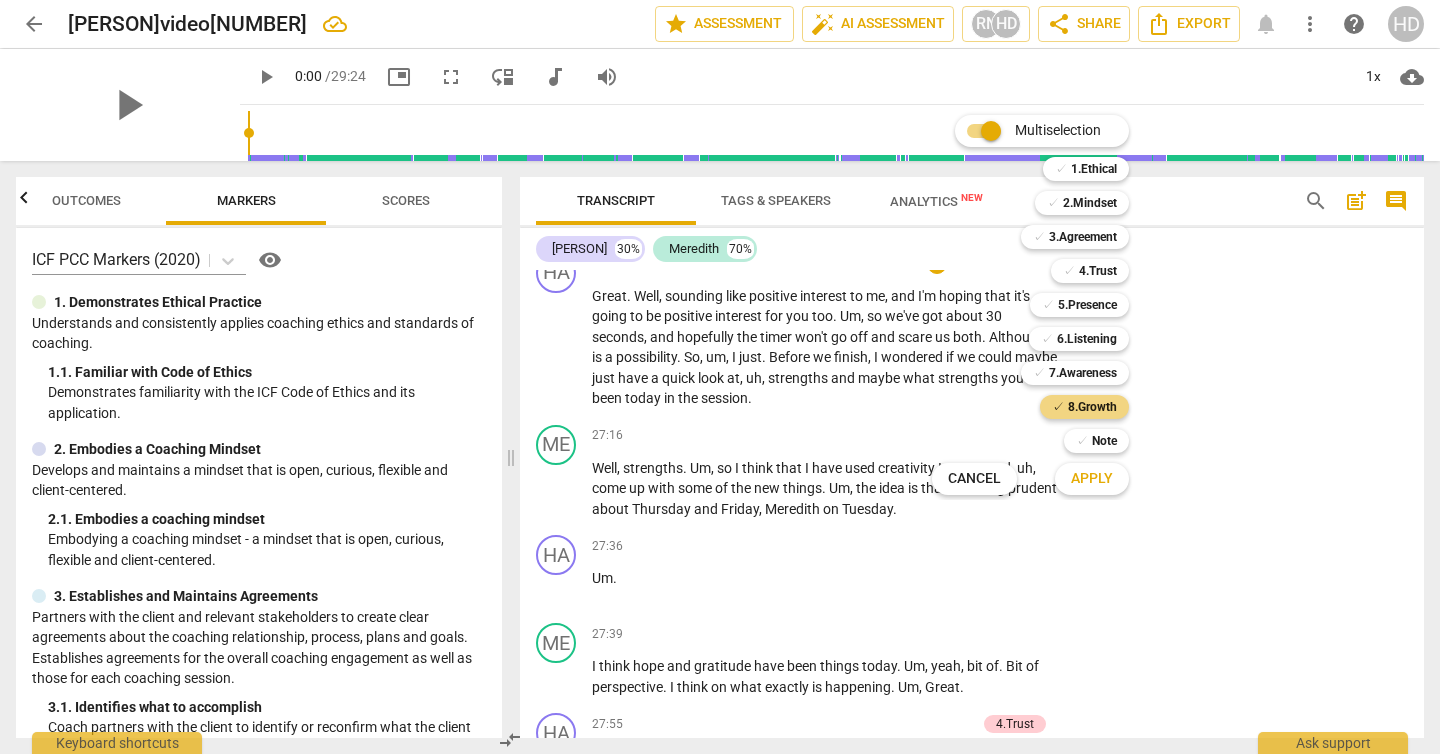 click on "Apply" at bounding box center [1092, 479] 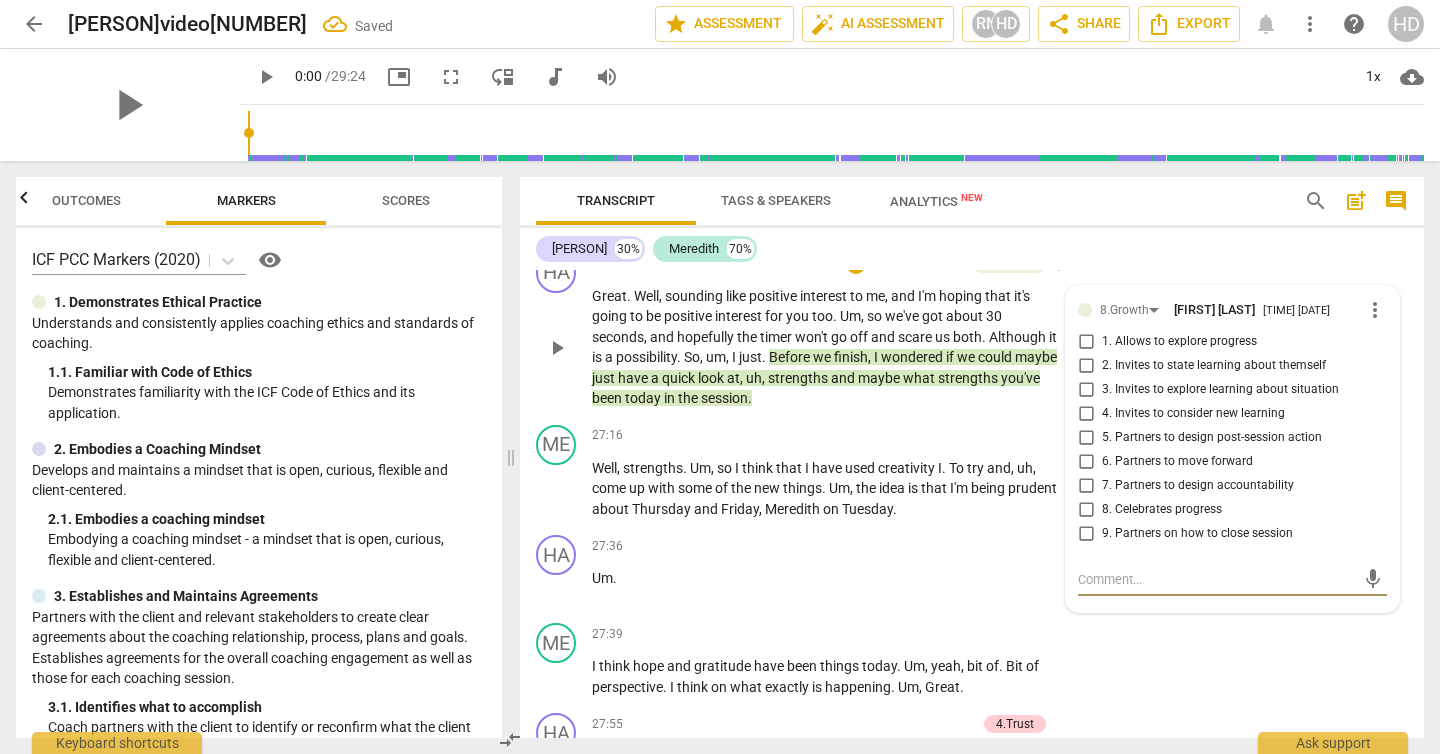 click on "8. Celebrates progress" at bounding box center [1086, 510] 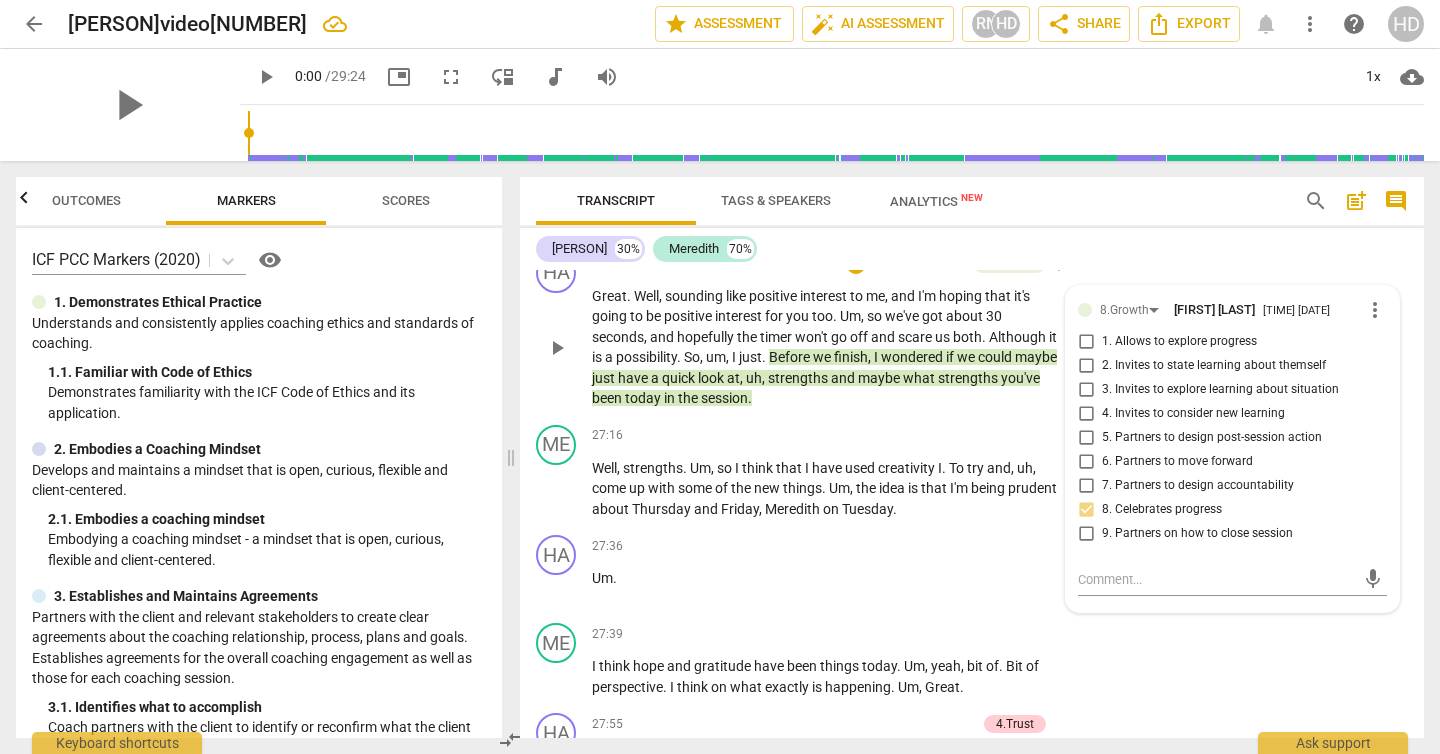 click on "2. Invites to state learning about themself" at bounding box center (1086, 366) 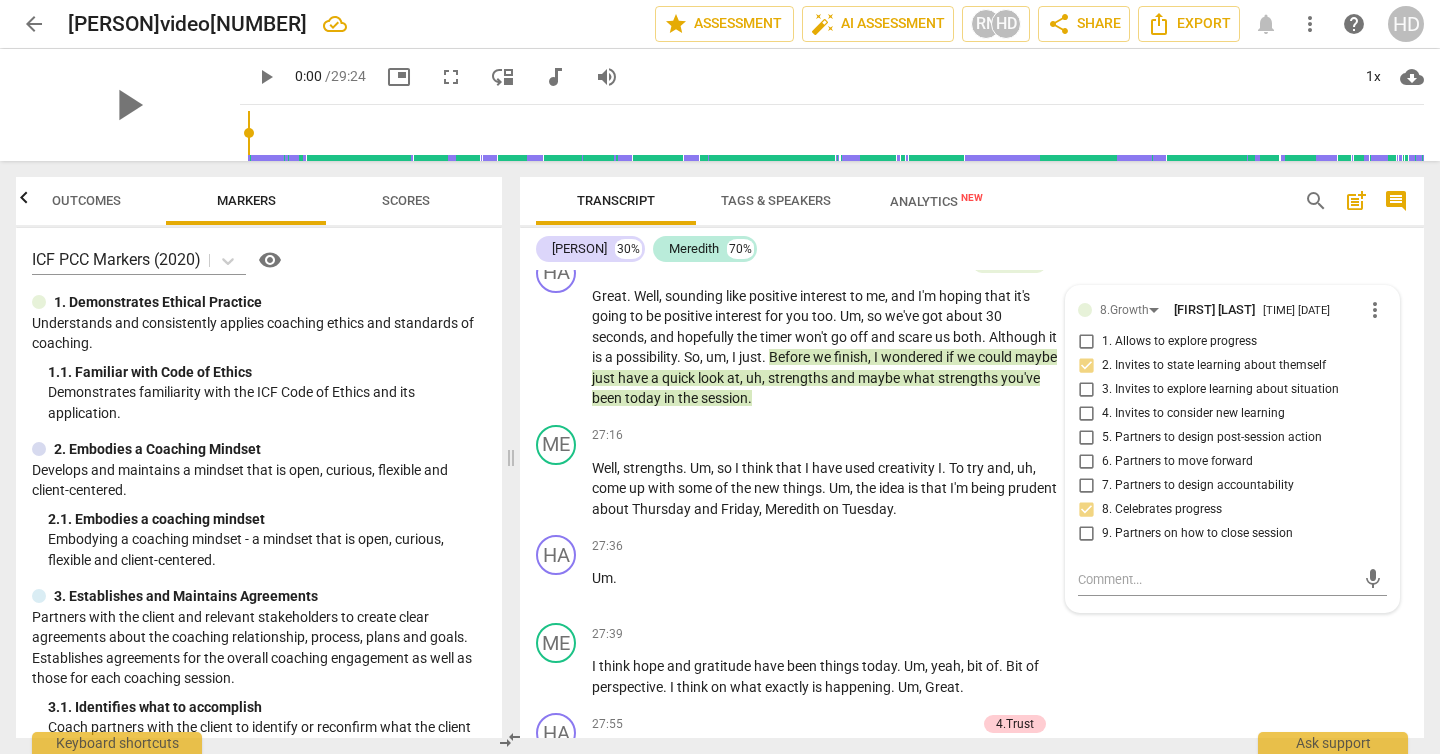 click on "Hannah 30% Meredith 70%" at bounding box center (972, 249) 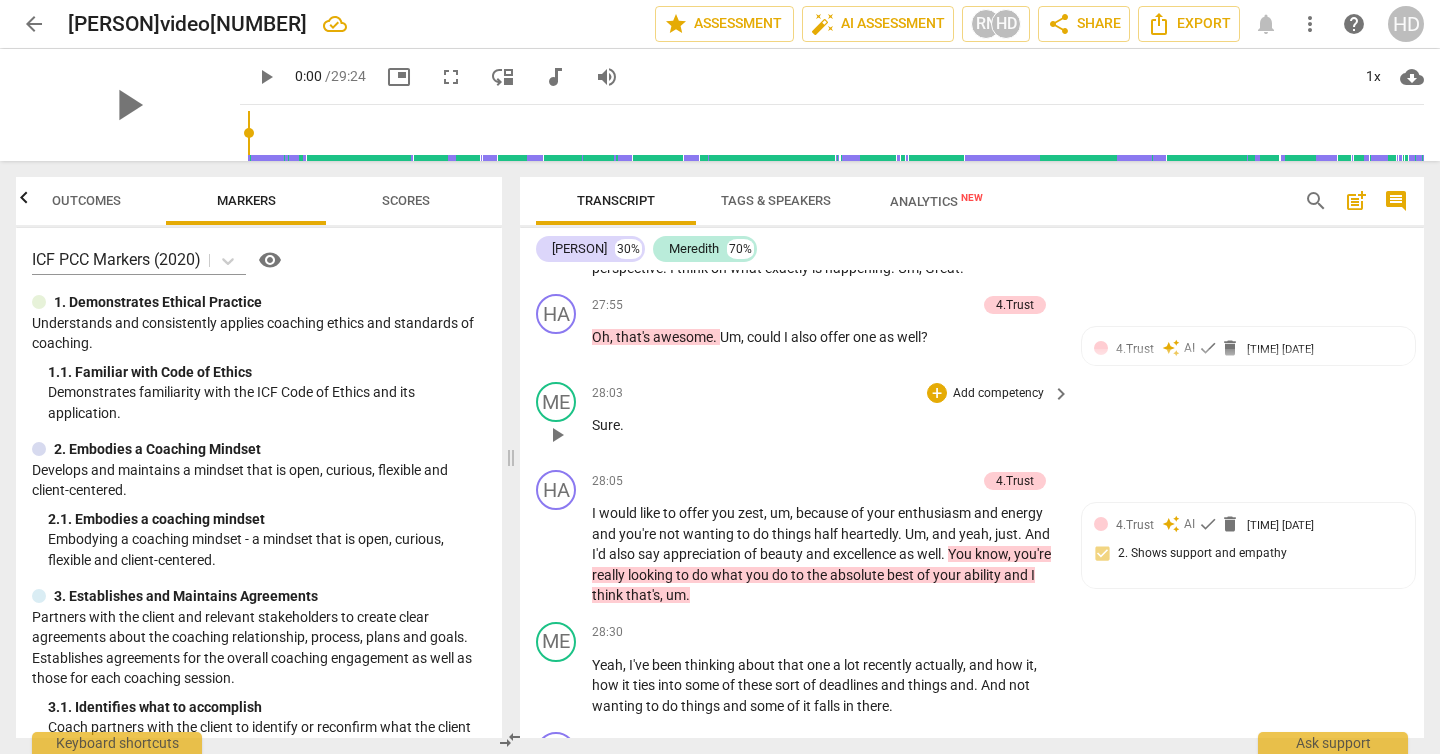 scroll, scrollTop: 10543, scrollLeft: 0, axis: vertical 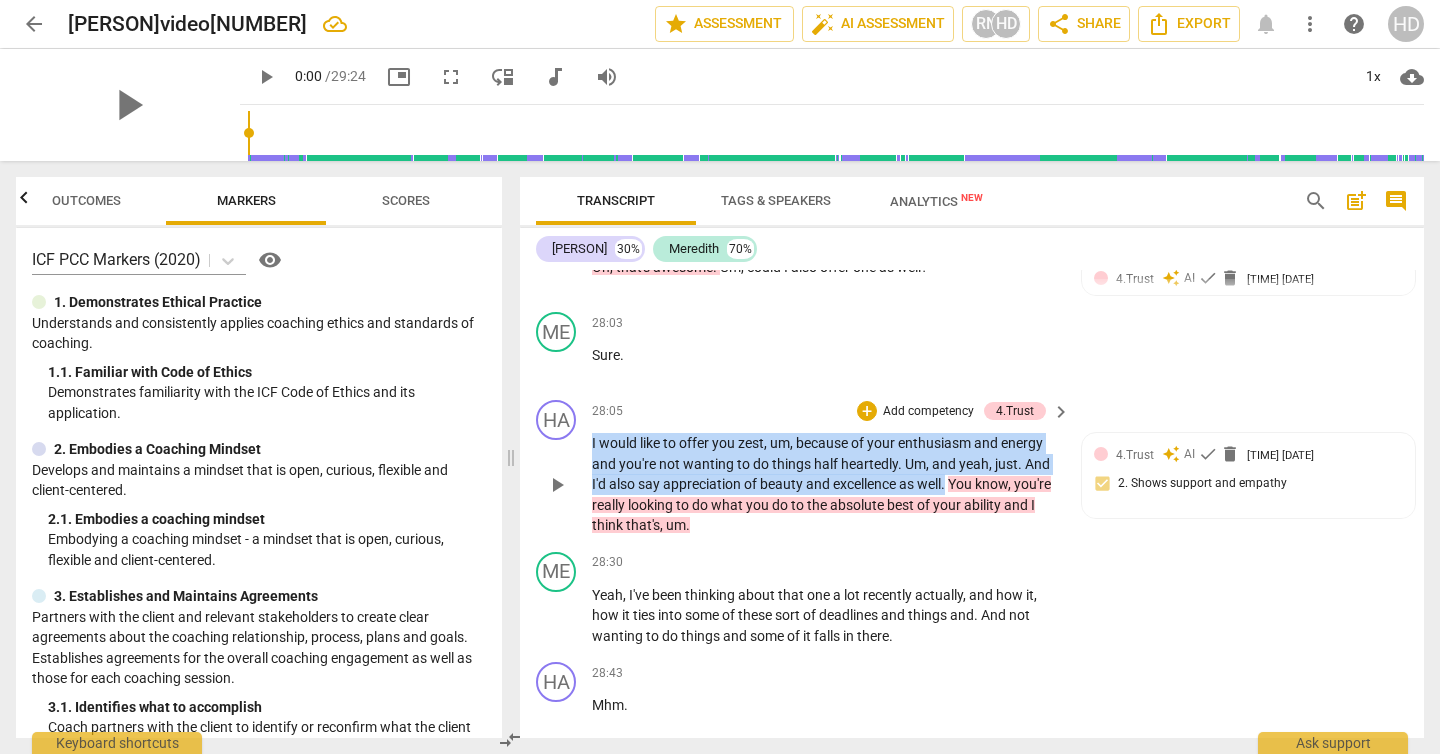 drag, startPoint x: 949, startPoint y: 526, endPoint x: 592, endPoint y: 481, distance: 359.82495 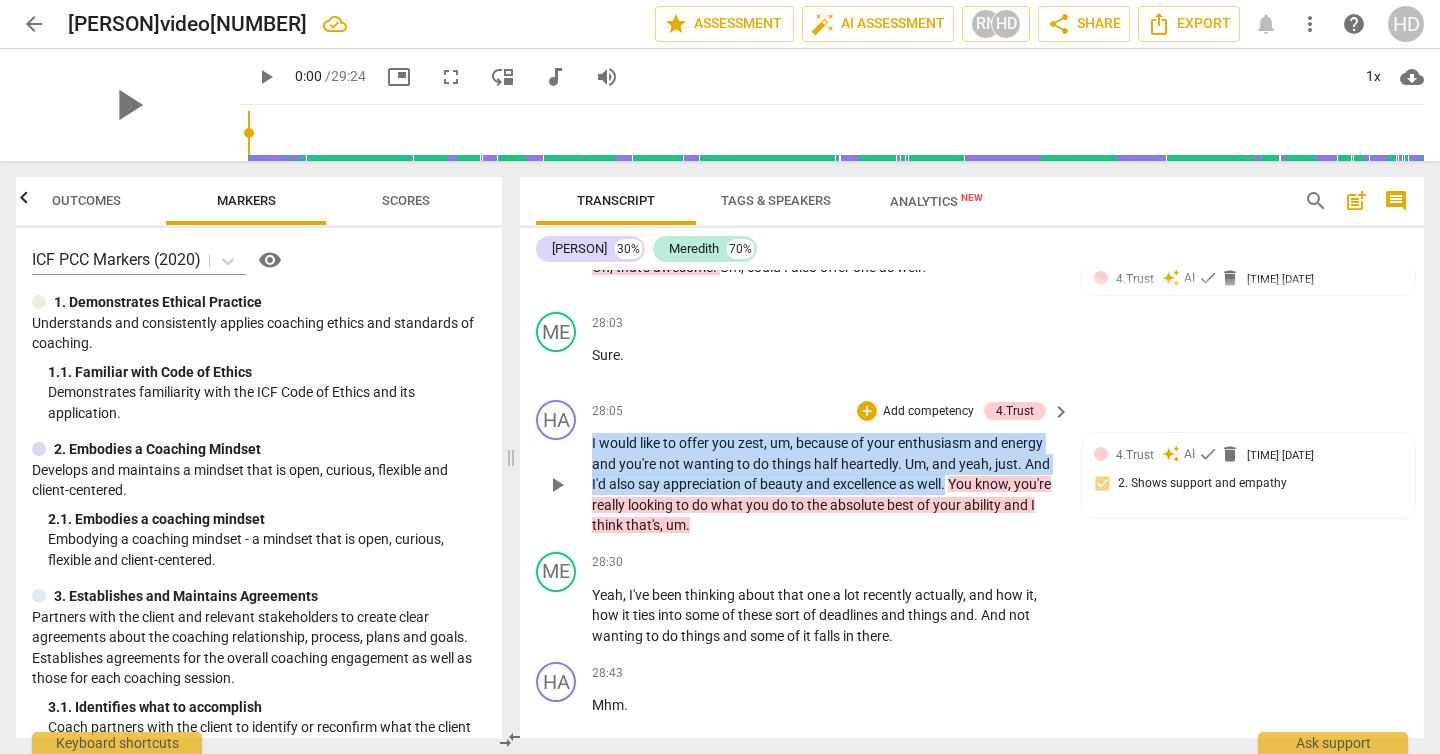 click on "I   would   like   to   offer   you   zest ,   um ,   because   of   your   enthusiasm   and   energy   and   you're   not   wanting   to   do   things   half   heartedly .   Um ,   and   yeah ,   just .   And   I'd   also   say   appreciation   of   beauty   and   excellence   as   well .   You   know ,   you're   really   looking   to   do   what   you   do   to   the   absolute   best   of   your   ability   and   I   think   that's ,   um ." at bounding box center (826, 484) 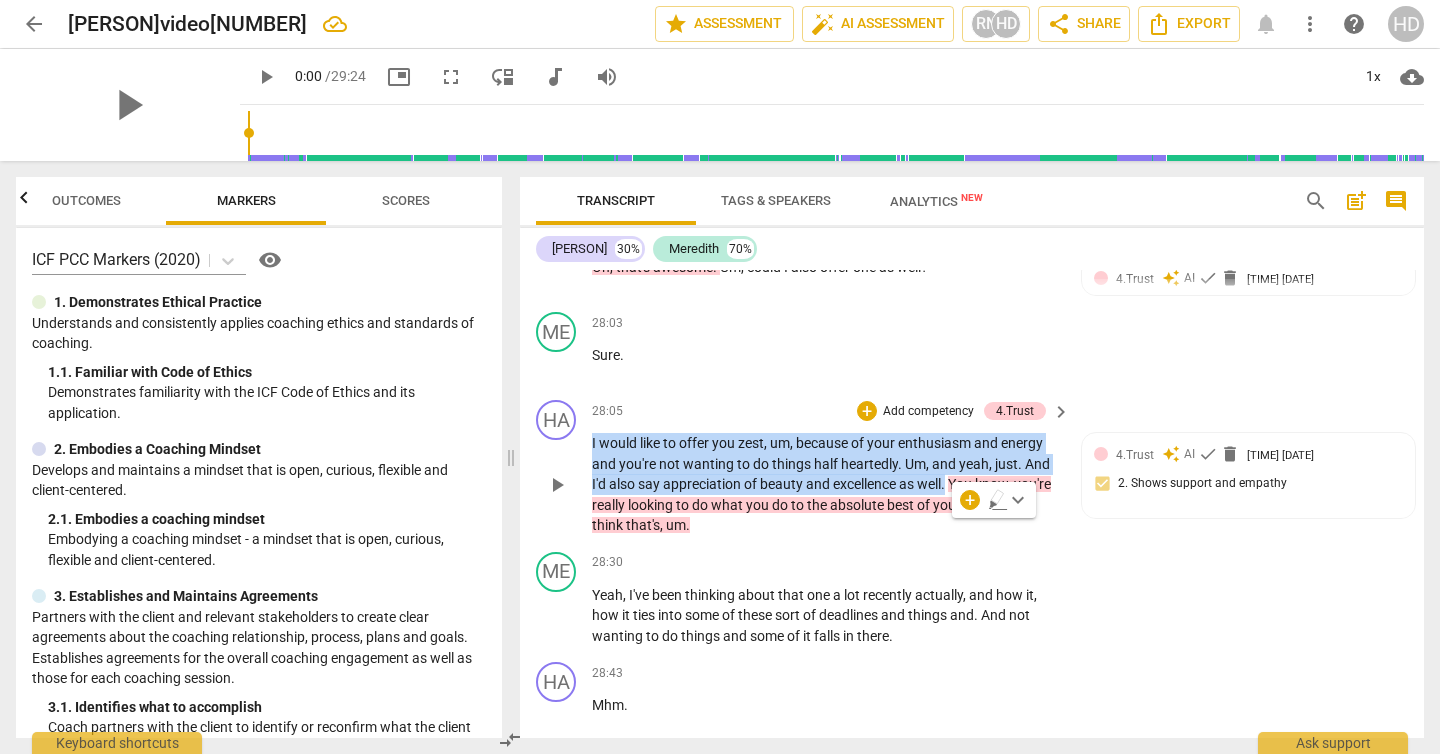 click on "Add competency" at bounding box center (928, 412) 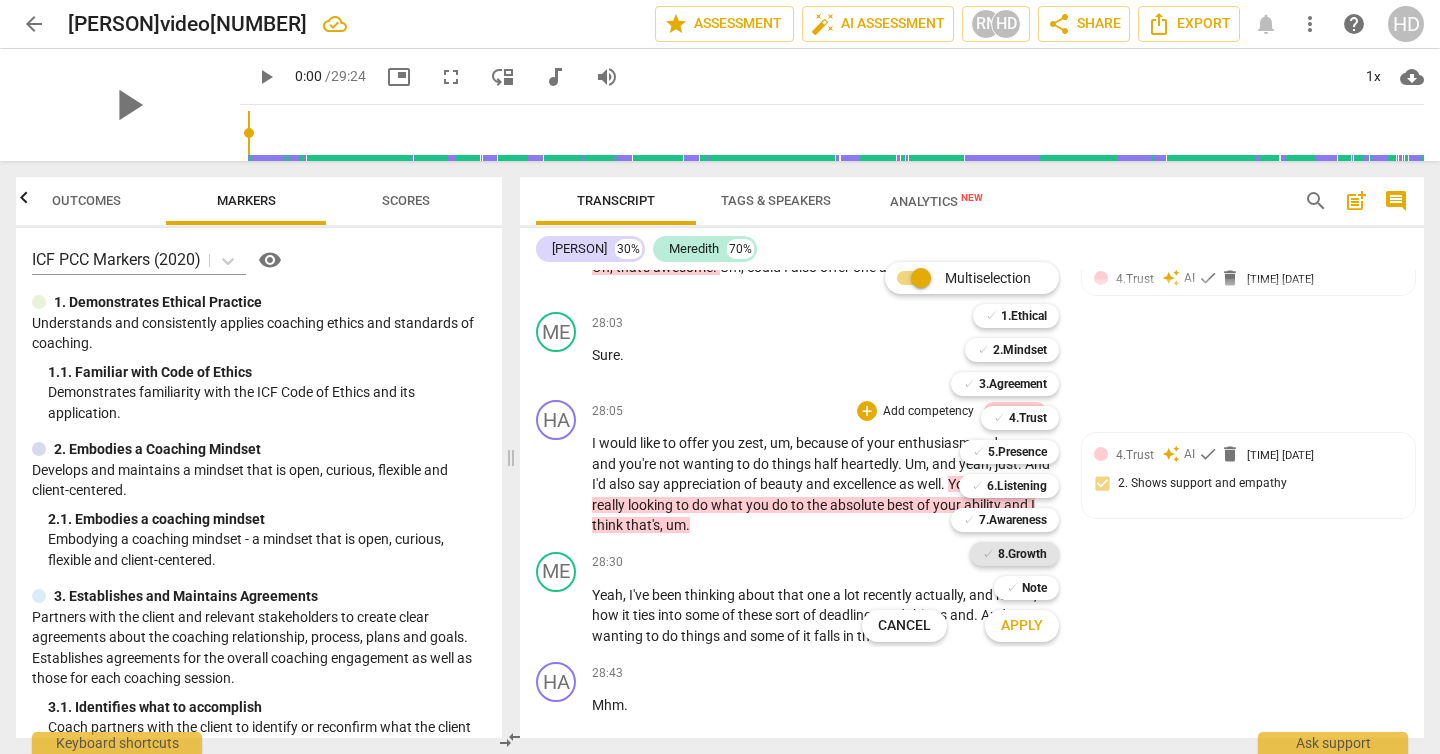 click on "8.Growth" at bounding box center [1022, 554] 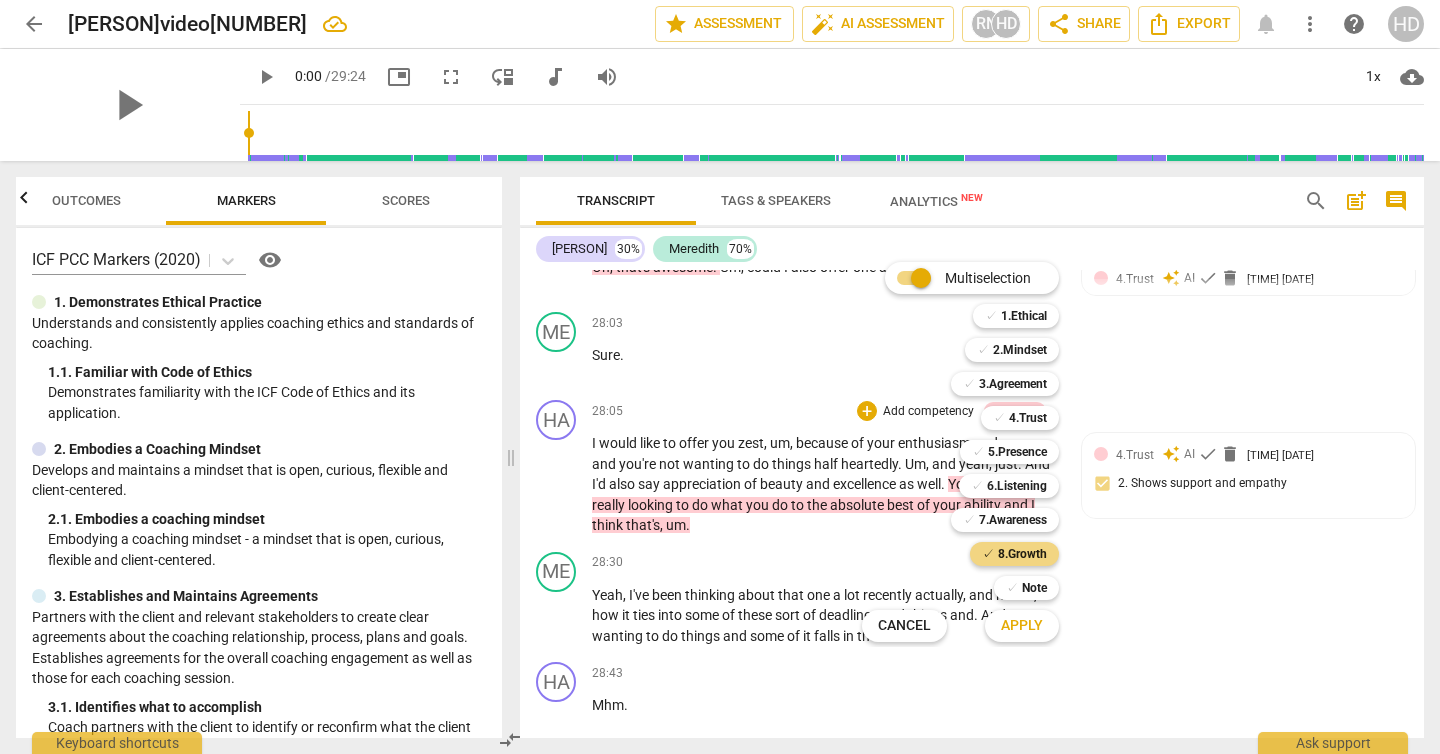 click on "Apply" at bounding box center (1022, 626) 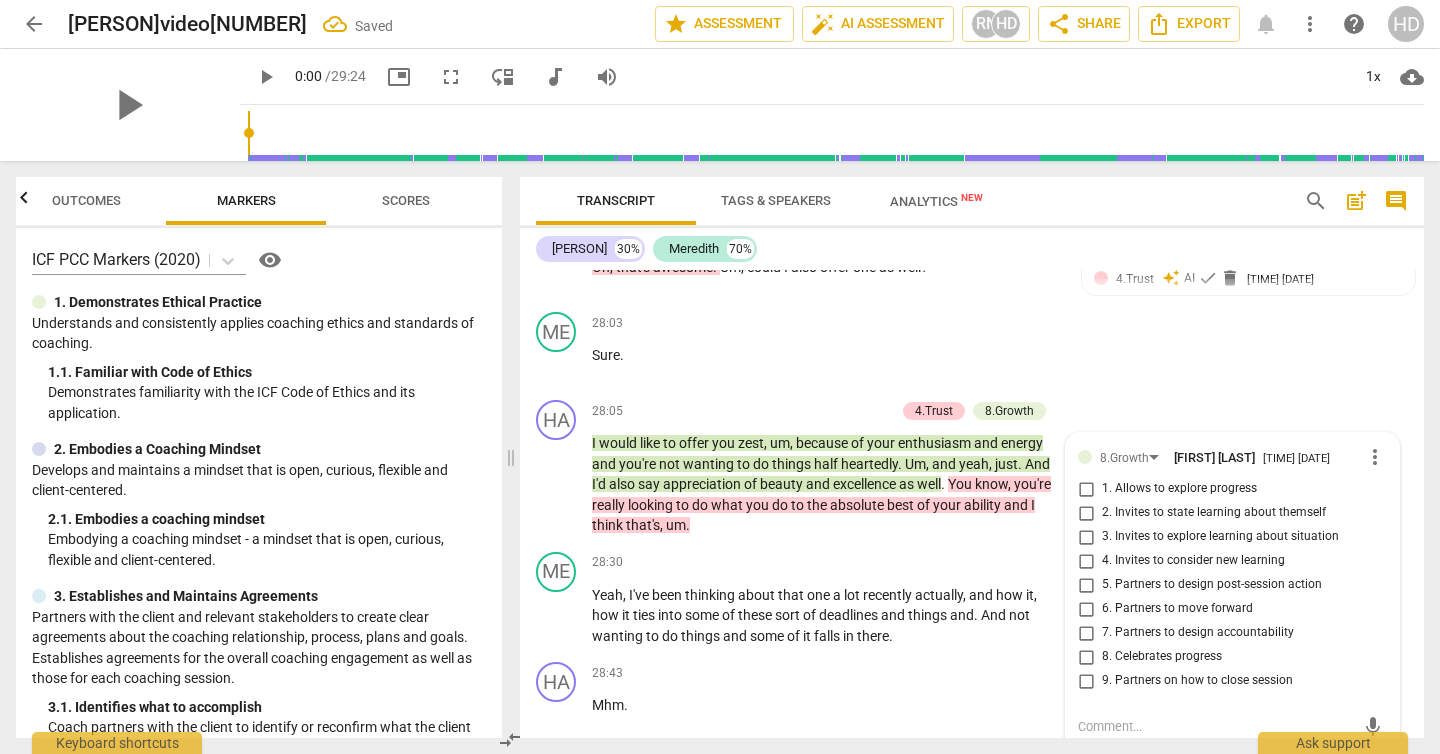 scroll, scrollTop: 10814, scrollLeft: 0, axis: vertical 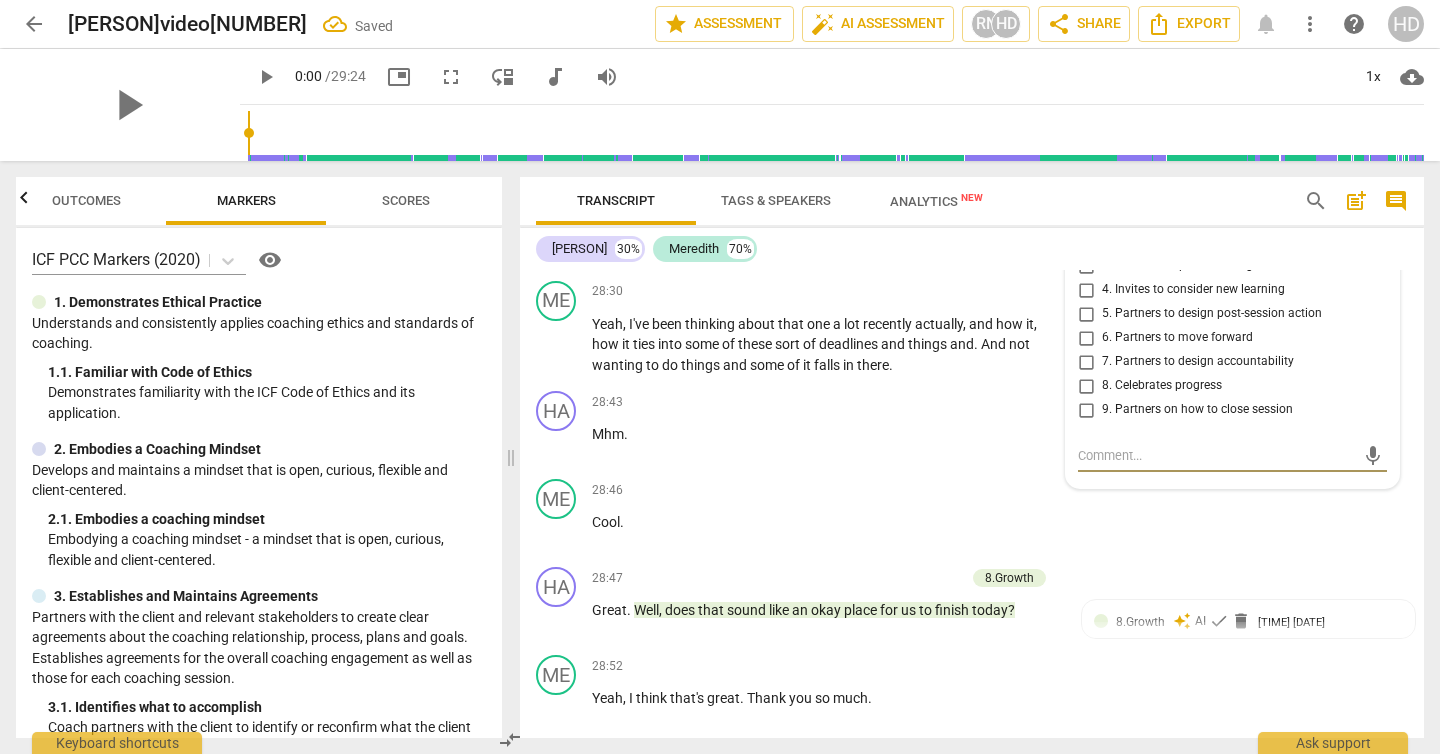 click on "8. Celebrates progress" at bounding box center [1162, 386] 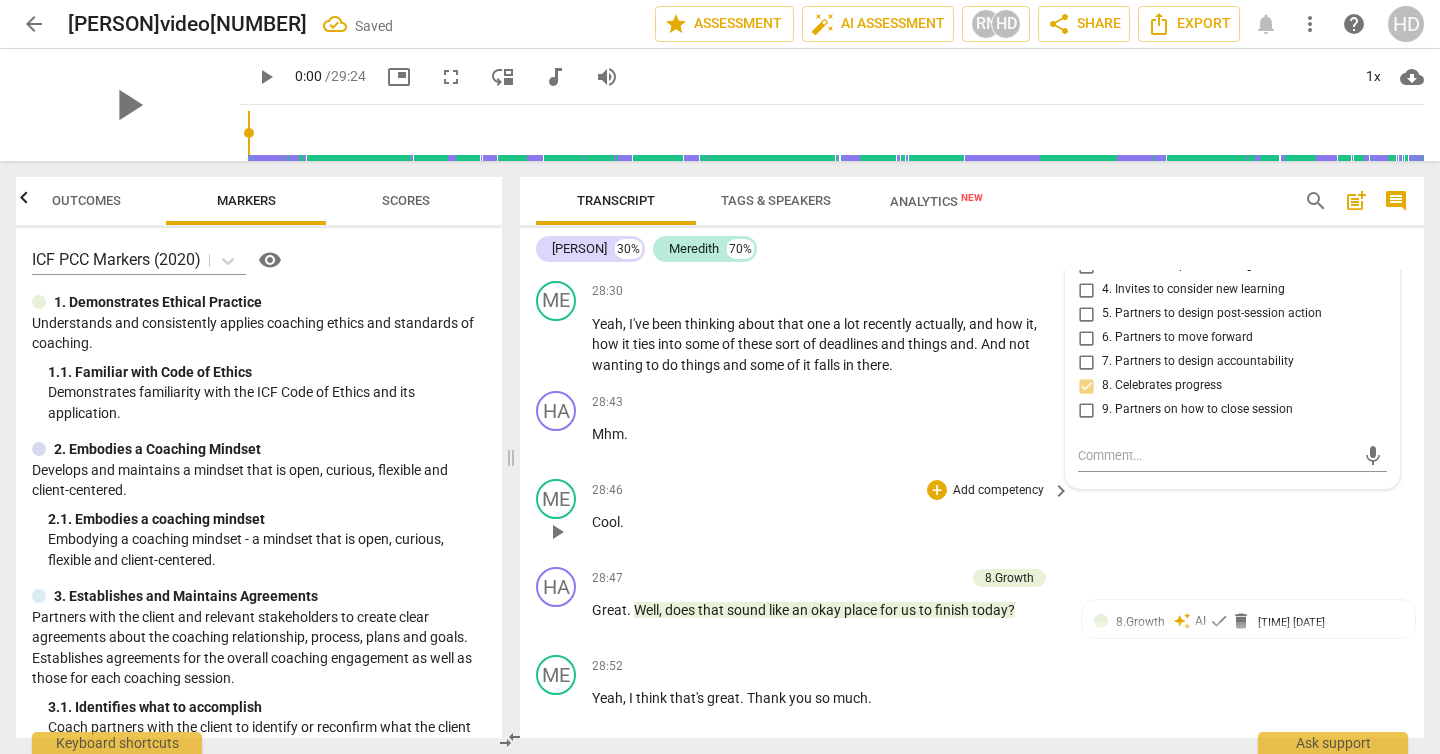 click on "ME play_arrow pause [TIME] + Add competency keyboard_arrow_right Cool ." at bounding box center [972, 515] 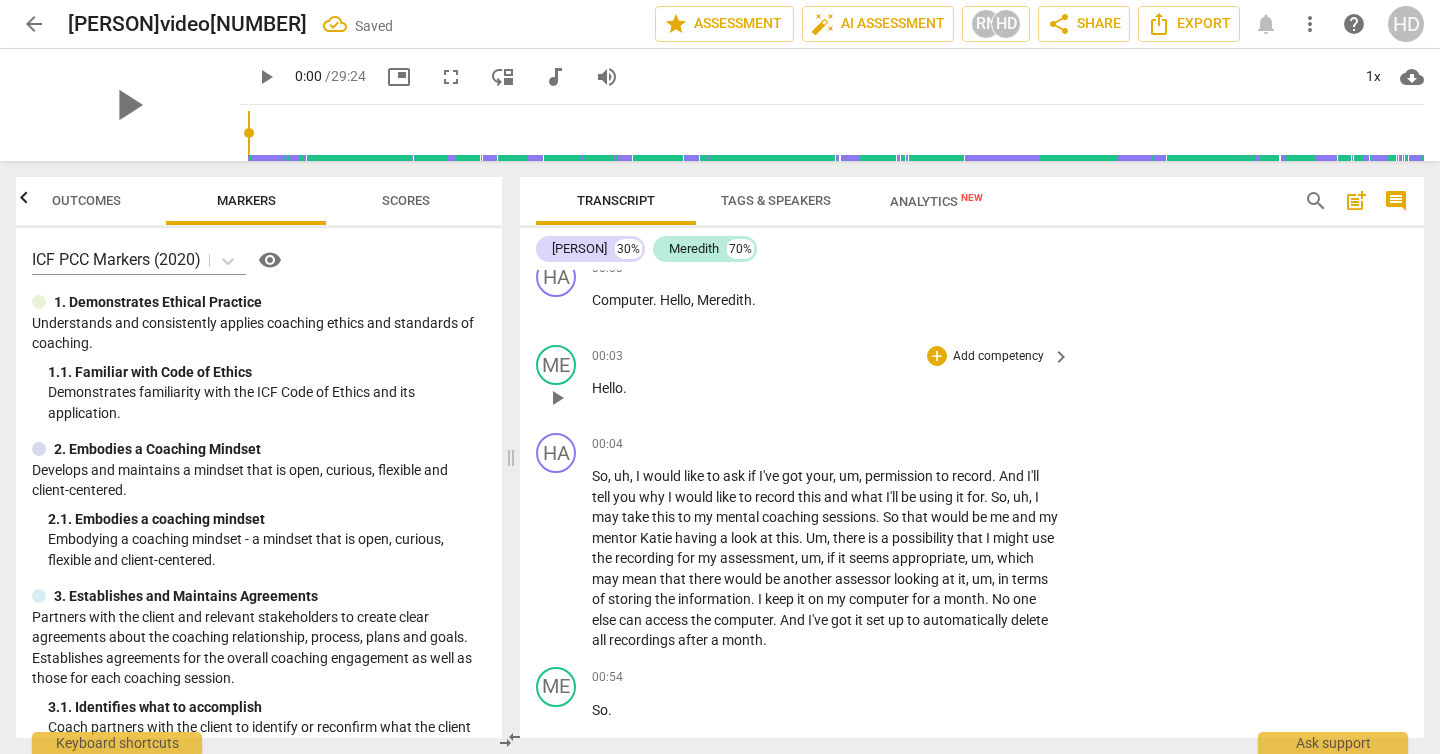 scroll, scrollTop: 0, scrollLeft: 0, axis: both 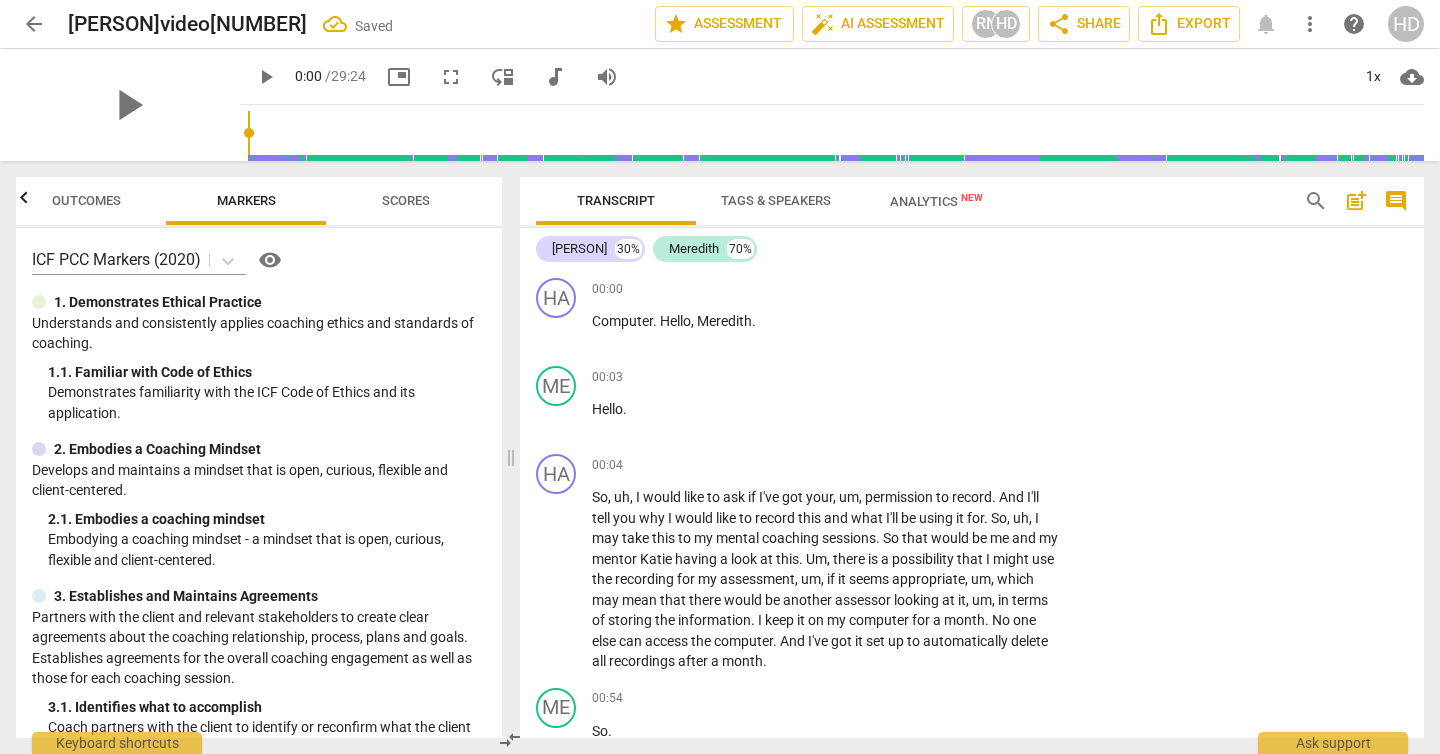 click on "Scores" at bounding box center [406, 200] 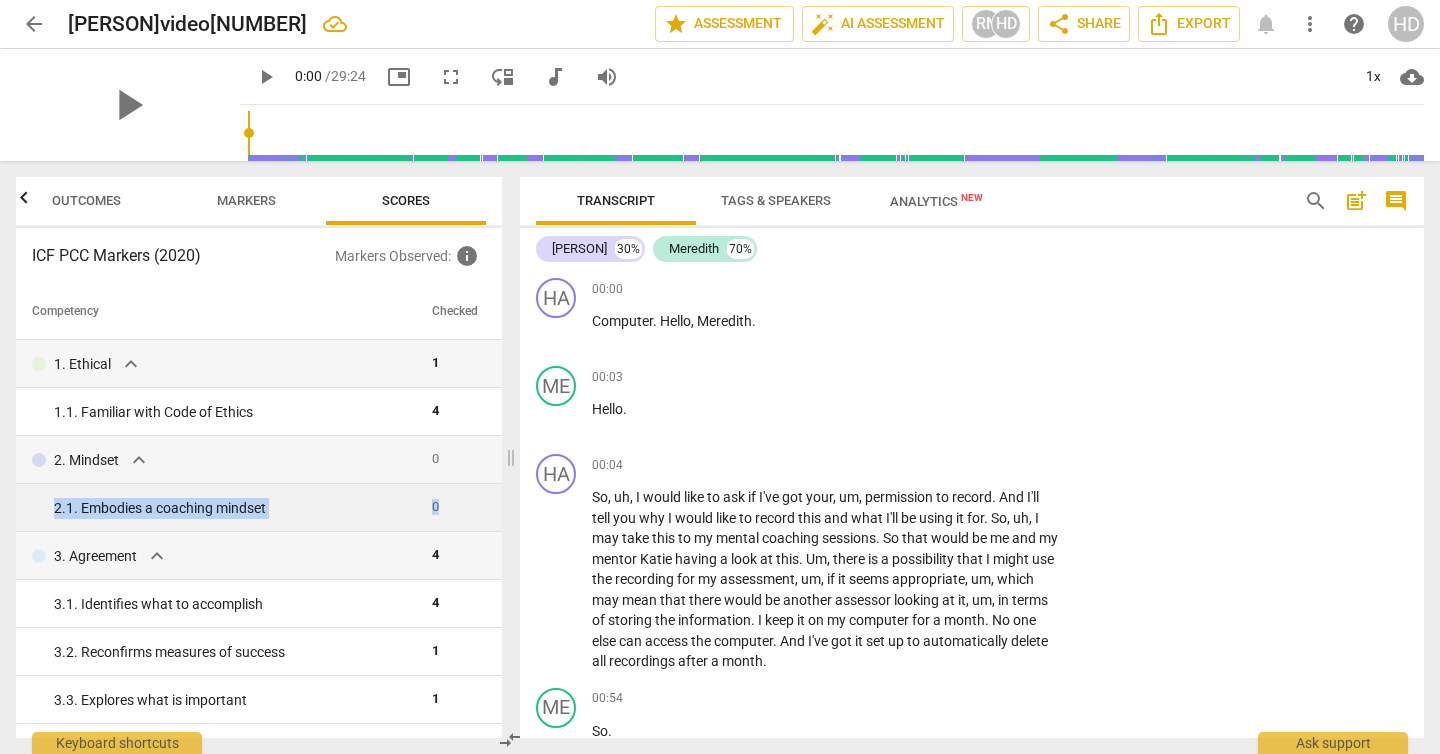 drag, startPoint x: 437, startPoint y: 508, endPoint x: 58, endPoint y: 490, distance: 379.4272 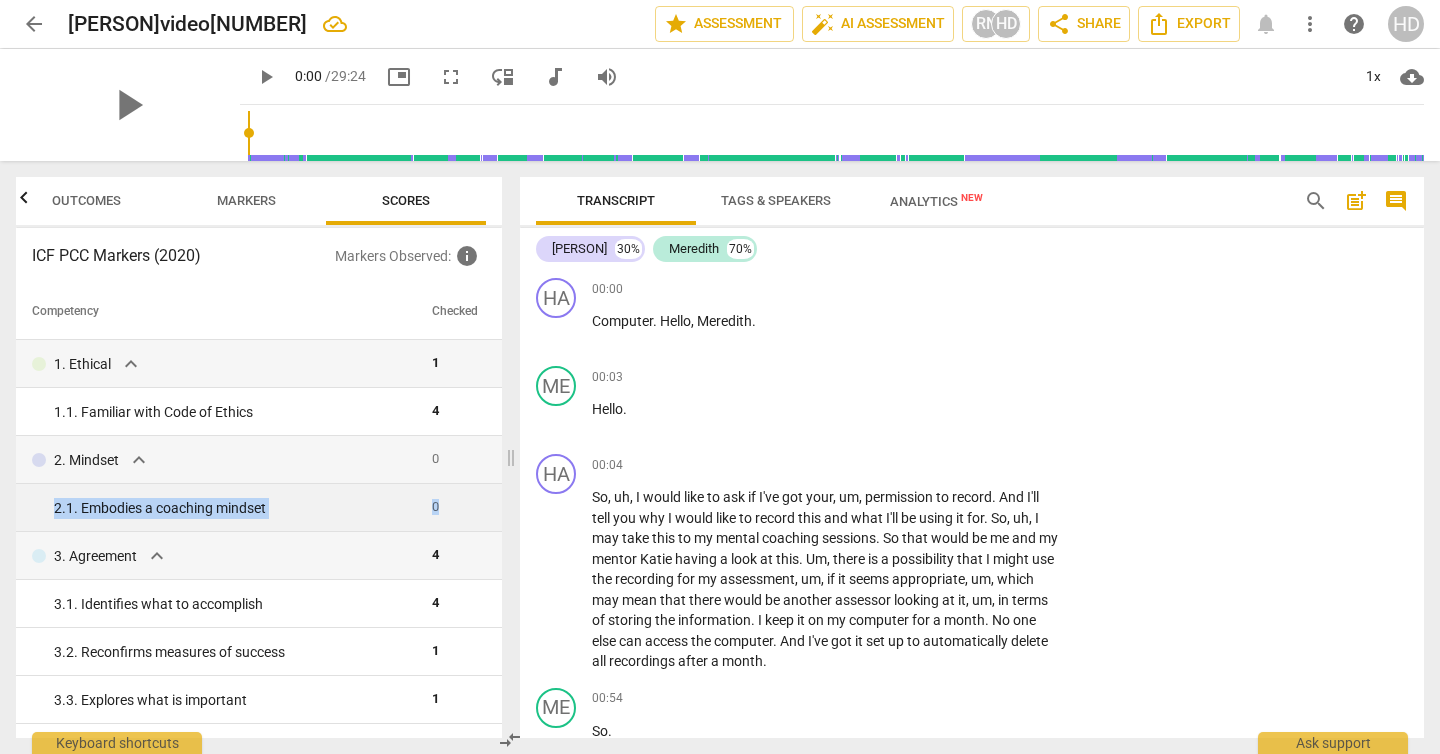 click on "[NUMBER]. [NUMBER]. Embodies a coaching mindset 0" at bounding box center [259, 508] 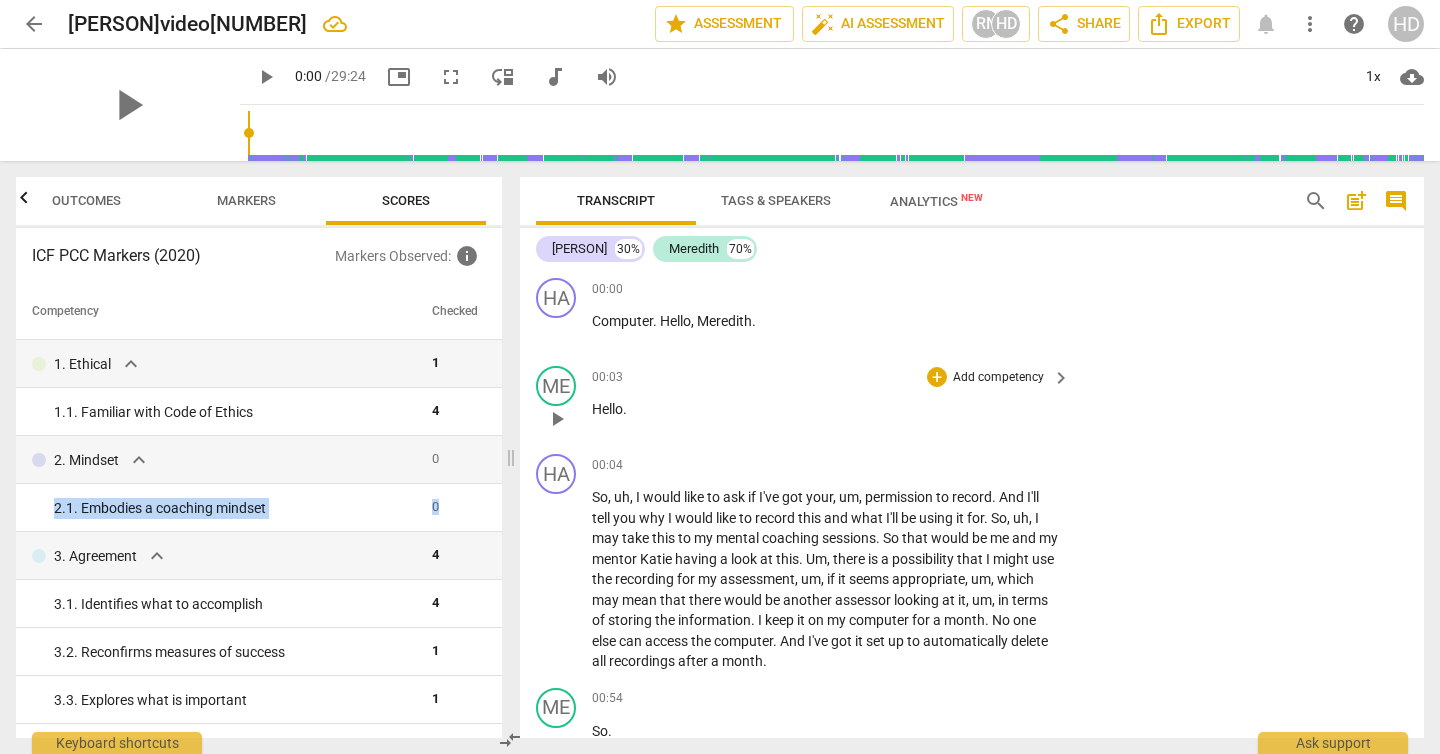 click on "[TIME] + Add competency keyboard_arrow_right Hello ." at bounding box center (832, 402) 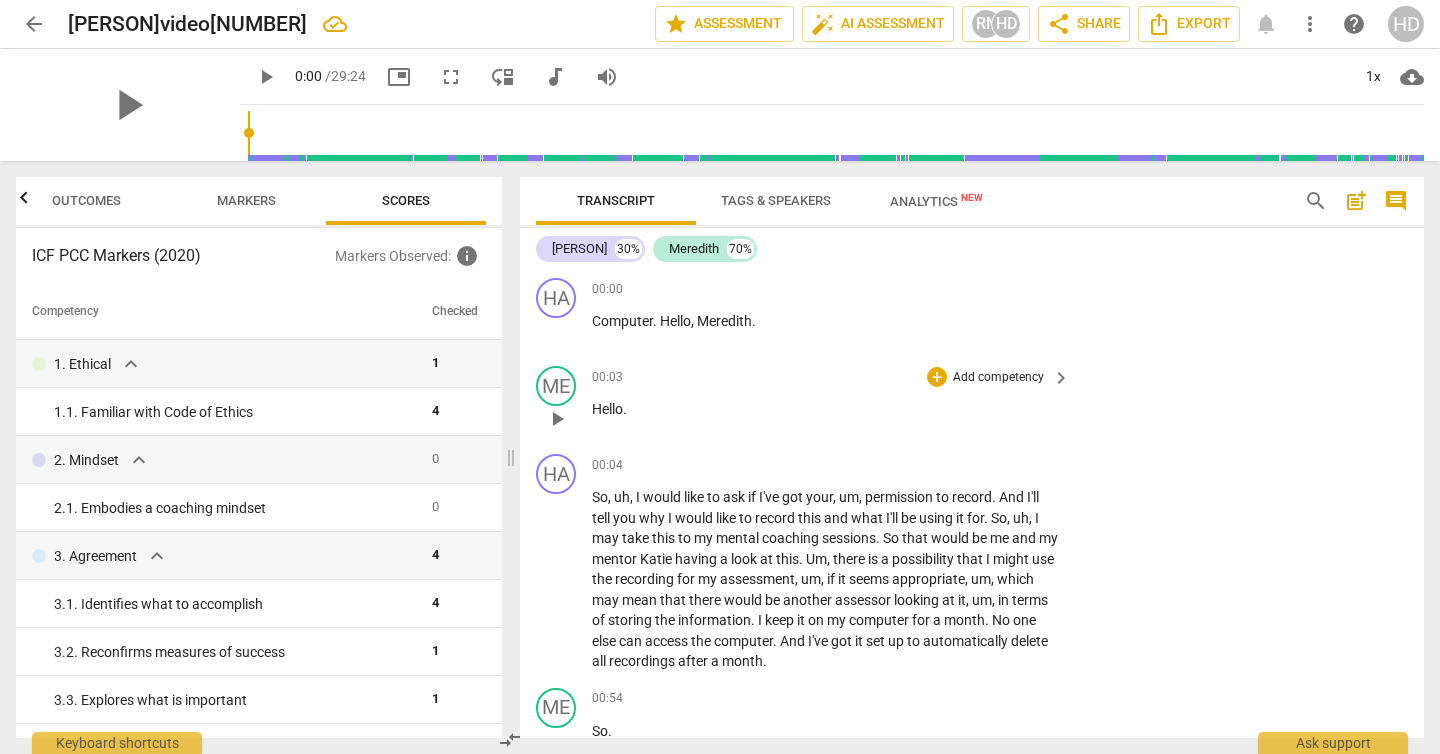 scroll, scrollTop: 7519, scrollLeft: 0, axis: vertical 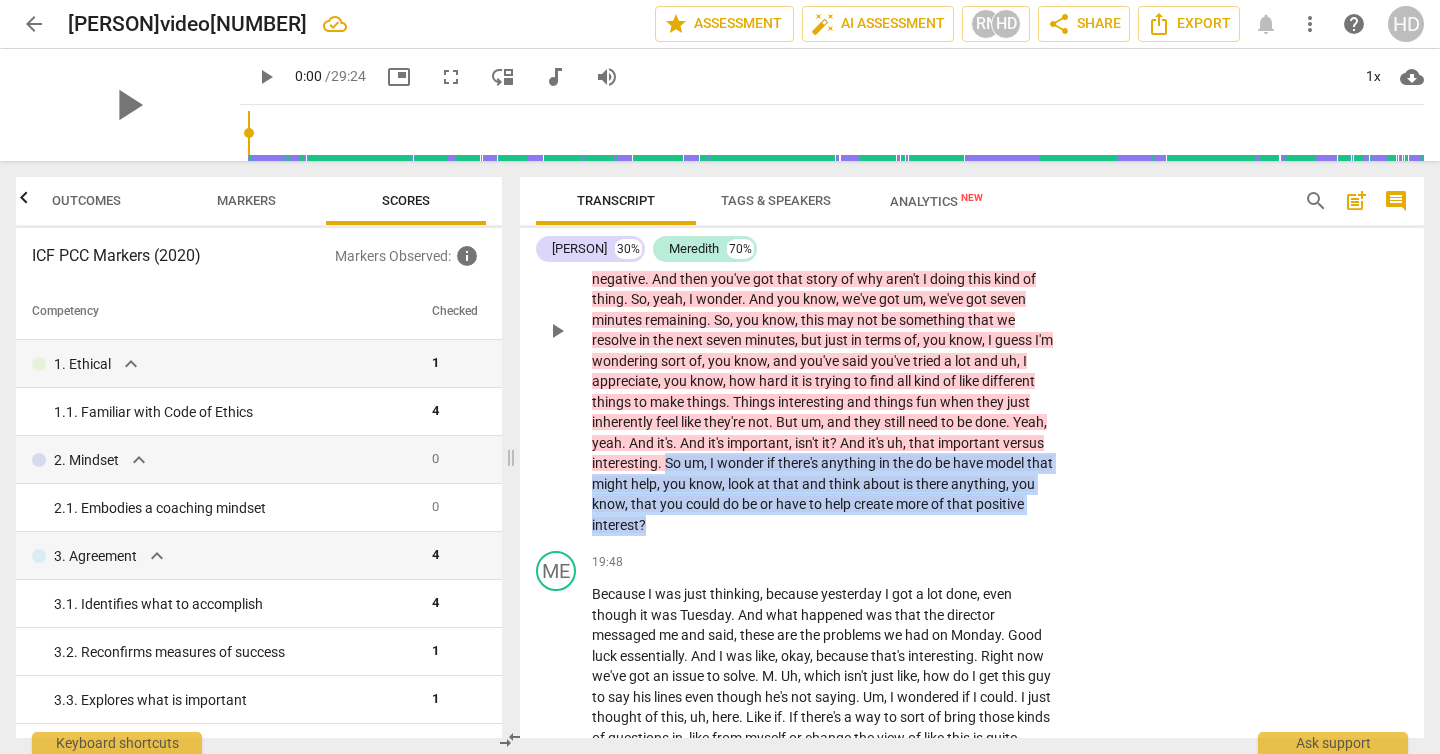 drag, startPoint x: 667, startPoint y: 498, endPoint x: 707, endPoint y: 561, distance: 74.62573 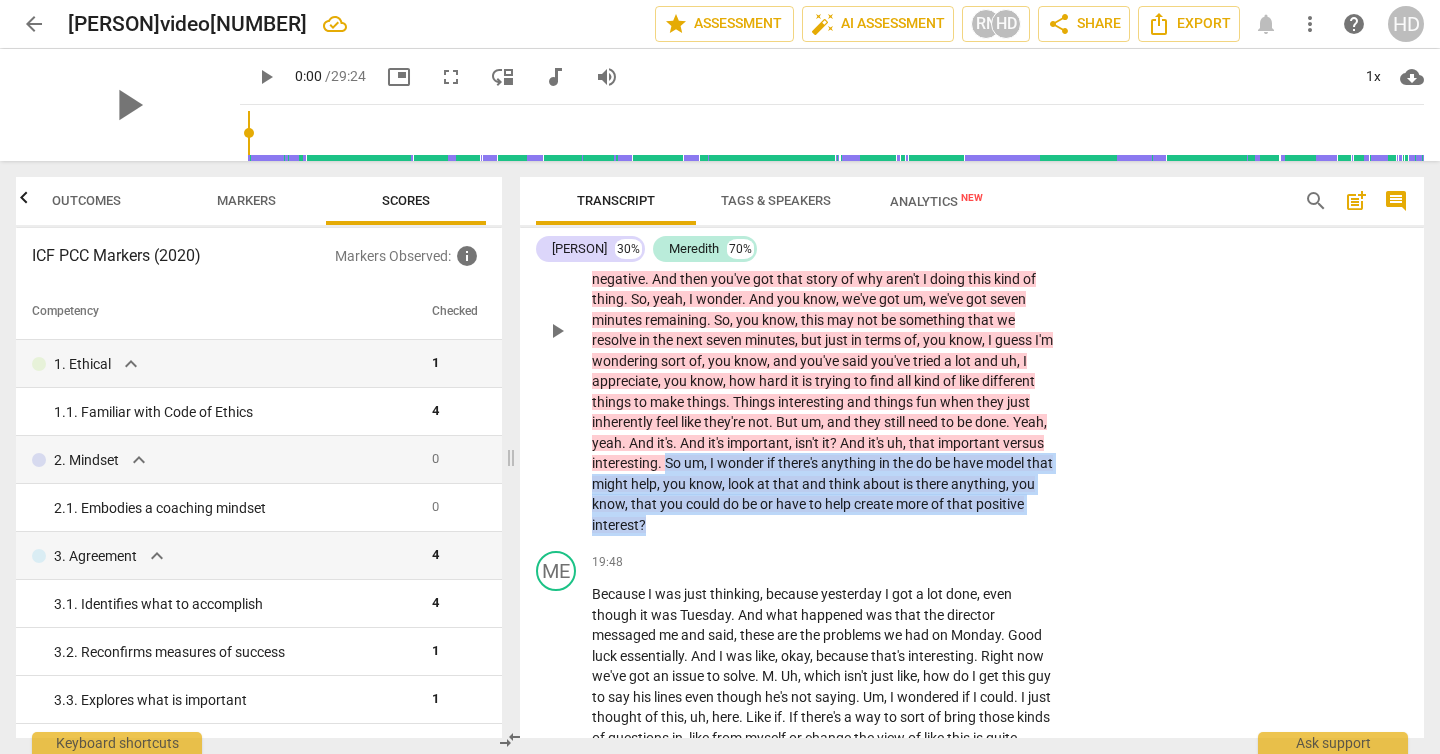 click on "Okay ,   uh ,   can   I   just   pick   up   on   something   that   you   said   there   just   about   it   being   boring   at   the   beginning   of   the   week ?   And ,   and   that   really   ties   into   that .   How   do   you   get   that   positive   interest   earlier   in   the   week ?   Because   it ,   if   I ,   if   I   could   just   sort   of   reflect   what   um ,   I'm   hearing   is   like   it's   boring   the   beginning   of   the   week .   And   therefore ,   you   know ,   the ,   obviously   that's ,   you   know ,   you've   not   got   that   positive   interest .   And   then   that   leads   to   some   uh ,   feelings   in   your   body   and   emotions   that   uh ,   are   uh ,   as   you ,   you   know ,   you   negative .   And   then   you've   got   that   story   of   why   aren't   I   doing   this   kind   of   thing .   So ,   yeah ,   I   wonder .   And   you   know ,   we've   got   um ,   we've   got   seven   minutes   remaining .   So ,   you   know ," at bounding box center (826, 330) 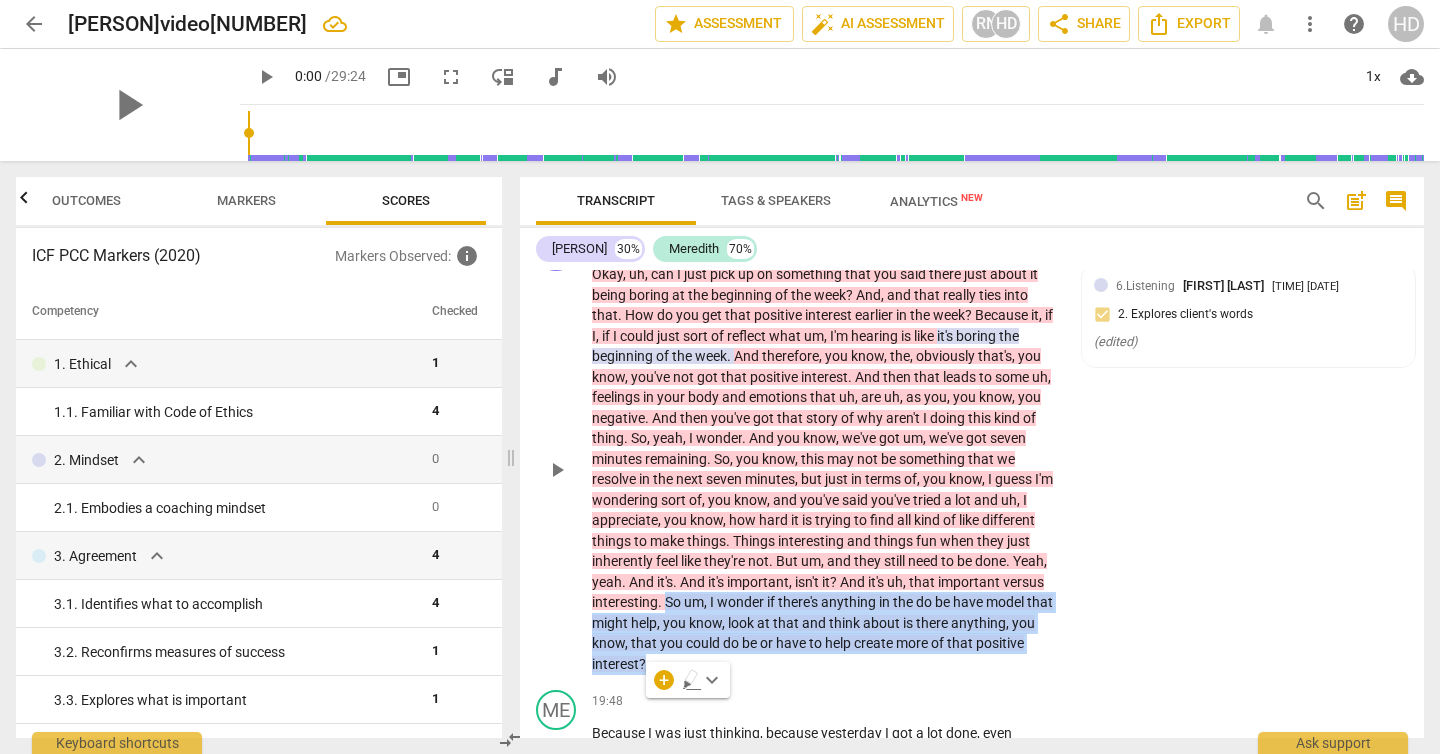 scroll, scrollTop: 7357, scrollLeft: 0, axis: vertical 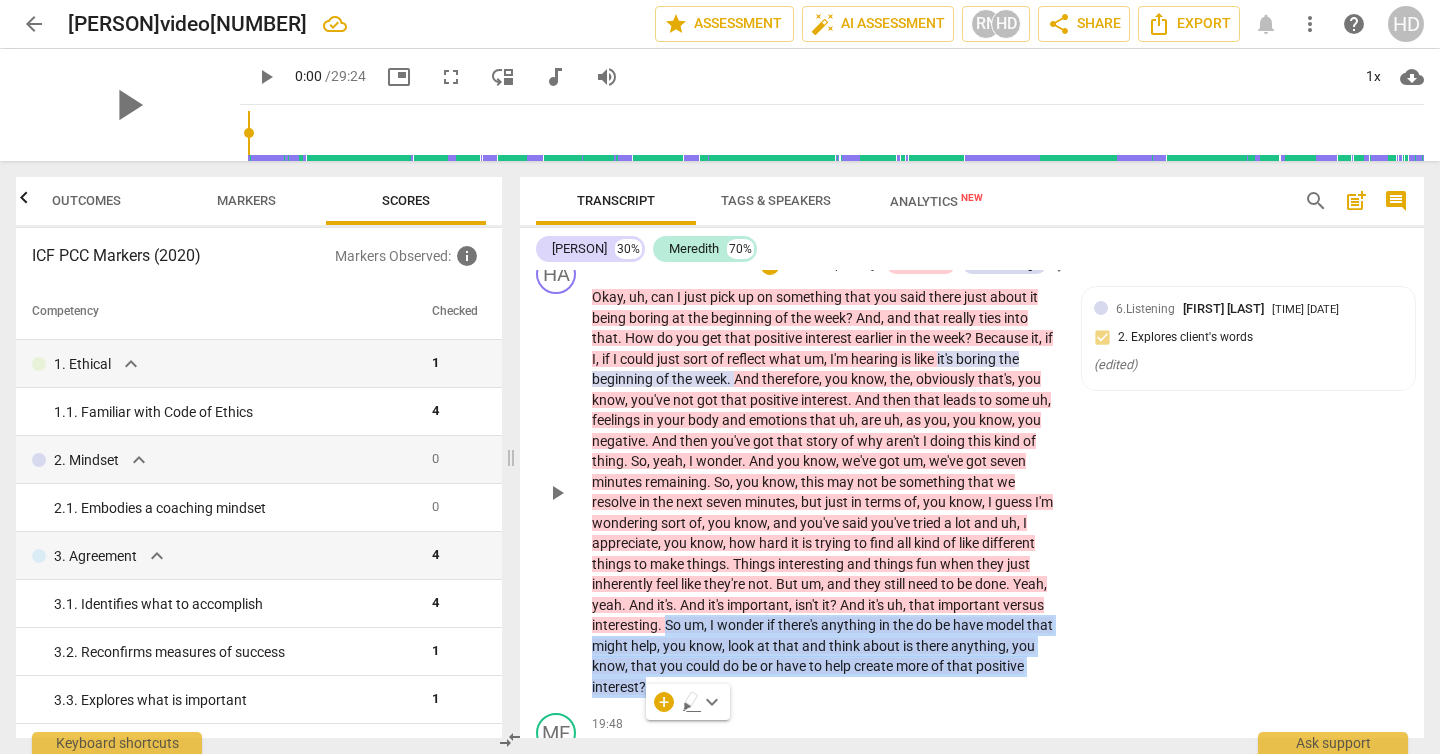 click on "Add competency" at bounding box center (831, 266) 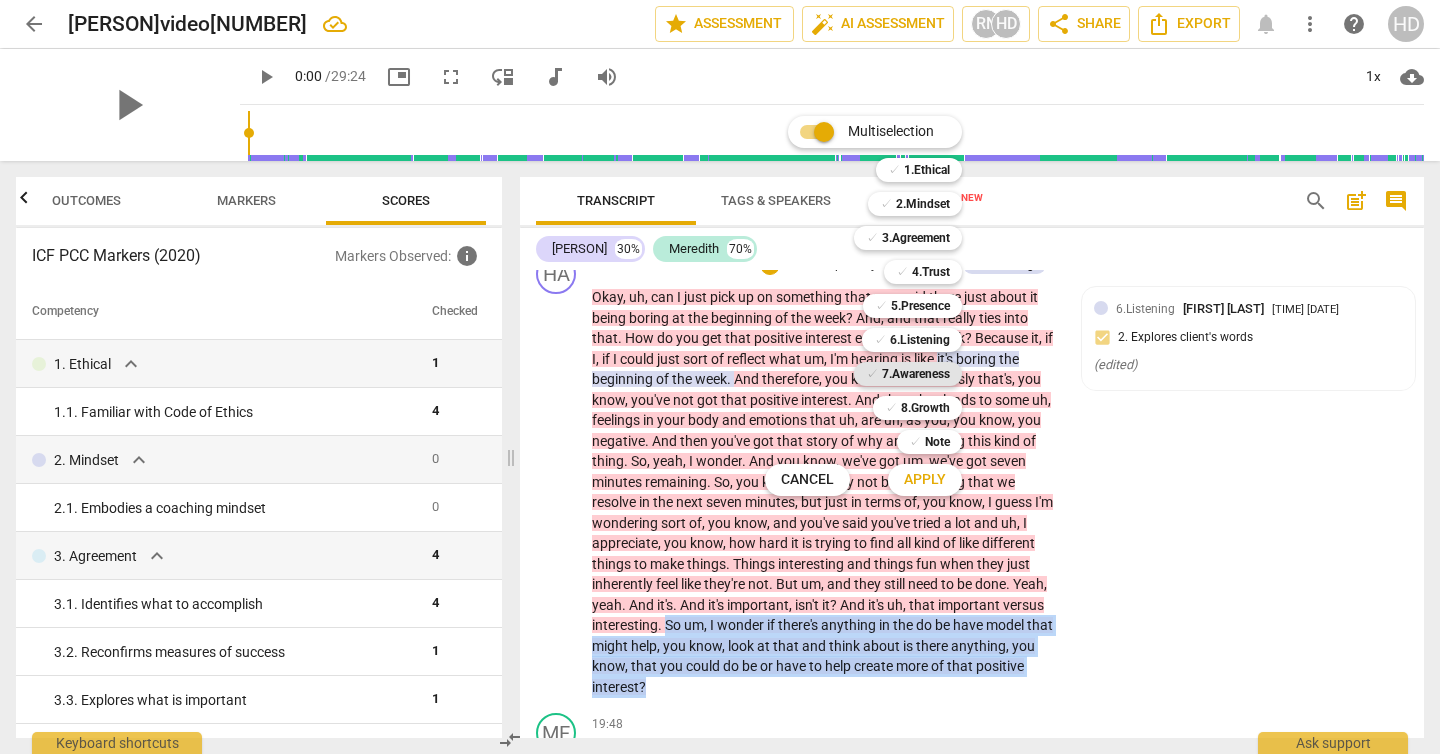 click on "7.Awareness" at bounding box center [916, 374] 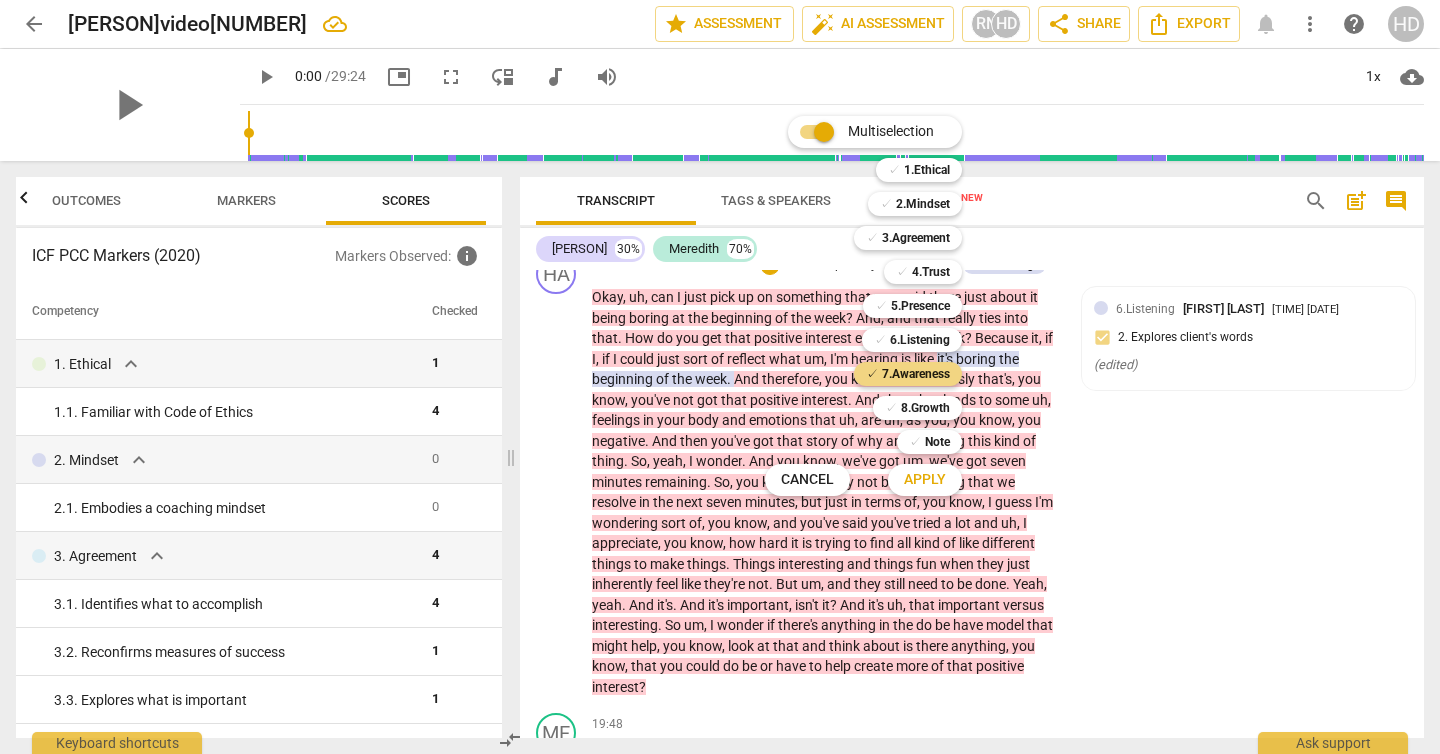 click on "Apply" at bounding box center [925, 480] 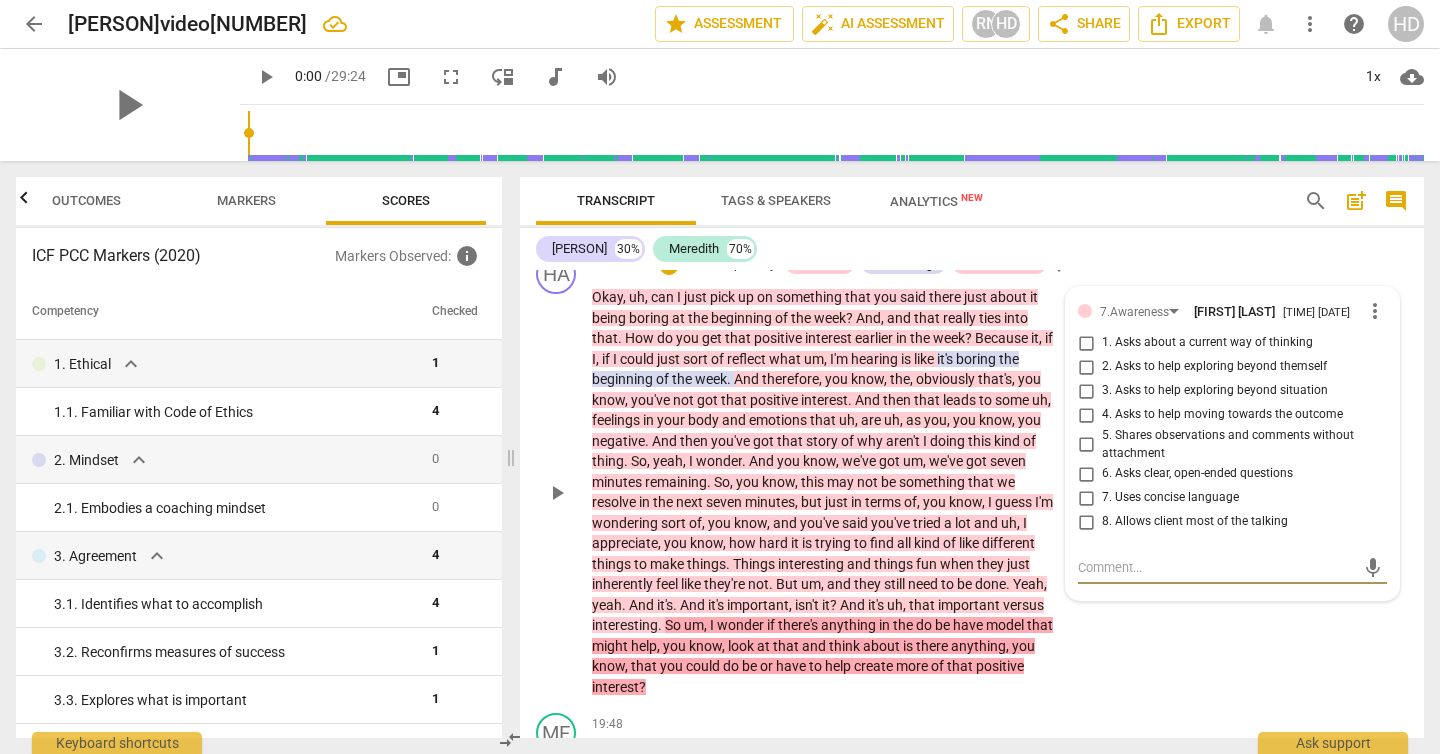 click on "4. Asks to help moving towards the outcome" at bounding box center (1222, 415) 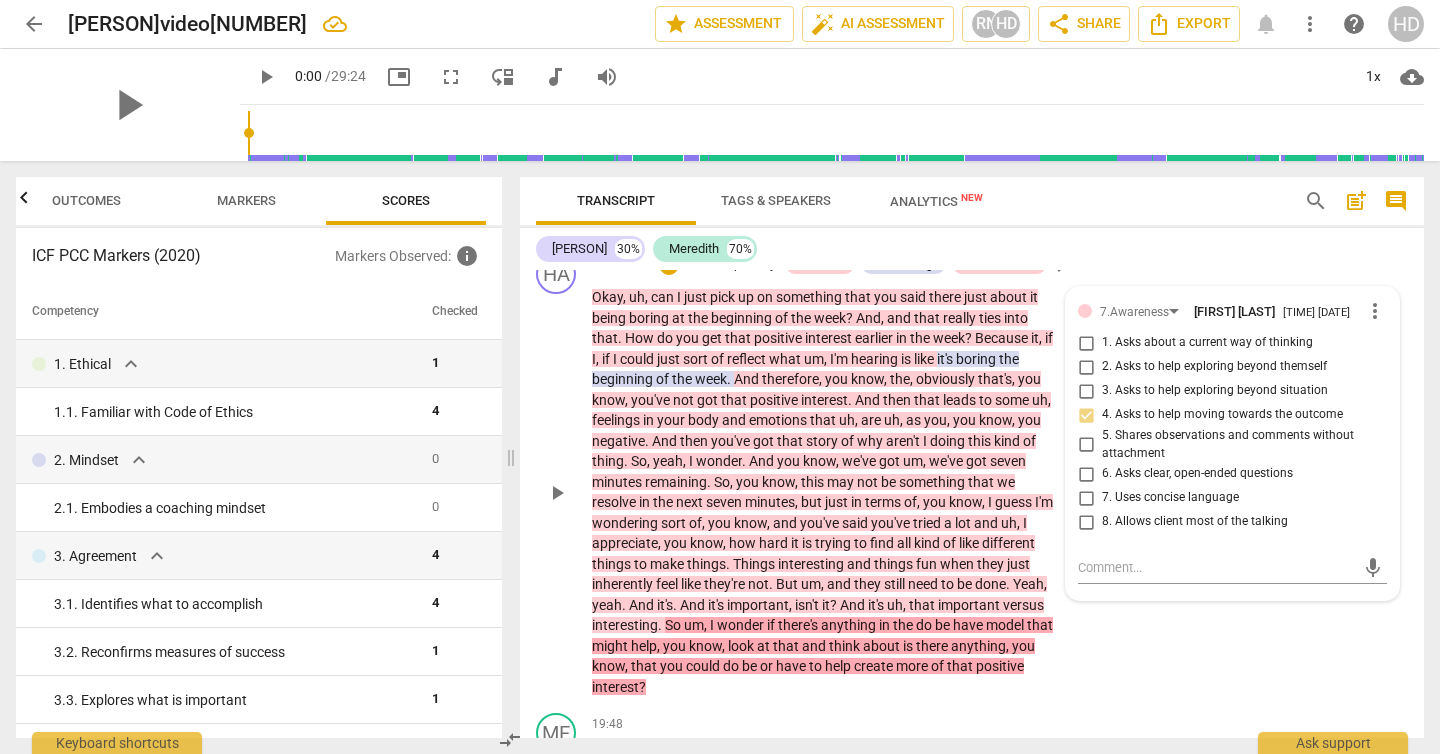 click on "1. Asks about a current way of thinking" at bounding box center (1207, 343) 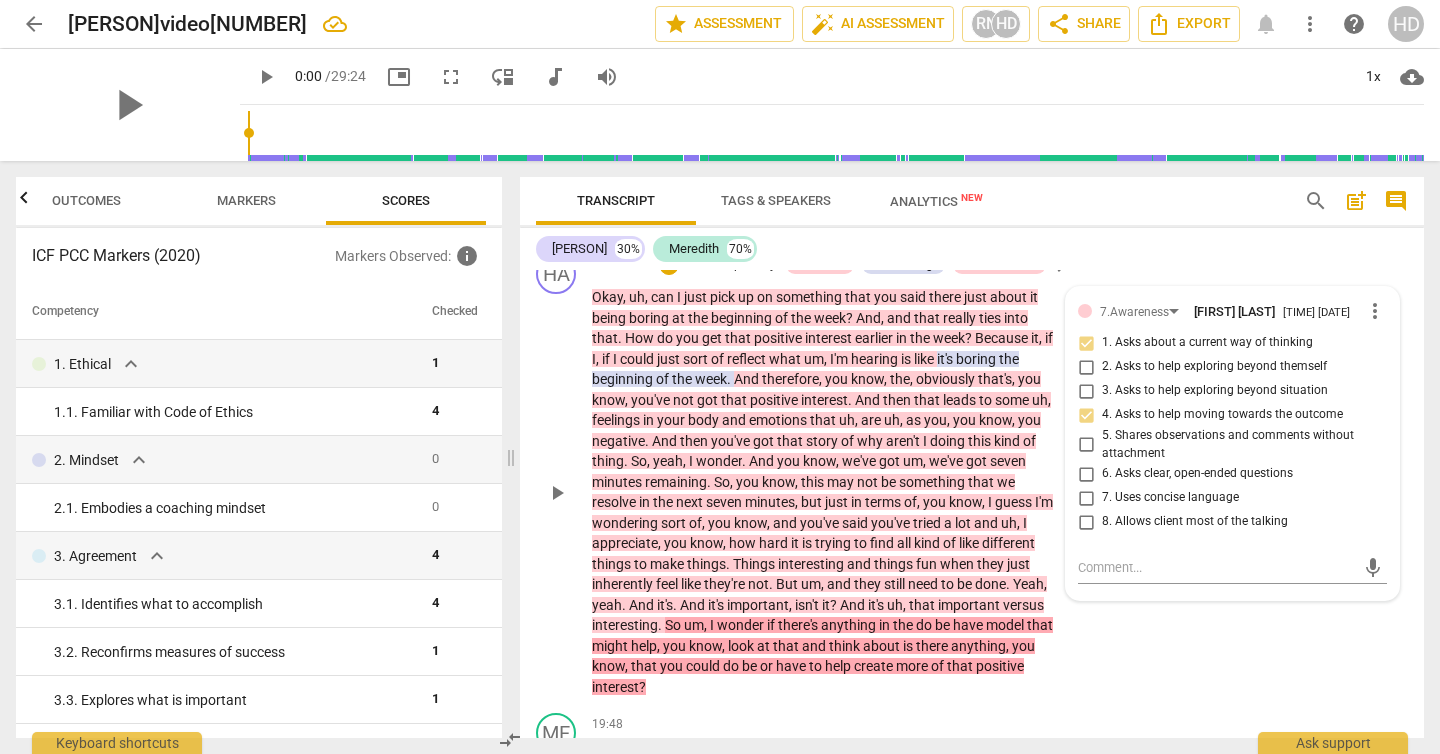 click on "HA play_arrow pause [TIME] + Add competency [NUMBER].Trusts [NUMBER].Listening [NUMBER].Awareness keyboard_arrow_right Okay ,   uh ,   can   I   just   pick   up   on   something   that   you   said   there   just   about   it   being   boring   at   the   beginning   of   the   week ?   And ,   and   that   really   ties   into   that .   How   do   you   get   that   positive   interest   earlier   in   the   week ?   Because   it ,   if   I ,   if   I   could   just   sort   of   reflect   what   um ,   I'm   hearing   is   like   it's   boring   the   beginning   of   the   week .   And   therefore ,   you   know ,   the ,   obviously   that's ,   you   know ,   you've   not   got   that   positive   interest .   And   then   that   leads   to   some   uh ,   feelings   in   your   body   and   emotions   that   uh ,   are   uh ,   as   you ,   you   know ,   you   negative .   And   then   you've   got   that   story   of   why   aren't   I   doing   this   kind   of   thing .   So ,   yeah ,   I   wonder .   And   you   know" at bounding box center [972, 475] 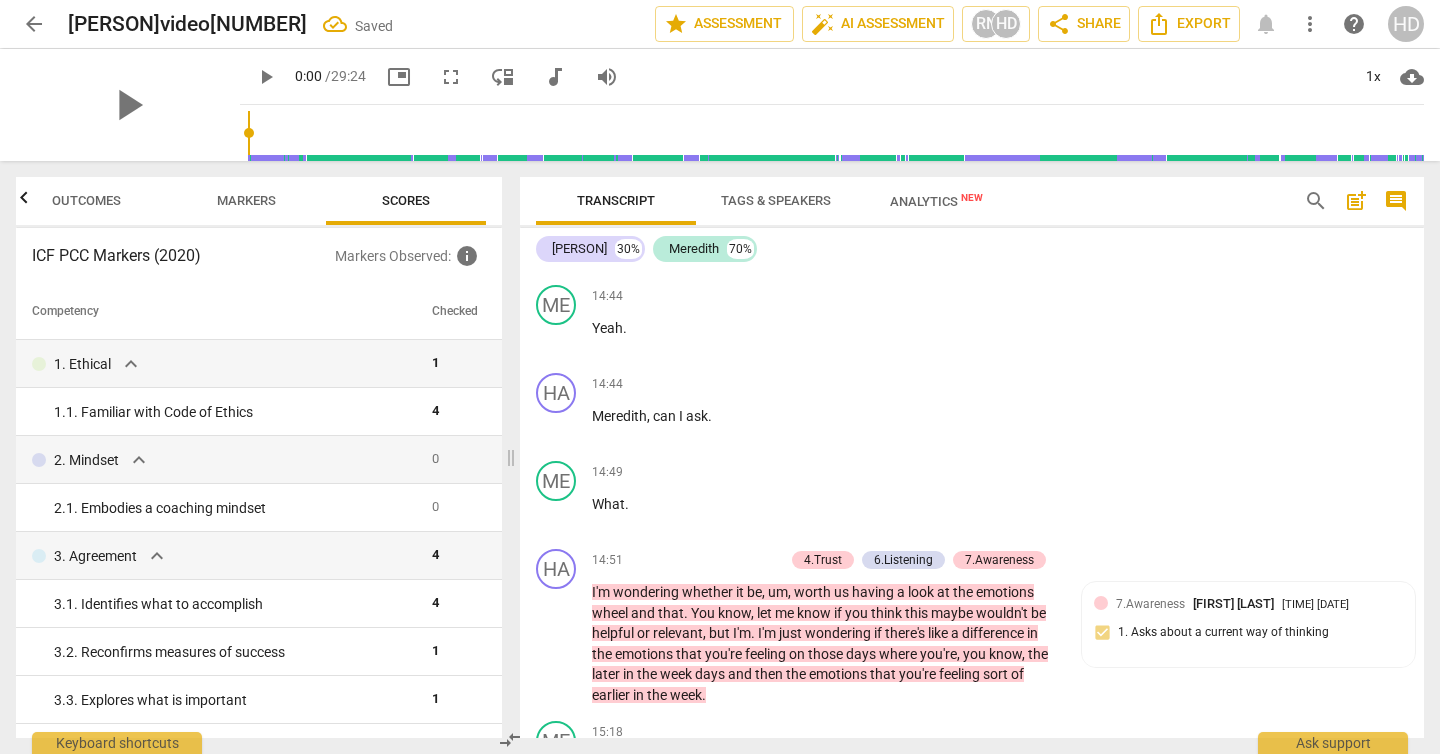 scroll, scrollTop: 5439, scrollLeft: 0, axis: vertical 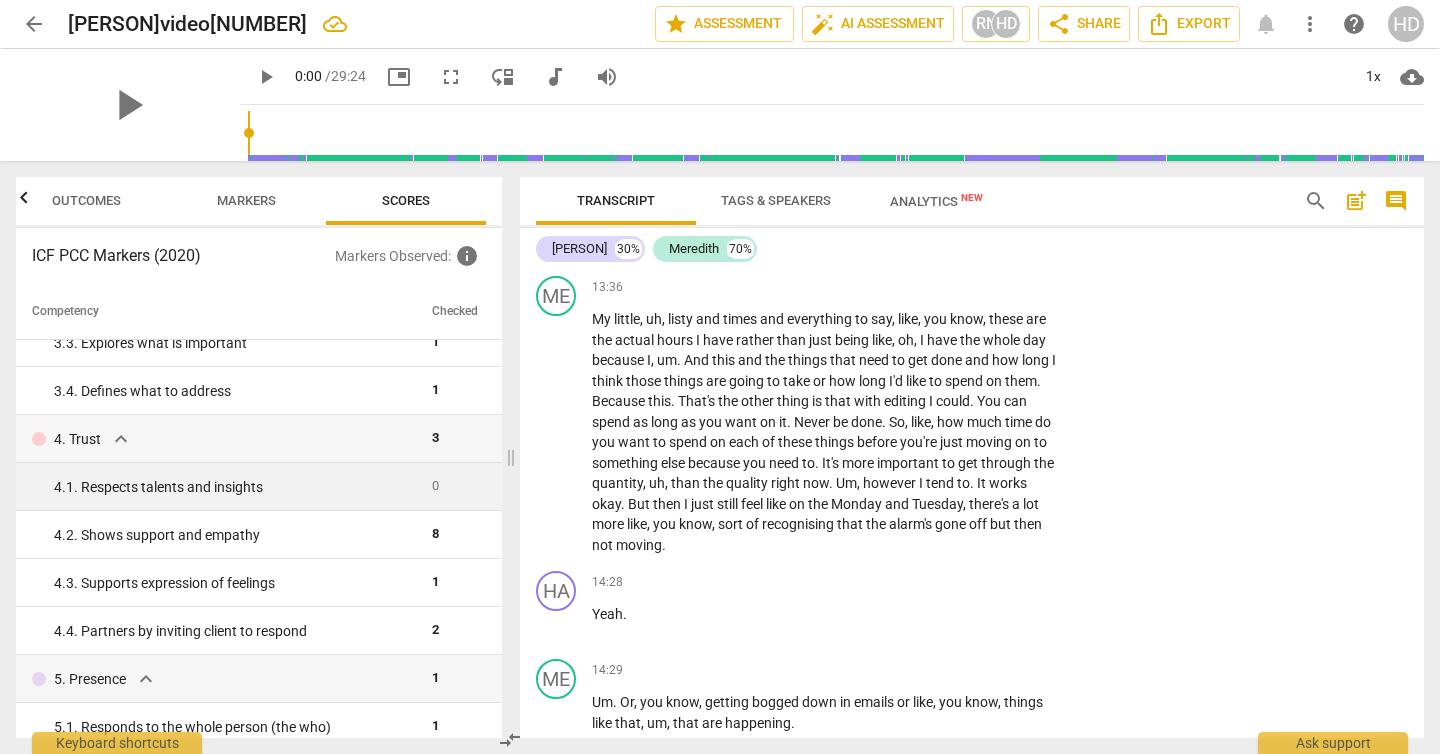 click on "4. 1. Respects talents and insights" at bounding box center [235, 487] 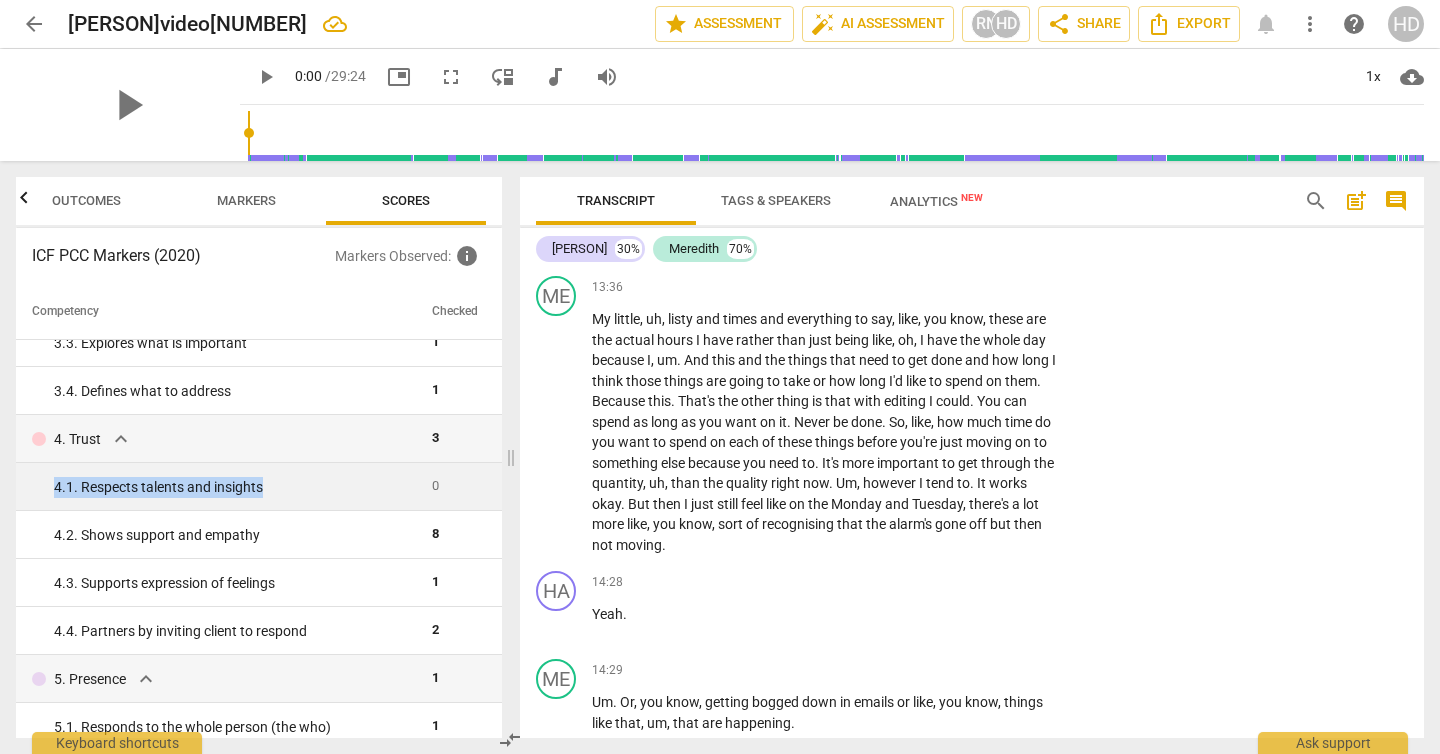 copy on "4. 1. Respects talents and insights" 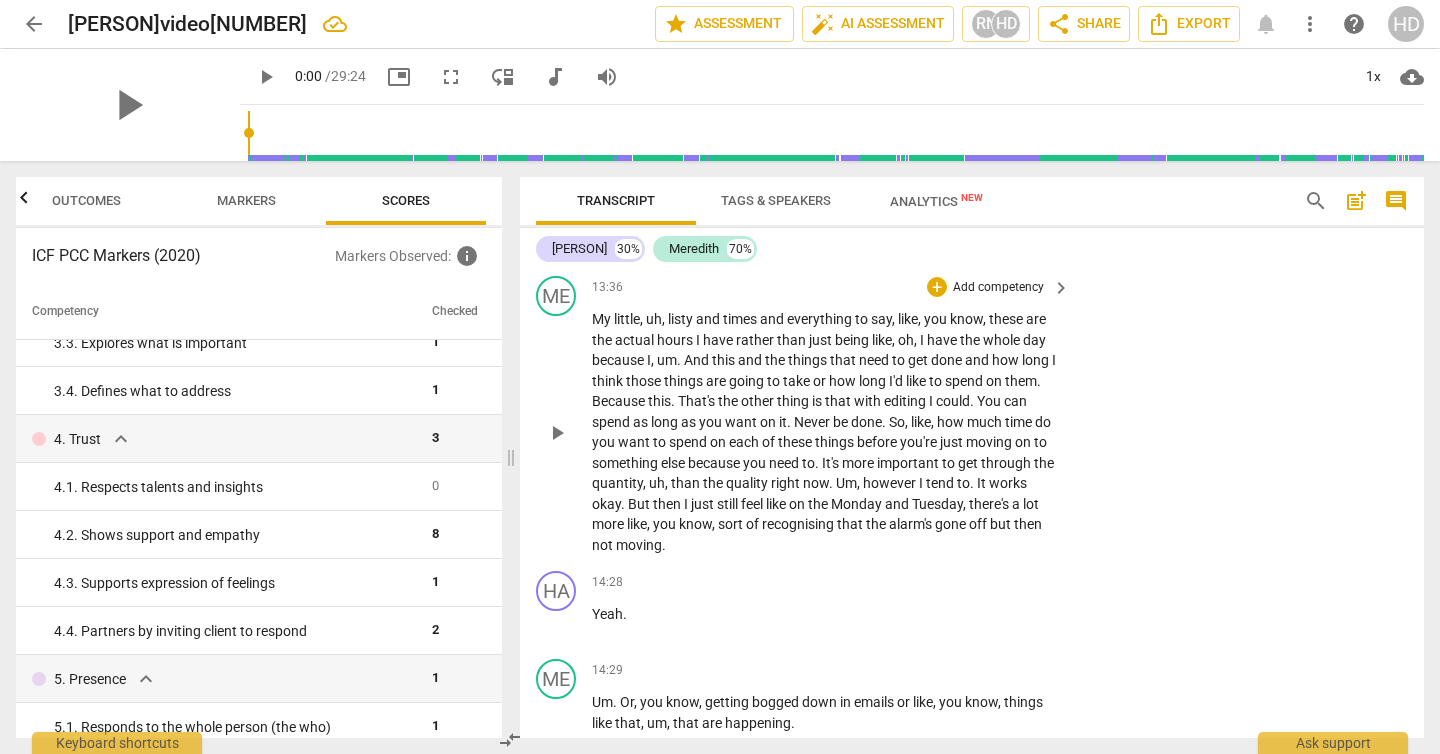 scroll, scrollTop: 2500, scrollLeft: 0, axis: vertical 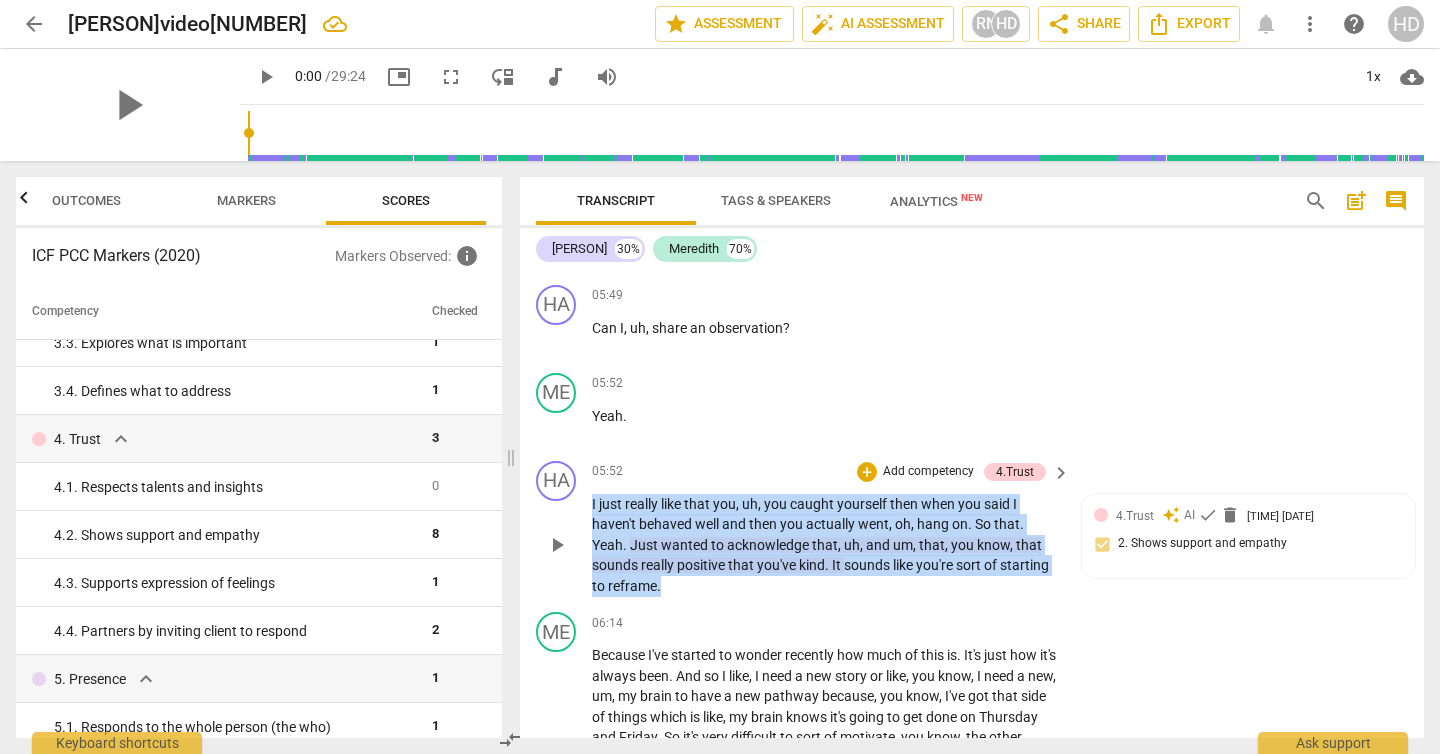 drag, startPoint x: 830, startPoint y: 590, endPoint x: 581, endPoint y: 501, distance: 264.42767 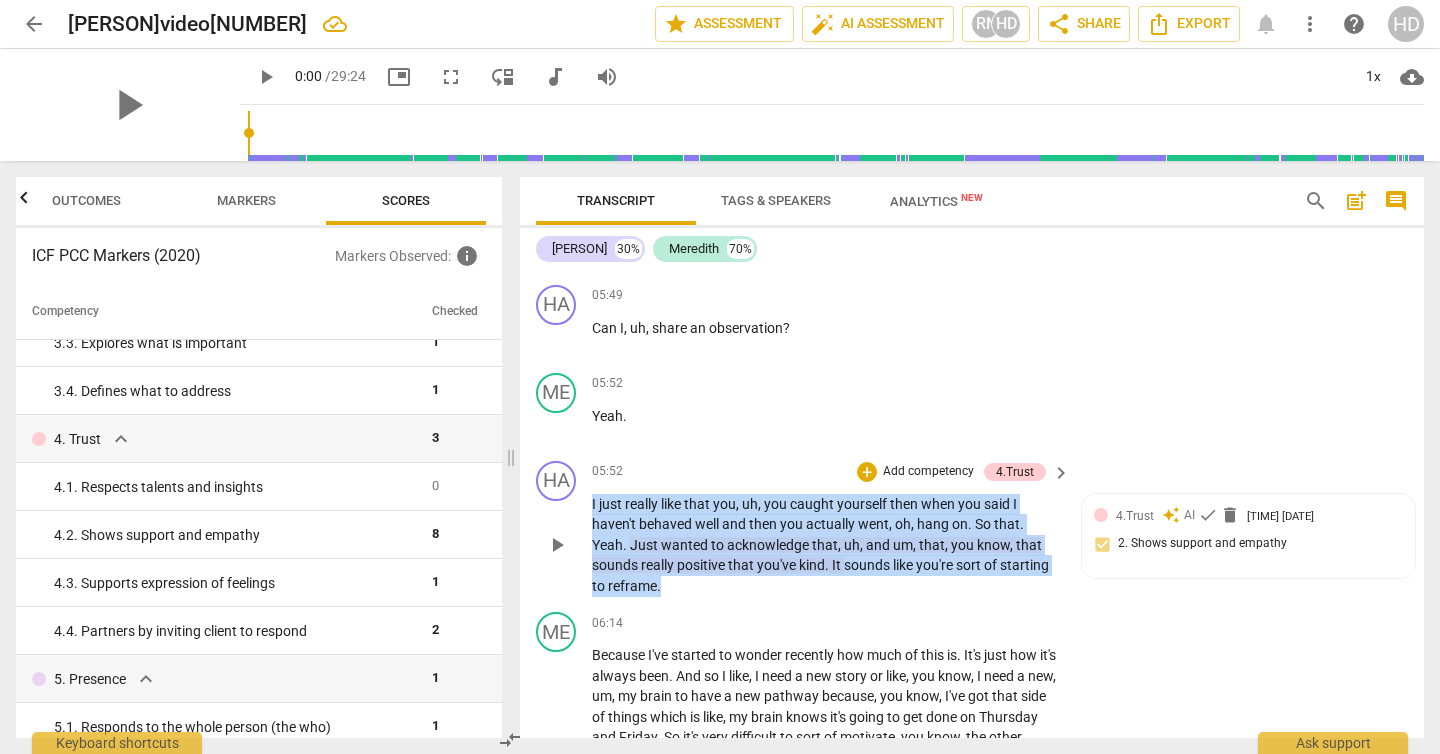 click on "HA play_arrow pause [TIME] + Add competency 4.Trust keyboard_arrow_right I just really like that you , uh , you caught yourself then when you said I haven't behaved well and then you actually went , oh , hang on . So that . Yeah . Just wanted to acknowledge that , uh , and um , that , you know , that sounds really positive that you've kind . It sounds like you're sort of starting to reframe . 4.Trust auto_awesome AI check delete [TIME] [DATE] 2. Shows support and empathy" at bounding box center (972, 529) 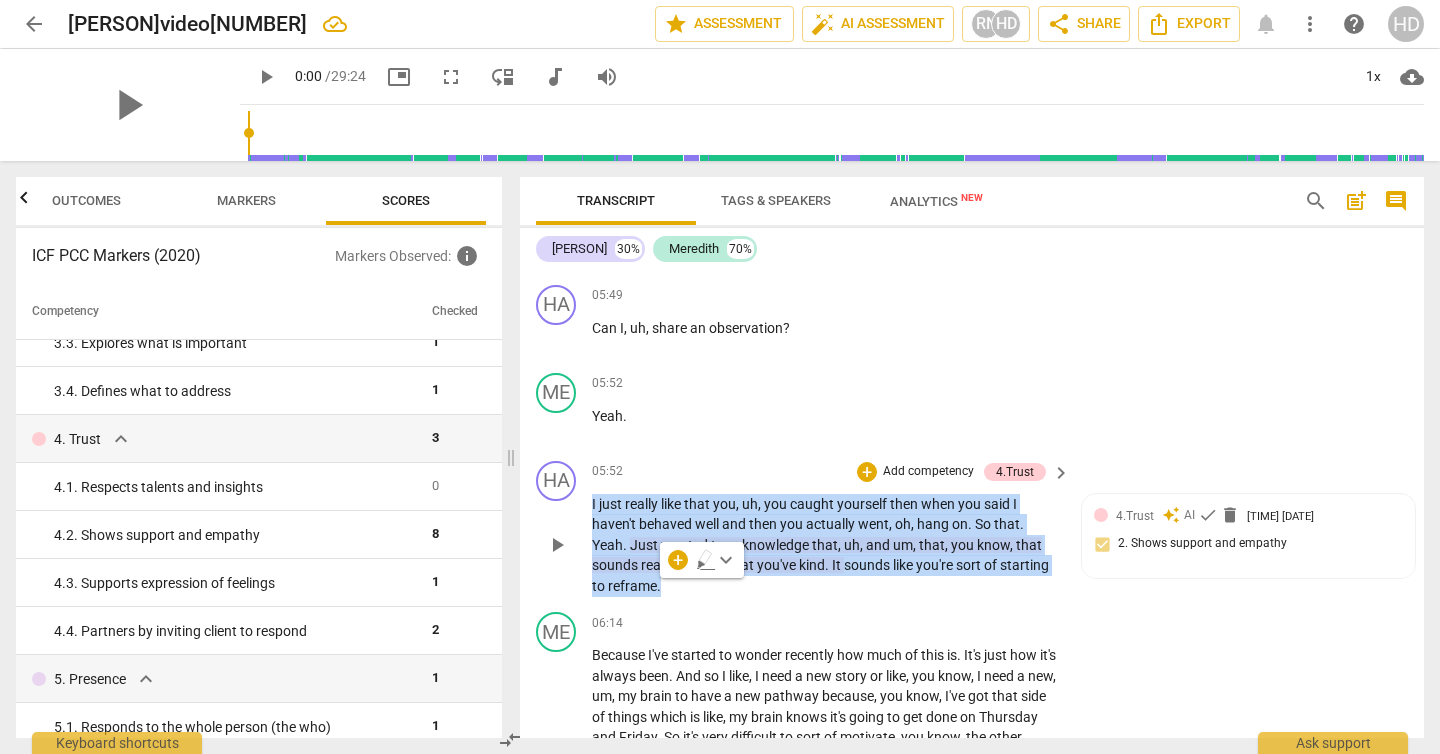 click on "Add competency" at bounding box center [928, 472] 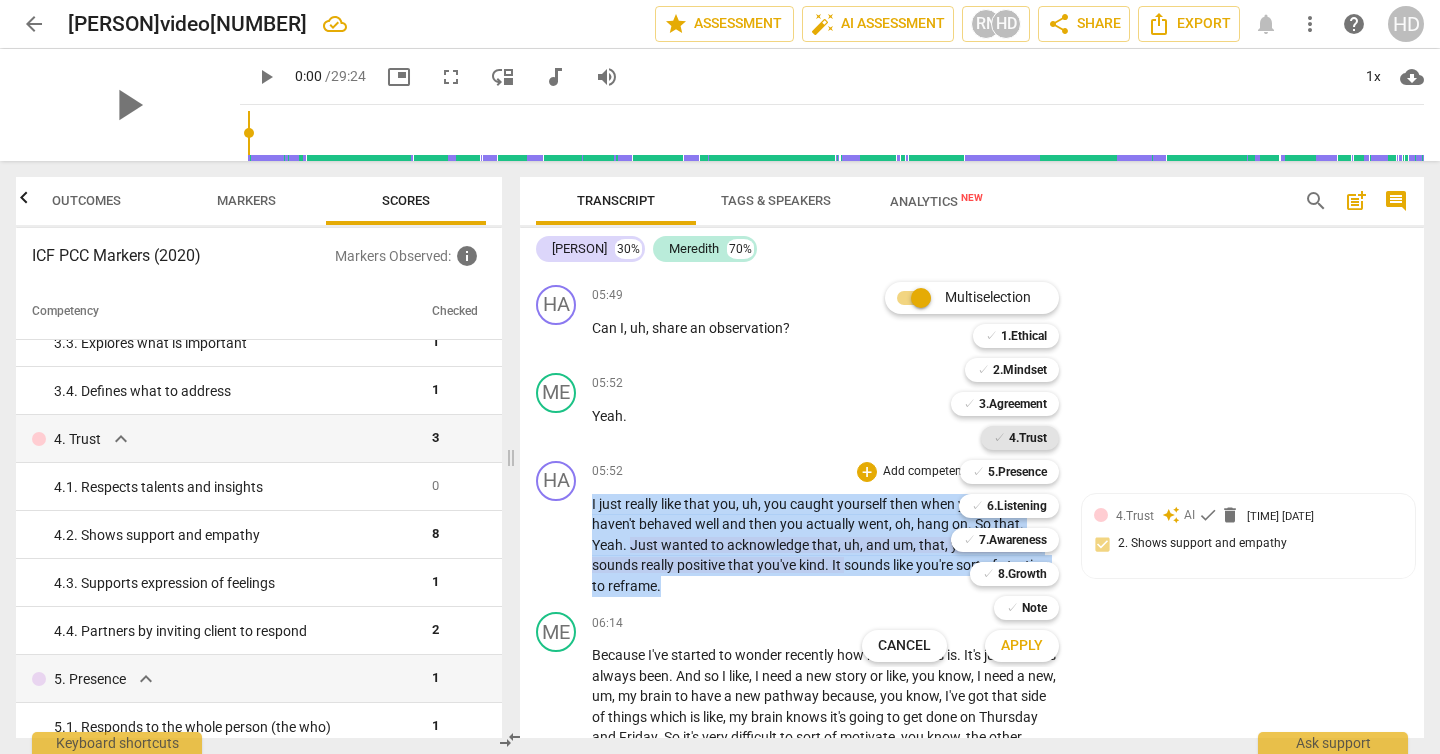 click on "4.Trust" at bounding box center (1028, 438) 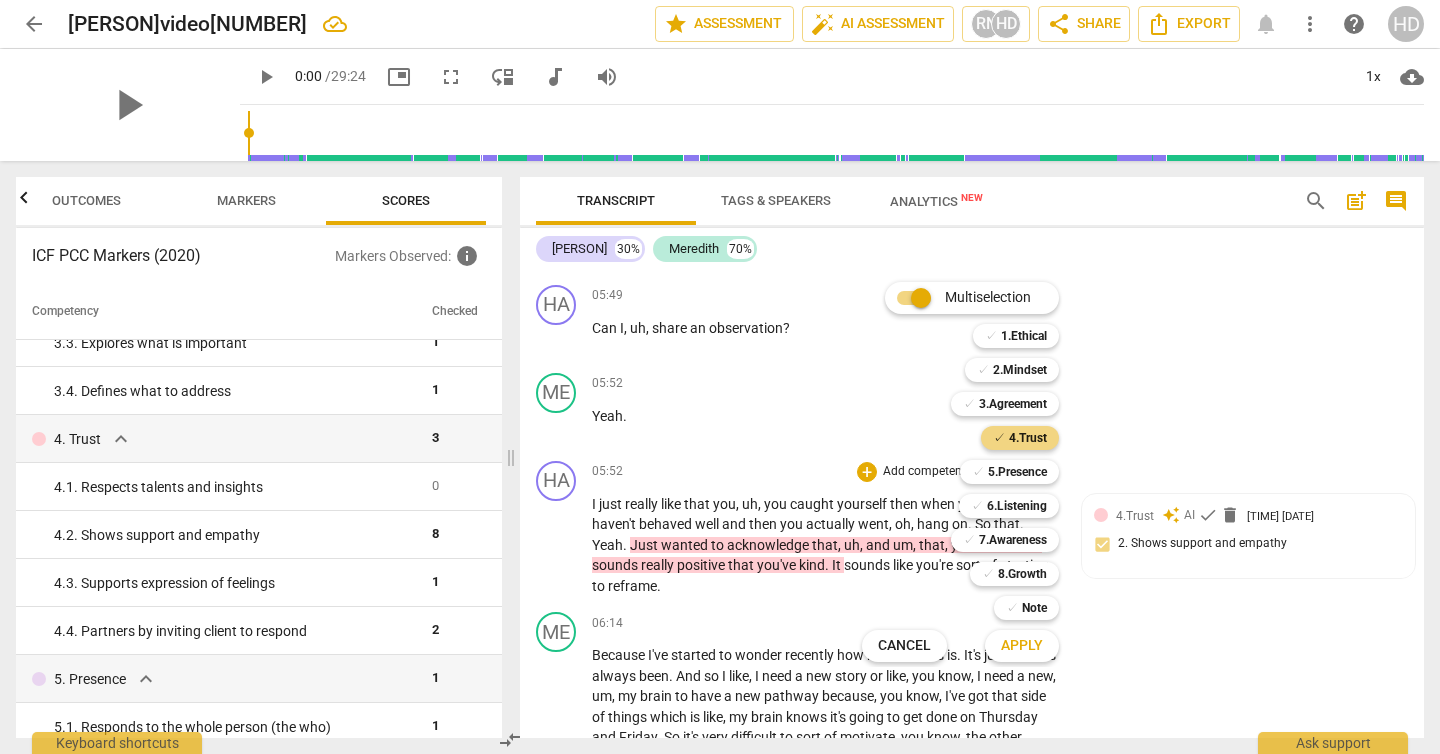 click on "Apply" at bounding box center [1022, 646] 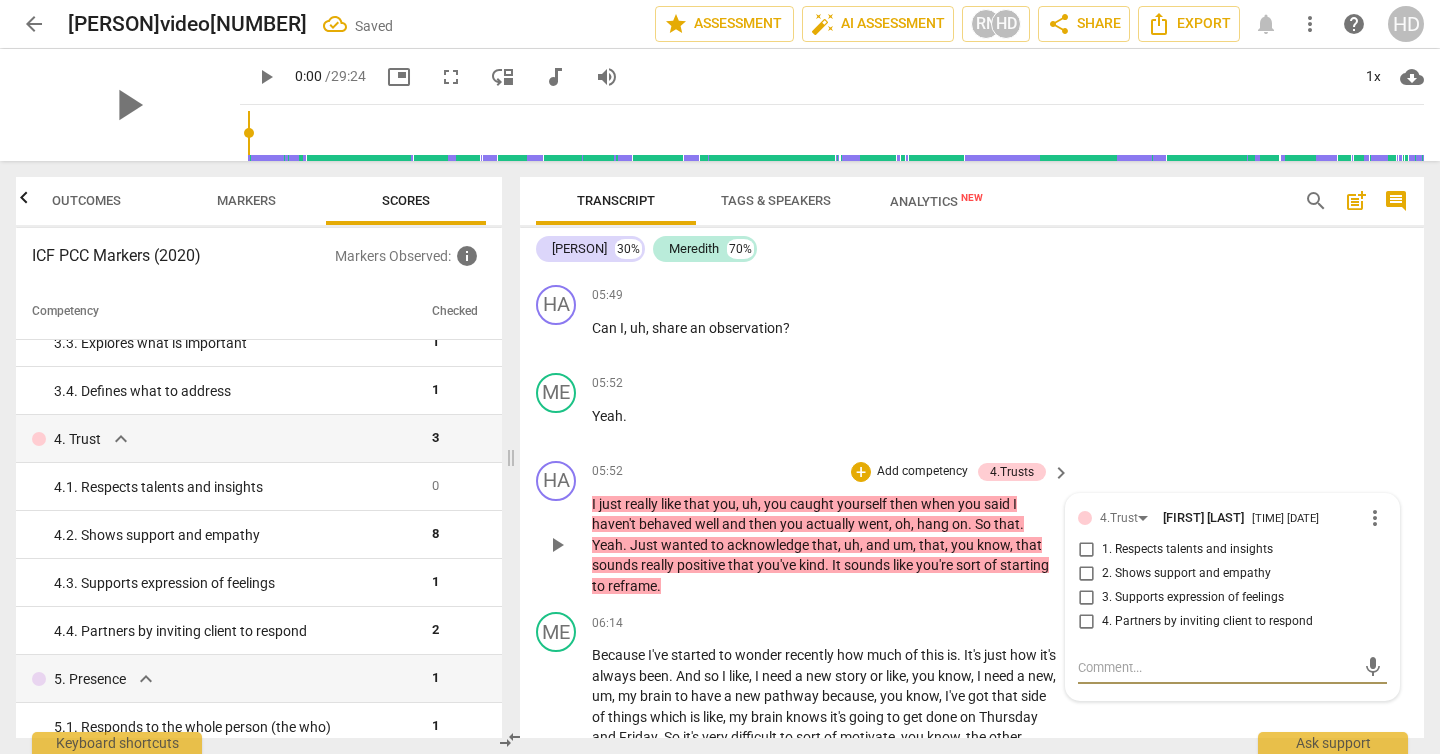 click on "1. Respects talents and insights" at bounding box center [1187, 550] 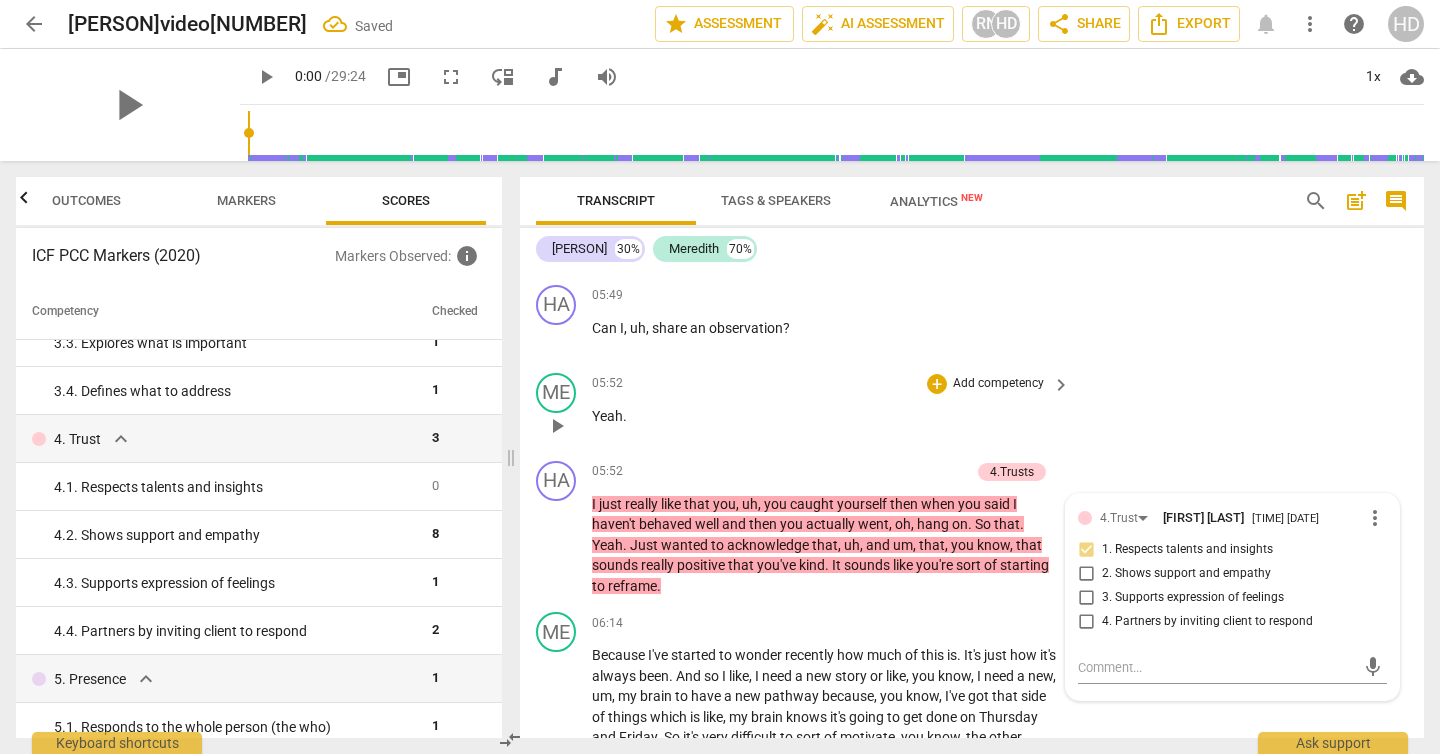 click on "ME play_arrow pause 05:52 + Add competency keyboard_arrow_right Yeah ." at bounding box center (972, 409) 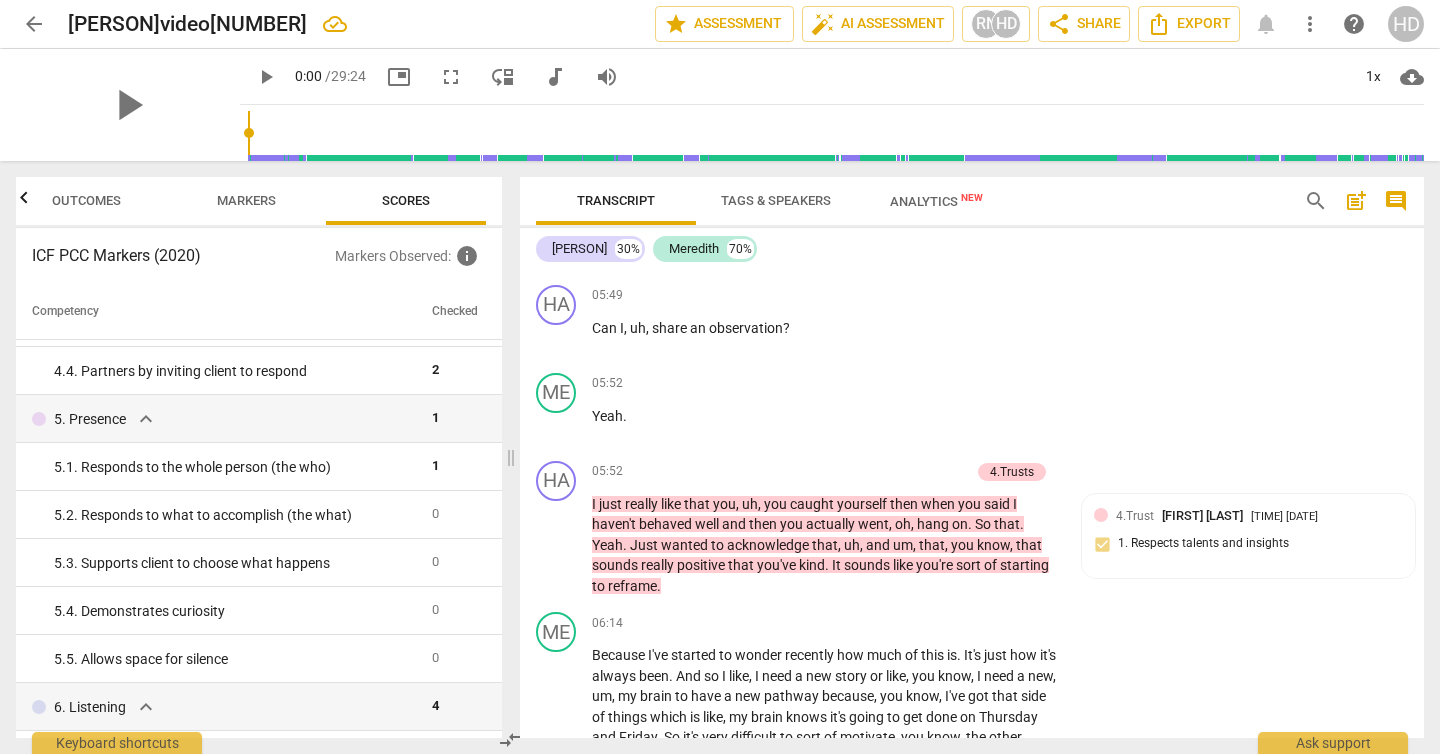 scroll, scrollTop: 625, scrollLeft: 0, axis: vertical 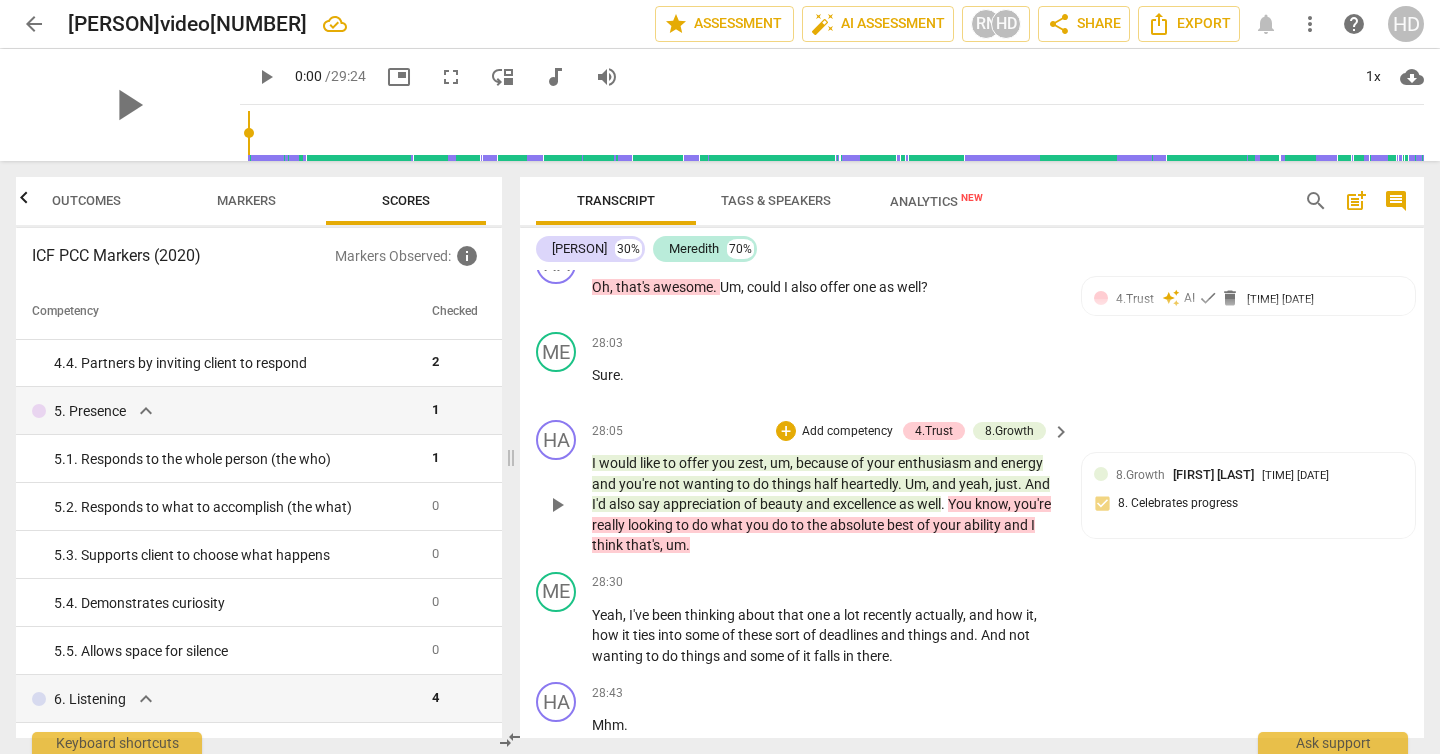 drag, startPoint x: 586, startPoint y: 498, endPoint x: 919, endPoint y: 513, distance: 333.33768 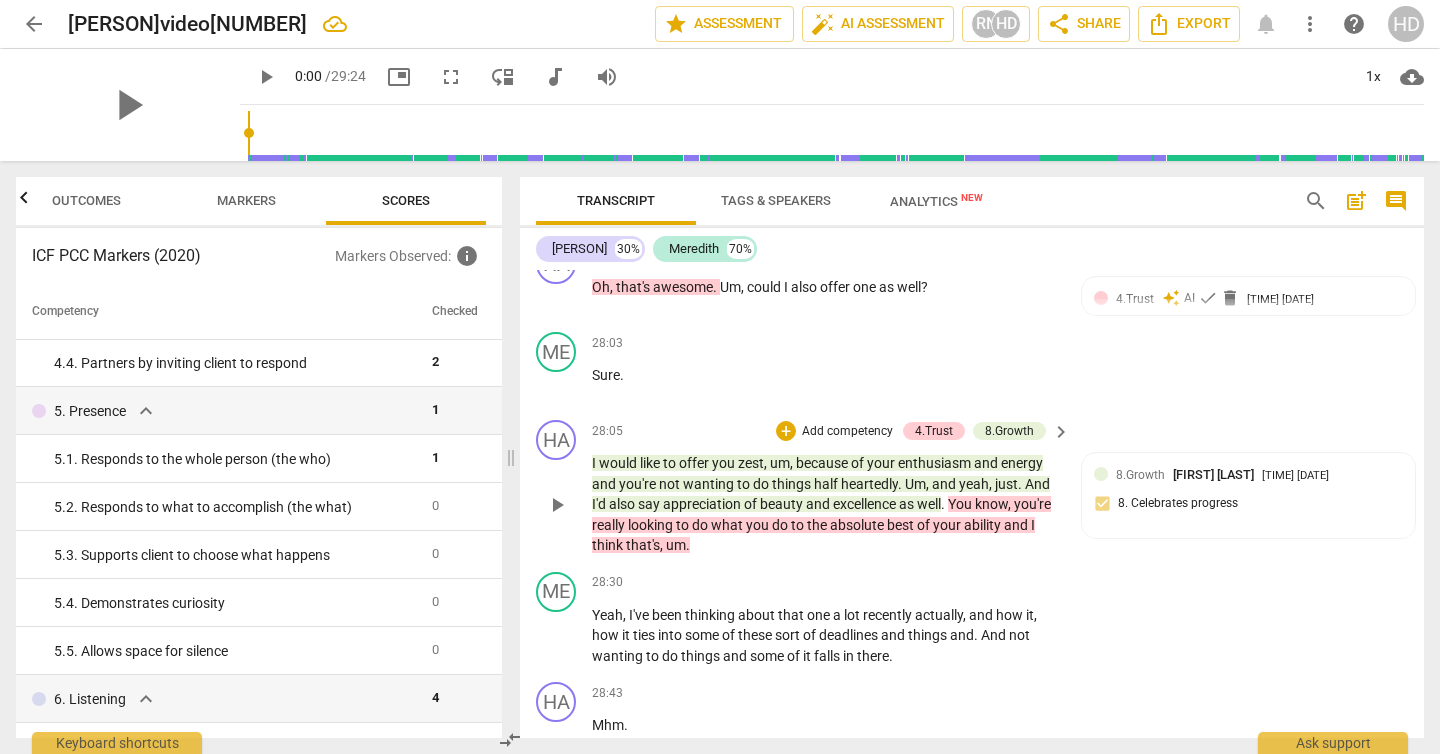 click on "HA play_arrow pause 28:05 + Add competency 4.Trust 8.Growth keyboard_arrow_right I   would   like   to   offer   you   zest ,   um ,   because   of   your   enthusiasm   and   energy   and   you're   not   wanting   to   do   things   half   heartedly .   Um ,   and   yeah ,   just .   And   I'd   also   say   appreciation   of   beauty   and   excellence   as   well .   You   know ,   you're   really   looking   to   do   what   you   do   to   the   absolute   best   of   your   ability   and   I   think   that's ,   um . 8.Growth [FIRST] [LAST] 13:23 08-04-2025 8. Celebrates progress" at bounding box center [972, 488] 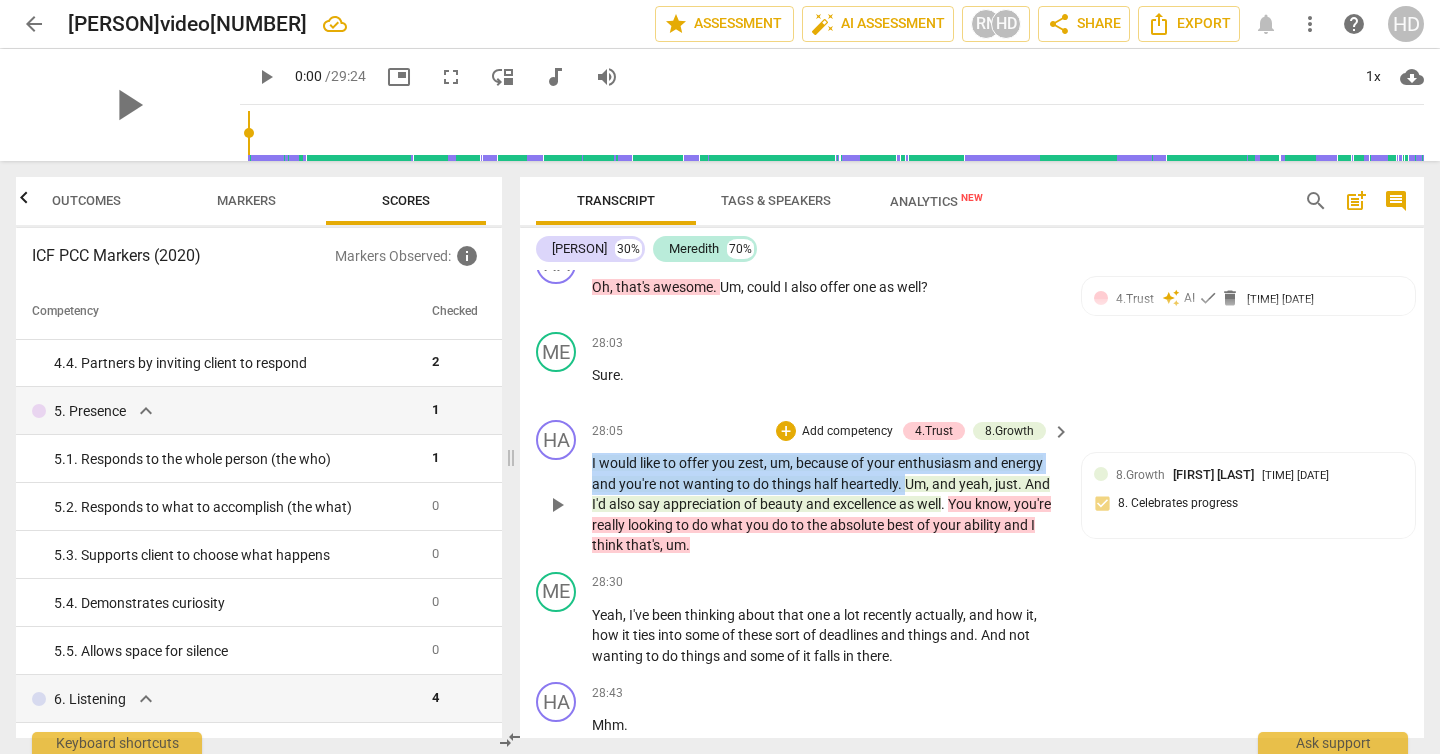 drag, startPoint x: 906, startPoint y: 524, endPoint x: 584, endPoint y: 496, distance: 323.2151 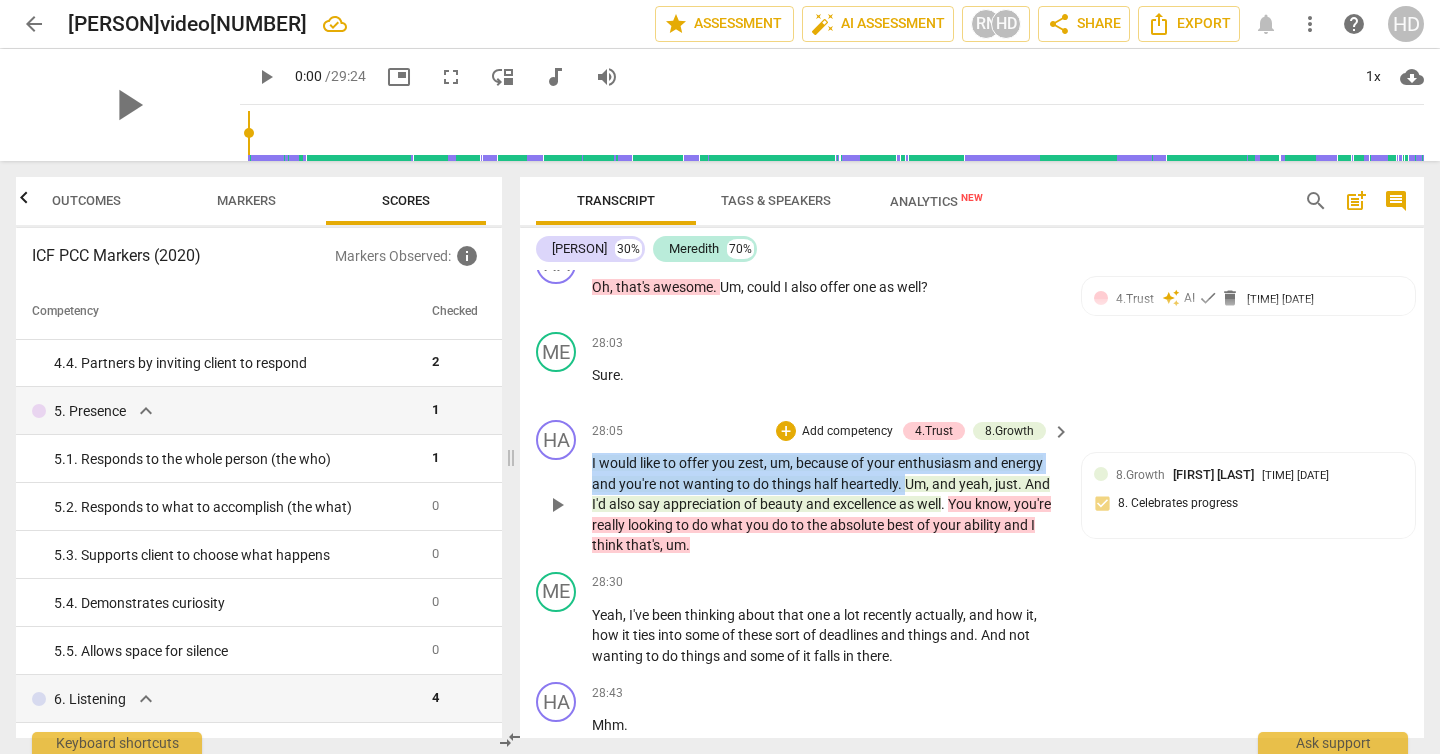 click on "HA play_arrow pause 28:05 + Add competency 4.Trust 8.Growth keyboard_arrow_right I   would   like   to   offer   you   zest ,   um ,   because   of   your   enthusiasm   and   energy   and   you're   not   wanting   to   do   things   half   heartedly .   Um ,   and   yeah ,   just .   And   I'd   also   say   appreciation   of   beauty   and   excellence   as   well .   You   know ,   you're   really   looking   to   do   what   you   do   to   the   absolute   best   of   your   ability   and   I   think   that's ,   um . 8.Growth [FIRST] [LAST] 13:23 08-04-2025 8. Celebrates progress" at bounding box center (972, 488) 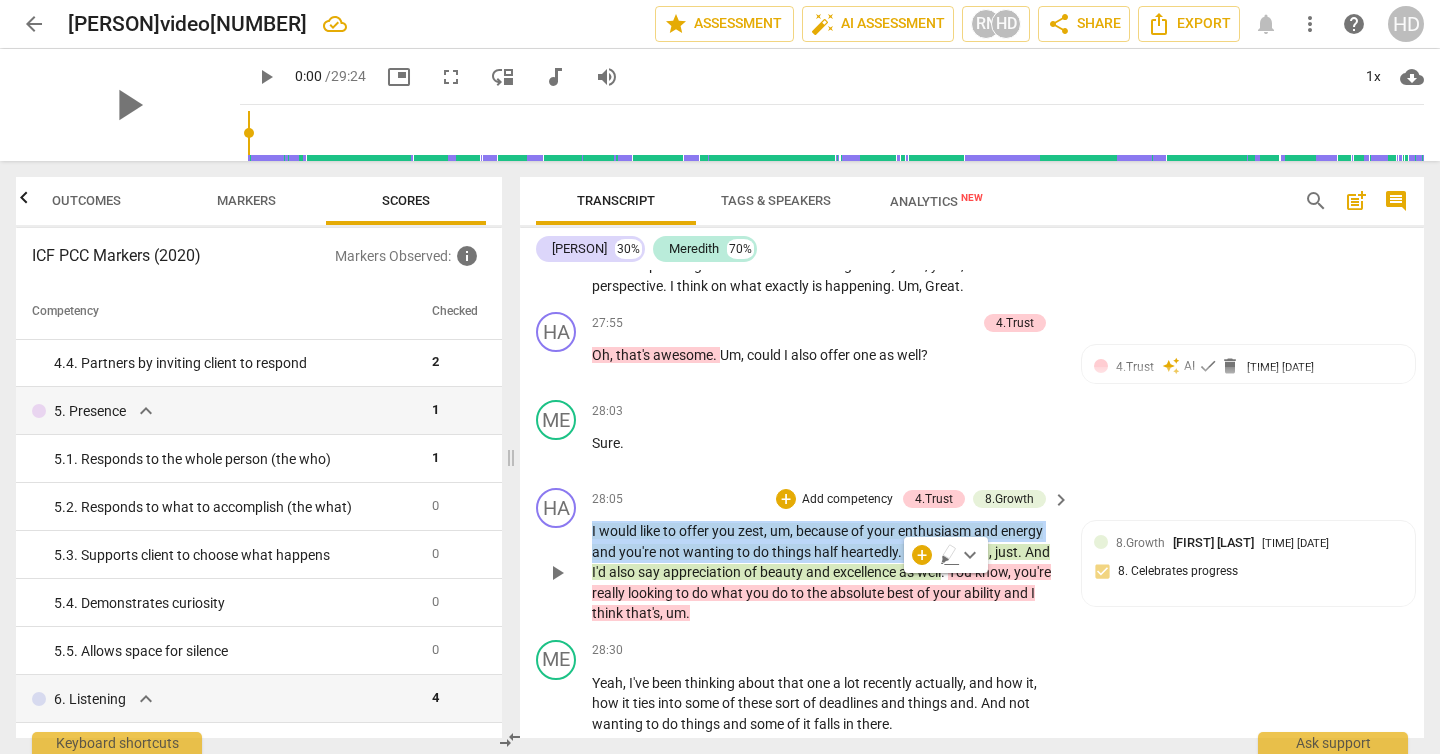 scroll, scrollTop: 10435, scrollLeft: 0, axis: vertical 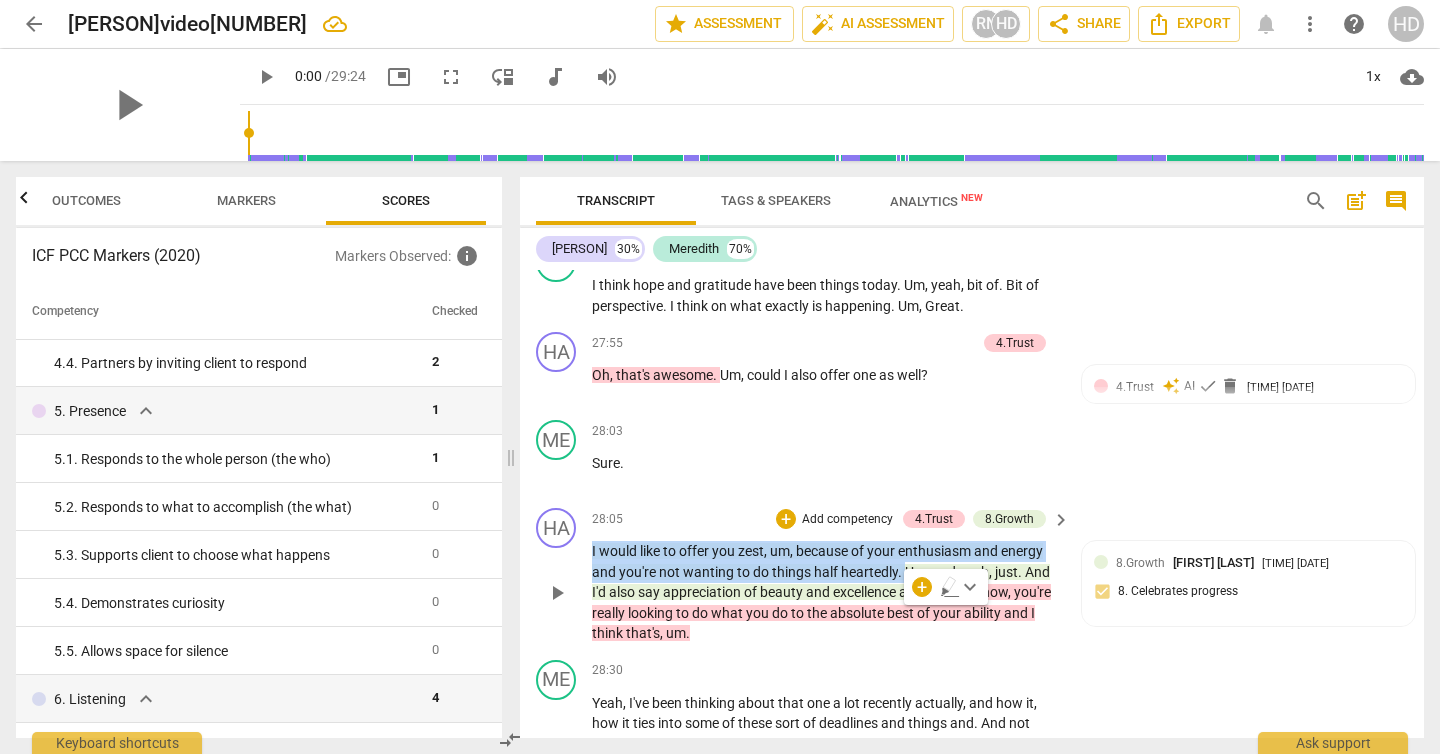 click on "Add competency" at bounding box center (847, 520) 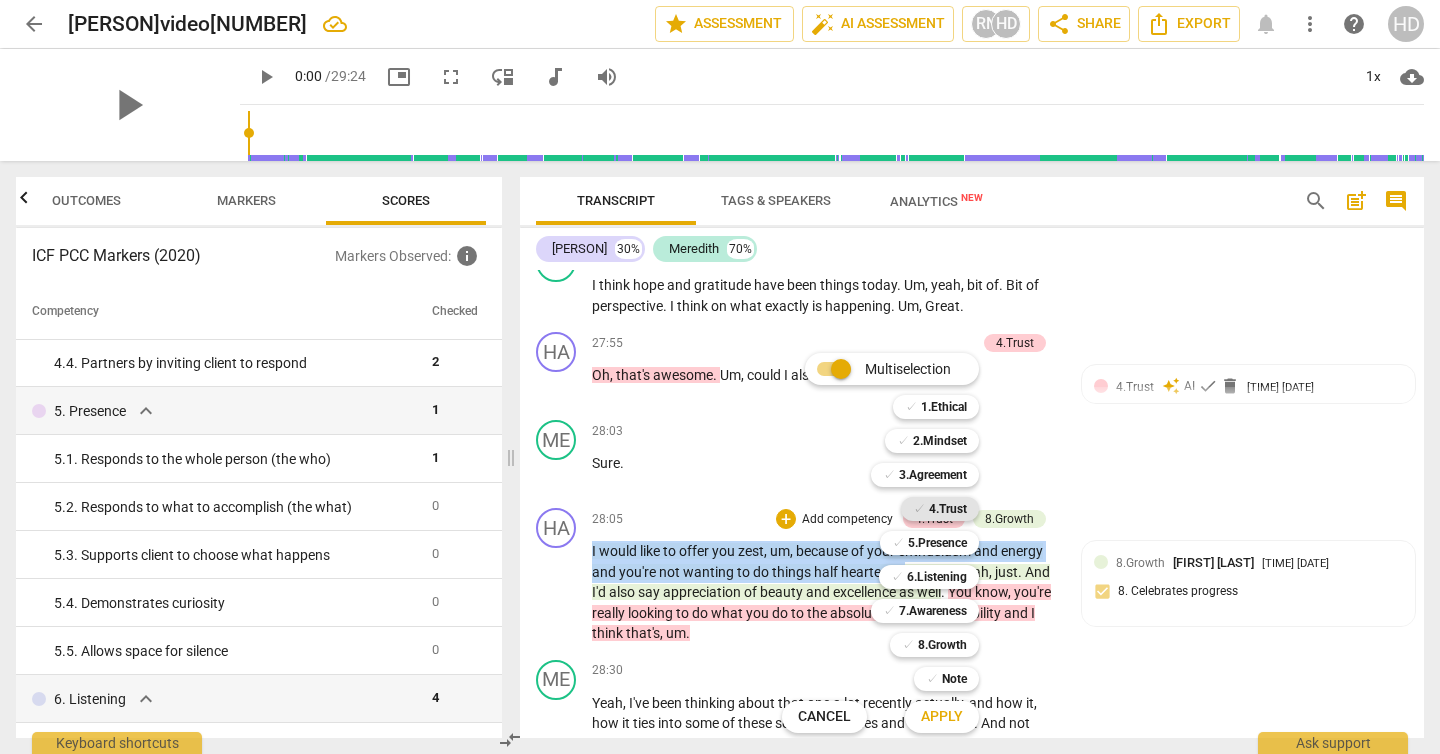 click on "4.Trust" at bounding box center (948, 509) 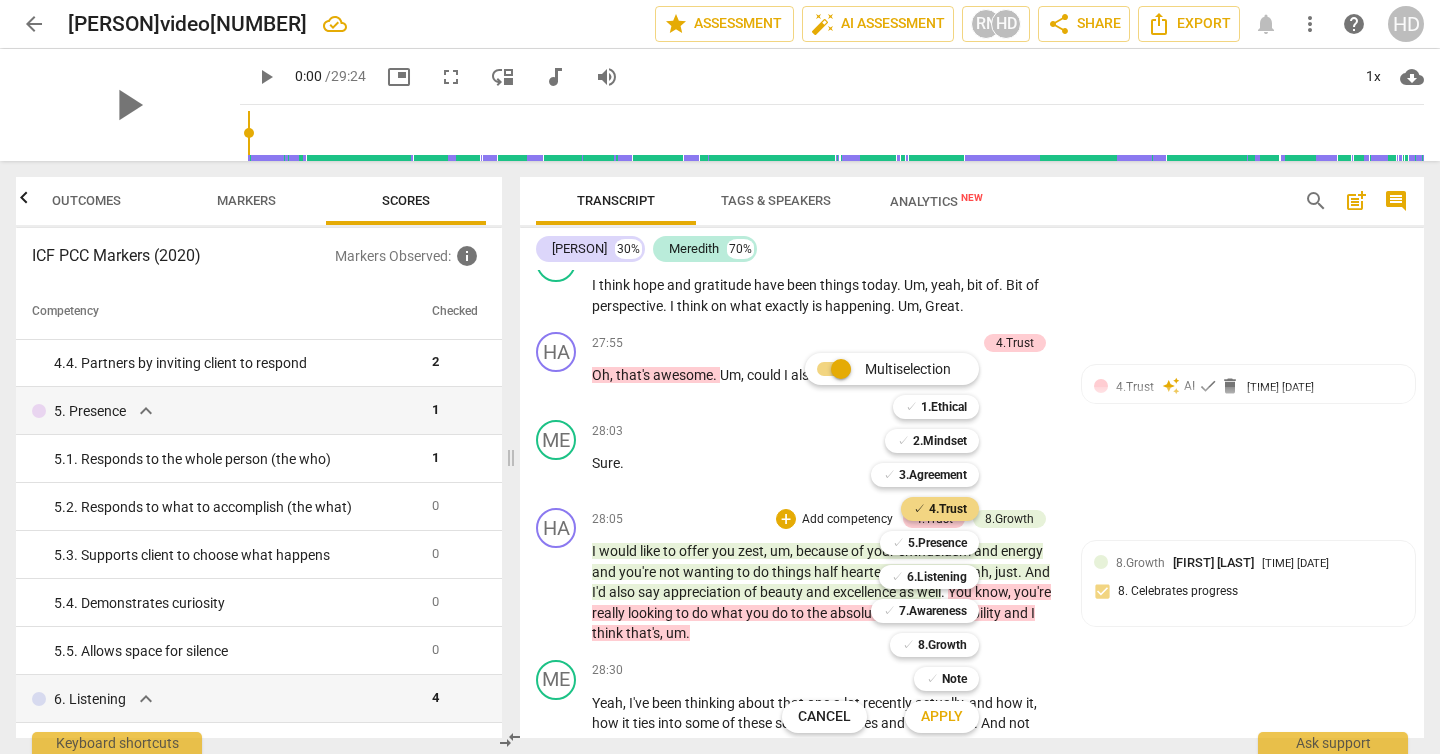 click on "Apply" at bounding box center (942, 717) 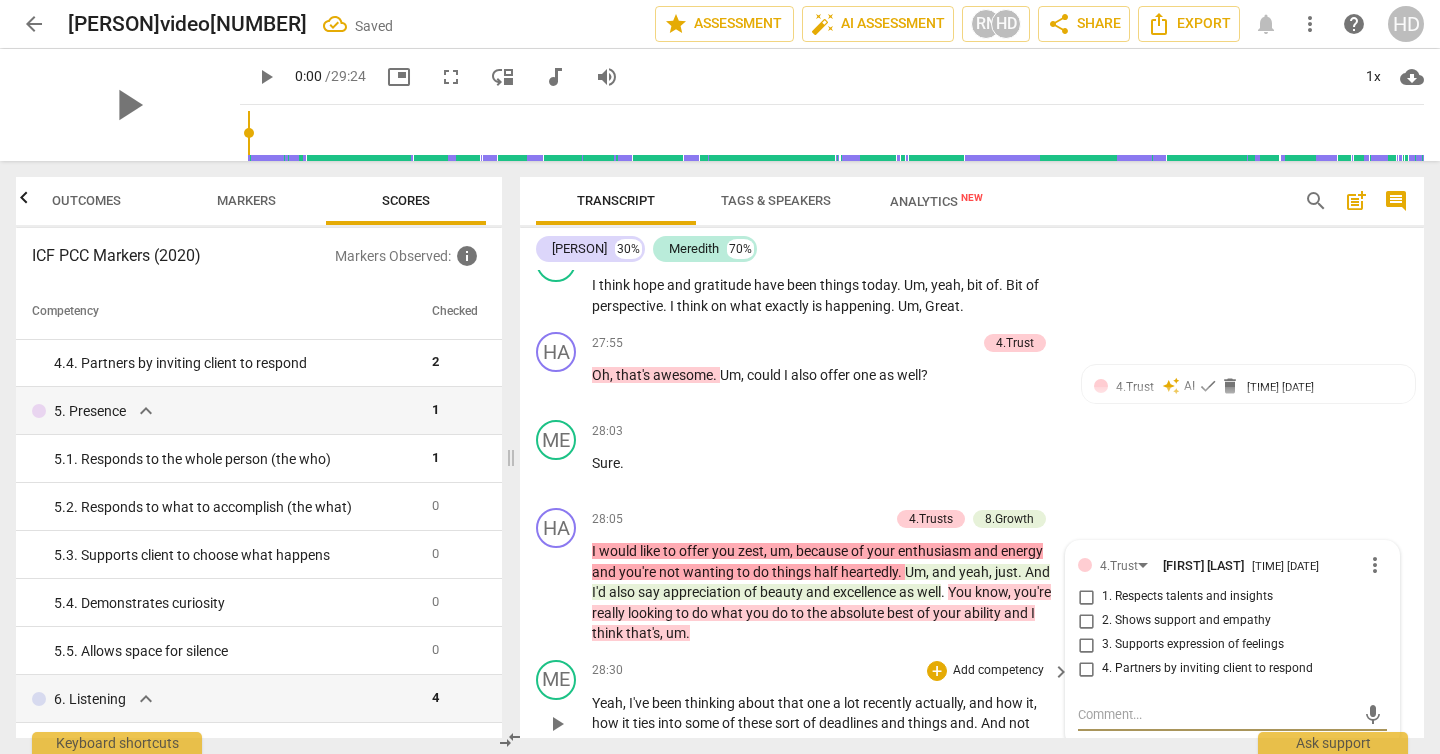 scroll, scrollTop: 10686, scrollLeft: 0, axis: vertical 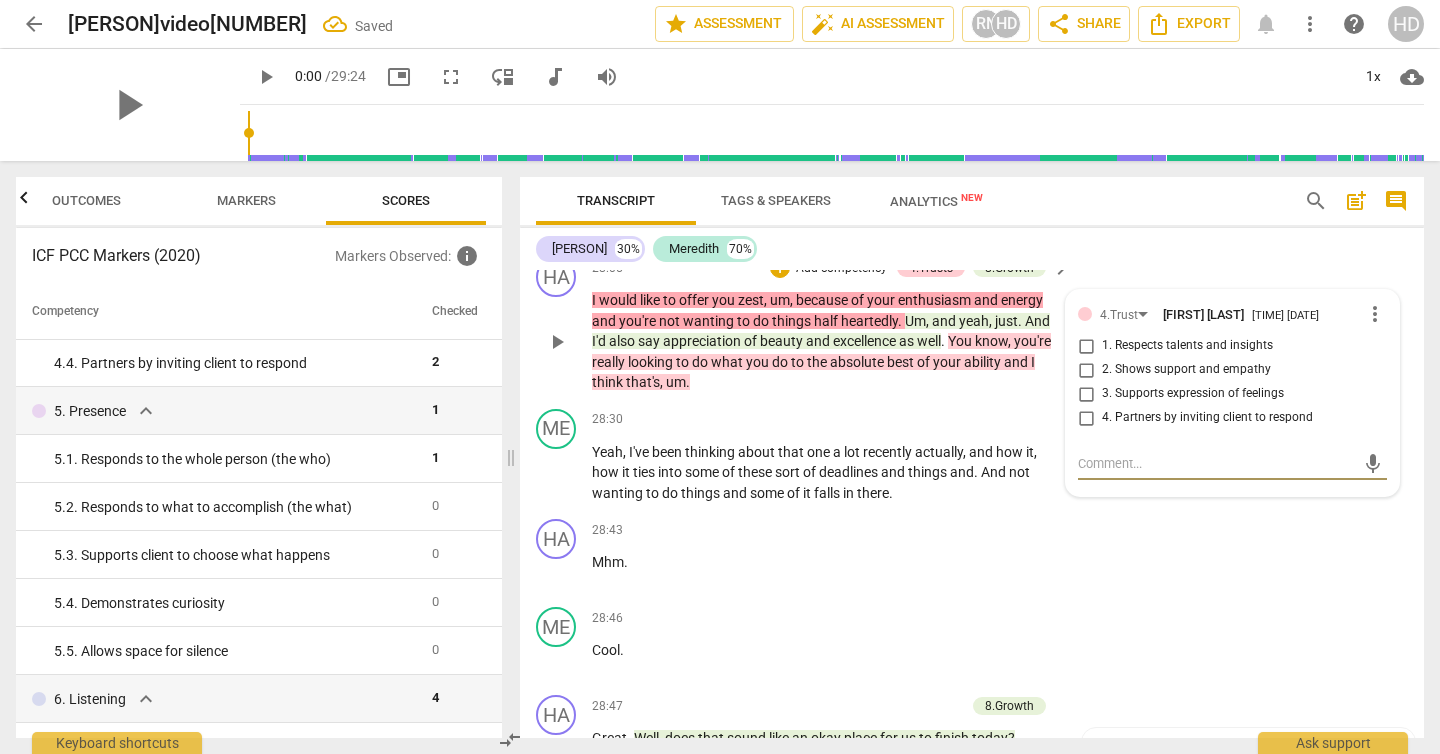 click on "1. Respects talents and insights" at bounding box center [1086, 346] 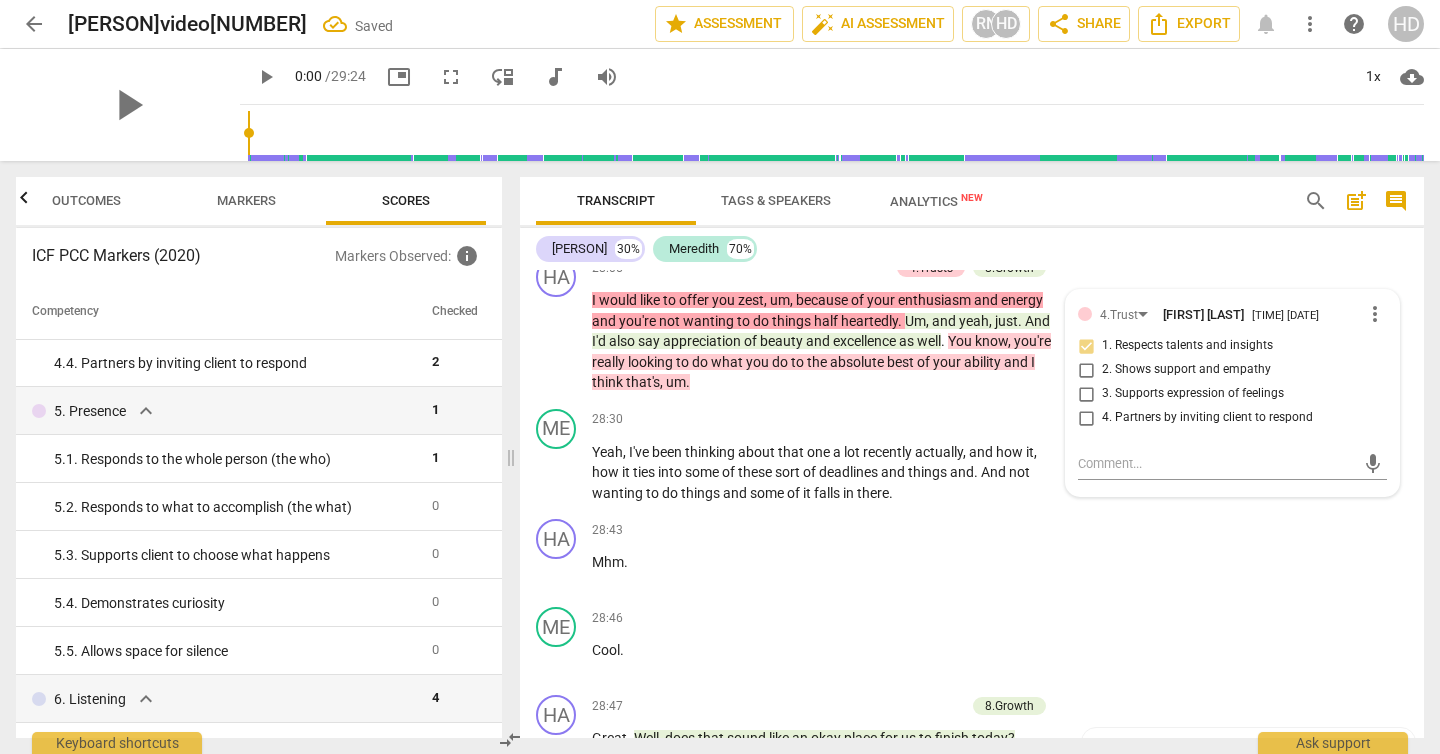 click on "Hannah 30% Meredith 70%" at bounding box center [972, 249] 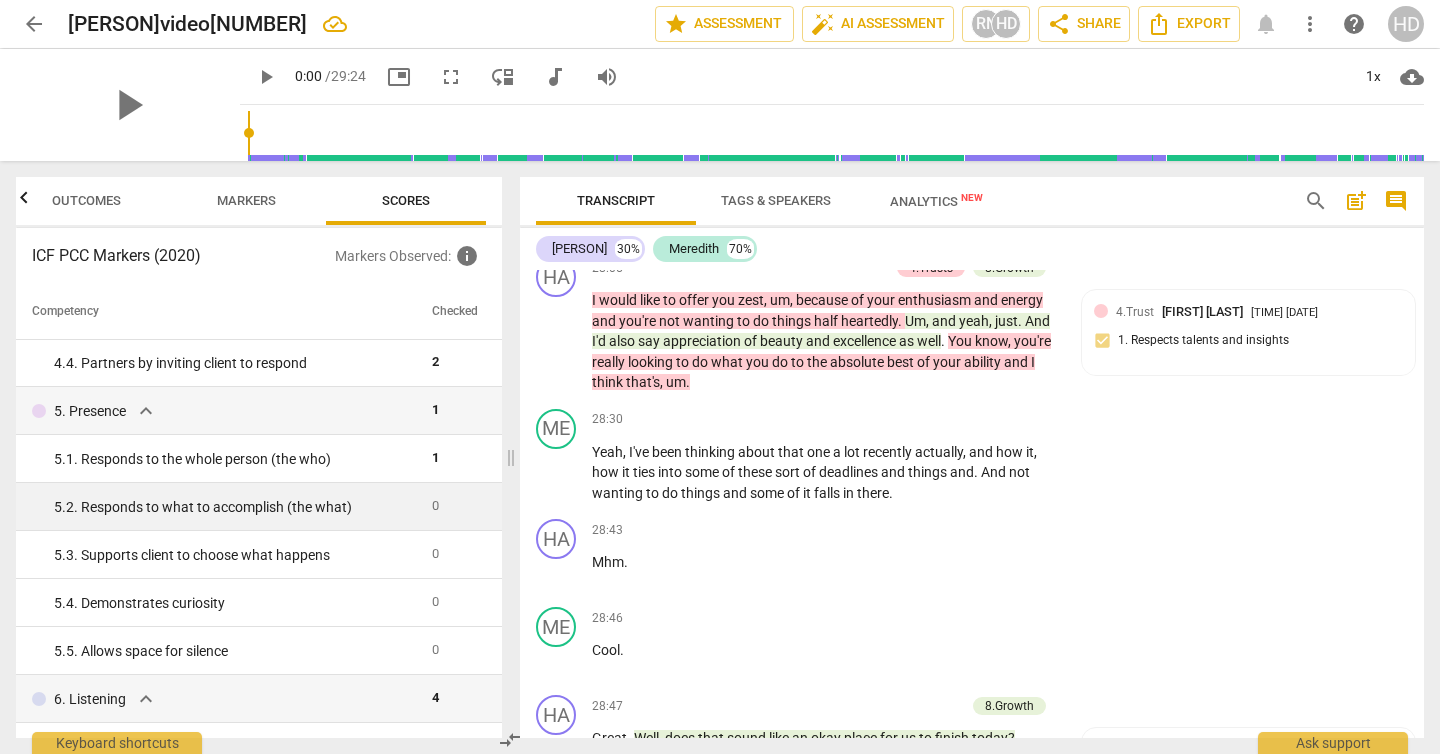 click on "5. 2. Responds to what to accomplish (the what)" at bounding box center [220, 507] 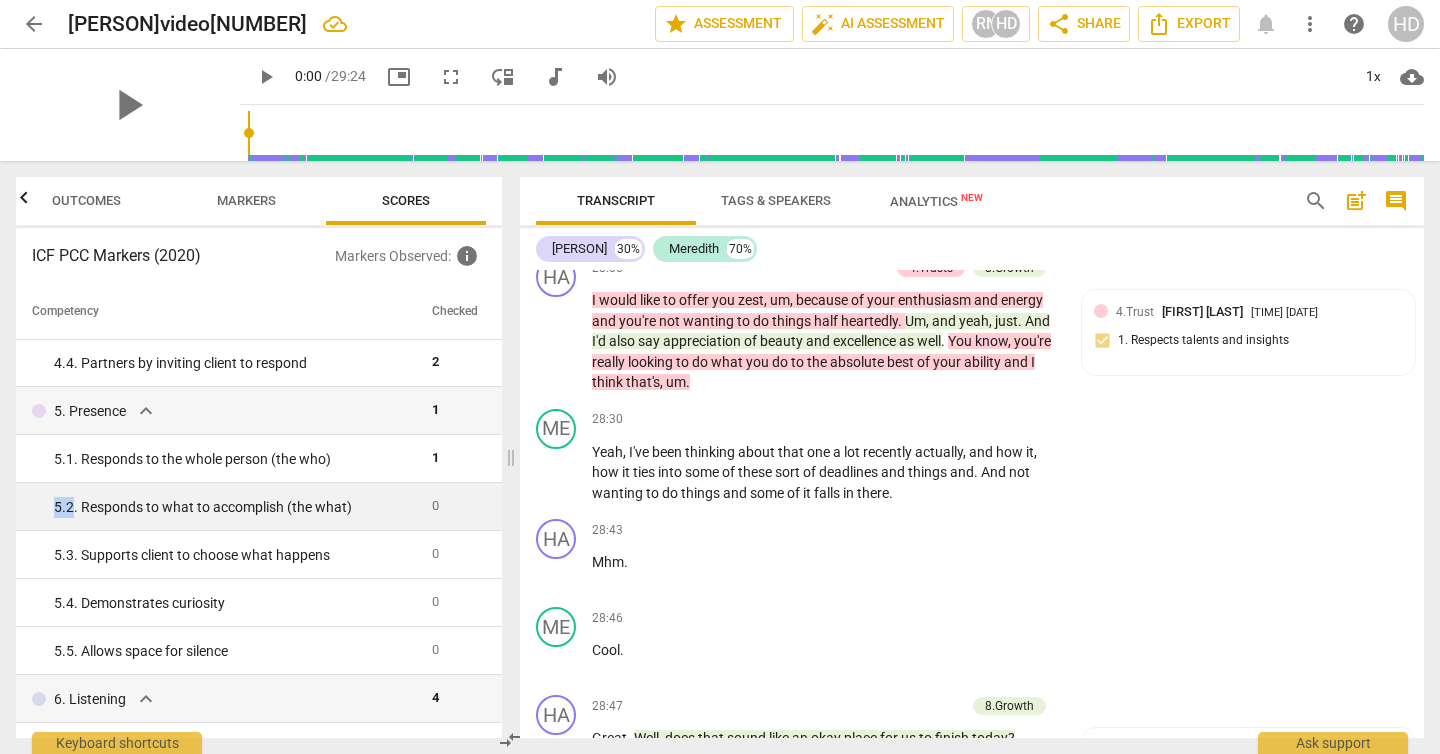 click on "5. 2. Responds to what to accomplish (the what)" at bounding box center (220, 507) 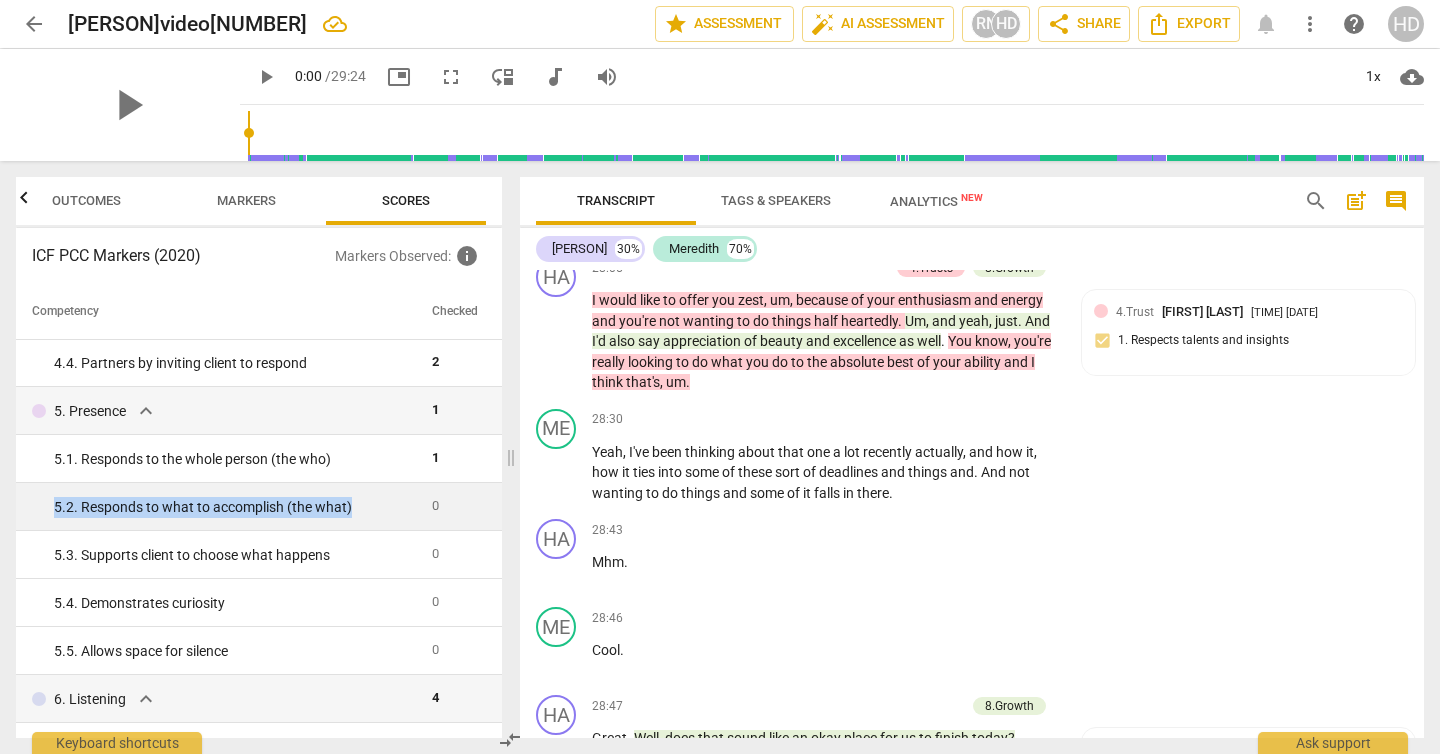 copy on "5. 2. Responds to what to accomplish (the what)" 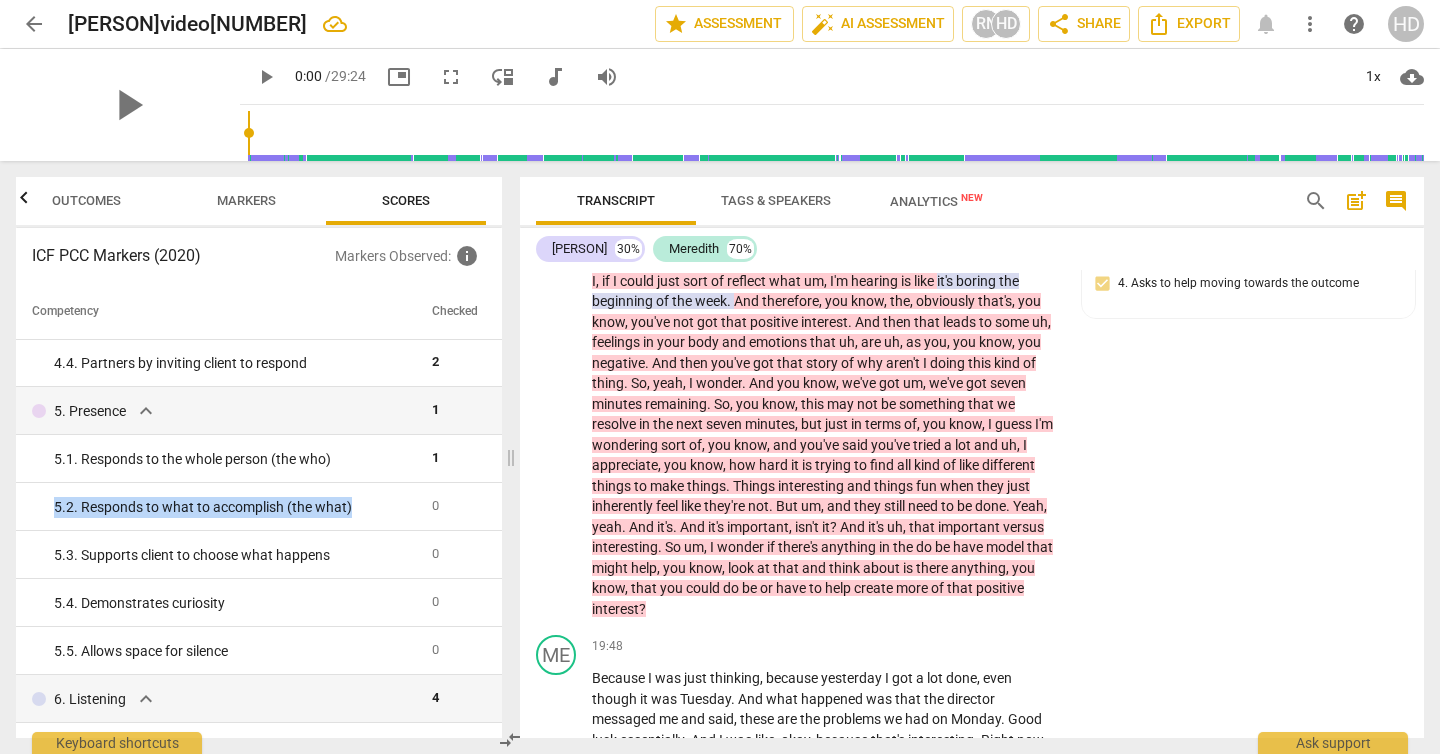 scroll, scrollTop: 7430, scrollLeft: 0, axis: vertical 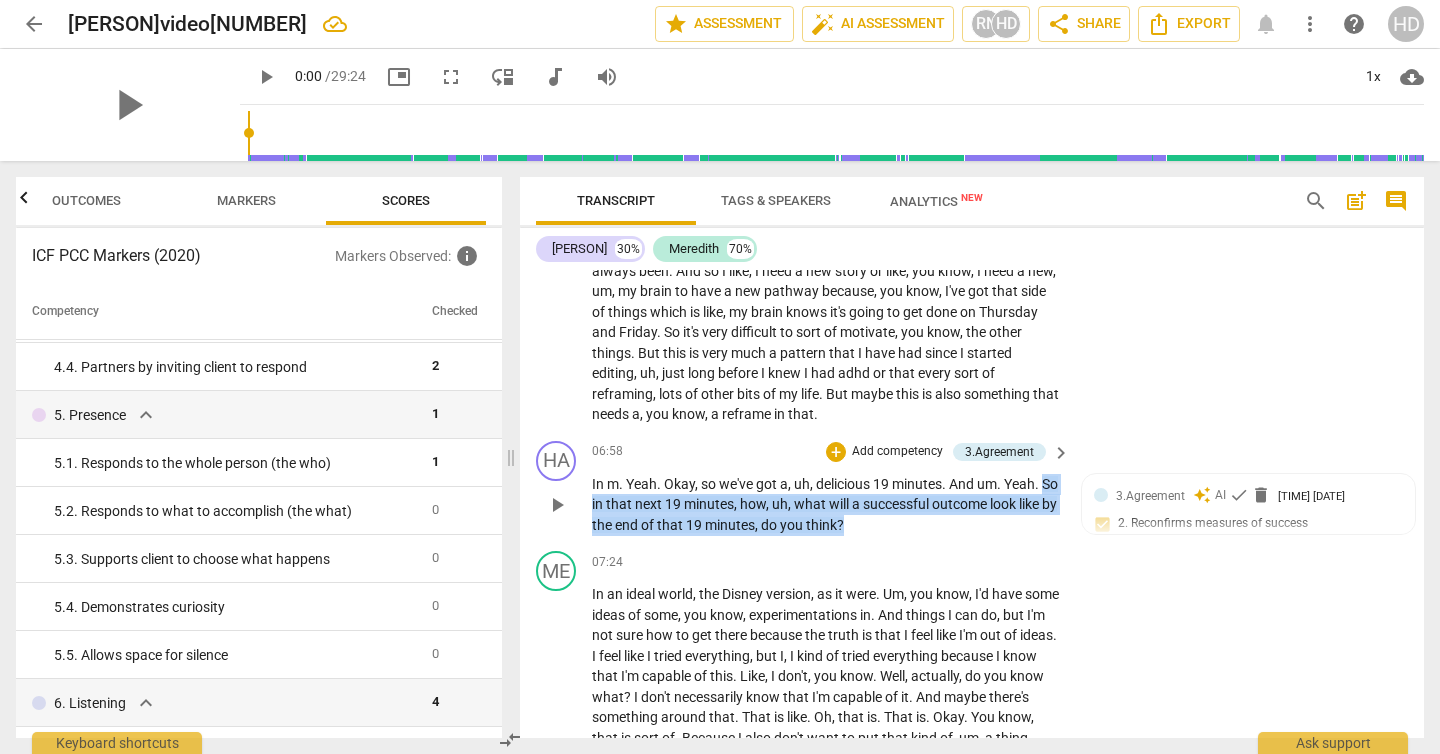 drag, startPoint x: 906, startPoint y: 528, endPoint x: 580, endPoint y: 506, distance: 326.7415 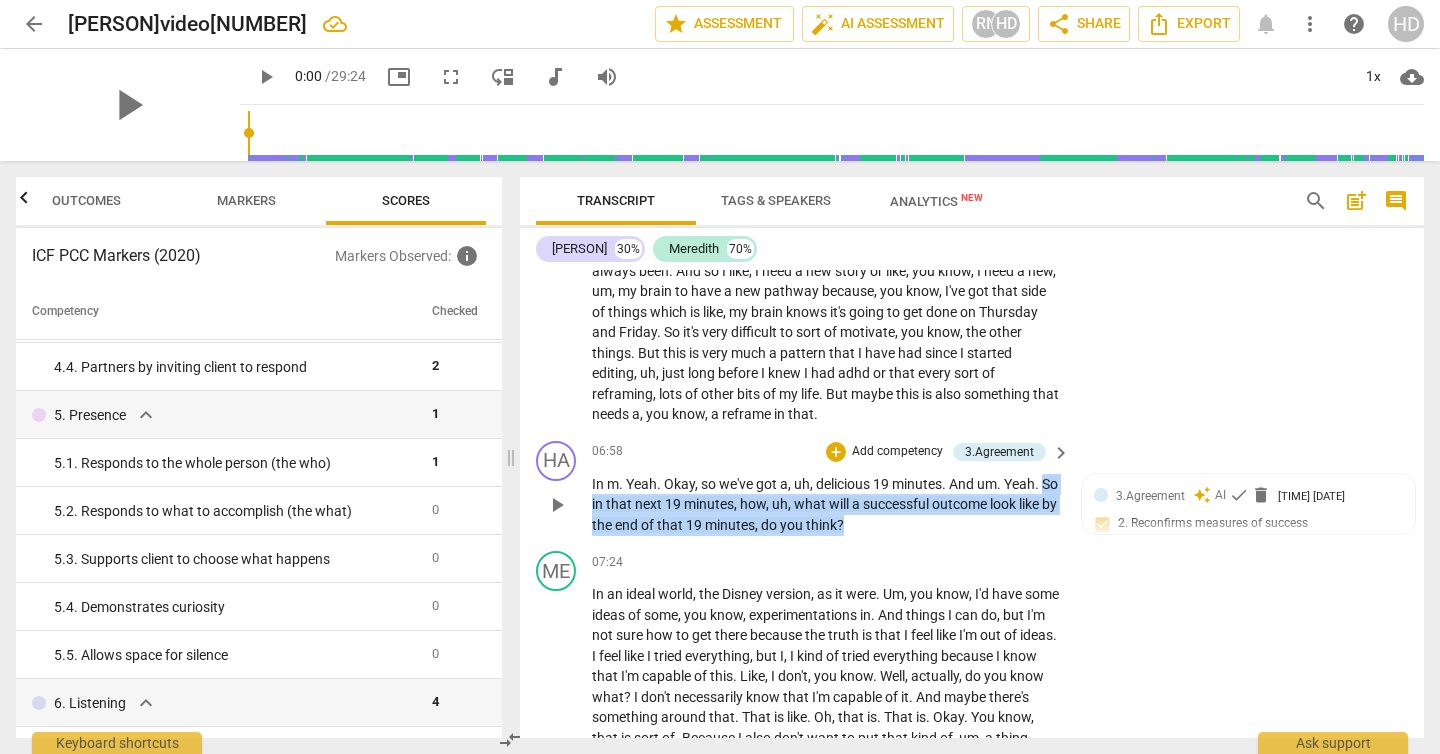 click on "HA play_arrow pause [TIME] + Add competency [NUMBER].Agreement keyboard_arrow_right In   m .   Yeah .   Okay ,   so   we've   got   a ,   uh ,   delicious   19   minutes .   And   um .   Yeah .   So   in   that   next   19   minutes ,   how ,   uh ,   what   will   a   successful   outcome   look   like   by   the   end   of   that   19   minutes ,   do   you   think ? [NUMBER].Agreement auto_awesome AI check delete [TIME] [DATE] [NUMBER]. Reconfirms measures of success" at bounding box center (972, 488) 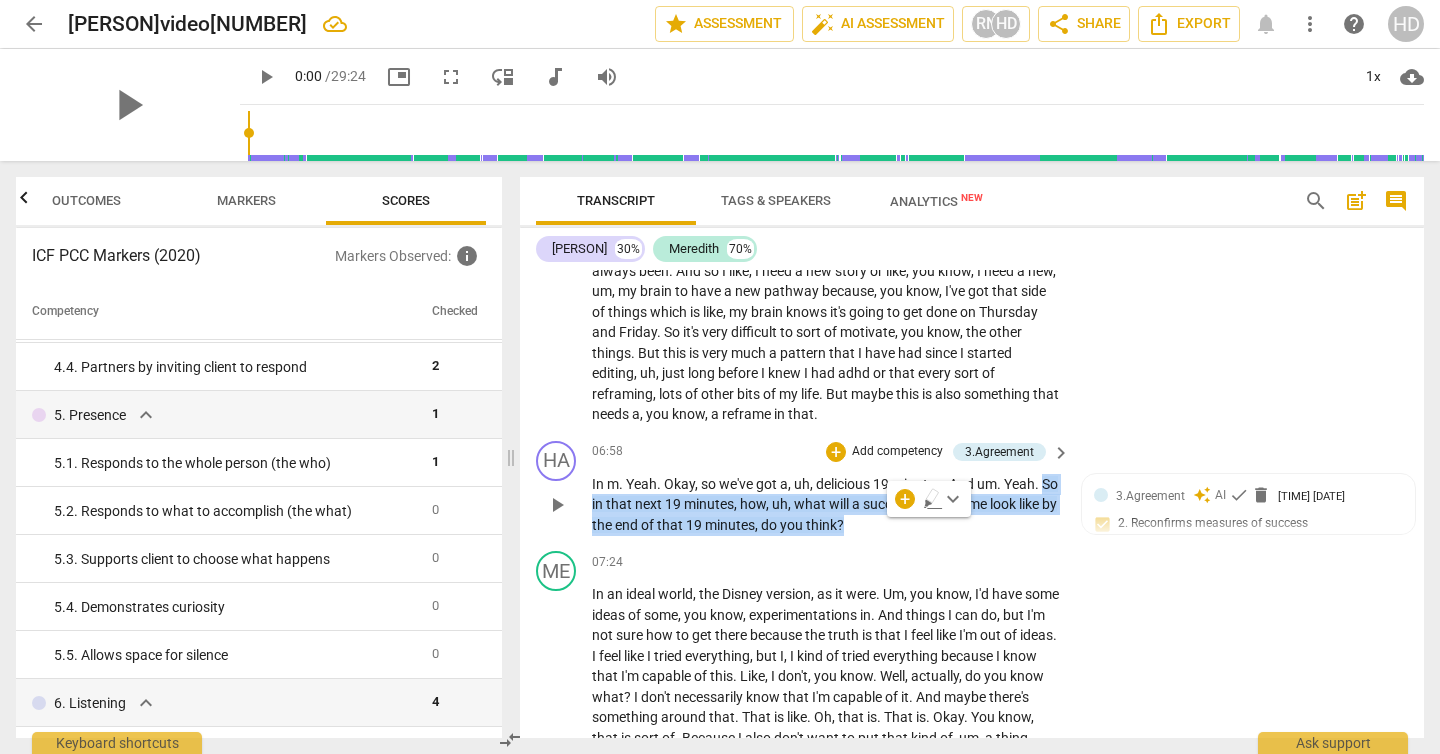 click on "Add competency" at bounding box center [897, 452] 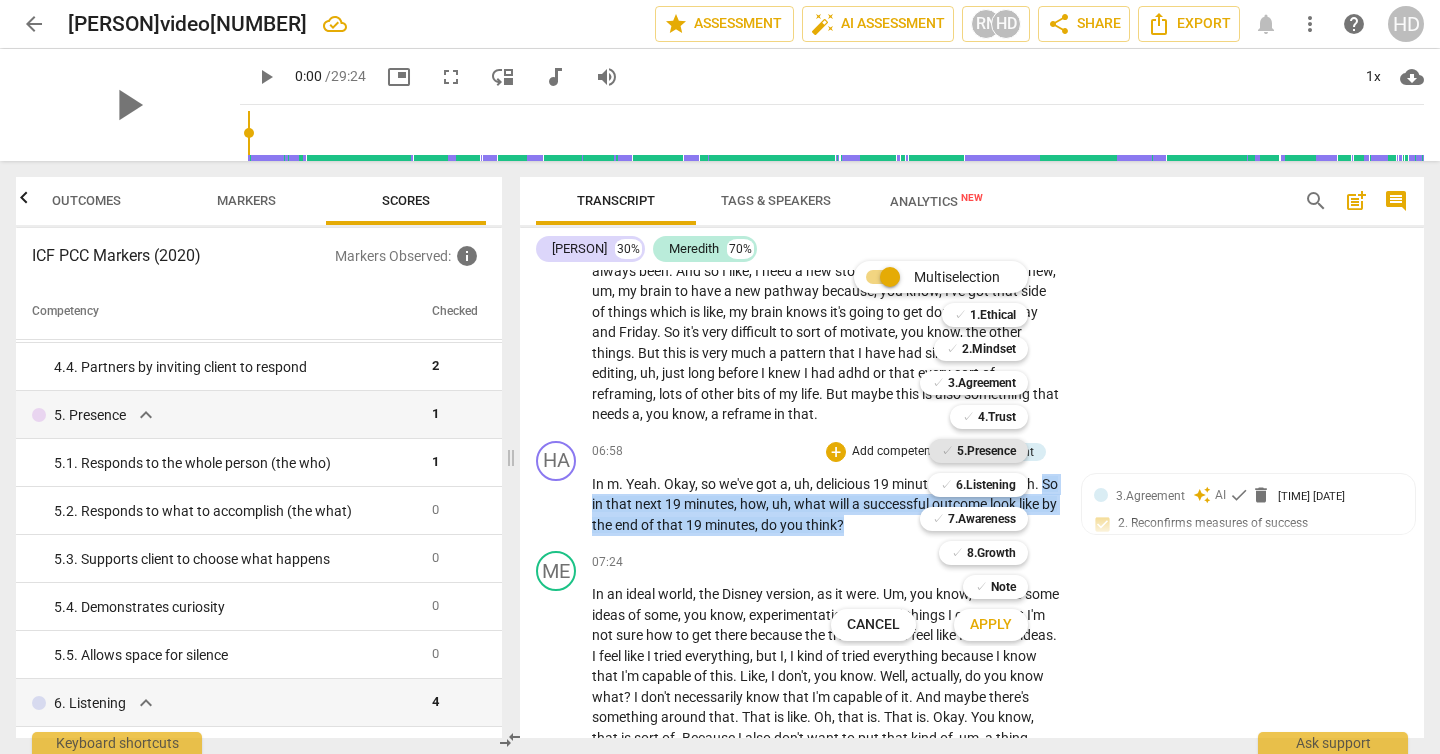 click on "5.Presence" at bounding box center [986, 451] 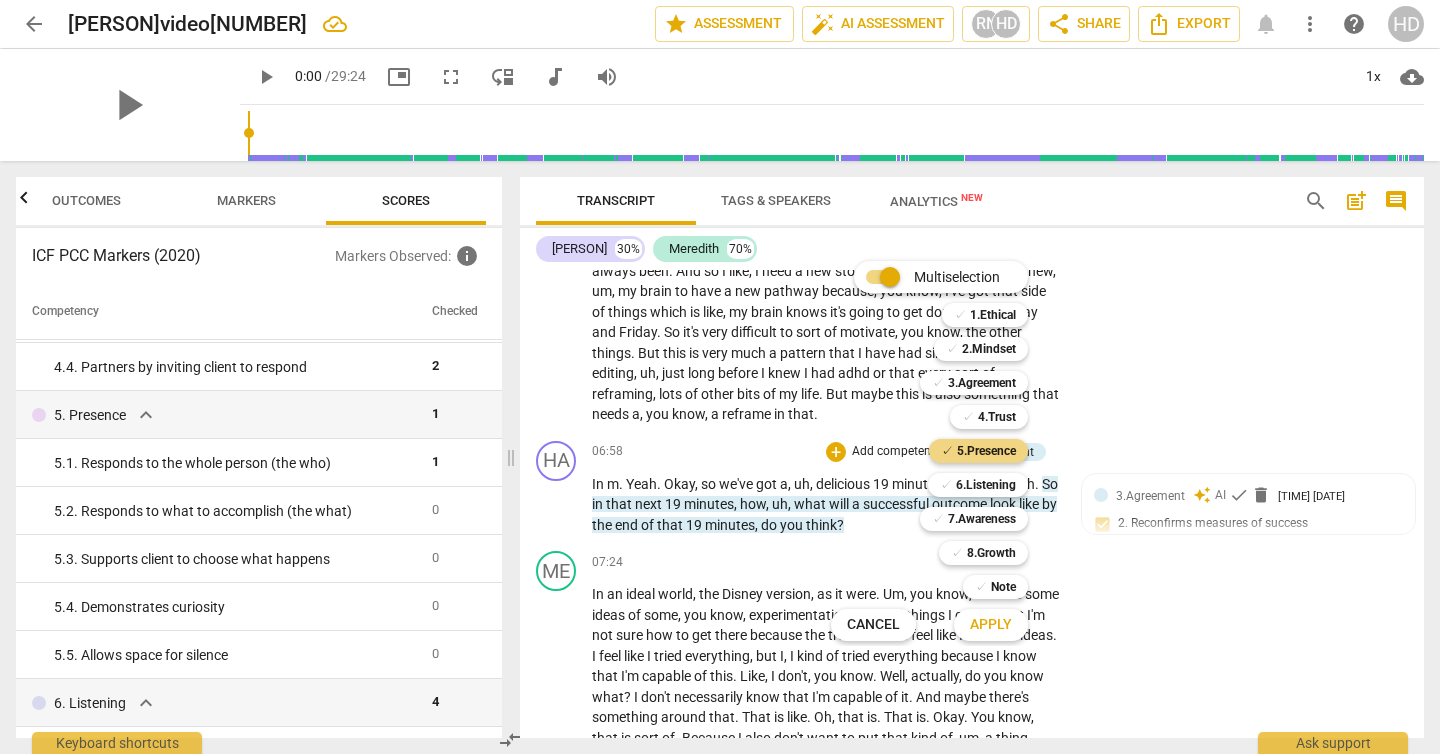 click on "Apply" at bounding box center (991, 625) 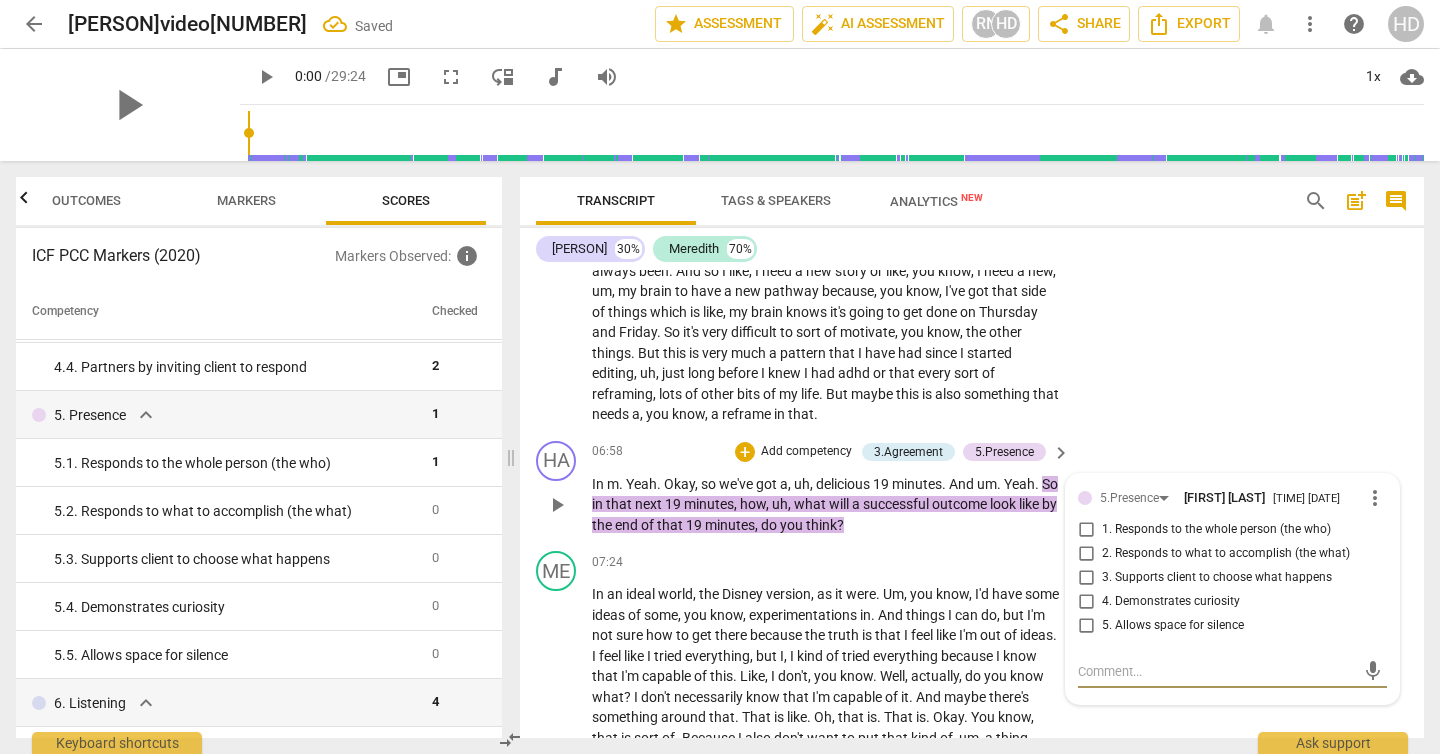 click on "2. Responds to what to accomplish (the what)" at bounding box center [1226, 554] 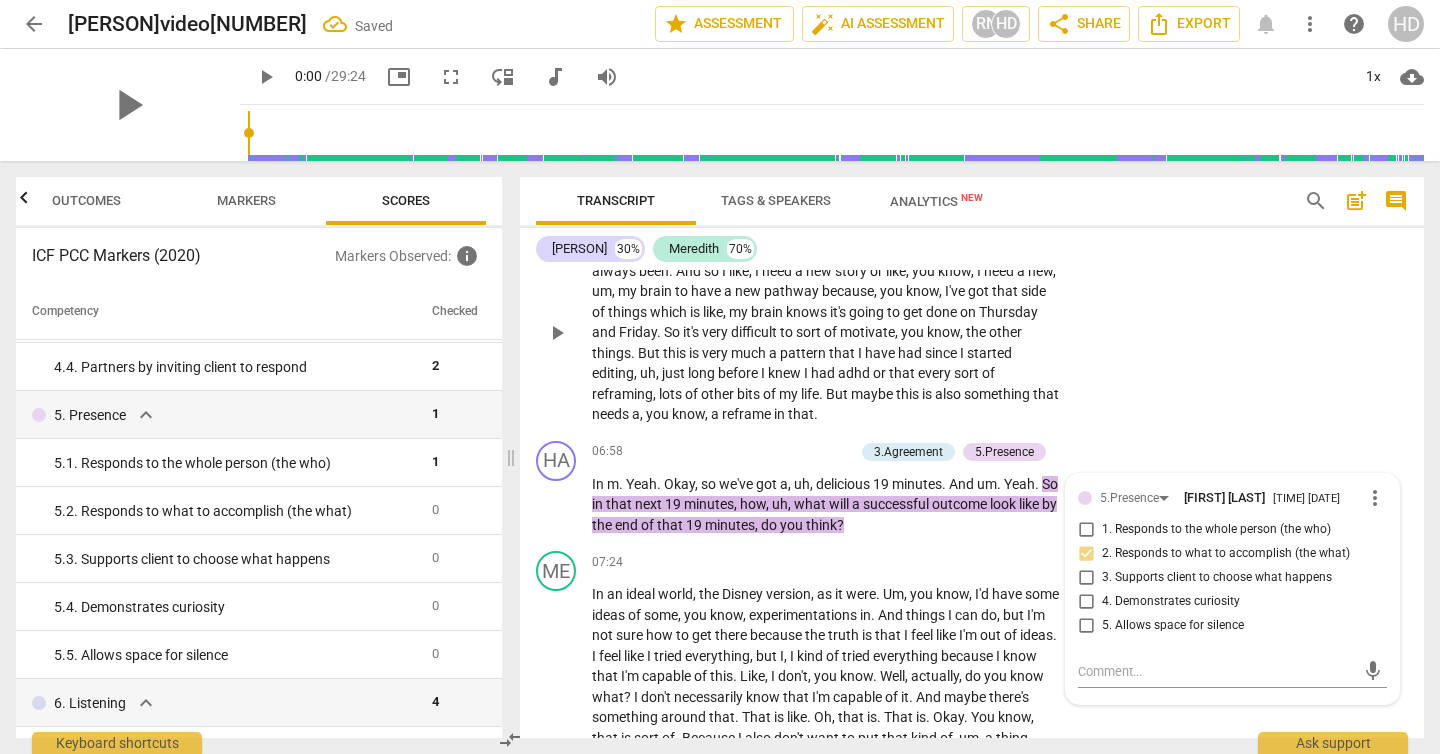 click on "ME play_arrow pause [TIME] + Add competency keyboard_arrow_right Because   I've   started   to   wonder   recently   how   much   of   this   is .   It's   just   how   it's   always   been .   And   so   I   like ,   I   need   a   new   story   or   like ,   you   know ,   I   need   a   new ,   um ,   my   brain   to   have   a   new   pathway   because ,   you   know ,   I've   got   that   side   of   things   which   is   like ,   my   brain   knows   it's   going   to   get   done   on   Thursday   and   Friday .   So   it's   very   difficult   to   sort   of   motivate ,   you   know ,   the   other   things .   But   this   is   very   much   a   pattern   that   I   have   had   since   I   started   editing ,   uh ,   just   long   before   I   knew   I   had   adhd   or   that   every   sort   of   reframing ,   lots   of   other   bits   of   my   life .   But   maybe   this   is   also   something   that   needs   a ,   you   know ,   a   reframe   in   that ." at bounding box center [972, 316] 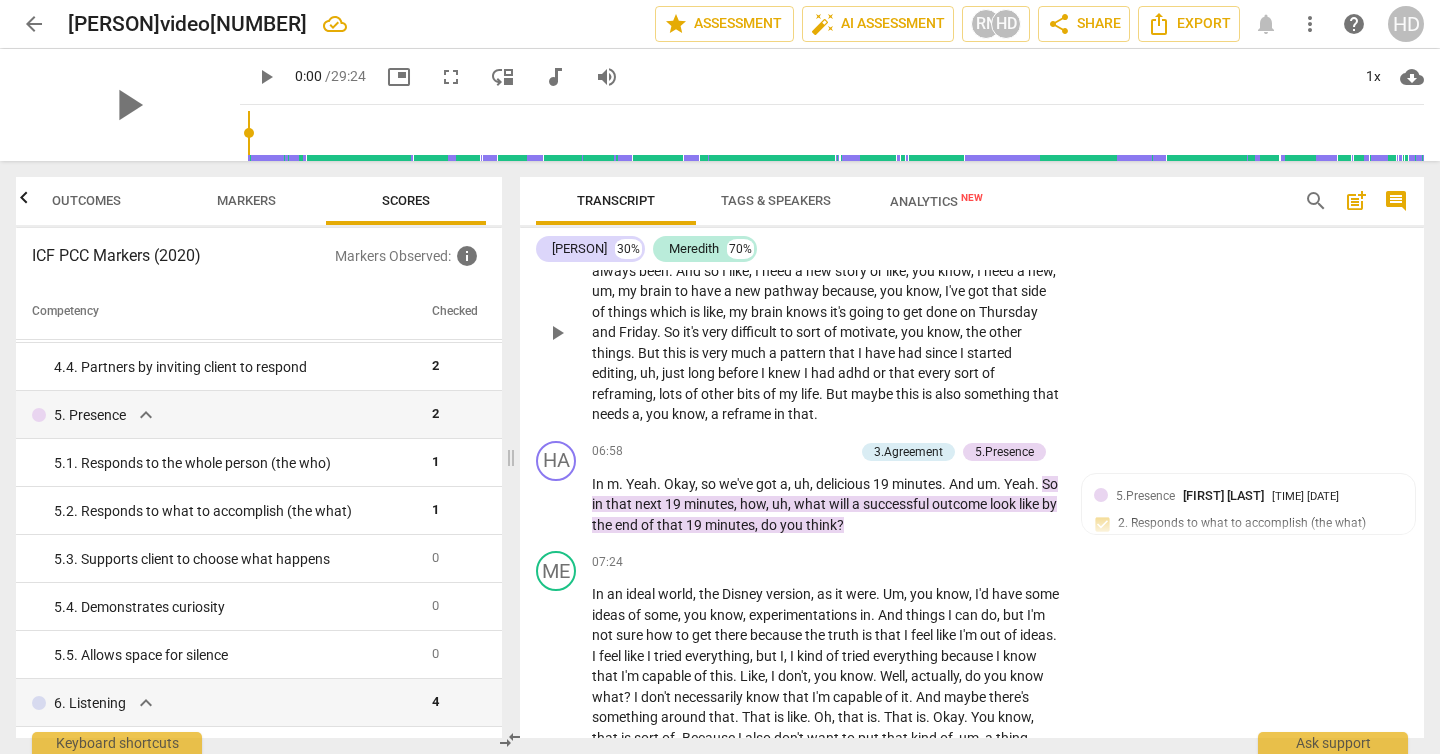 scroll, scrollTop: 4398, scrollLeft: 0, axis: vertical 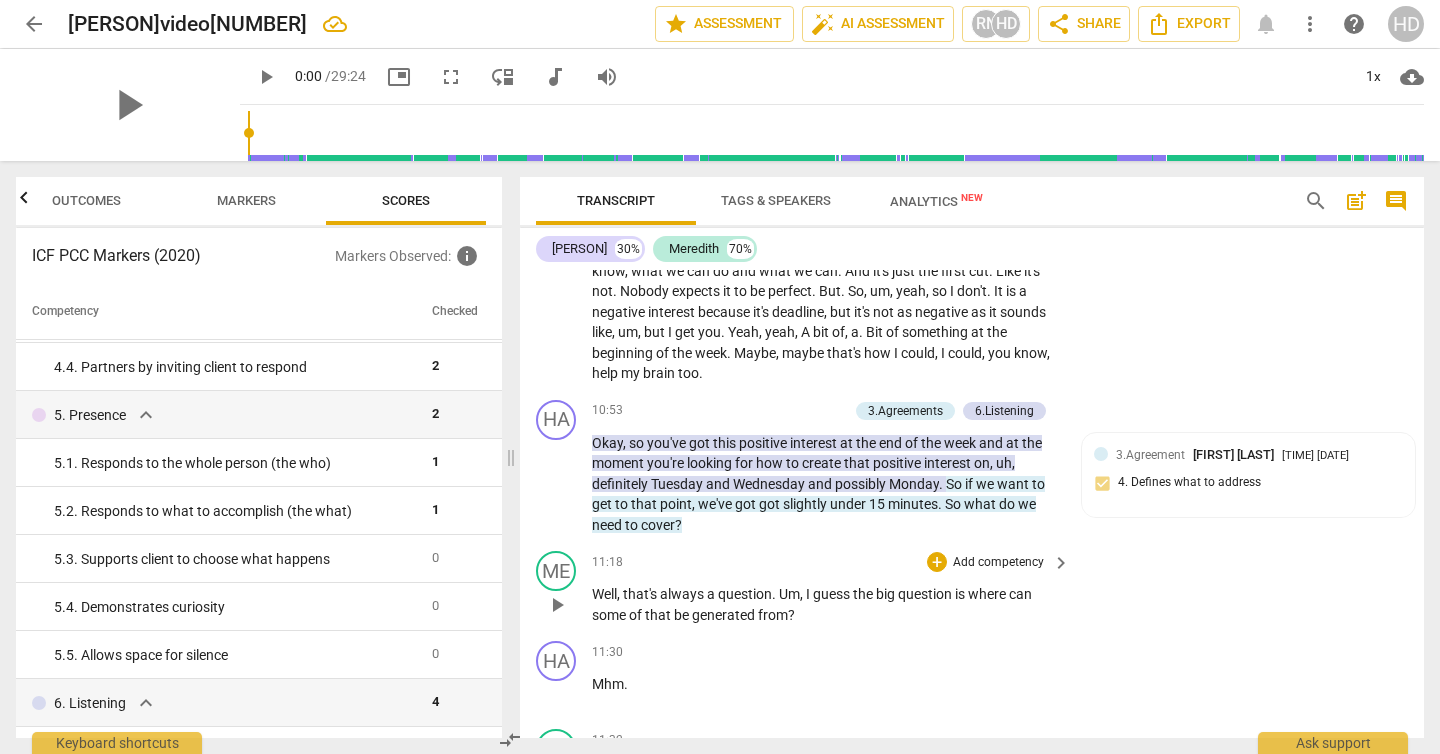 click on "11:18 + Add competency keyboard_arrow_right" at bounding box center [832, 562] 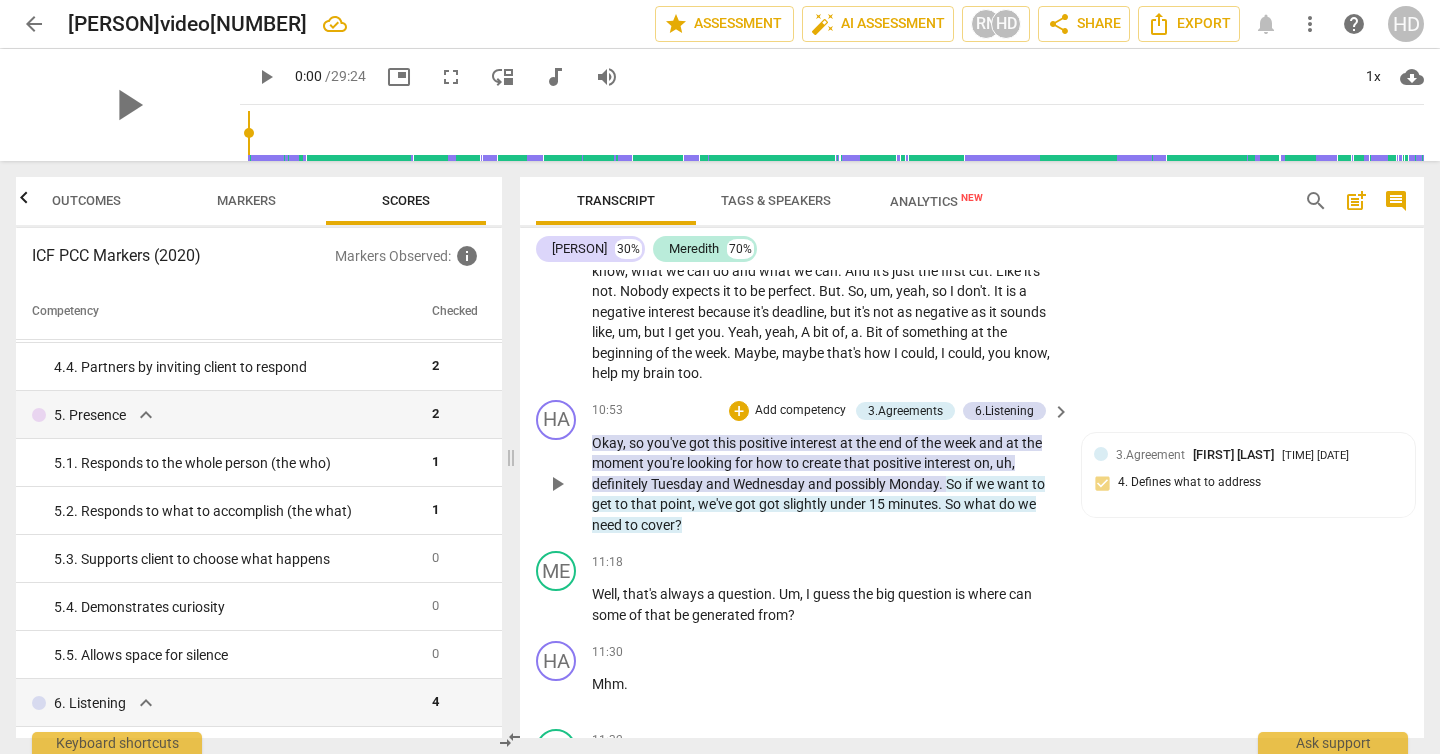 drag, startPoint x: 586, startPoint y: 460, endPoint x: 945, endPoint y: 499, distance: 361.11218 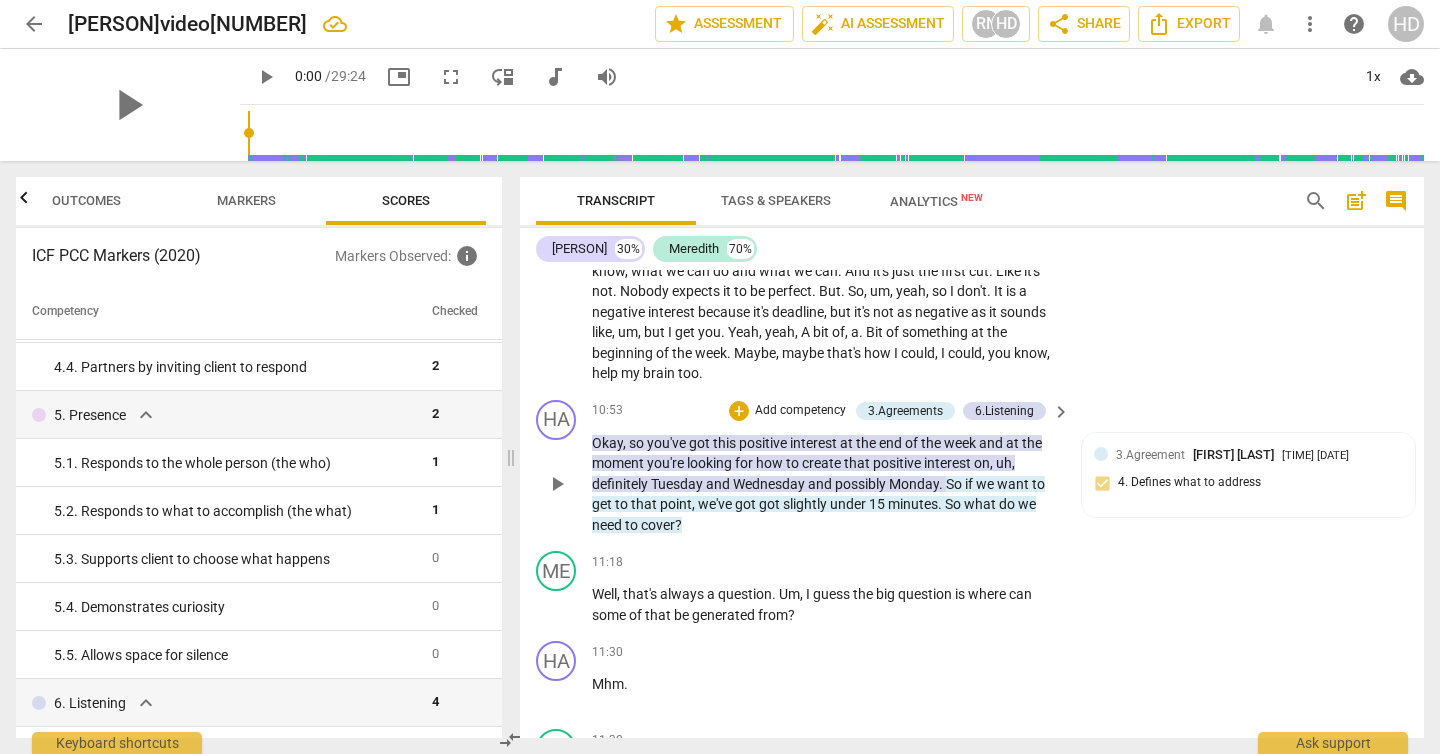 click on "HA play_arrow pause [TIME] + Add competency 3.Agreements 6.Listening keyboard_arrow_right Okay , so you've got this positive interest at the end of the week and at the moment you're looking for how to create that positive interest on , uh , definitely Tuesday and Wednesday and possibly Monday . So if we want to get to that point , we've got got slightly under 15 minutes . So what do we need to cover ? 3.Agreement [PERSON] [TIME] [DATE] 4. Defines what to address" at bounding box center [972, 468] 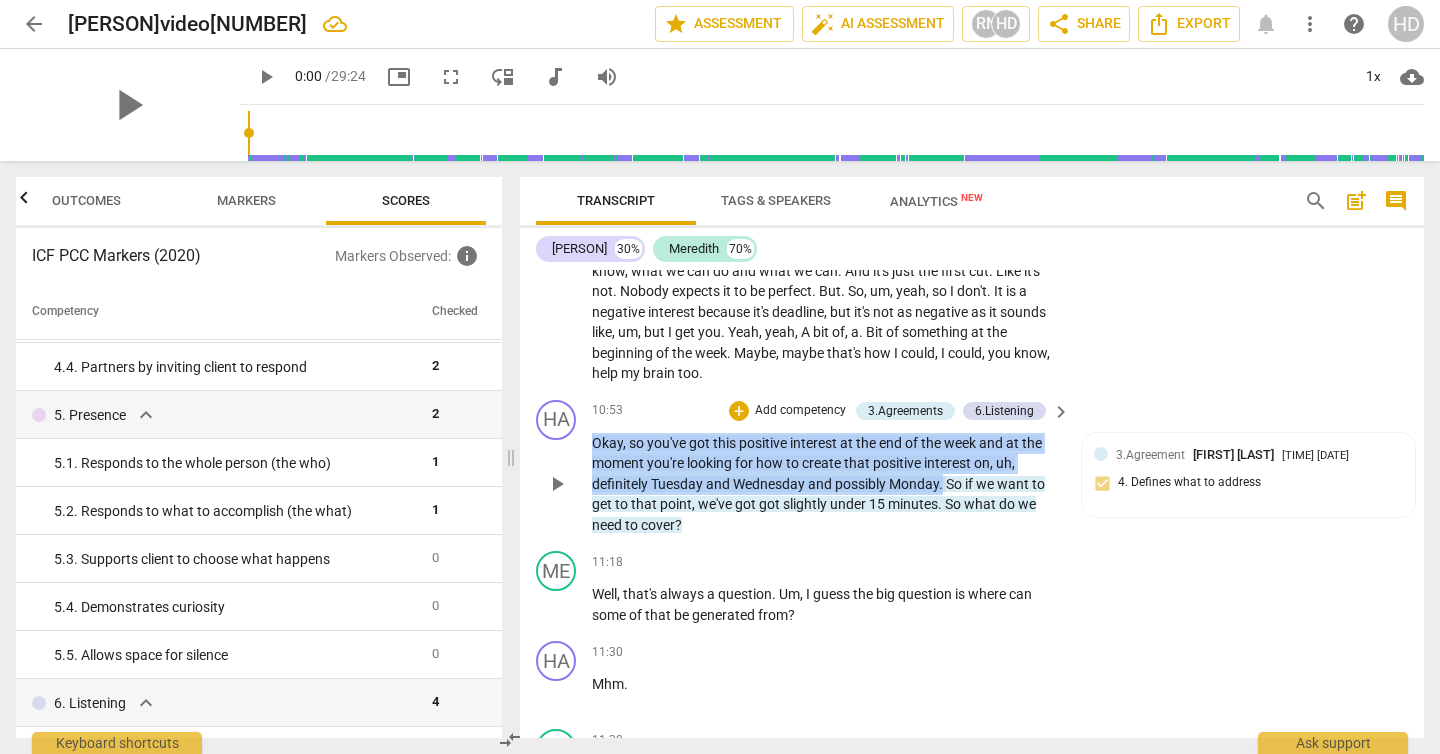 drag, startPoint x: 945, startPoint y: 499, endPoint x: 592, endPoint y: 456, distance: 355.60934 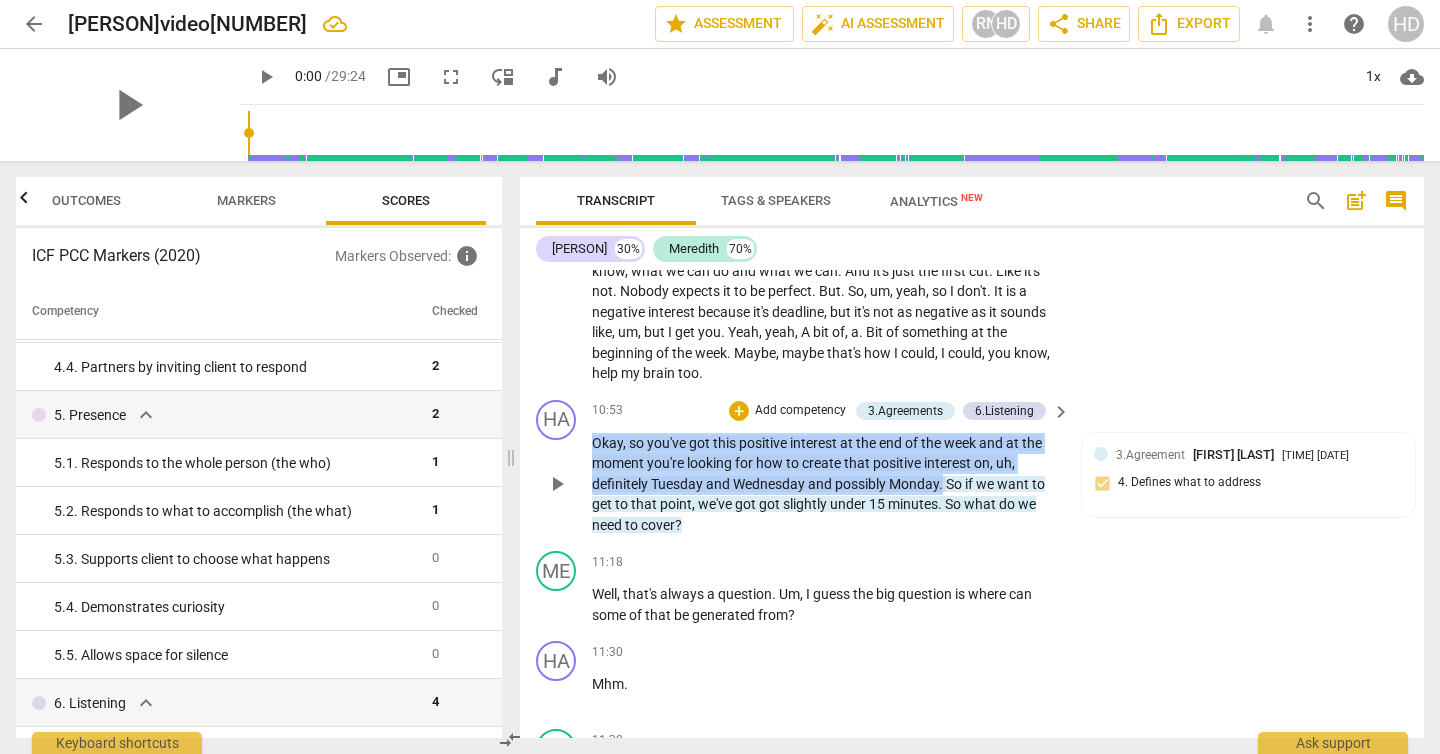 click on "Okay ,   so   you've   got   this   positive   interest   at   the   end   of   the   week   and   at   the   moment   you're   looking   for   how   to   create   that   positive   interest   on ,   uh ,   definitely   Tuesday   and   Wednesday   and   possibly   Monday .   So   if   we   want   to   get   to   that   point ,   we've   got   got   slightly   under   15   minutes .   So   what   do   we   need   to   cover ?" at bounding box center [826, 484] 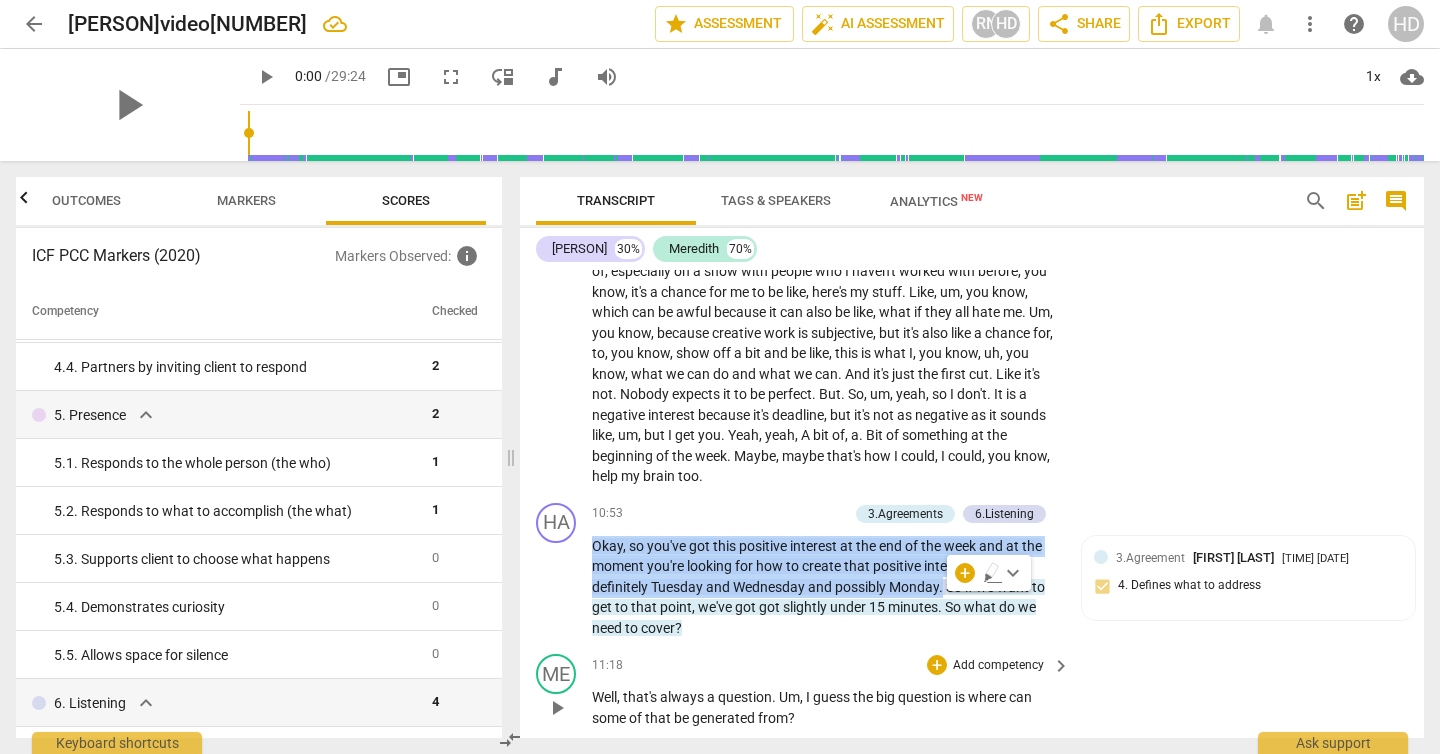 scroll, scrollTop: 4285, scrollLeft: 0, axis: vertical 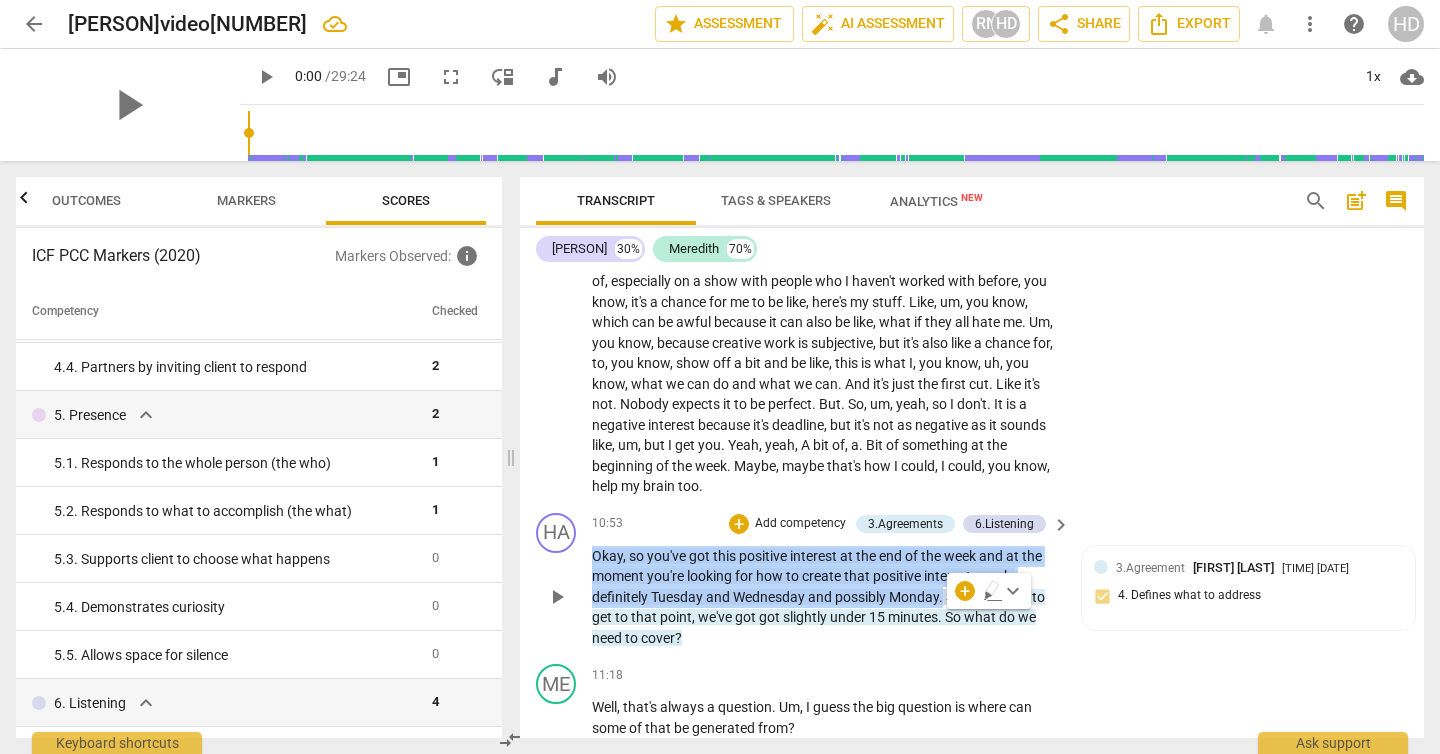 click on "Add competency" at bounding box center (800, 524) 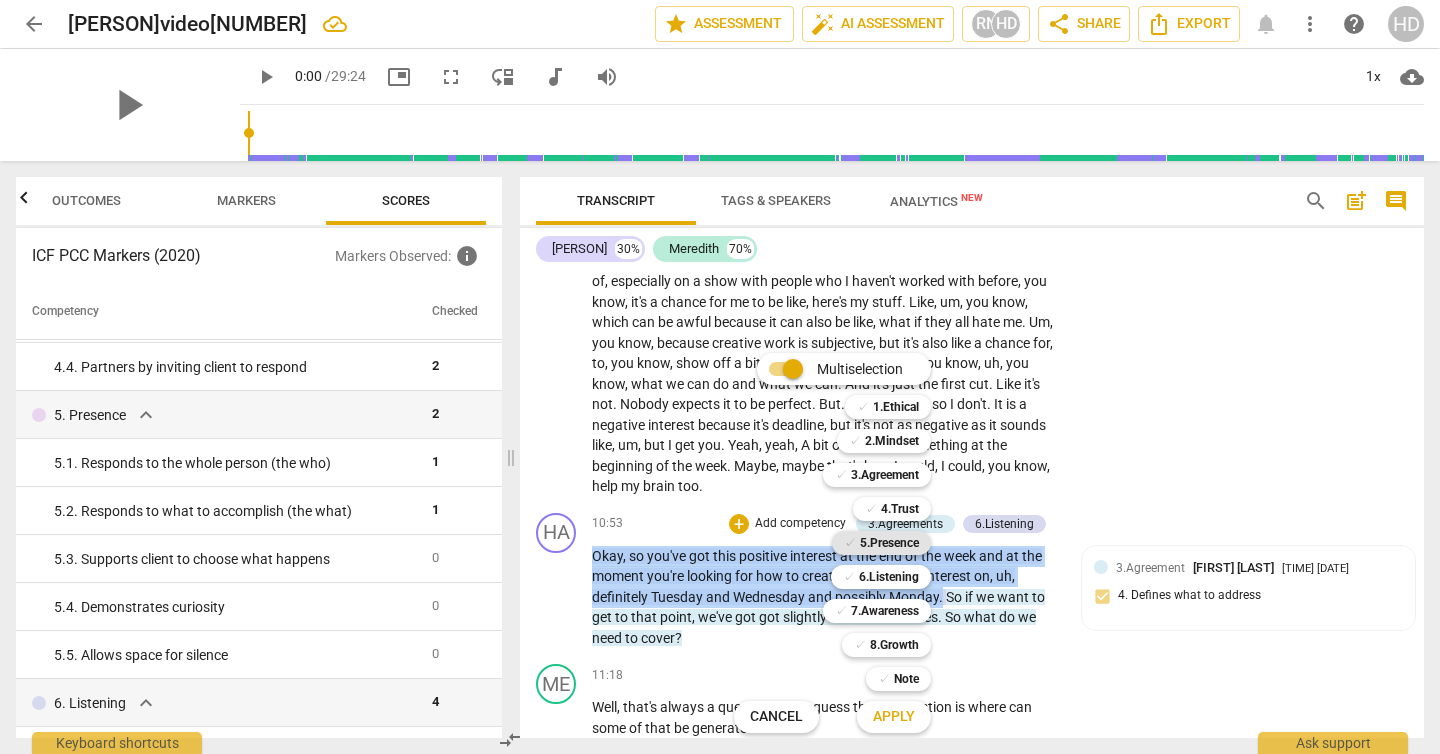 click on "5.Presence" at bounding box center (889, 543) 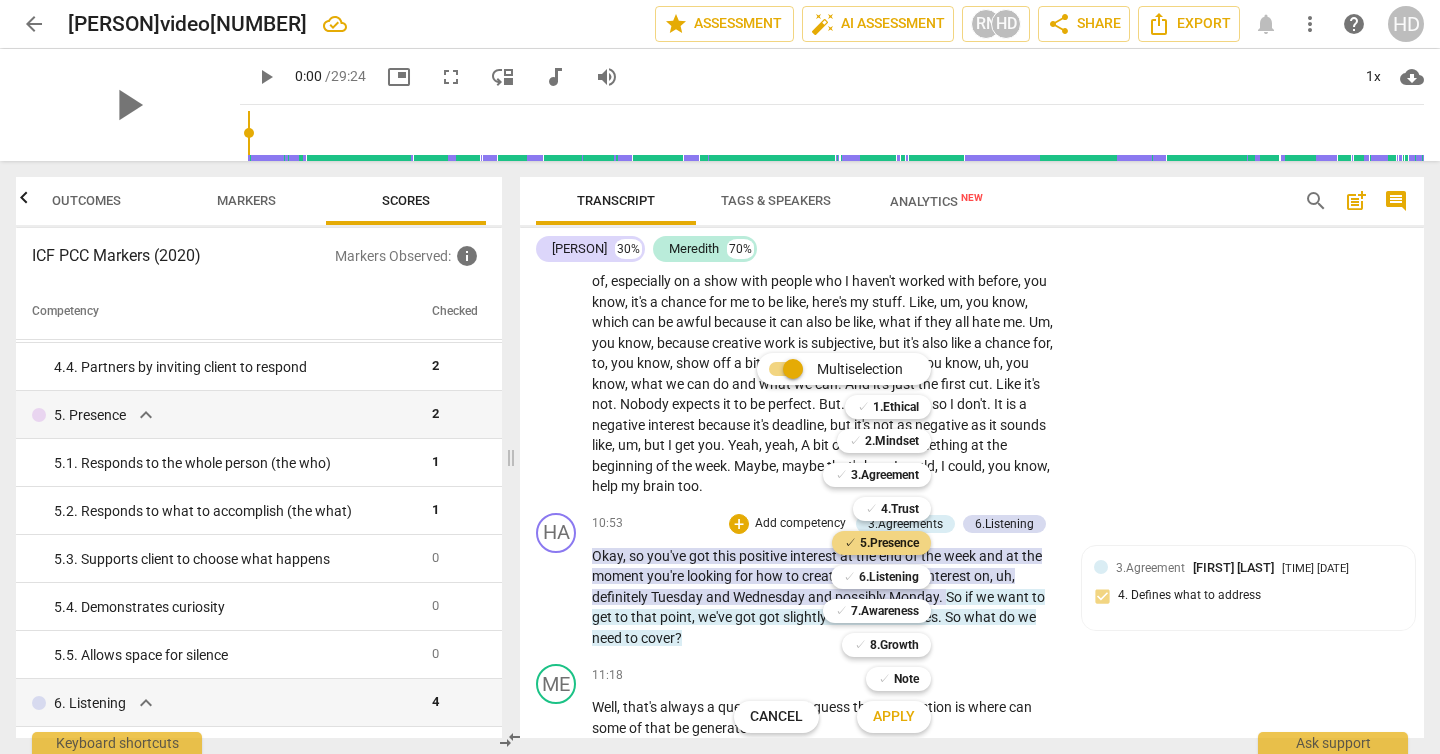 click on "Apply" at bounding box center (894, 717) 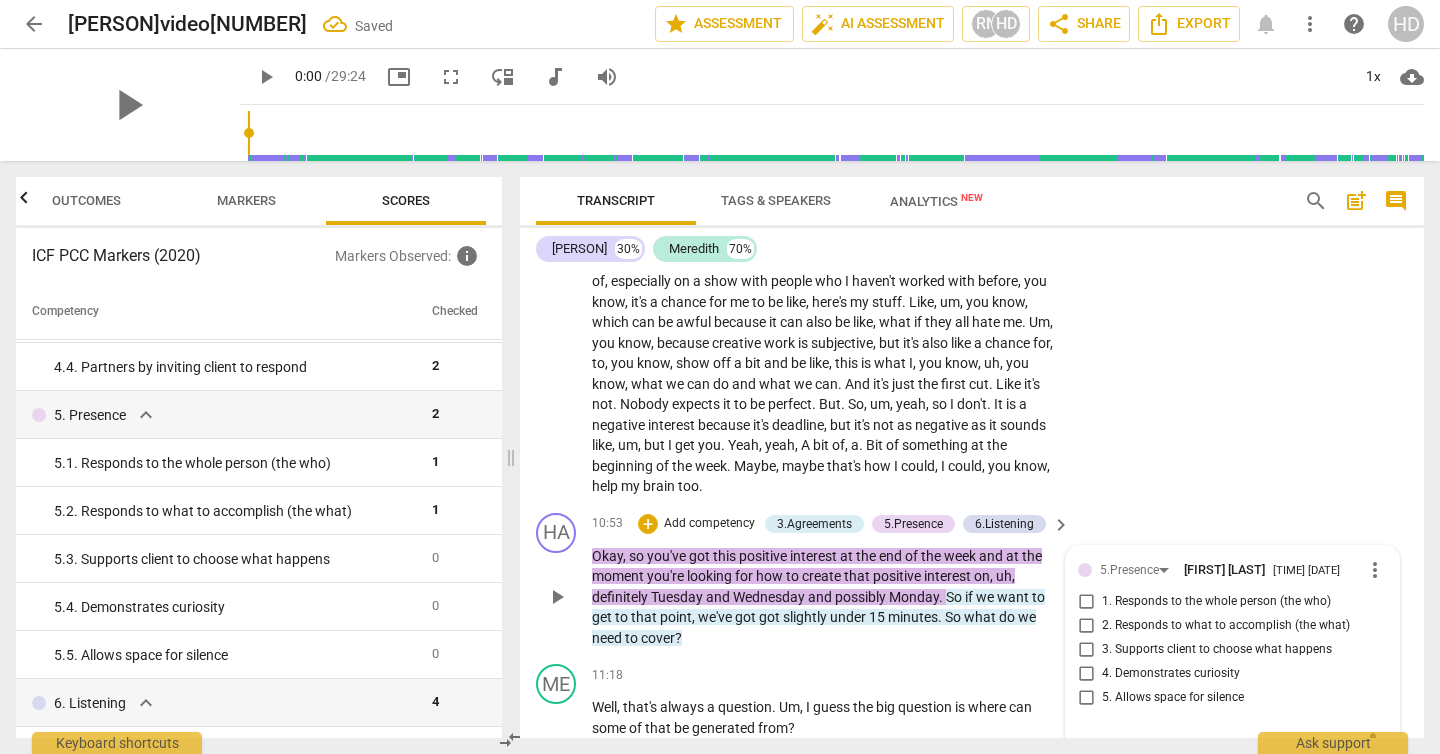scroll, scrollTop: 4552, scrollLeft: 0, axis: vertical 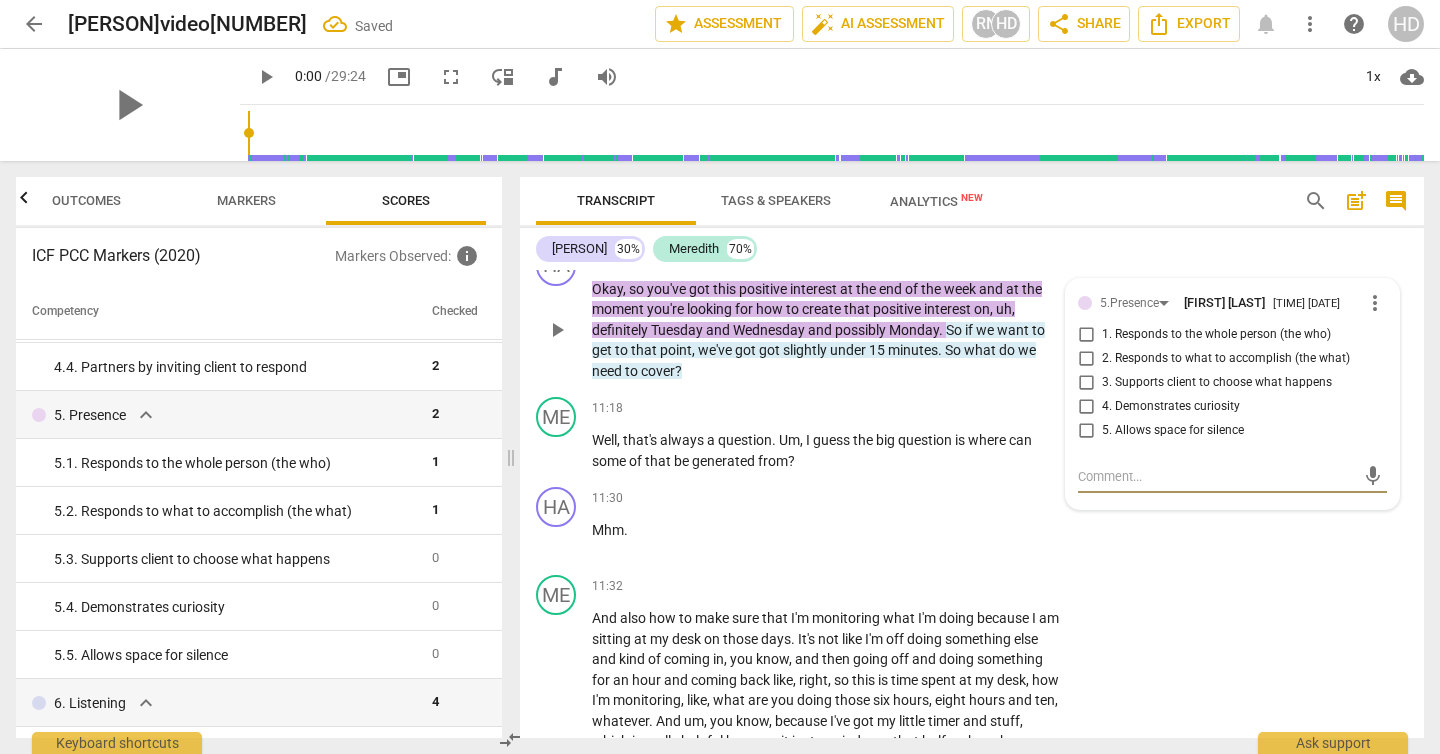 click on "2. Responds to what to accomplish (the what)" at bounding box center (1226, 359) 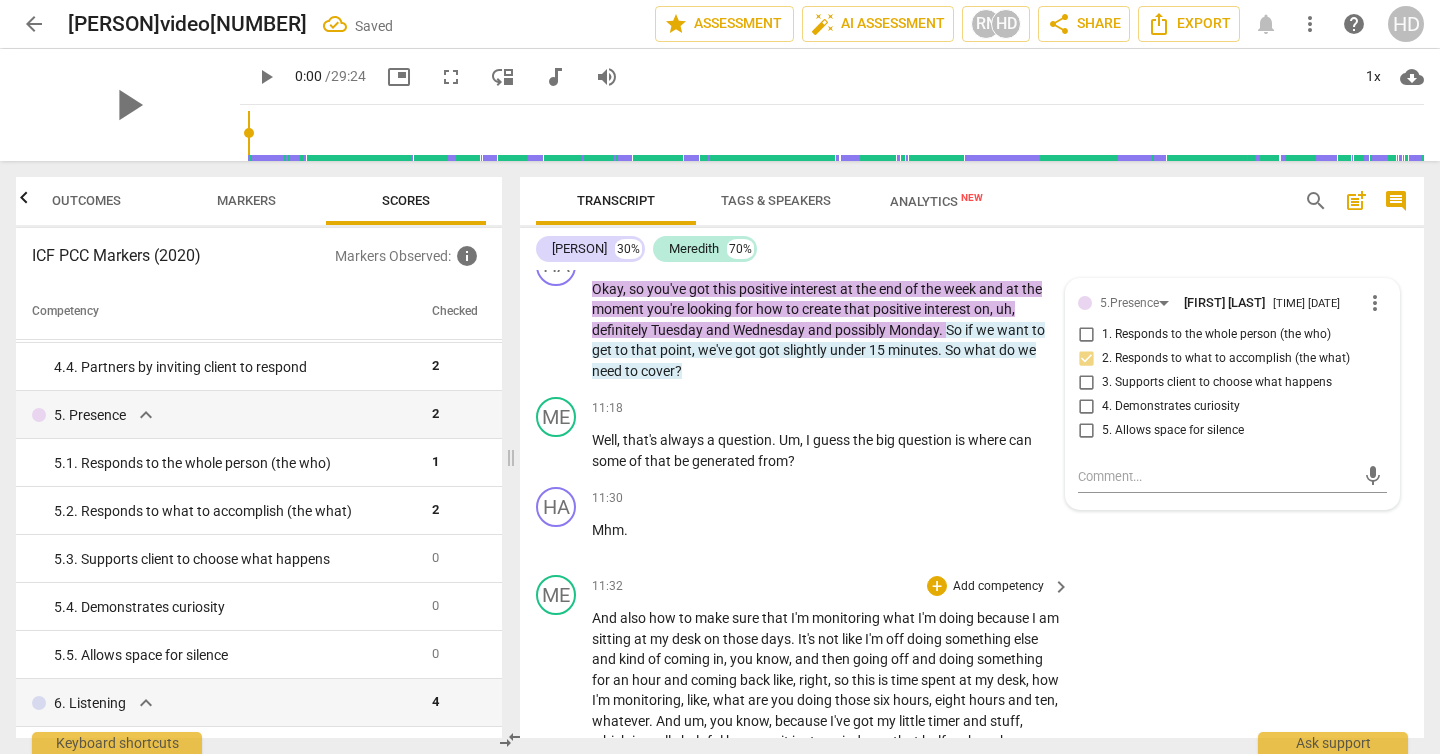 click on "ME play_arrow pause [TIME] + Add competency keyboard_arrow_right And   also   how   to   make   sure   that   I'm   monitoring   what   I'm   doing   because   I   am   sitting   at   my   desk   on   those   days .   It's   not   like   I'm   off   doing   something   else   and   kind   of   coming   in ,   you   know ,   and   then   going   off   and   doing   something   for   an   hour   and   coming   back   like ,   right ,   so   this   is   time   spent   at   my   desk ,   how   I'm   monitoring ,   like ,   what   are   you   doing   those   six   hours ,   eight   hours   and   ten ,   whatever .   And   um ,   you   know ,   because   I've   got   my   little   timer   and   stuff ,   which   is   really   helpful   because   it   just   reminds   me   that   half   an   hour   has   passed .   Do   you   still   need   to   be   like ,   do   you   need   to ,   you   know ,   because   I'll   get ,   just   get   stuck   in   something   for   hours   and   it's .   And   it's   literally   ," at bounding box center (972, 817) 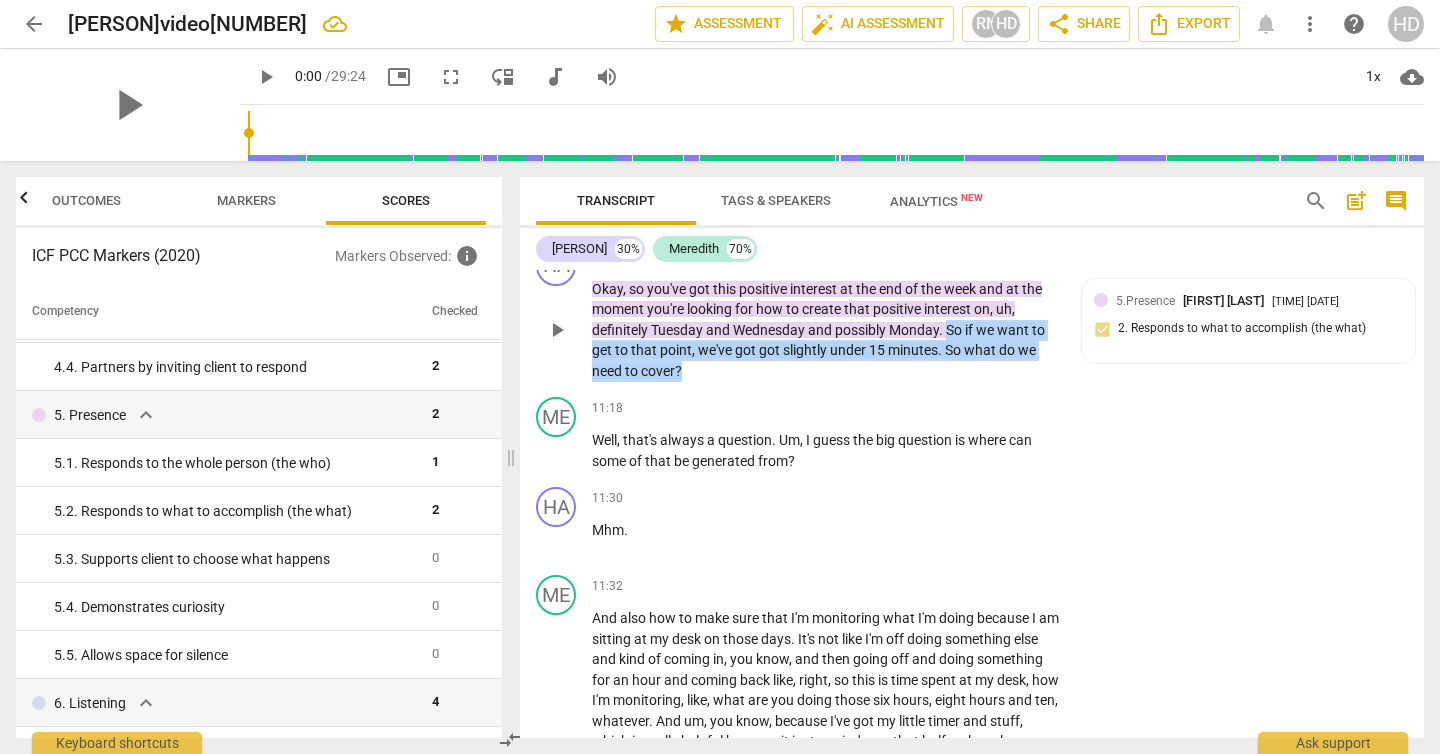 drag, startPoint x: 986, startPoint y: 388, endPoint x: 951, endPoint y: 344, distance: 56.22277 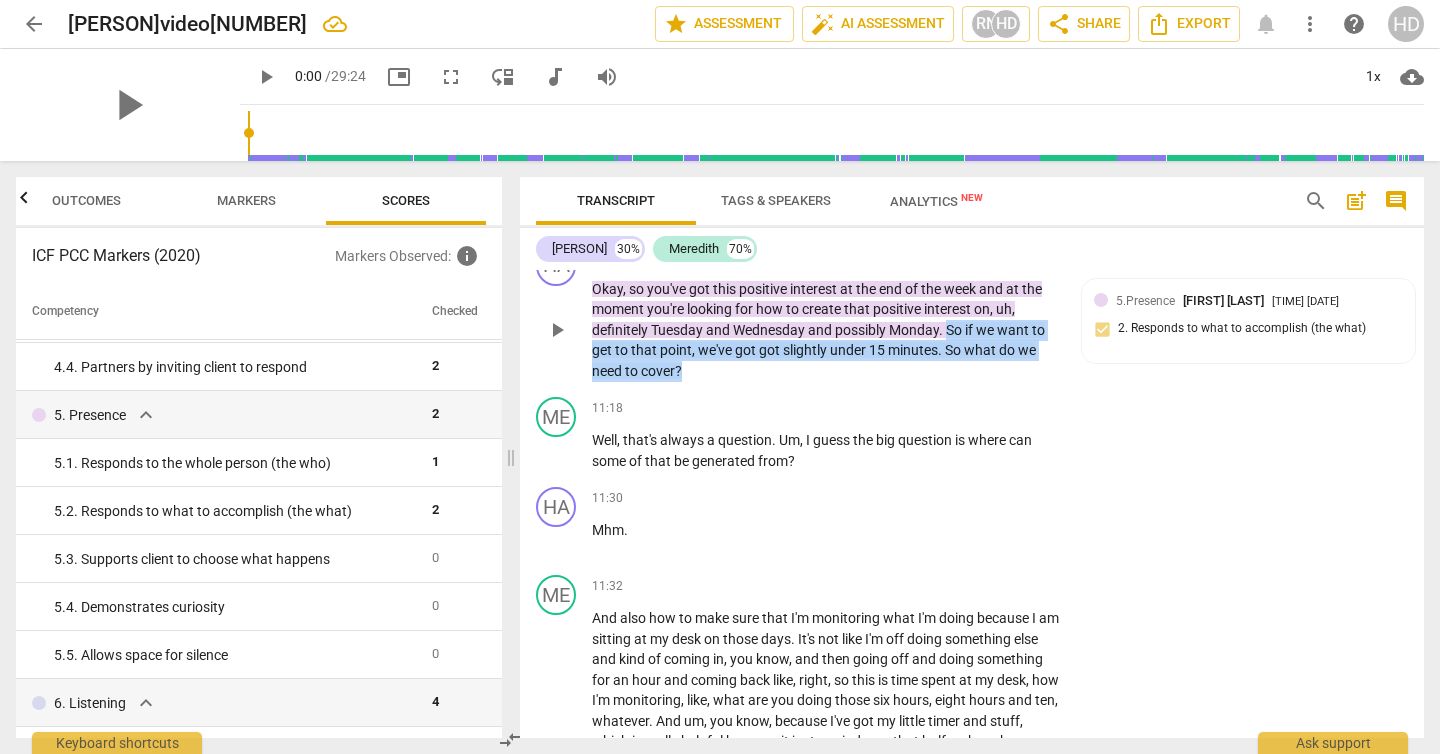 click on "Okay ,   so   you've   got   this   positive   interest   at   the   end   of   the   week   and   at   the   moment   you're   looking   for   how   to   create   that   positive   interest   on ,   uh ,   definitely   Tuesday   and   Wednesday   and   possibly   Monday .   So   if   we   want   to   get   to   that   point ,   we've   got   got   slightly   under   15   minutes .   So   what   do   we   need   to   cover ?" at bounding box center (826, 330) 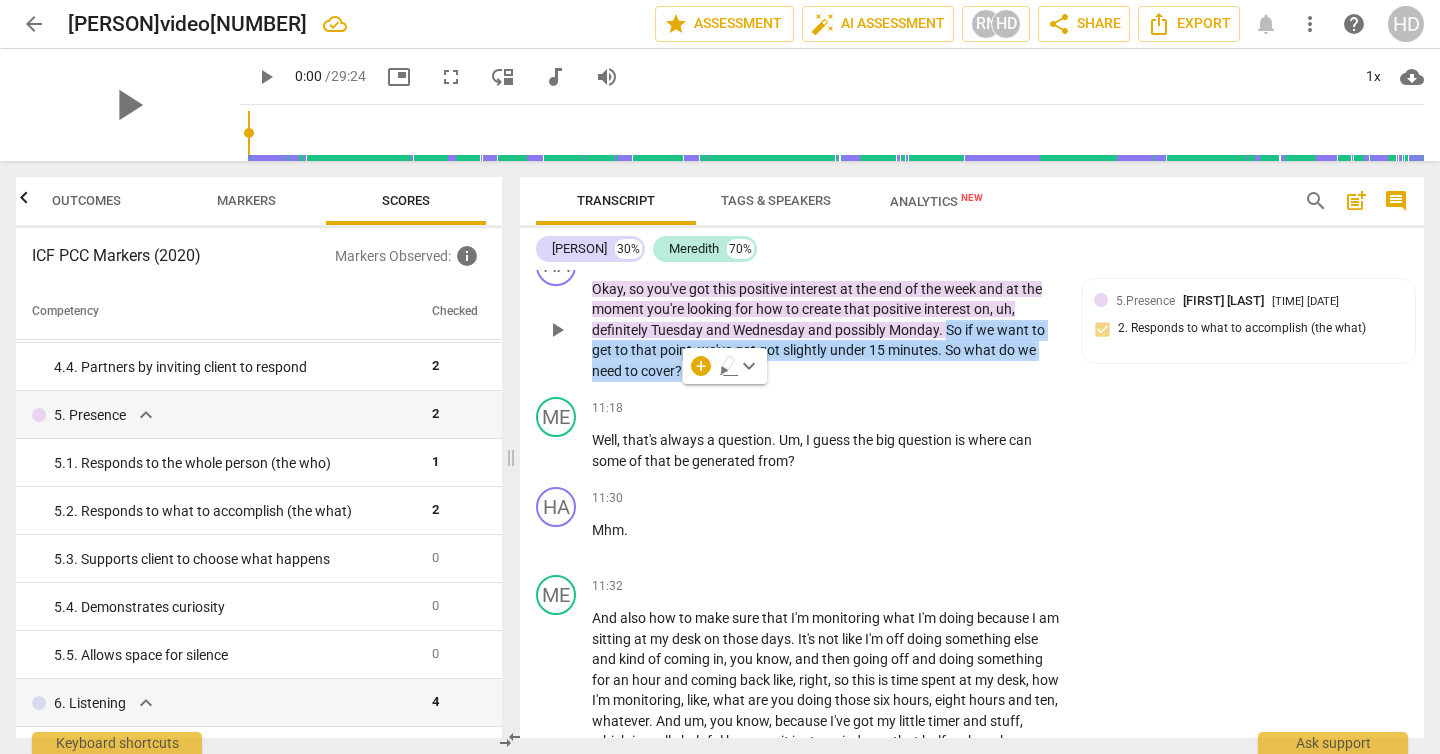 click on "Add competency" at bounding box center (709, 257) 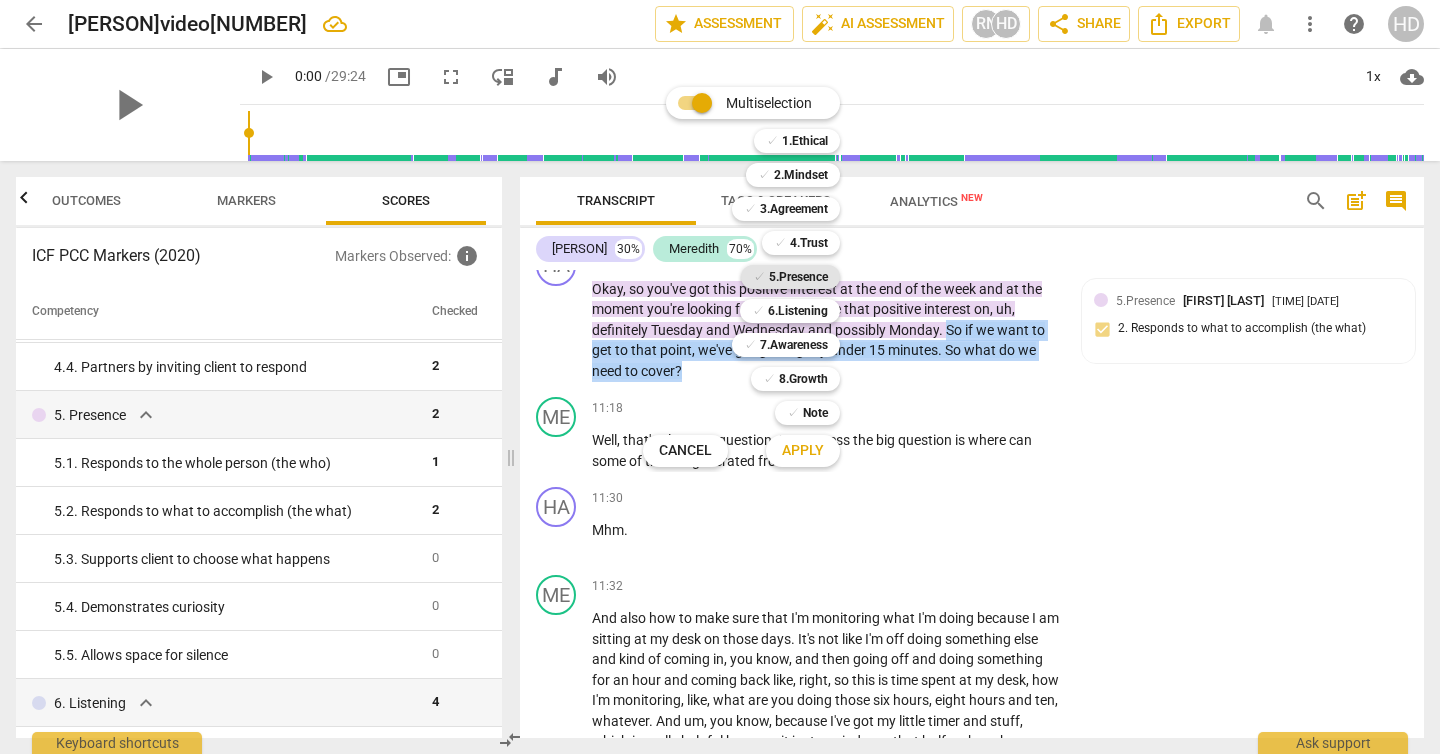 click on "5.Presence" at bounding box center (798, 277) 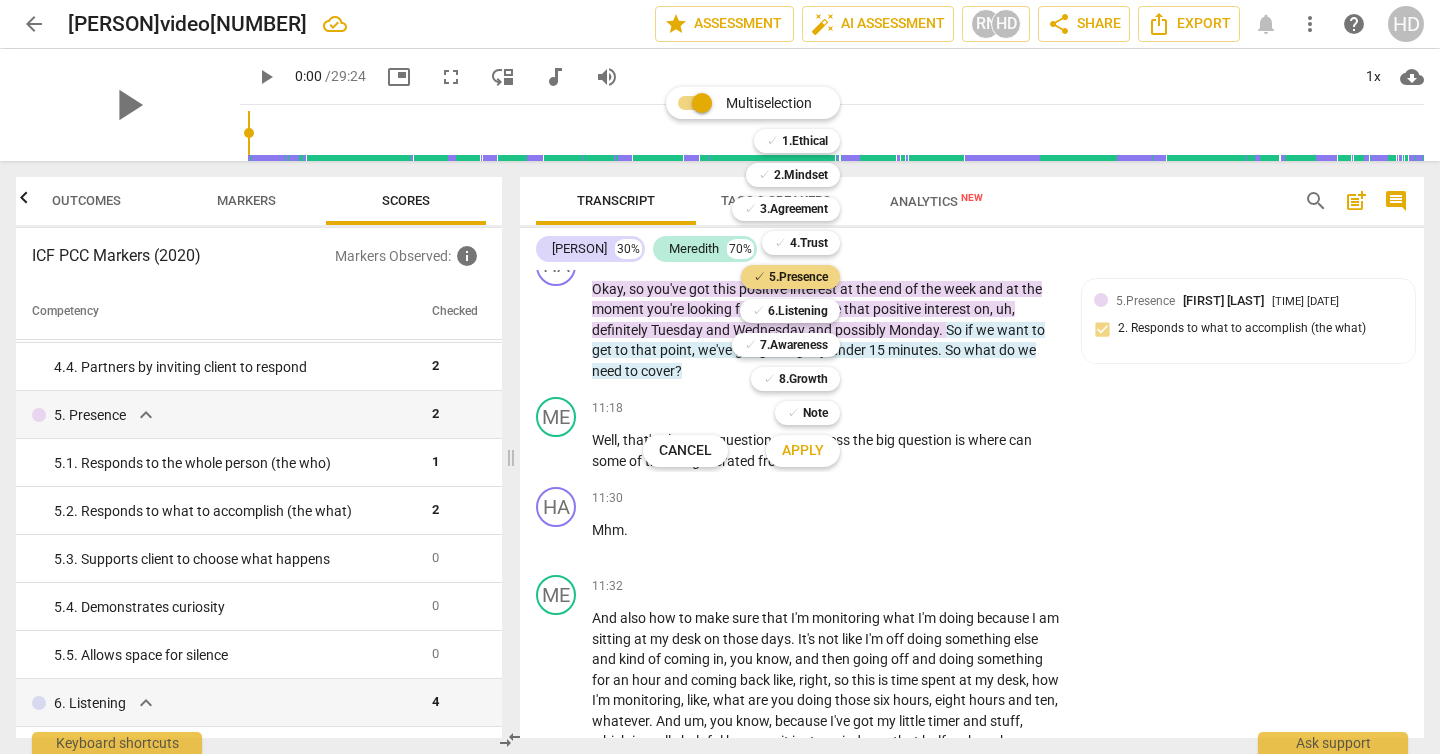 click on "Apply" at bounding box center (803, 451) 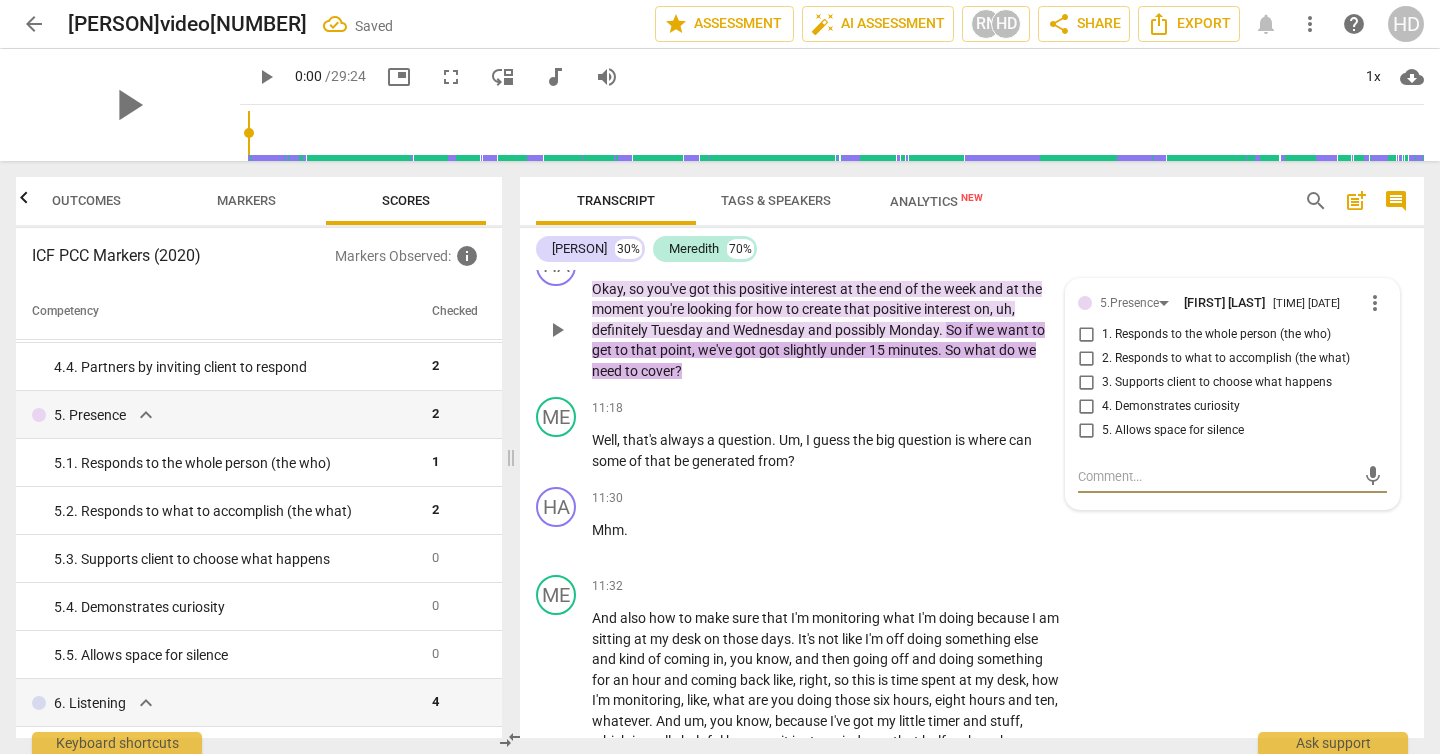 click on "3. Supports client to choose what happens" at bounding box center [1217, 383] 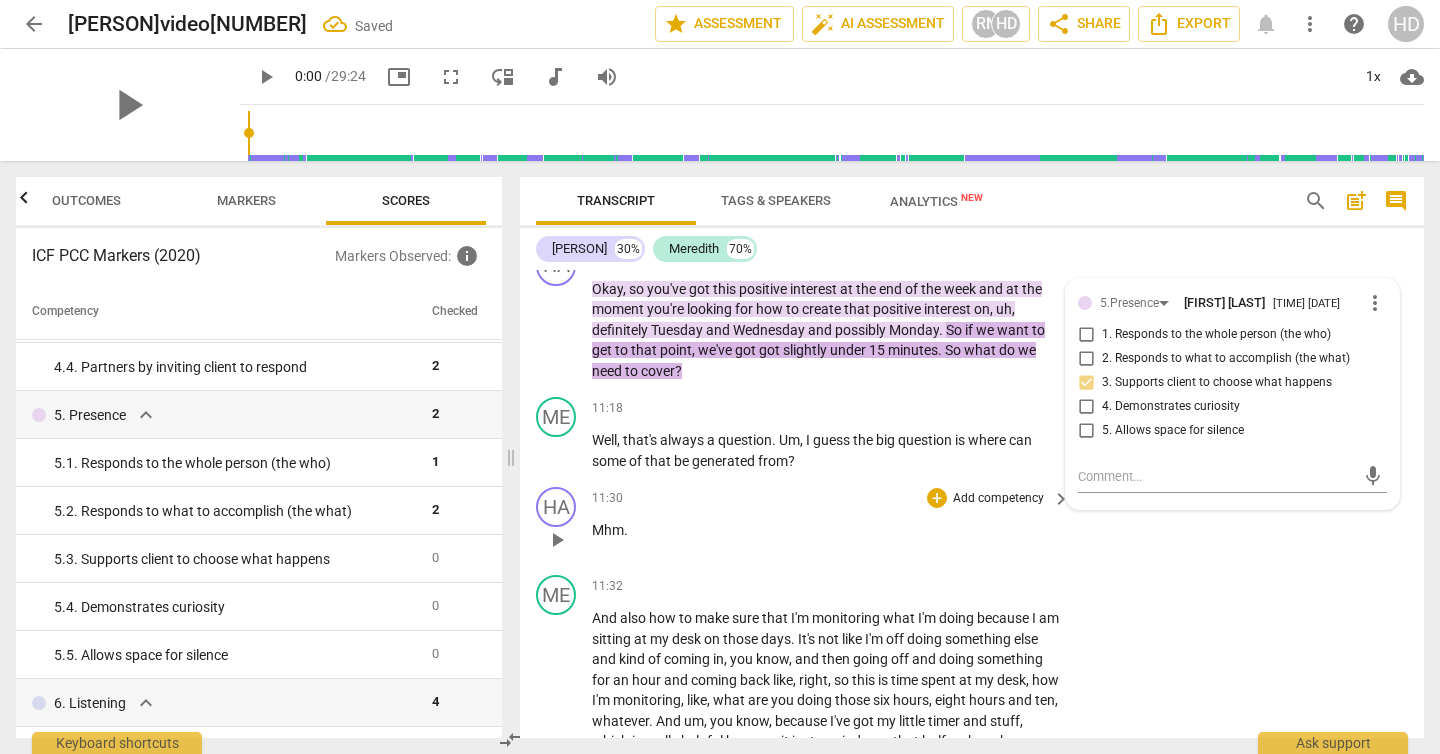 click on "HA play_arrow pause [TIME] + Add competency keyboard_arrow_right Mhm ." at bounding box center [972, 523] 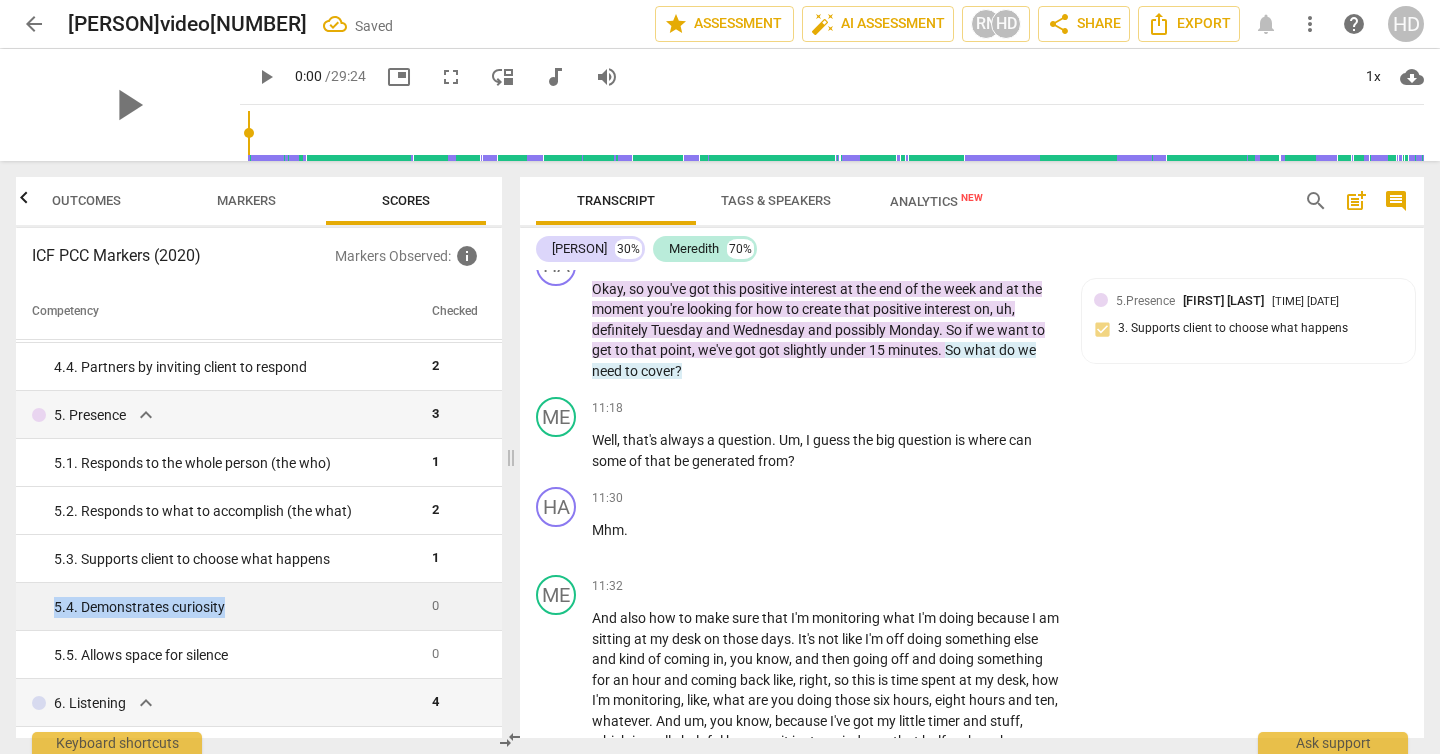 drag, startPoint x: 289, startPoint y: 613, endPoint x: 31, endPoint y: 594, distance: 258.69867 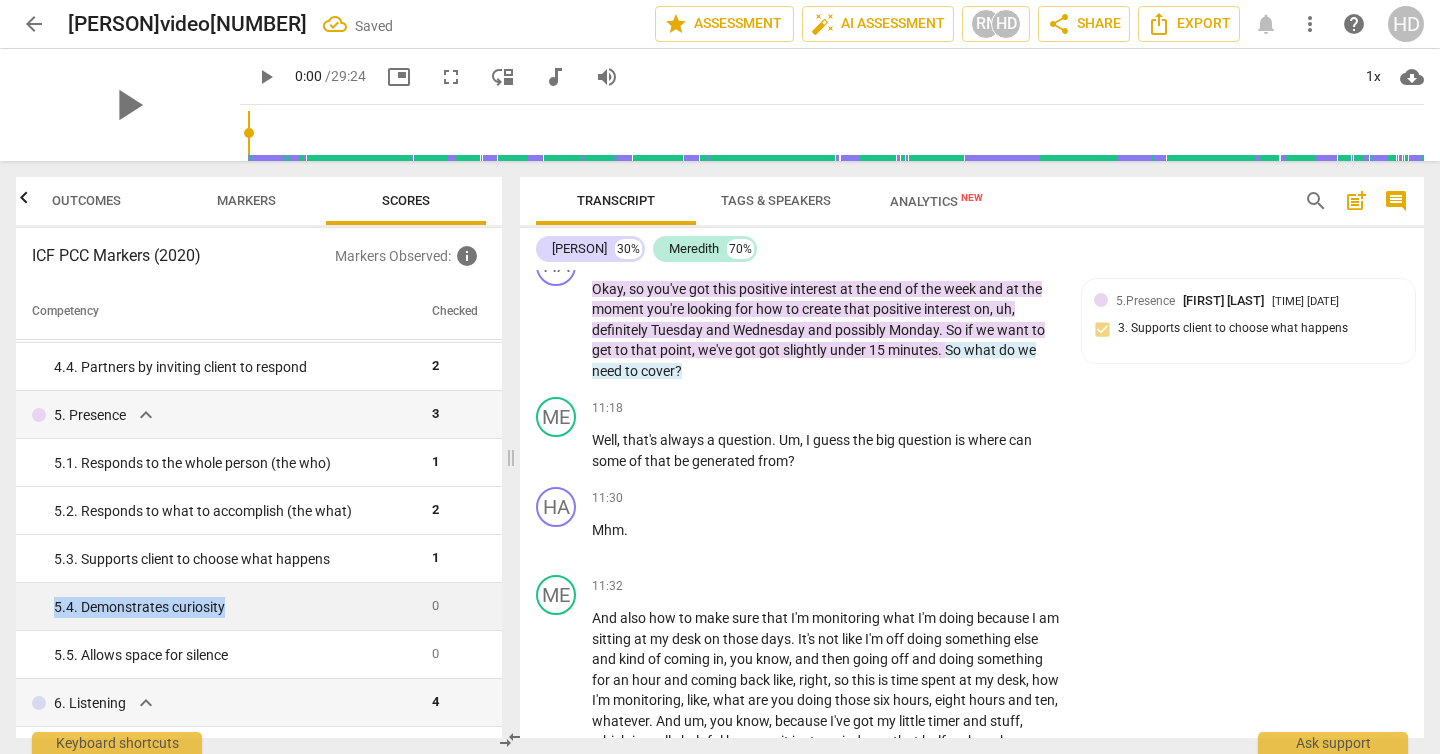 click on "5. 4. Demonstrates curiosity" at bounding box center [220, 607] 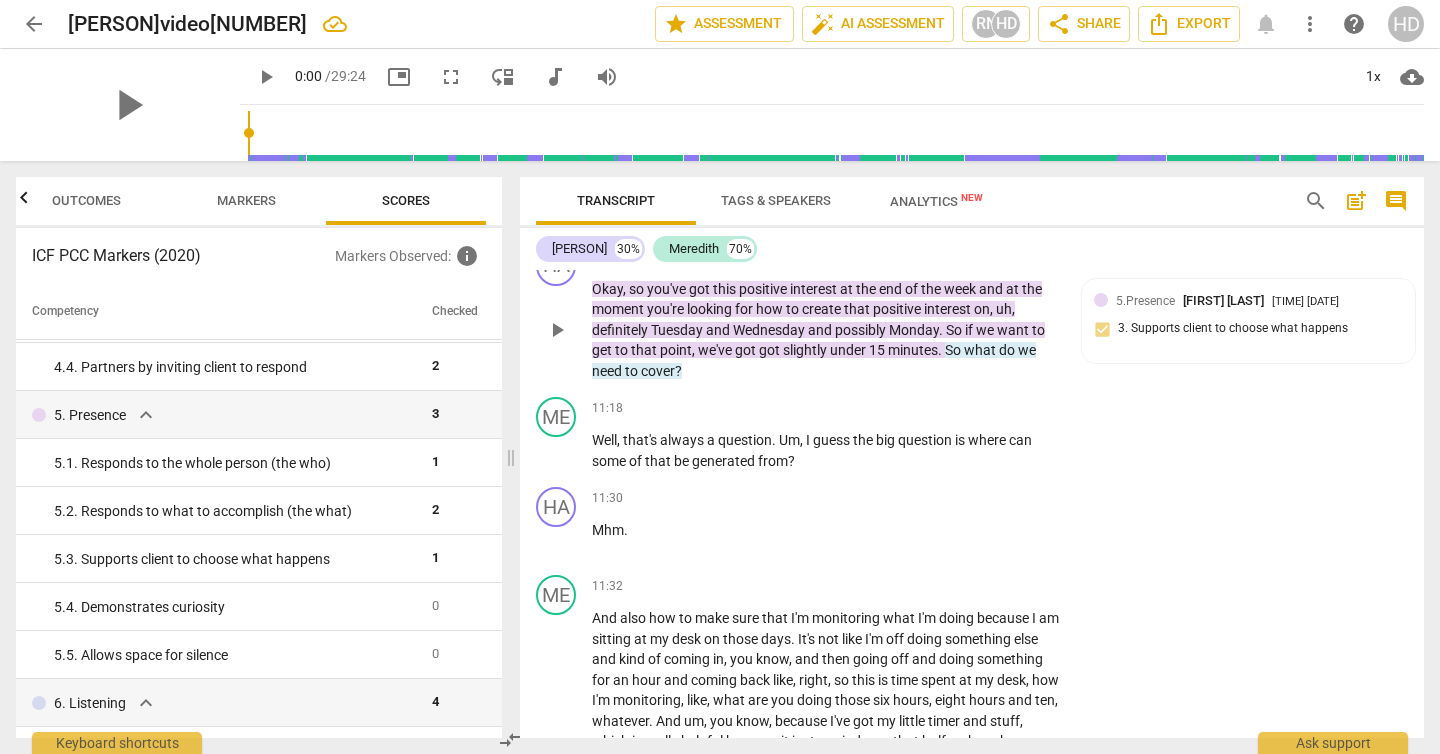 scroll, scrollTop: 7191, scrollLeft: 0, axis: vertical 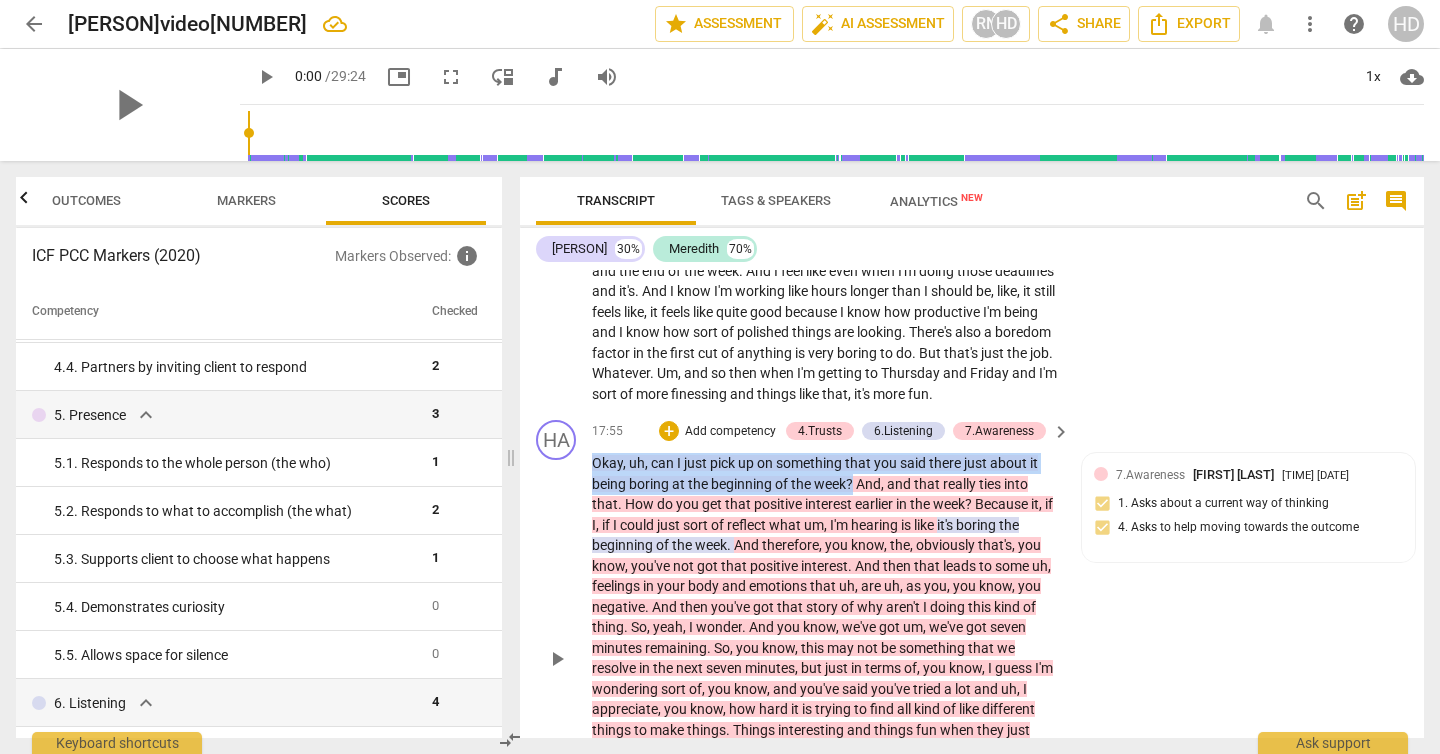 drag, startPoint x: 856, startPoint y: 520, endPoint x: 590, endPoint y: 499, distance: 266.82767 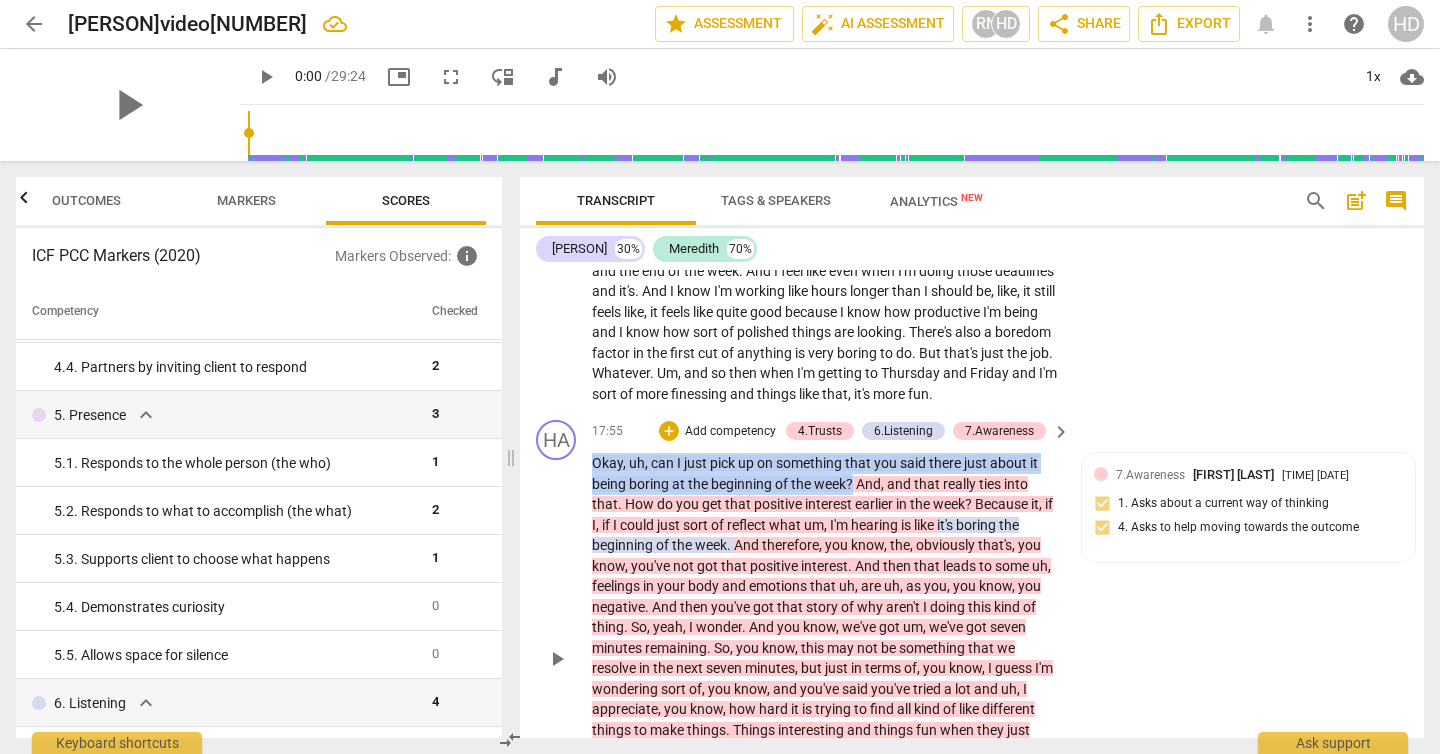 click on "HA play_arrow pause [TIME] + Add competency [NUMBER].Trusts [NUMBER].Listening [NUMBER].Awareness keyboard_arrow_right Okay ,   uh ,   can   I   just   pick   up   on   something   that   you   said   there   just   about   it   being   boring   at   the   beginning   of   the   week ?   And ,   and   that   really   ties   into   that .   How   do   you   get   that   positive   interest   earlier   in   the   week ?   Because   it ,   if   I ,   if   I   could   just   sort   of   reflect   what   um ,   I'm   hearing   is   like   it's   boring   the   beginning   of   the   week .   And   therefore ,   you   know ,   the ,   obviously   that's ,   you   know ,   you've   not   got   that   positive   interest .   And   then   that   leads   to   some   uh ,   feelings   in   your   body   and   emotions   that   uh ,   are   uh ,   as   you ,   you   know ,   you   negative .   And   then   you've   got   that   story   of   why   aren't   I   doing   this   kind   of   thing .   So ,   yeah ,   I   wonder .   And   you   know" at bounding box center [972, 641] 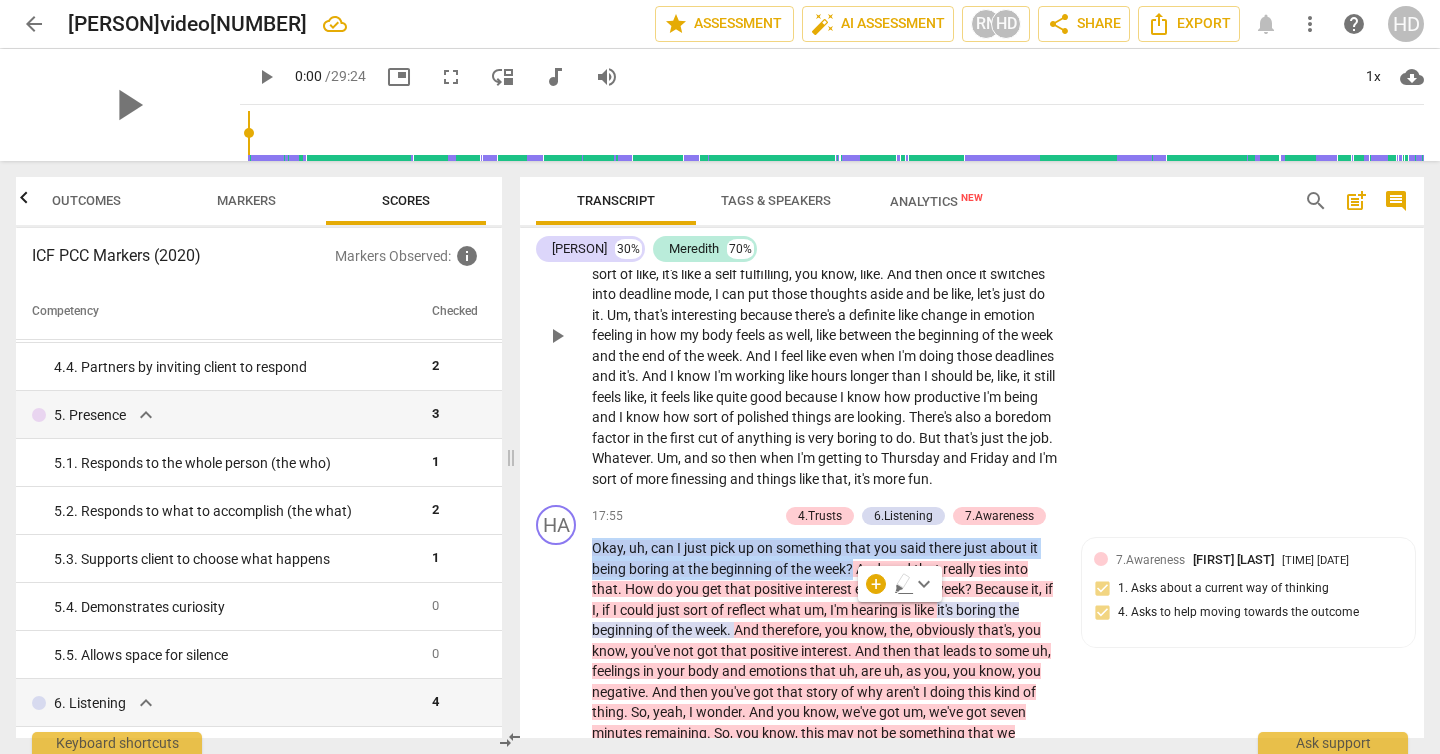 scroll, scrollTop: 7102, scrollLeft: 0, axis: vertical 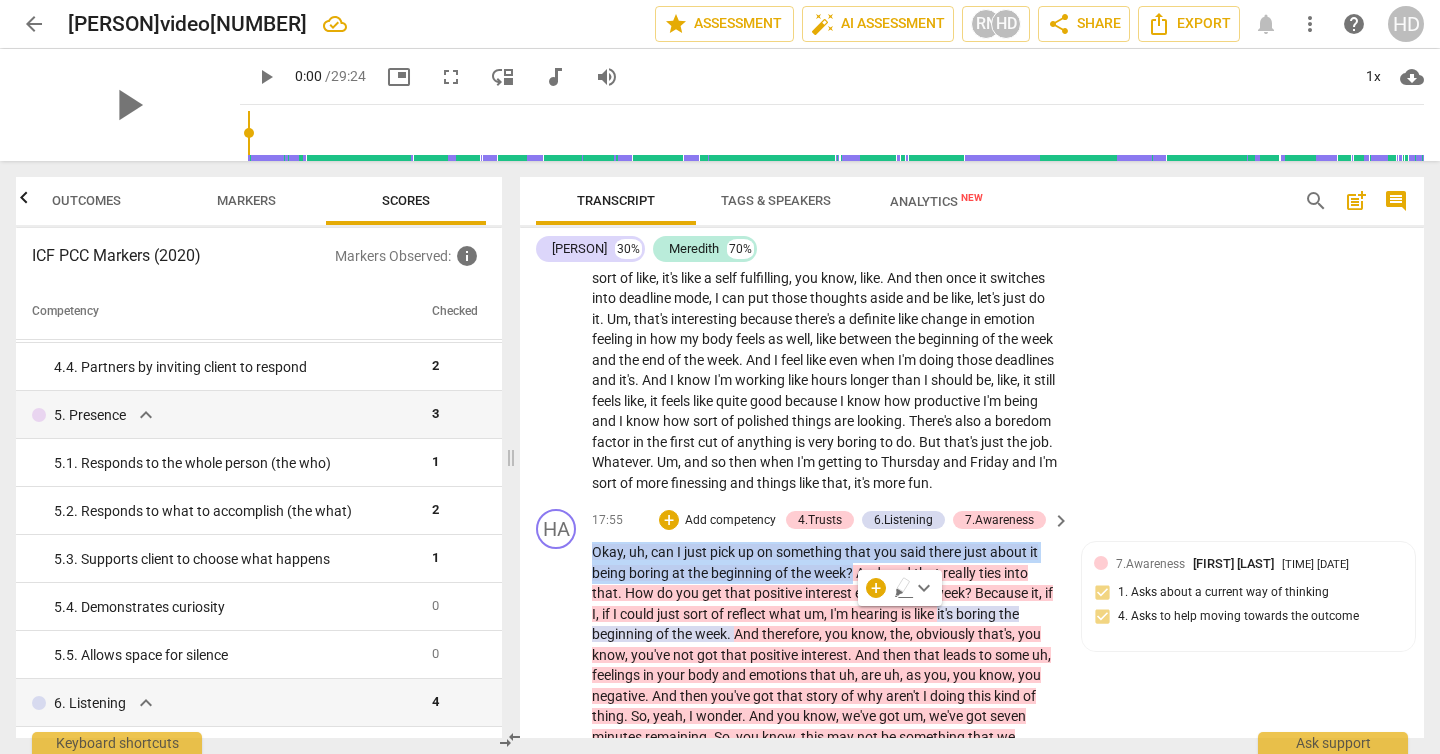 click on "Add competency" at bounding box center (730, 521) 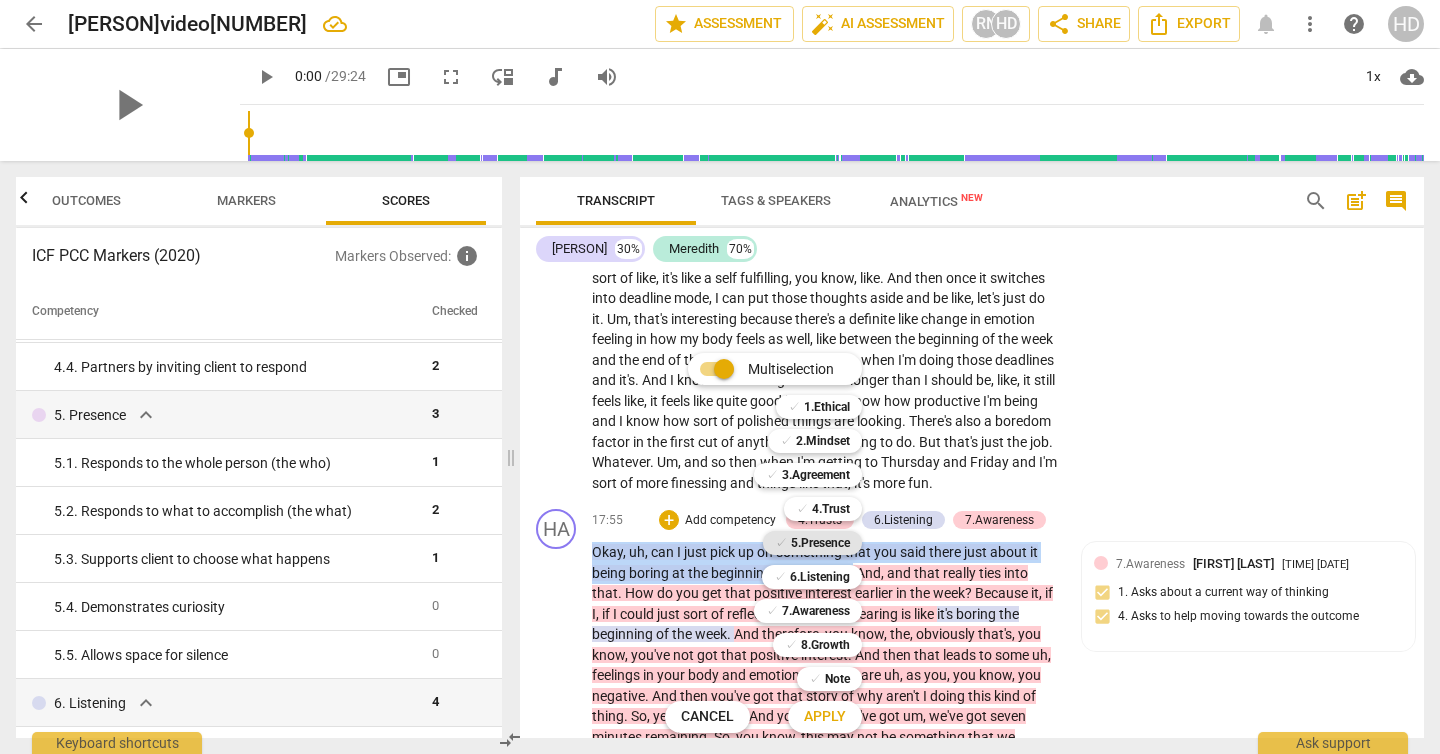click on "5.Presence" at bounding box center [820, 543] 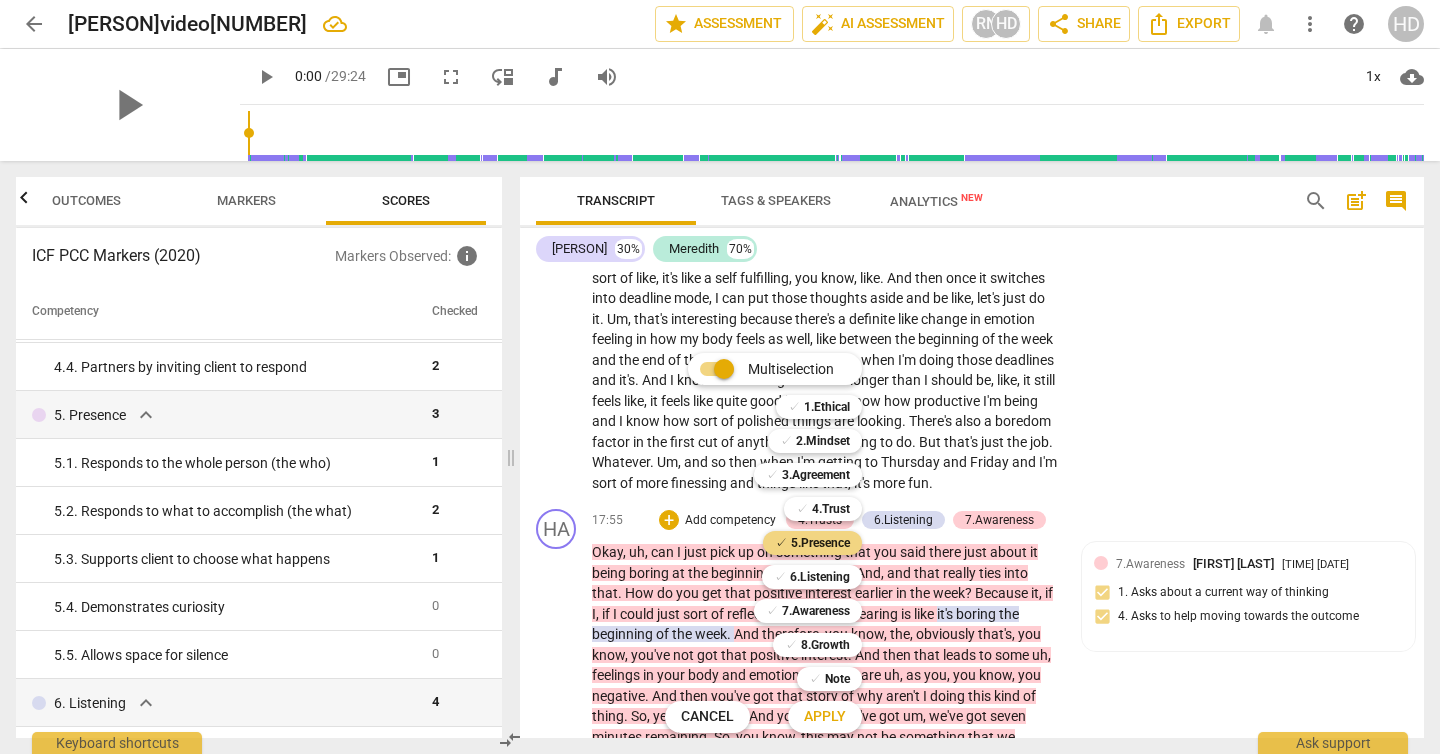 click on "Apply" at bounding box center [825, 717] 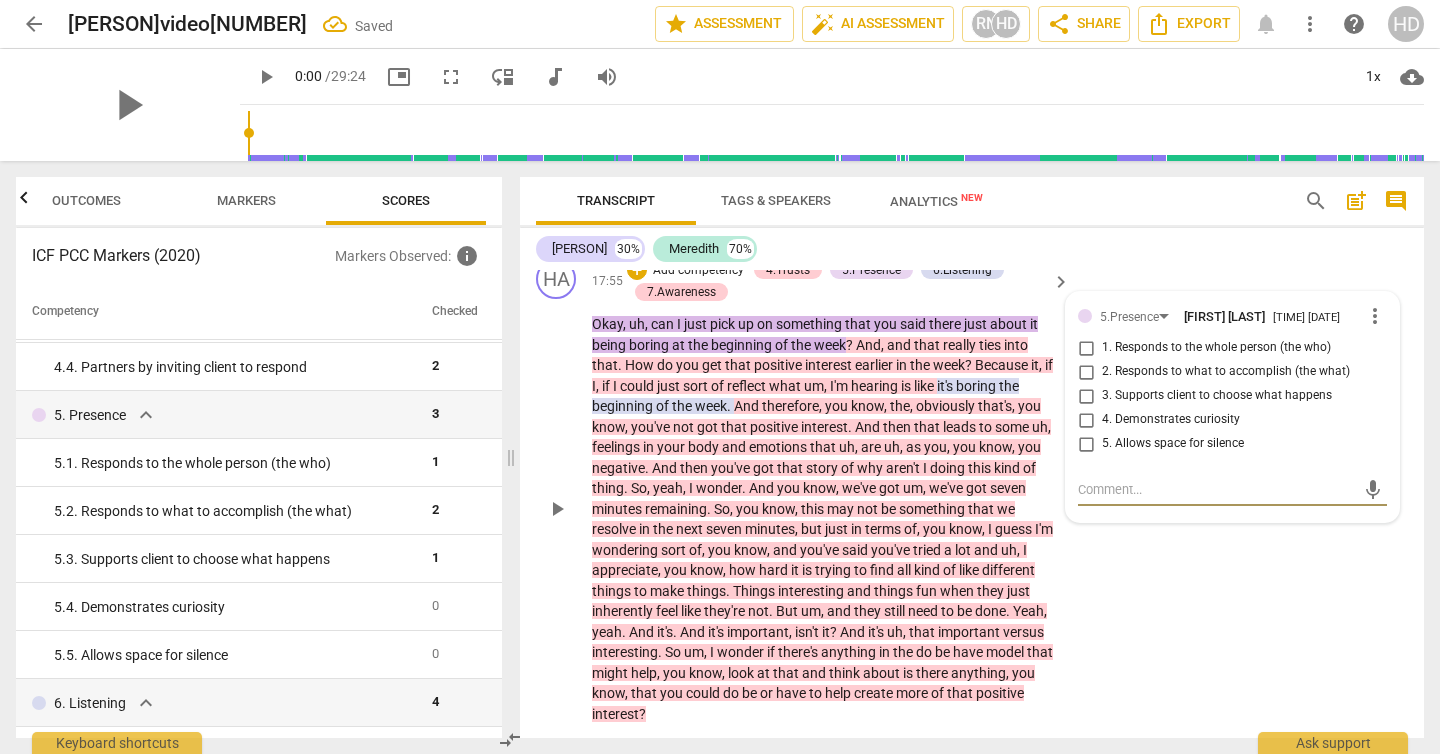 scroll, scrollTop: 7369, scrollLeft: 0, axis: vertical 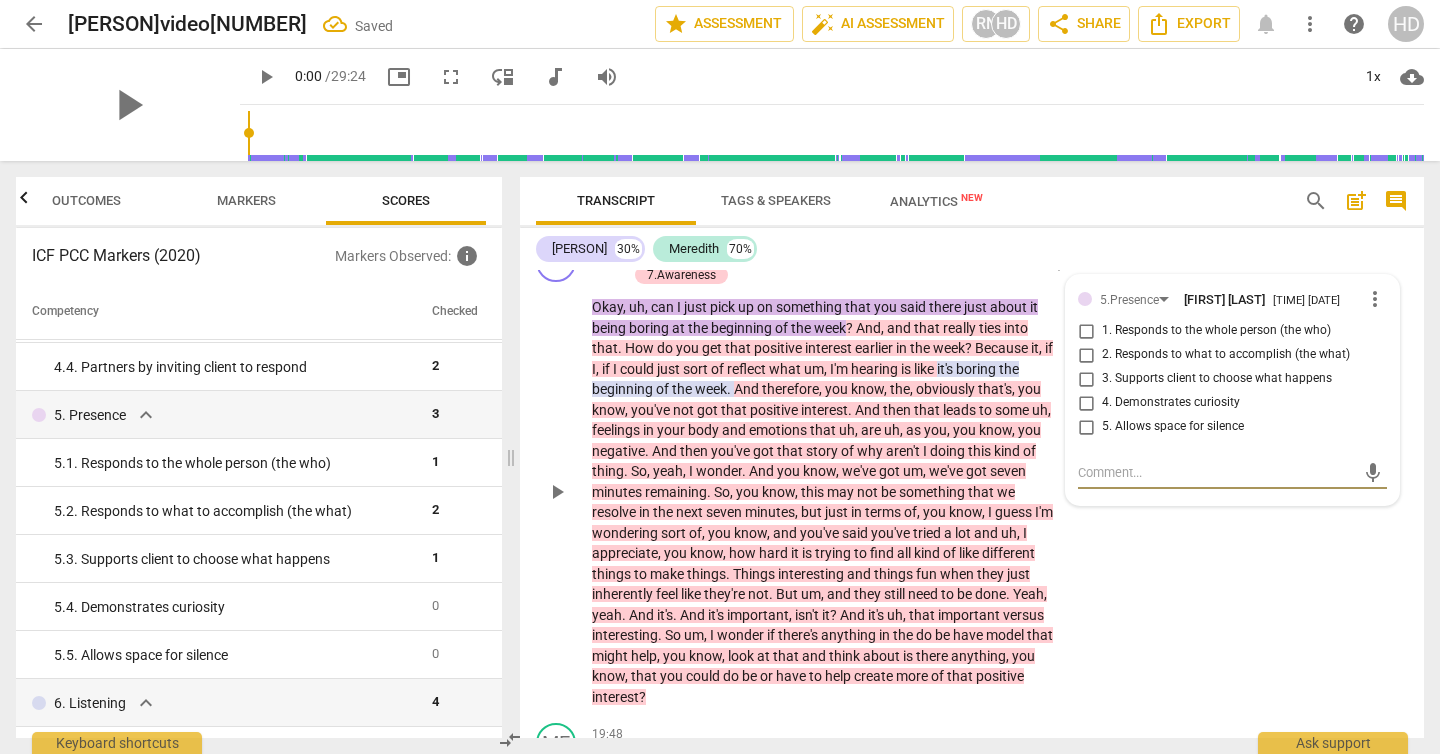 click on "4. Demonstrates curiosity" at bounding box center [1224, 403] 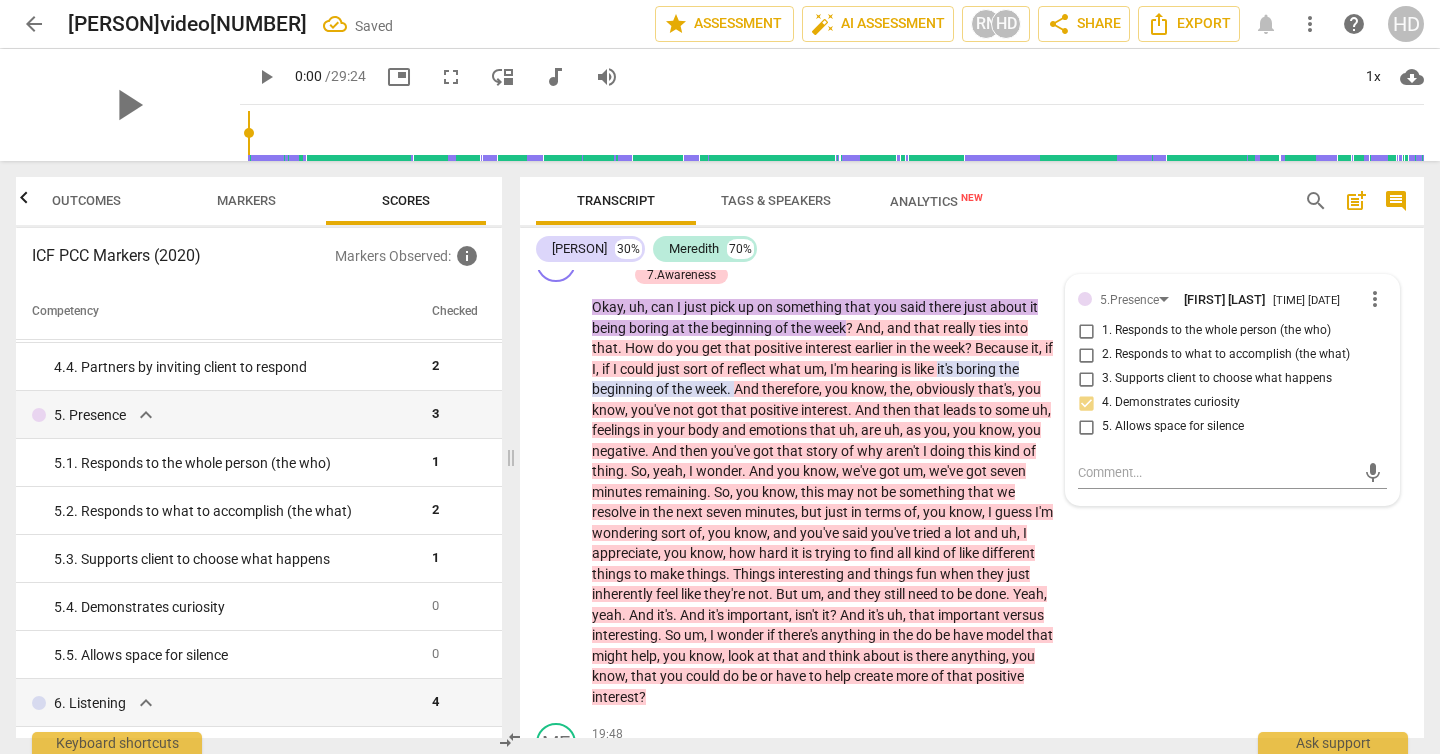 click on "Hannah 30% Meredith 70%" at bounding box center (972, 249) 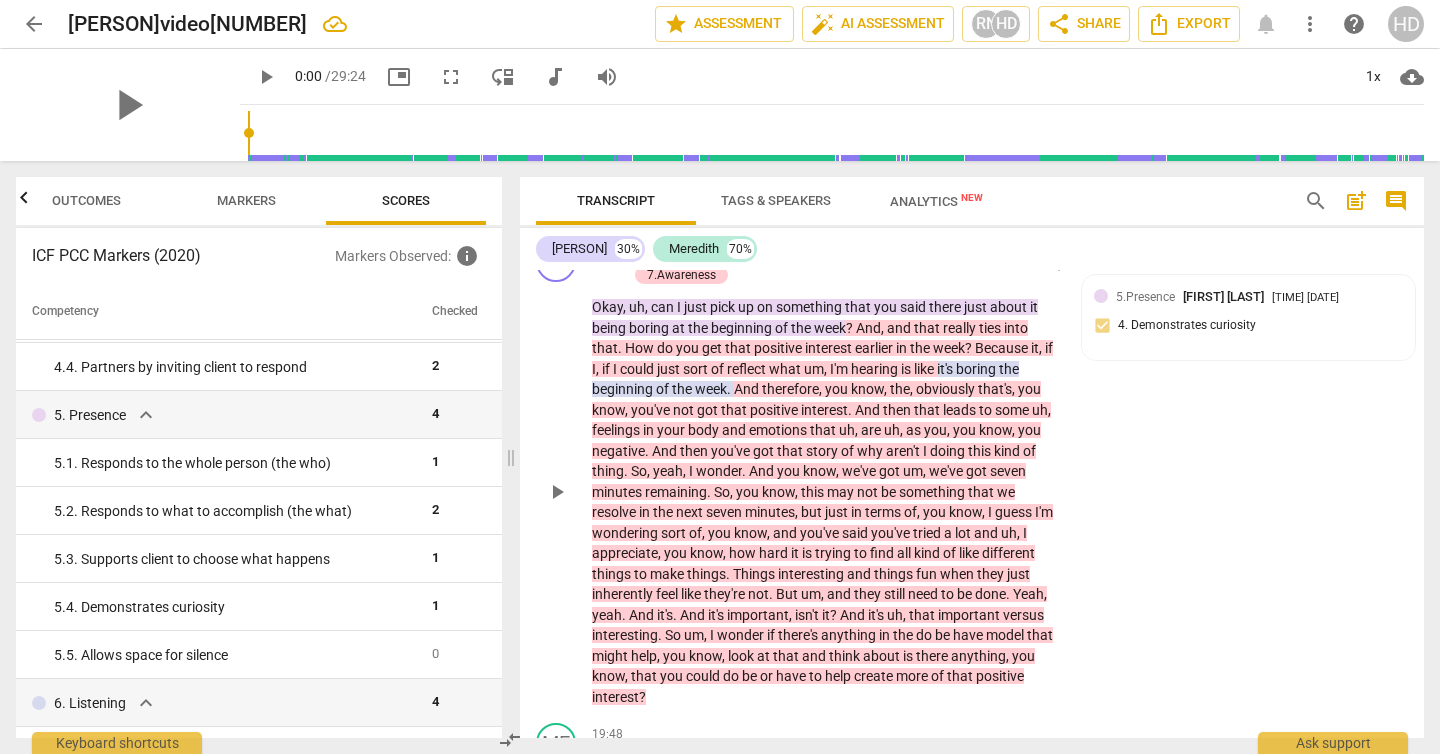 click on "HA play_arrow pause 17:55 + Add competency 4.Trusts 5.Presence 6.Listening 7.Awareness keyboard_arrow_right Okay ,   uh ,   can   I   just   pick   up   on   something   that   you   said   there   just   about   it   being   boring   at   the   beginning   of   the   week ?   And ,   and   that   really   ties   into   that .   How   do   you   get   that   positive   interest   earlier   in   the   week ?   Because   it ,   if   I ,   if   I   could   just   sort   of   reflect   what   um ,   I'm   hearing   is   like   it's   boring   the   beginning   of   the   week .   And   therefore ,   you   know ,   the ,   obviously   that's ,   you   know ,   you've   not   got   that   positive   interest .   And   then   that   leads   to   some   uh ,   feelings   in   your   body   and   emotions   that   uh ,   are   uh ,   as   you ,   you   know ,   you   negative .   And   then   you've   got   that   story   of   why   aren't   I   doing   this   kind   of   thing .   So ,   yeah ,   I   wonder .   And" at bounding box center (972, 474) 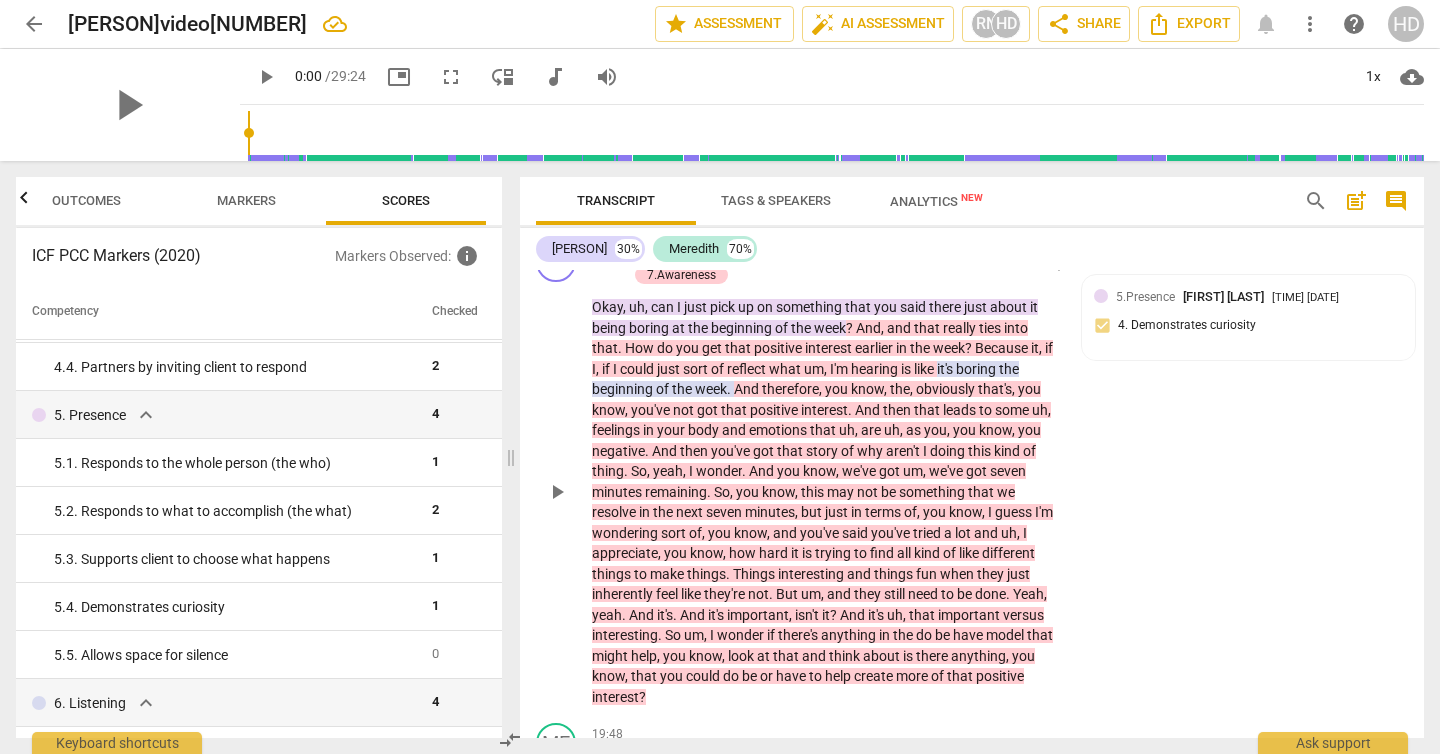click on "HA play_arrow pause 17:55 + Add competency 4.Trusts 5.Presence 6.Listening 7.Awareness keyboard_arrow_right Okay ,   uh ,   can   I   just   pick   up   on   something   that   you   said   there   just   about   it   being   boring   at   the   beginning   of   the   week ?   And ,   and   that   really   ties   into   that .   How   do   you   get   that   positive   interest   earlier   in   the   week ?   Because   it ,   if   I ,   if   I   could   just   sort   of   reflect   what   um ,   I'm   hearing   is   like   it's   boring   the   beginning   of   the   week .   And   therefore ,   you   know ,   the ,   obviously   that's ,   you   know ,   you've   not   got   that   positive   interest .   And   then   that   leads   to   some   uh ,   feelings   in   your   body   and   emotions   that   uh ,   are   uh ,   as   you ,   you   know ,   you   negative .   And   then   you've   got   that   story   of   why   aren't   I   doing   this   kind   of   thing .   So ,   yeah ,   I   wonder .   And" at bounding box center (972, 474) 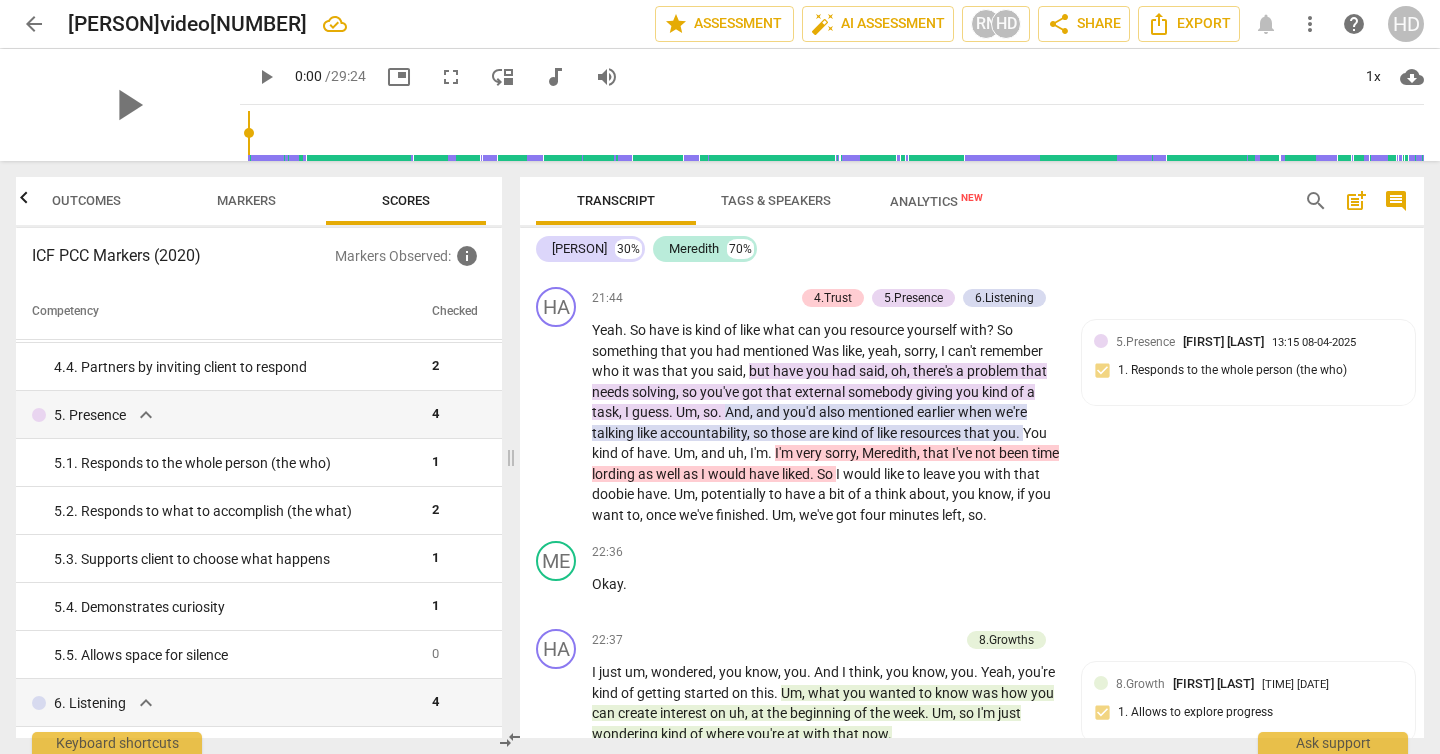 scroll, scrollTop: 8263, scrollLeft: 0, axis: vertical 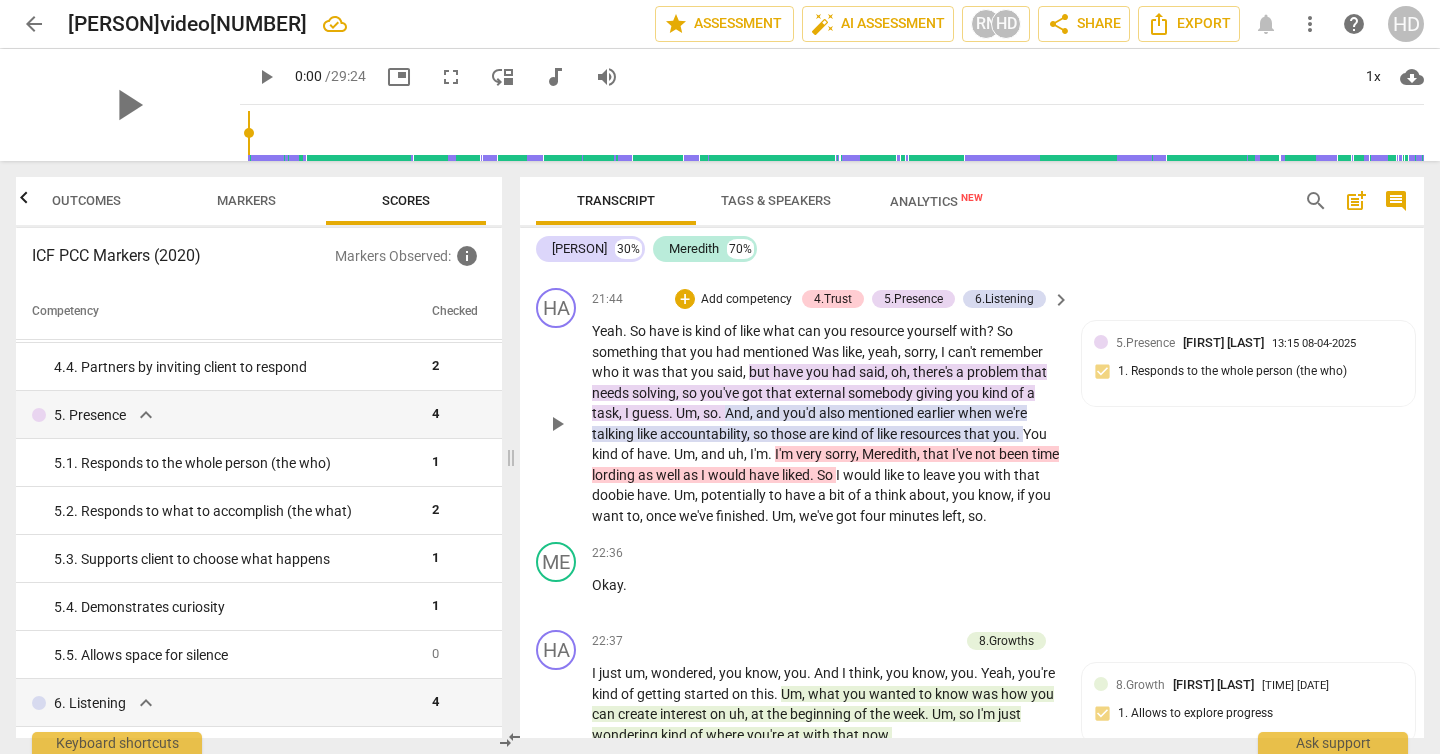 click on "doobie" at bounding box center [614, 495] 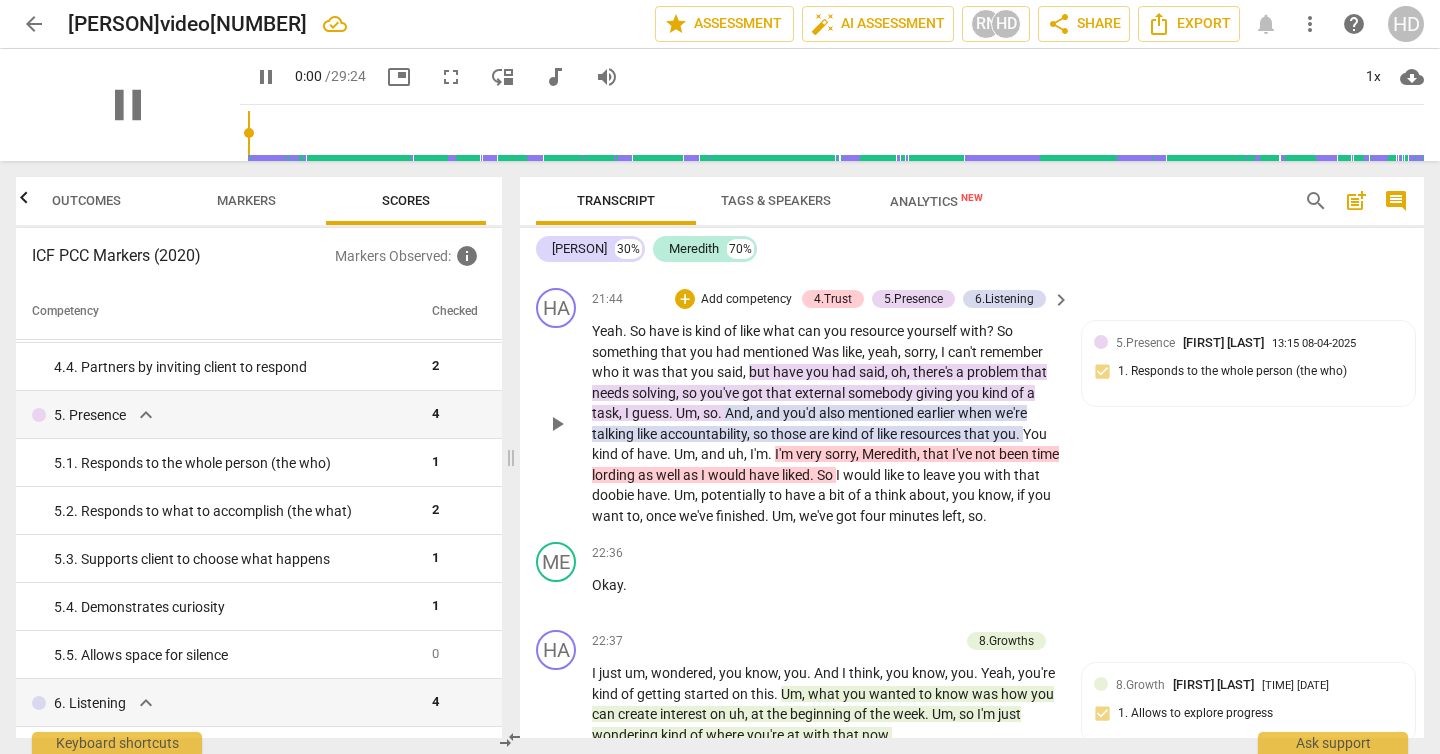 click on "doobie" at bounding box center [614, 495] 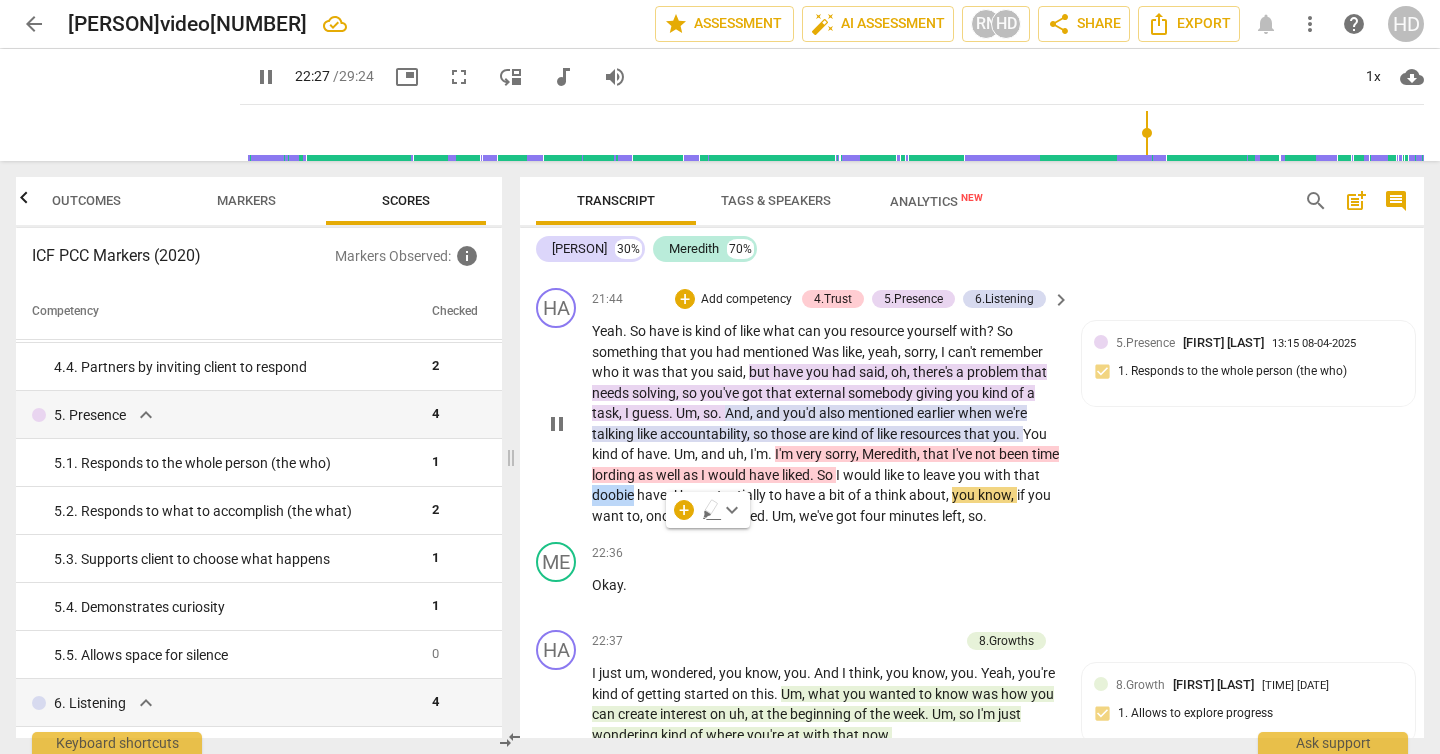 click on "pause" at bounding box center [557, 424] 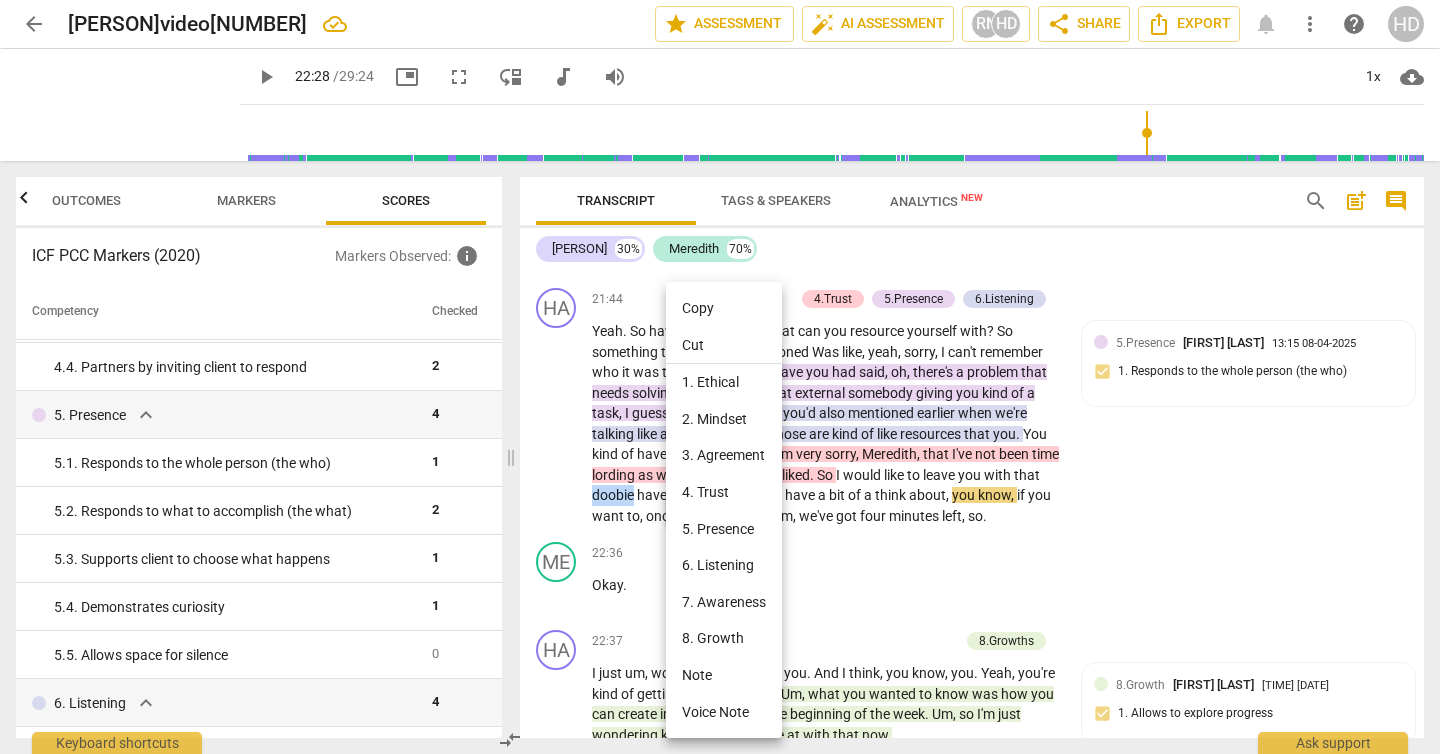 click at bounding box center (720, 377) 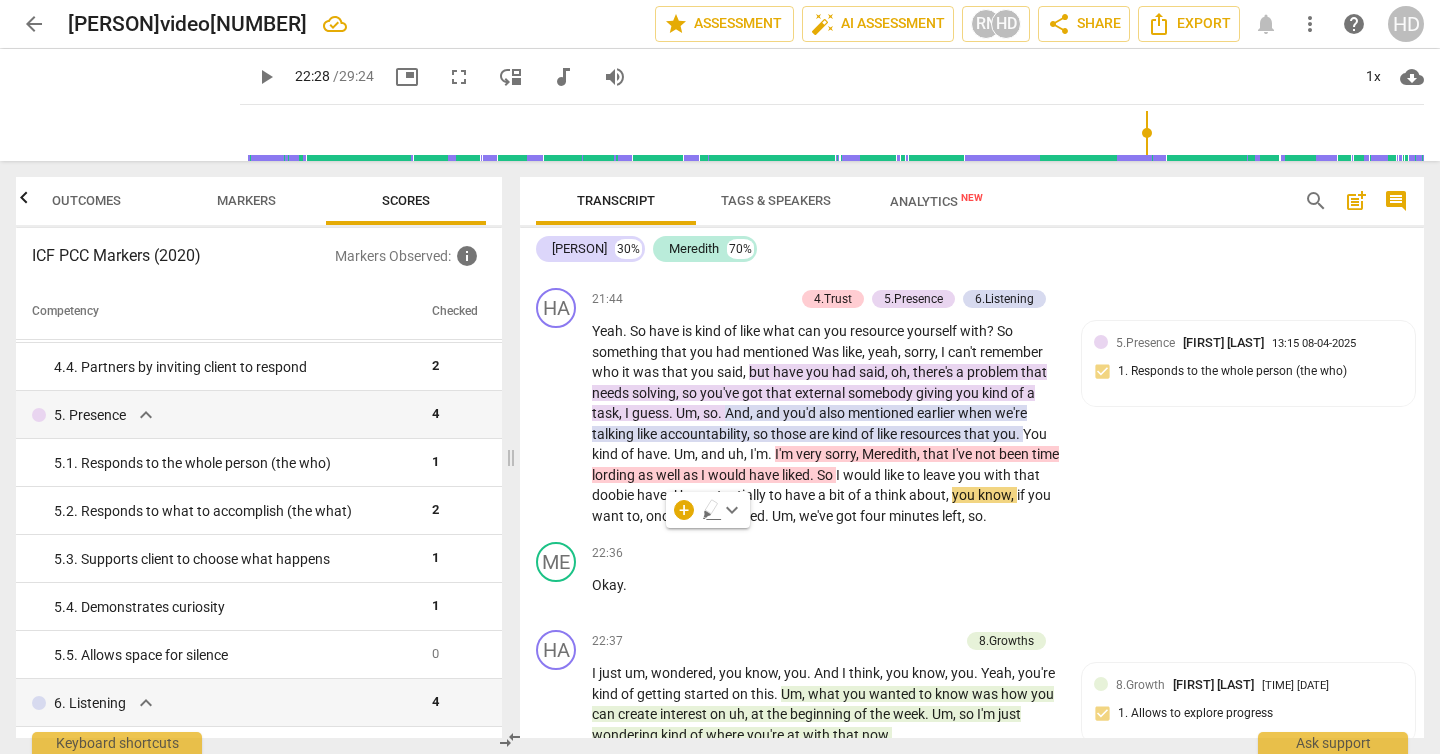 click 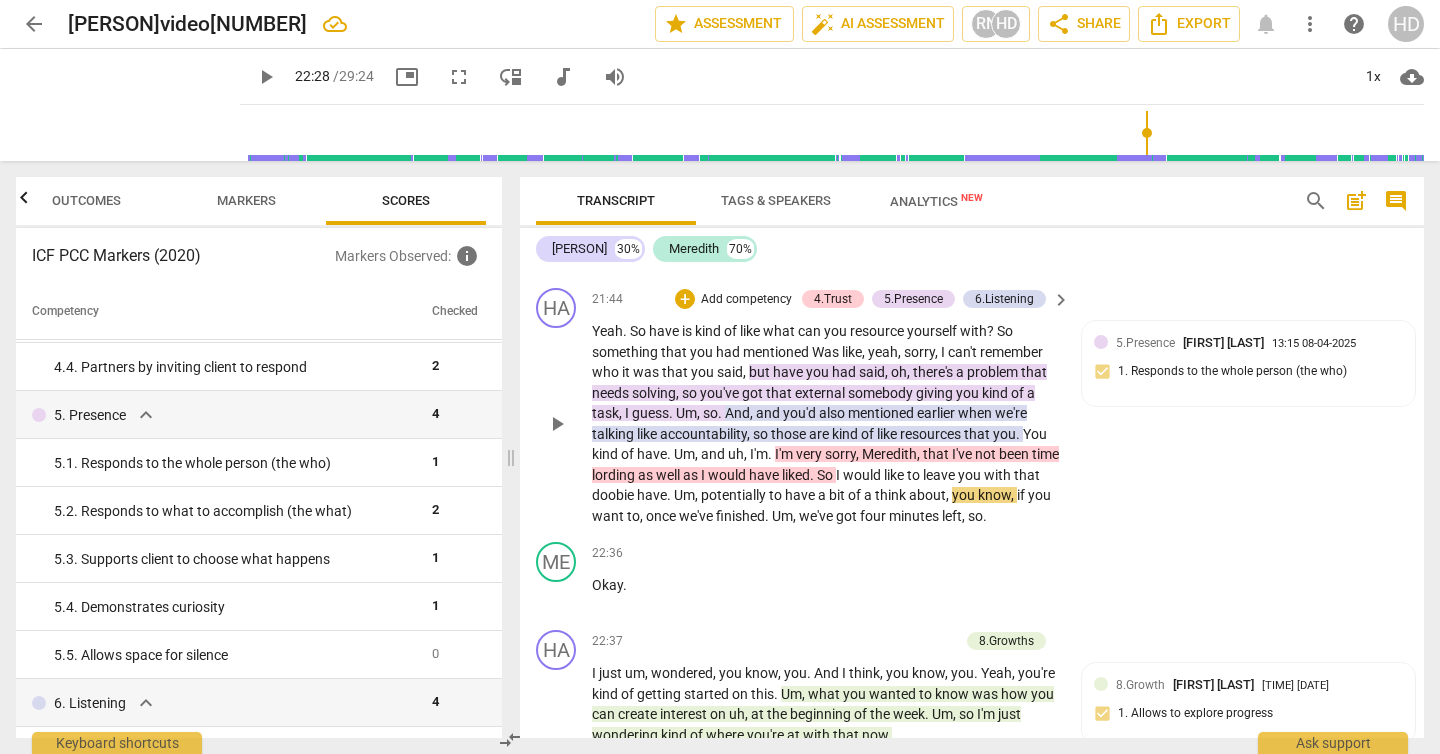 click on "doobie" at bounding box center (614, 495) 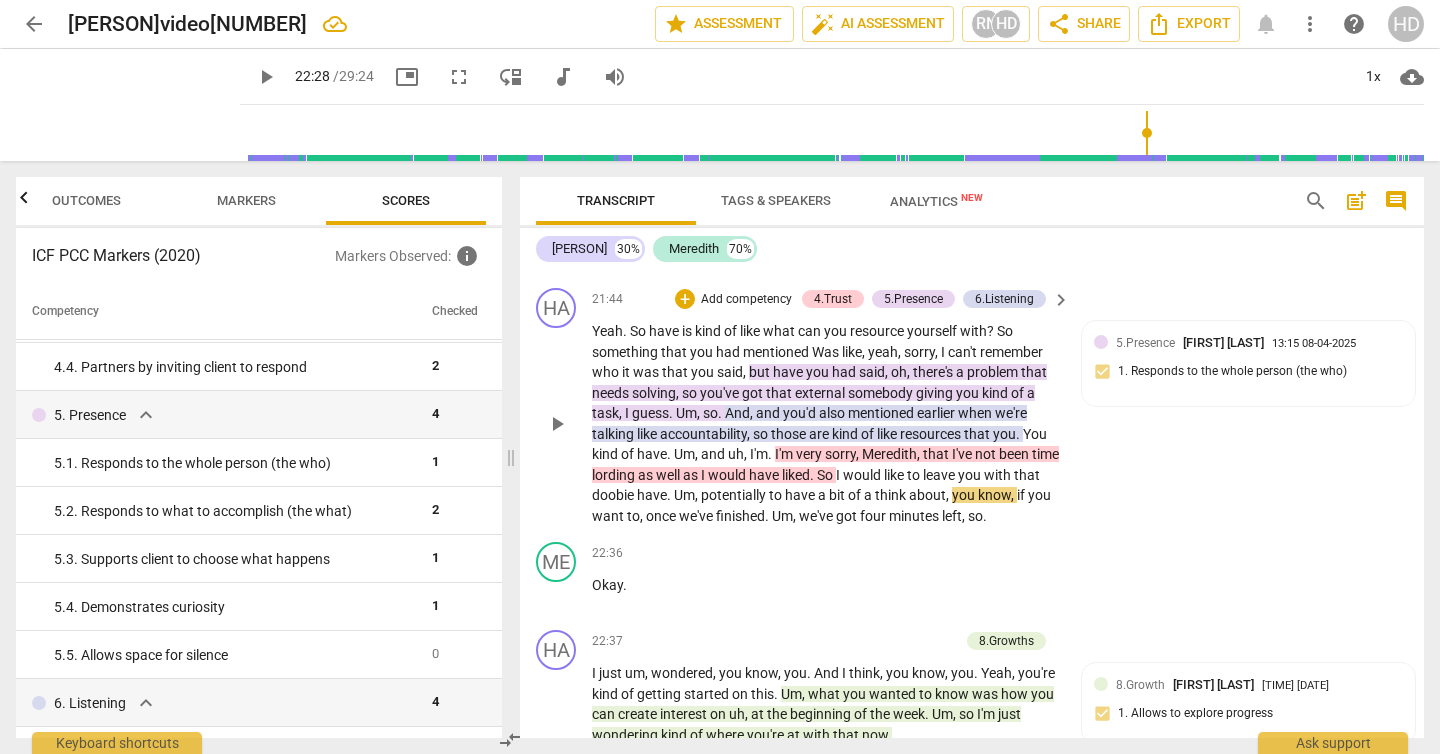 type 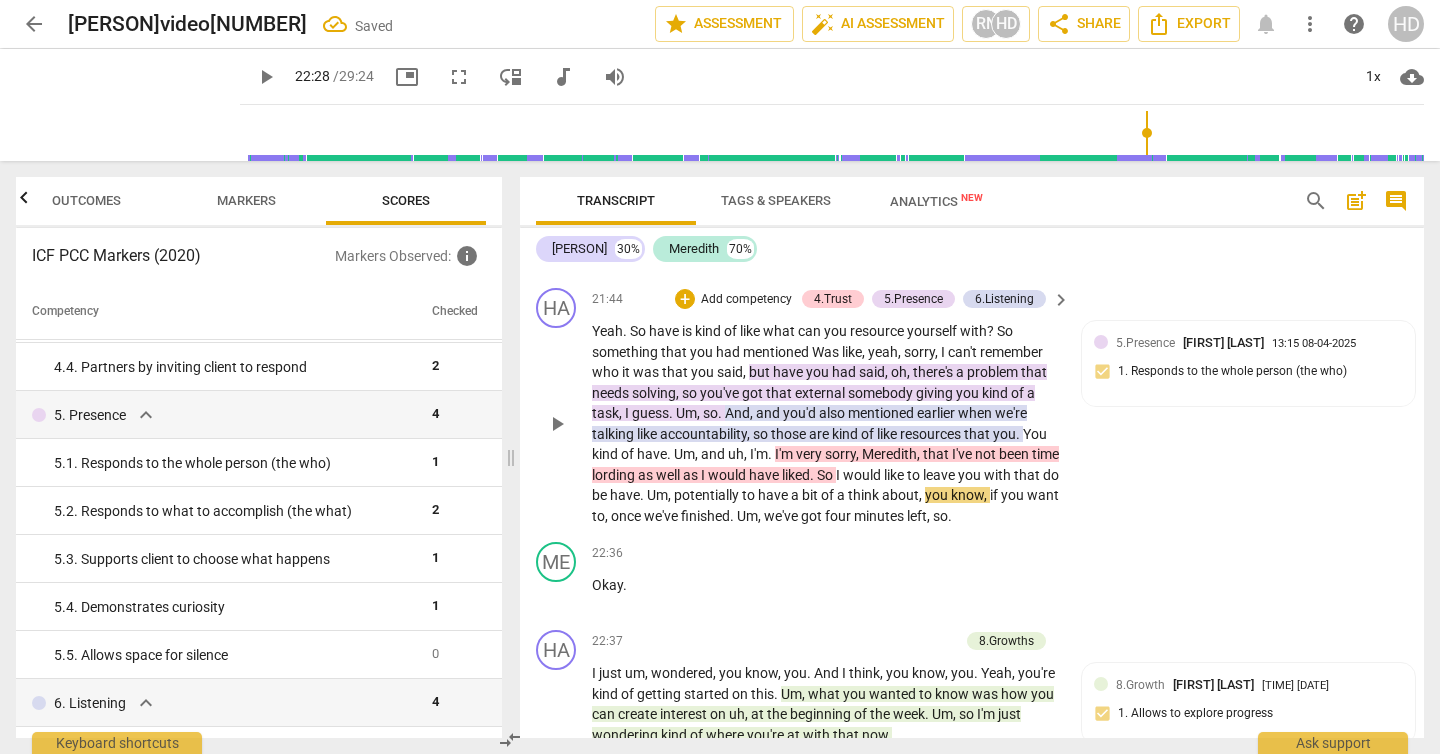 click on "HA play_arrow pause [TIME] + Add competency 4.Trusts 5.Presence 6.Listening keyboard_arrow_right Yeah . So have is kind of like what can you resource yourself with ? So something that you had mentioned Was like , yeah , sorry , I can't remember who it was that you said , but have you had said , oh , there's a problem that needs solving , so you've got that external somebody giving you kind of a task , I guess . Um , so . And , and you'd also mentioned earlier when we're talking like accountability , so those are kind of like resources that you . You kind of have . Um , and uh , I'm . I'm very sorry , [PERSON] , that I've not been time lording as well as I would have liked . So I would like to leave you with that do be   have . Um , potentially to have a bit of a think" at bounding box center (972, 407) 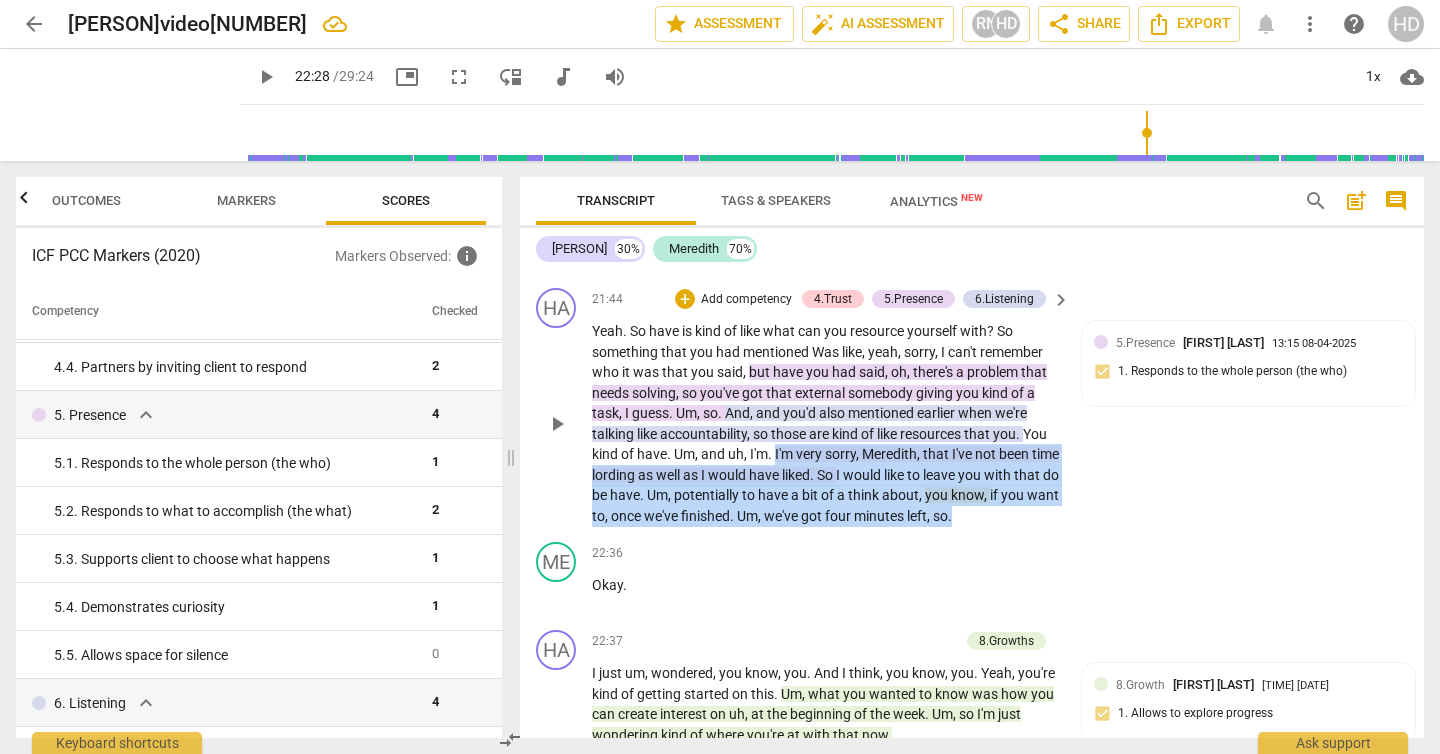 drag, startPoint x: 776, startPoint y: 493, endPoint x: 1050, endPoint y: 566, distance: 283.55774 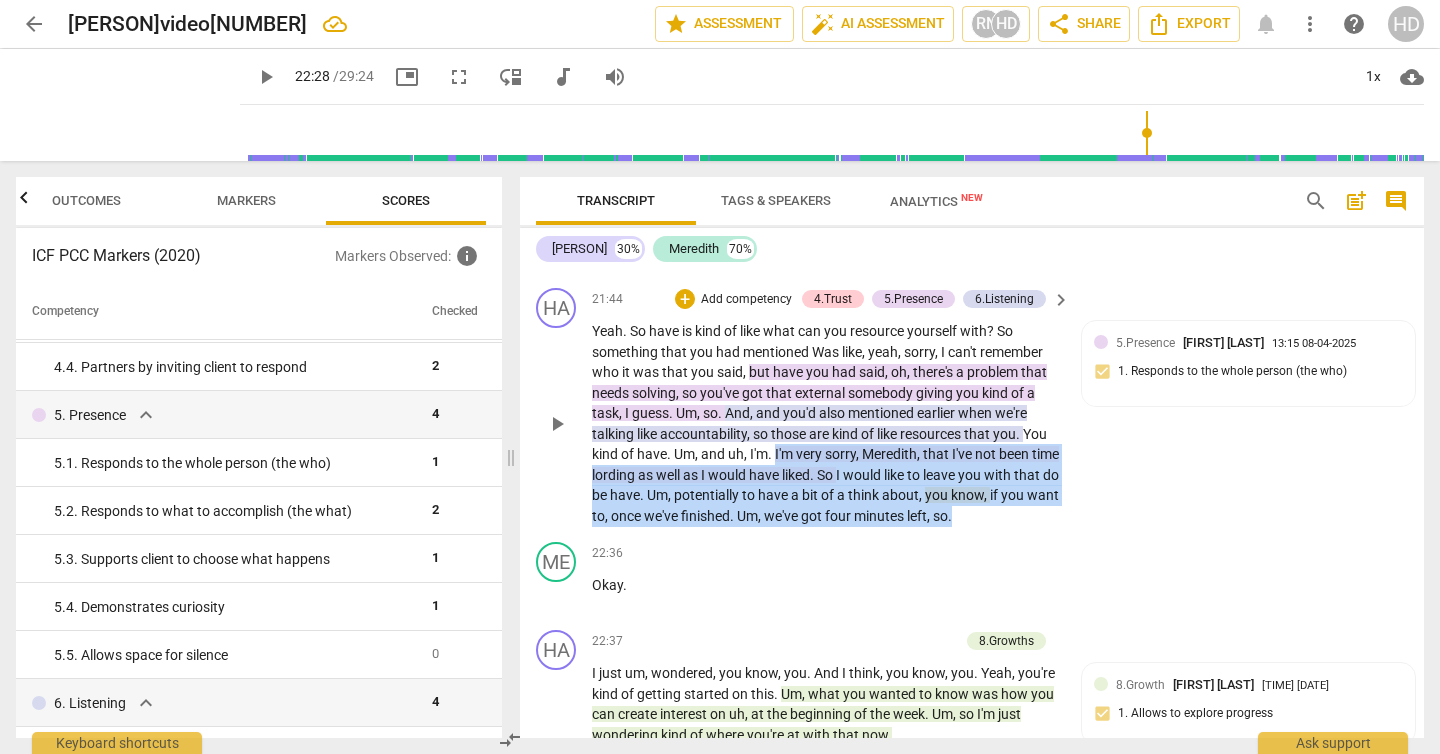click on "HA play_arrow pause 21:44 + Add competency 4.Trust 5.Presence 6.Listening keyboard_arrow_right Yeah .   So   have   is   kind   of   like   what   can   you   resource   yourself   with ?   So   something   that   you   had   mentioned   Was   like ,   yeah ,   sorry ,   I   can't   remember   who   it   was   that   you   said ,   but   have   you   had   said ,   oh ,   there's   a   problem   that   needs   solving ,   so   you've   got   that   external   somebody   giving   you   kind   of   a   task ,   I   guess .   Um ,   so .   And ,   and   you'd   also   mentioned   earlier   when   we're   talking   like   accountability ,   so   those   are   kind   of   like   resources   that   you .   You   kind   of   have .   Um ,   and   uh ,   I'm .   I'm   very   sorry ,   [PERSON] ,   that   I've   not   been   time   lording   as   well   as   I   would   have   liked .   So   I   would   like   to   leave   you   with   that   do   be   have .   Um ,   potentially   to   have   a   bit   of   a   think" at bounding box center [972, 407] 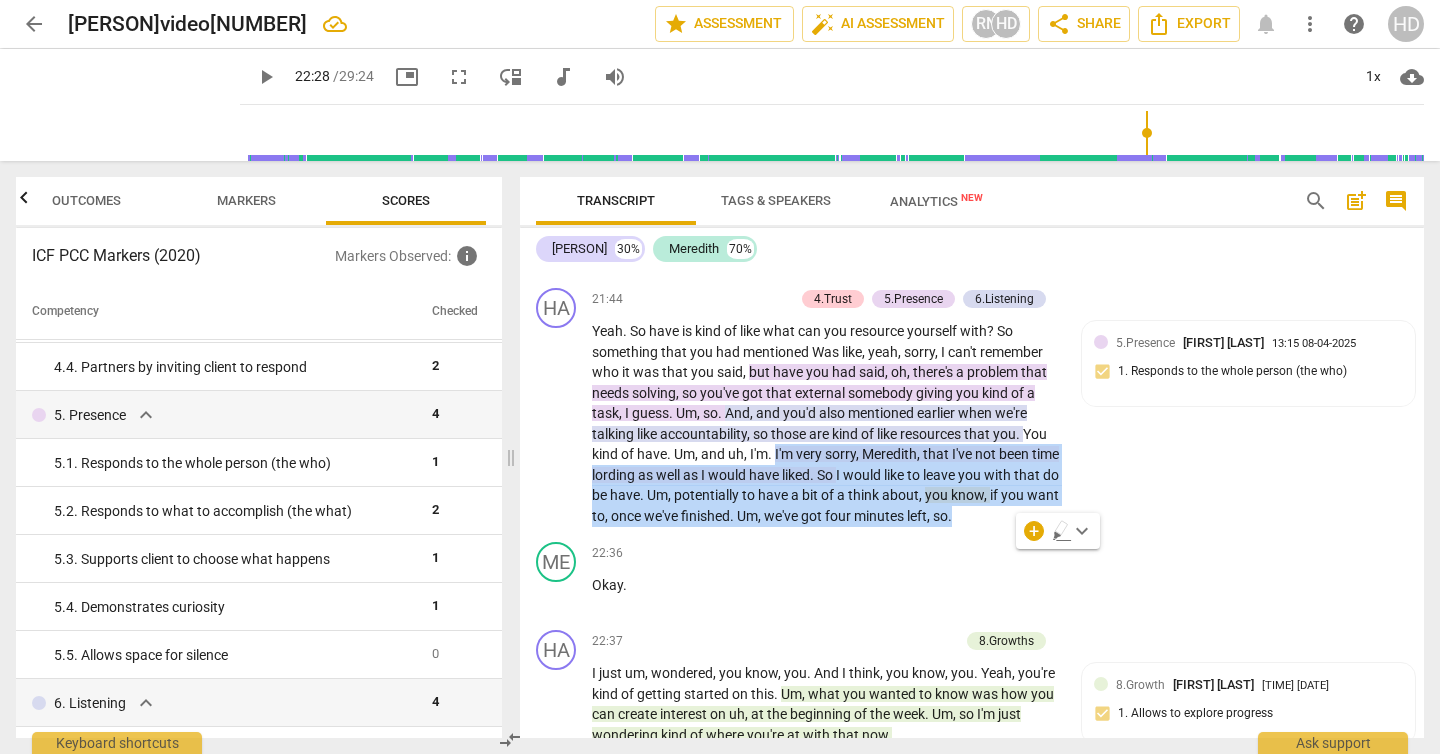 click 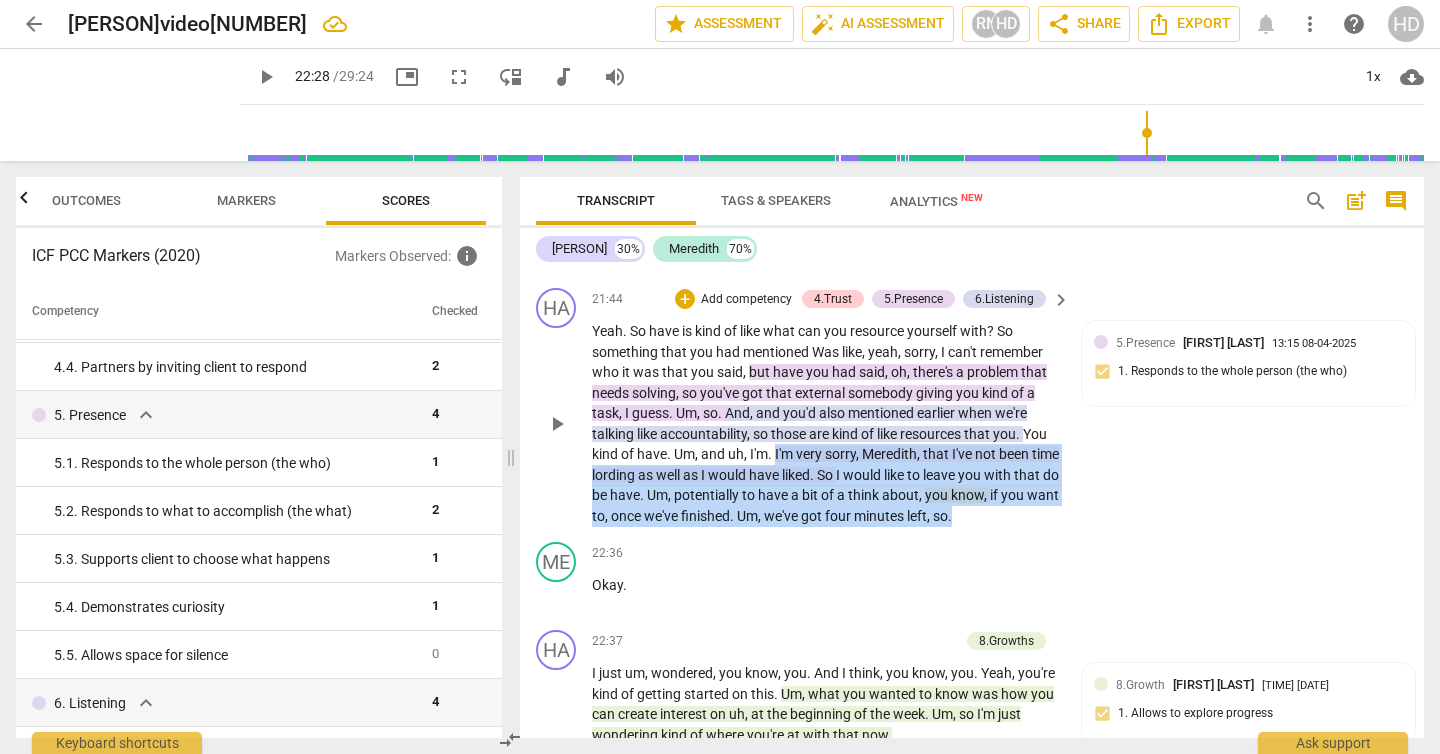 drag, startPoint x: 1032, startPoint y: 560, endPoint x: 777, endPoint y: 489, distance: 264.69983 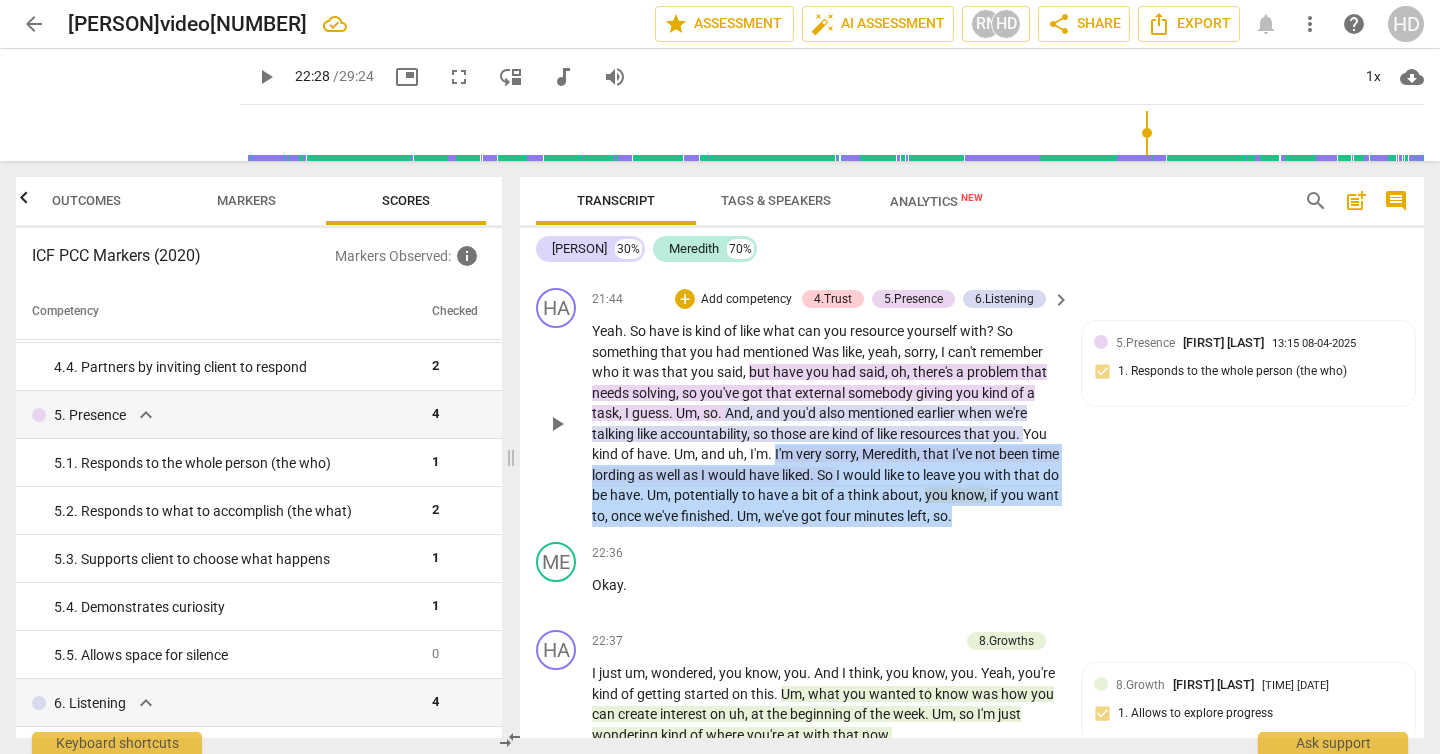 click on "Yeah .   So   have   is   kind   of   like   what   can   you   resource   yourself   with ?   So   something   that   you   had   mentioned   Was   like ,   yeah ,   sorry ,   I   can't   remember   who   it   was   that   you   said ,   but   have   you   had   said ,   oh ,   there's   a   problem   that   needs   solving ,   so   you've   got   that   external   somebody   giving   you   kind   of   a   task ,   I   guess .   Um ,   so .   And ,   and   you'd   also   mentioned   earlier   when   we're   talking   like   accountability ,   so   those   are   kind   of   like   resources   that   you .   You   kind   of   have .   Um ,   and   uh ,   I'm .   I'm   very   sorry ,   [PERSON] ,   that   I've   not   been   time   lording   as   well   as   I   would   have   liked .   So   I   would   like   to   leave   you   with   that   do   be   have .   Um ,   potentially   to   have   a   bit   of   a   think" at bounding box center (826, 423) 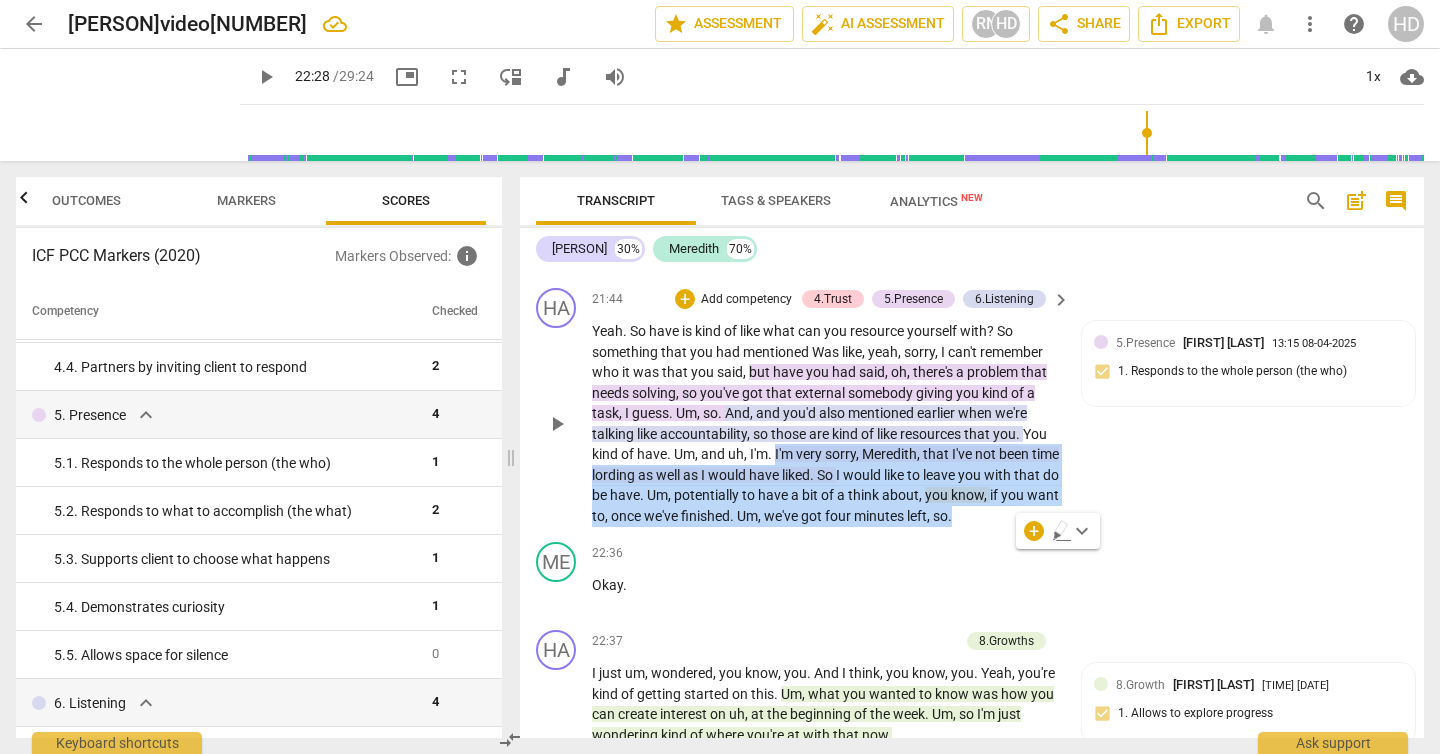 copy on "I'm   very   sorry ,   [PERSON] ,   that   I've   not   been   time   lording   as   well   as   I   would   have   liked .   So   I   would   like   to   leave   you   with   that   do   be   have .   Um ,   potentially   to   have   a   bit   of   a   think   about ,   you   know ,   if   you   want   to ,   once   we've   finished .   Um ,   we've   got   four   minutes   left ,   so ." 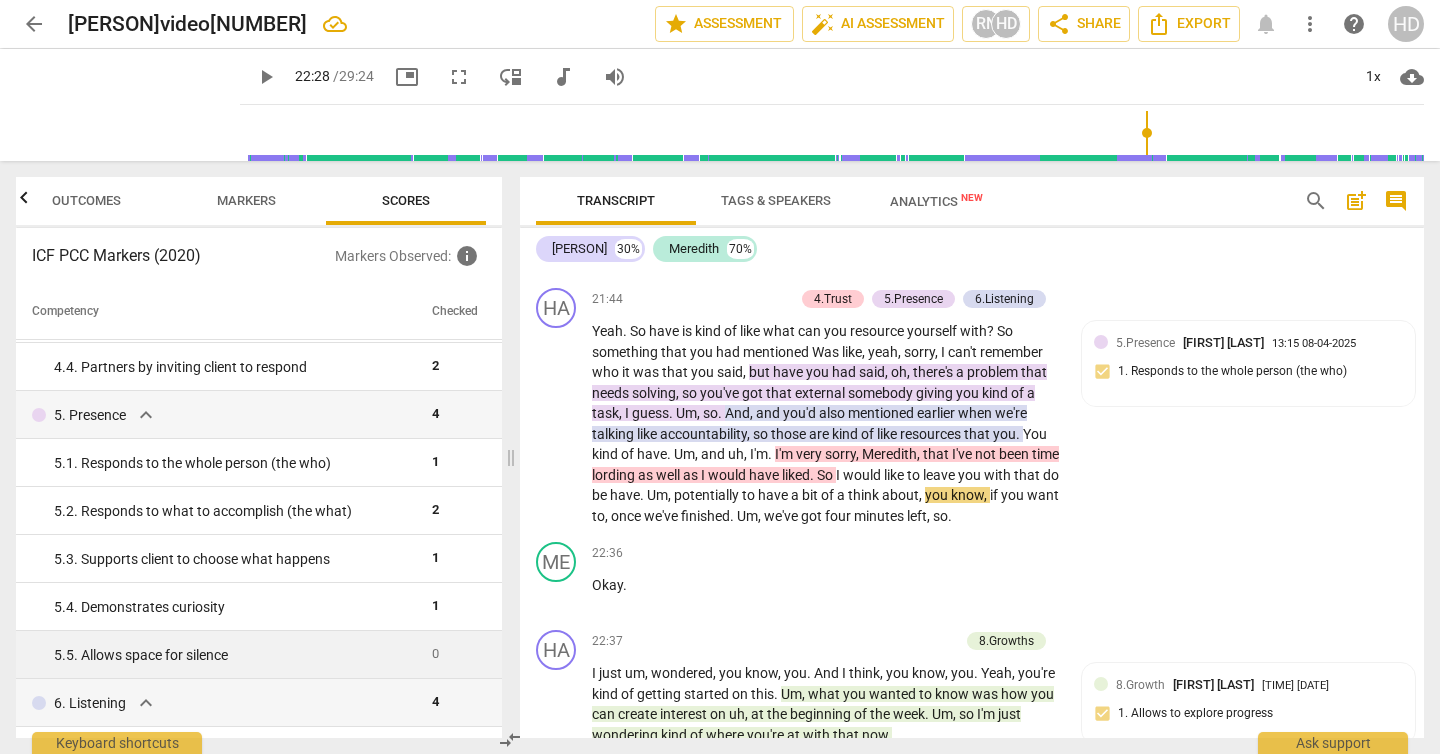click on "5. 5. Allows space for silence" at bounding box center [235, 655] 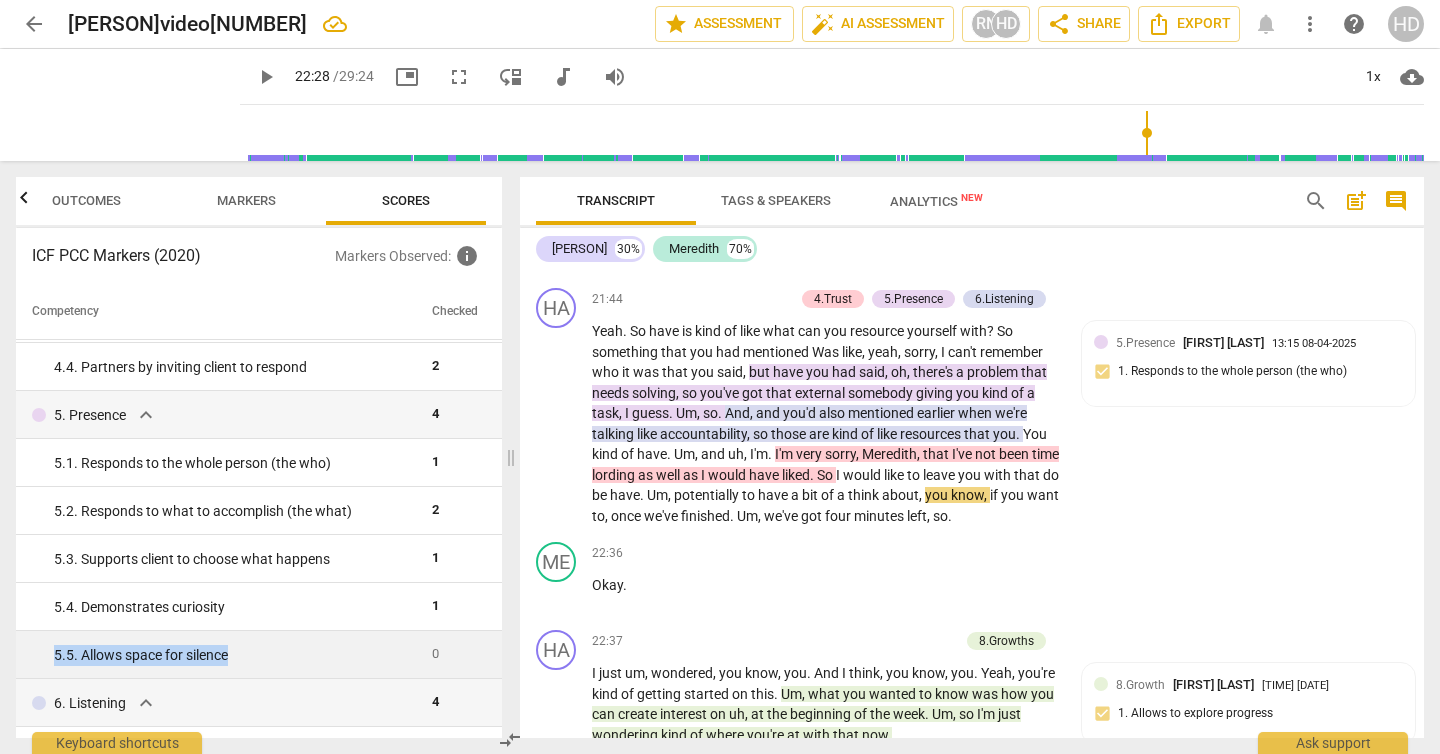 copy on "5. 5. Allows space for silence" 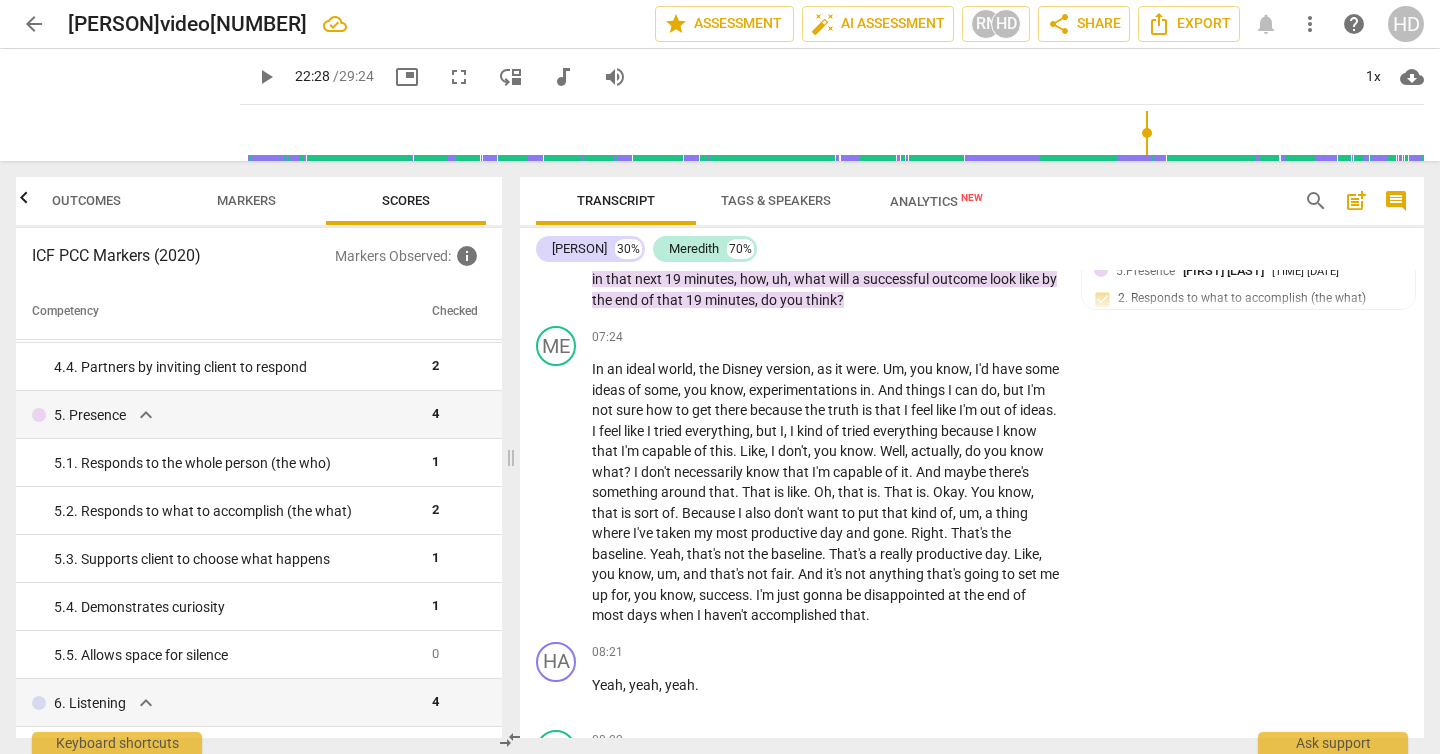 scroll, scrollTop: 3050, scrollLeft: 0, axis: vertical 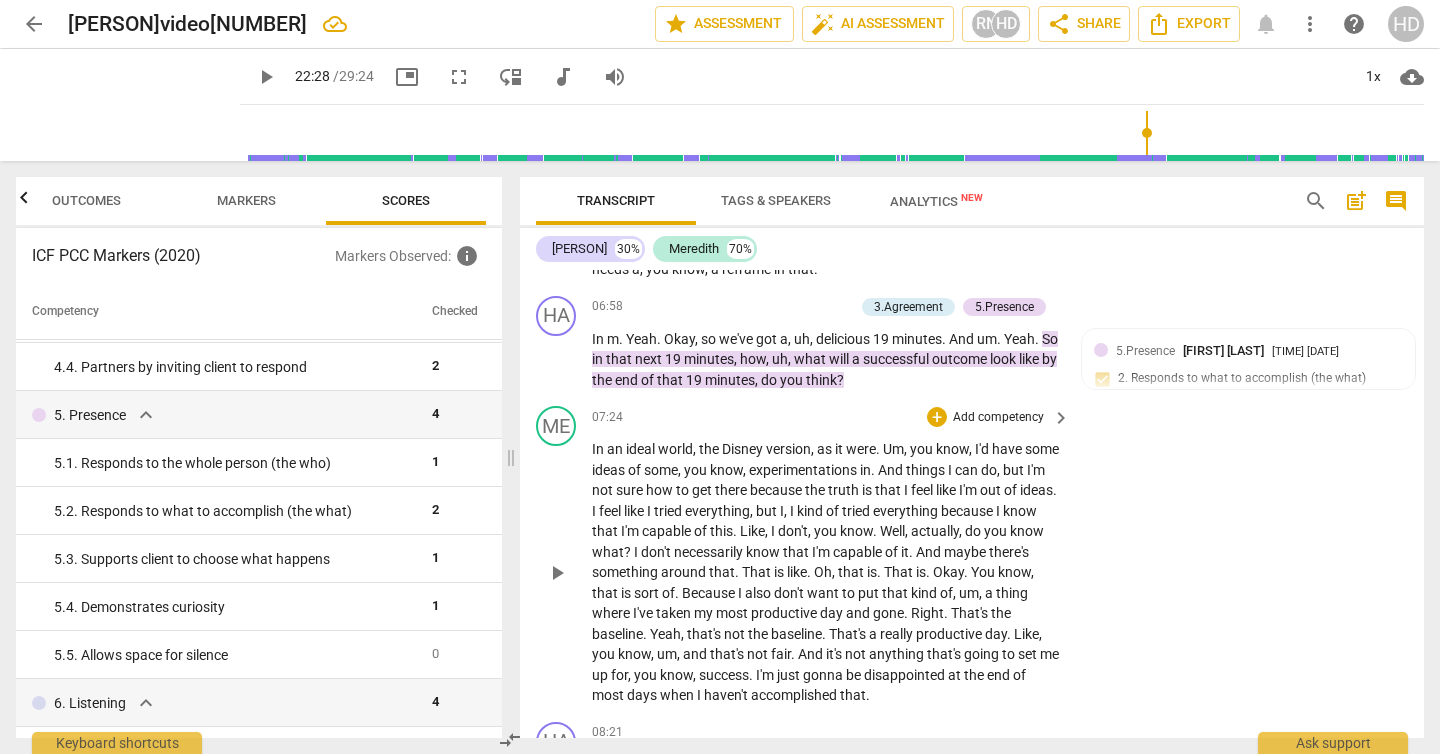 click on "play_arrow" at bounding box center [557, 573] 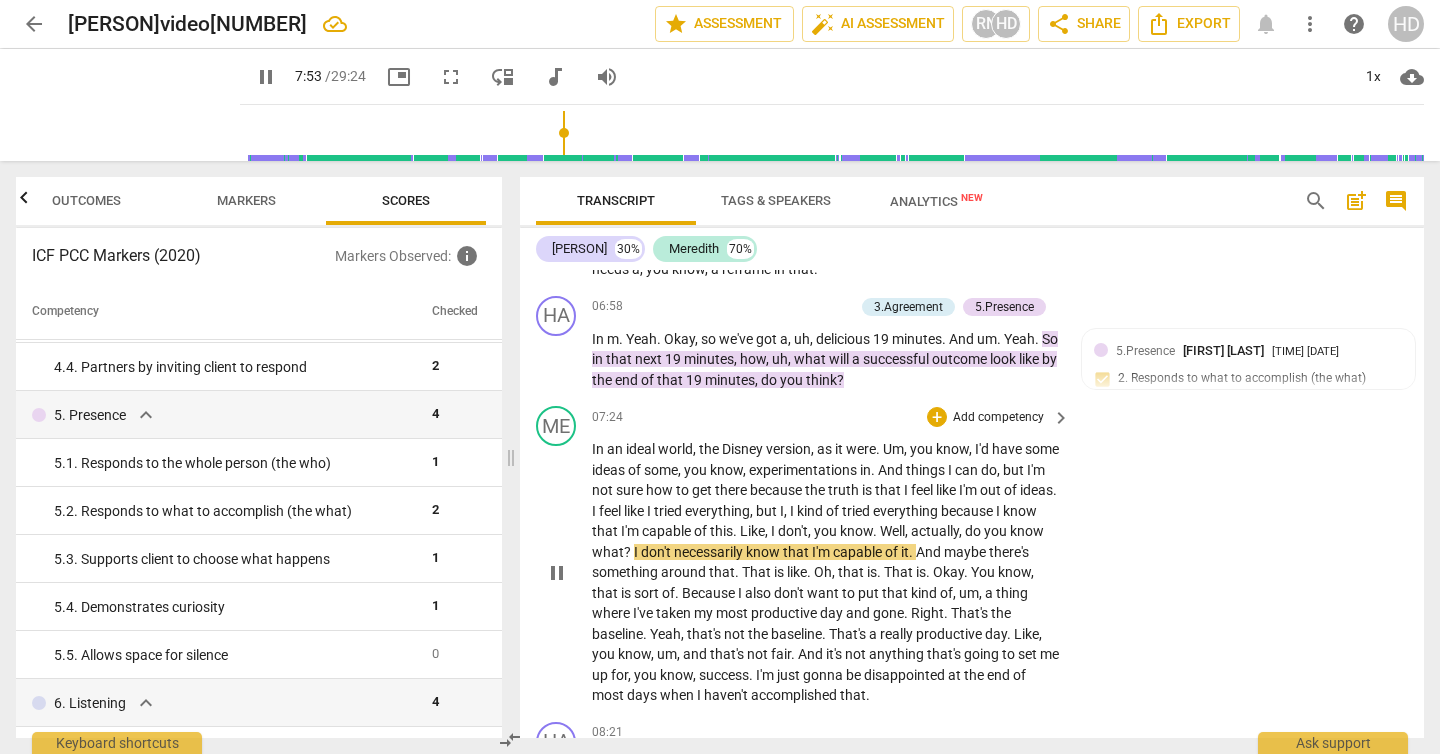 click on "necessarily" at bounding box center (710, 552) 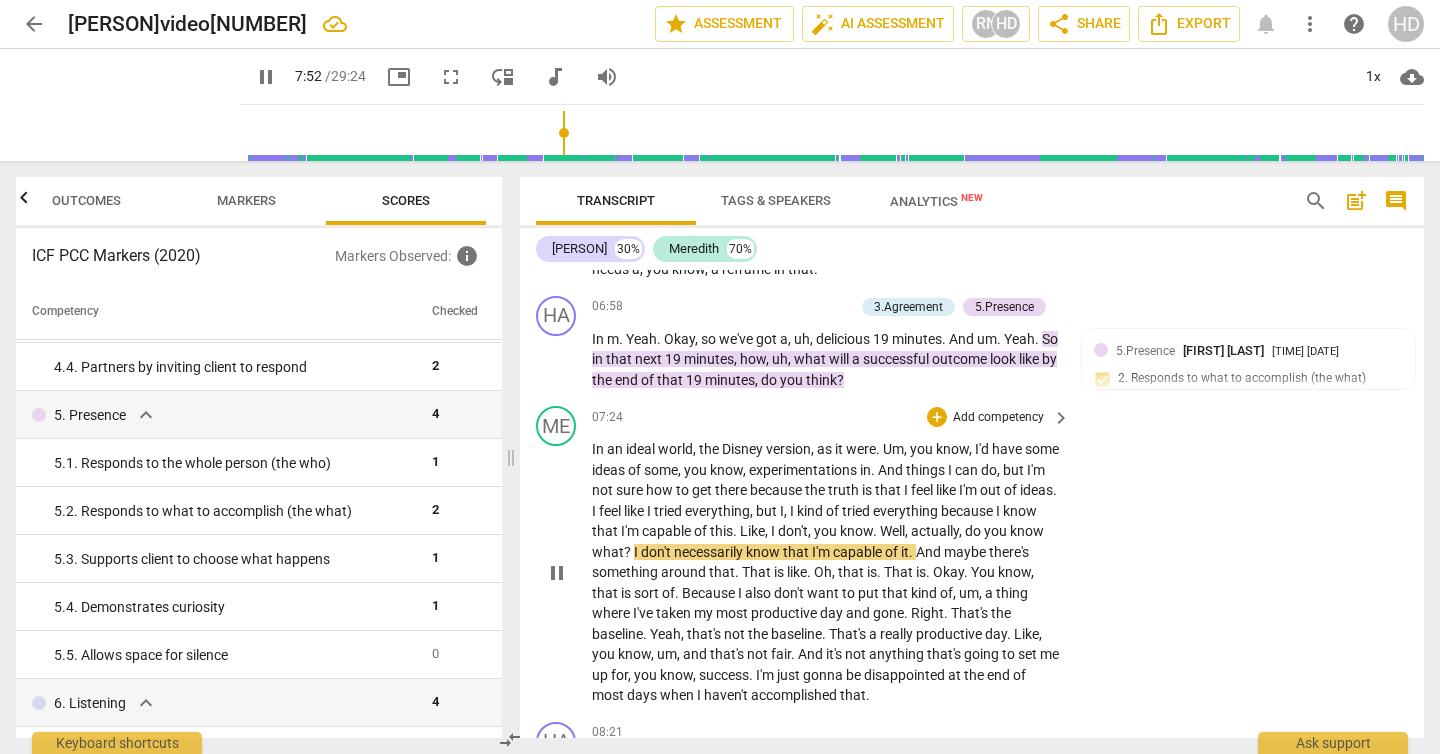 click on "pause" at bounding box center (557, 573) 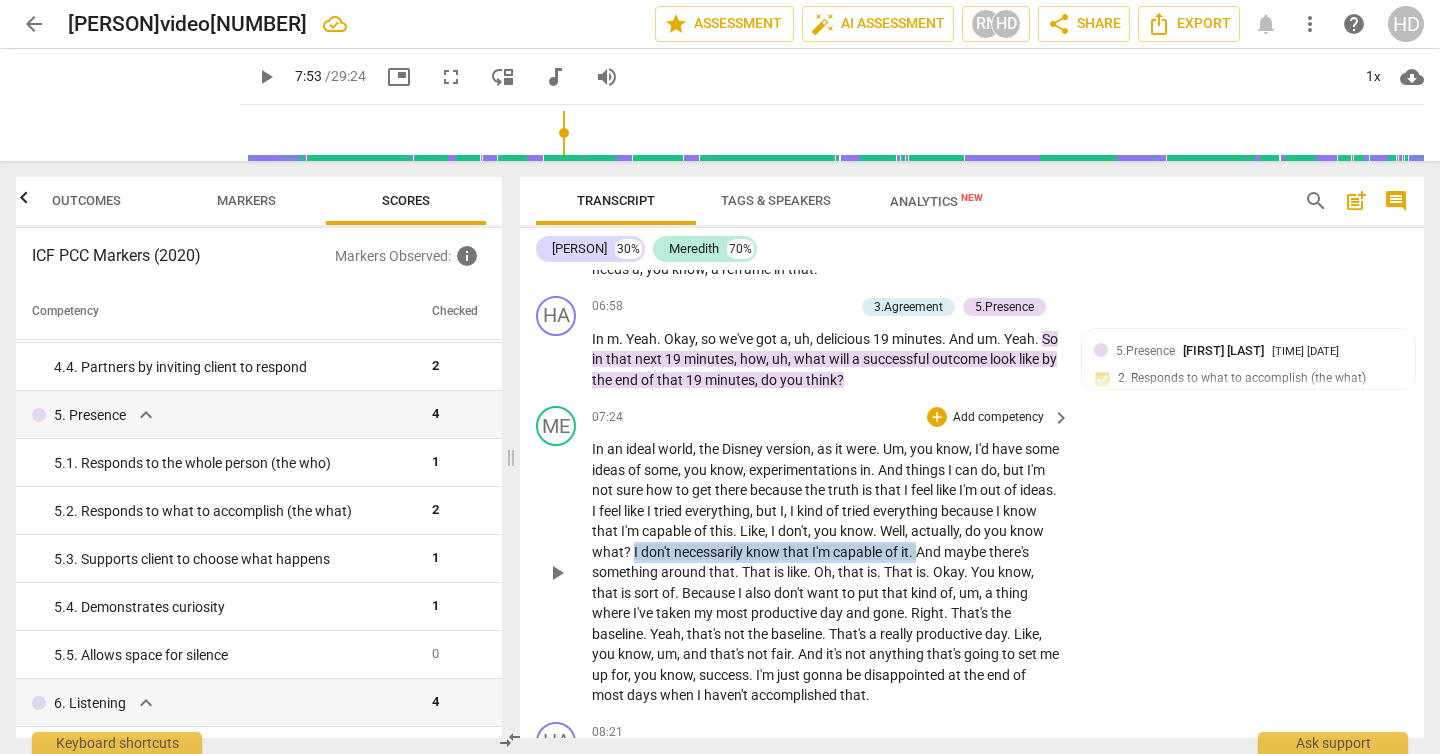 drag, startPoint x: 670, startPoint y: 549, endPoint x: 957, endPoint y: 551, distance: 287.00696 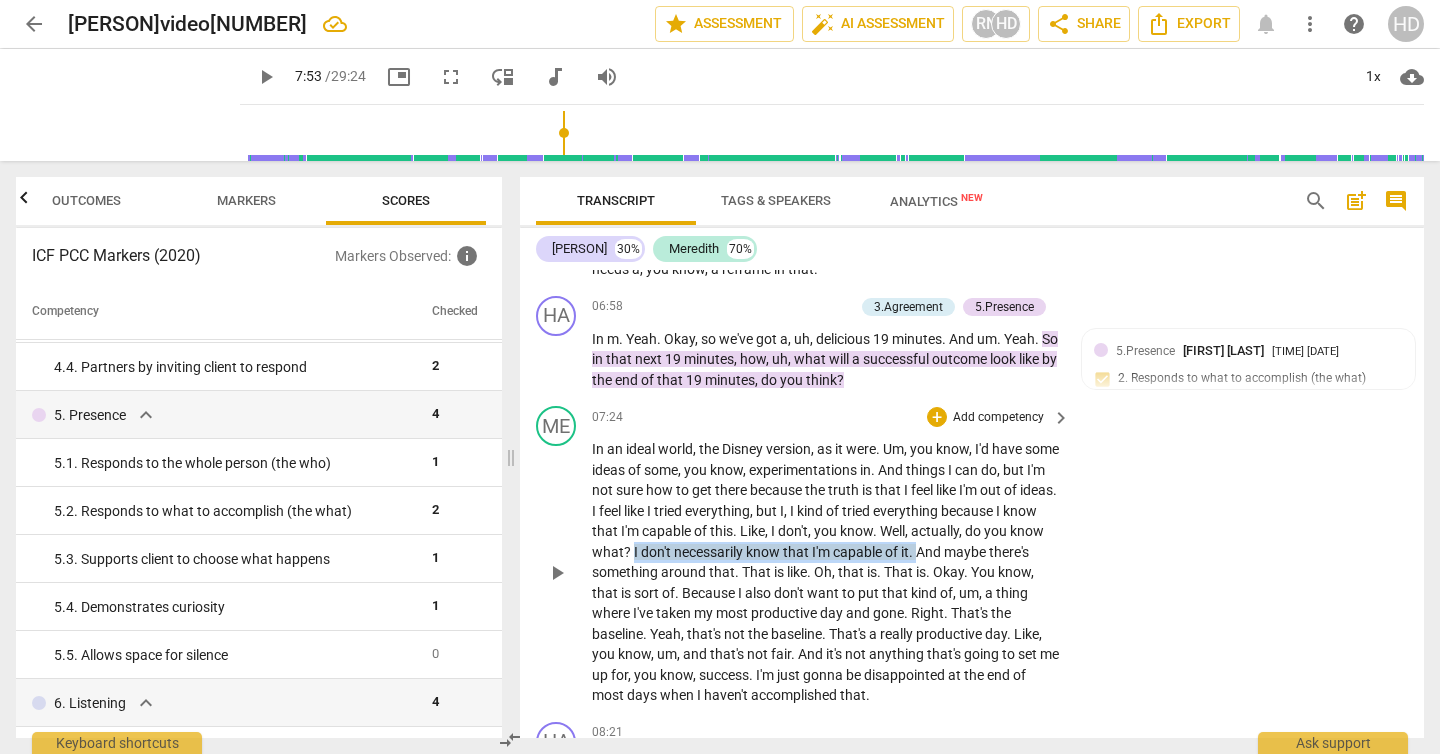 click on "In   an   ideal   world ,   the   Disney   version ,   as   it   were .   Um ,   you   know ,   I'd   have   some   ideas   of   some ,   you   know ,   experimentations   in .   And   things   I   can   do ,   but   I'm   not   sure   how   to   get   there   because   the   truth   is   that   I   feel   like   I'm   out   of   ideas .   I   feel   like   I   tried   everything ,   but   I ,   I   kind   of   tried   everything   because   I   know   that   I'm   capable   of   this .   Like ,   I   don't ,   you   know .   Well ,   actually ,   do   you   know   what ?   I   don't   necessarily   know   that   I'm   capable   of   it .   And   maybe   there's   something   around   that .   That   is   like .   Oh ,   that   is .   That   is .   Okay .   You   know ,   that   is   sort   of .   Because   I   also   don't   want   to   put   that   kind   of ,   um ,   a   thing   where   I've   taken   my   most   productive   day   and   gone .   Right .   That's   the   baseline .   Yeah ,   that's   not" at bounding box center (826, 572) 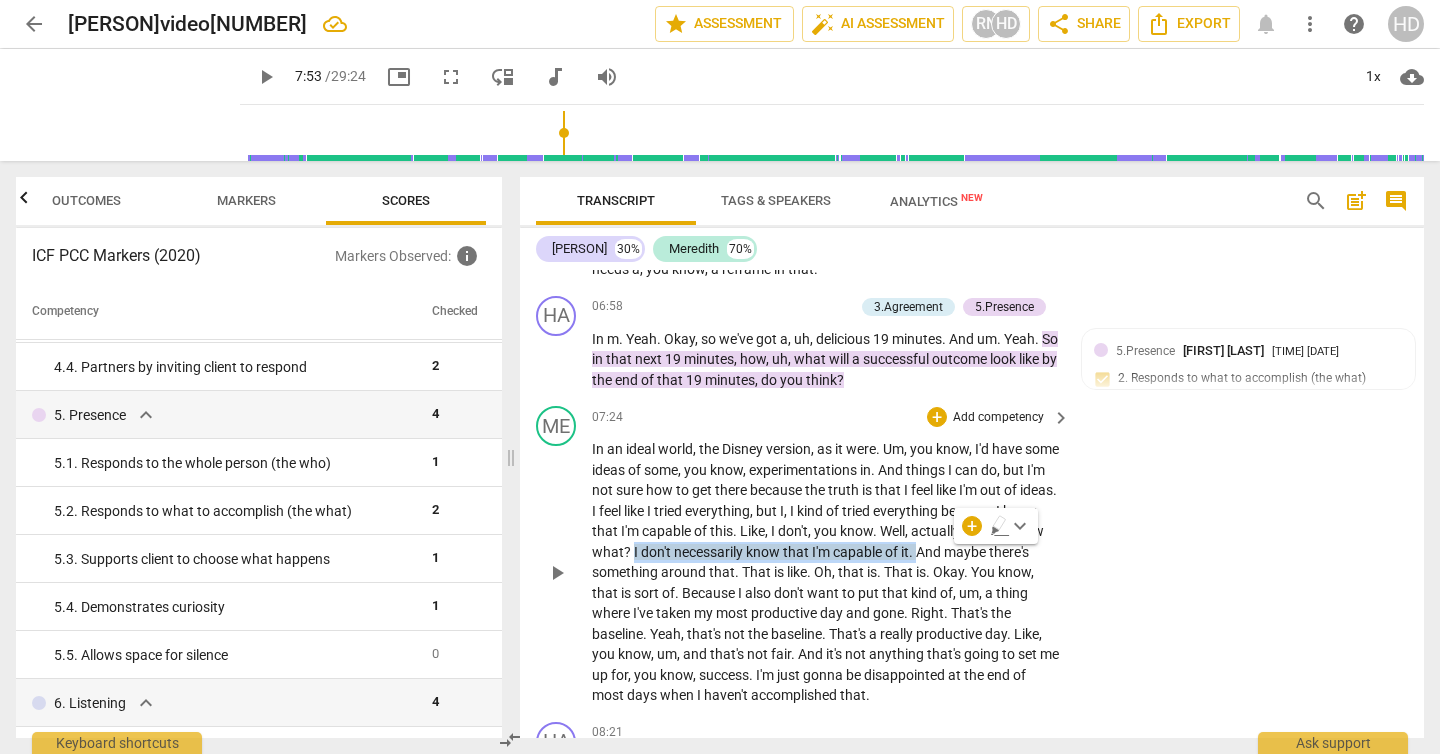 click on "Add competency" at bounding box center (998, 418) 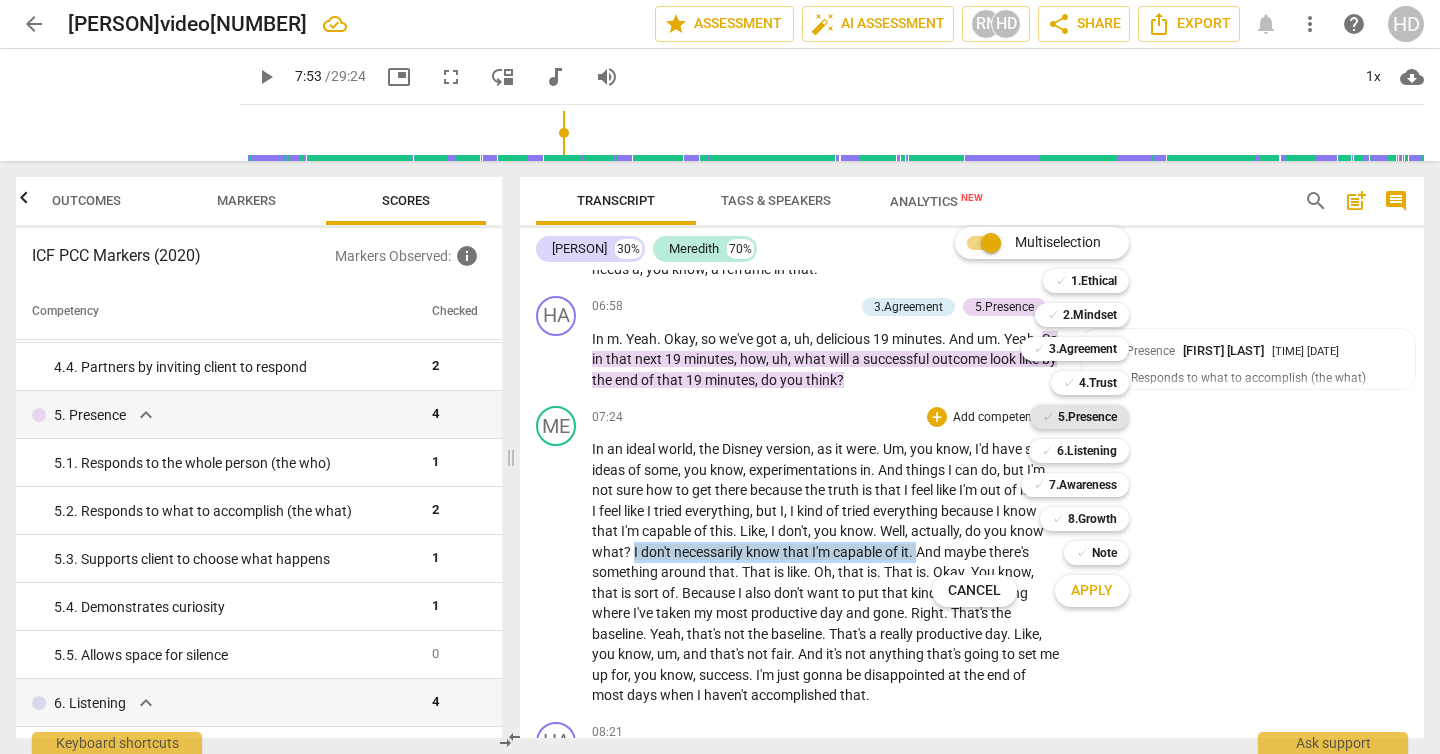 click on "5.Presence" at bounding box center (1087, 417) 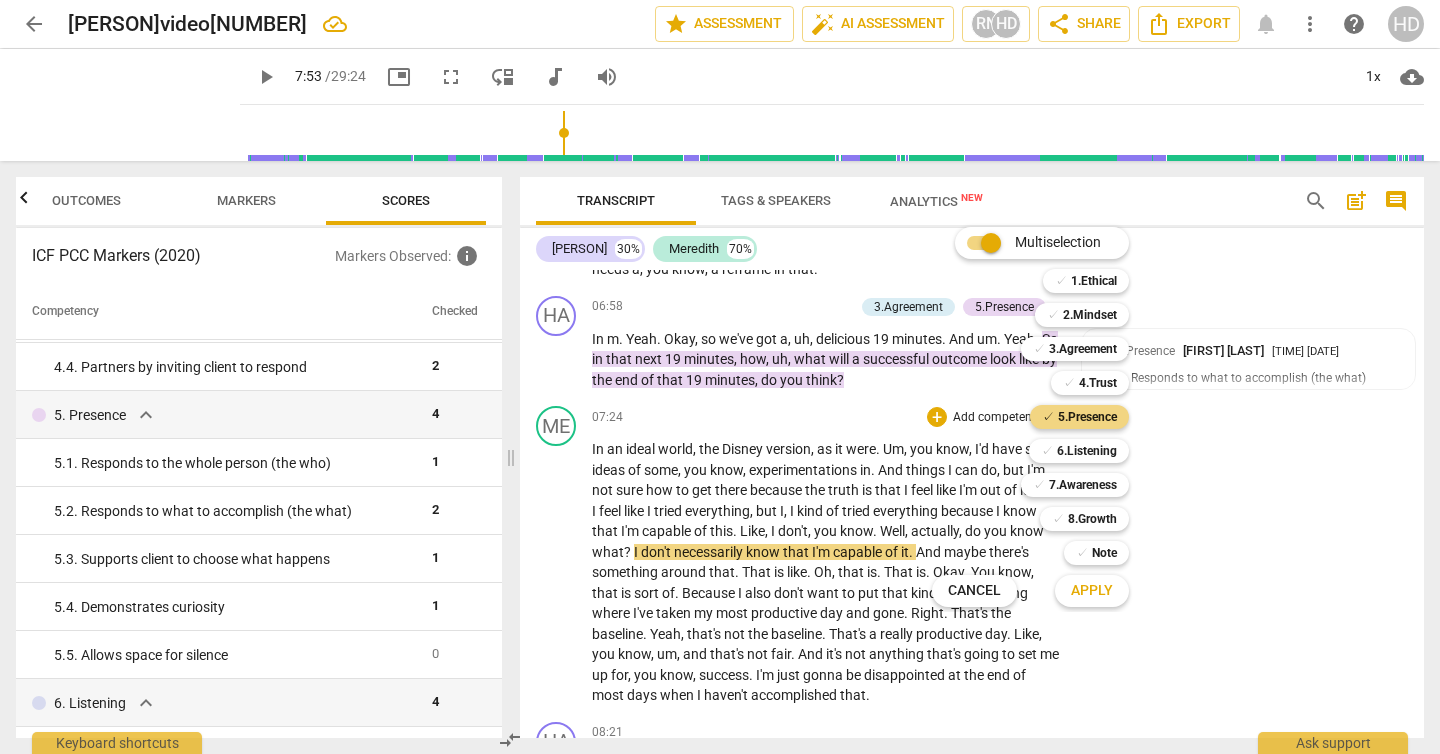 click on "Apply" at bounding box center (1092, 591) 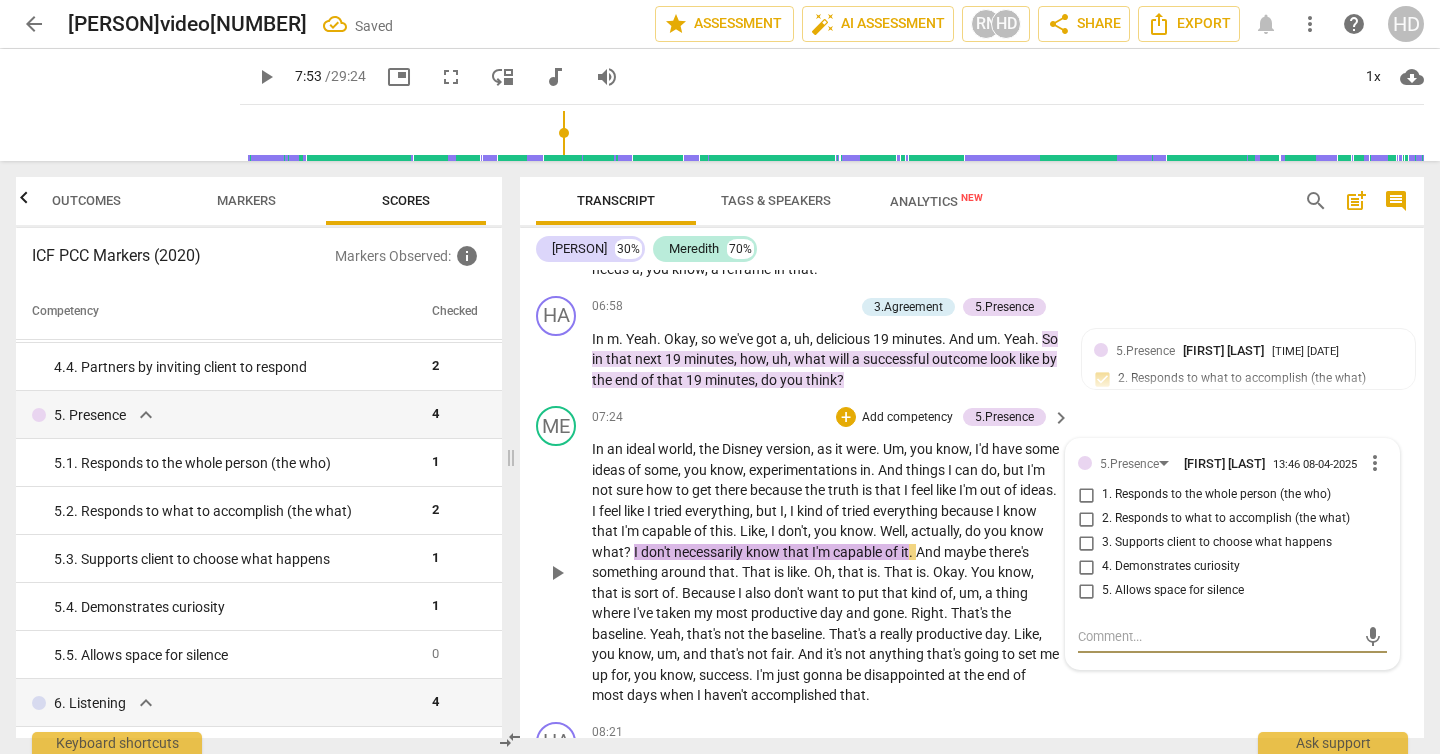 click on "5. Allows space for silence" at bounding box center [1173, 591] 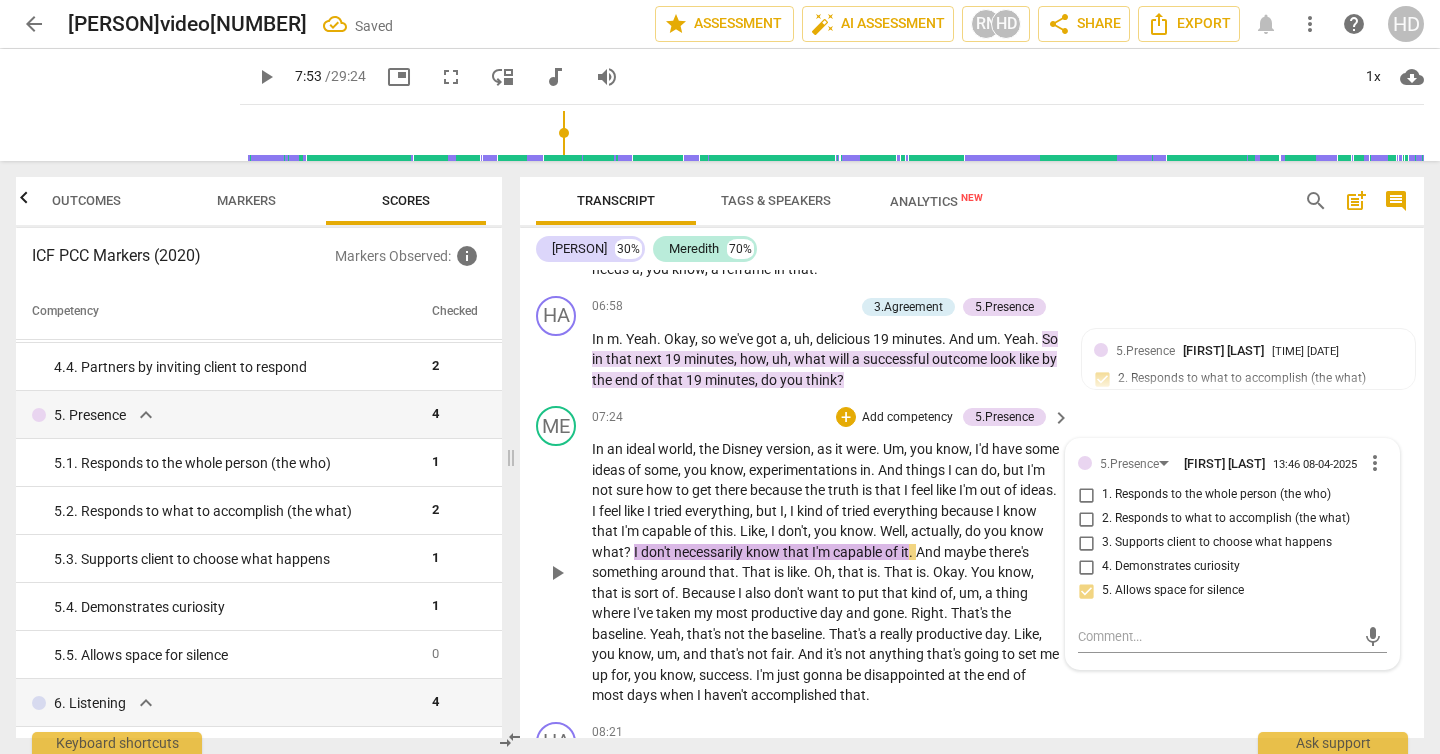 click on "play_arrow" at bounding box center (557, 573) 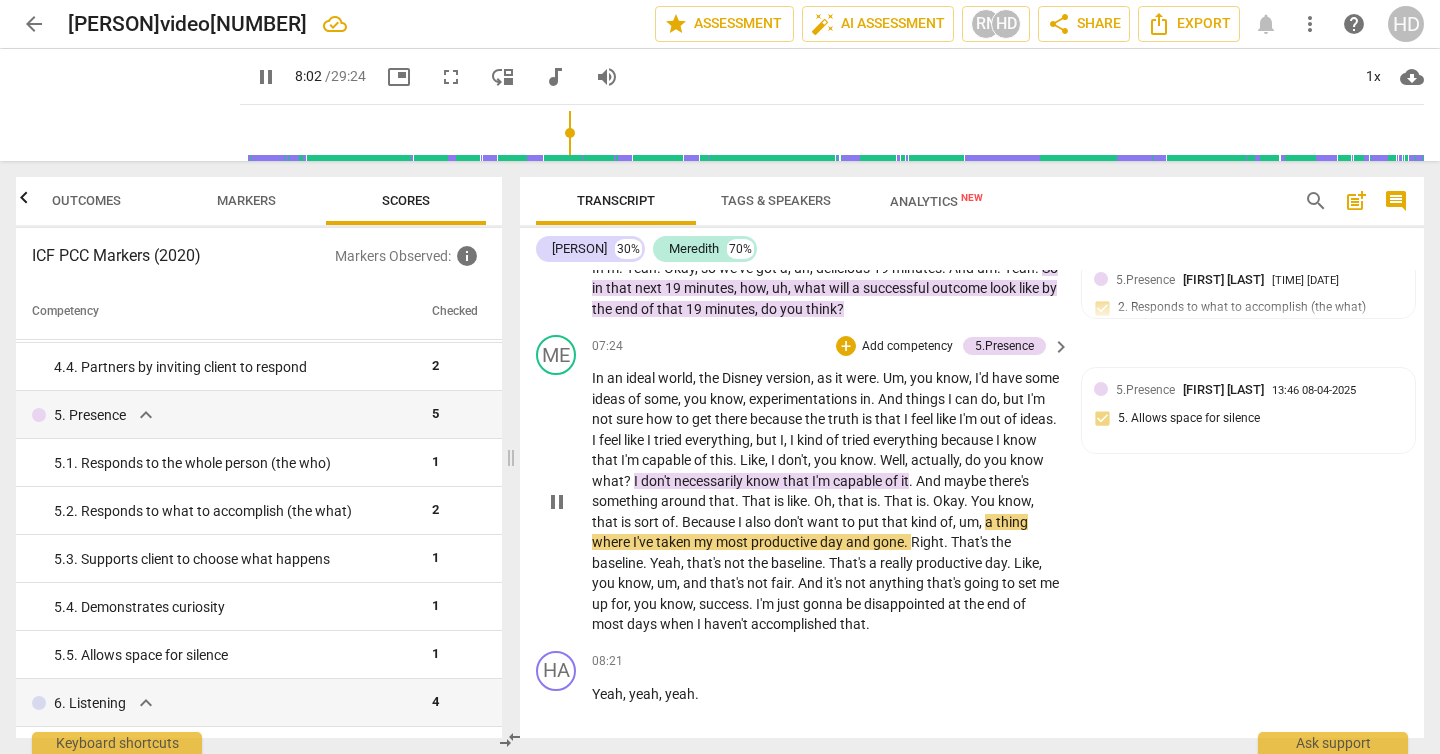 scroll, scrollTop: 3124, scrollLeft: 0, axis: vertical 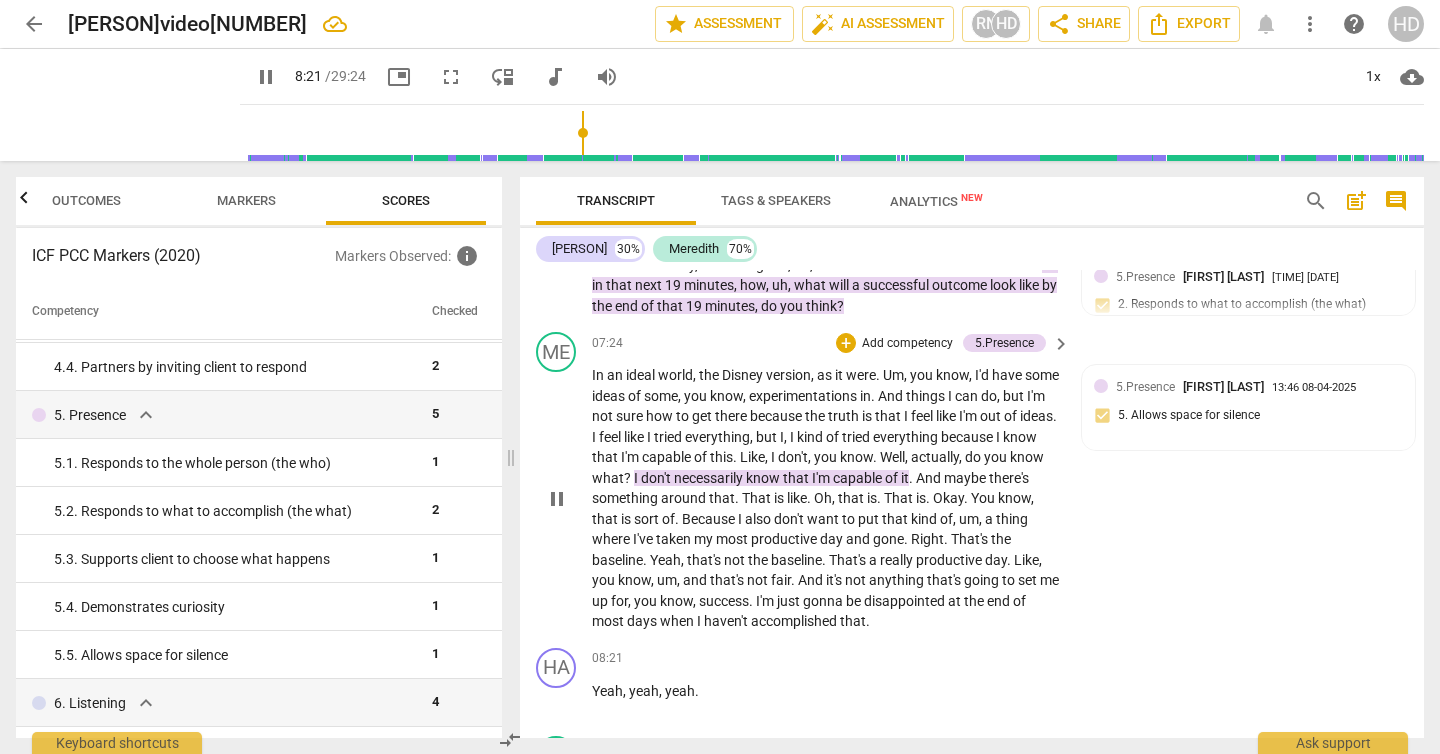 click on "pause" at bounding box center [557, 499] 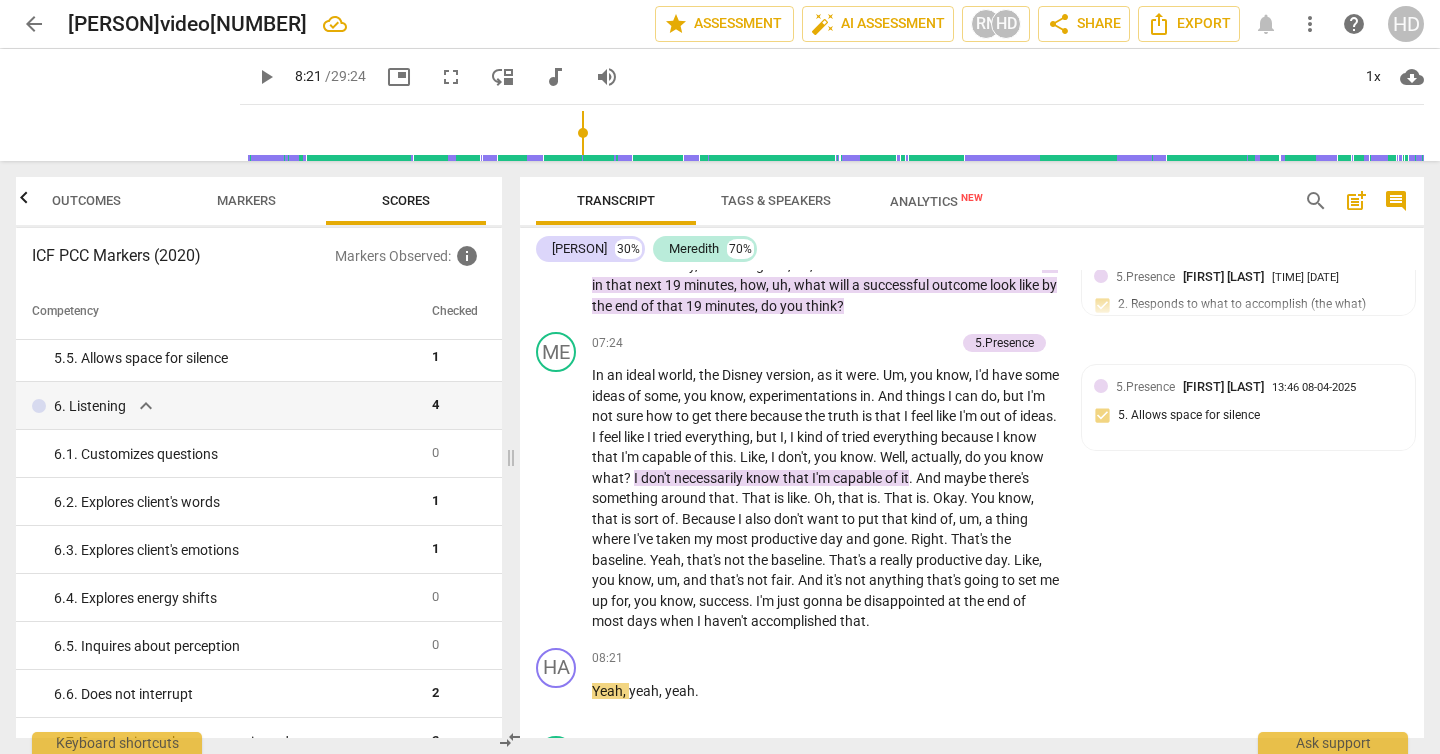 scroll, scrollTop: 938, scrollLeft: 0, axis: vertical 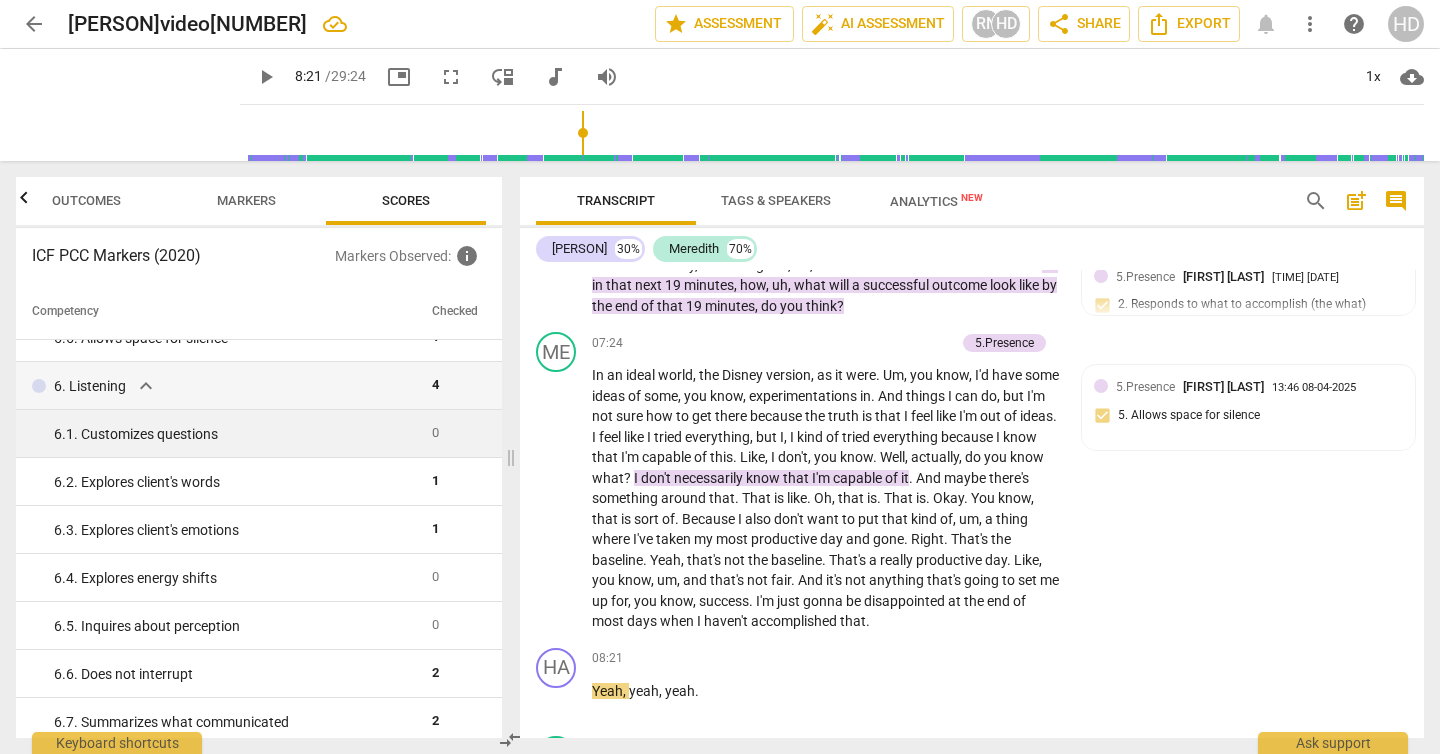 click on "6. 1. Customizes questions" at bounding box center (235, 434) 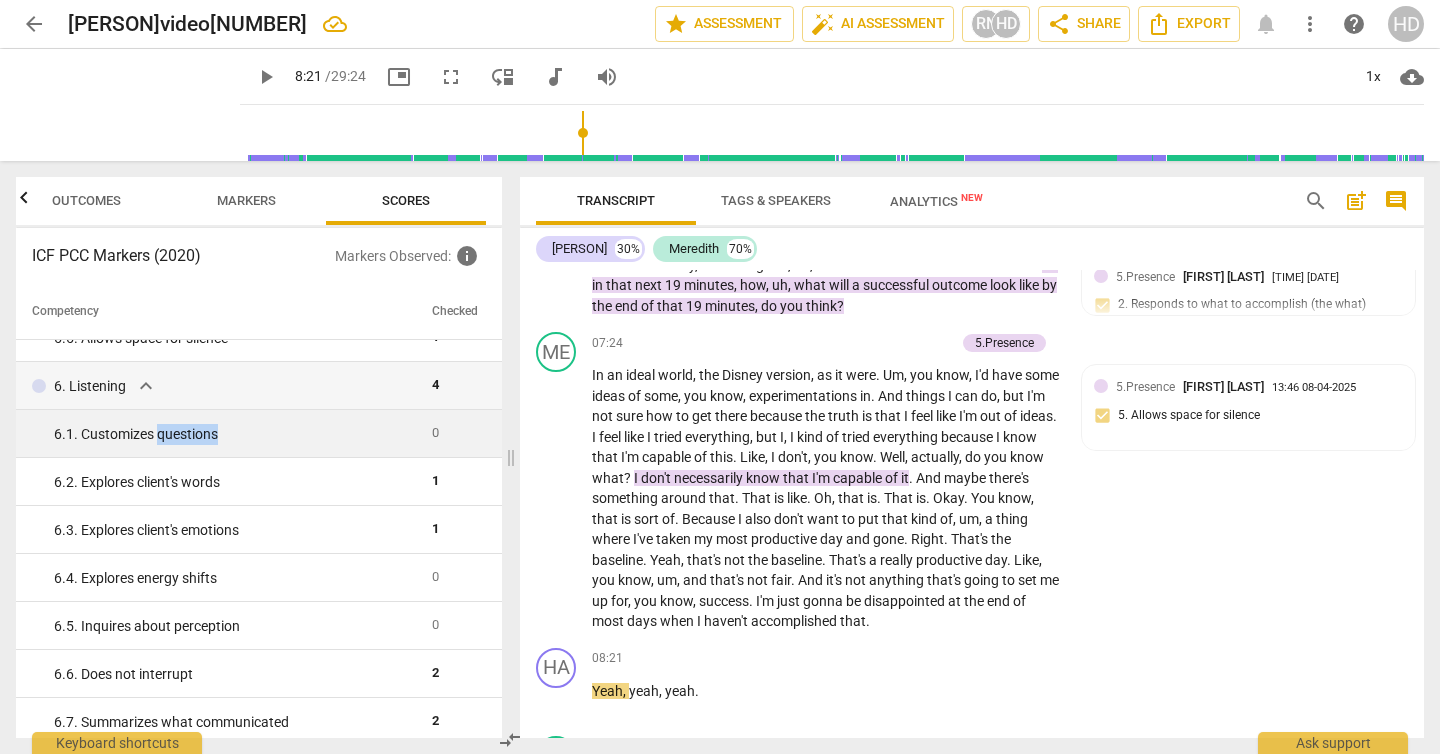 click on "6. 1. Customizes questions" at bounding box center [235, 434] 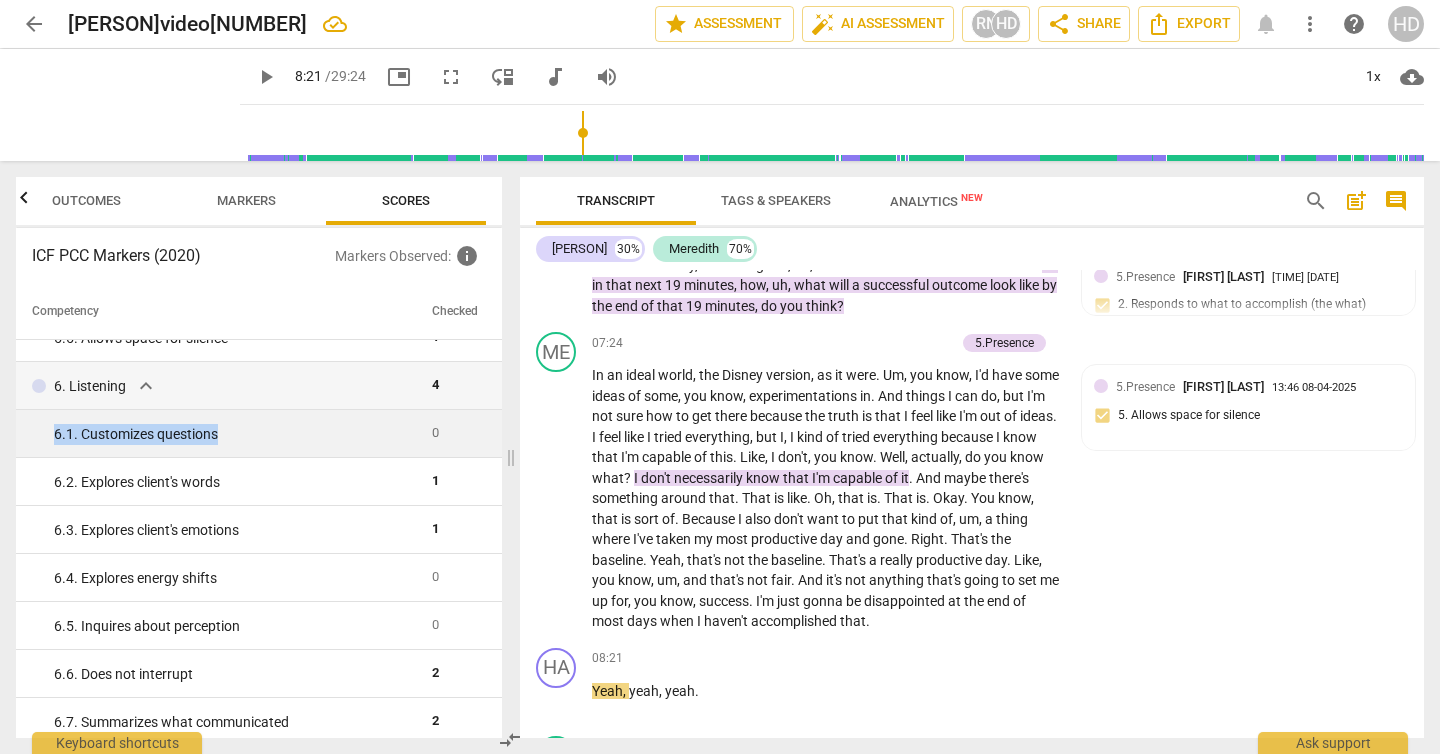 copy on "6. 1. Customizes questions" 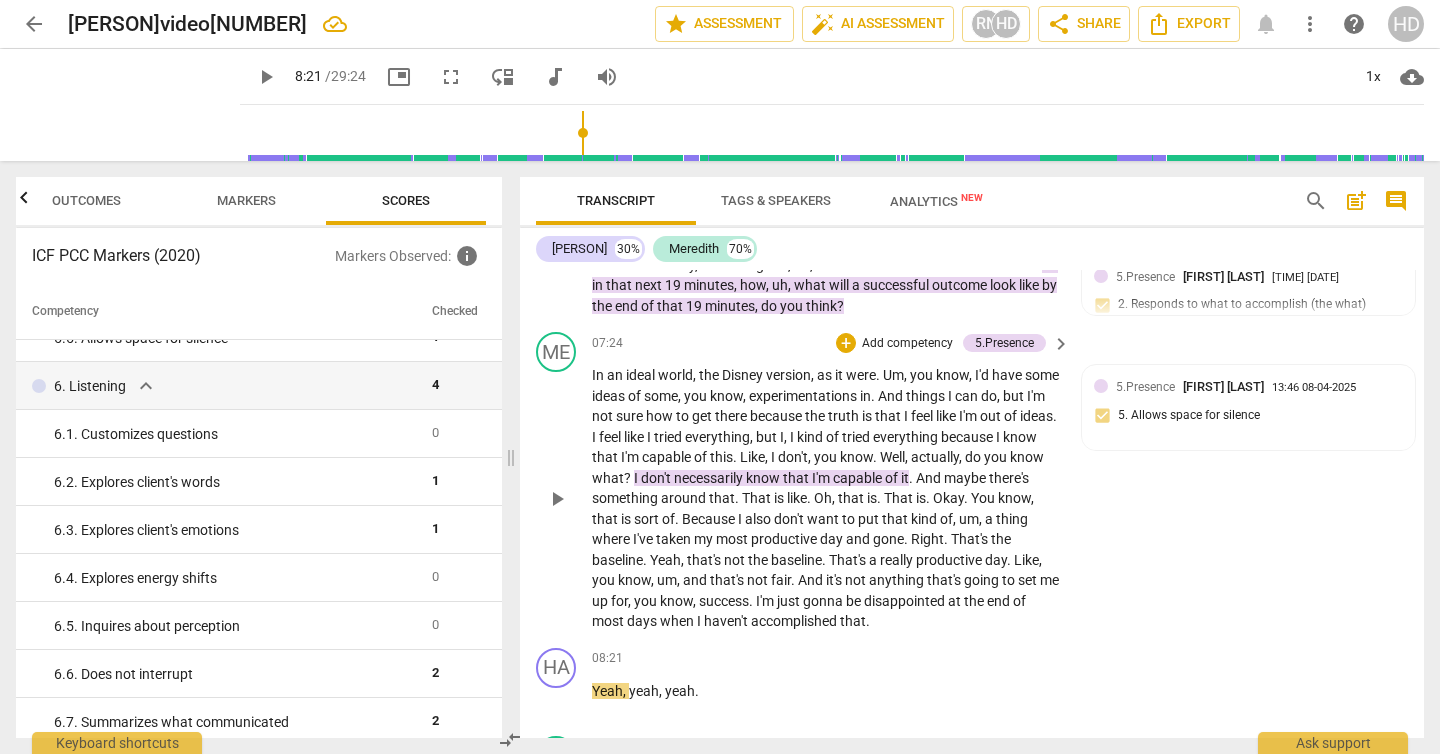 click on "also" at bounding box center (759, 519) 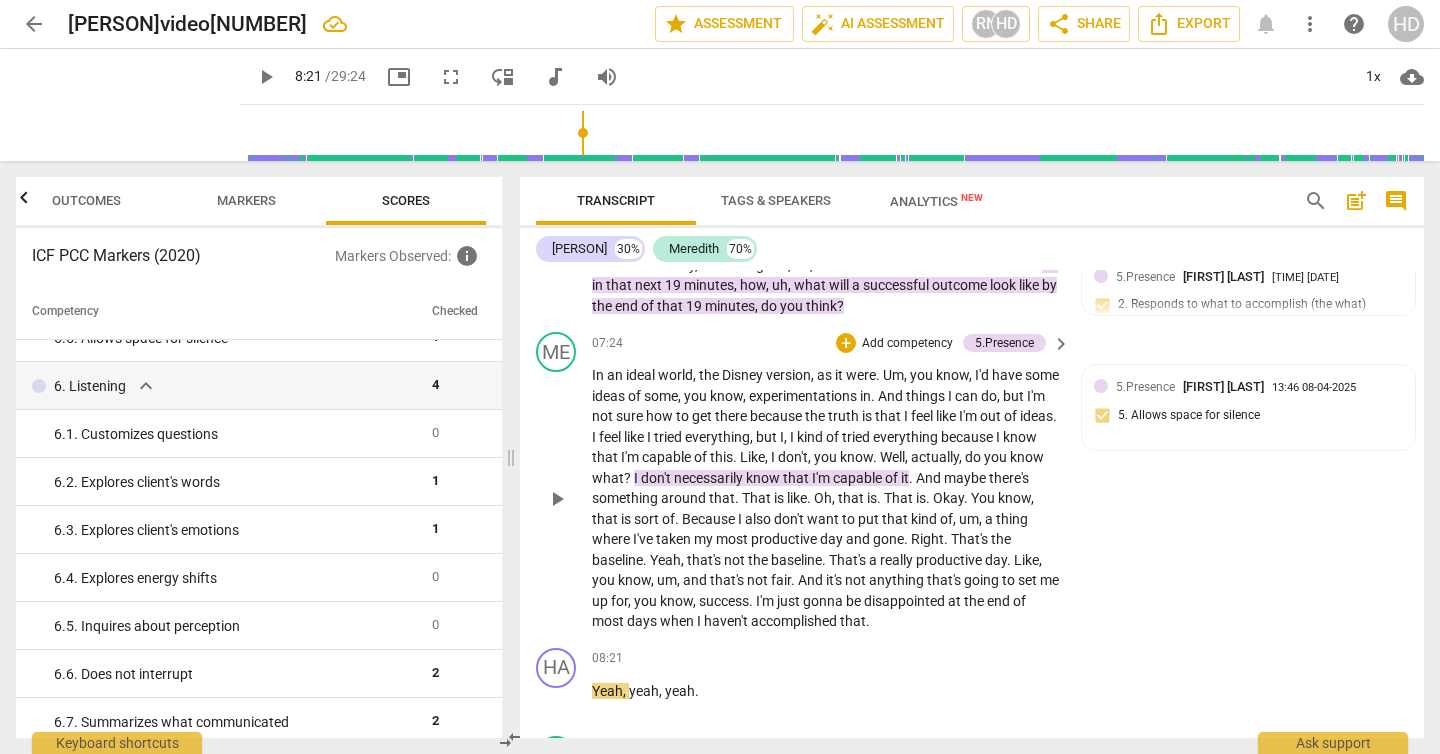 scroll, scrollTop: 6141, scrollLeft: 0, axis: vertical 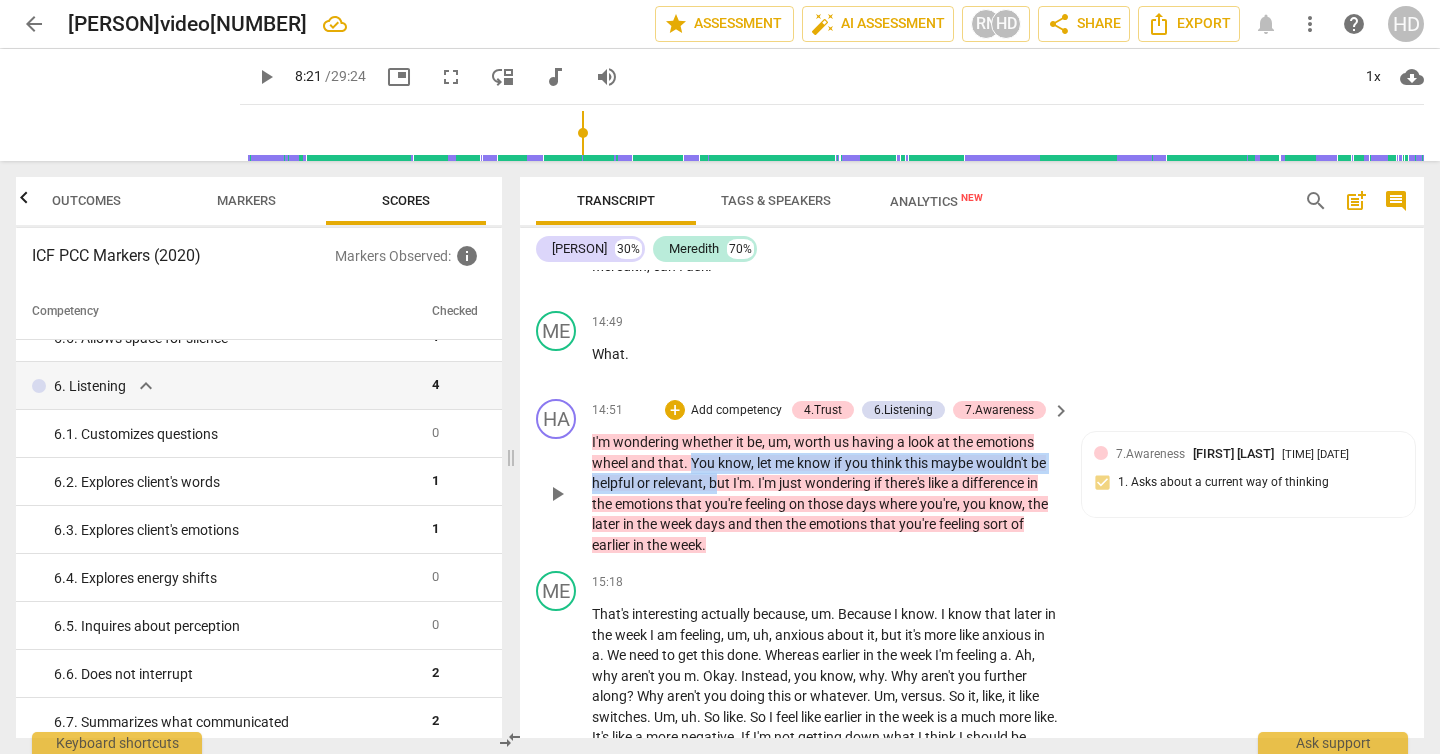 drag, startPoint x: 714, startPoint y: 505, endPoint x: 690, endPoint y: 481, distance: 33.941124 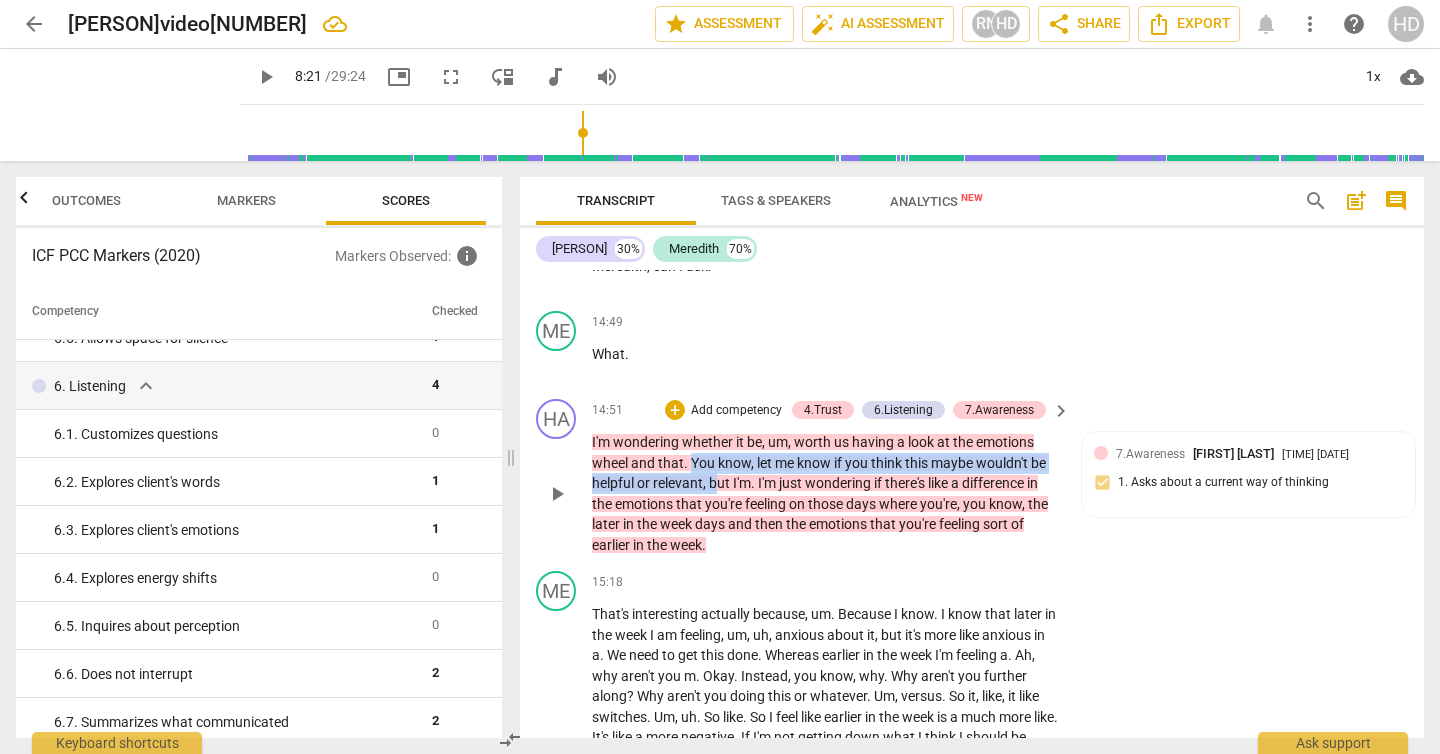click on "I'm   wondering   whether   it   be ,   um ,   worth   us   having   a   look   at   the   emotions   wheel   and   that .   You   know ,   let   me   know   if   you   think   this   maybe   wouldn't   be   helpful   or   relevant ,   but   I'm .   I'm   just   wondering   if   there's   like   a   difference   in   the   emotions   that   you're   feeling   on   those   days   where   you're ,   you   know ,   the   later   in   the   week   days   and   then   the   emotions   that   you're   feeling   sort   of   earlier   in   the   week ." at bounding box center [826, 493] 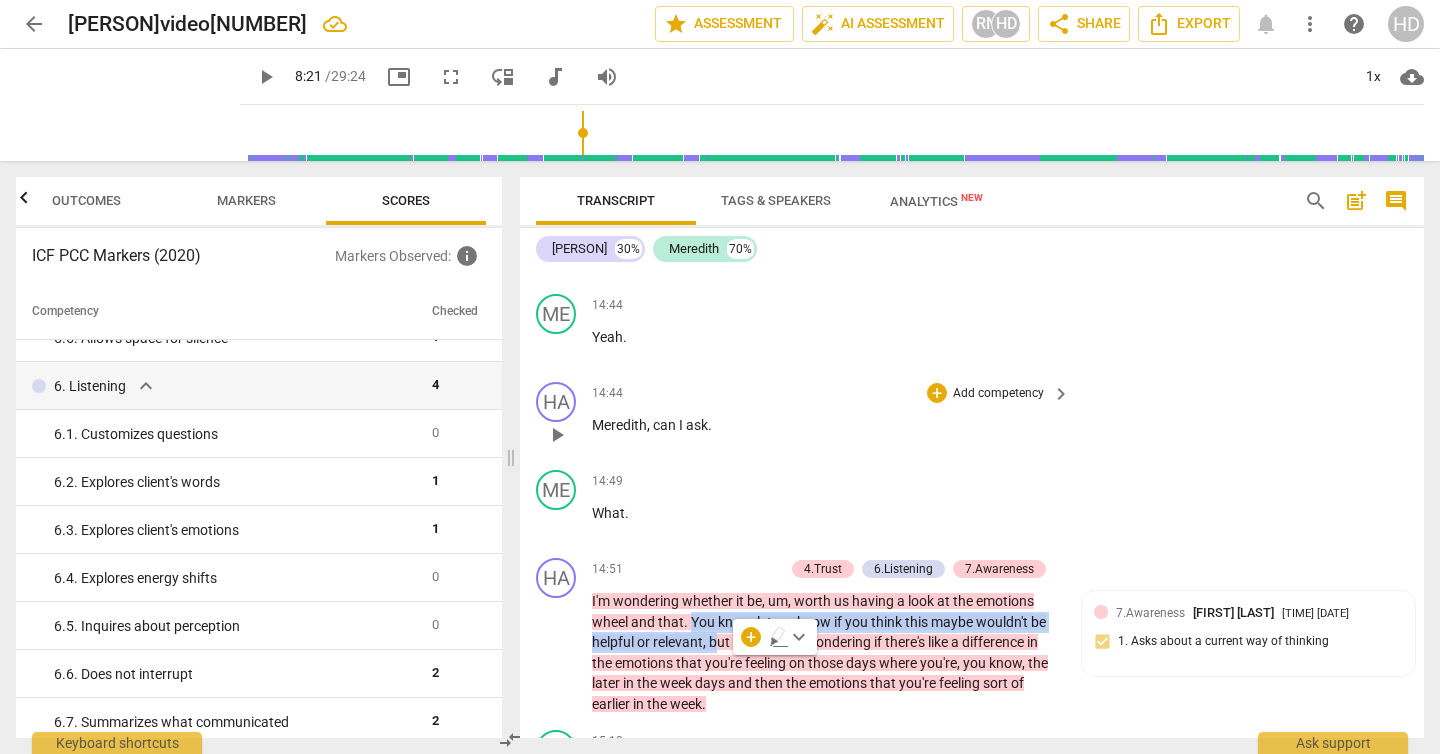 scroll, scrollTop: 5980, scrollLeft: 0, axis: vertical 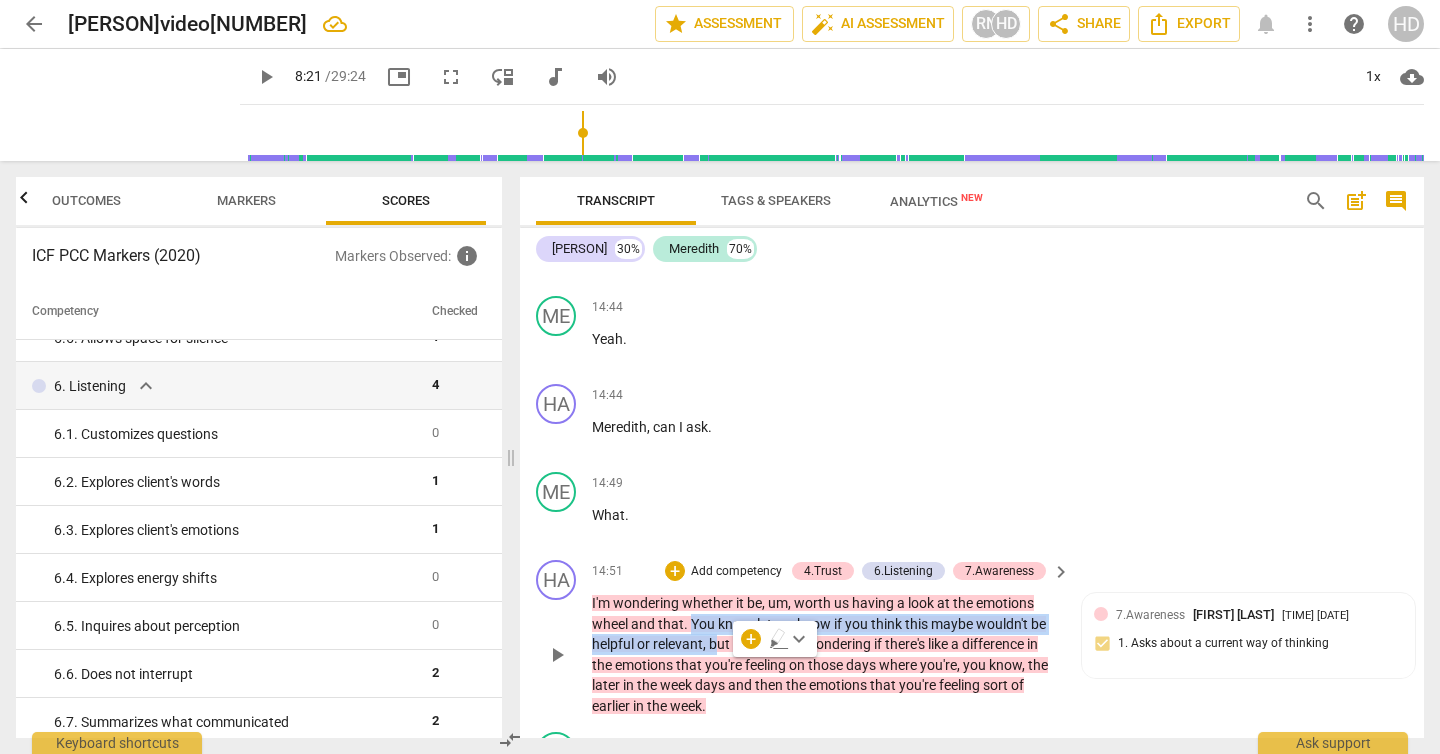 click on "Add competency" at bounding box center [736, 572] 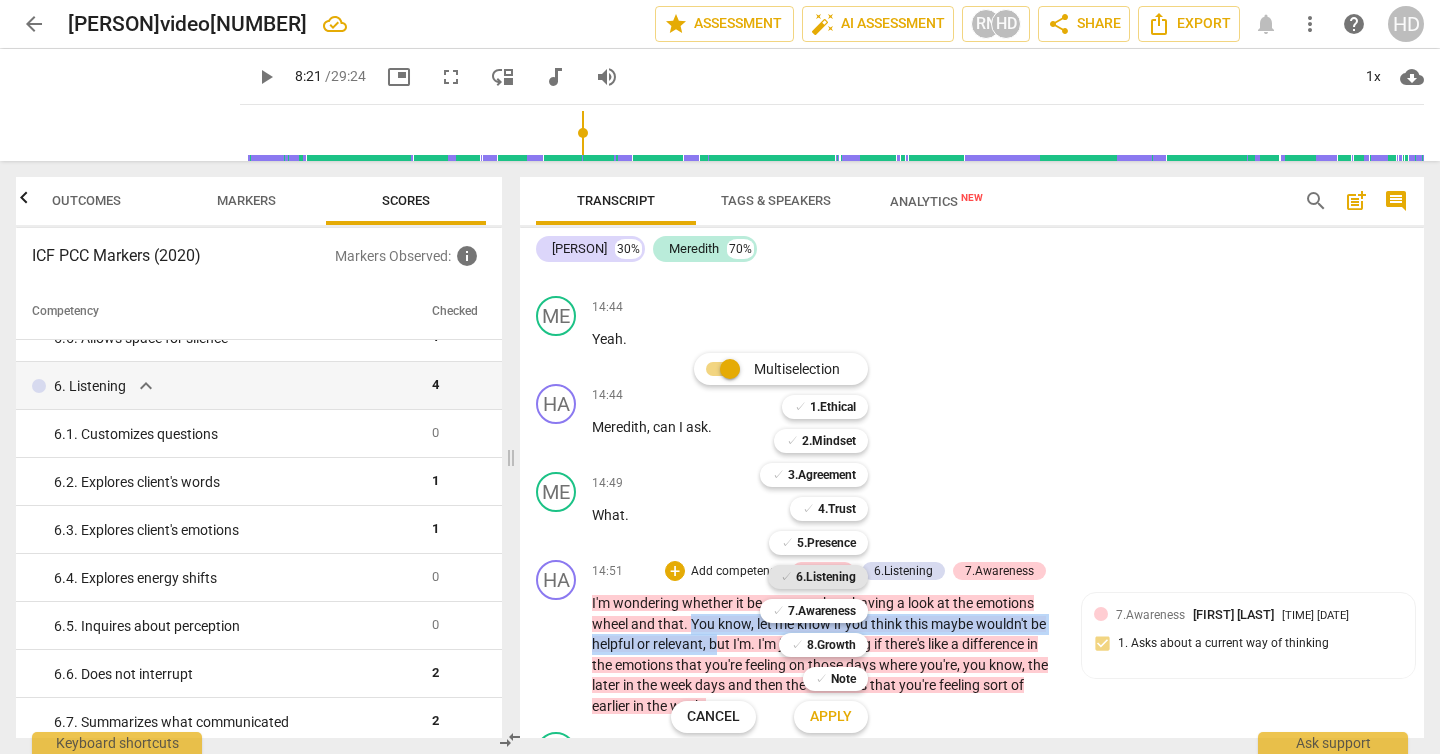 click on "6.Listening" at bounding box center [826, 577] 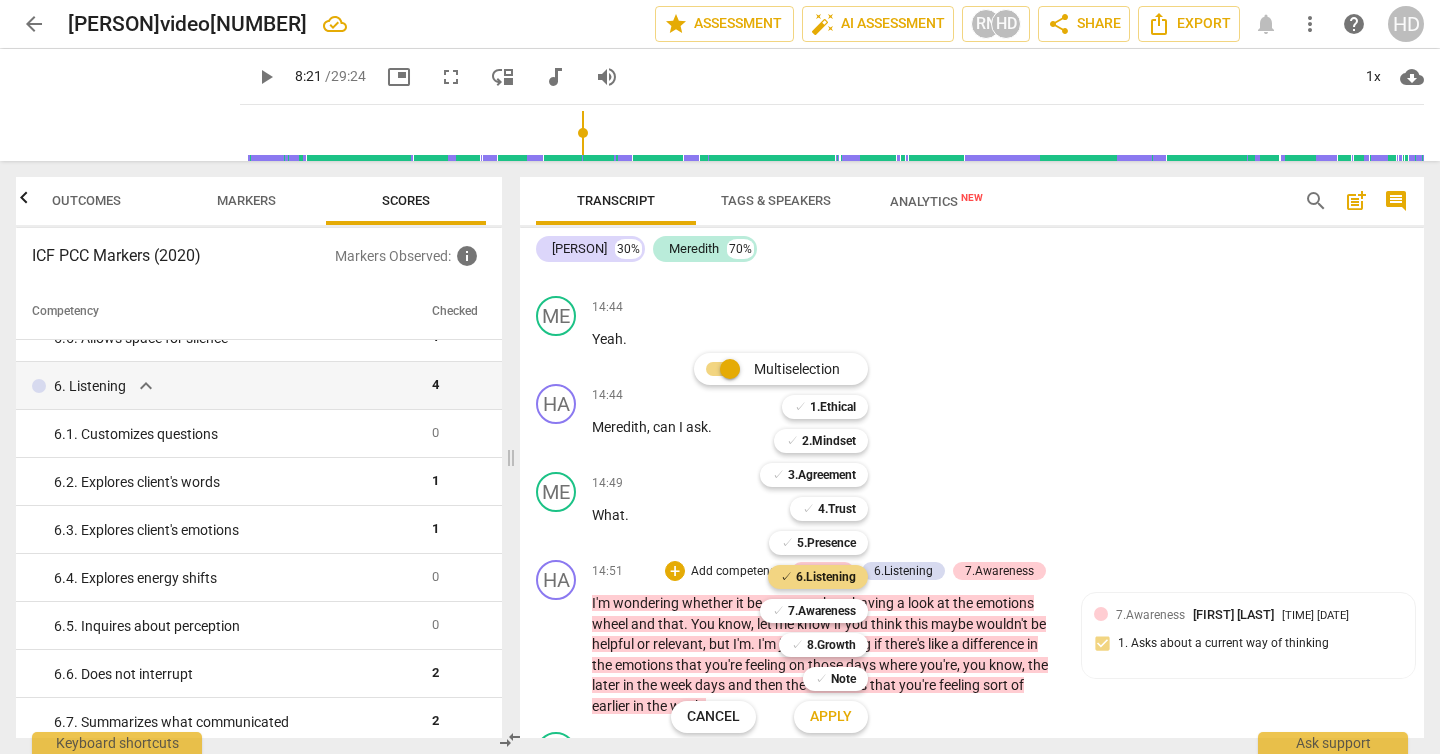click on "Apply" at bounding box center (831, 717) 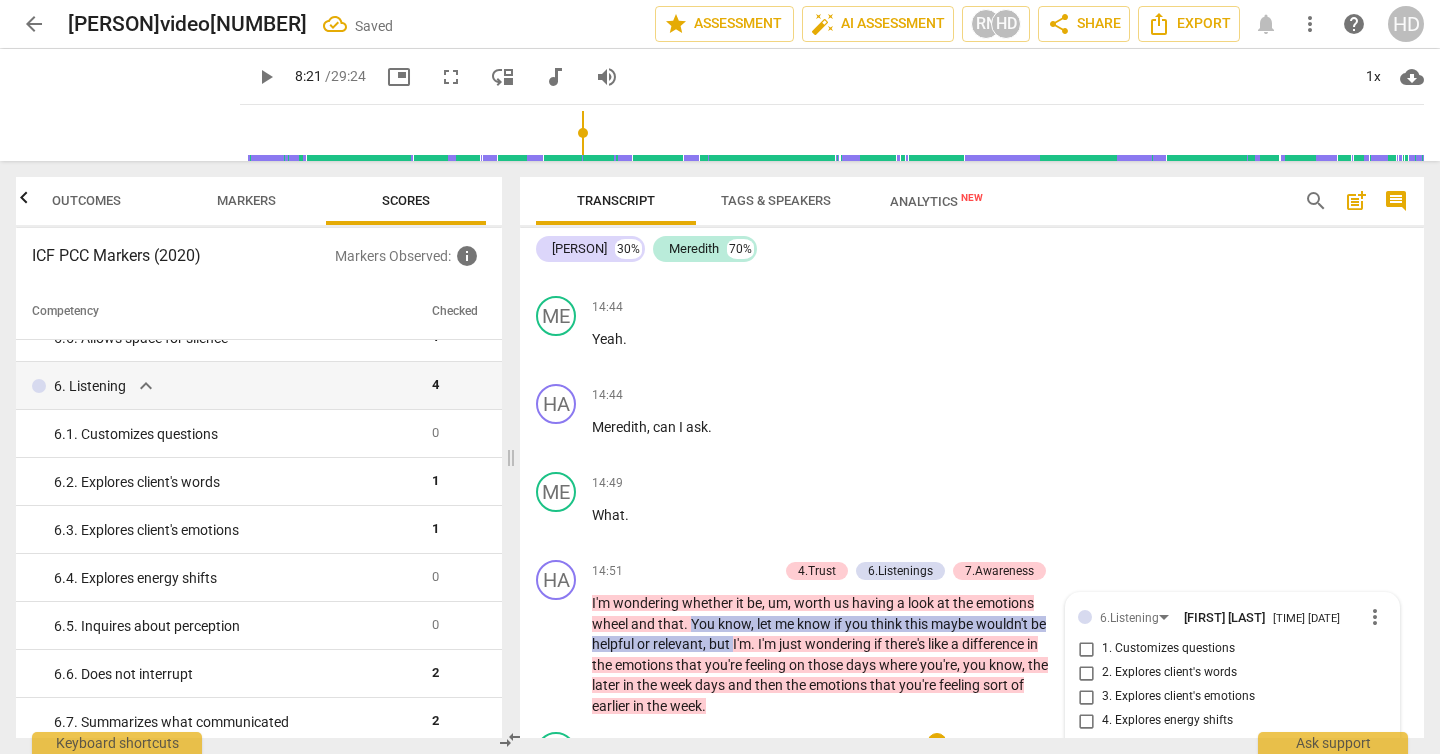 scroll, scrollTop: 6342, scrollLeft: 0, axis: vertical 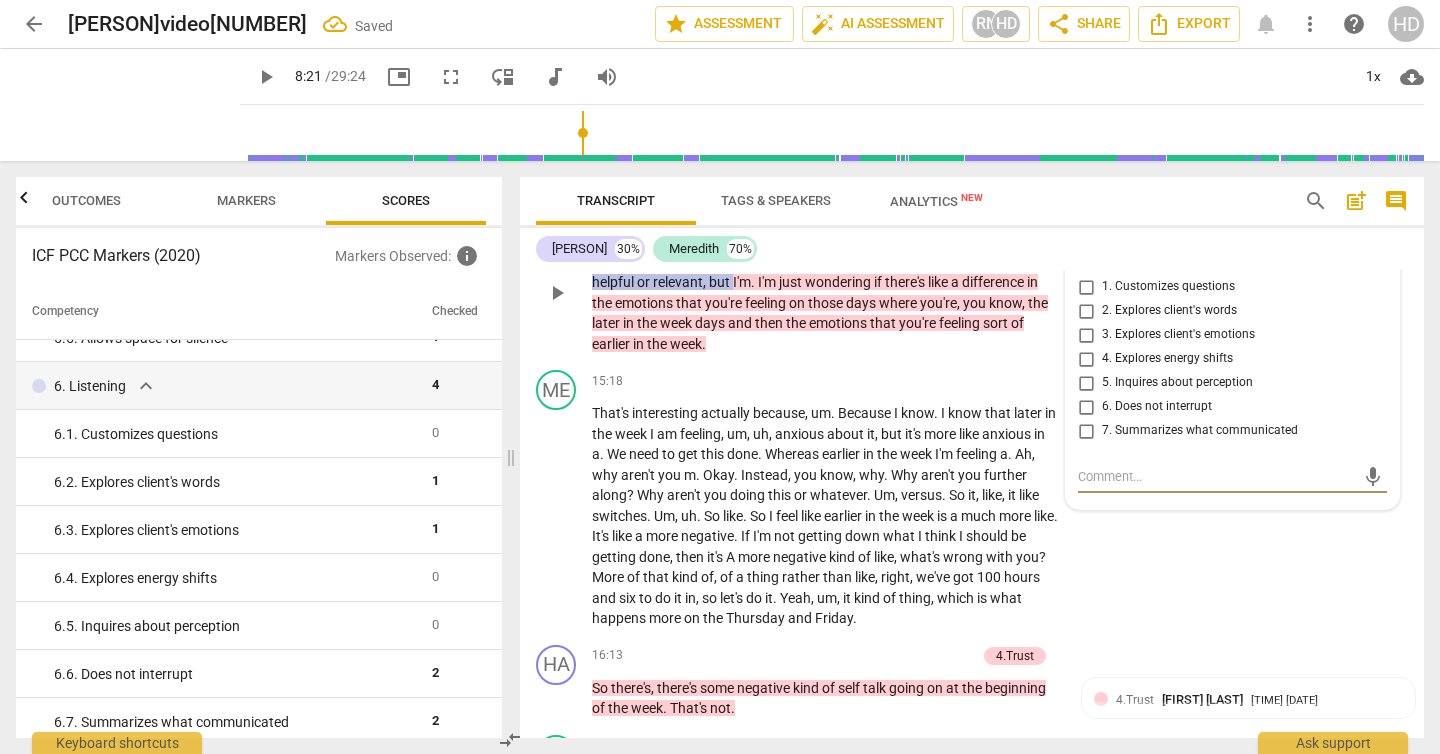 click on "1. Customizes questions" at bounding box center [1168, 287] 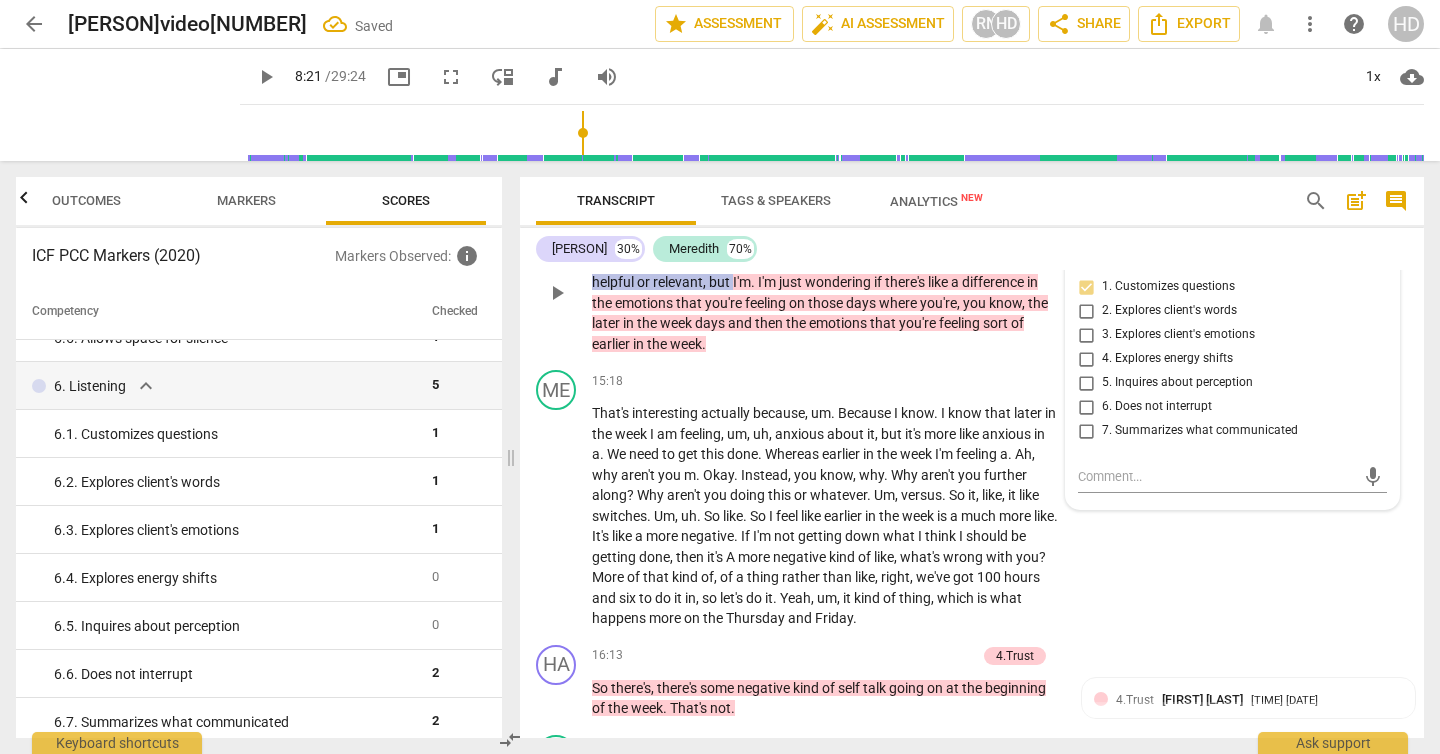 click on "3. Explores client's emotions" at bounding box center [1178, 335] 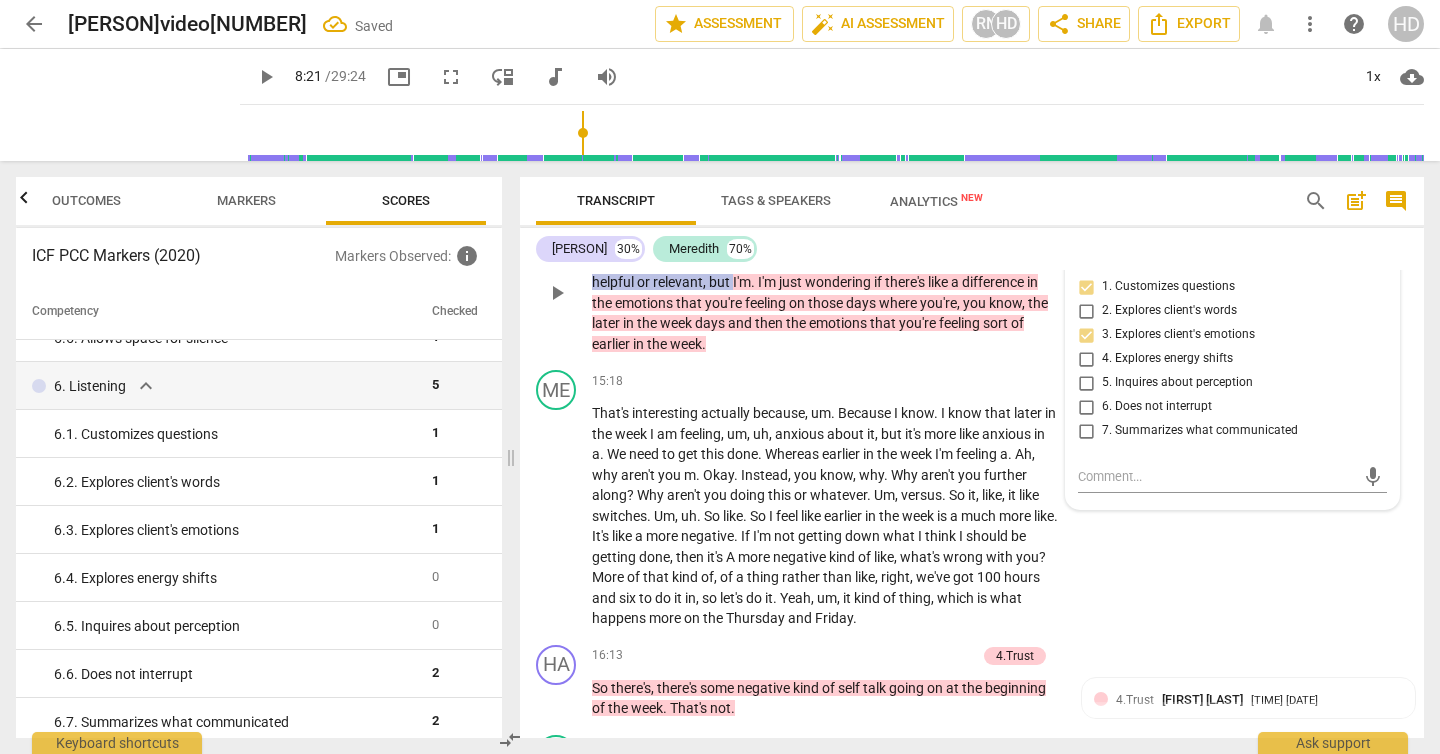 click on "3. Explores client's emotions" at bounding box center [1178, 335] 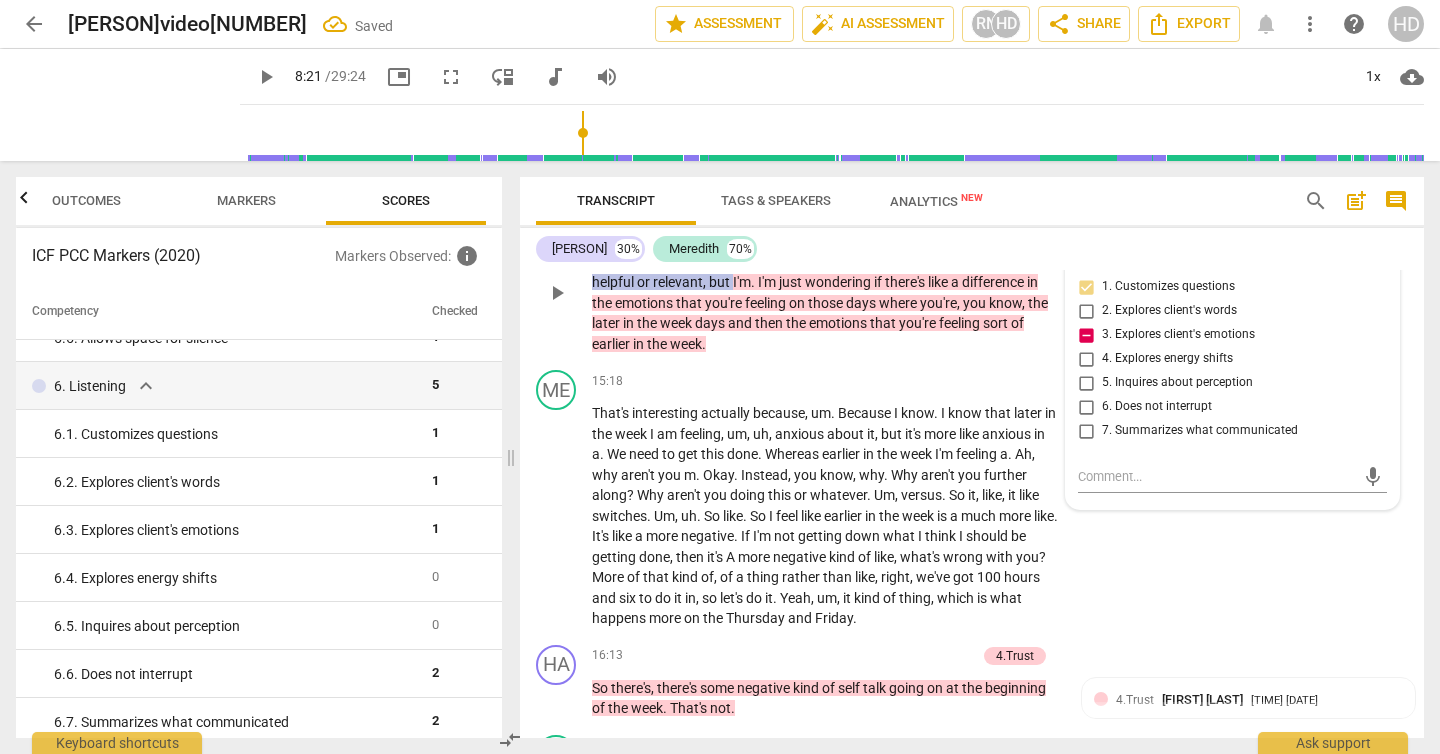click on "3. Explores client's emotions" at bounding box center [1086, 335] 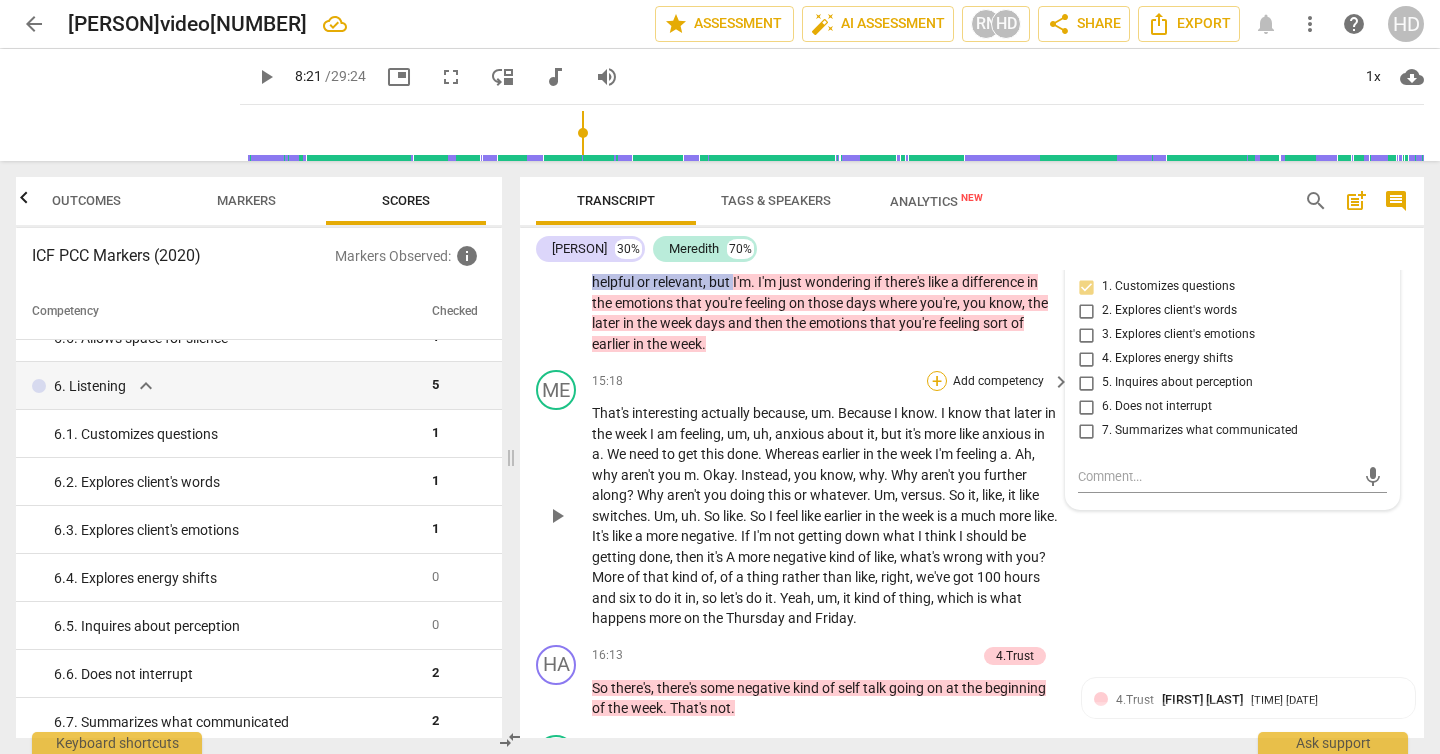 click on "+" at bounding box center (937, 381) 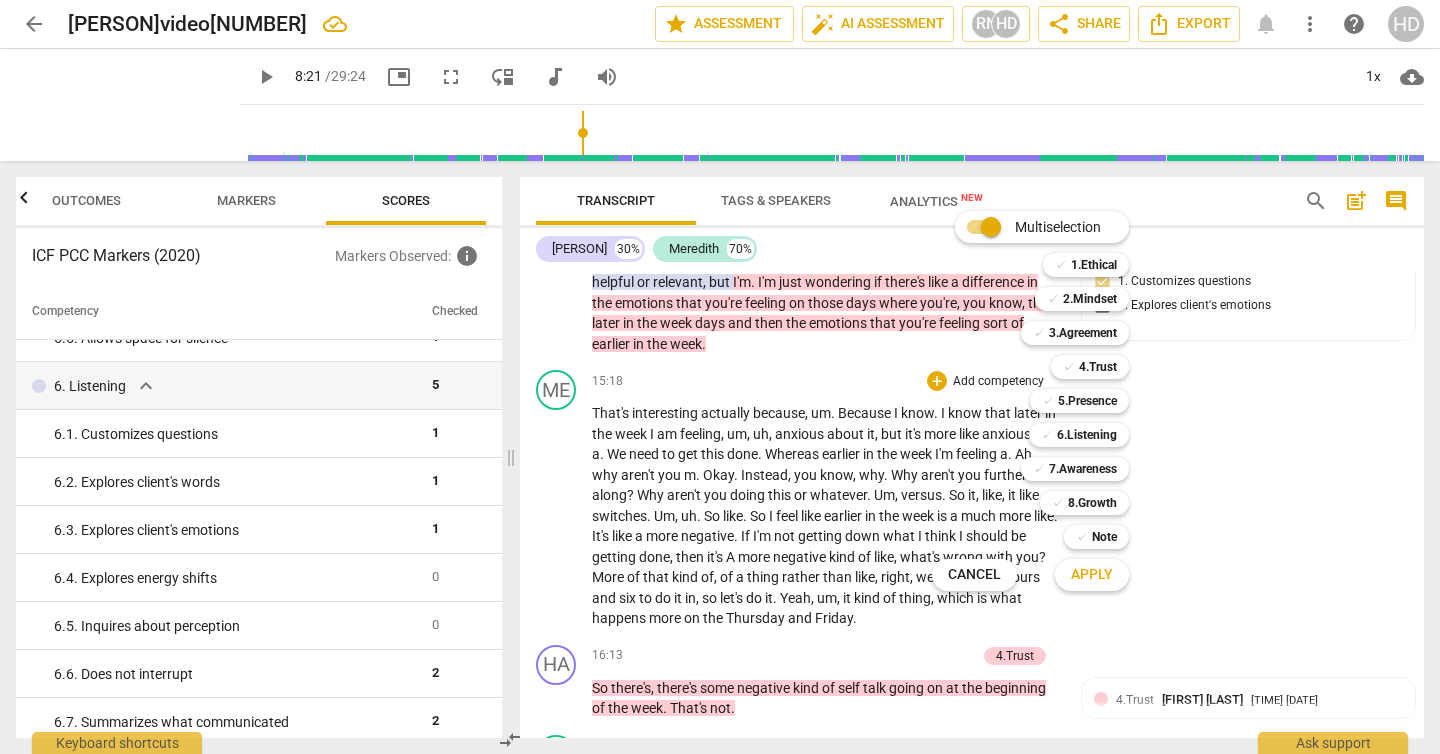 click at bounding box center (720, 377) 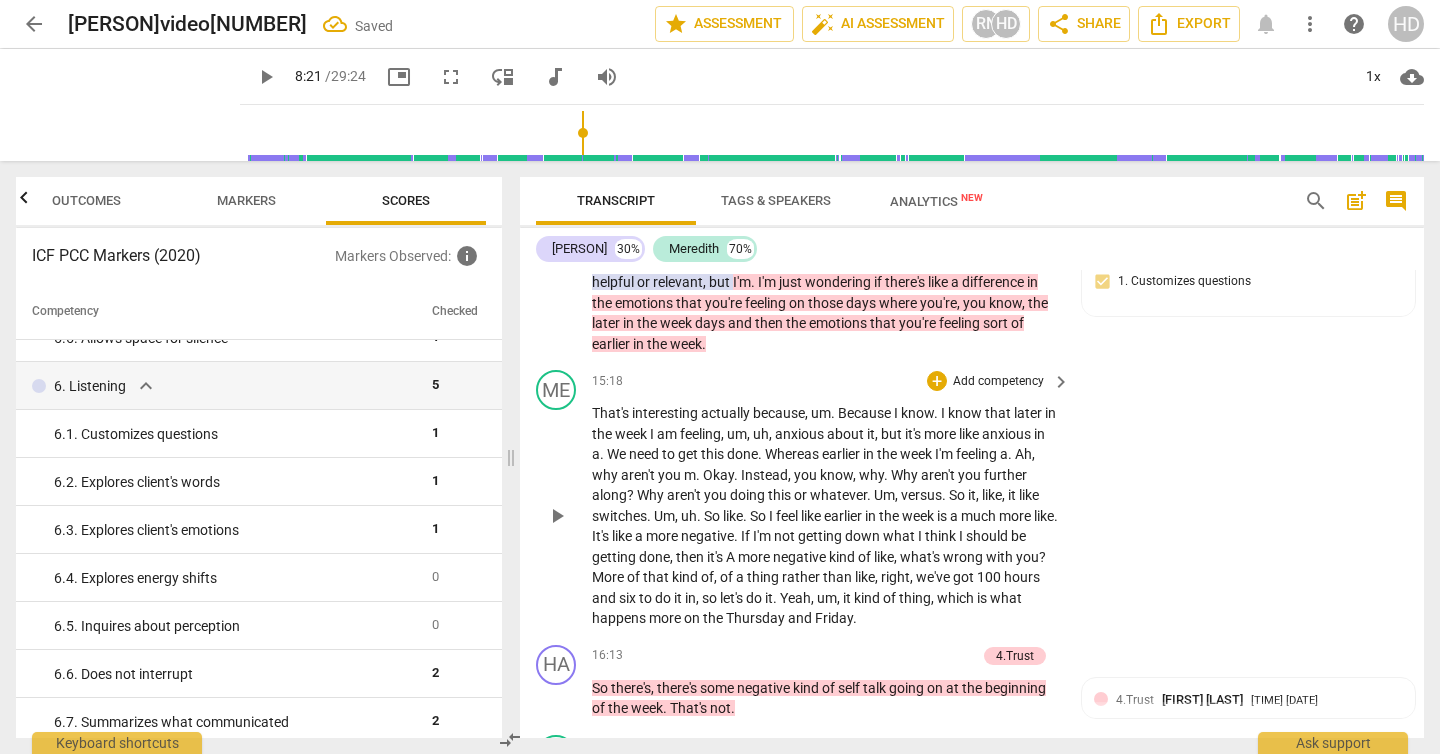 scroll, scrollTop: 6208, scrollLeft: 0, axis: vertical 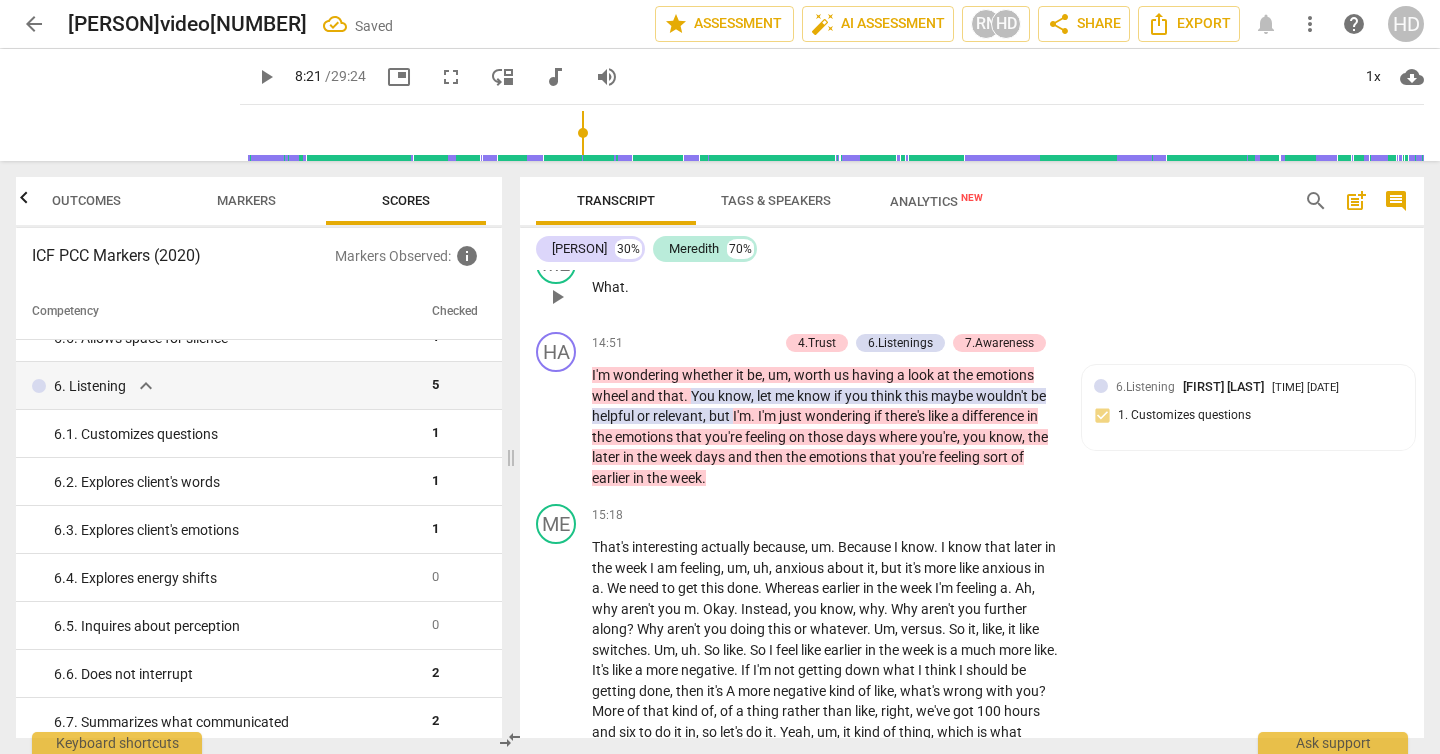 click on "ME play_arrow pause 14:49 + Add competency keyboard_arrow_right What ." at bounding box center (972, 280) 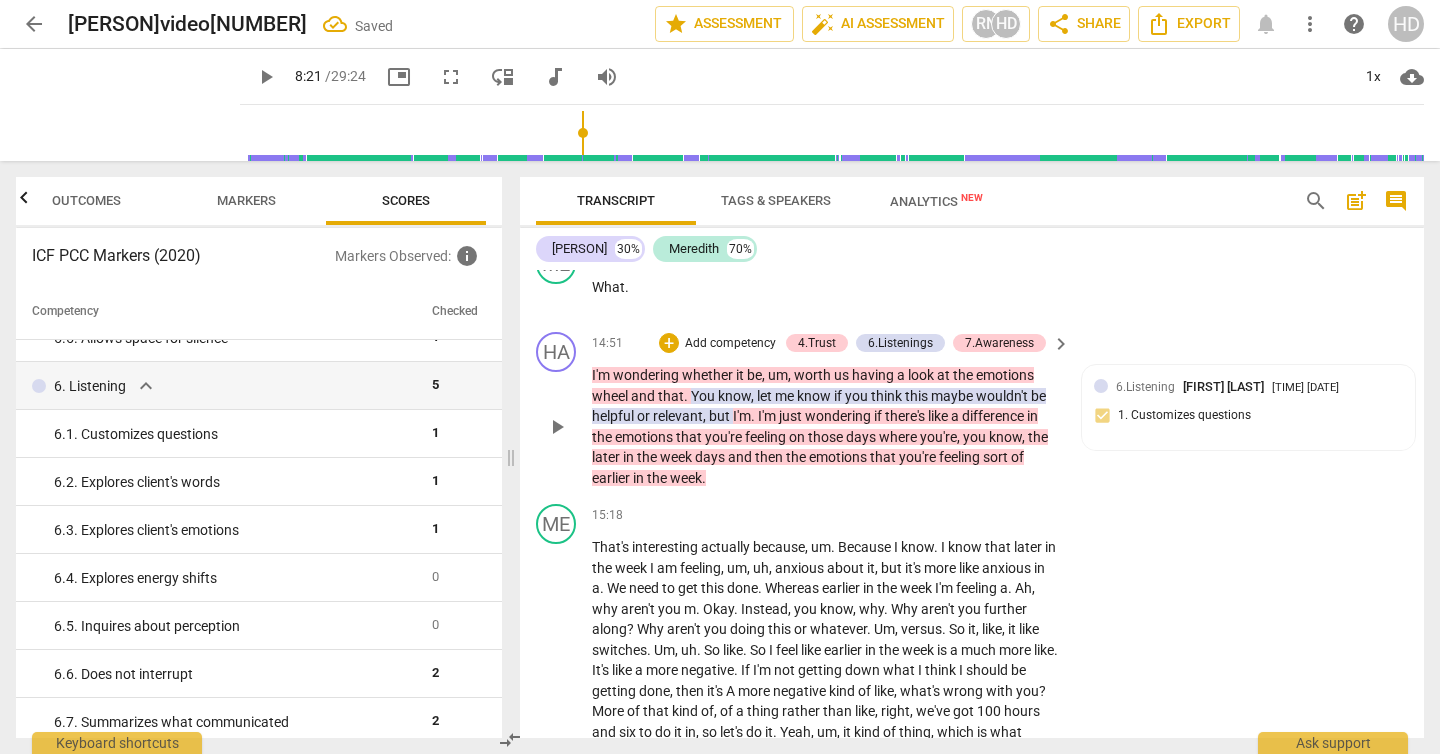 drag, startPoint x: 589, startPoint y: 389, endPoint x: 611, endPoint y: 421, distance: 38.832977 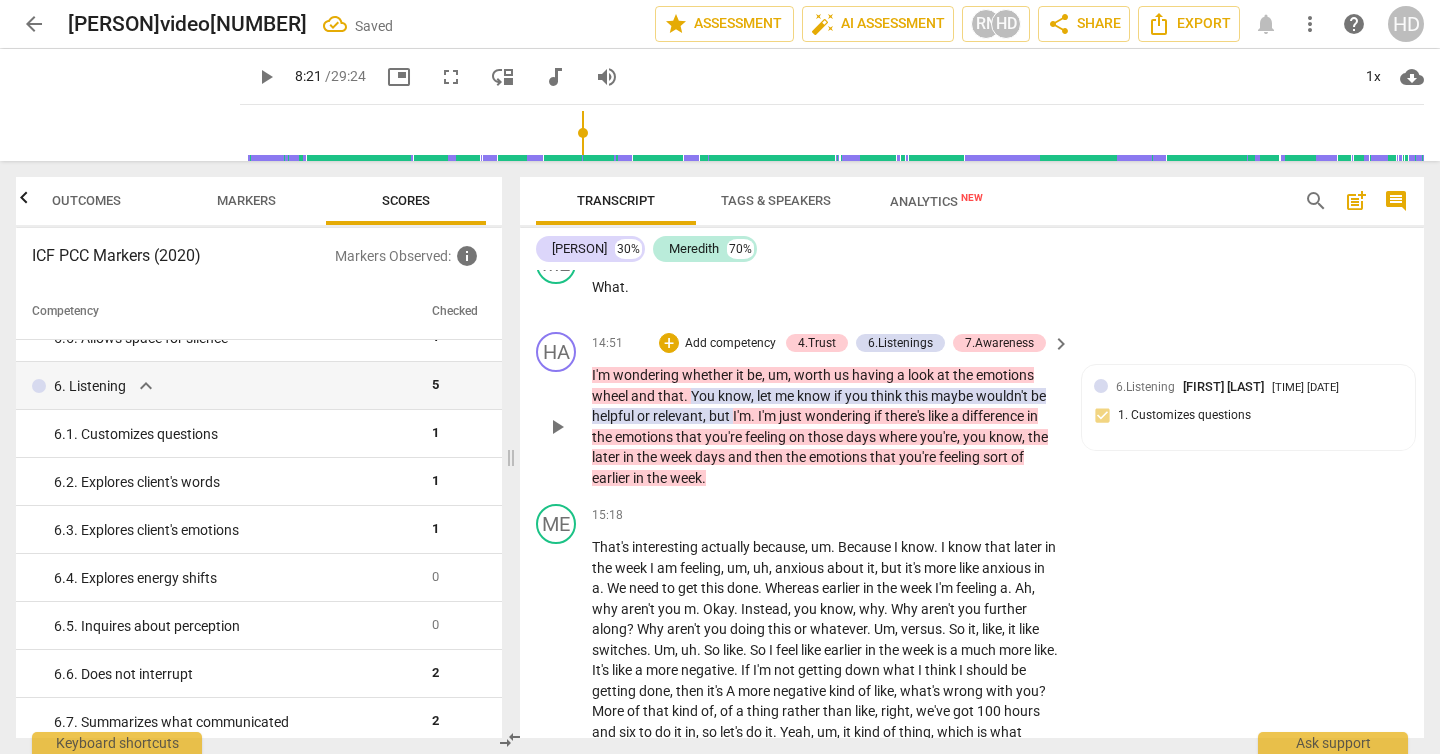 click on "I'm wondering whether it be, um, worth us having a look at the emotions wheel and that. You know, let me know if you think this maybe wouldn't be helpful or relevant, but I'm. I'm just wondering if there's like a difference in the emotions that you're feeling on those days where you're, you know, the later in the week days and then the emotions that you're feeling sort of earlier in the week. [NUMBER].Listening [NAME] [TIME] [DATE]. [NUMBER]. Customizes questions" at bounding box center [972, 410] 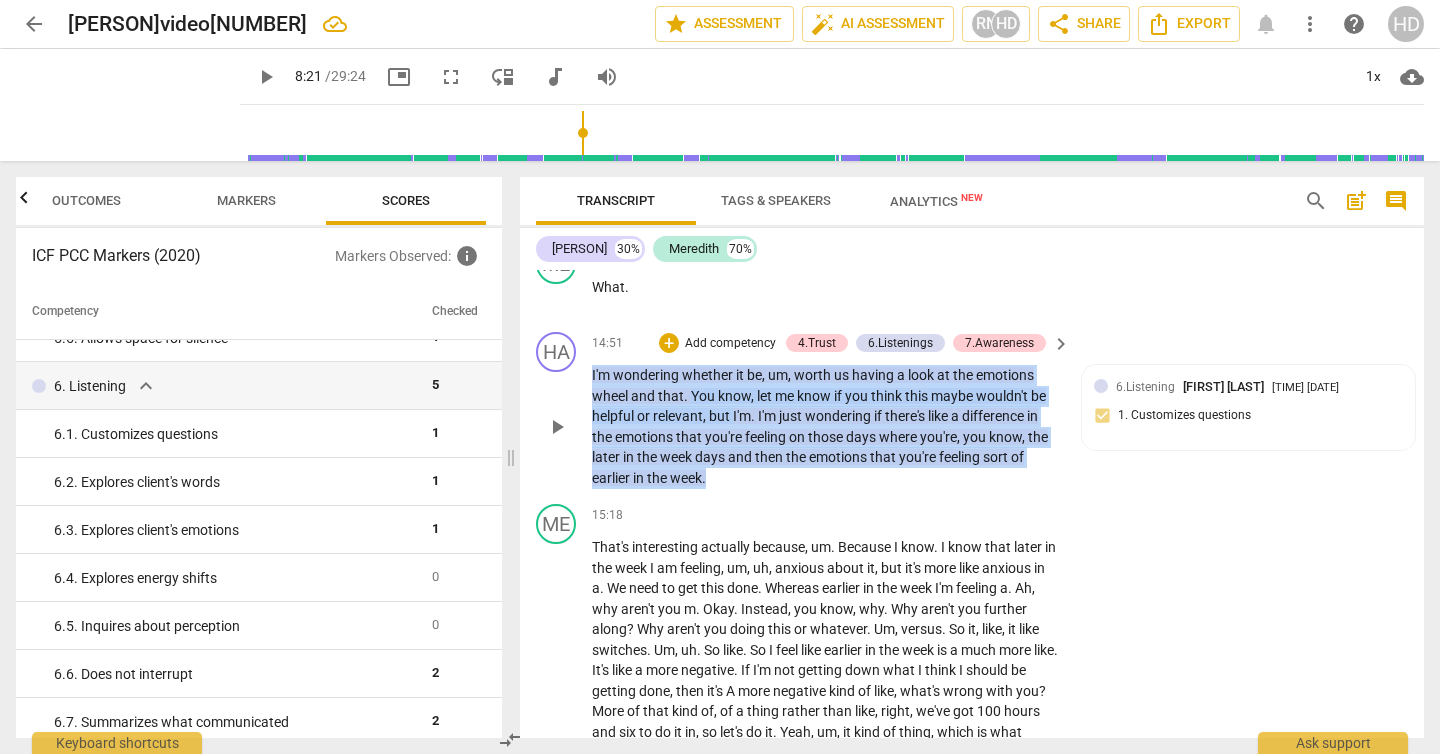 drag, startPoint x: 592, startPoint y: 392, endPoint x: 775, endPoint y: 491, distance: 208.06248 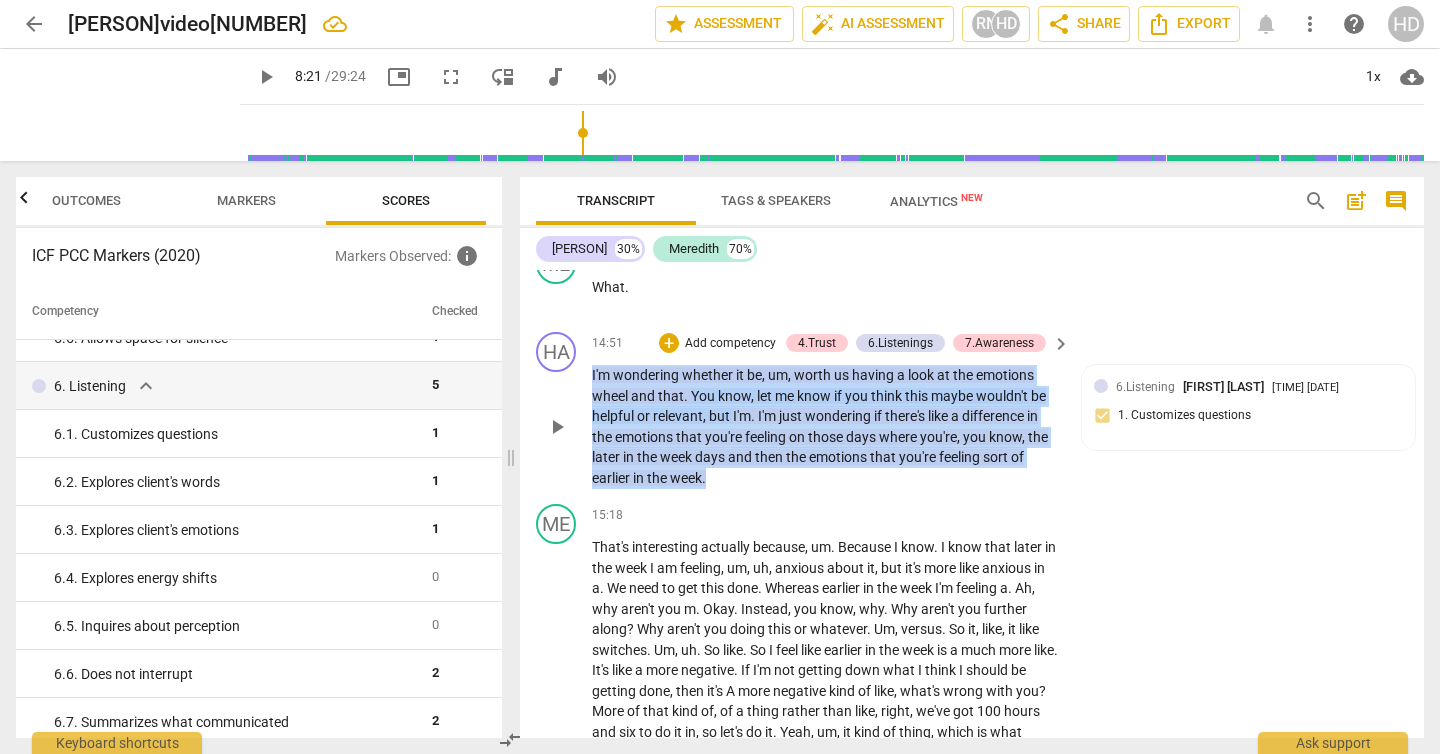 click on "I'm   wondering   whether   it   be ,   um ,   worth   us   having   a   look   at   the   emotions   wheel   and   that .   You   know ,   let   me   know   if   you   think   this   maybe   wouldn't   be   helpful   or   relevant ,   but   I'm .   I'm   just   wondering   if   there's   like   a   difference   in   the   emotions   that   you're   feeling   on   those   days   where   you're ,   you   know ,   the   later   in   the   week   days   and   then   the   emotions   that   you're   feeling   sort   of   earlier   in   the   week ." at bounding box center (826, 426) 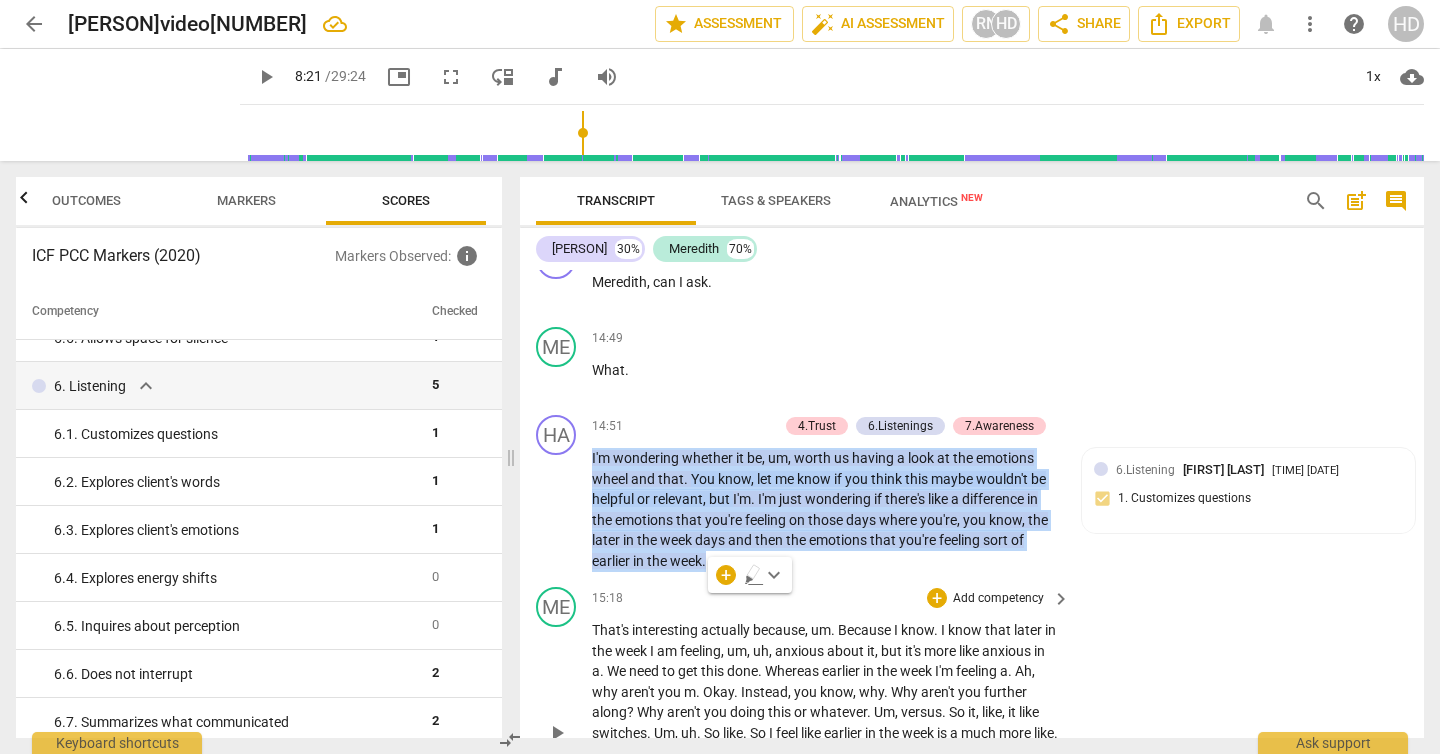 scroll, scrollTop: 6102, scrollLeft: 0, axis: vertical 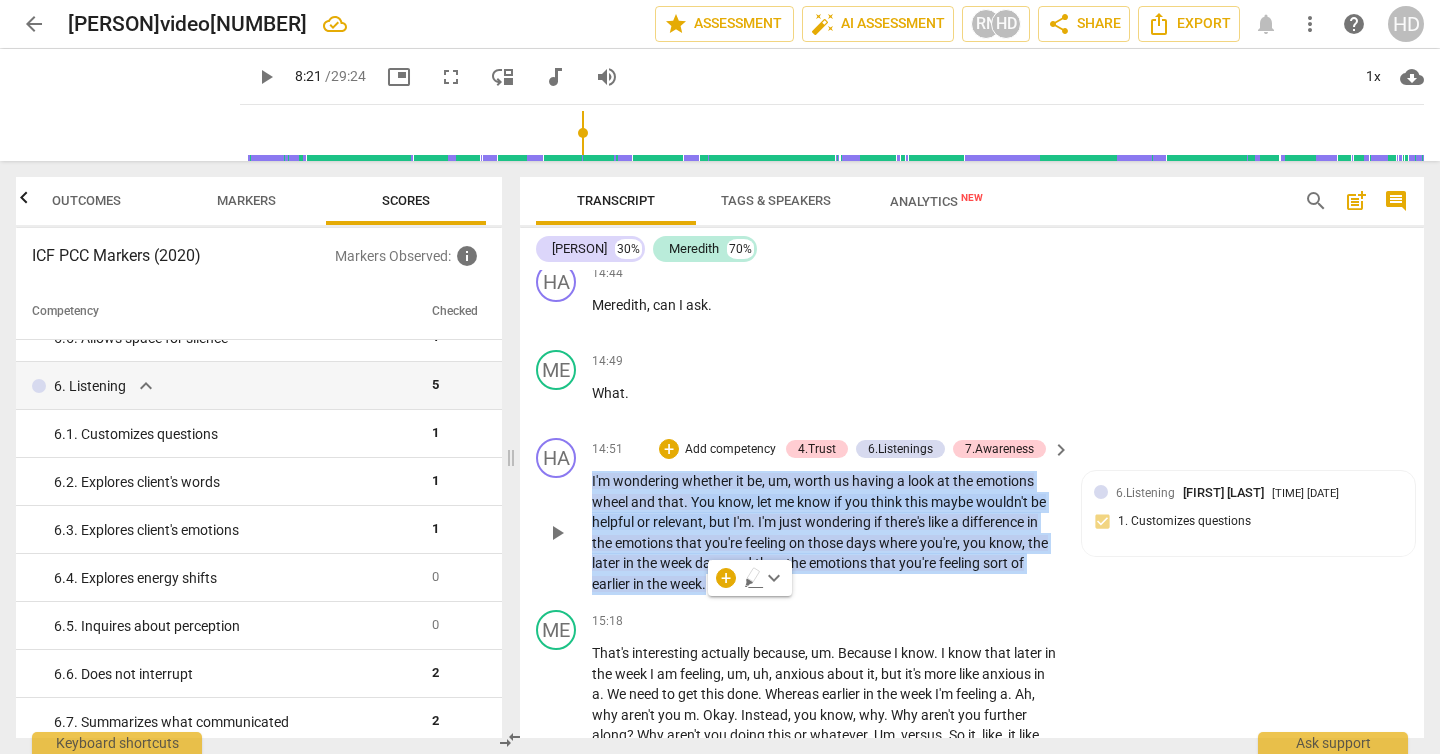 click on "Add competency" at bounding box center [730, 450] 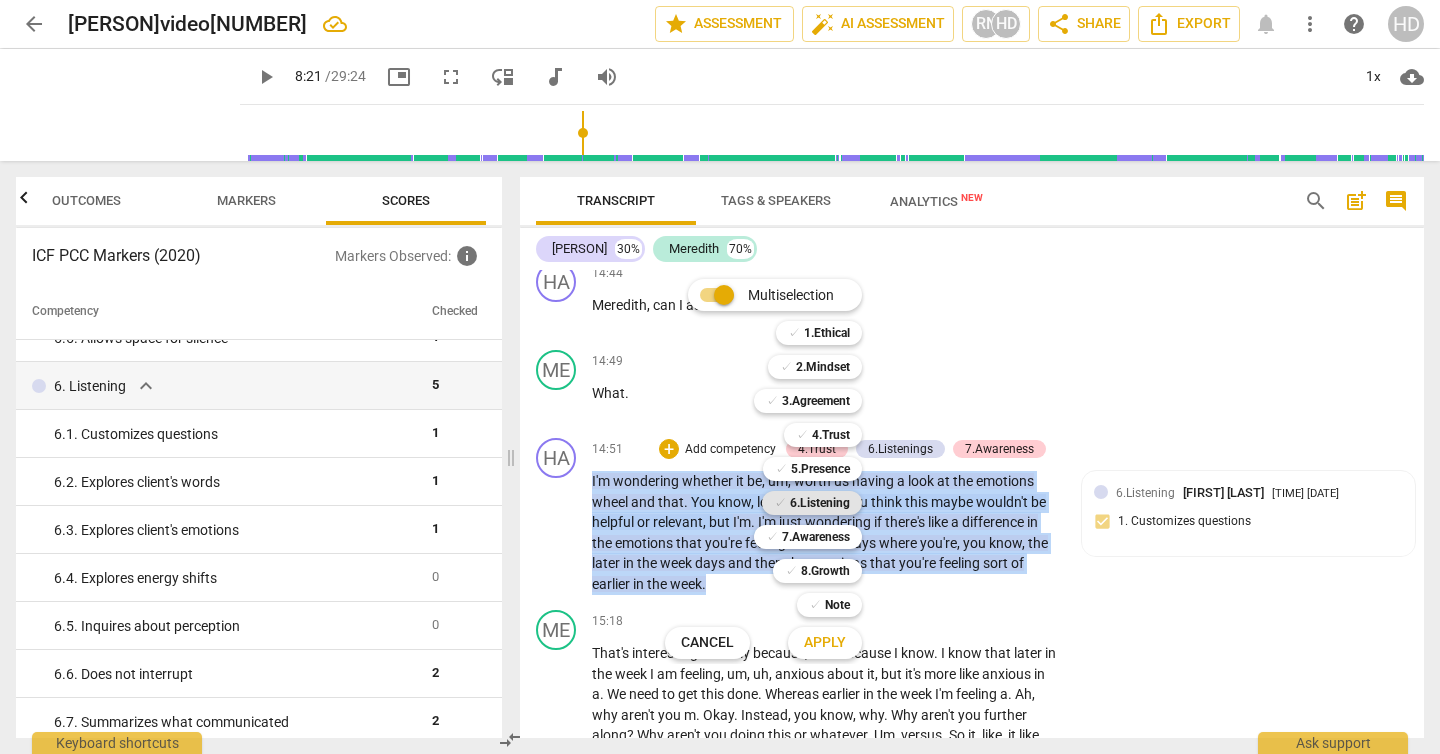 click on "6.Listening" at bounding box center (820, 503) 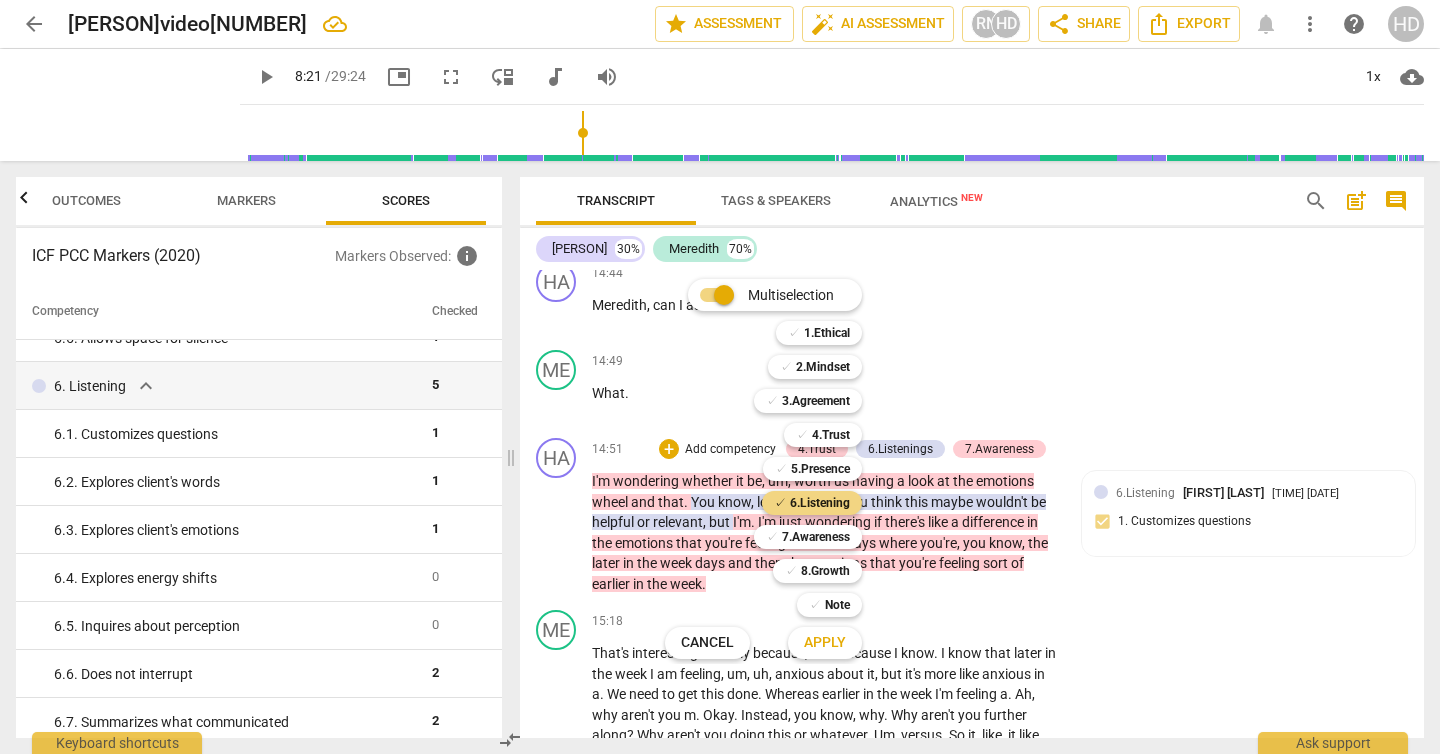 click on "Apply" at bounding box center (825, 643) 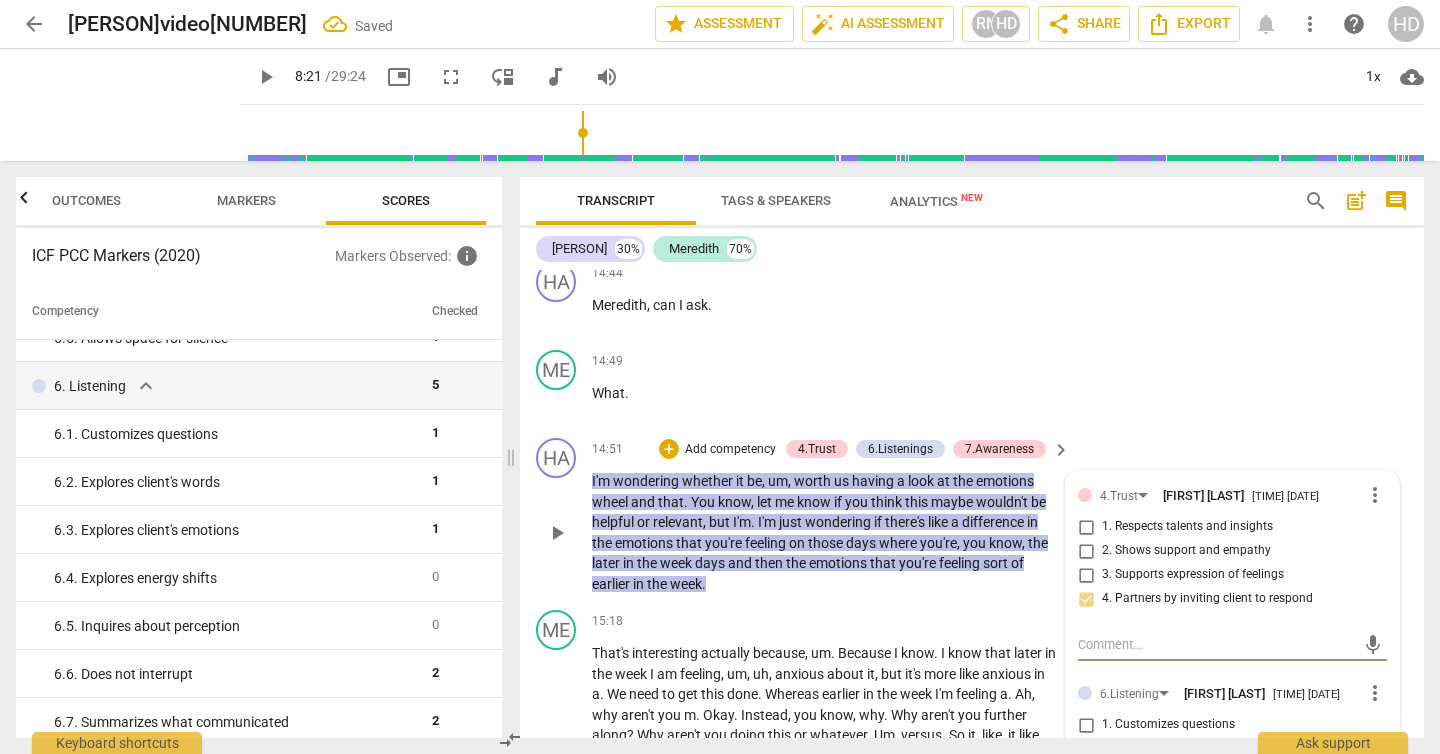 click on "3. Supports expression of feelings" at bounding box center (1193, 575) 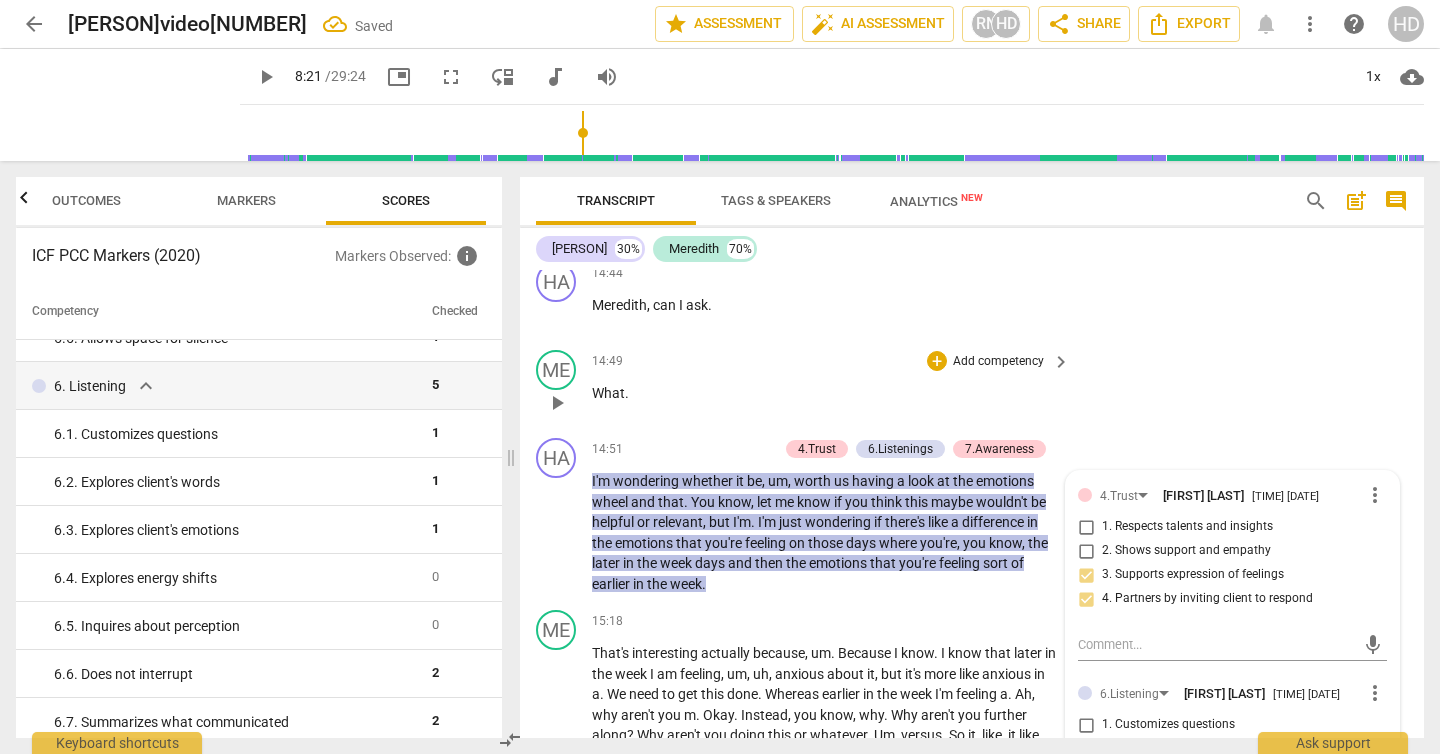 click on "ME play_arrow pause 14:49 + Add competency keyboard_arrow_right What ." at bounding box center [972, 386] 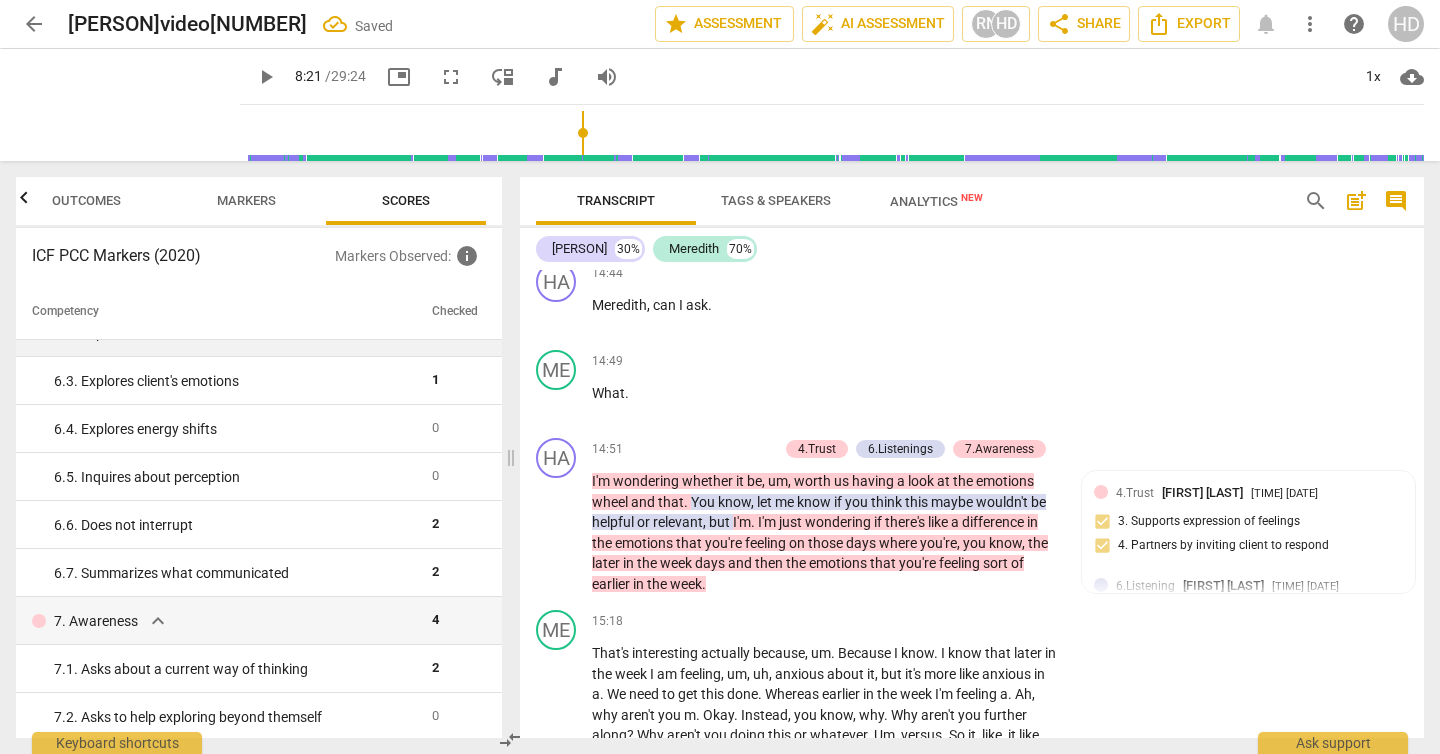 scroll, scrollTop: 1095, scrollLeft: 0, axis: vertical 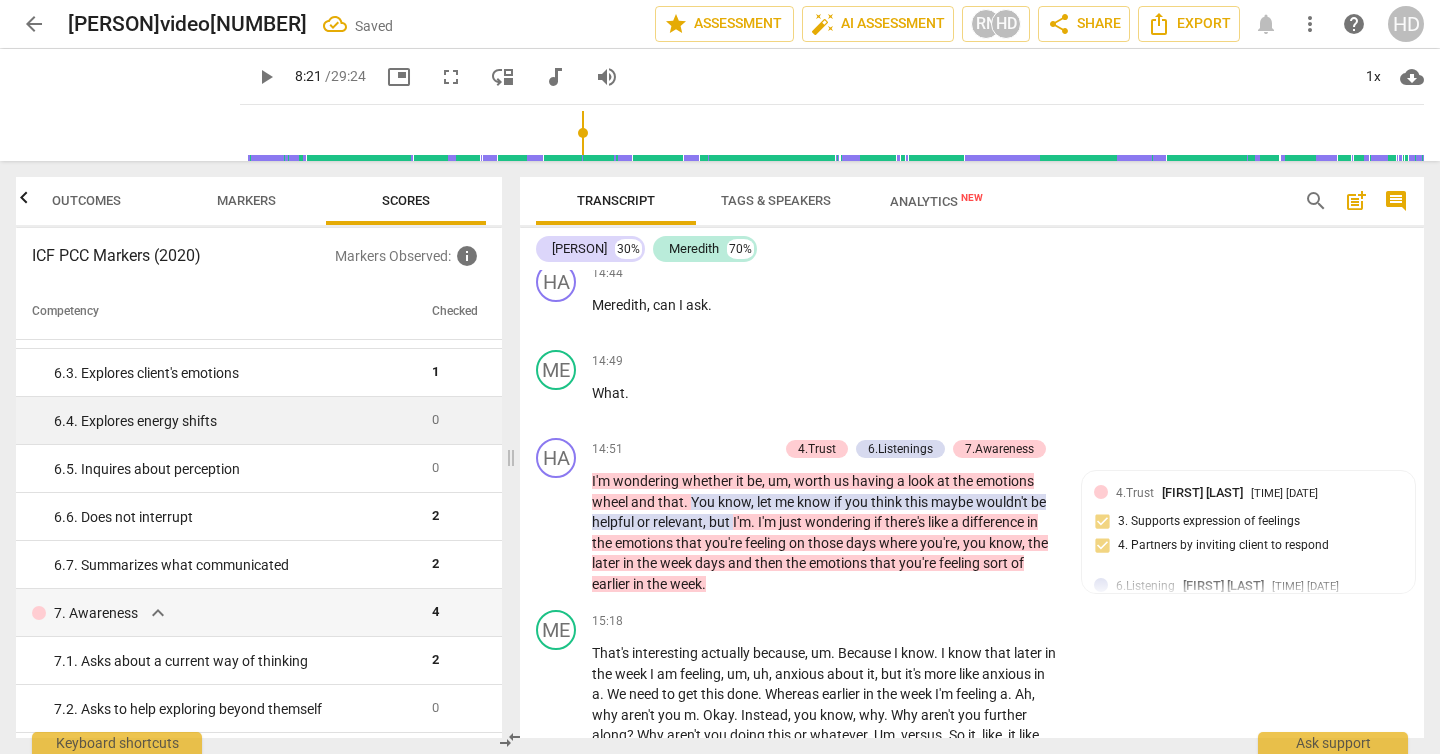 click on "6. 4. Explores energy shifts" at bounding box center [220, 421] 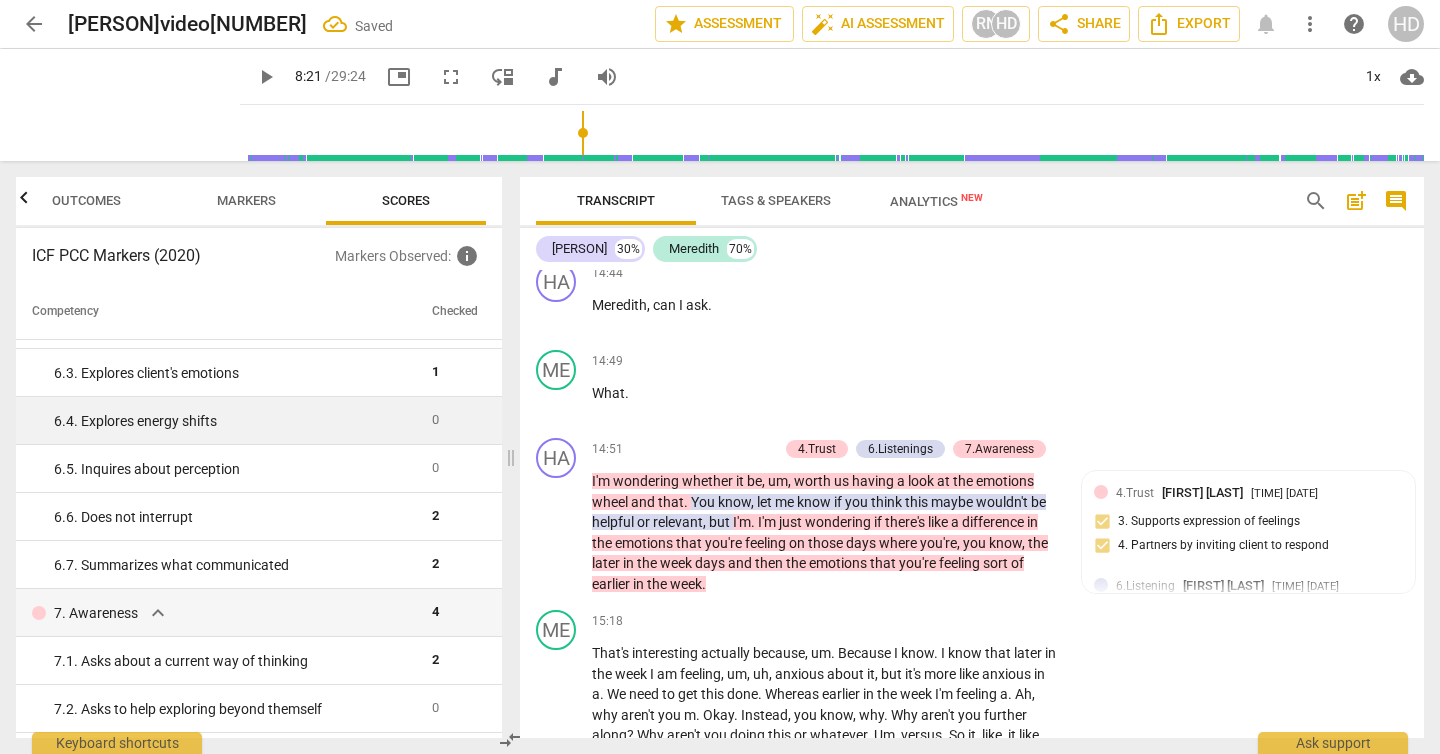 click on "6. 4. Explores energy shifts" at bounding box center (220, 421) 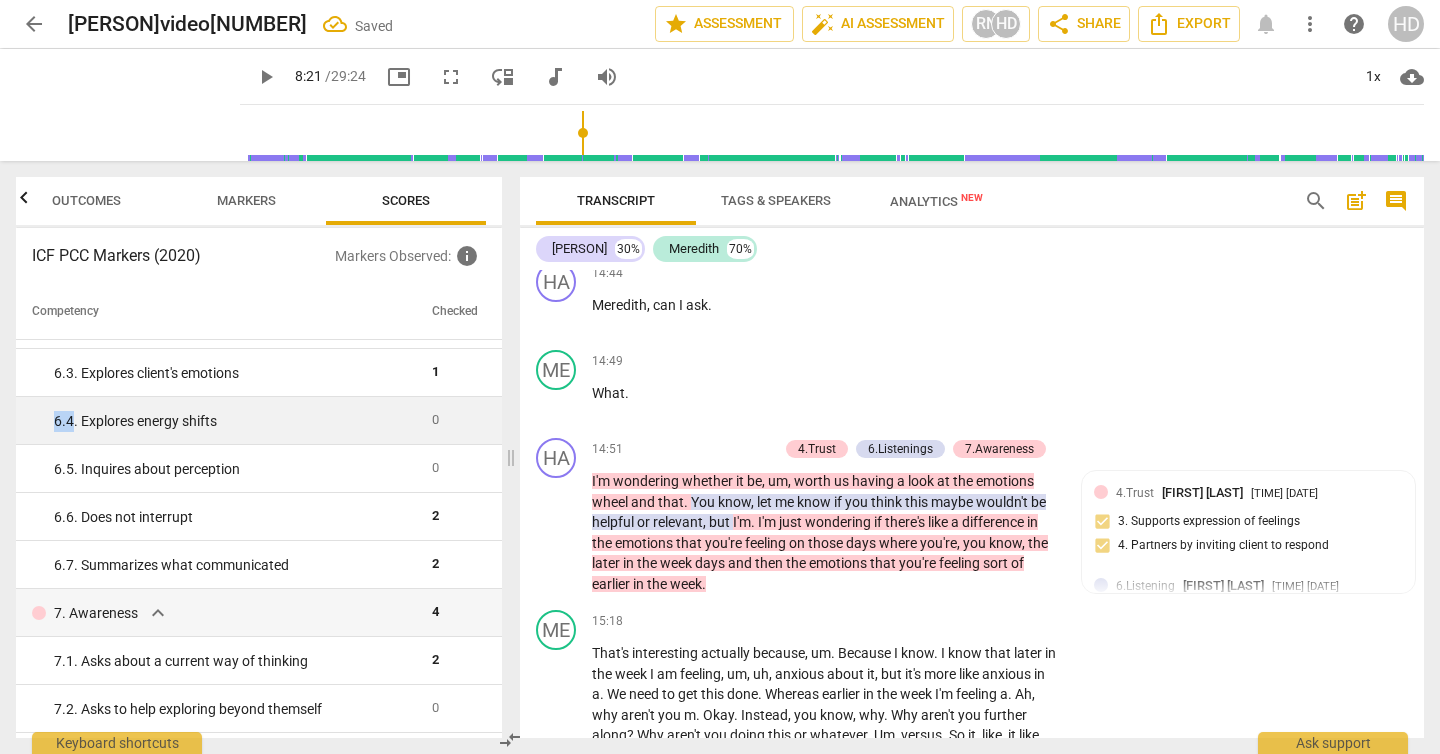 click on "6. 4. Explores energy shifts" at bounding box center (220, 421) 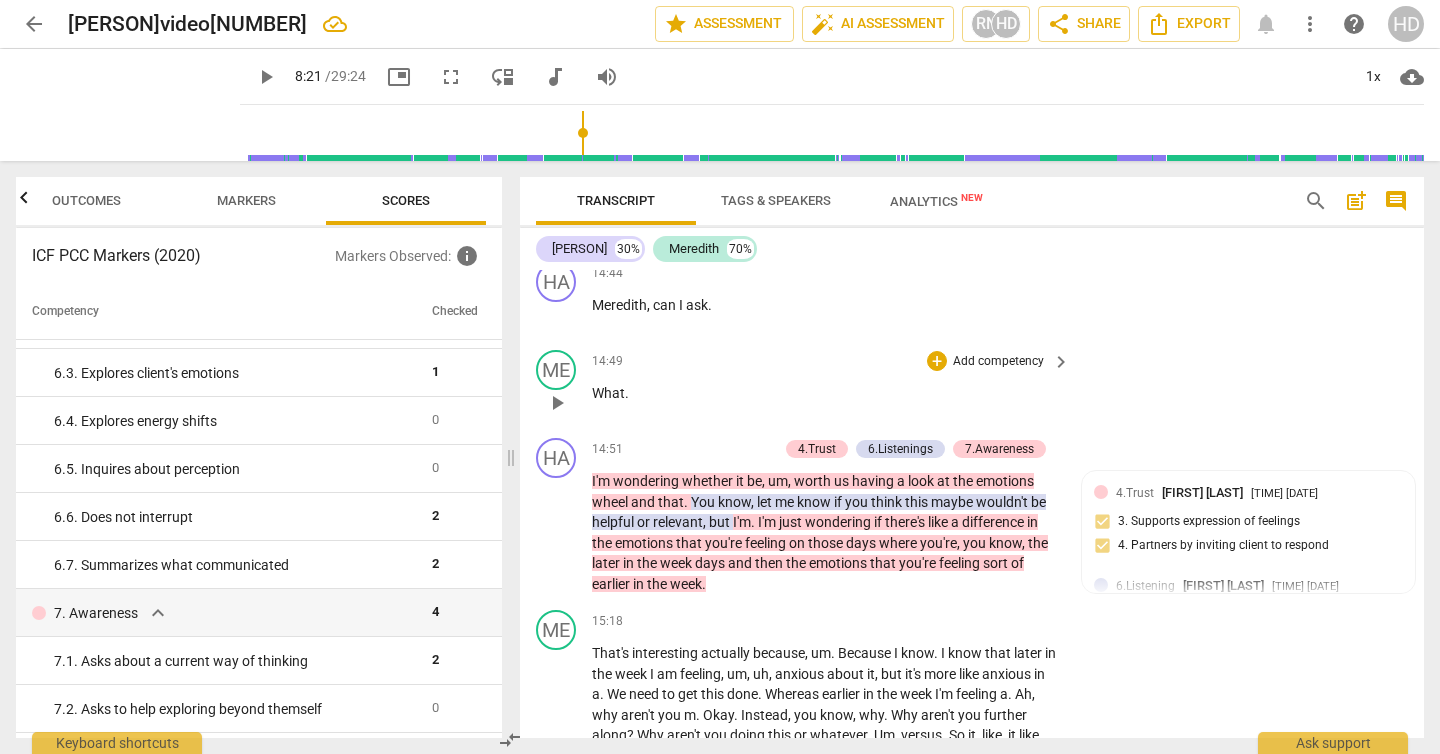 scroll, scrollTop: 7336, scrollLeft: 0, axis: vertical 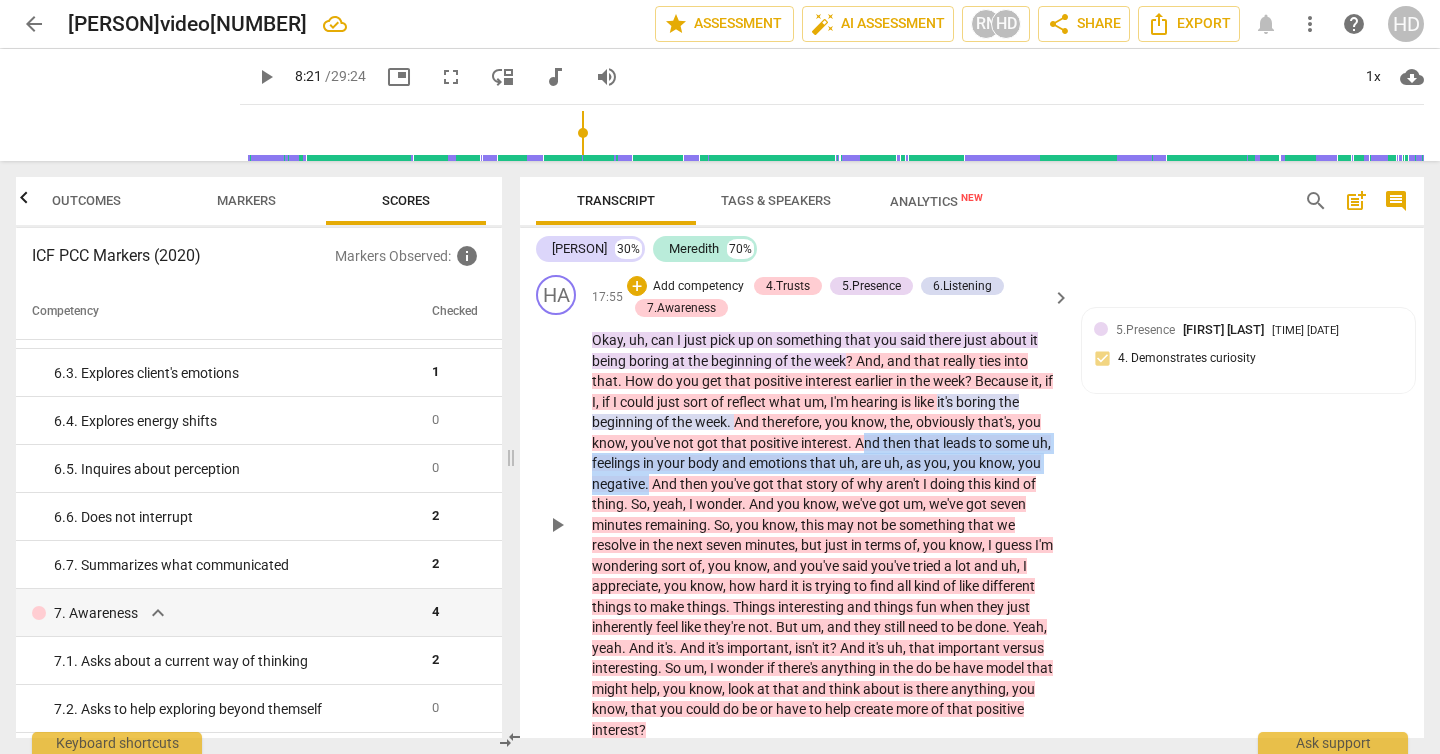 drag, startPoint x: 862, startPoint y: 477, endPoint x: 649, endPoint y: 528, distance: 219.02055 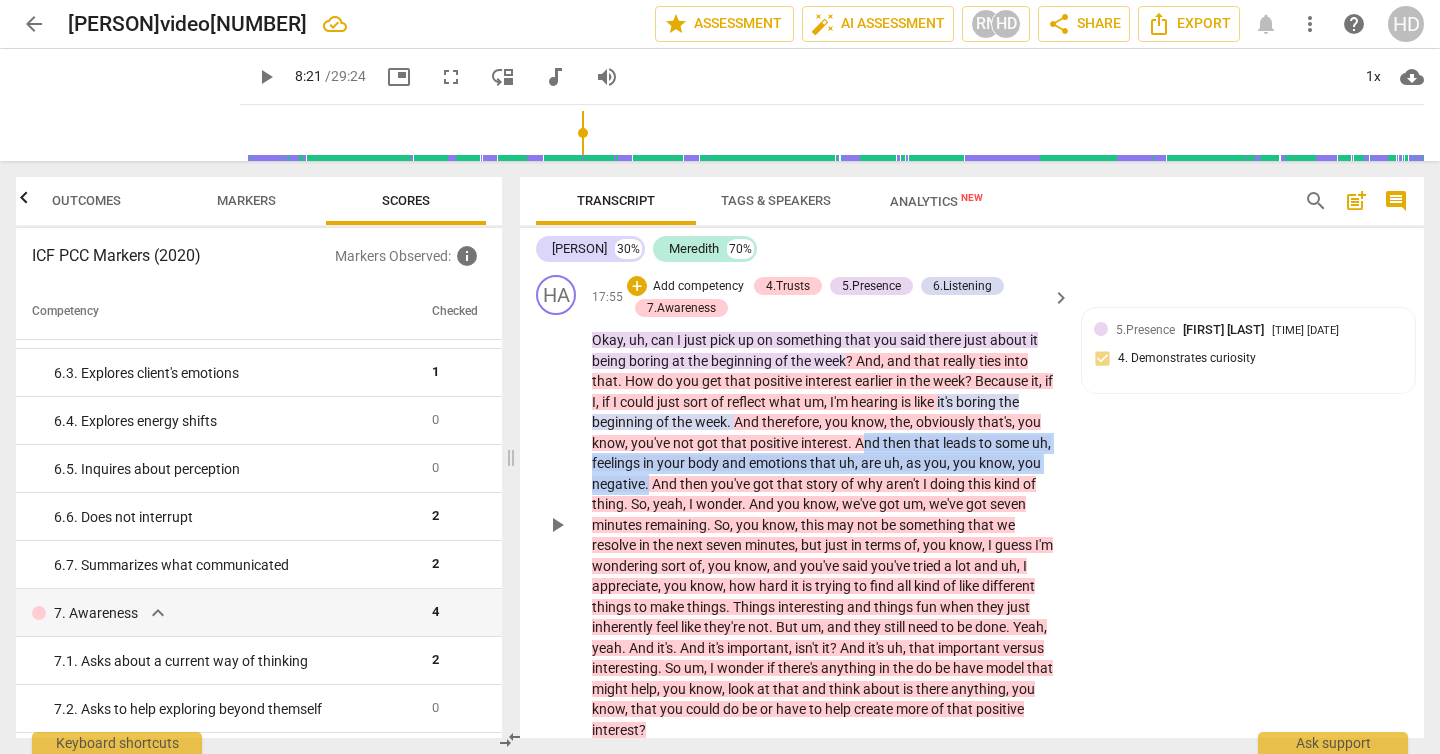 click on "Okay ,   uh ,   can   I   just   pick   up   on   something   that   you   said   there   just   about   it   being   boring   at   the   beginning   of   the   week ?   And ,   and   that   really   ties   into   that .   How   do   you   get   that   positive   interest   earlier   in   the   week ?   Because   it ,   if   I ,   if   I   could   just   sort   of   reflect   what   um ,   I'm   hearing   is   like   it's   boring   the   beginning   of   the   week .   And   therefore ,   you   know ,   the ,   obviously   that's ,   you   know ,   you've   not   got   that   positive   interest .   And   then   that   leads   to   some   uh ,   feelings   in   your   body   and   emotions   that   uh ,   are   uh ,   as   you ,   you   know ,   you   negative .   And   then   you've   got   that   story   of   why   aren't   I   doing   this   kind   of   thing .   So ,   yeah ,   I   wonder .   And   you   know ,   we've   got   um ,   we've   got   seven   minutes   remaining .   So ,   you   know ," at bounding box center [826, 535] 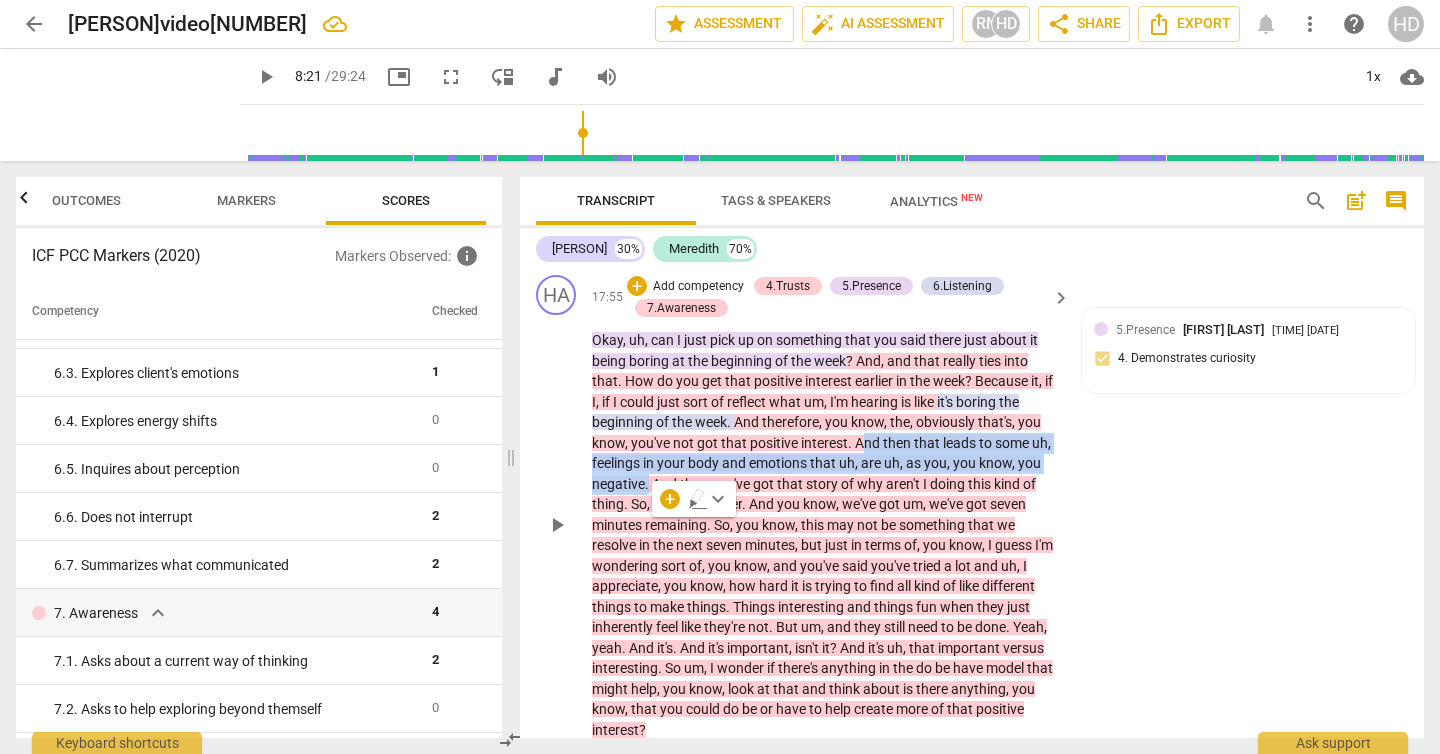 click on "play_arrow" at bounding box center [557, 525] 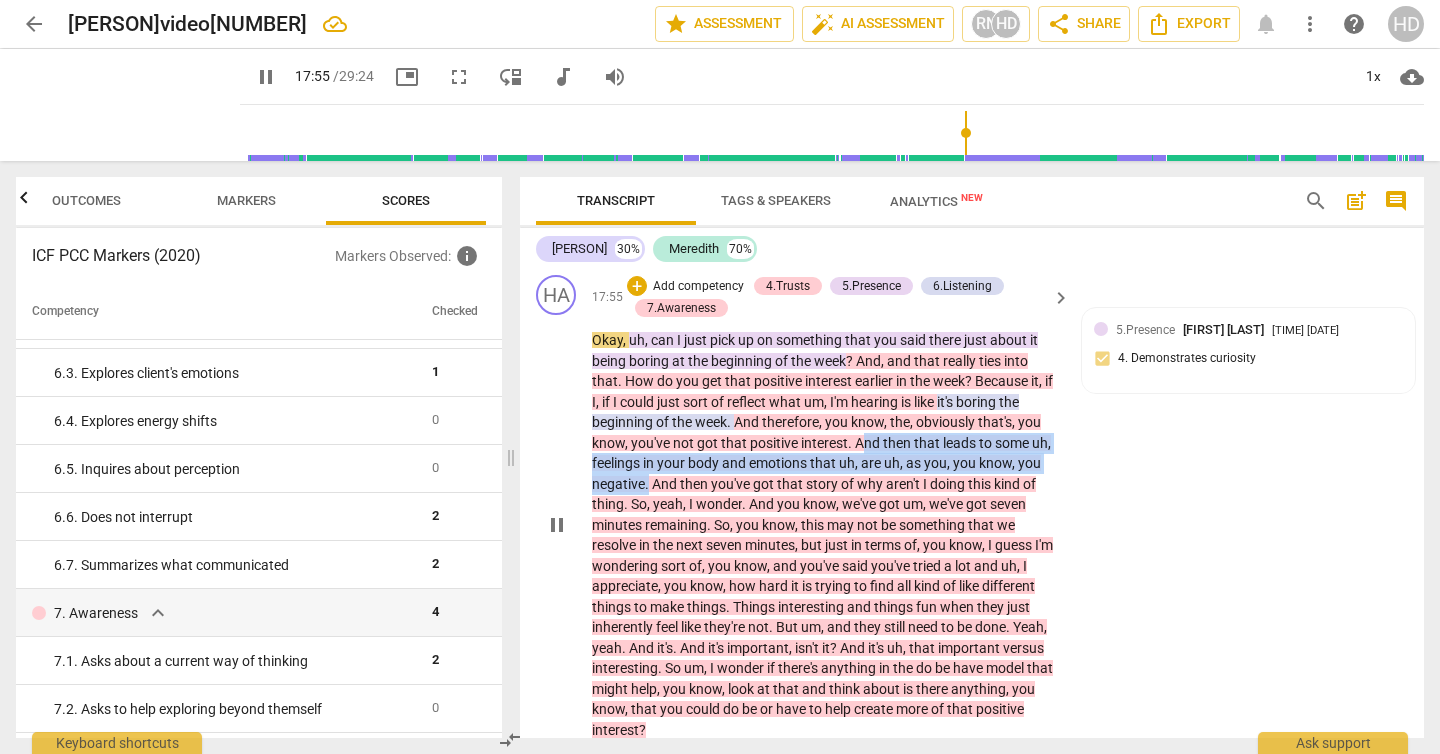 click on "And" at bounding box center [869, 443] 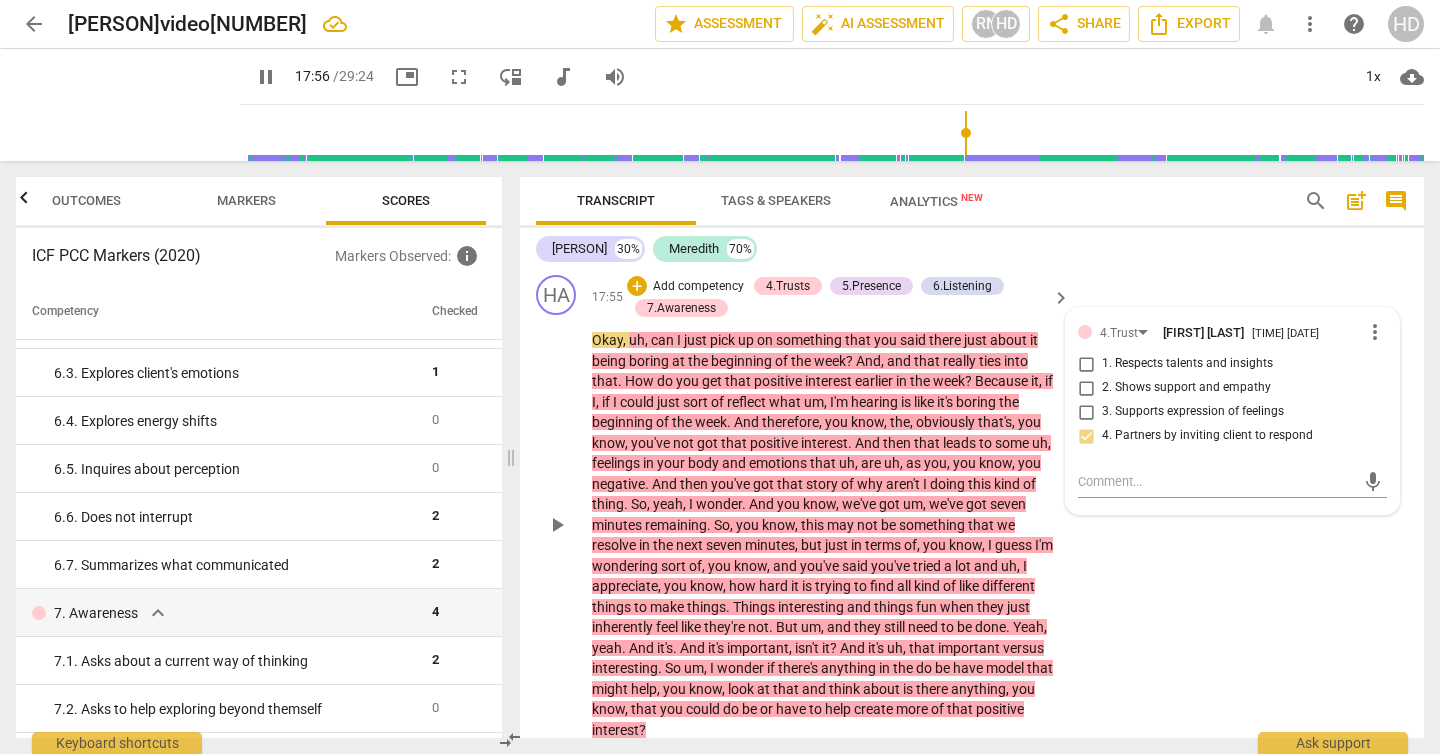 scroll, scrollTop: 7380, scrollLeft: 0, axis: vertical 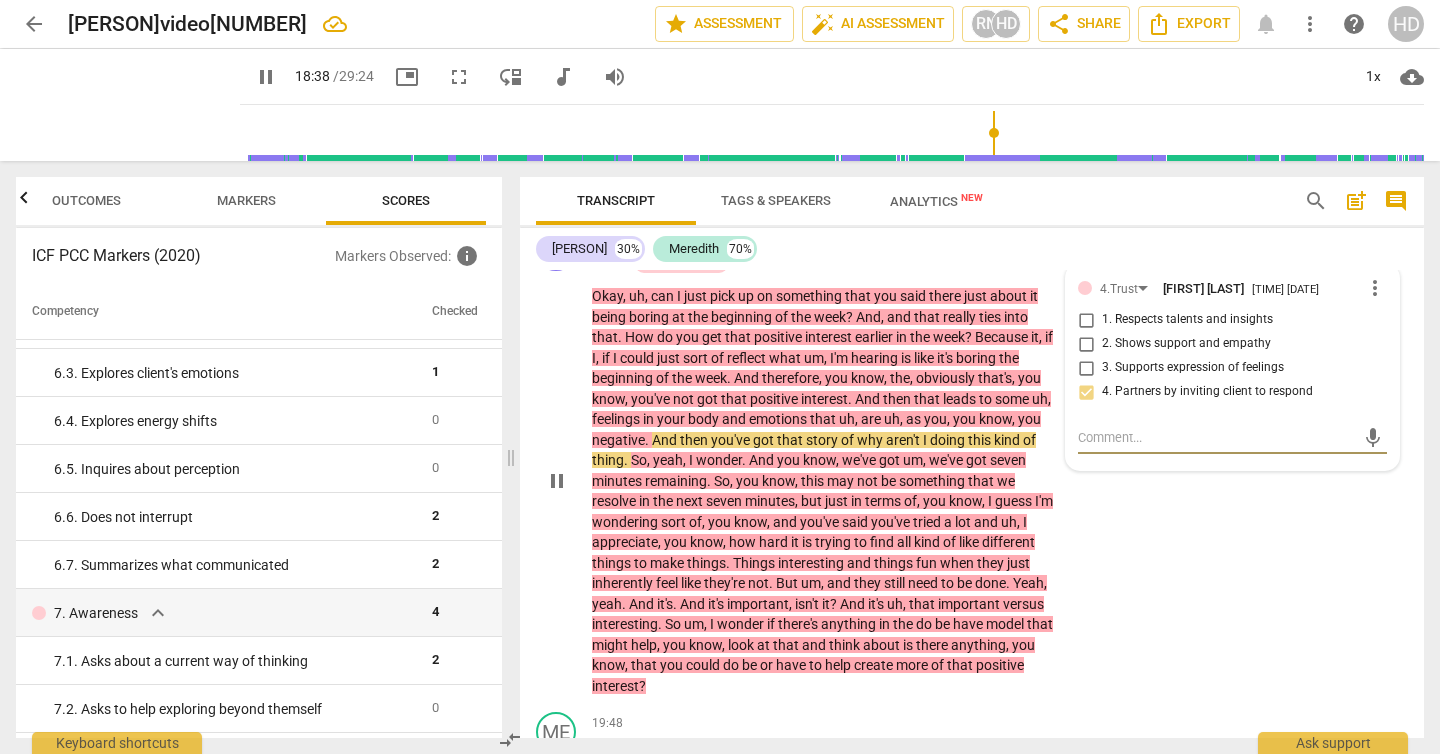 click on "you" at bounding box center [1029, 419] 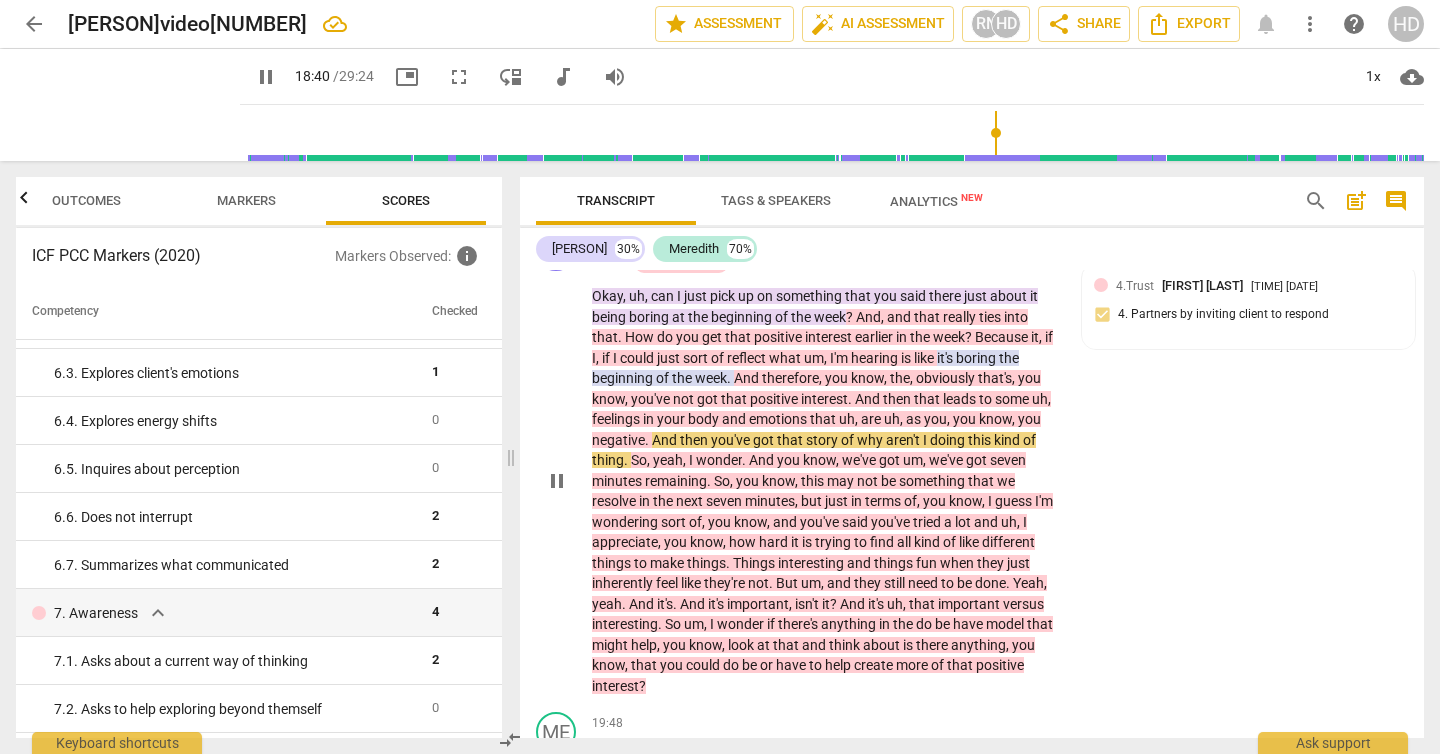 click on "pause" at bounding box center [557, 481] 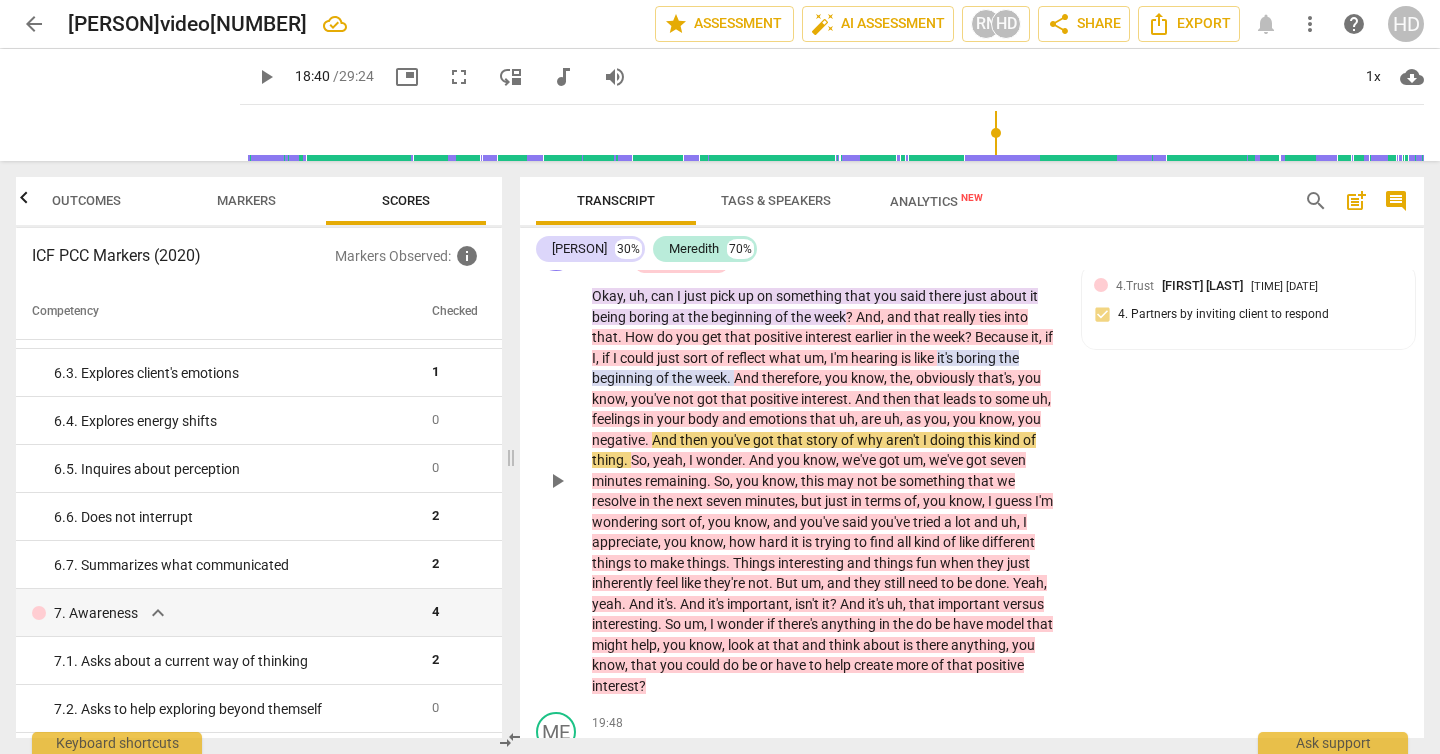 click on "negative" at bounding box center [618, 440] 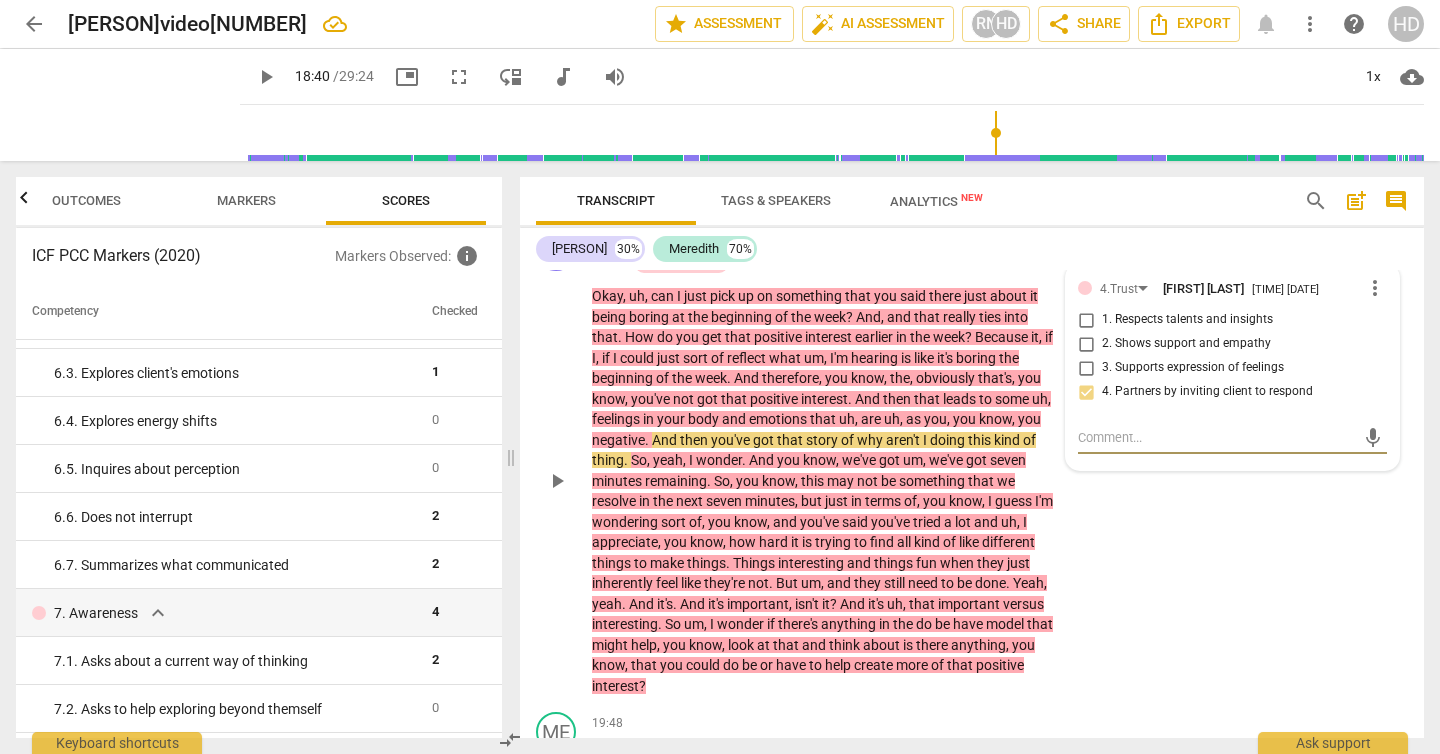 click on "negative" at bounding box center (618, 440) 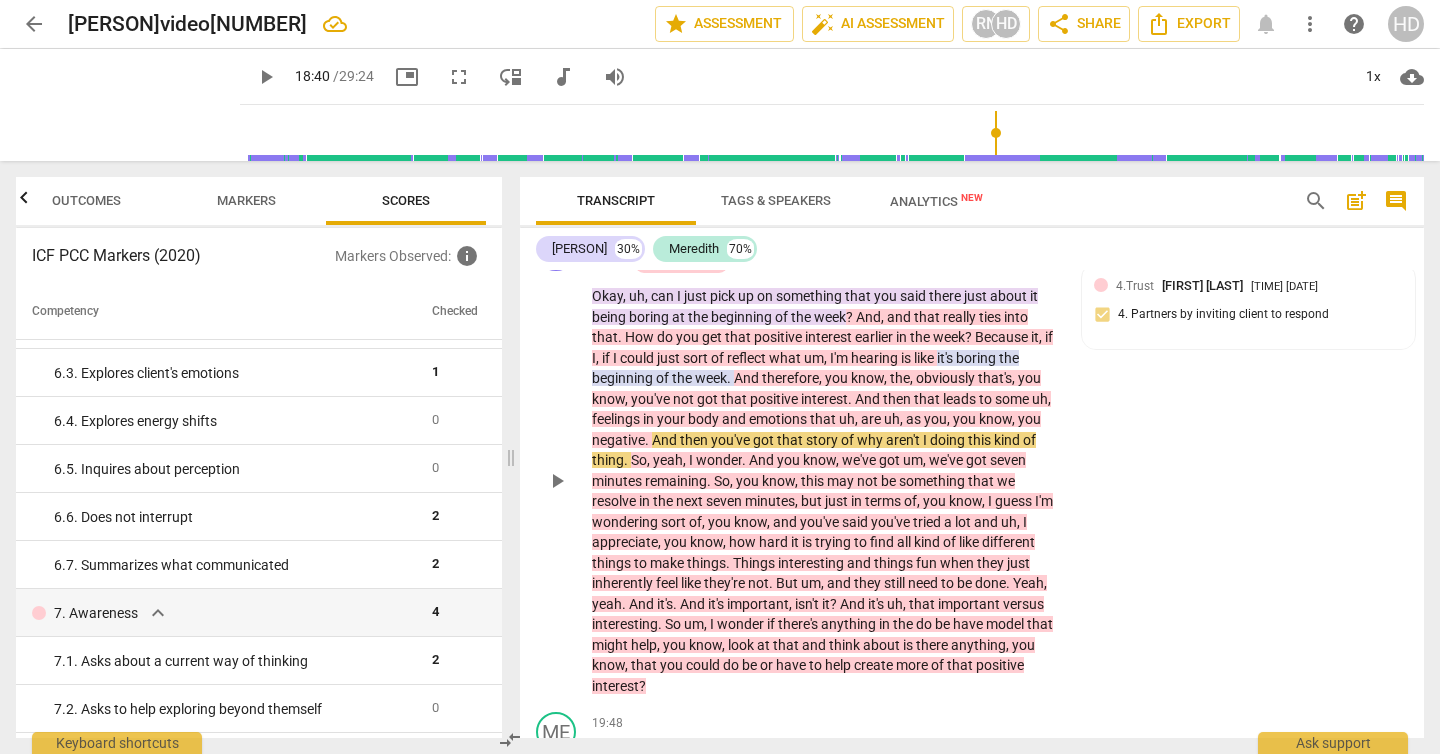 type 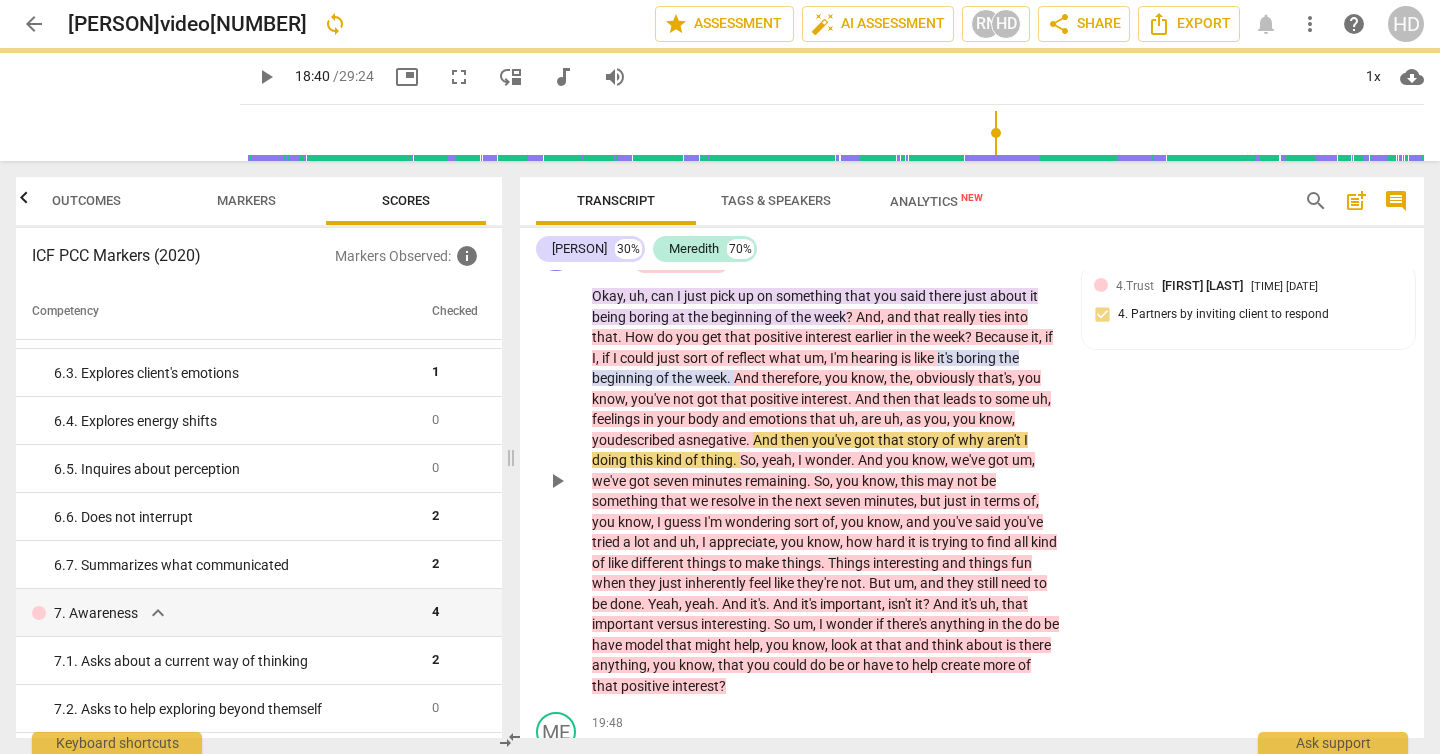 click on "And" at bounding box center (767, 440) 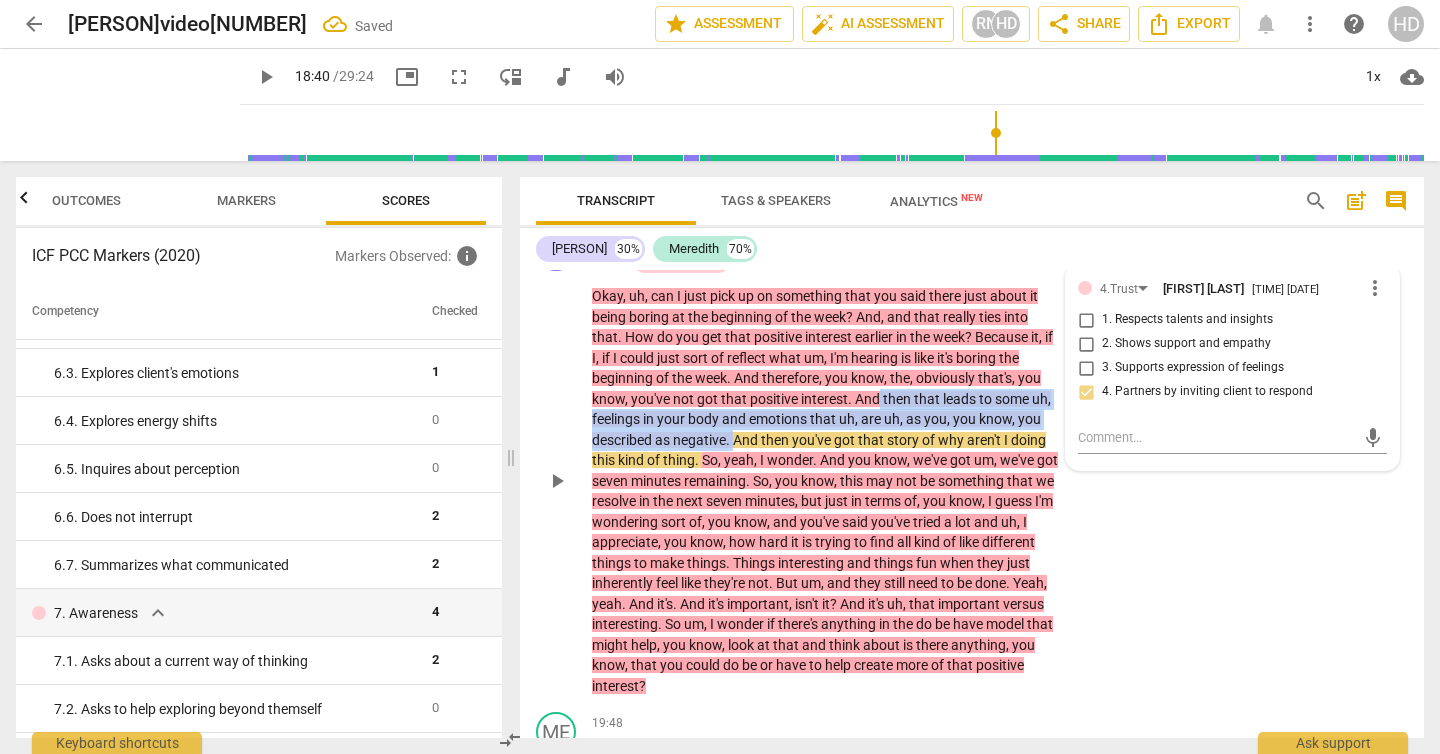 drag, startPoint x: 737, startPoint y: 480, endPoint x: 877, endPoint y: 438, distance: 146.16429 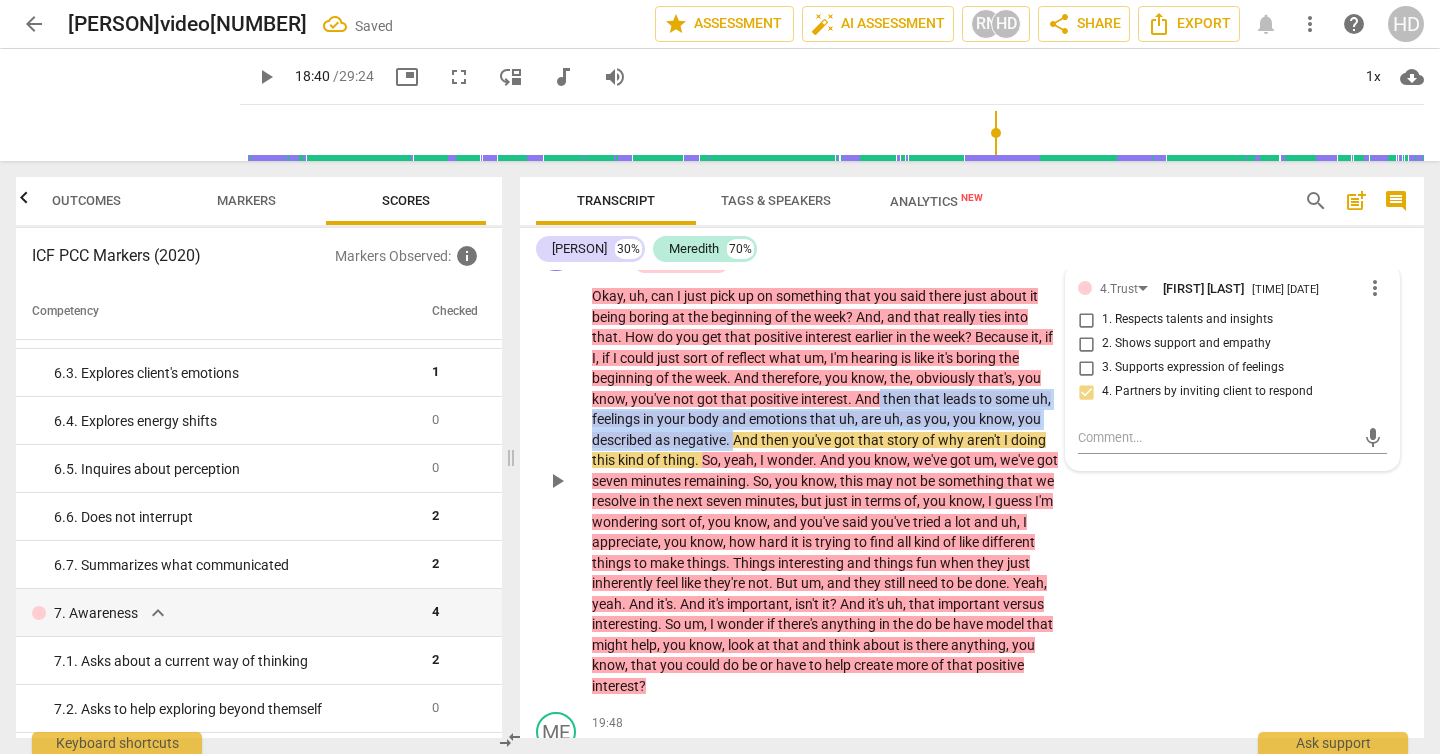 click on "Okay ,   uh ,   can   I   just   pick   up   on   something   that   you   said   there   just   about   it   being   boring   at   the   beginning   of   the   week ?   And ,   and   that   really   ties   into   that .   How   do   you   get   that   positive   interest   earlier   in   the   week ?   Because   it ,   if   I ,   if   I   could   just   sort   of   reflect   what   um ,   I'm   hearing   is   like   it's   boring   the   beginning   of   the   week .   And   therefore ,   you   know ,   the ,   obviously   that's ,   you   know ,   you've   not   got   that   positive   interest .   And   then   that   leads   to   some   uh ,   feelings   in   your   body   and   emotions   that   uh ,   are   uh ,   as   you ,   you   know ,   you   described   as   negative .   And   then   you've   got   that   story   of   why   aren't   I   doing   this   kind   of   thing .   So ,   yeah ,   I   wonder .   And   you   know ,   we've   got   um ,   we've   got   seven   minutes   remaining .   So ," at bounding box center (826, 491) 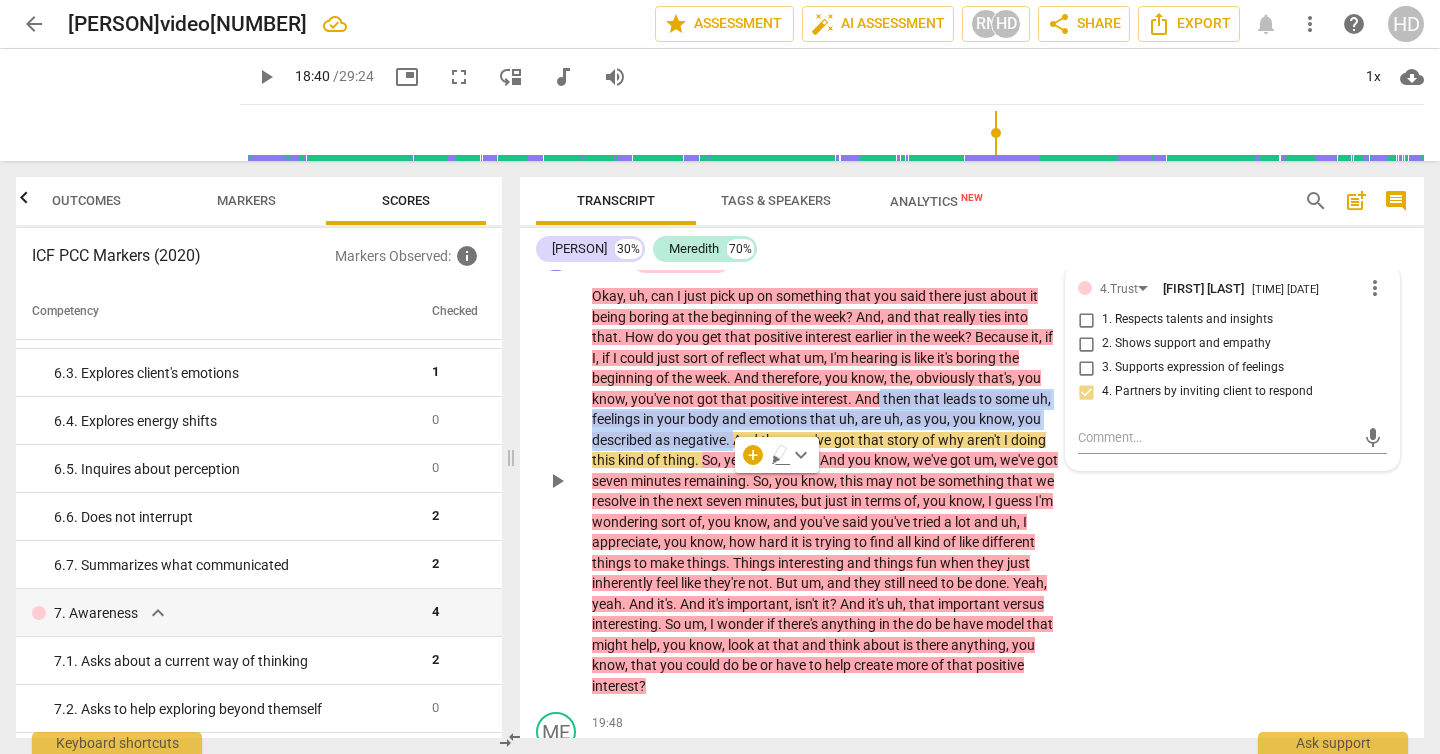 click on "Add competency" at bounding box center (698, 243) 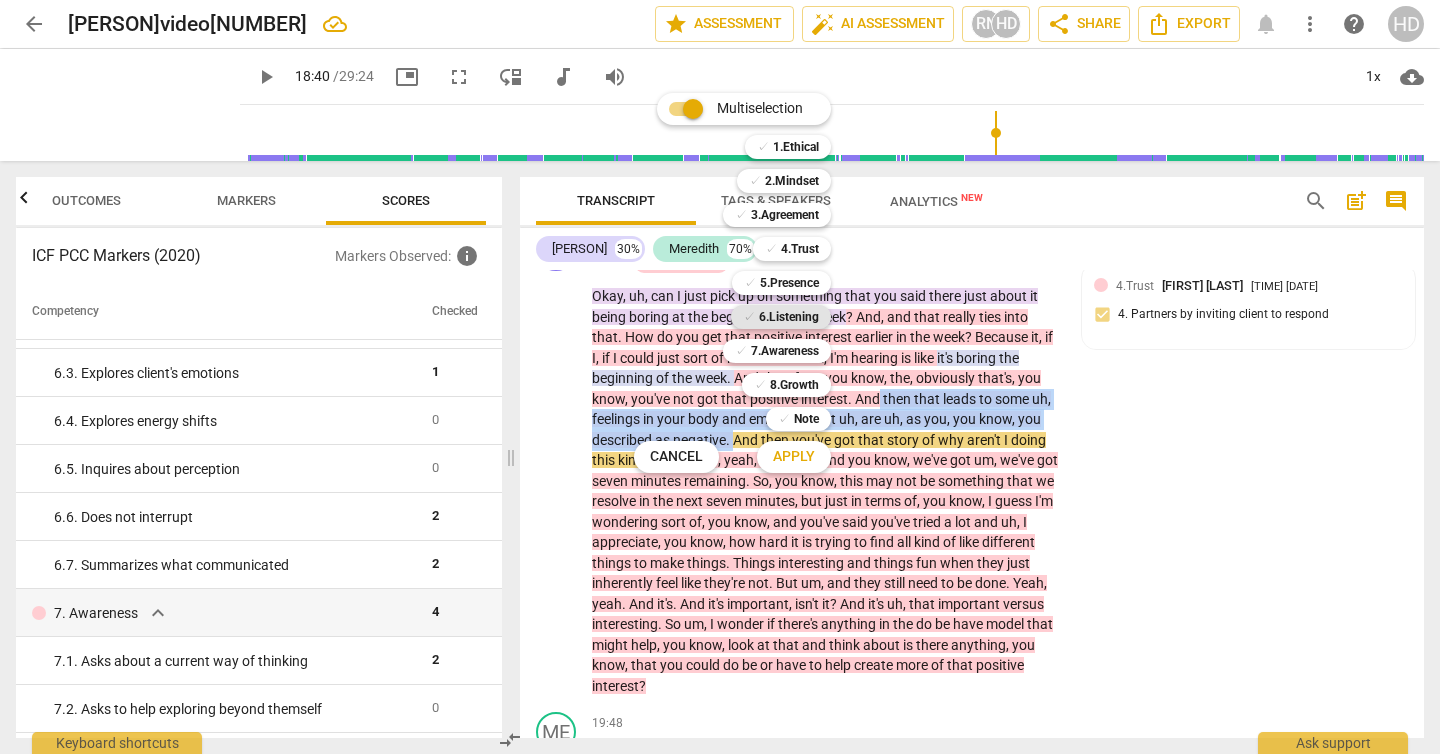 click on "6.Listening" at bounding box center [789, 317] 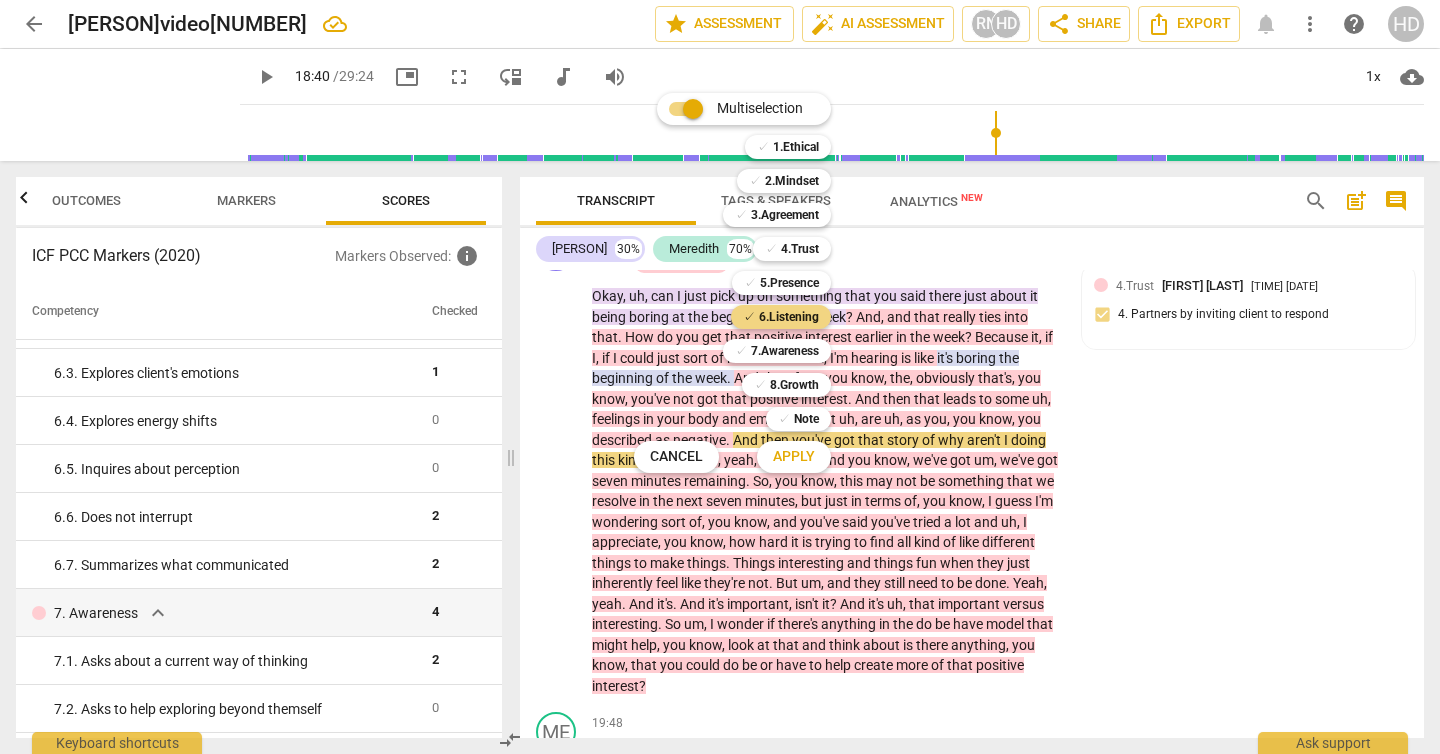 click on "Apply" at bounding box center (794, 457) 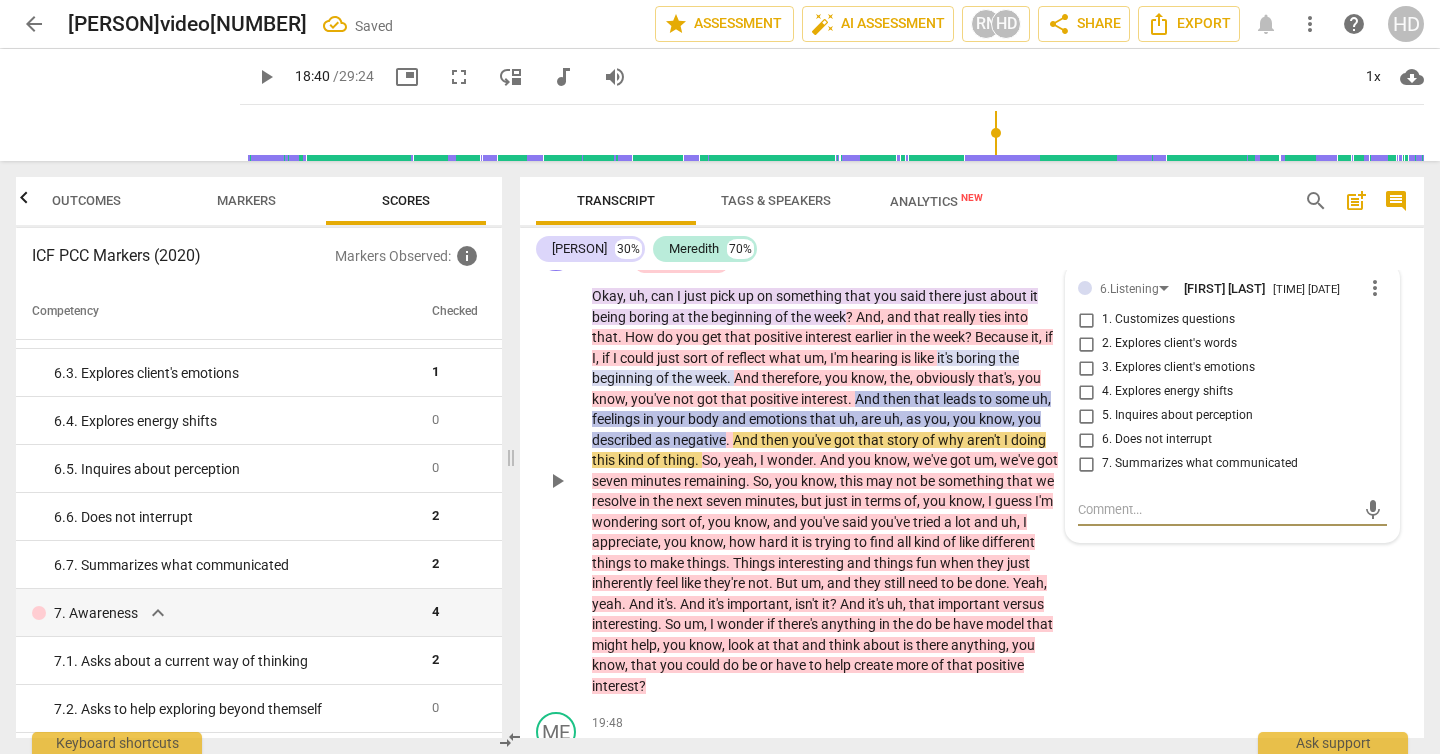 click on "3. Explores client's emotions" at bounding box center [1178, 368] 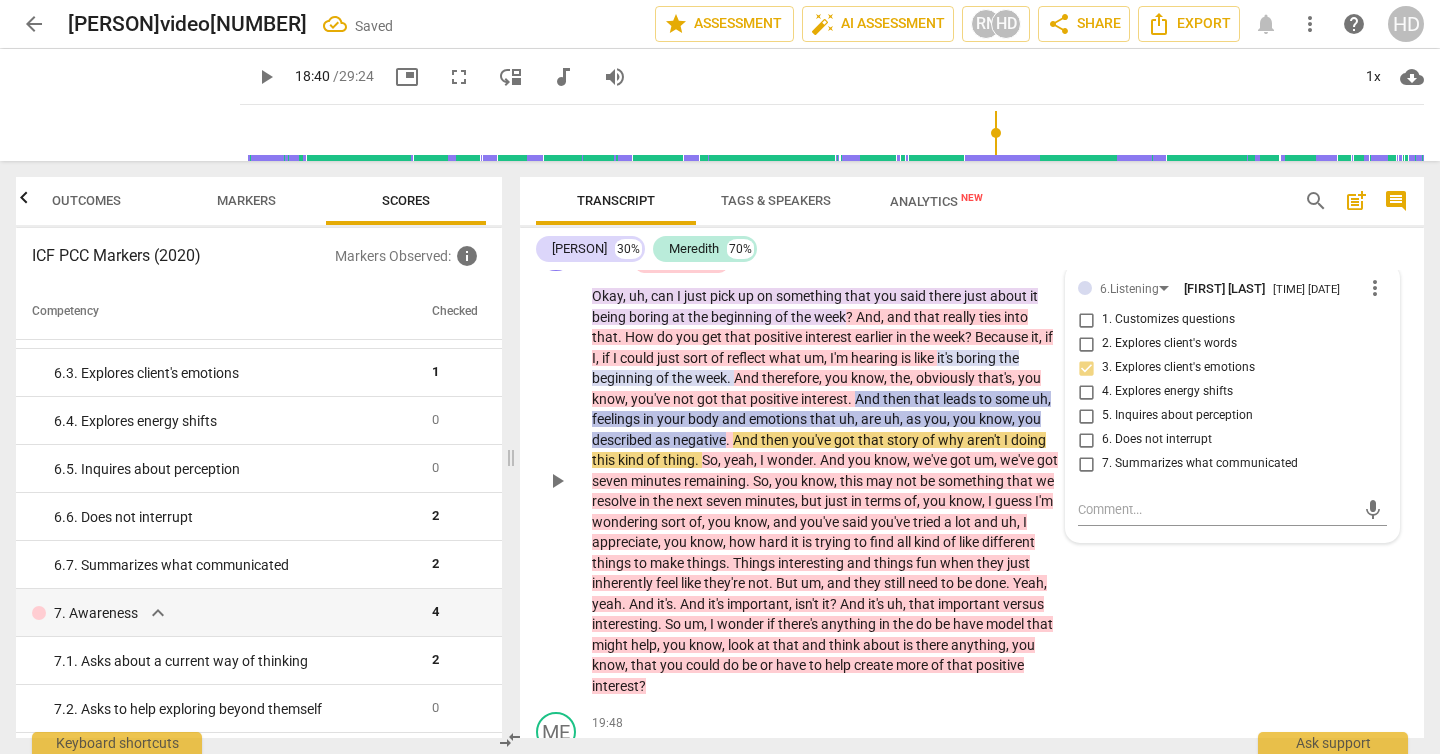 click on "HA play_arrow pause [TIME] + Add competency 4.Trusts 5.Presence 6.Listenings 7.Awareness keyboard_arrow_right Okay ,   uh ,   can   I   just   pick   up   on   something   that   you   said   there   just   about   it   being   boring   at   the   beginning   of   the   week ?   And ,   and   that   really   ties   into   that .   How   do   you   get   that   positive   interest   earlier   in   the   week ?   Because   it ,   if   I ,   if   I   could   just   sort   of   reflect   what   um ,   I'm   hearing   is   like   it's   boring   the   beginning   of   the   week .   And   therefore ,   you   know ,   the ,   obviously   that's ,   you   know ,   you've   not   got   that   positive   interest .   And   then   that   leads   to   some   uh ,   feelings   in   your   body   and   emotions   that   uh ,   are   uh ,   as   you ,   you   know ,   you   described   as   negative .   And   then   you've   got   that   story   of   why   aren't   I   doing   this   kind   of   thing .   So ,   yeah ,   I" at bounding box center (972, 463) 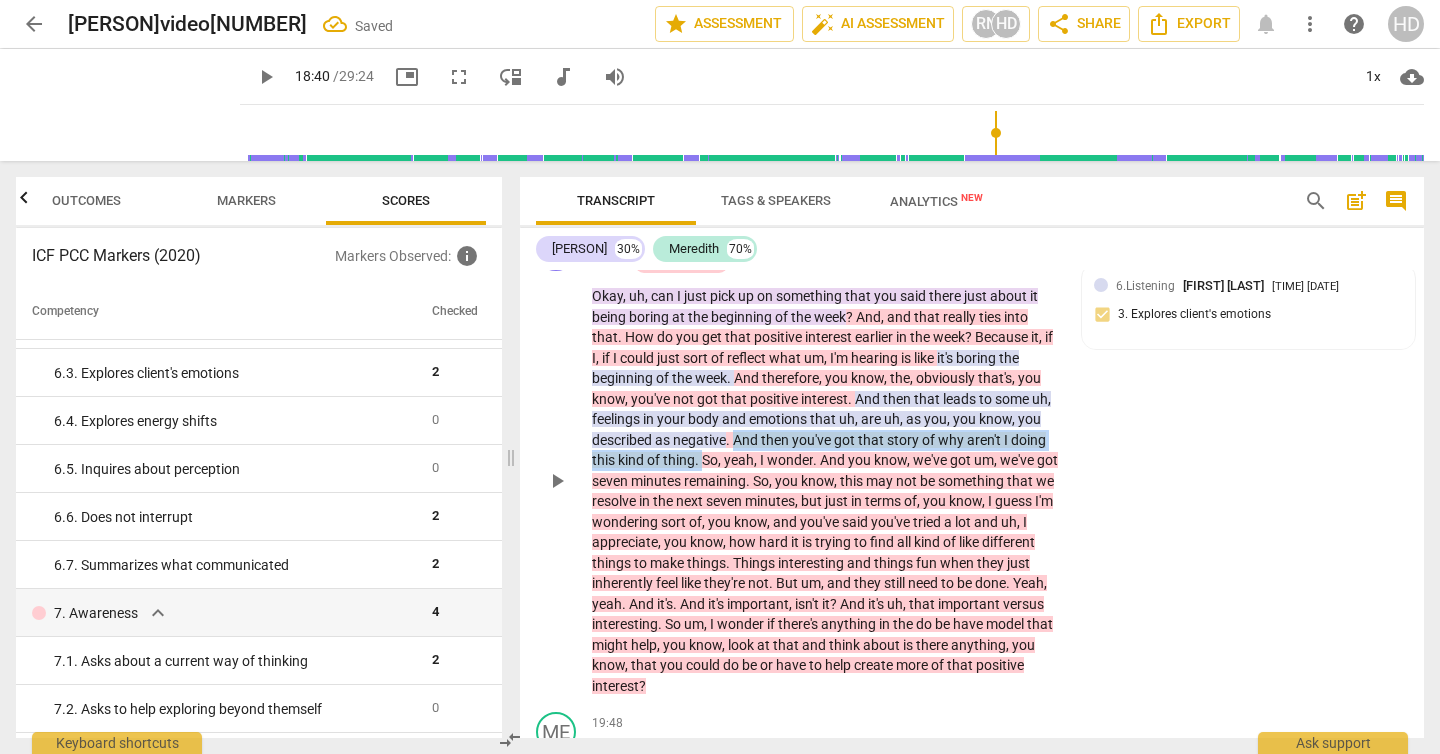 drag, startPoint x: 735, startPoint y: 477, endPoint x: 703, endPoint y: 503, distance: 41.231056 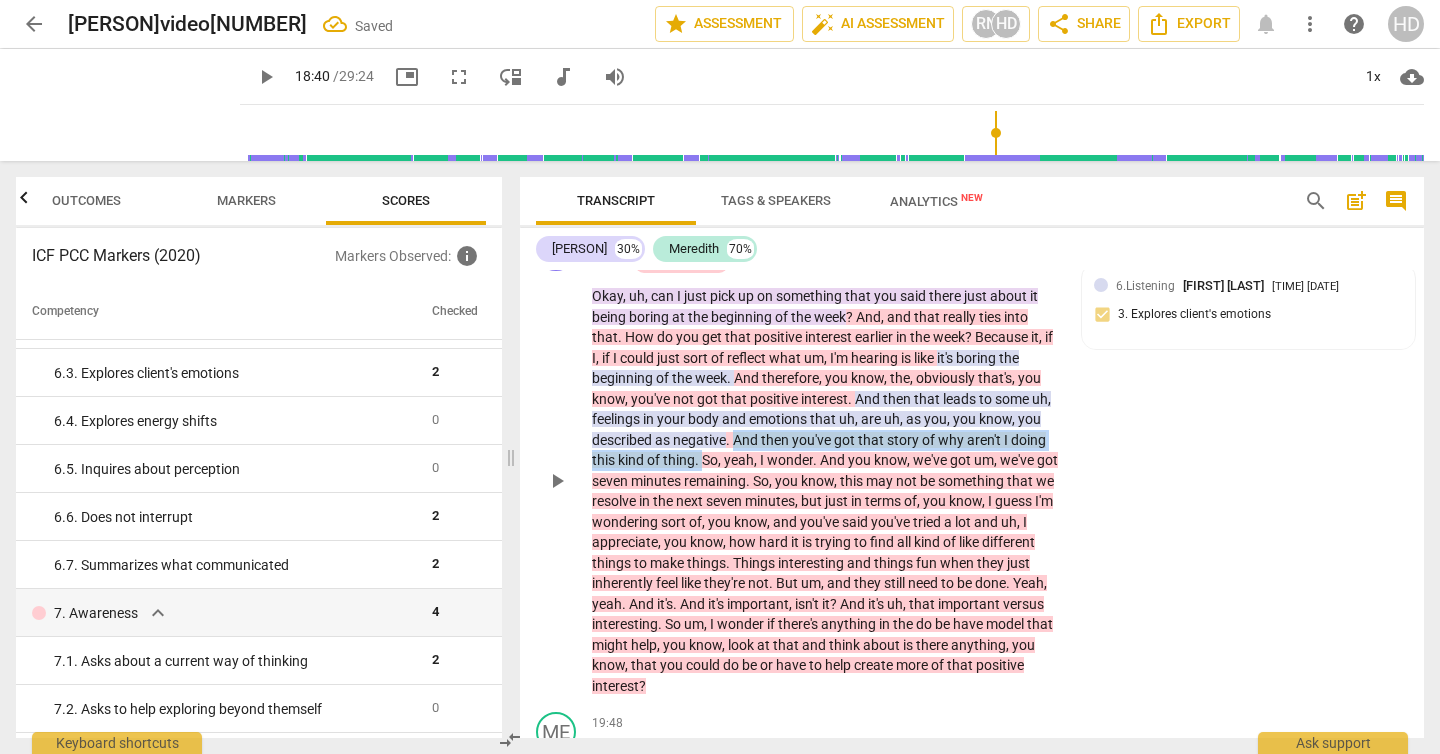 click on "Okay ,   uh ,   can   I   just   pick   up   on   something   that   you   said   there   just   about   it   being   boring   at   the   beginning   of   the   week ?   And ,   and   that   really   ties   into   that .   How   do   you   get   that   positive   interest   earlier   in   the   week ?   Because   it ,   if   I ,   if   I   could   just   sort   of   reflect   what   um ,   I'm   hearing   is   like   it's   boring   the   beginning   of   the   week .   And   therefore ,   you   know ,   the ,   obviously   that's ,   you   know ,   you've   not   got   that   positive   interest .   And   then   that   leads   to   some   uh ,   feelings   in   your   body   and   emotions   that   uh ,   are   uh ,   as   you ,   you   know ,   you   described   as   negative .   And   then   you've   got   that   story   of   why   aren't   I   doing   this   kind   of   thing .   So ,   yeah ,   I   wonder .   And   you   know ,   we've   got   um ,   we've   got   seven   minutes   remaining .   So ," at bounding box center [826, 491] 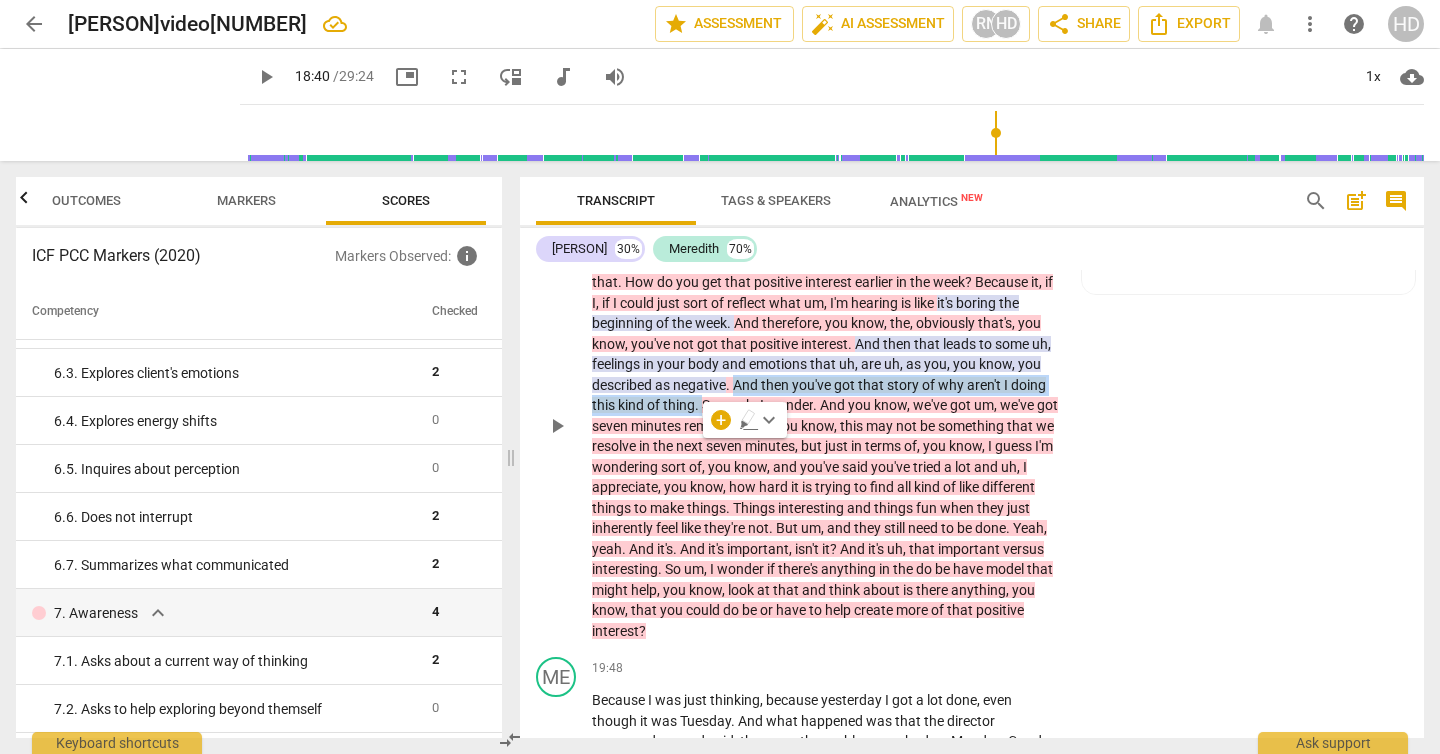 scroll, scrollTop: 7439, scrollLeft: 0, axis: vertical 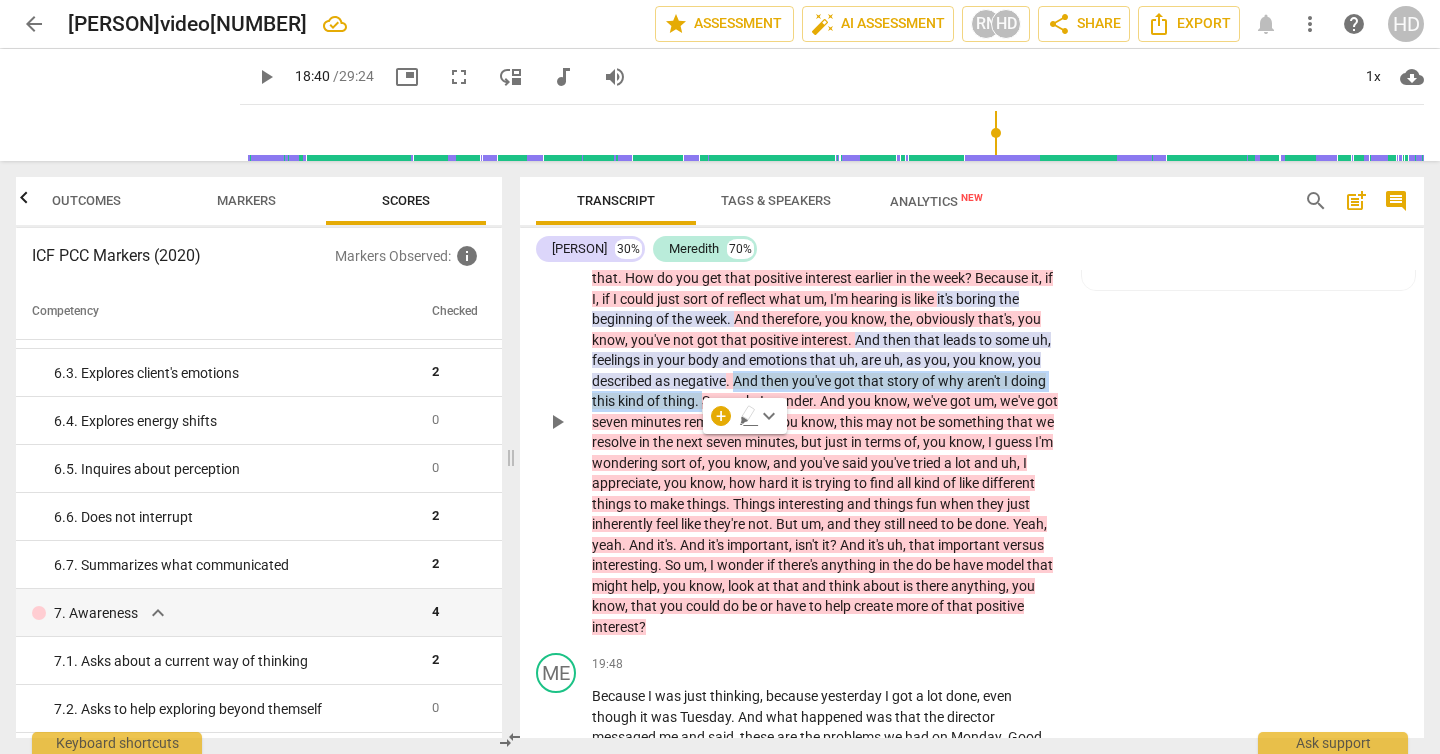 click on "Okay ,   uh ,   can   I   just   pick   up   on   something   that   you   said   there   just   about   it   being   boring   at   the   beginning   of   the   week ?   And ,   and   that   really   ties   into   that .   How   do   you   get   that   positive   interest   earlier   in   the   week ?   Because   it ,   if   I ,   if   I   could   just   sort   of   reflect   what   um ,   I'm   hearing   is   like   it's   boring   the   beginning   of   the   week .   And   therefore ,   you   know ,   the ,   obviously   that's ,   you   know ,   you've   not   got   that   positive   interest .   And   then   that   leads   to   some   uh ,   feelings   in   your   body   and   emotions   that   uh ,   are   uh ,   as   you ,   you   know ,   you   described   as   negative .   And   then   you've   got   that   story   of   why   aren't   I   doing   this   kind   of   thing .   So ,   yeah ,   I   wonder .   And   you   know ,   we've   got   um ,   we've   got   seven   minutes   remaining .   So ," at bounding box center [826, 432] 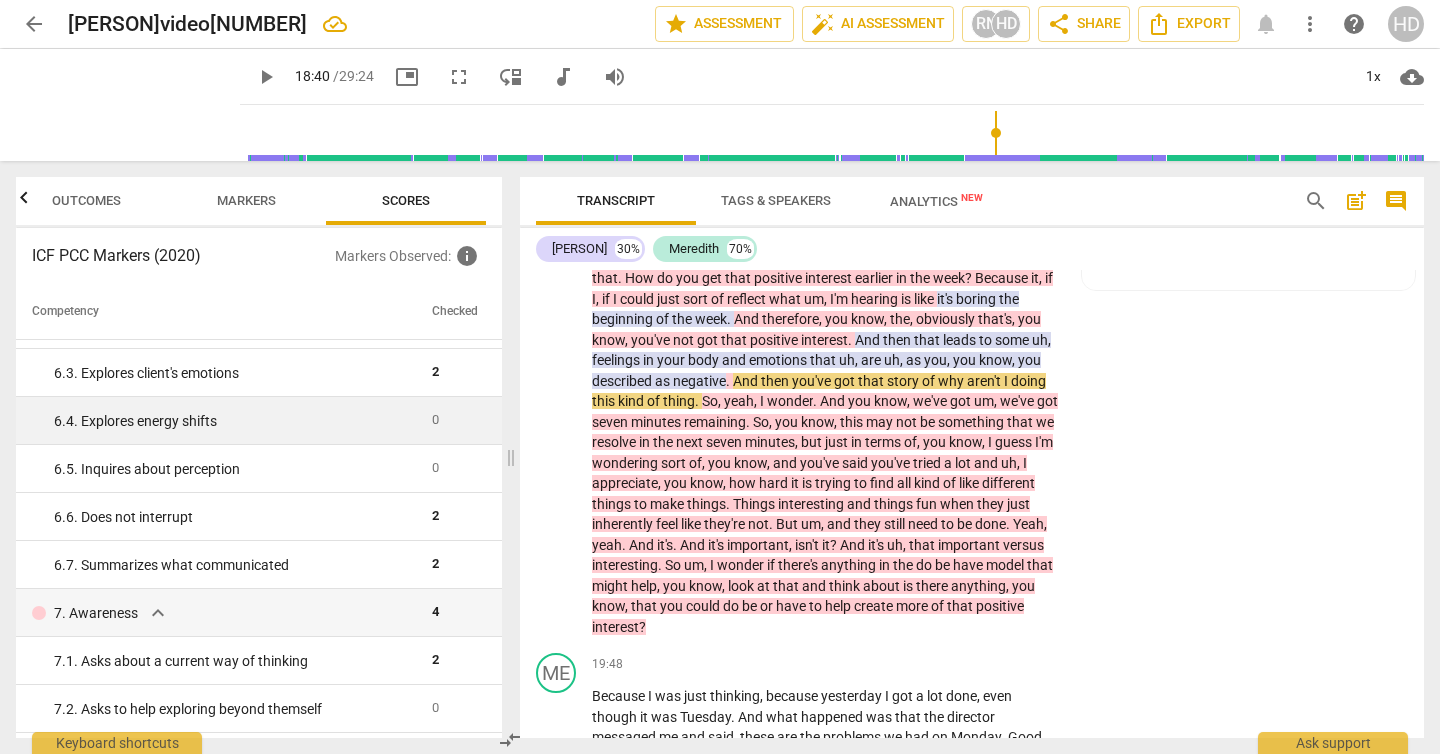 click on "6. 4. Explores energy shifts" at bounding box center [235, 421] 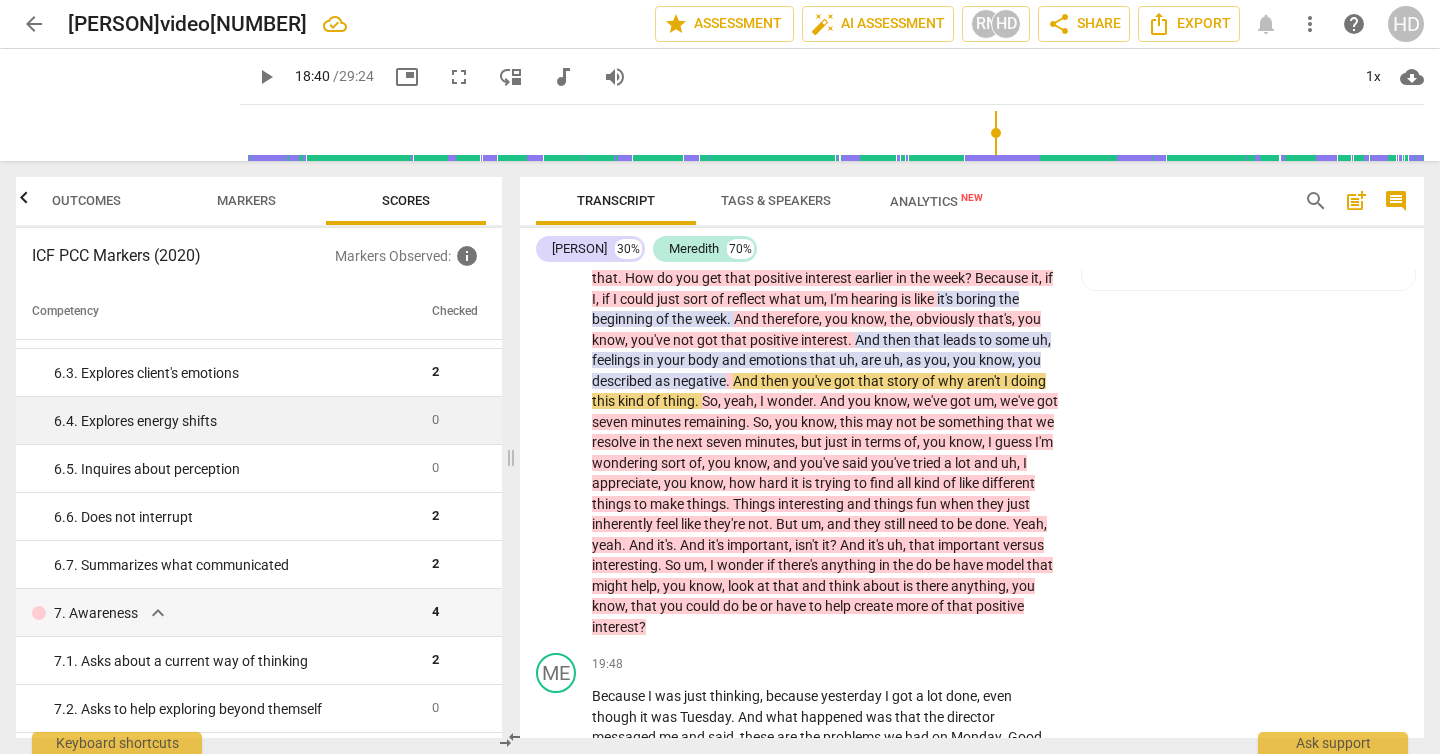 click on "6. 4. Explores energy shifts" at bounding box center (235, 421) 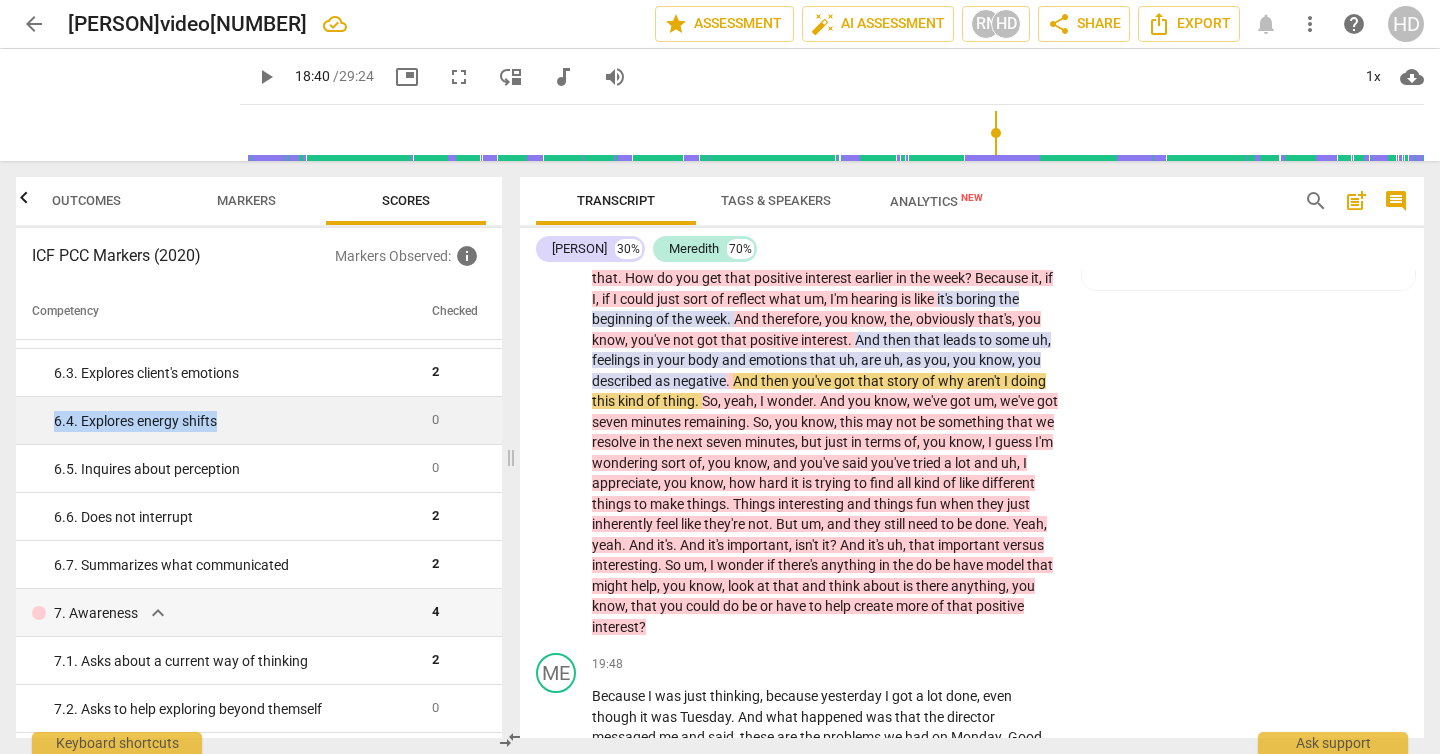 copy on "6. 4. Explores energy shifts" 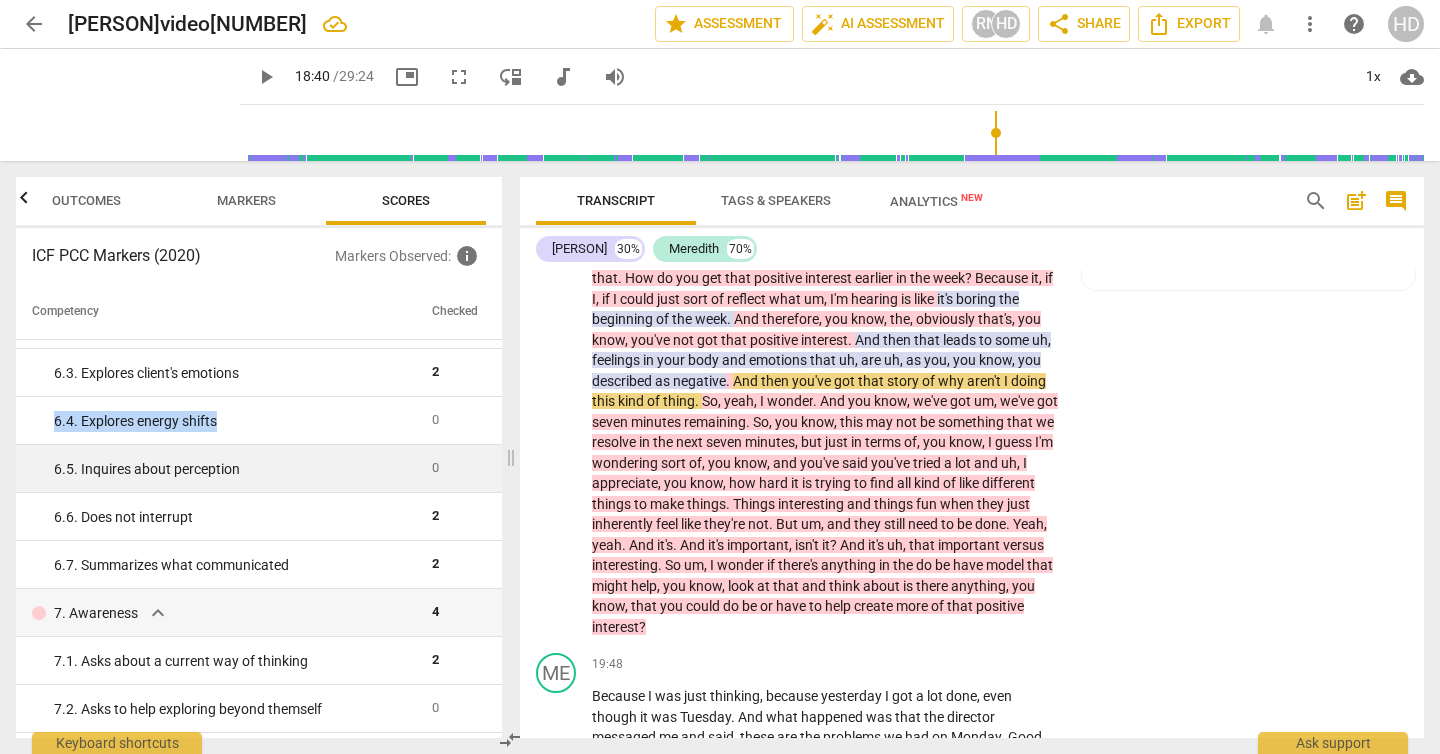 click on "6. 5. Inquires about perception" at bounding box center [235, 469] 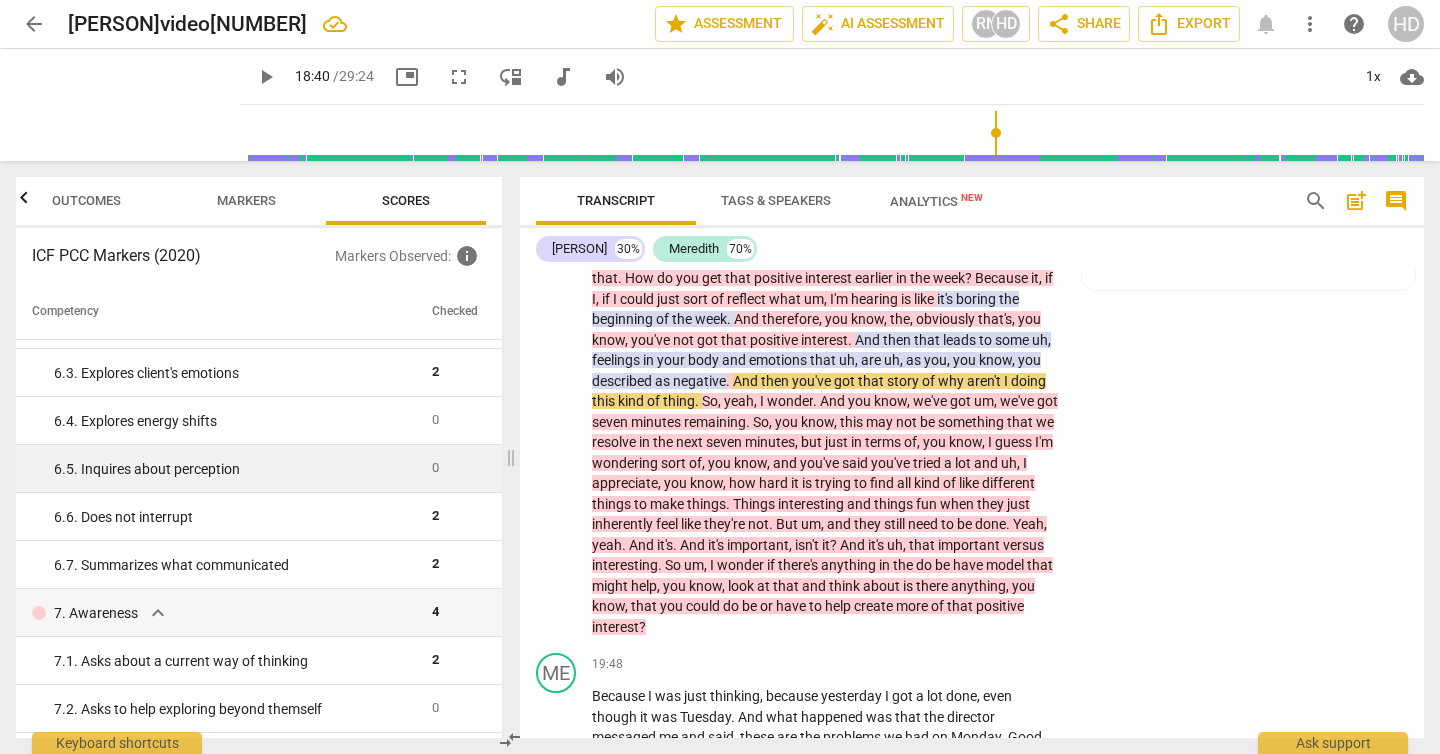 click on "6. 5. Inquires about perception" at bounding box center [235, 469] 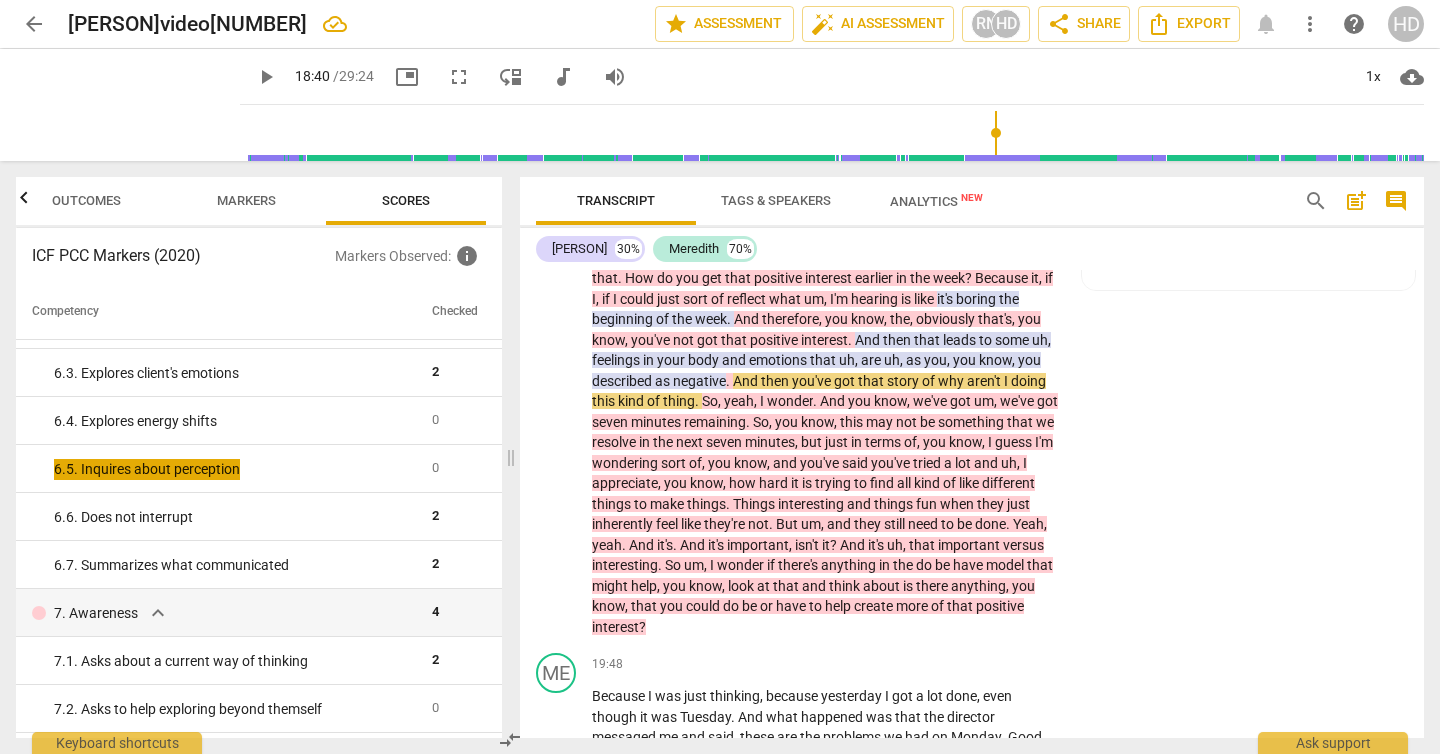 type on "1121" 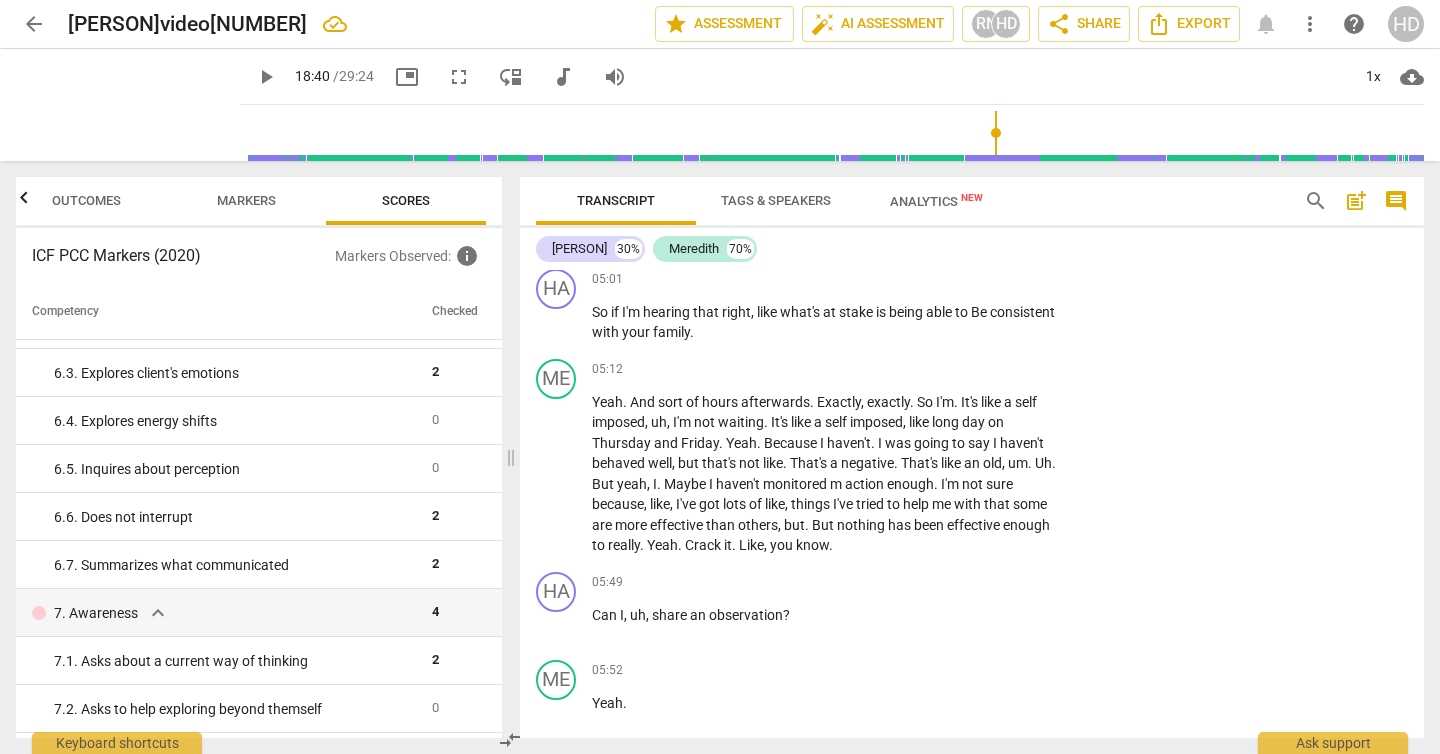 scroll, scrollTop: 7357, scrollLeft: 0, axis: vertical 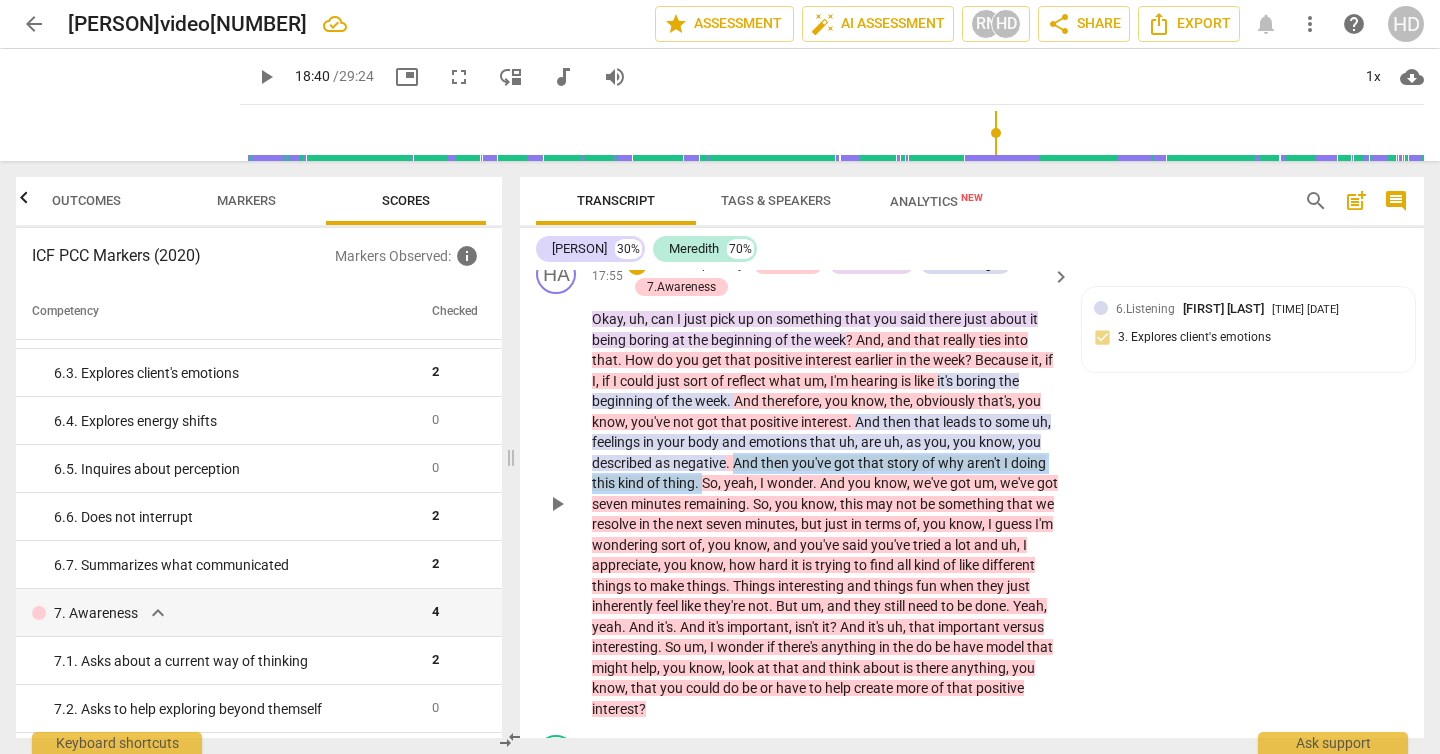 drag, startPoint x: 703, startPoint y: 525, endPoint x: 735, endPoint y: 503, distance: 38.832977 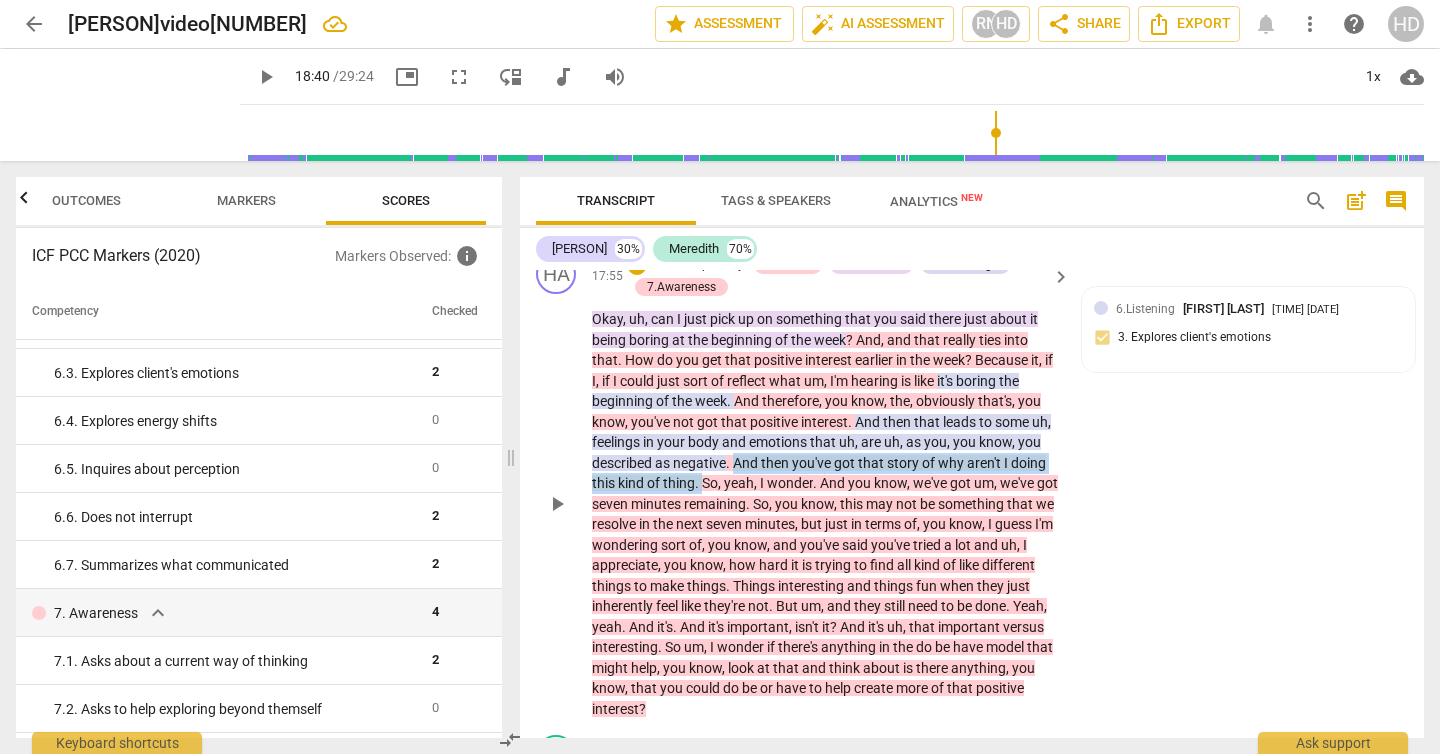 click on "Okay ,   uh ,   can   I   just   pick   up   on   something   that   you   said   there   just   about   it   being   boring   at   the   beginning   of   the   week ?   And ,   and   that   really   ties   into   that .   How   do   you   get   that   positive   interest   earlier   in   the   week ?   Because   it ,   if   I ,   if   I   could   just   sort   of   reflect   what   um ,   I'm   hearing   is   like   it's   boring   the   beginning   of   the   week .   And   therefore ,   you   know ,   the ,   obviously   that's ,   you   know ,   you've   not   got   that   positive   interest .   And   then   that   leads   to   some   uh ,   feelings   in   your   body   and   emotions   that   uh ,   are   uh ,   as   you ,   you   know ,   you   described   as   negative .   And   then   you've   got   that   story   of   why   aren't   I   doing   this   kind   of   thing .   So ,   yeah ,   I   wonder .   And   you   know ,   we've   got   um ,   we've   got   seven   minutes   remaining .   So ," at bounding box center (826, 514) 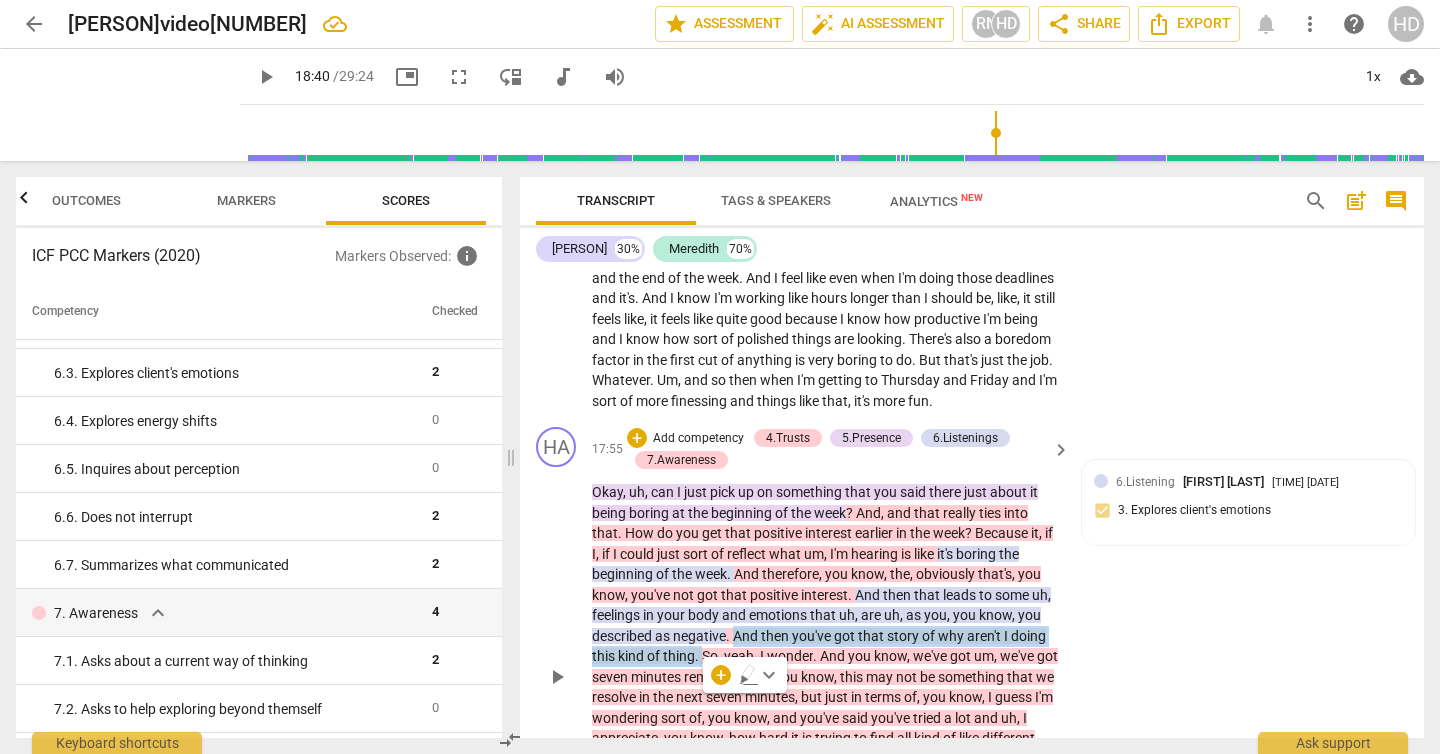 scroll, scrollTop: 7180, scrollLeft: 0, axis: vertical 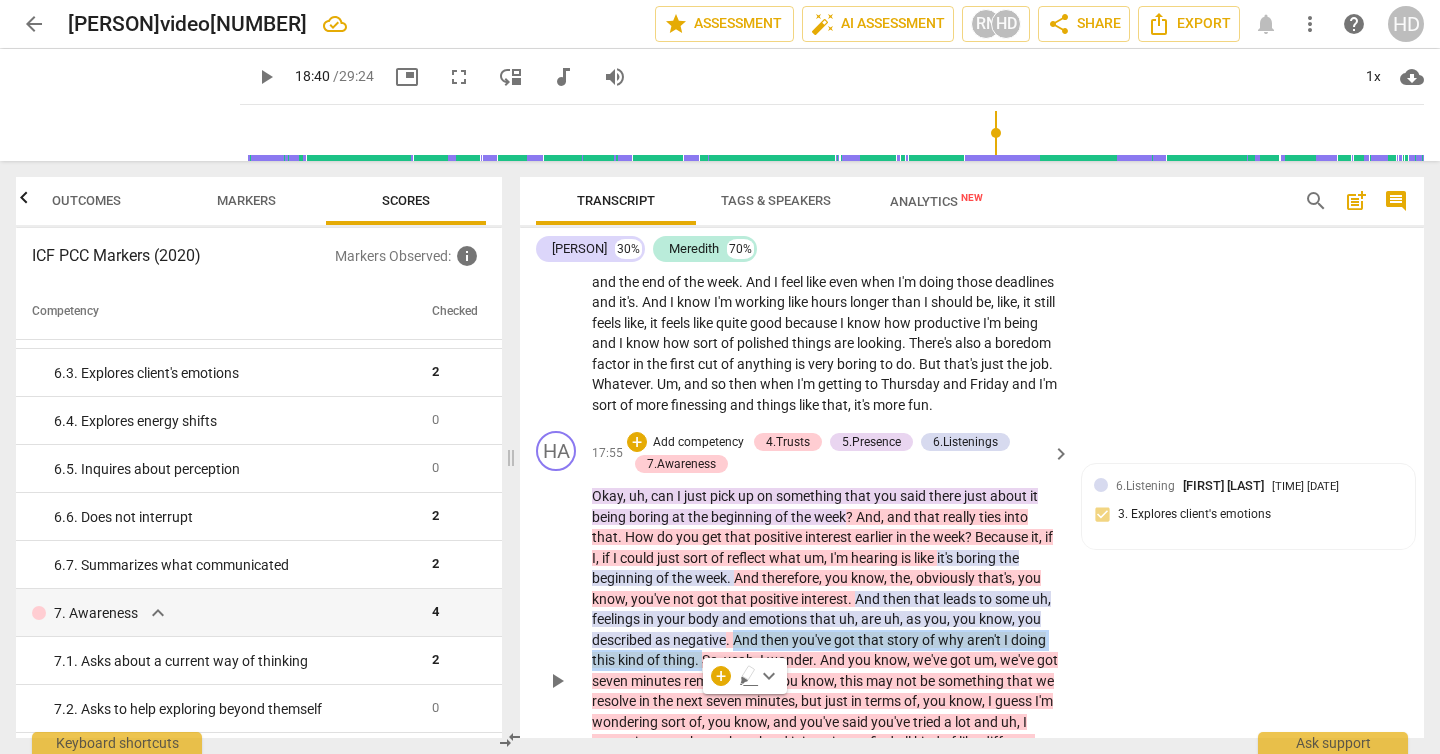 click on "Add competency" at bounding box center [698, 443] 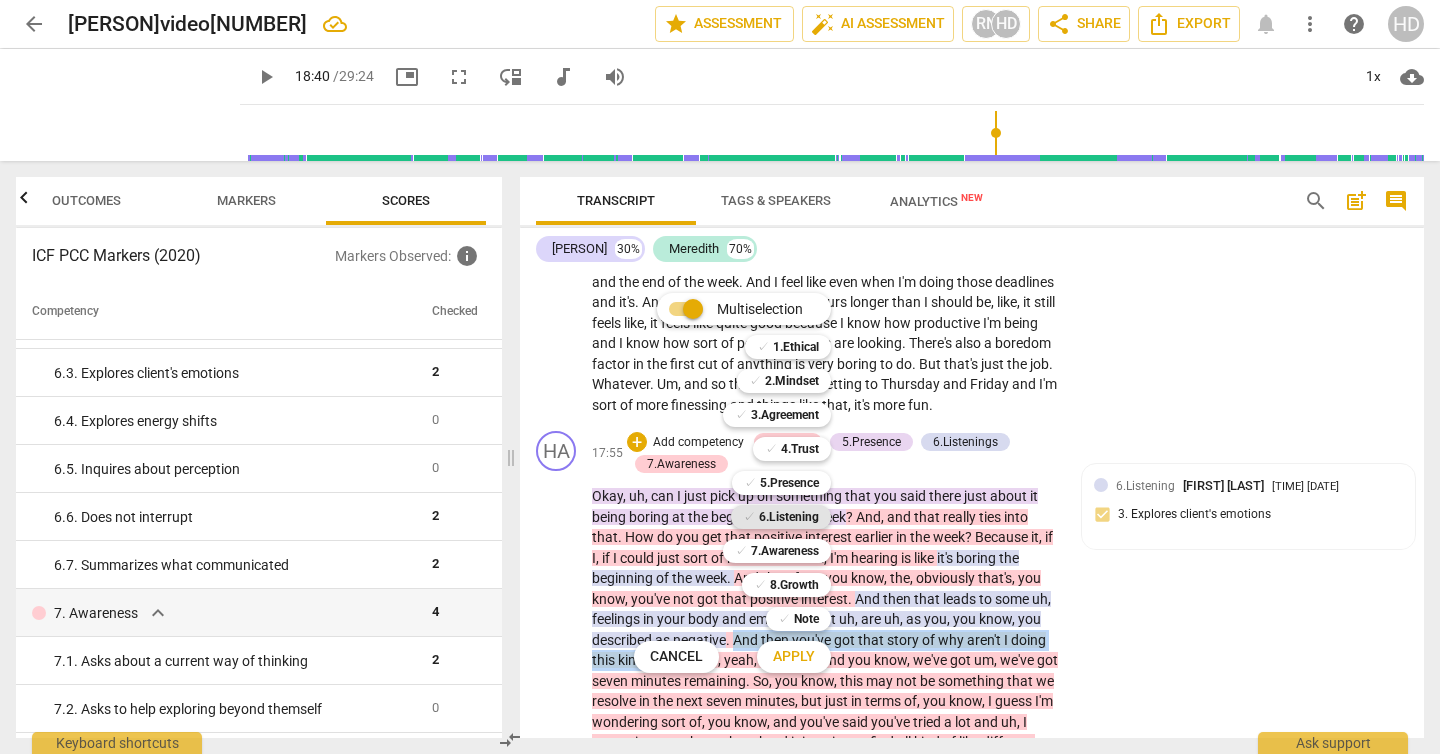 click on "6.Listening" at bounding box center (789, 517) 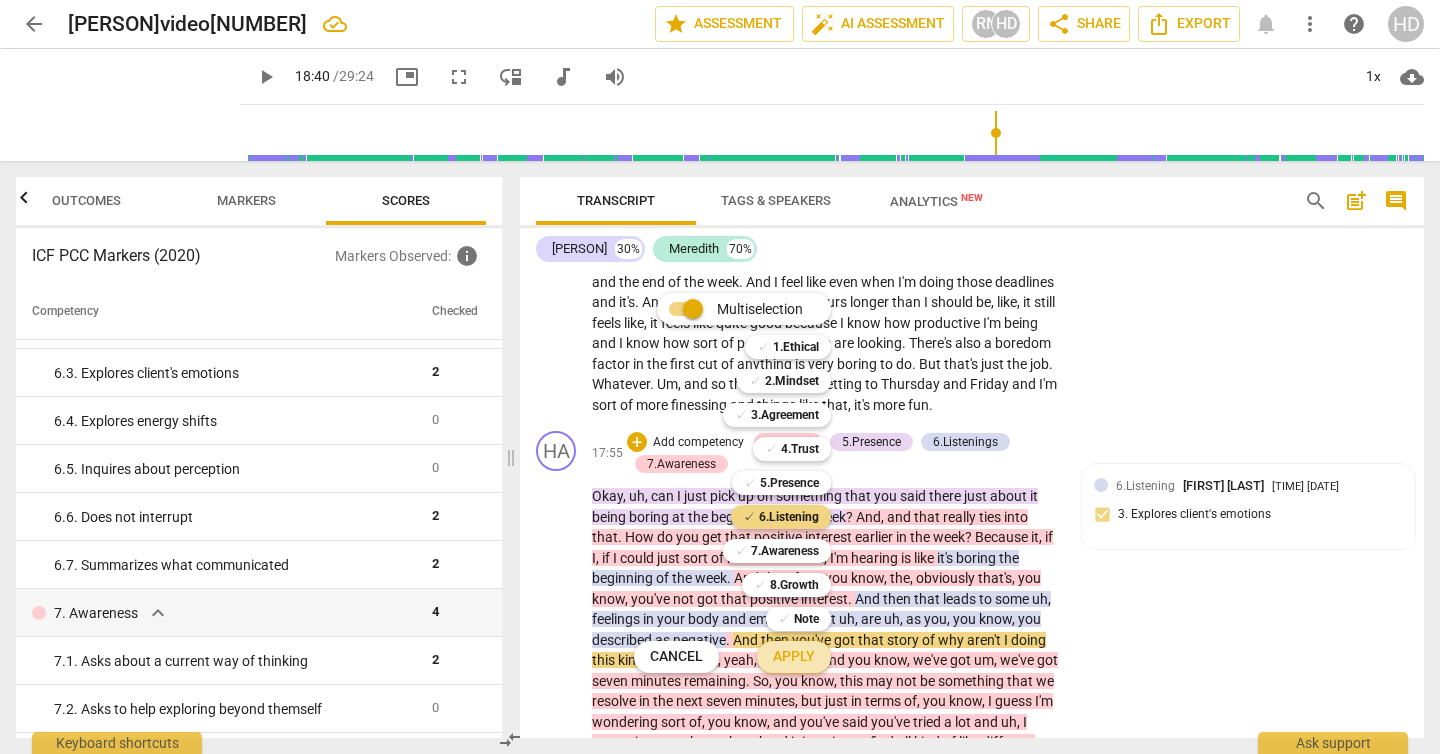 click on "Apply" at bounding box center [794, 657] 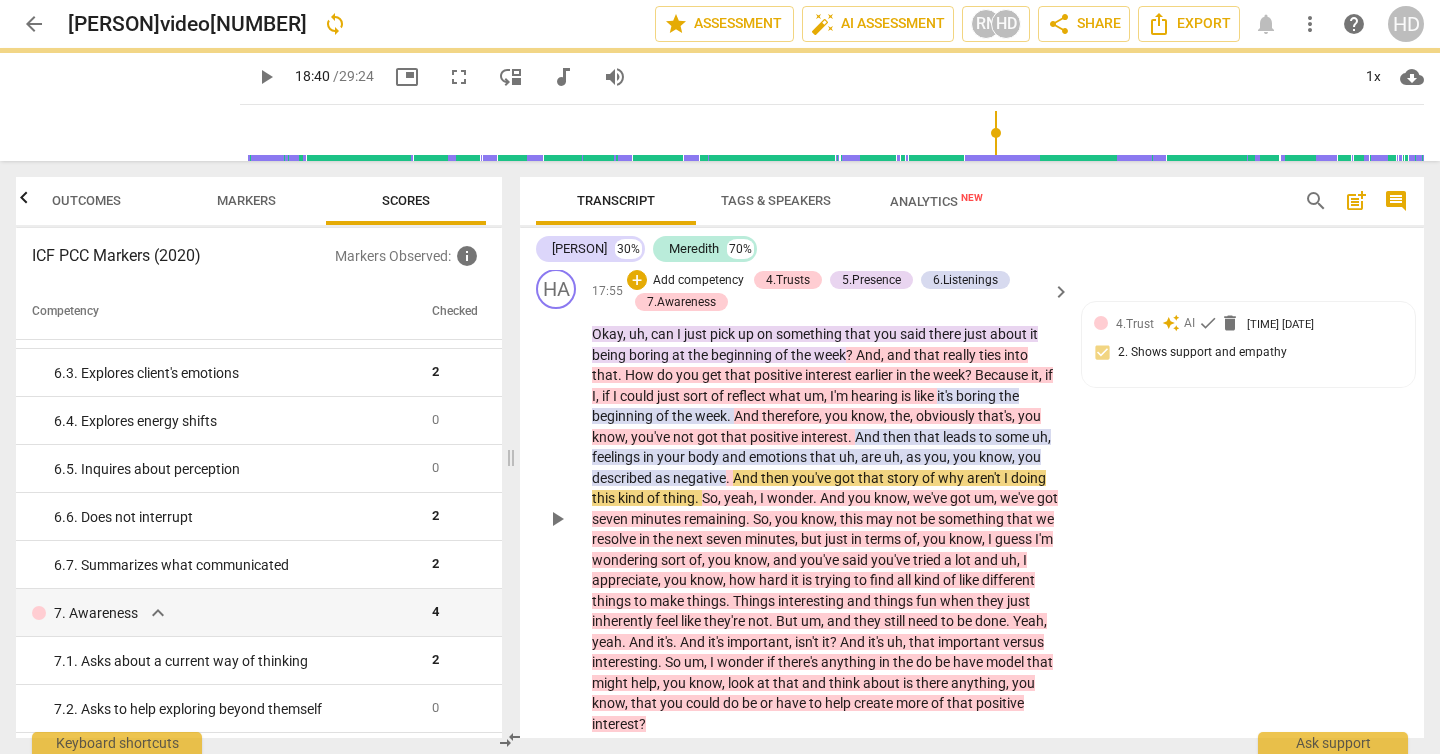 scroll, scrollTop: 7380, scrollLeft: 0, axis: vertical 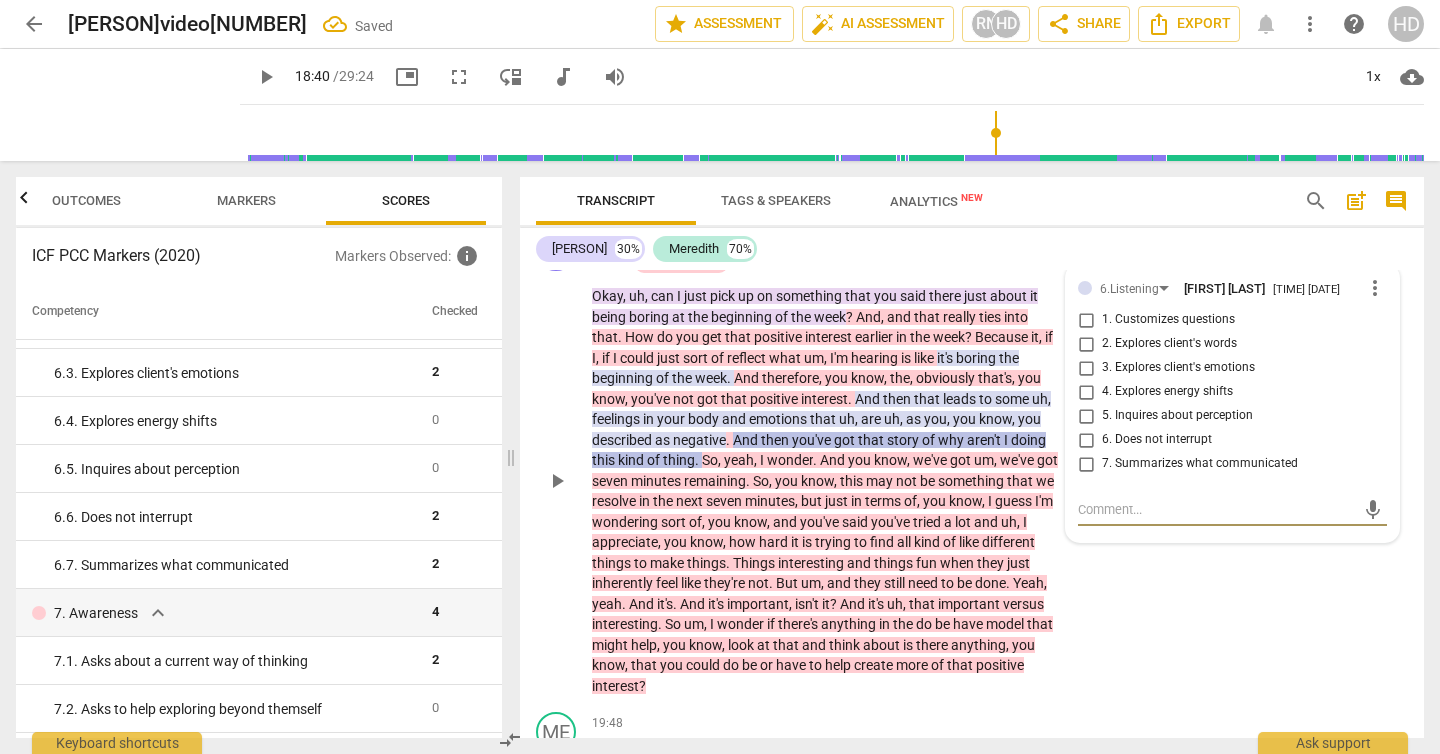 click on "5. Inquires about perception" at bounding box center (1177, 416) 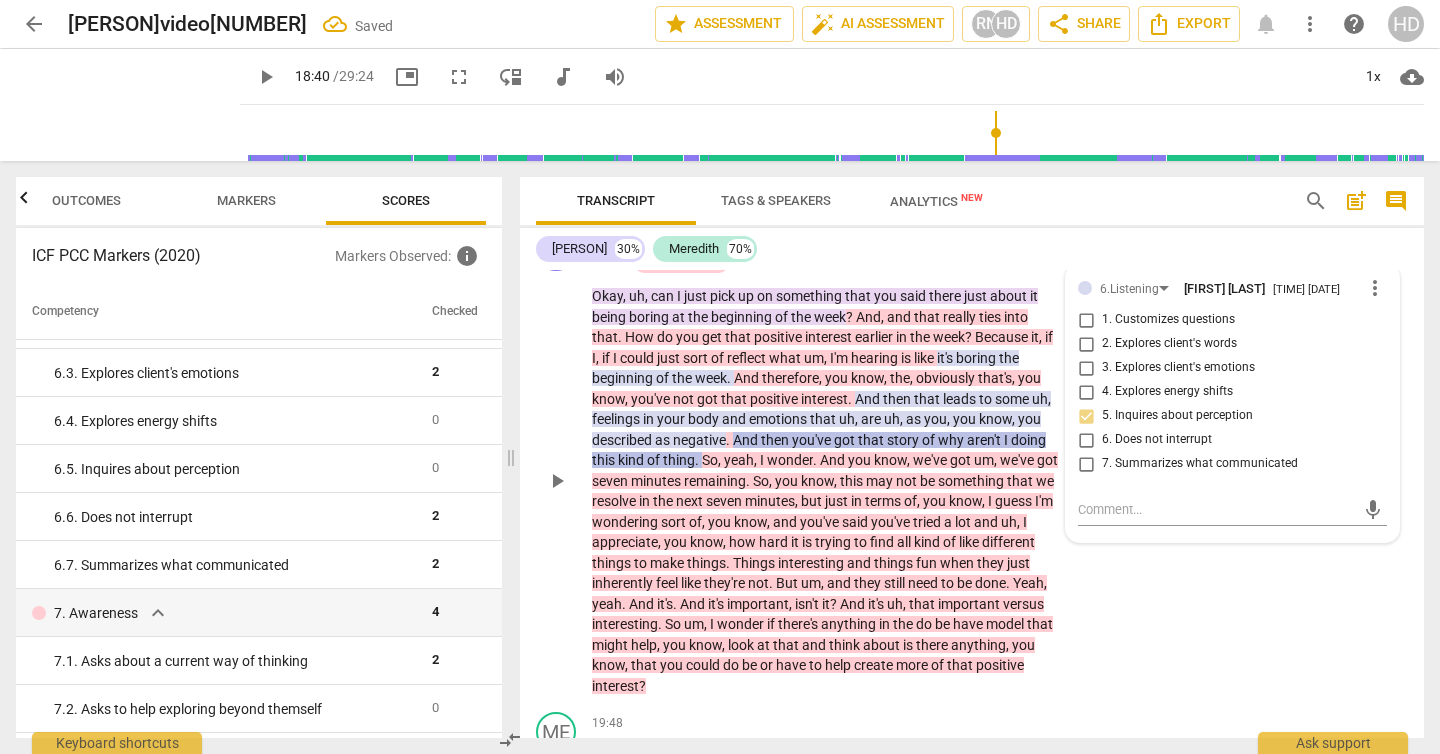 click on "HA play_arrow pause [TIME] + Add competency 4.Trusts 5.Presence 6.Listenings 7.Awareness keyboard_arrow_right Okay ,   uh ,   can   I   just   pick   up   on   something   that   you   said   there   just   about   it   being   boring   at   the   beginning   of   the   week ?   And ,   and   that   really   ties   into   that .   How   do   you   get   that   positive   interest   earlier   in   the   week ?   Because   it ,   if   I ,   if   I   could   just   sort   of   reflect   what   um ,   I'm   hearing   is   like   it's   boring   the   beginning   of   the   week .   And   therefore ,   you   know ,   the ,   obviously   that's ,   you   know ,   you've   not   got   that   positive   interest .   And   then   that   leads   to   some   uh ,   feelings   in   your   body   and   emotions   that   uh ,   are   uh ,   as   you ,   you   know ,   you   described   as   negative .   And   then   you've   got   that   story   of   why   aren't   I   doing   this   kind   of   thing .   So ,   yeah ,   I" at bounding box center (972, 463) 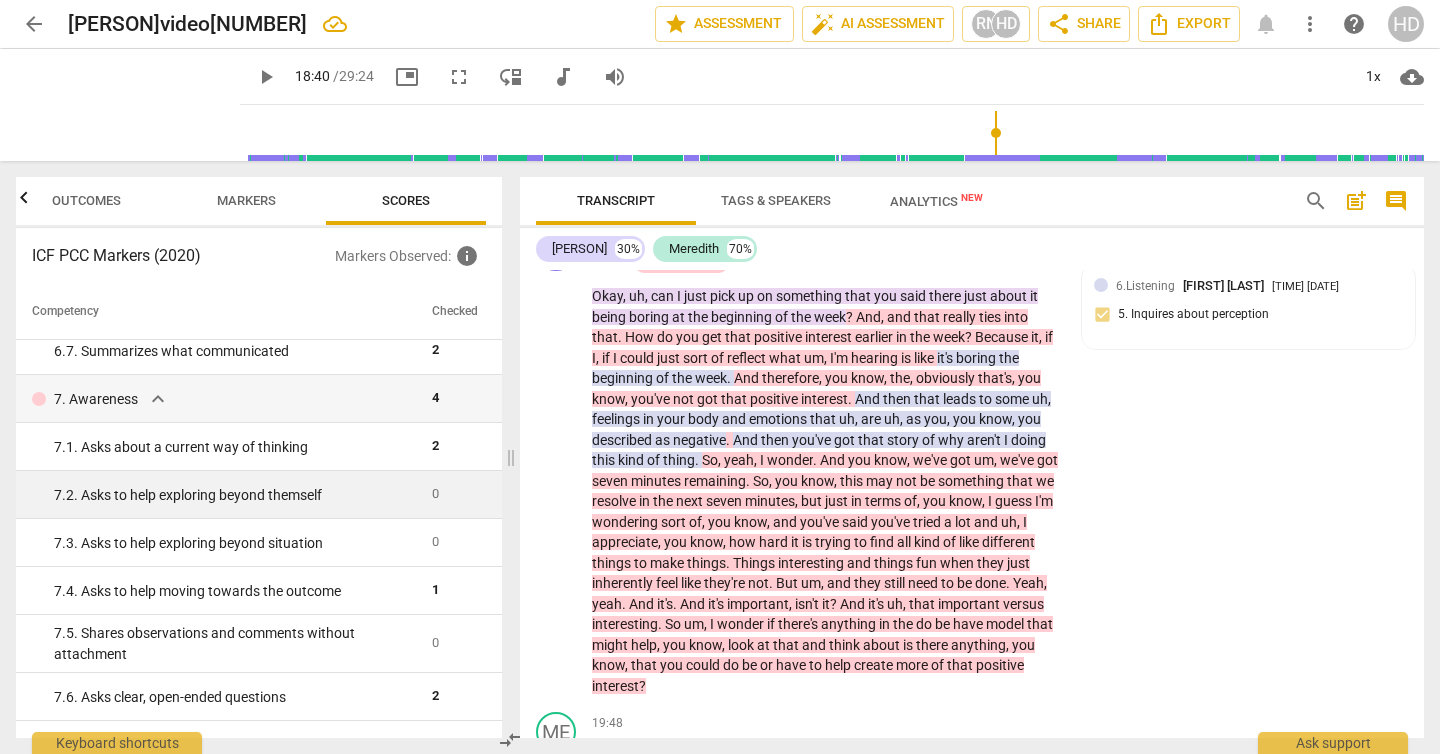 scroll, scrollTop: 1311, scrollLeft: 0, axis: vertical 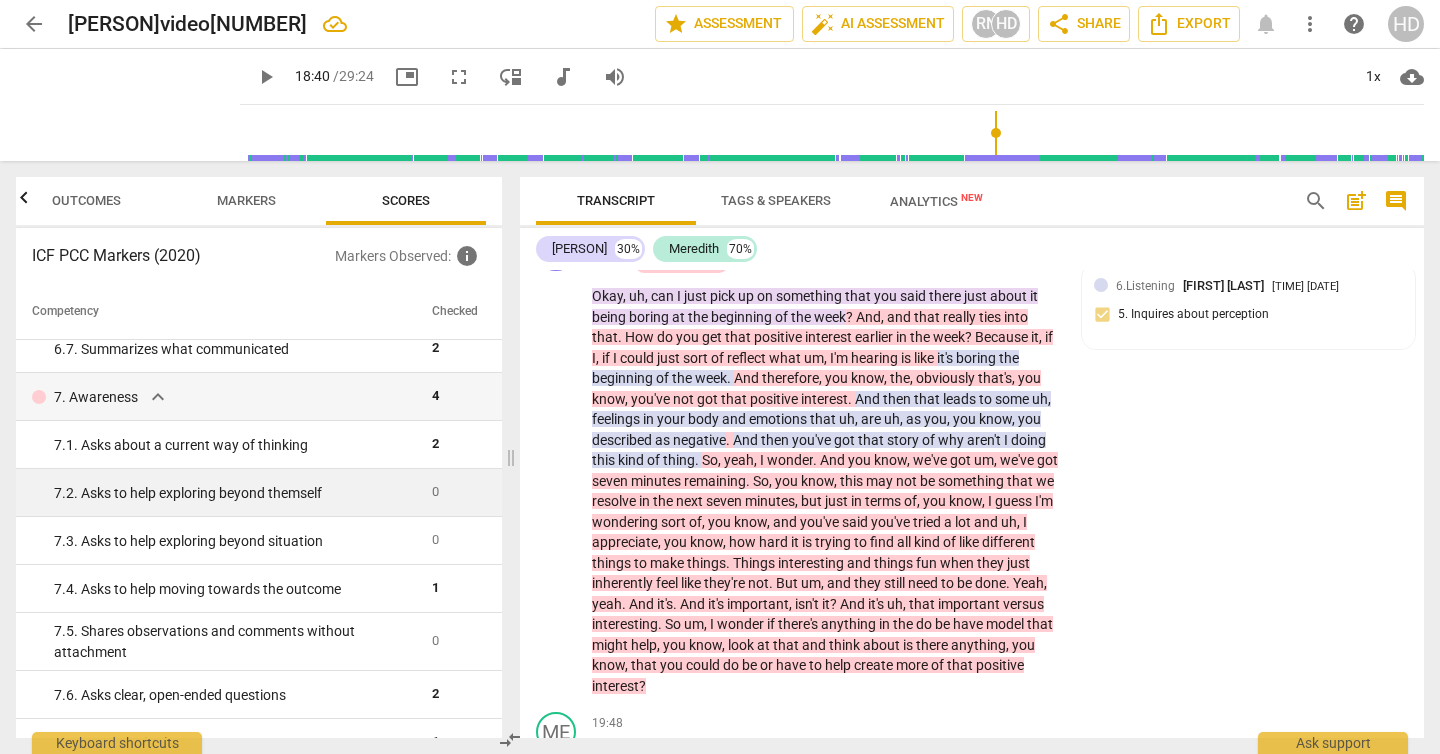 click on "7. 2. Asks to help exploring beyond themself" at bounding box center [235, 493] 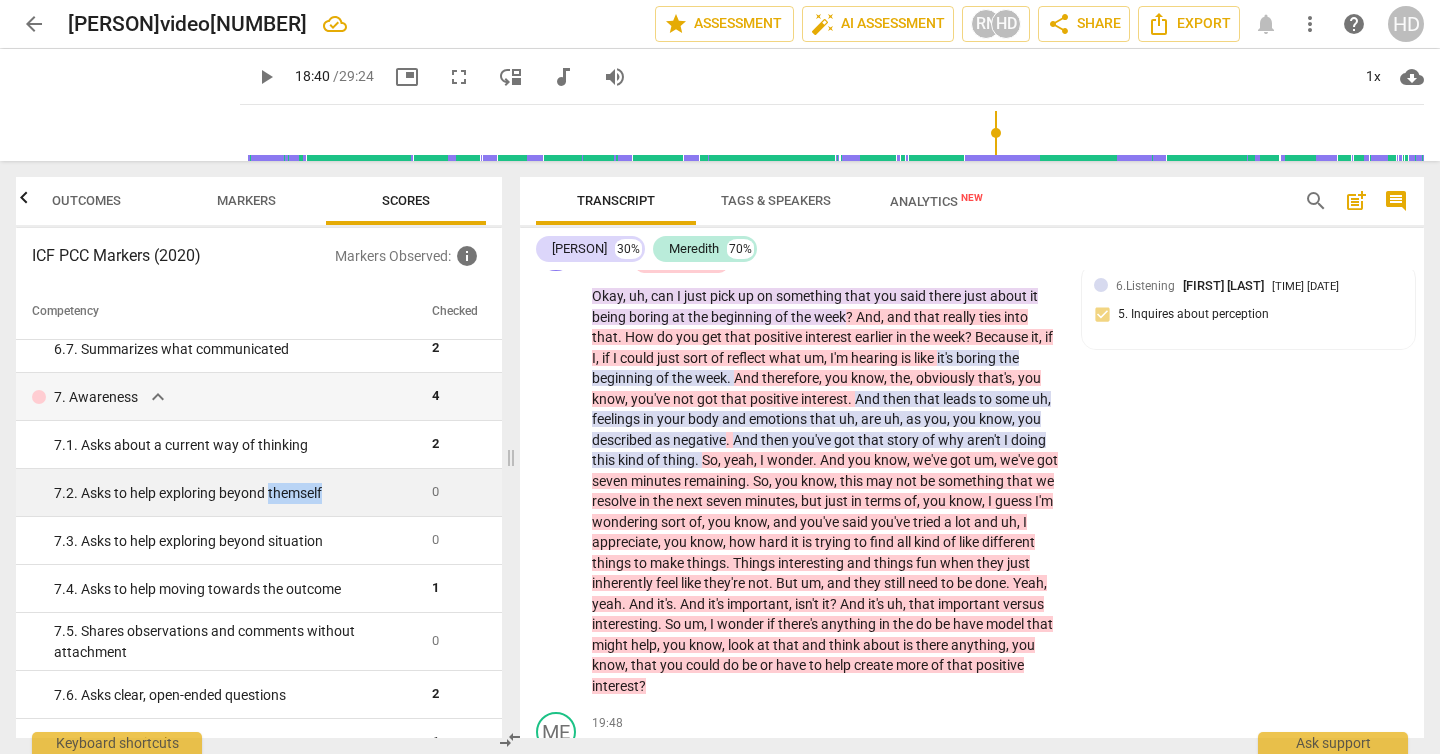 click on "7. 2. Asks to help exploring beyond themself" at bounding box center [235, 493] 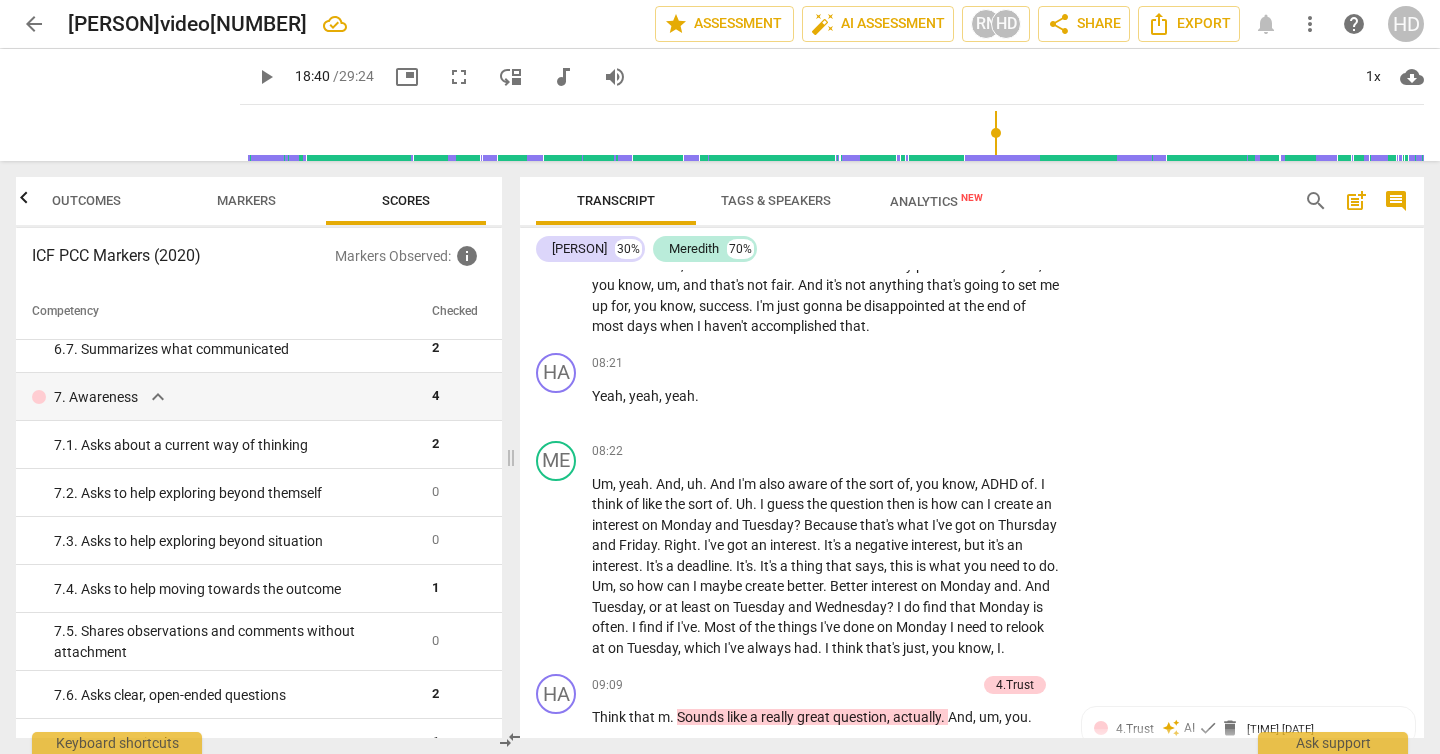 scroll, scrollTop: 7582, scrollLeft: 0, axis: vertical 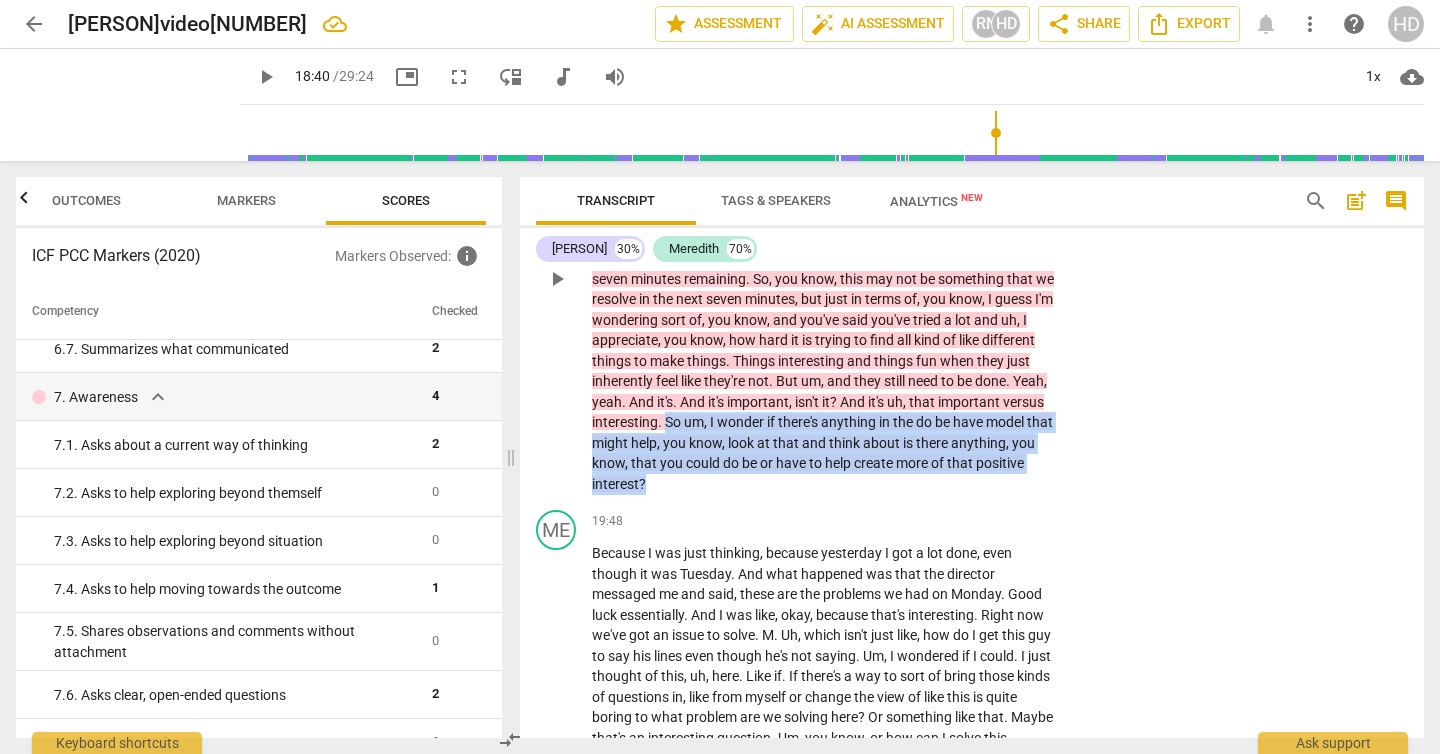 drag, startPoint x: 785, startPoint y: 522, endPoint x: 773, endPoint y: 457, distance: 66.09841 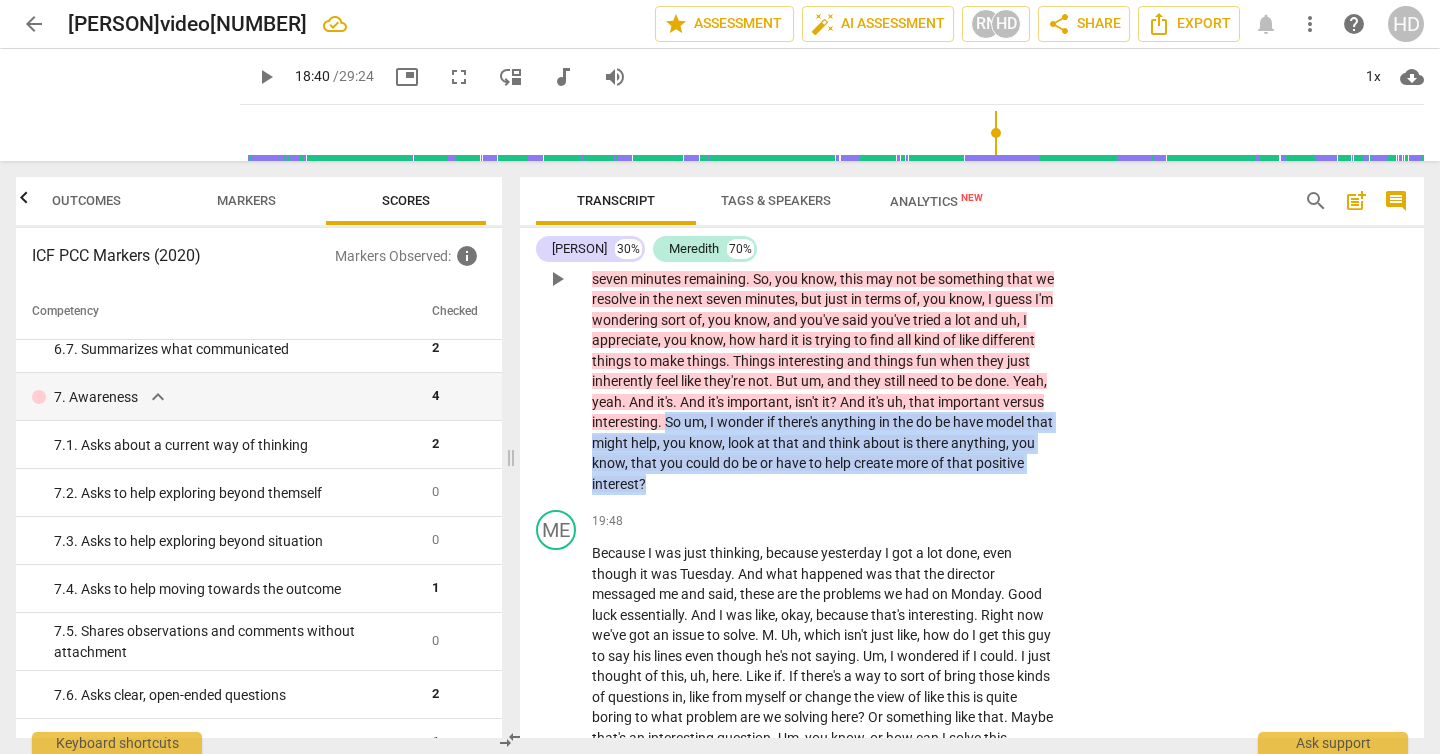 click on "Okay ,   uh ,   can   I   just   pick   up   on   something   that   you   said   there   just   about   it   being   boring   at   the   beginning   of   the   week ?   And ,   and   that   really   ties   into   that .   How   do   you   get   that   positive   interest   earlier   in   the   week ?   Because   it ,   if   I ,   if   I   could   just   sort   of   reflect   what   um ,   I'm   hearing   is   like   it's   boring   the   beginning   of   the   week .   And   therefore ,   you   know ,   the ,   obviously   that's ,   you   know ,   you've   not   got   that   positive   interest .   And   then   that   leads   to   some   uh ,   feelings   in   your   body   and   emotions   that   uh ,   are   uh ,   as   you ,   you   know ,   you   described   as   negative .   And   then   you've   got   that   story   of   why   aren't   I   doing   this   kind   of   thing .   So ,   yeah ,   I   wonder .   And   you   know ,   we've   got   um ,   we've   got   seven   minutes   remaining .   So ," at bounding box center (826, 289) 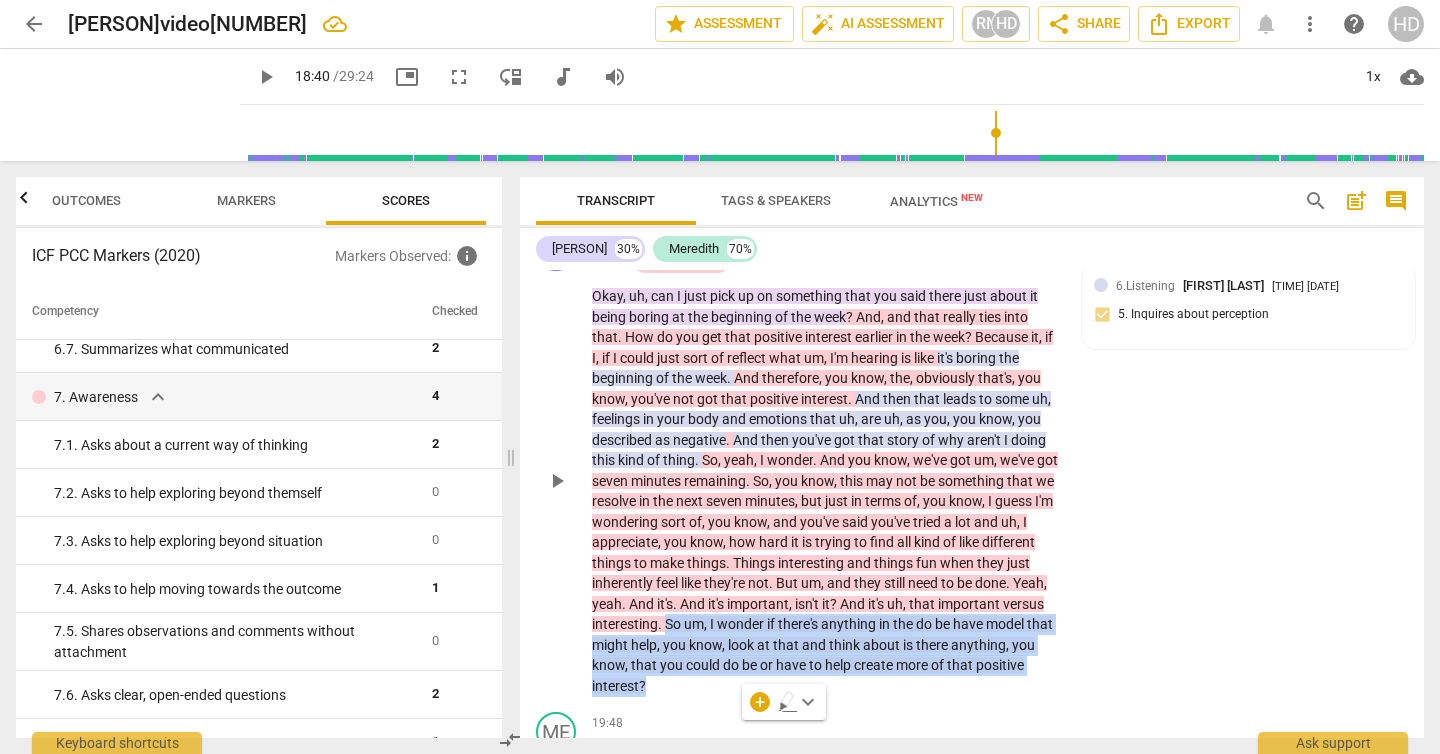 scroll, scrollTop: 7379, scrollLeft: 0, axis: vertical 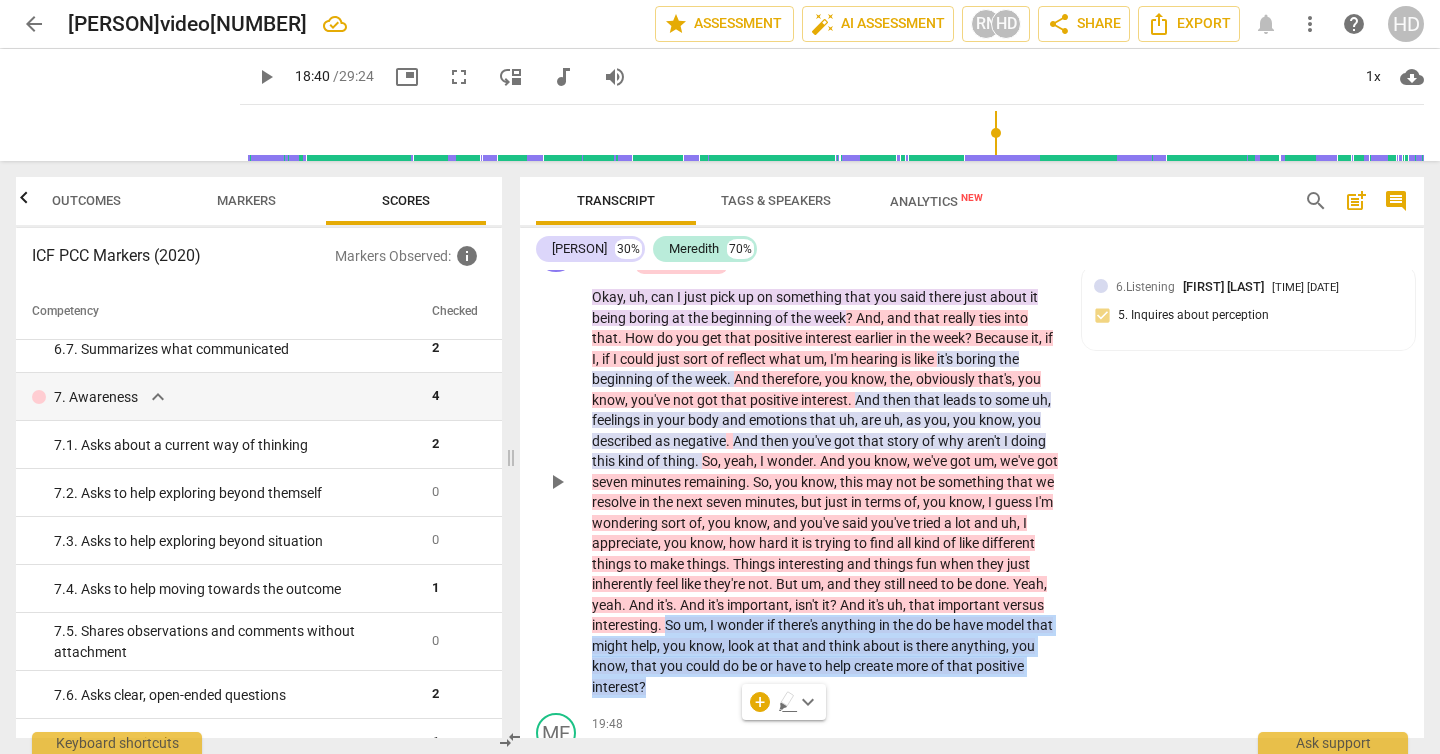 click on "Add competency" at bounding box center [698, 244] 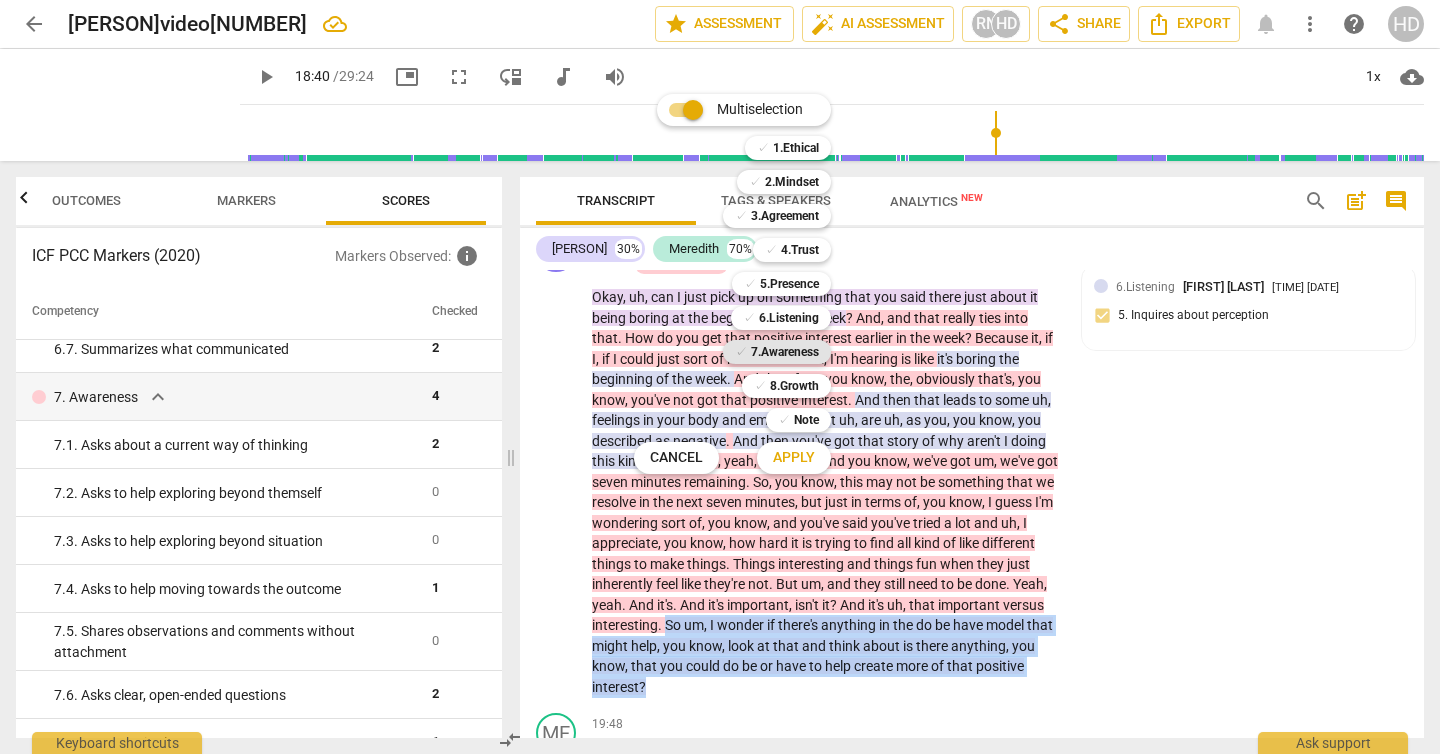 click on "7.Awareness" at bounding box center (785, 352) 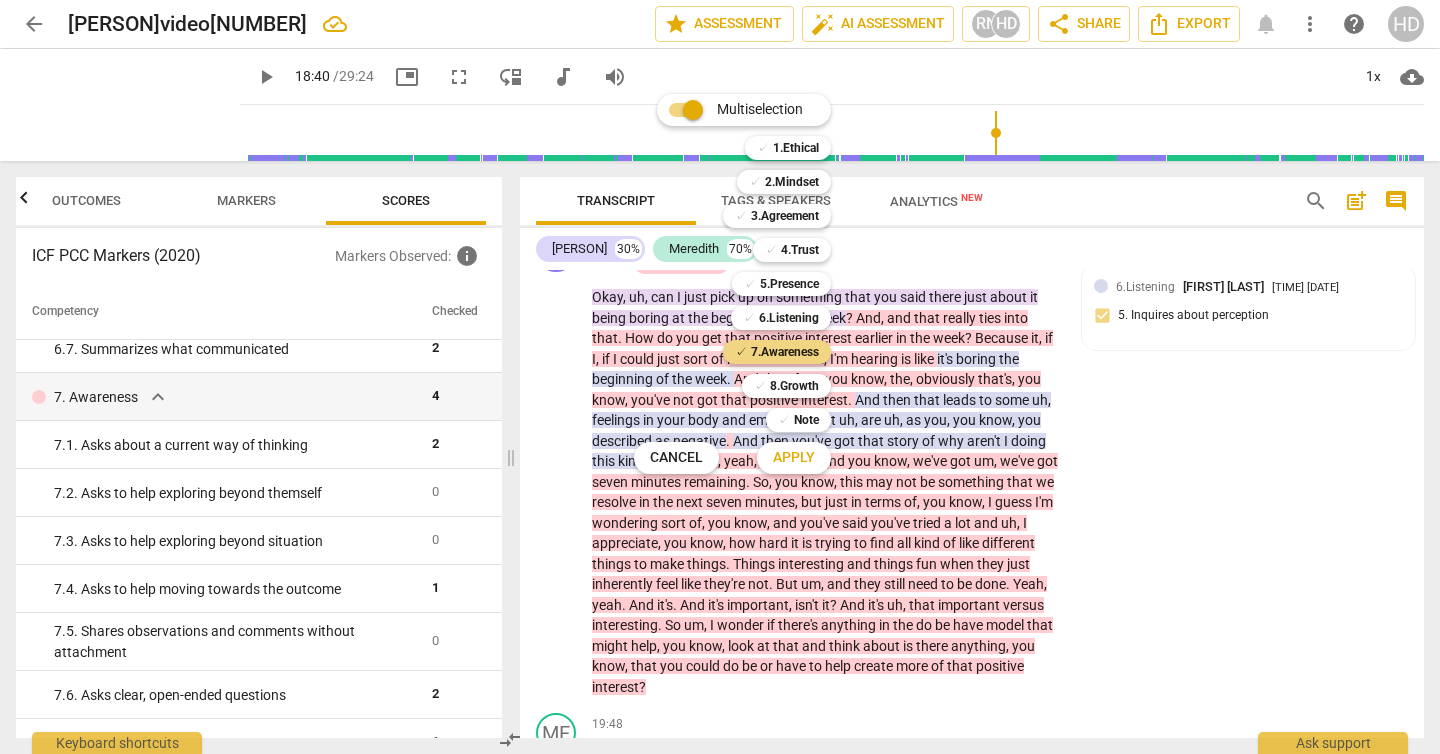 click on "Apply" at bounding box center (794, 458) 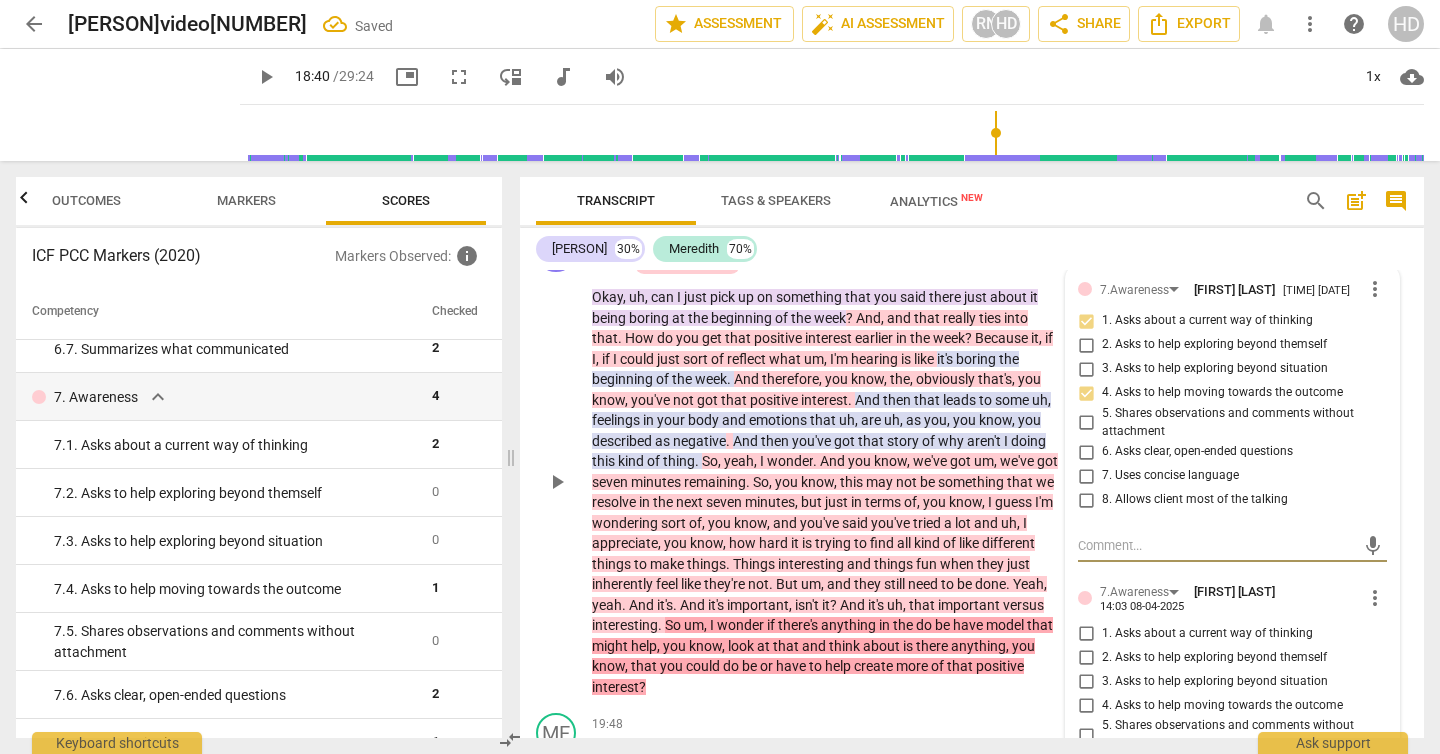 click on "2. Asks to help exploring beyond themself" at bounding box center [1214, 658] 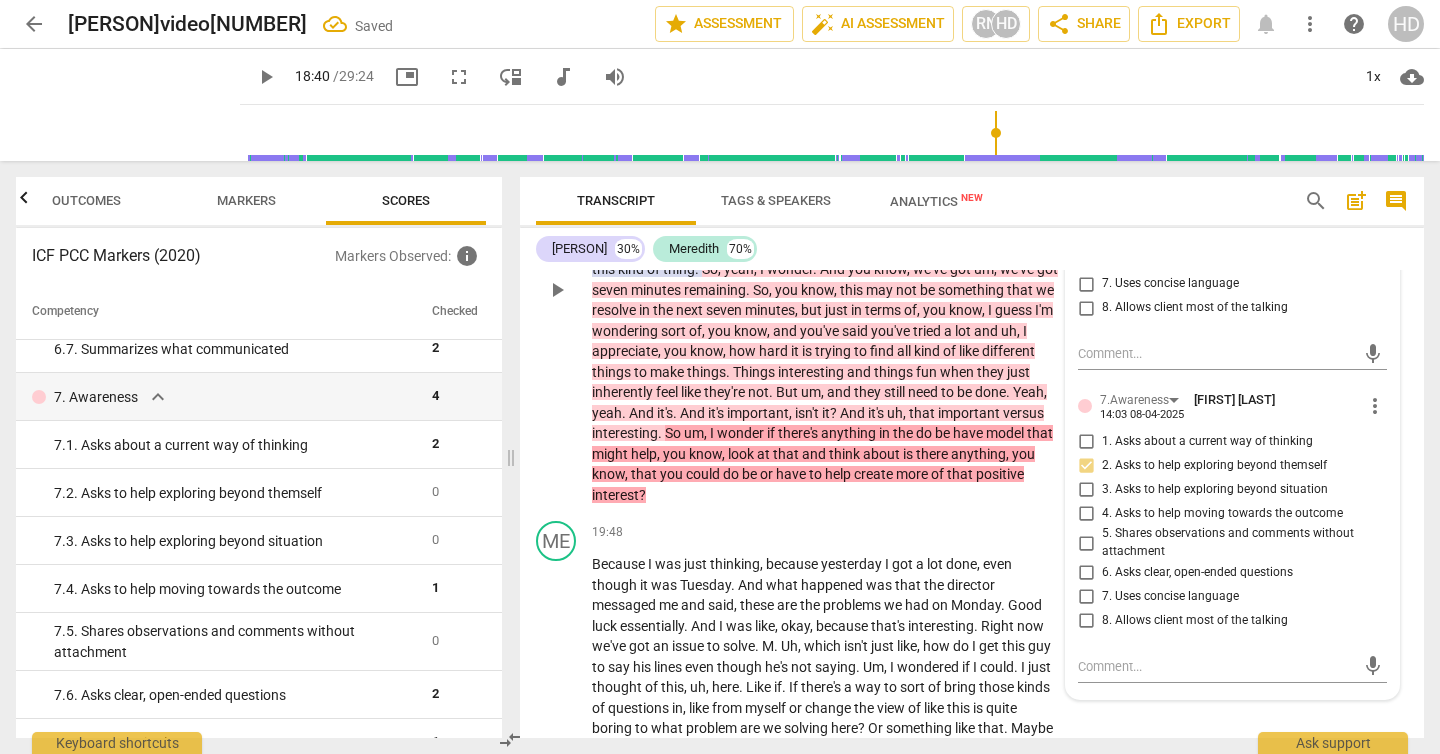 scroll, scrollTop: 7572, scrollLeft: 0, axis: vertical 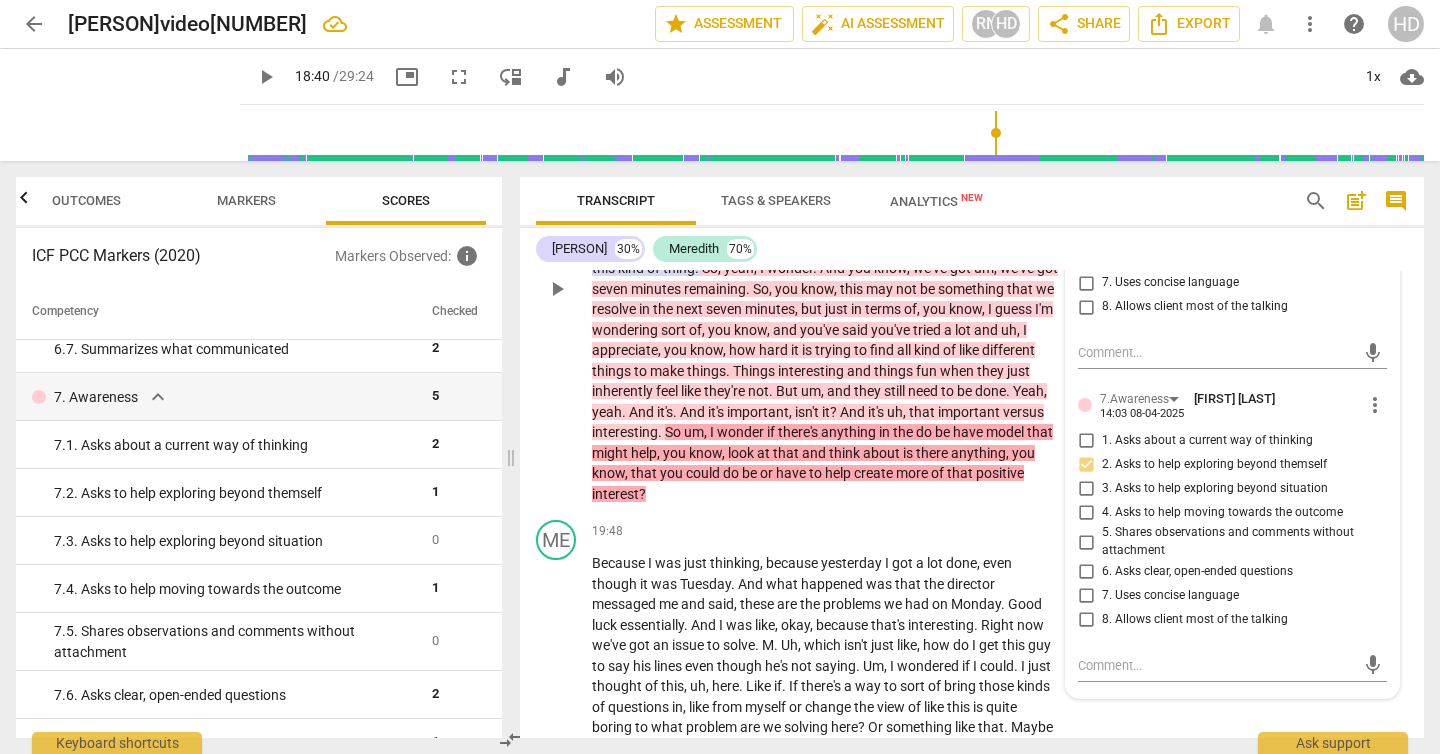 click on "4. Asks to help moving towards the outcome" at bounding box center (1222, 513) 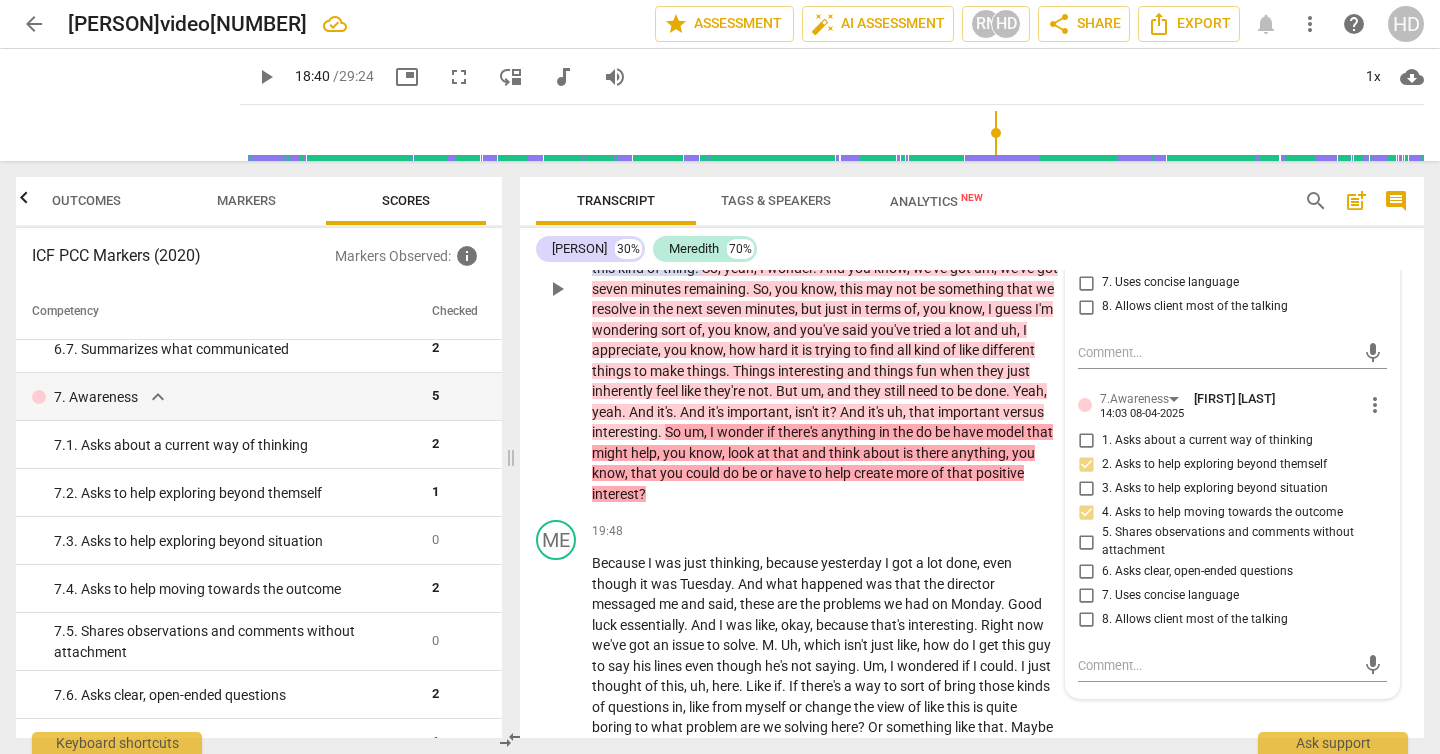 click on "Okay ,   uh ,   can   I   just   pick   up   on   something   that   you   said   there   just   about   it   being   boring   at   the   beginning   of   the   week ?   And ,   and   that   really   ties   into   that .   How   do   you   get   that   positive   interest   earlier   in   the   week ?   Because   it ,   if   I ,   if   I   could   just   sort   of   reflect   what   um ,   I'm   hearing   is   like   it's   boring   the   beginning   of   the   week .   And   therefore ,   you   know ,   the ,   obviously   that's ,   you   know ,   you've   not   got   that   positive   interest .   And   then   that   leads   to   some   uh ,   feelings   in   your   body   and   emotions   that   uh ,   are   uh ,   as   you ,   you   know ,   you   described   as   negative .   And   then   you've   got   that   story   of   why   aren't   I   doing   this   kind   of   thing .   So ,   yeah ,   I   wonder .   And   you   know ,   we've   got   um ,   we've   got   seven   minutes   remaining .   So ," at bounding box center [826, 299] 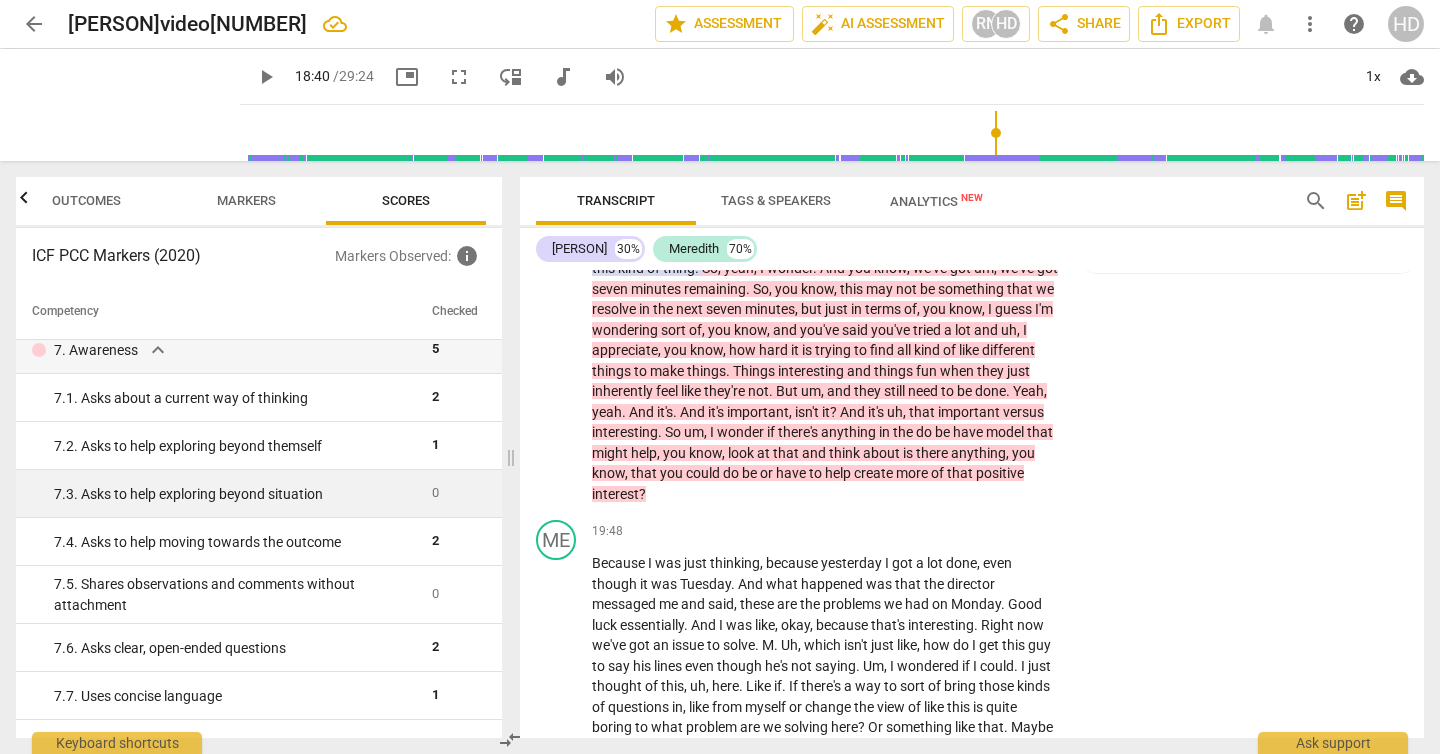 scroll, scrollTop: 1377, scrollLeft: 0, axis: vertical 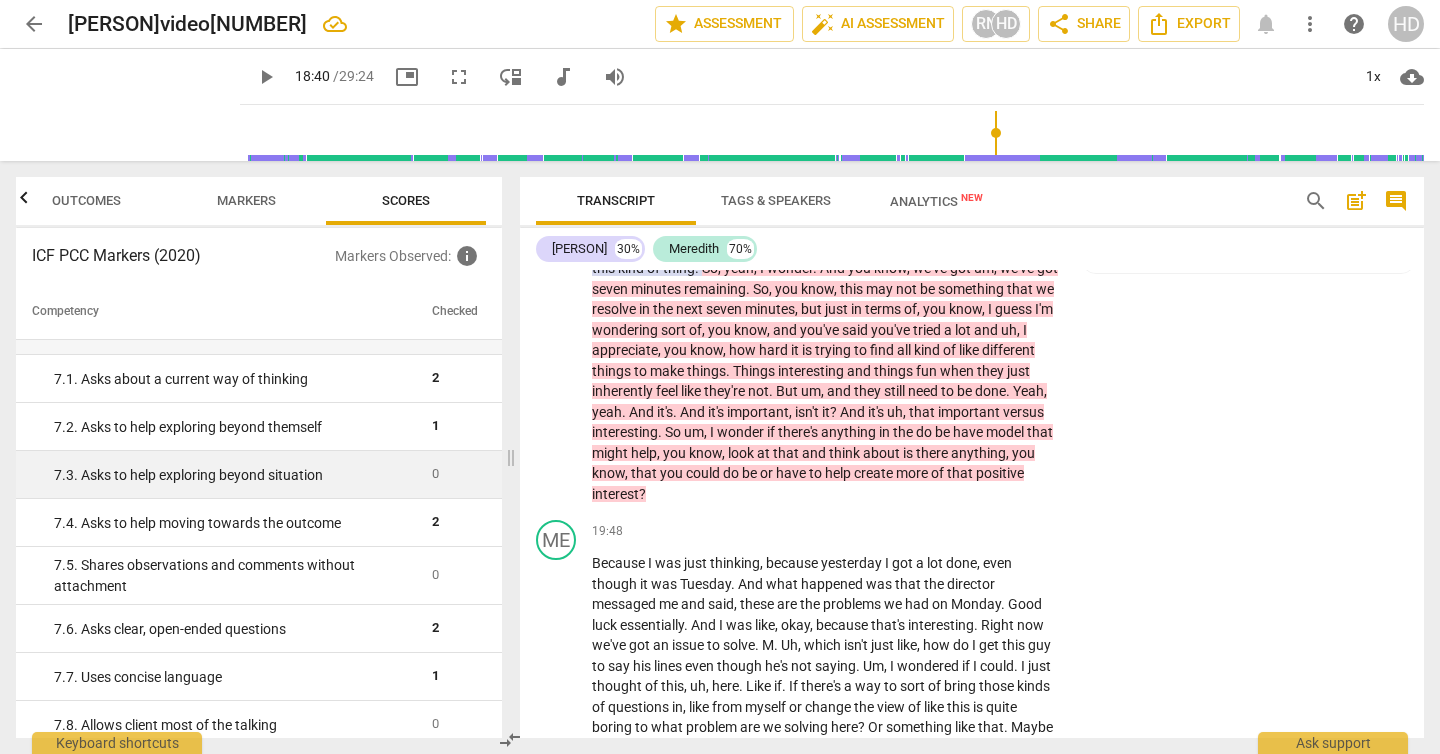 click on "7. 3. Asks to help exploring beyond situation" at bounding box center [235, 475] 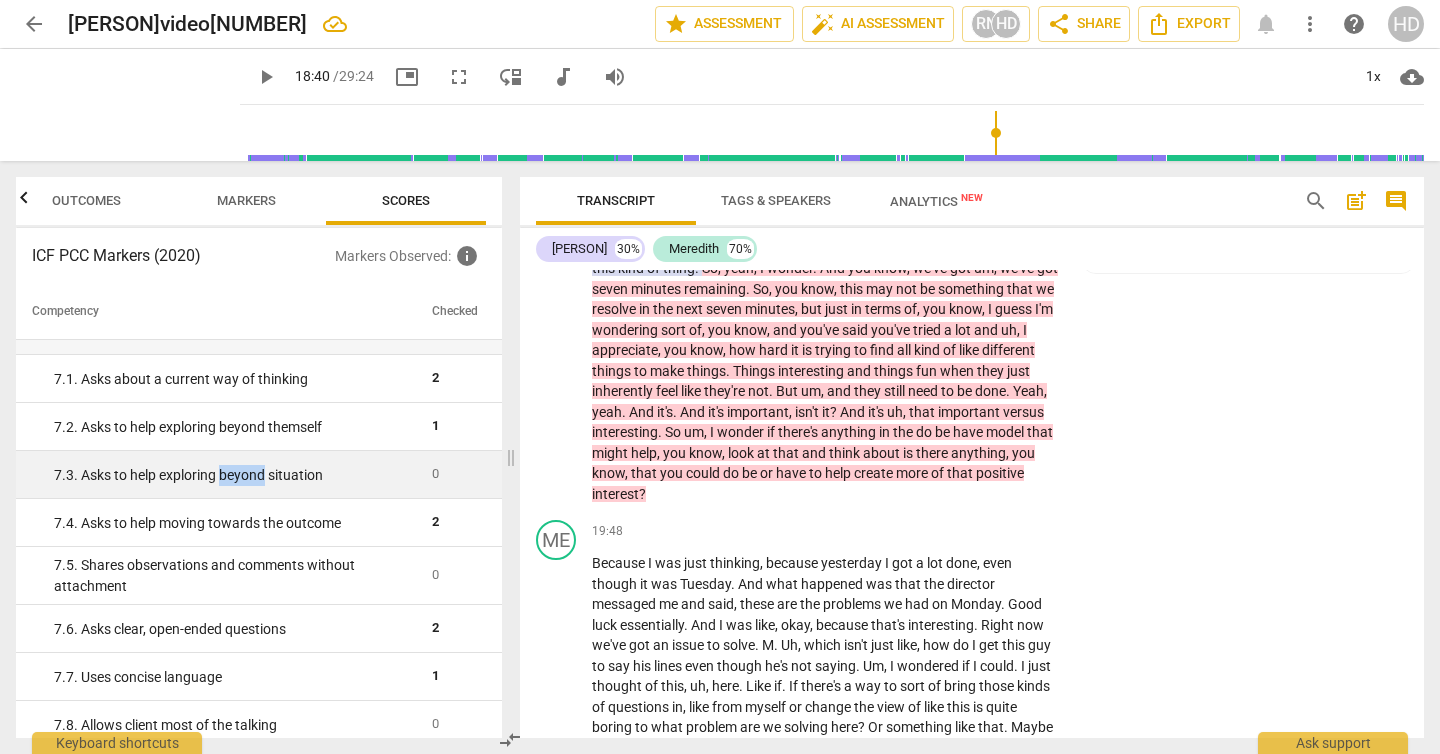 click on "7. 3. Asks to help exploring beyond situation" at bounding box center (235, 475) 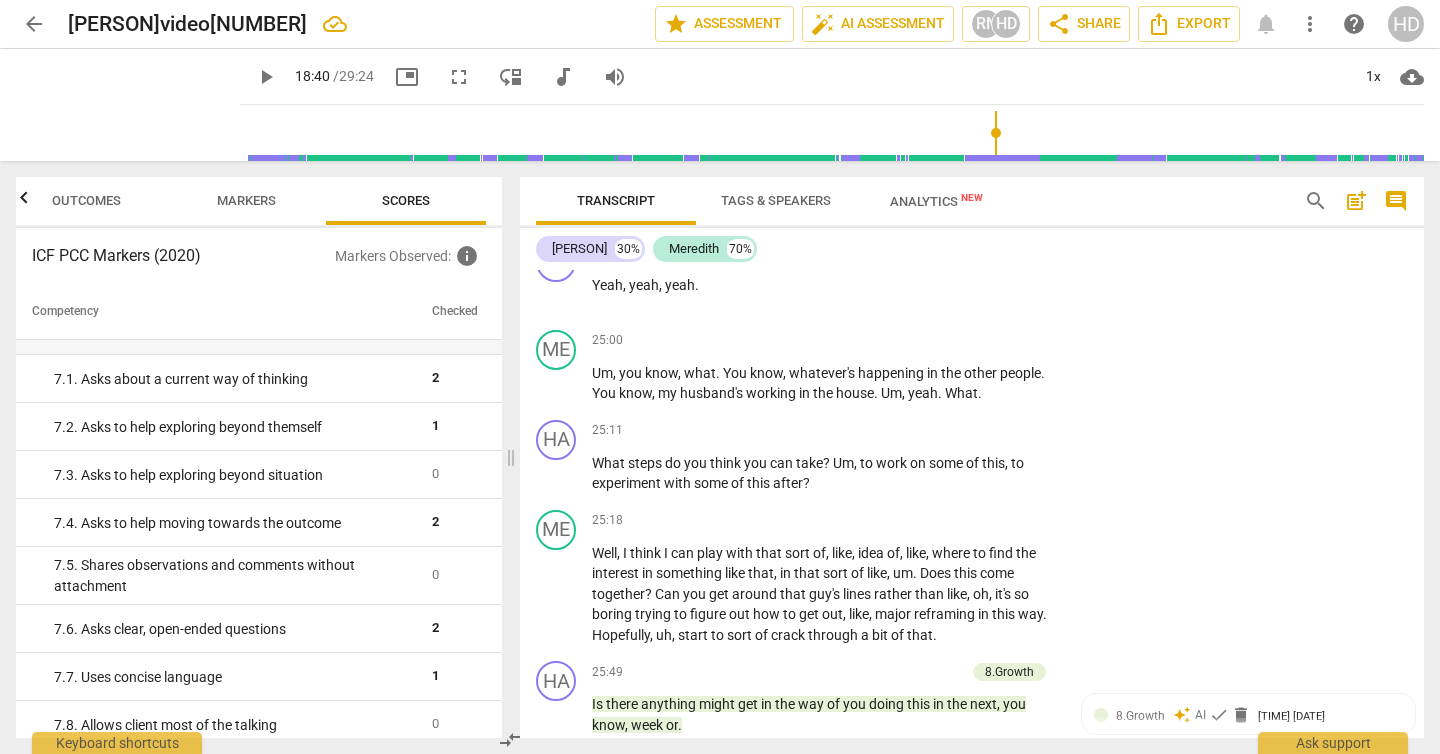 scroll, scrollTop: 9991, scrollLeft: 0, axis: vertical 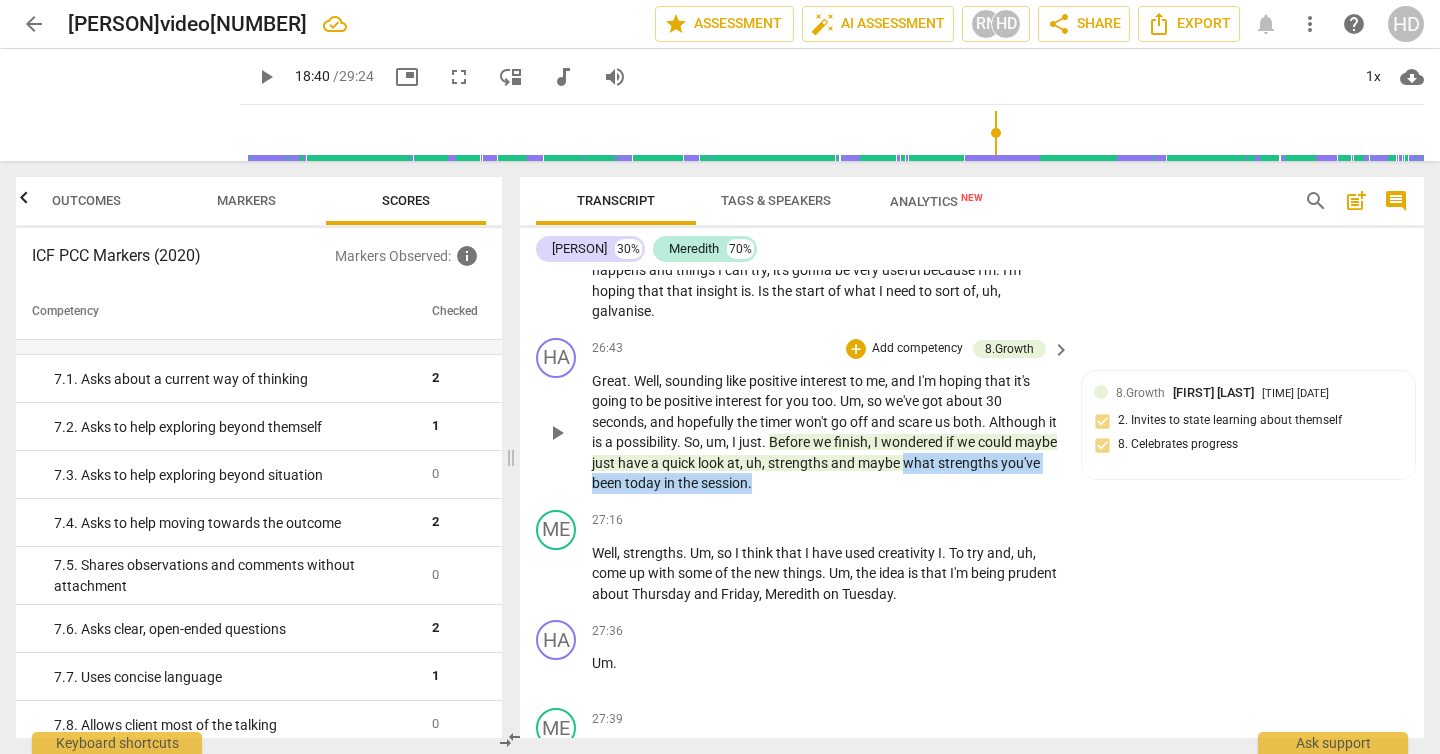 drag, startPoint x: 814, startPoint y: 529, endPoint x: 950, endPoint y: 499, distance: 139.26952 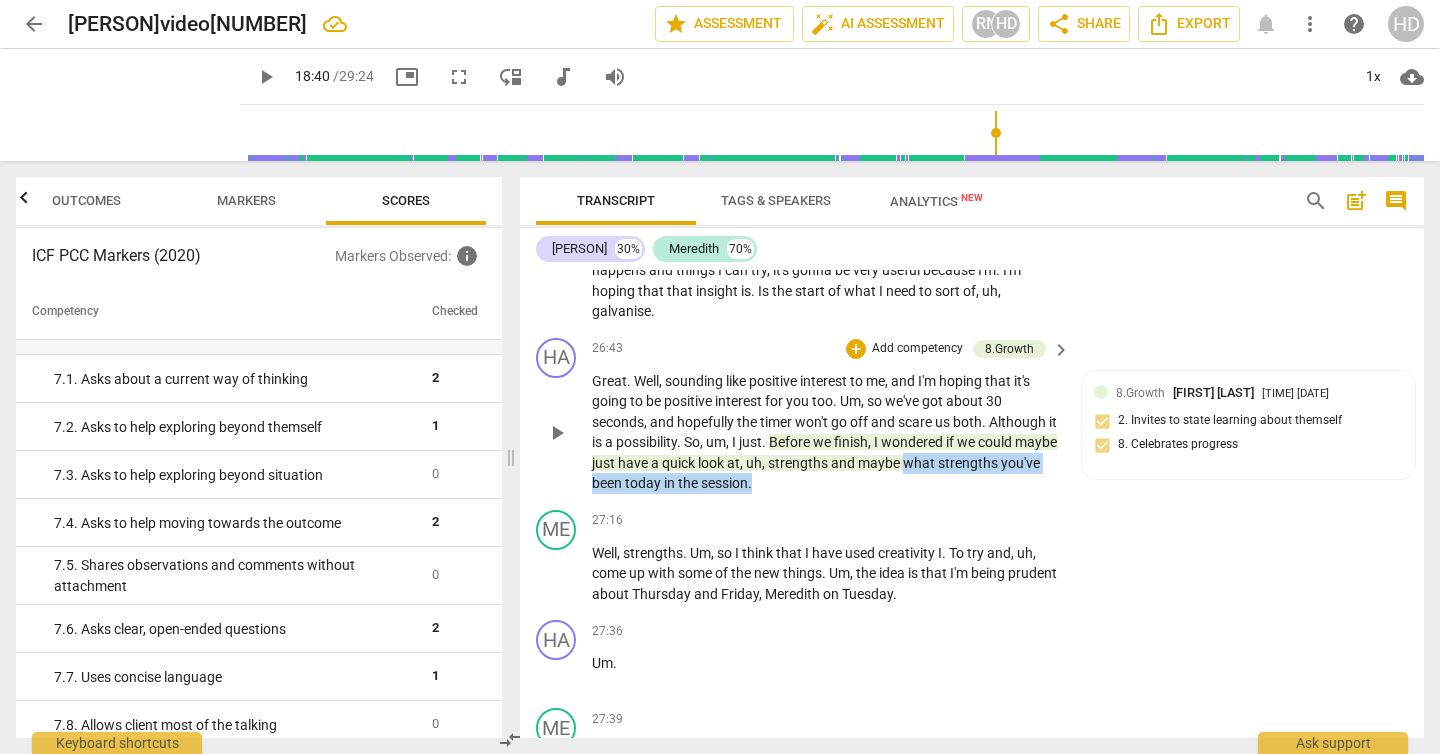 click on "Great . Well , sounding like positive interest to me , and I'm hoping that it's going to be positive interest for you too . Um , so we've got about 30 seconds , and hopefully the timer won't go off and scare us both . Although it is a possibility . So , um , I just . Before we finish , I wondered if we could maybe just have a quick look at , uh , strengths and maybe what strengths you've been today in the session ." at bounding box center (826, 432) 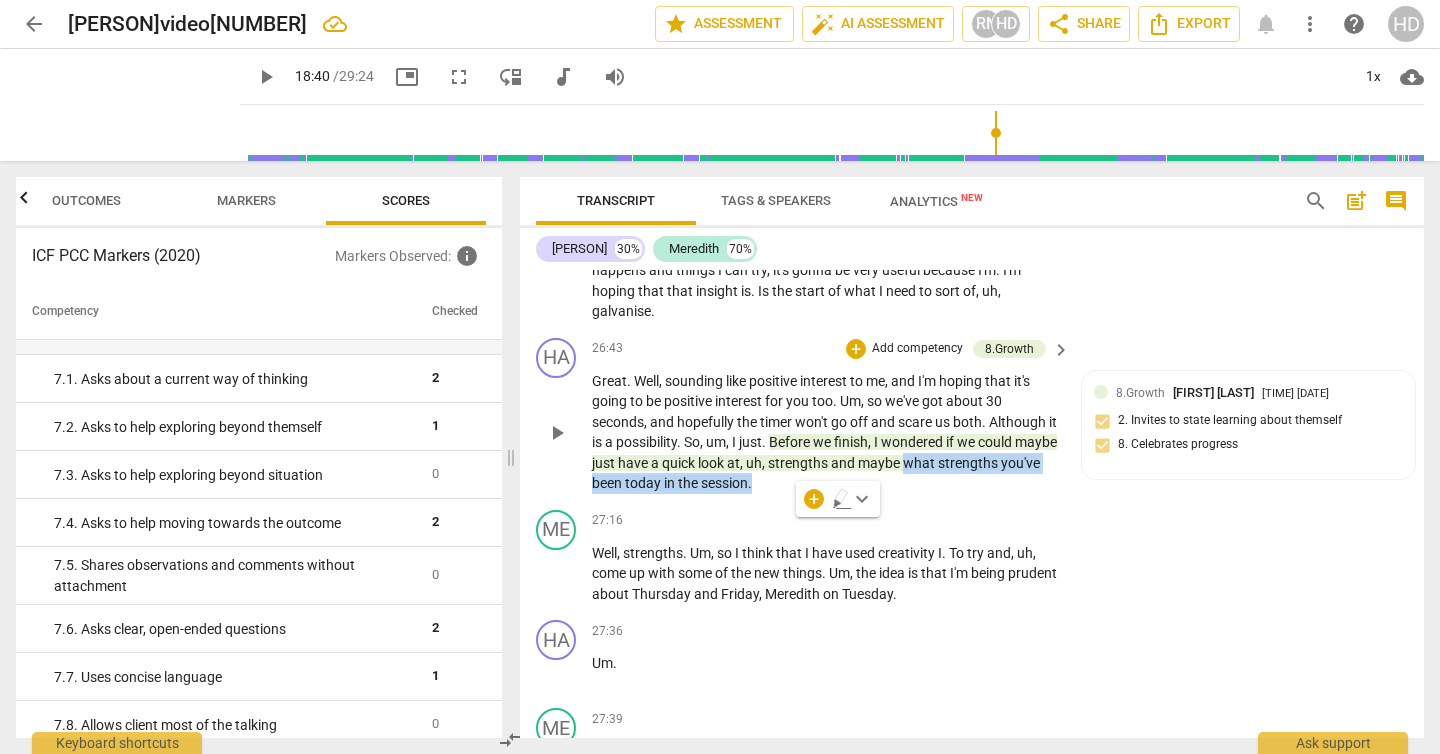 click on "Add competency" at bounding box center (917, 349) 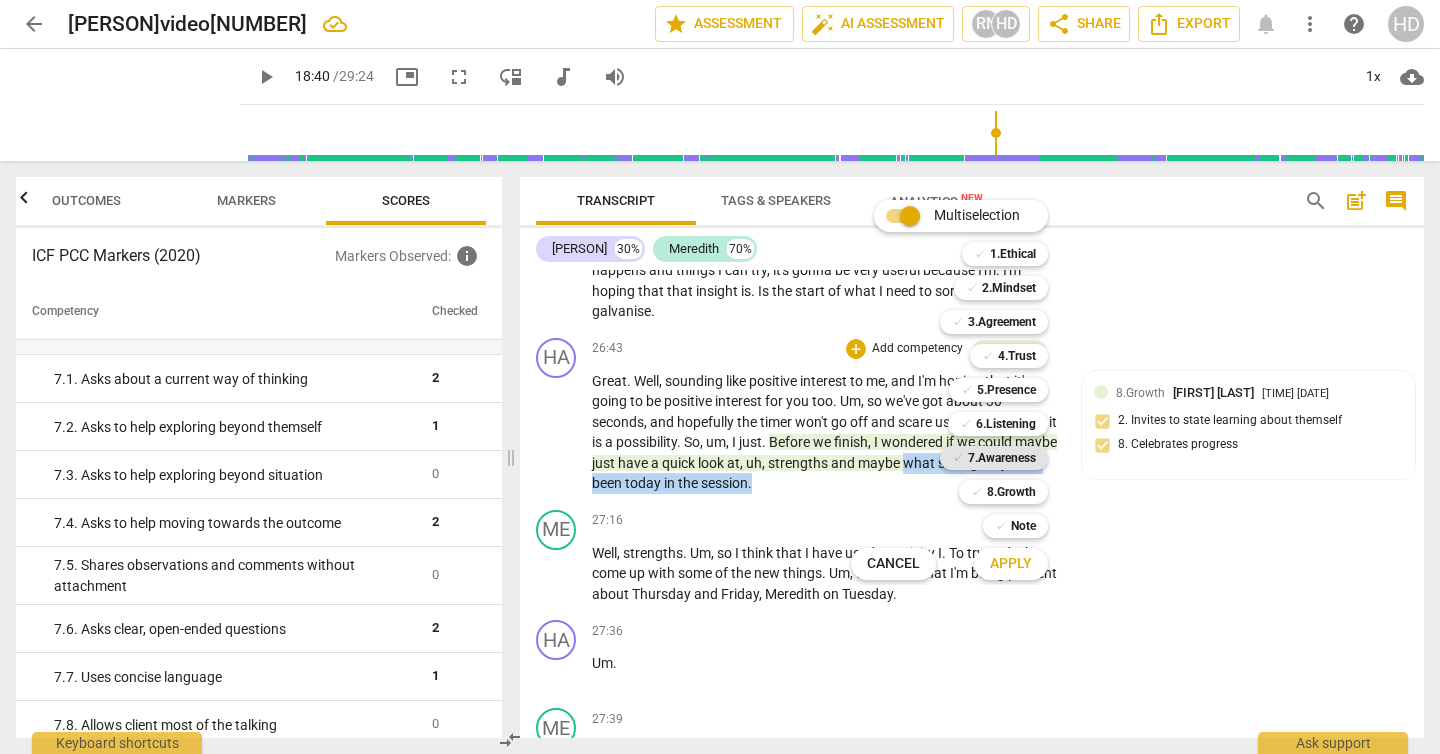 click on "7.Awareness" at bounding box center [1002, 458] 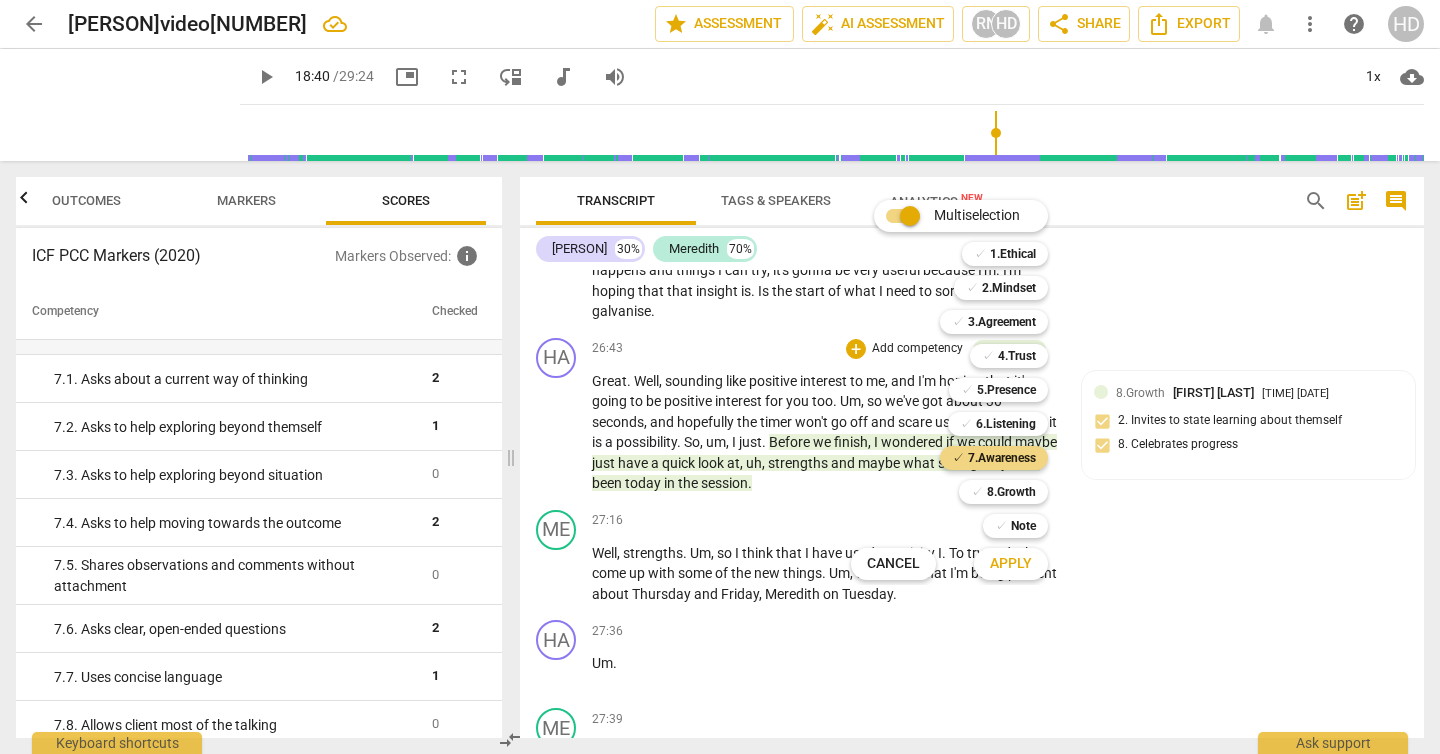 click on "Apply" at bounding box center [1011, 564] 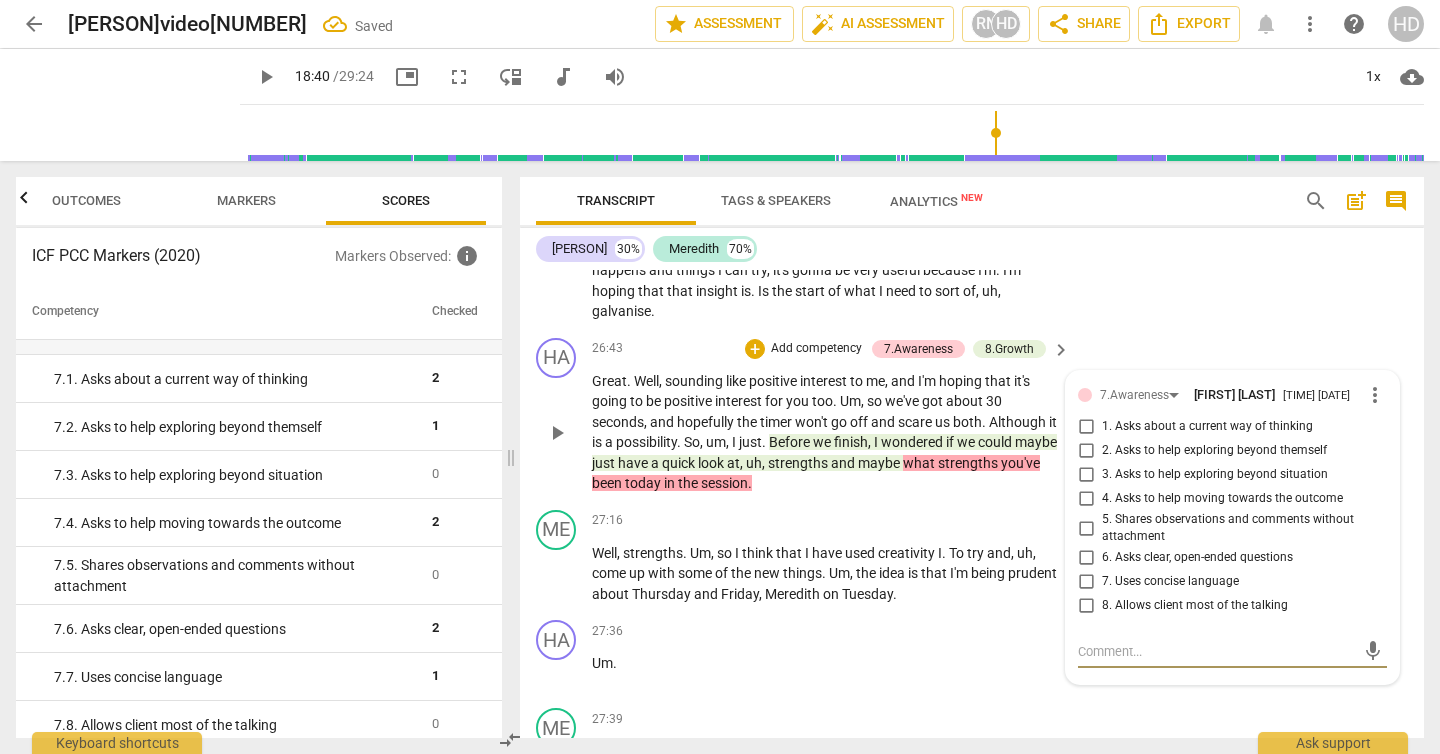 click on "2. Asks to help exploring beyond themself" at bounding box center (1086, 451) 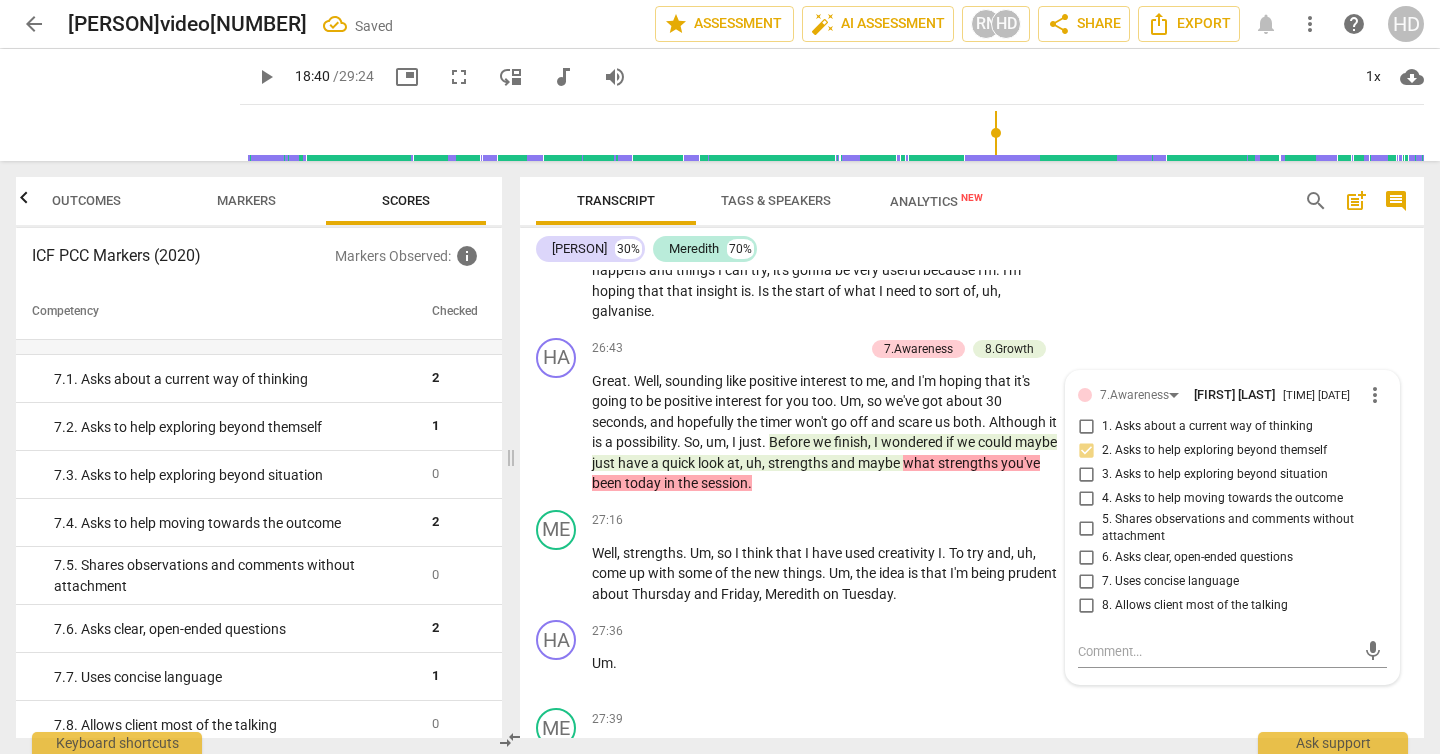 click on "ME play_arrow pause [TIME] + Add competency keyboard_arrow_right Oh ,   I   mean ,   well ,   getting   in   the   way   of   experimenting .   No ,   because ,   I   mean ,   I   have   to   work .   So ,   like ,   it's   already   like ,   that's   a   definite .   Like ,   you .   You   need ,   you   know ,   I   need .   I   will   need   to   be ,   uh ,   trying   to   apply   this   stuff   basically   immediately   so   that   I   can   start   experiments   and   that   kind   of   thing .   And   the   thing   that   would ,   uh ,   you   know ,   the   barriers   are .   They're   going   to   be   the   same   barriers   I   already   have ,   which   is   that   you're   going   to   find   the   beginning   of   the   week   boring   and ,   you   know ,   or   some   of   these   things   are   not   going   to   work   or .   Um .   But   I   think   having   a   few   more ,   um ,   ideas   now   about   why   it   happens   and   things   I   can   try ,   it's   gonna   be   very       ." at bounding box center (972, 192) 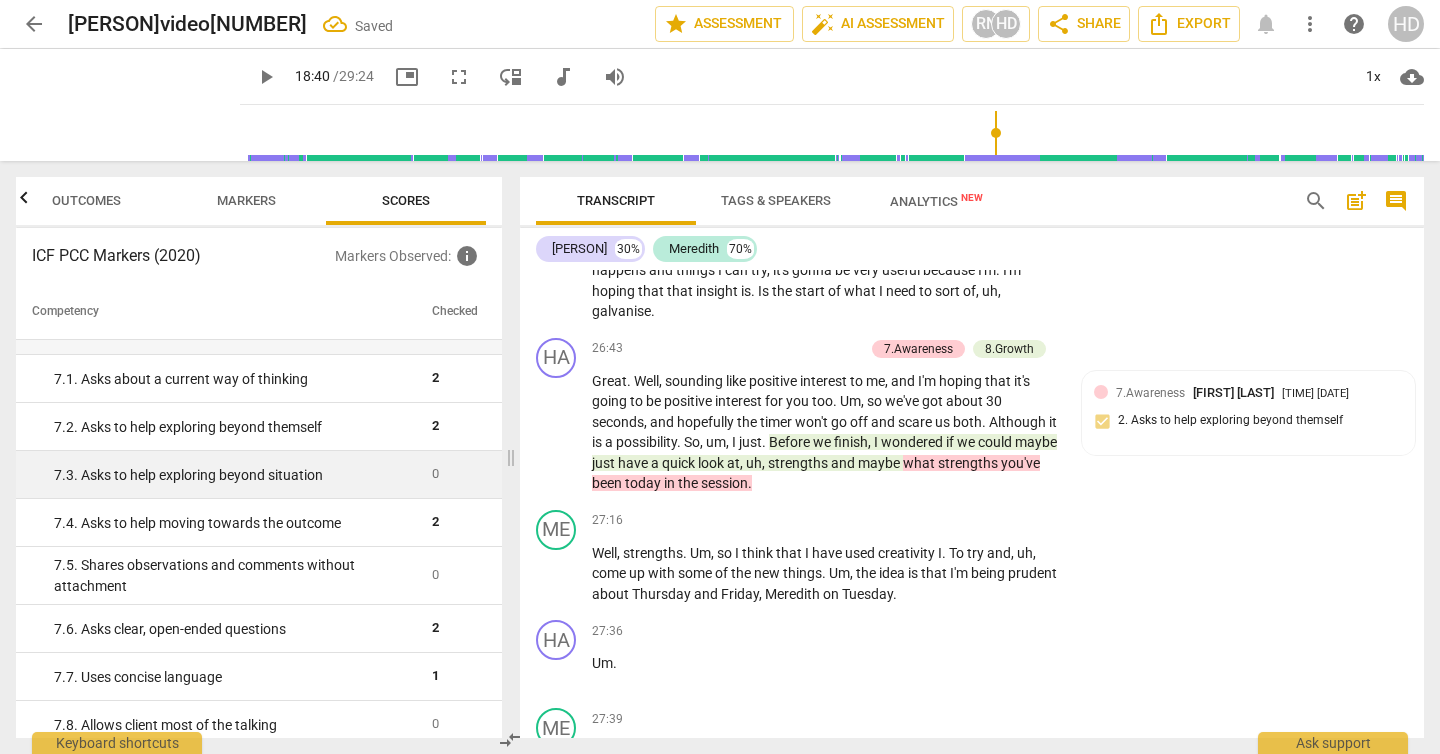 click on "7. 3. Asks to help exploring beyond situation" at bounding box center [235, 475] 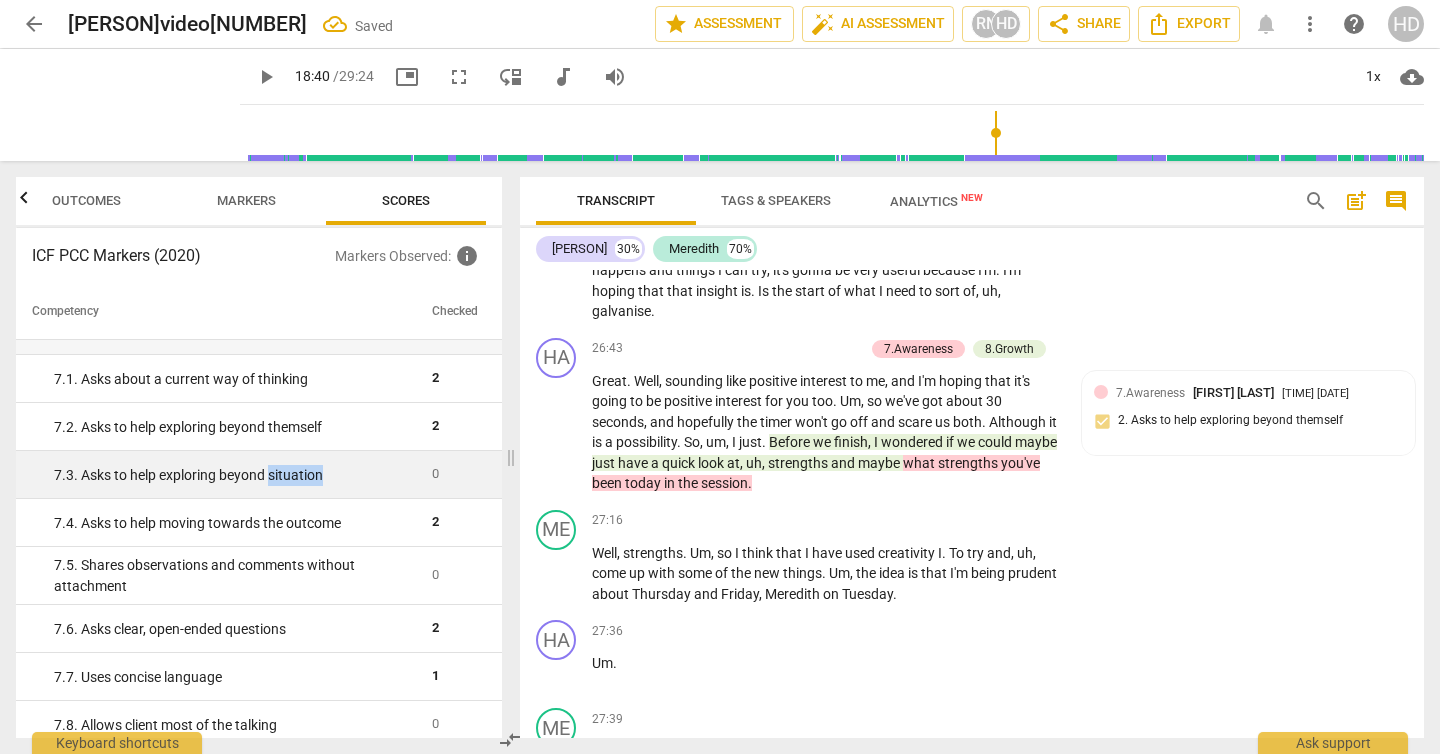 click on "7. 3. Asks to help exploring beyond situation" at bounding box center (235, 475) 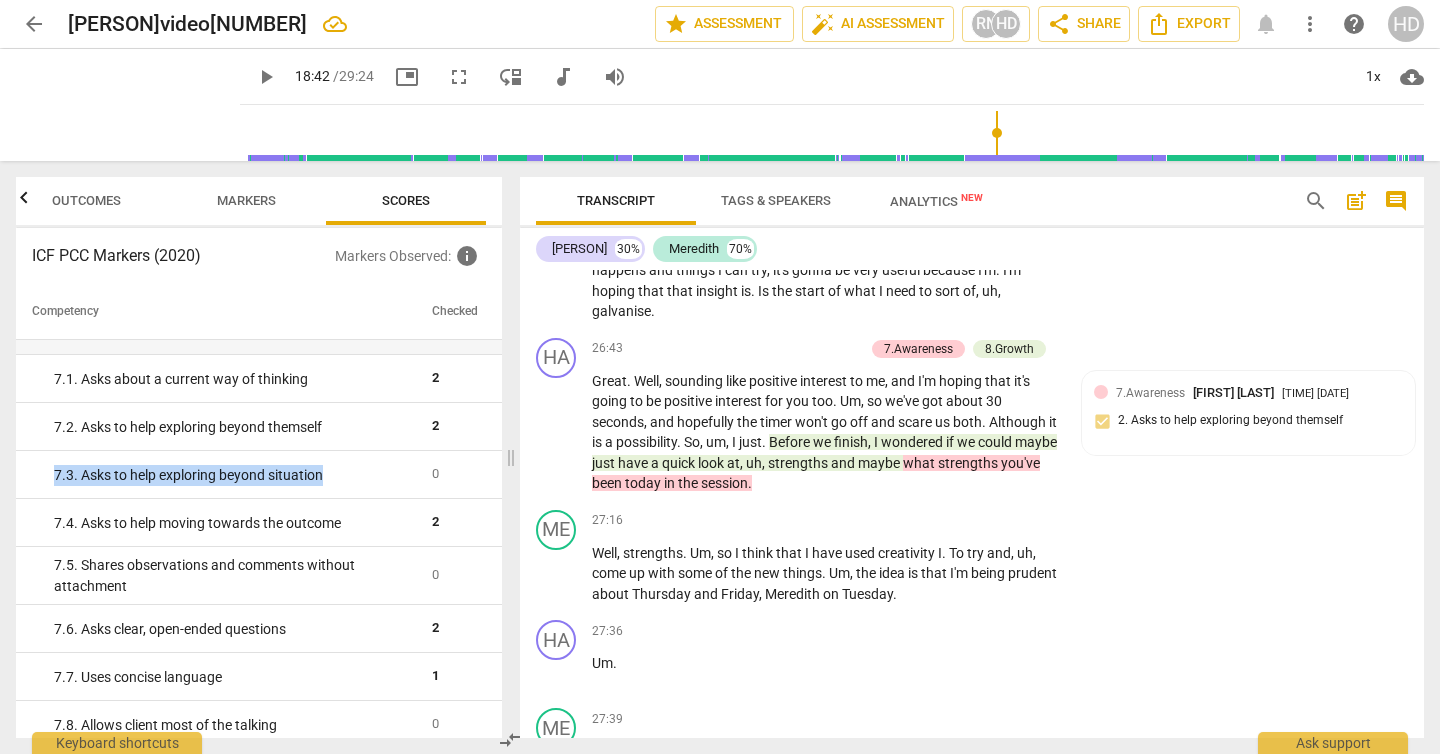 type on "1122" 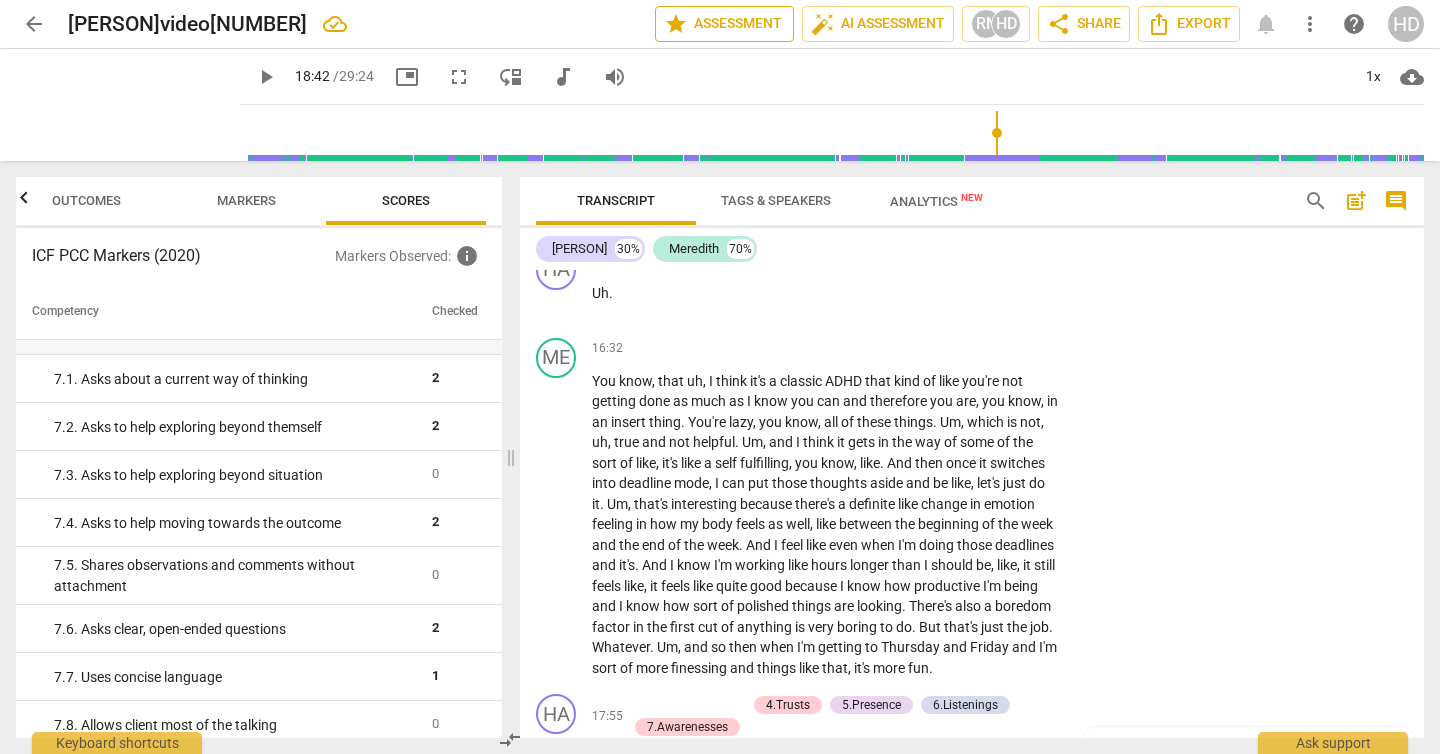 scroll, scrollTop: 7562, scrollLeft: 0, axis: vertical 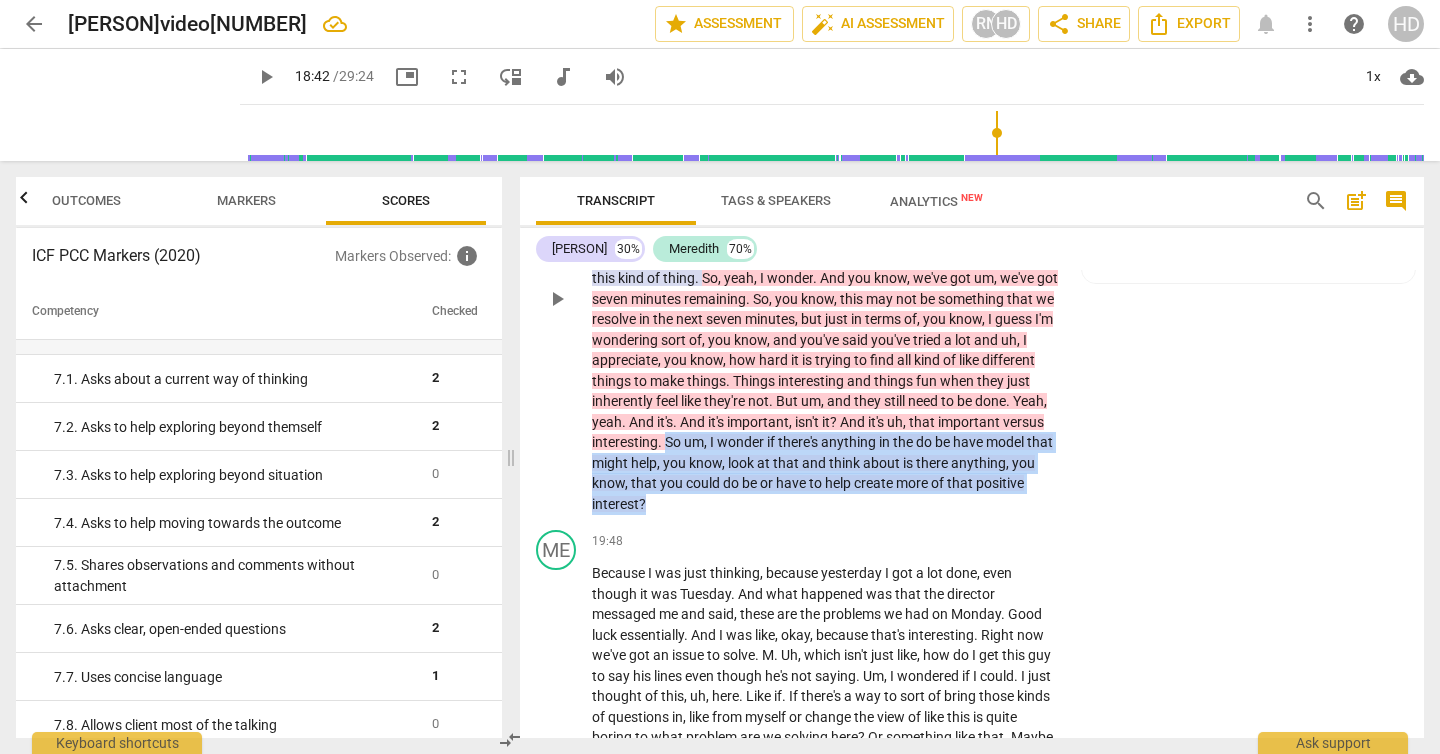 drag, startPoint x: 774, startPoint y: 479, endPoint x: 773, endPoint y: 546, distance: 67.00746 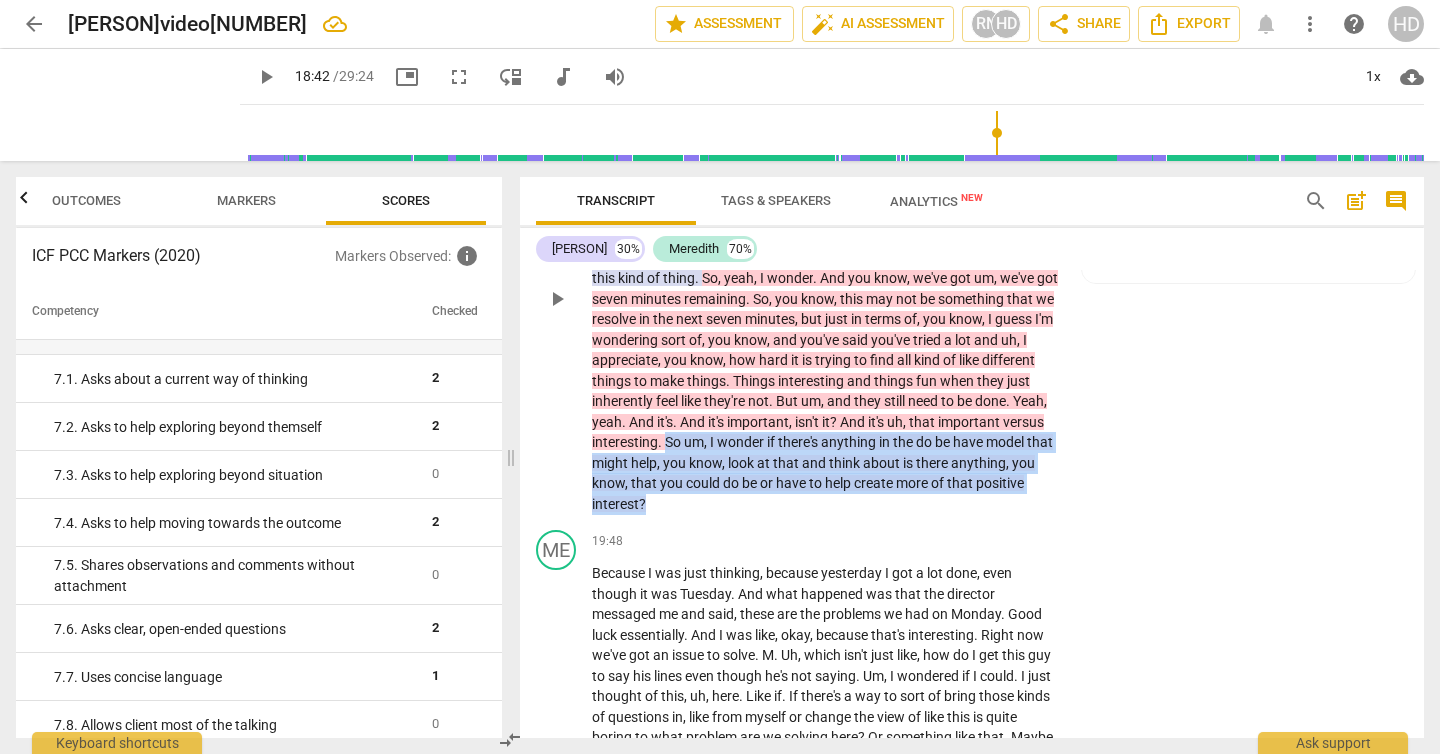 click on "Okay ,   uh ,   can   I   just   pick   up   on   something   that   you   said   there   just   about   it   being   boring   at   the   beginning   of   the   week ?   And ,   and   that   really   ties   into   that .   How   do   you   get   that   positive   interest   earlier   in   the   week ?   Because   it ,   if   I ,   if   I   could   just   sort   of   reflect   what   um ,   I'm   hearing   is   like   it's   boring   the   beginning   of   the   week .   And   therefore ,   you   know ,   the ,   obviously   that's ,   you   know ,   you've   not   got   that   positive   interest .   And   then   that   leads   to   some   uh ,   feelings   in   your   body   and   emotions   that   uh ,   are   uh ,   as   you ,   you   know ,   you   described   as   negative .   And   then   you've   got   that   story   of   why   aren't   I   doing   this   kind   of   thing .   So ,   yeah ,   I   wonder .   And   you   know ,   we've   got   um ,   we've   got   seven   minutes   remaining .   So ," at bounding box center (826, 309) 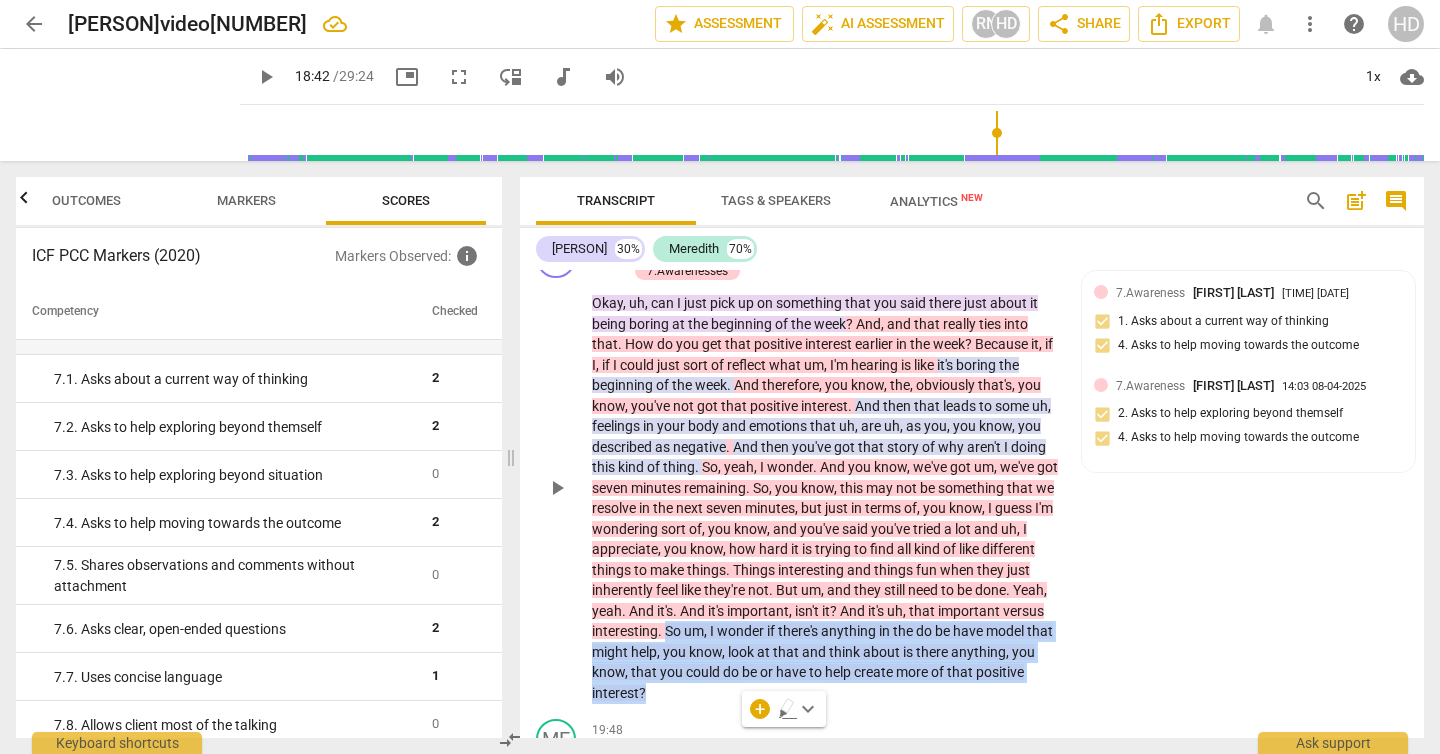 scroll, scrollTop: 7372, scrollLeft: 0, axis: vertical 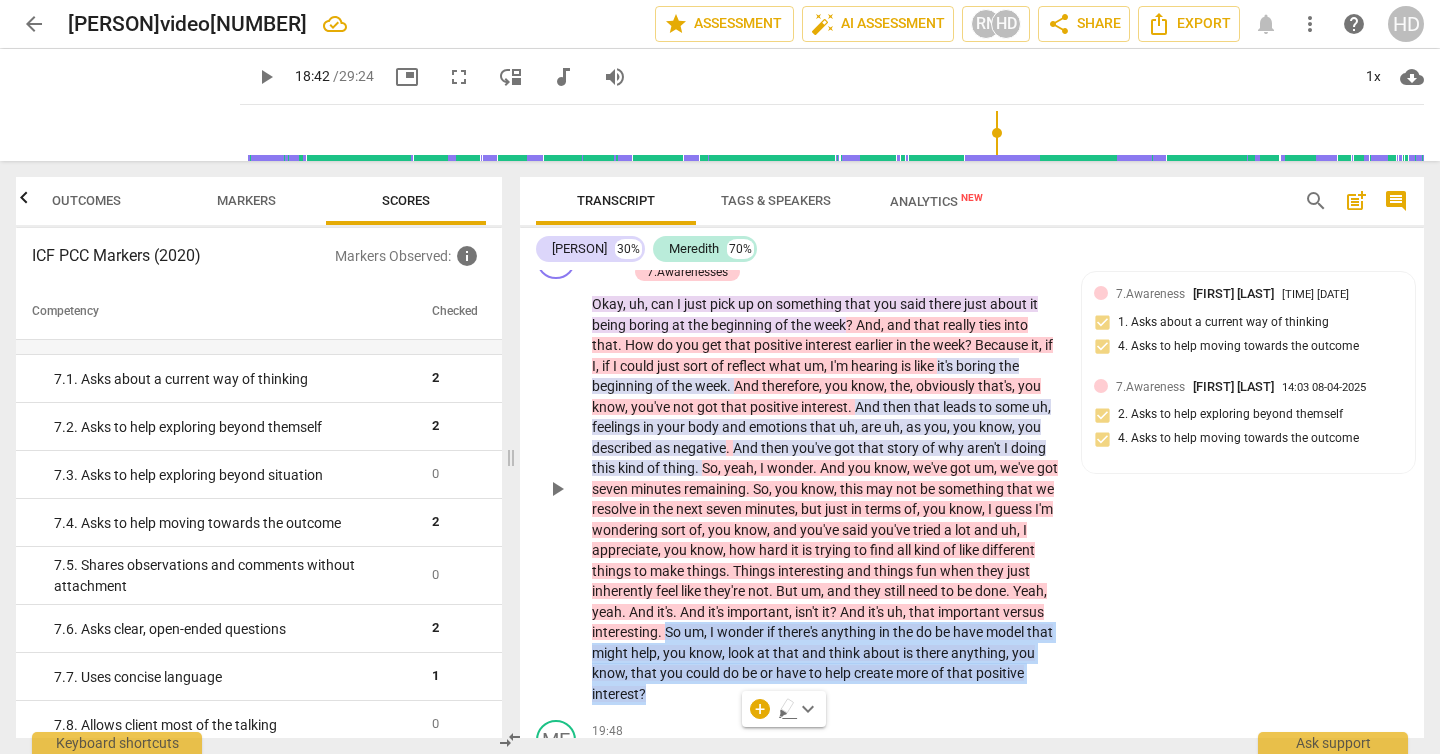 click on "+ Add competency 4.Trusts 5.Presence 6.Listenings 7.Awarenesses" at bounding box center (836, 261) 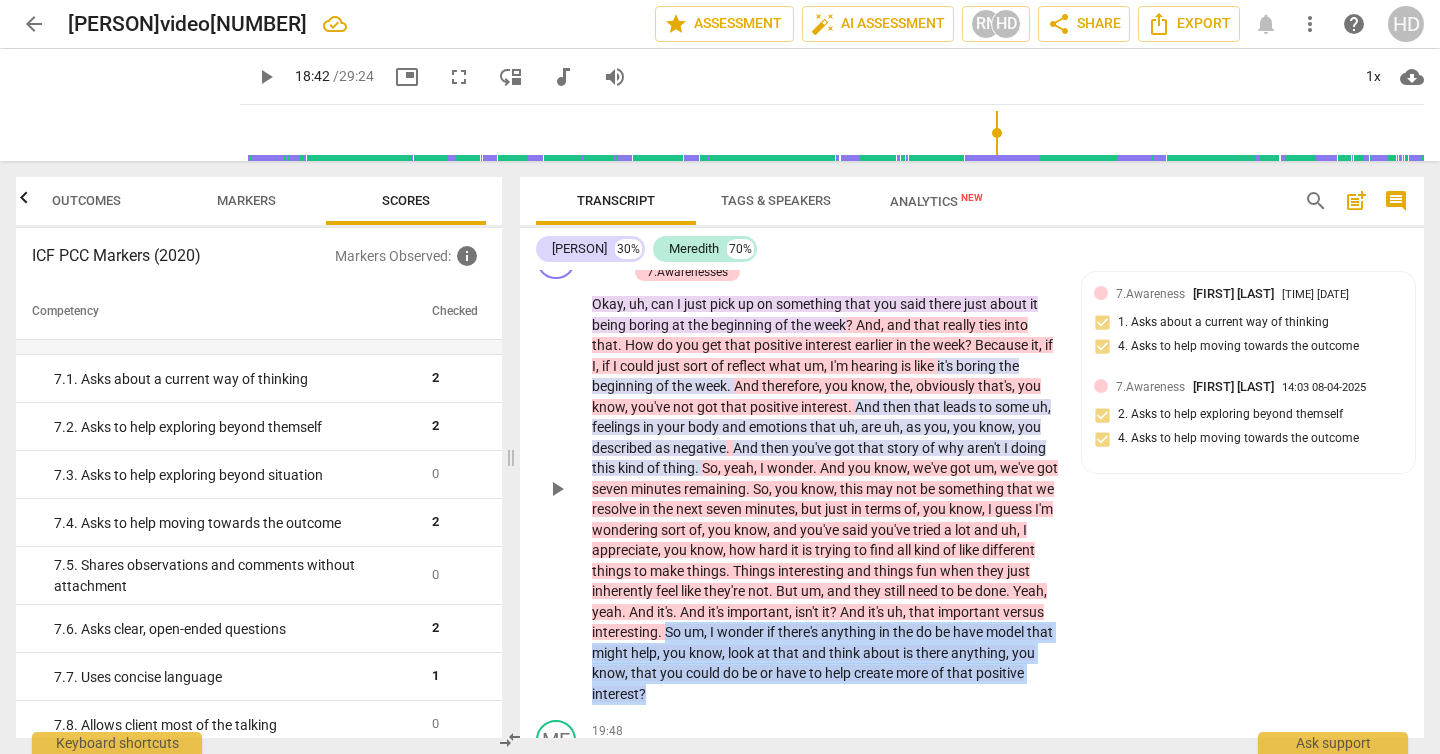 click on "Add competency" at bounding box center (698, 251) 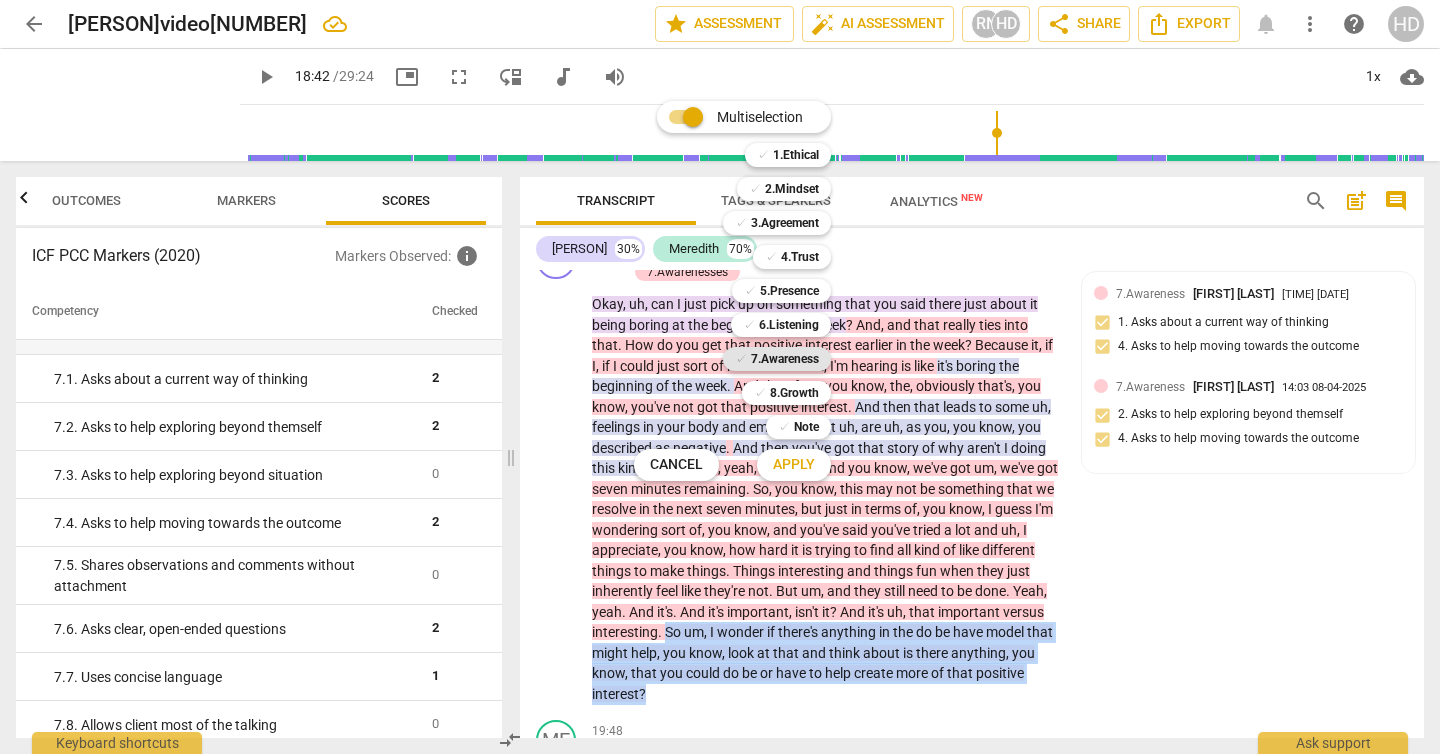 click on "7.Awareness" at bounding box center [785, 359] 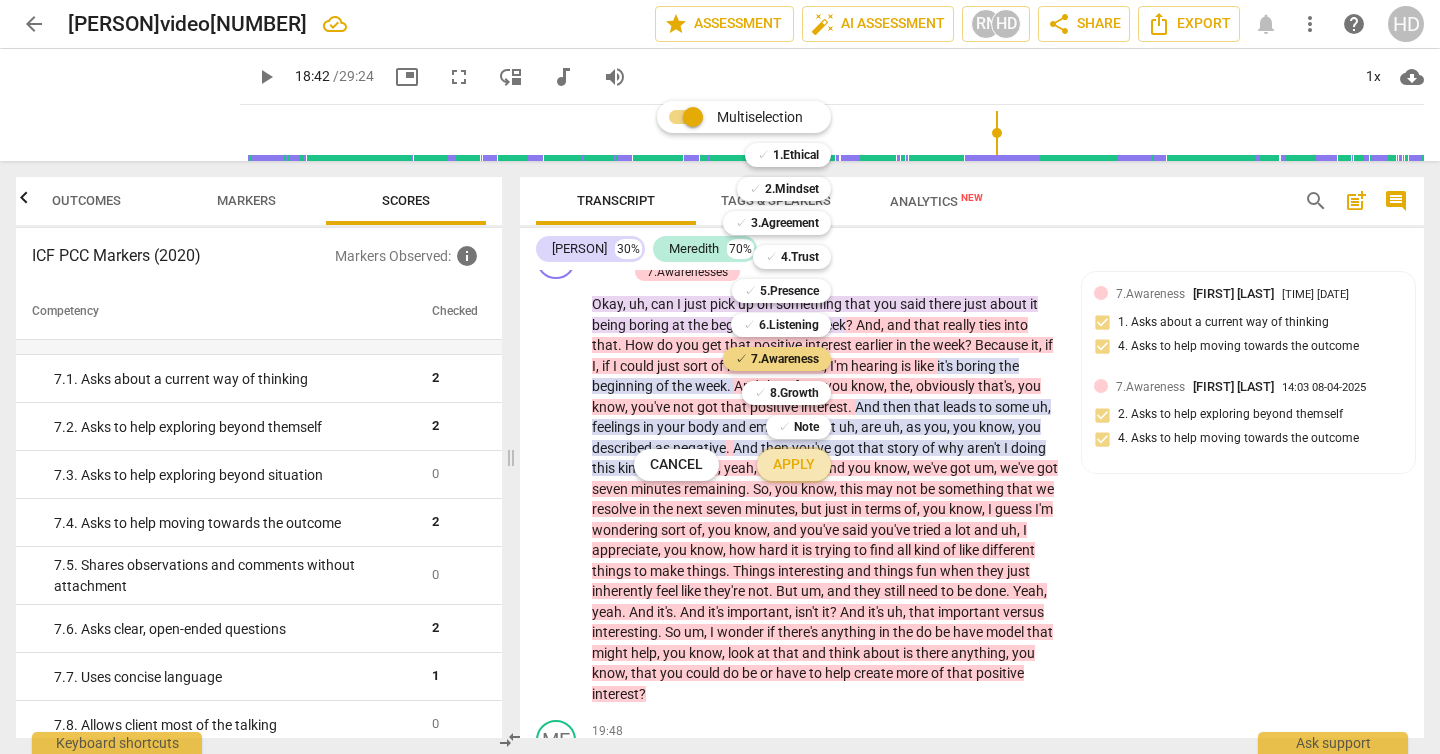 click on "Apply" at bounding box center (794, 465) 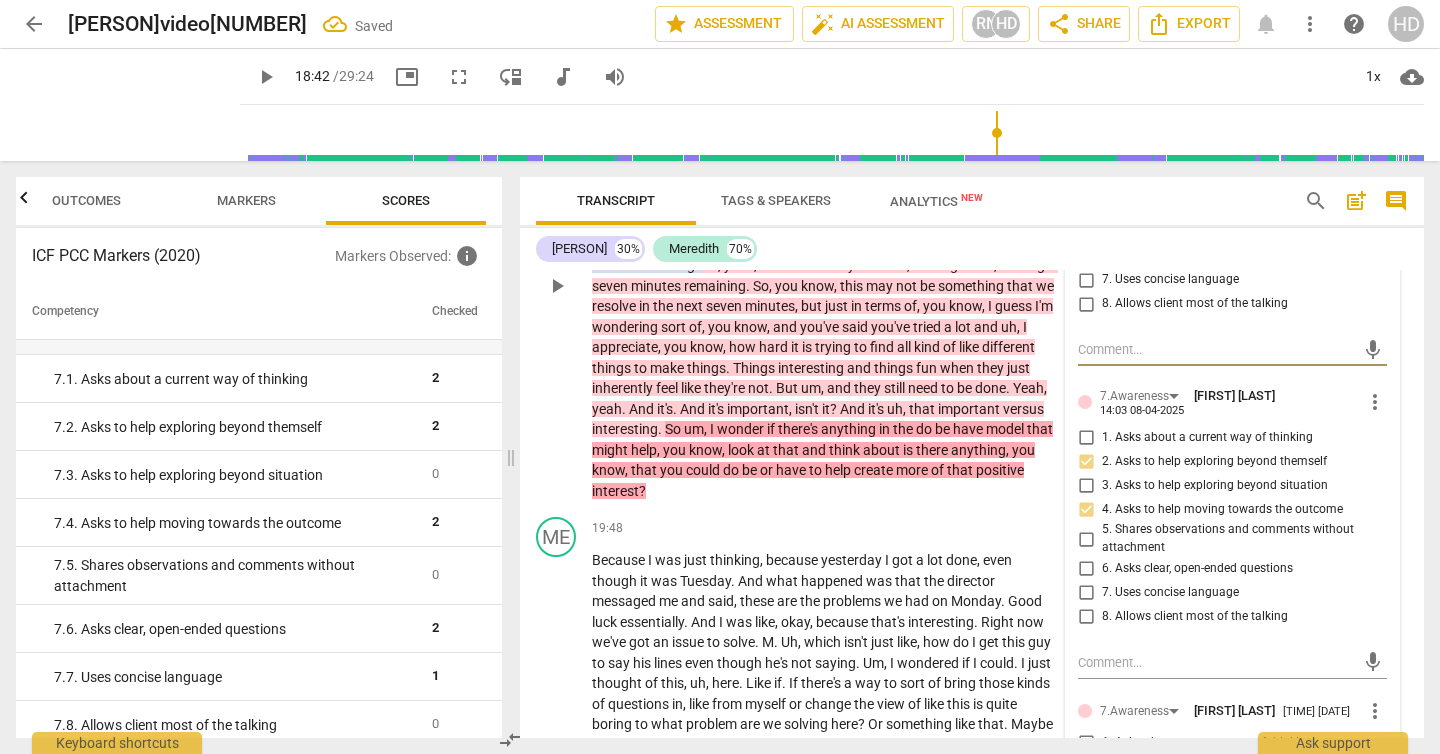 scroll, scrollTop: 7577, scrollLeft: 0, axis: vertical 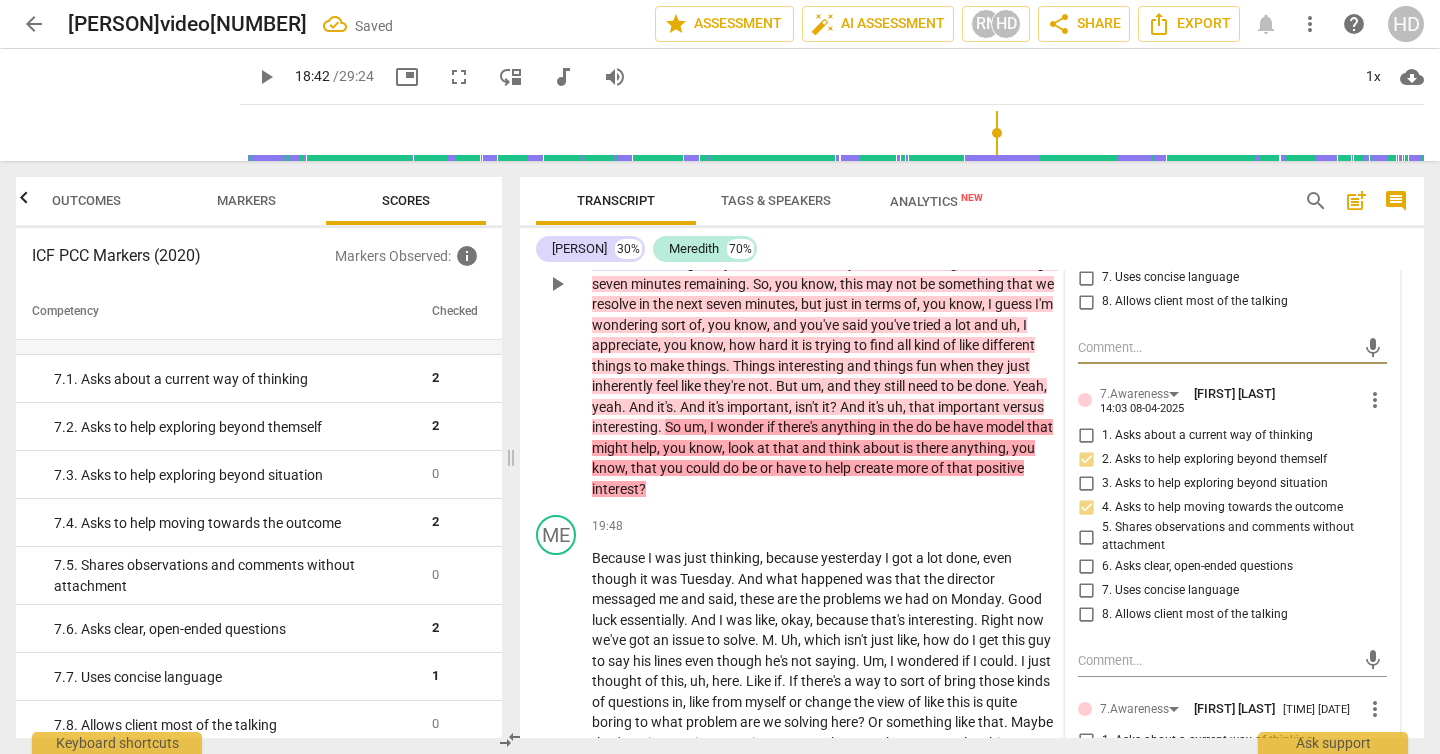click on "3. Asks to help exploring beyond situation" at bounding box center (1086, 483) 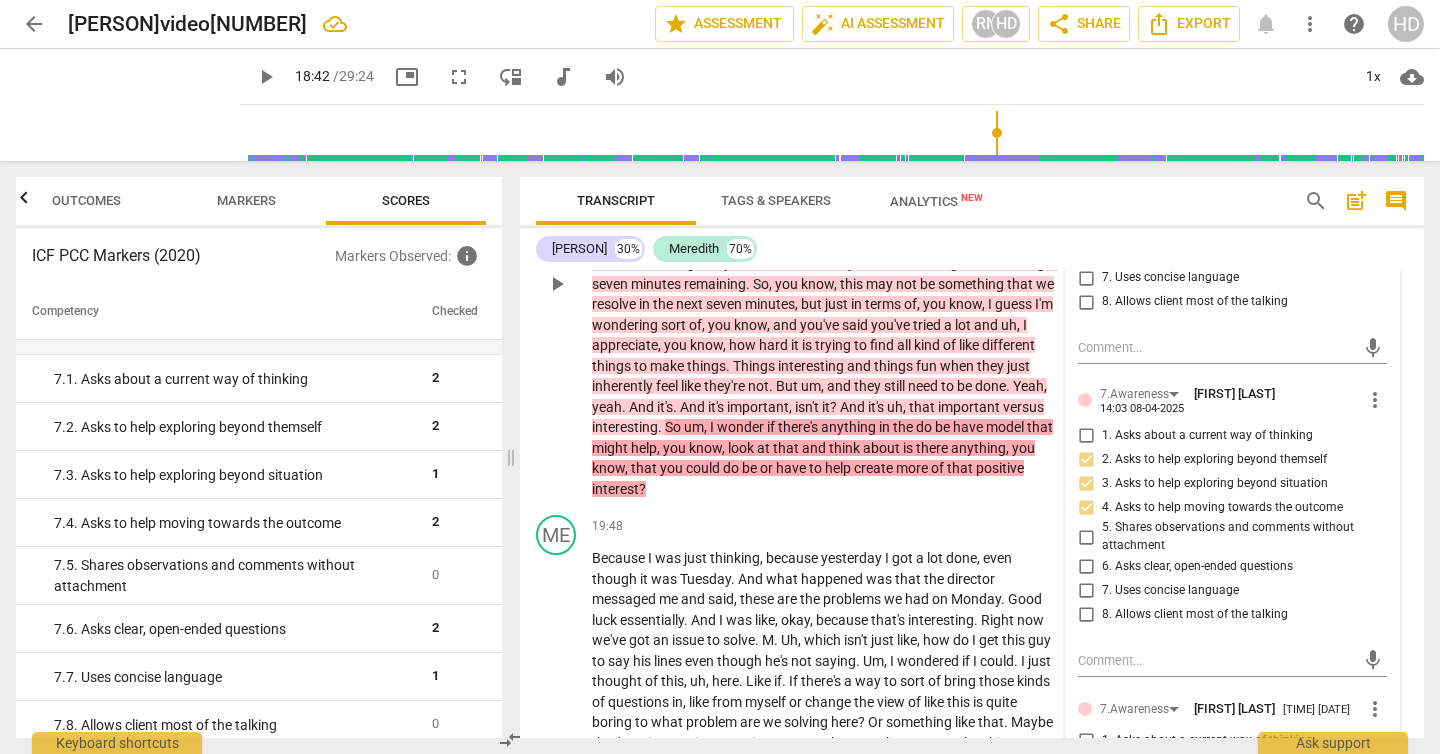 click on "6. Asks clear, open-ended questions" at bounding box center (1197, 567) 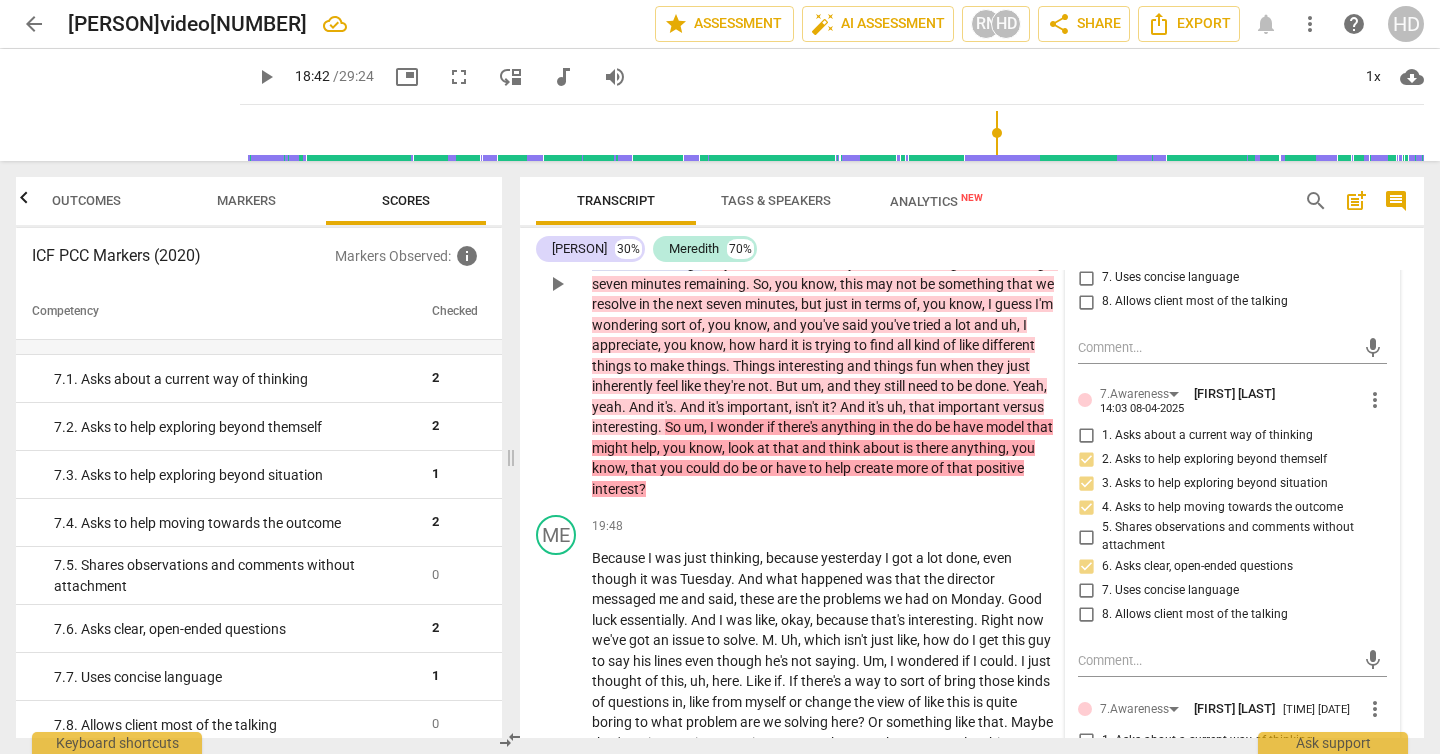 click on "HA play_arrow pause [TIME] + Add competency 4.Trusts 5.Presence 6.Listenings 7.Awarenesses keyboard_arrow_right Okay , uh , can I just pick up on something that you said there just about it being boring at the beginning of the week ? And , and that really ties into that . How do you get that positive interest earlier in the week ? Because it , if I , if I could just sort of reflect what um , I'm hearing is like it's boring the beginning of the week . And therefore , you know , the , obviously that's , you know , you've not got that positive interest . And then that leads to some uh , feelings in your body and emotions that uh , are uh , as you , you know , you described as negative . And then you've got that story of why aren't I doing this kind of thing . So , yeah ," at bounding box center (972, 266) 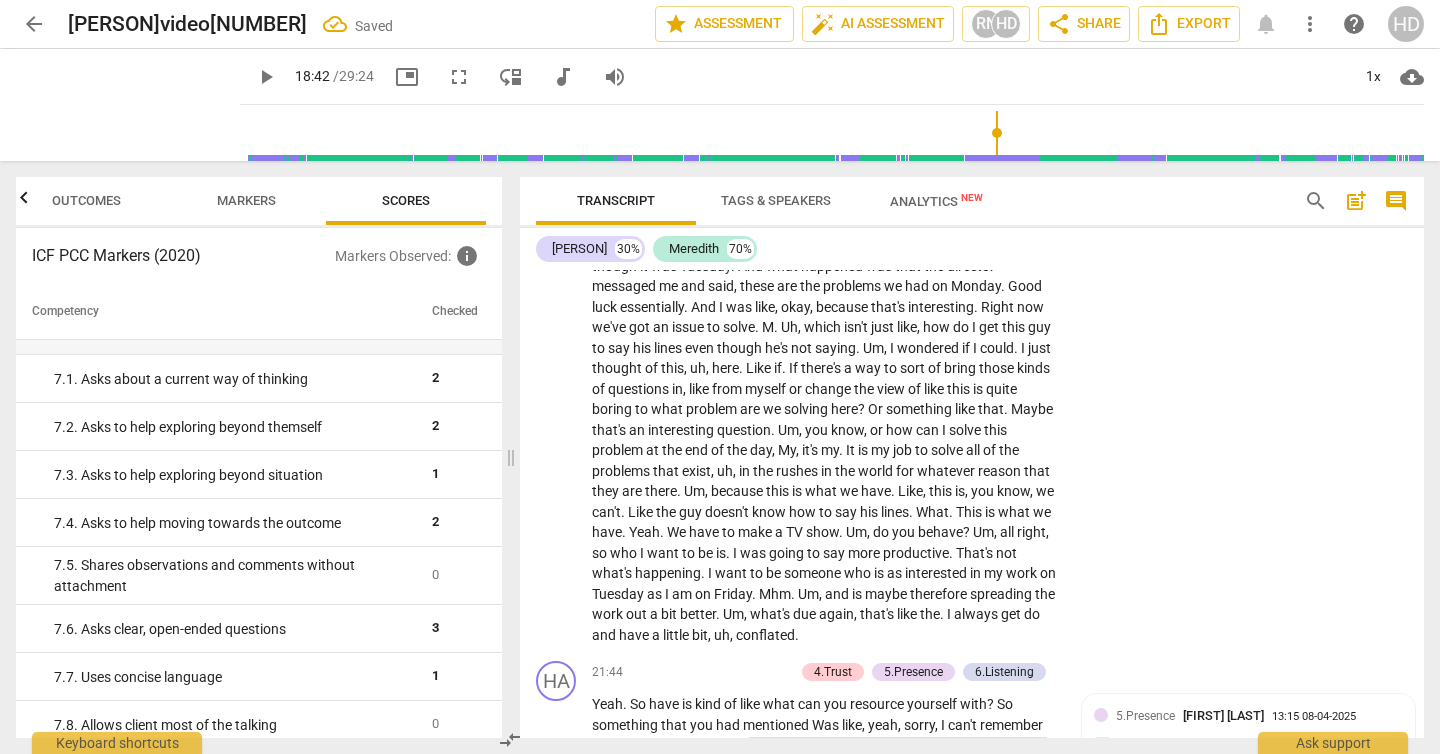 scroll, scrollTop: 7895, scrollLeft: 0, axis: vertical 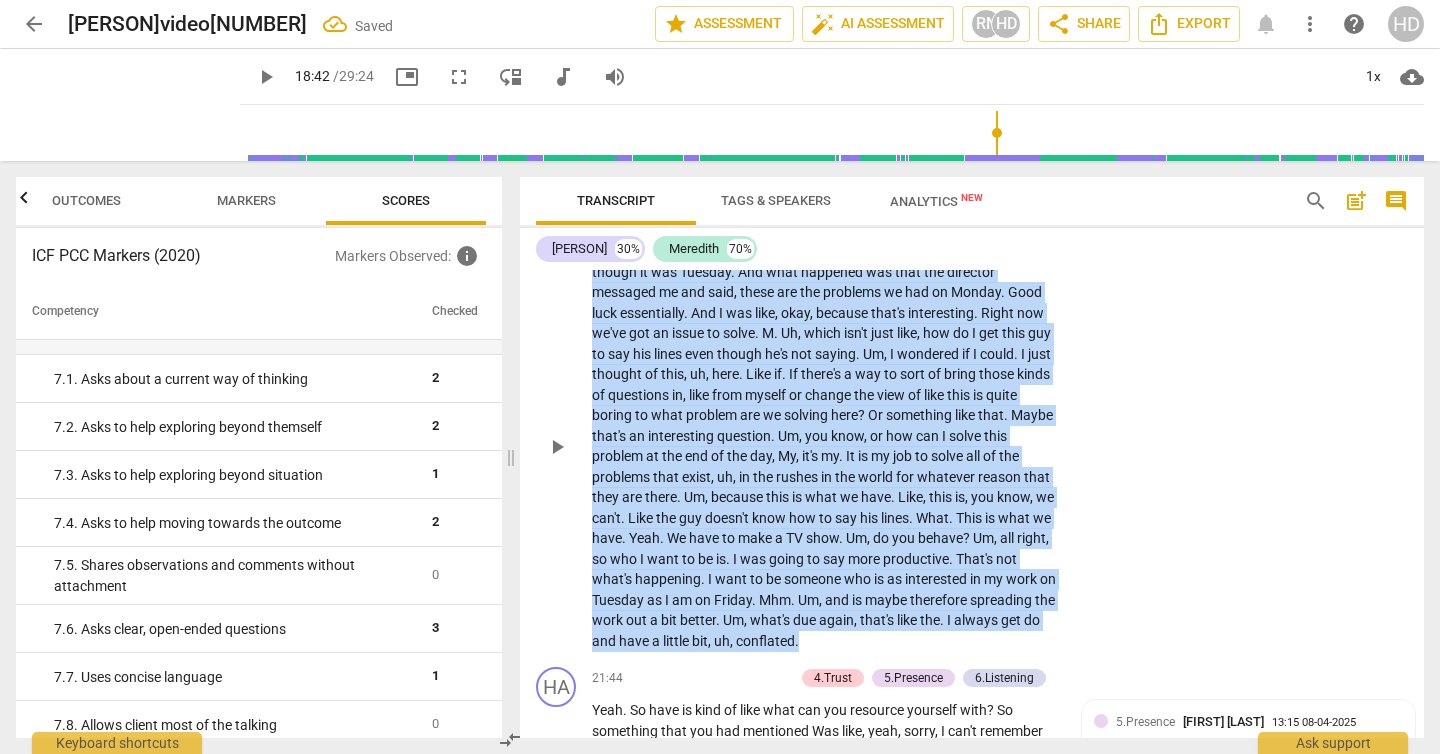 drag, startPoint x: 826, startPoint y: 670, endPoint x: 585, endPoint y: 279, distance: 459.306 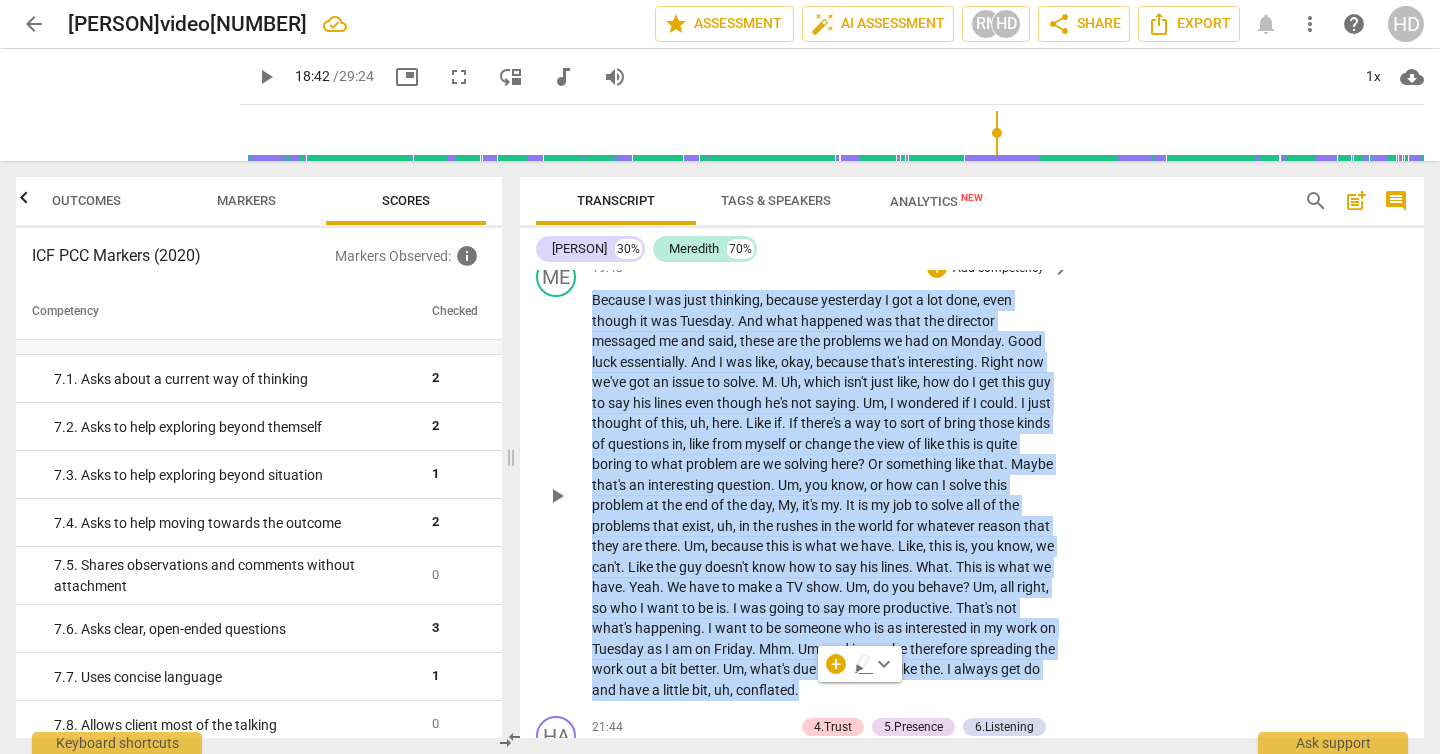 scroll, scrollTop: 7807, scrollLeft: 0, axis: vertical 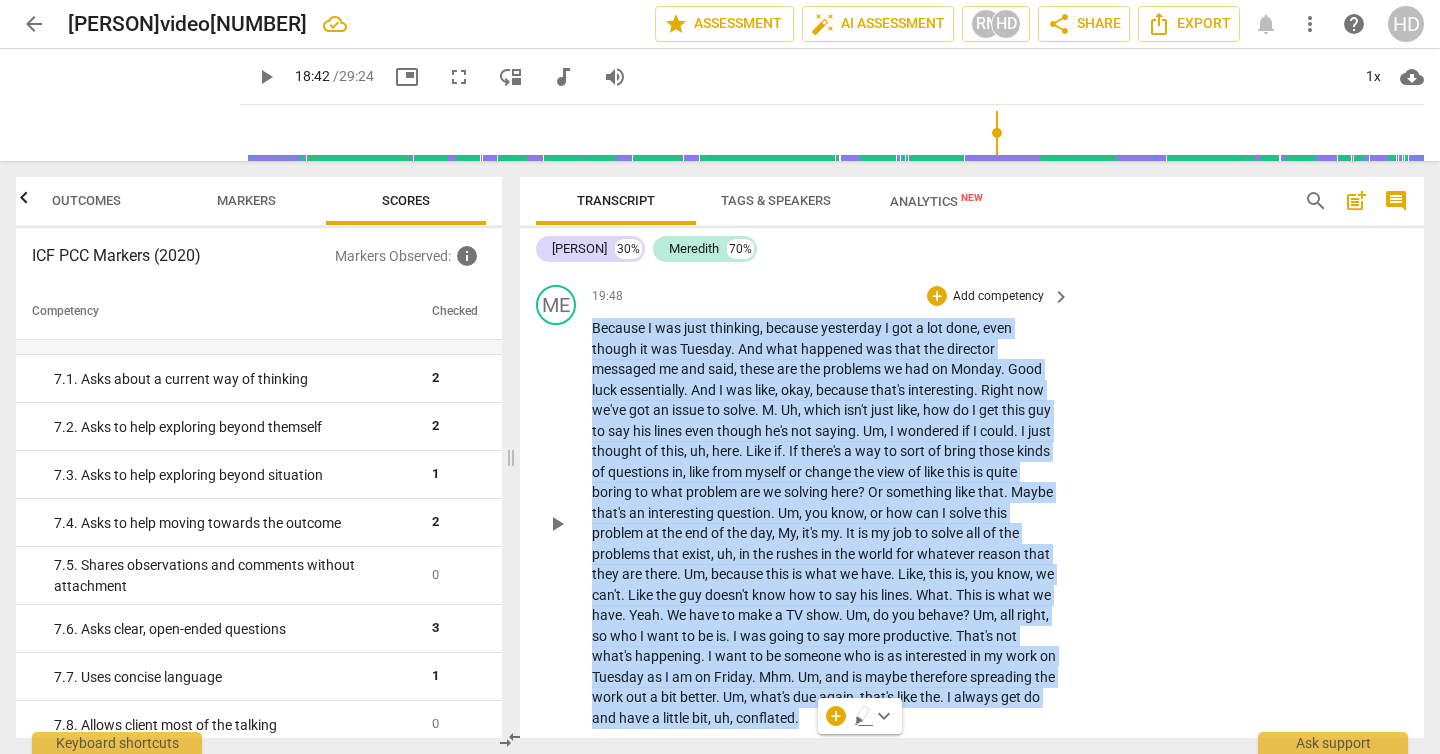 click on "Add competency" at bounding box center [998, 297] 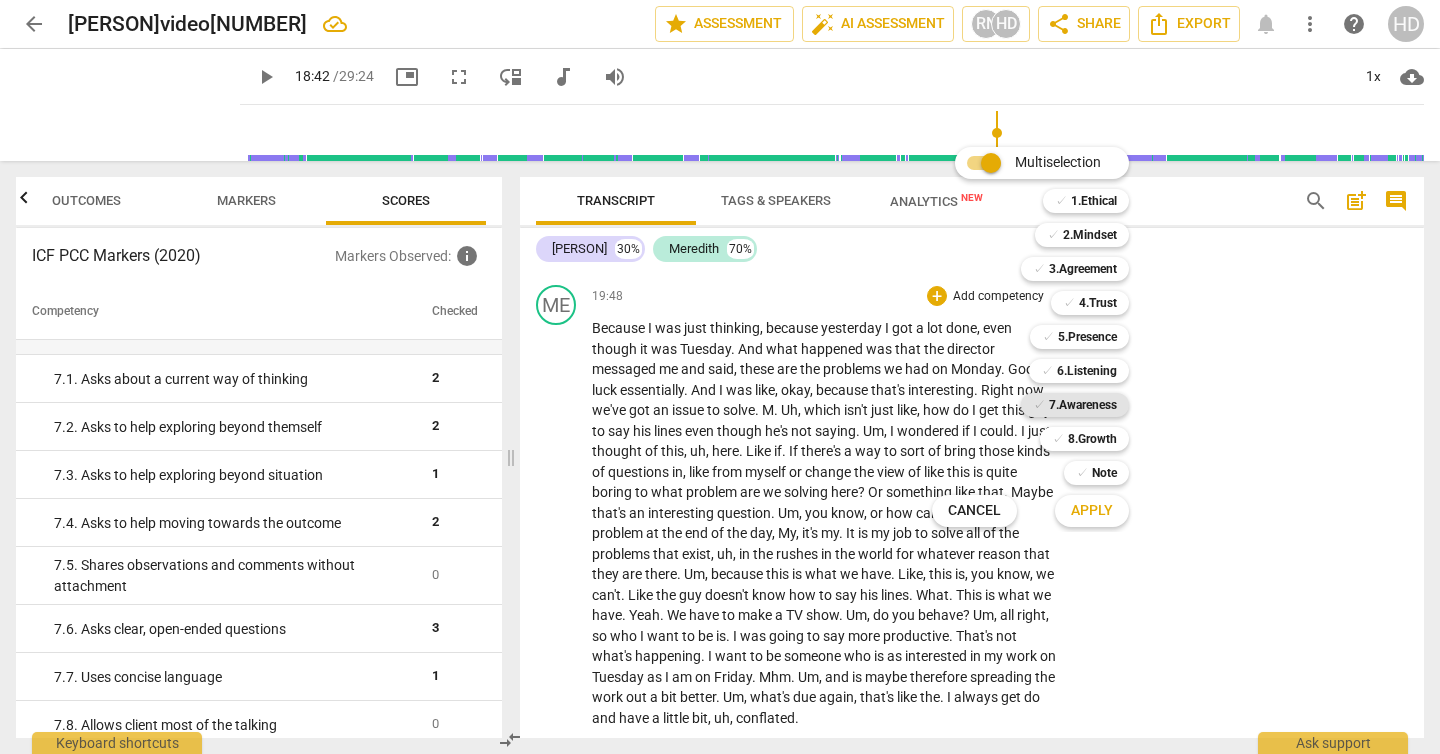 click on "7.Awareness" at bounding box center (1083, 405) 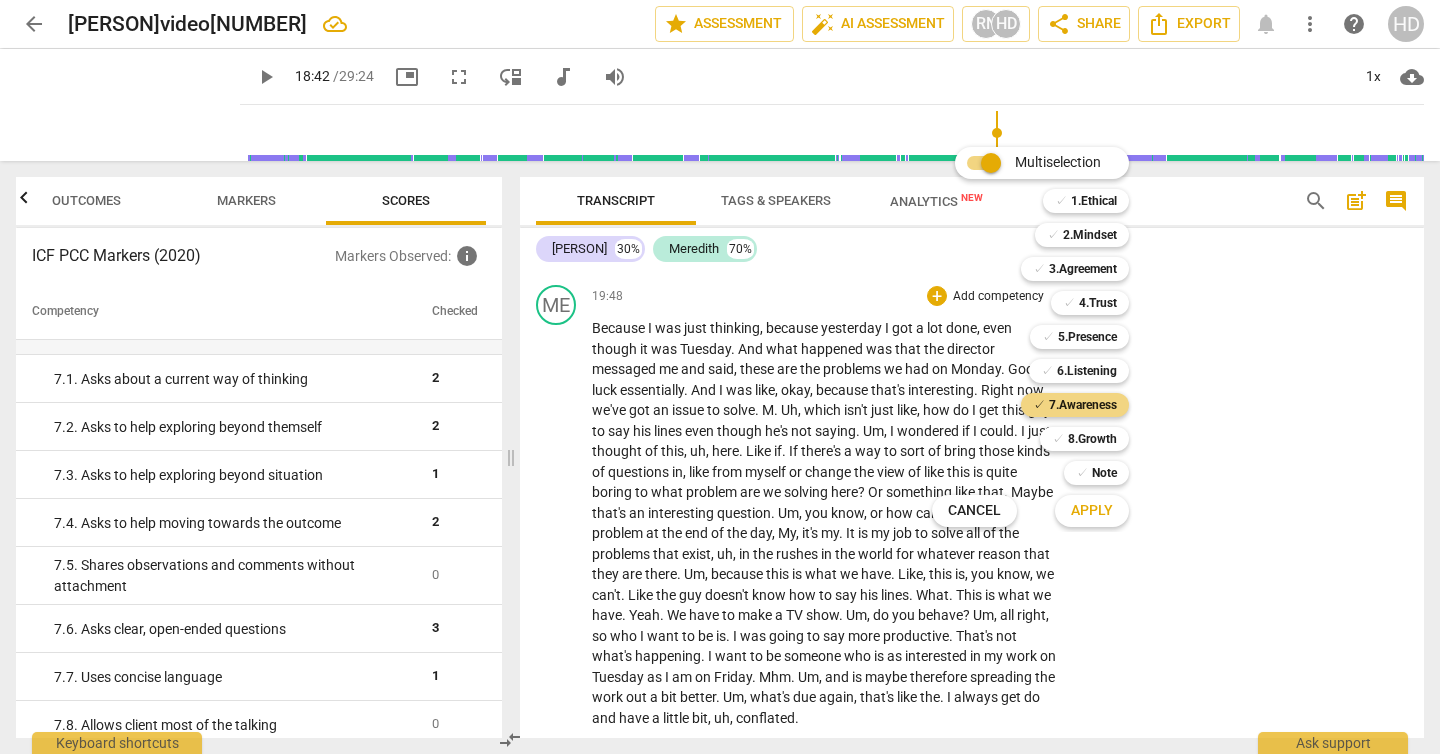 click on "Apply" at bounding box center [1092, 511] 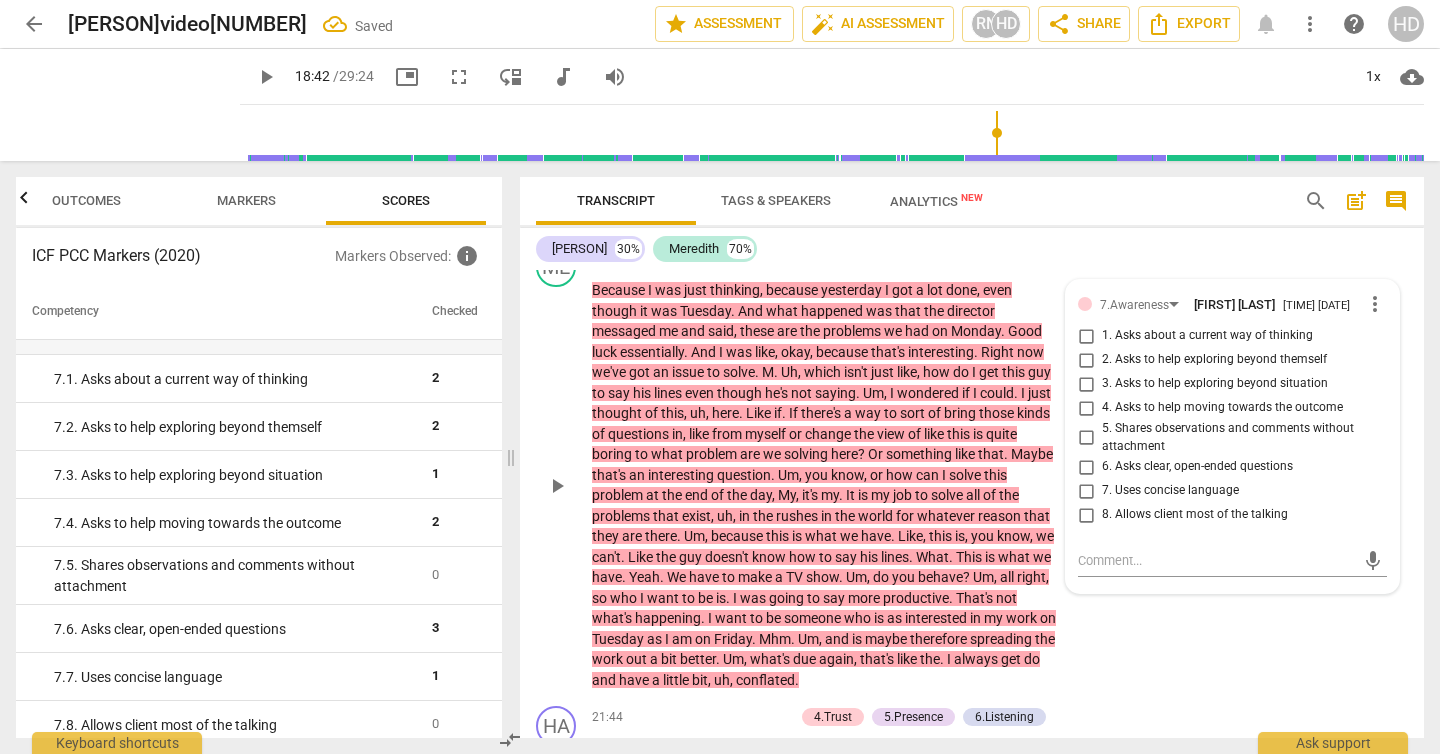 scroll, scrollTop: 7850, scrollLeft: 0, axis: vertical 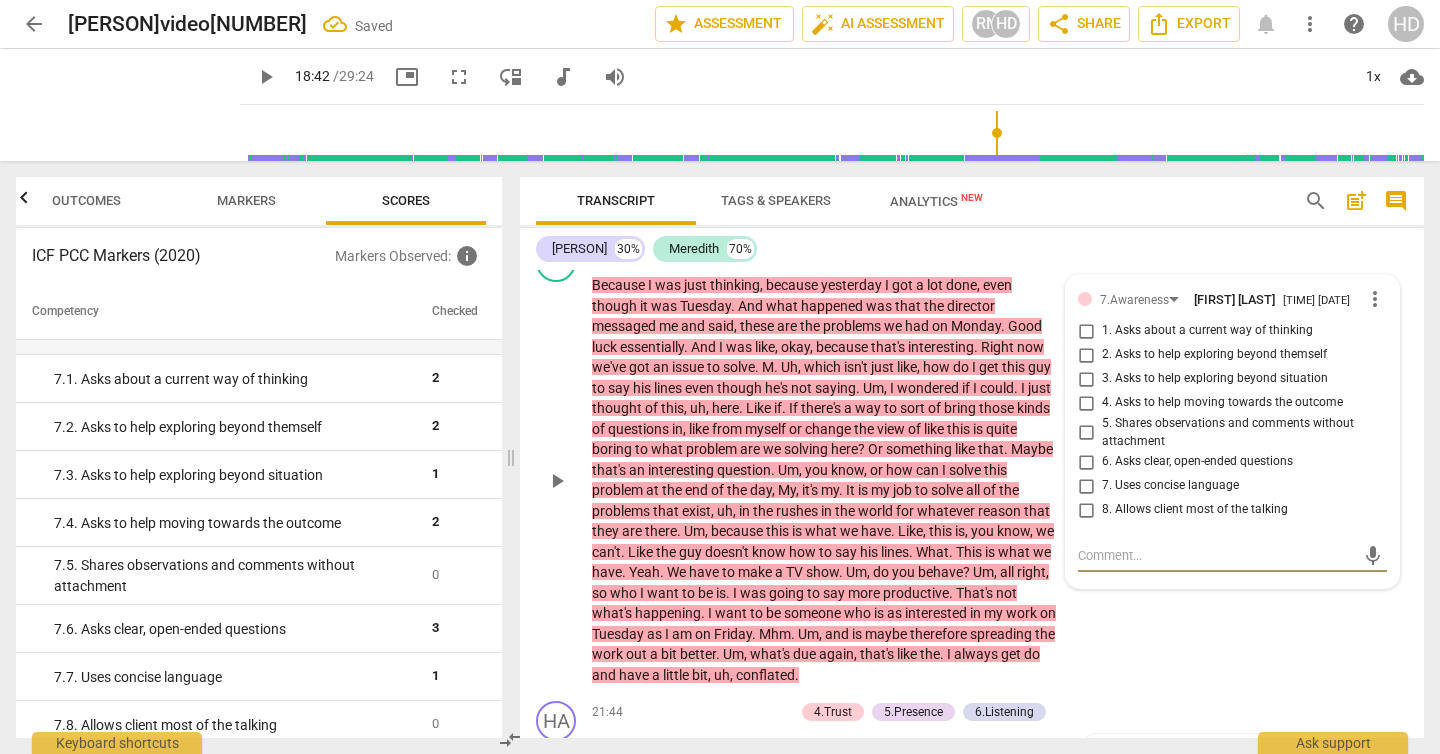 click on "8. Allows client most of the talking" at bounding box center [1195, 510] 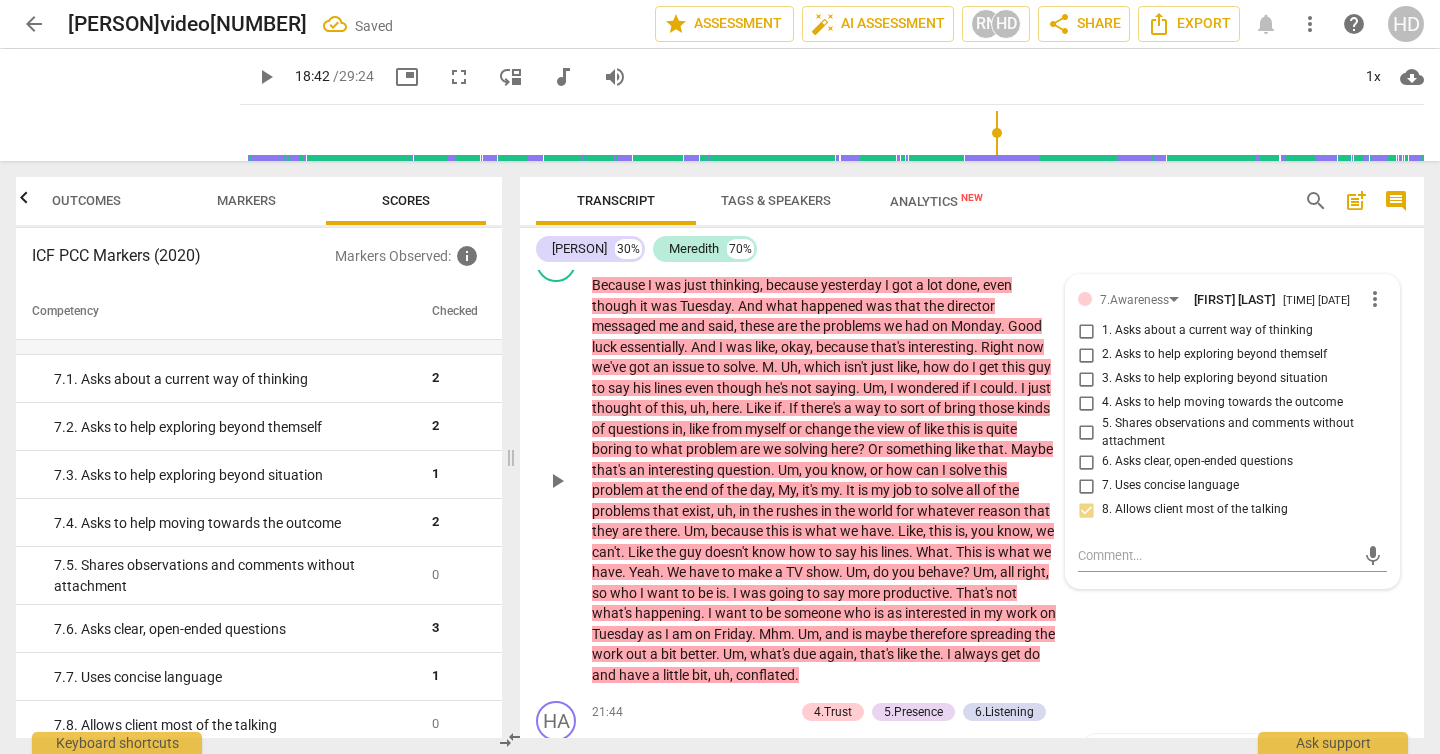click on "ME play_arrow pause 19:48 + Add competency 7.Awareness keyboard_arrow_right Because   I   was   just   thinking ,   because   yesterday   I   got   a   lot   done ,   even   though   it   was   Tuesday .   And   what   happened   was   that   the   director   messaged   me   and   said ,   these   are   the   problems   we   had   on   Monday .   Good   luck   essentially .   And   I   was   like ,   okay ,   because   that's   interesting .   Right   now   we've   got   an   issue   to   solve .   M .   Uh ,   which   isn't   just   like ,   how   do   I   get   this   guy   to   say   his   lines   even   though   he's   not   saying .   Um ,   I   wondered   if   I   could .   I   just   thought   of   this ,   uh ,   here .   Like   if .   If   there's   a   way   to   sort   of   bring   those   kinds   of   questions   in ,   like   from   myself   or   change   the   view   of   like   this   is   quite   boring   to   what   problem   are   we   solving   here ?   Or   something   like   that ." at bounding box center (972, 463) 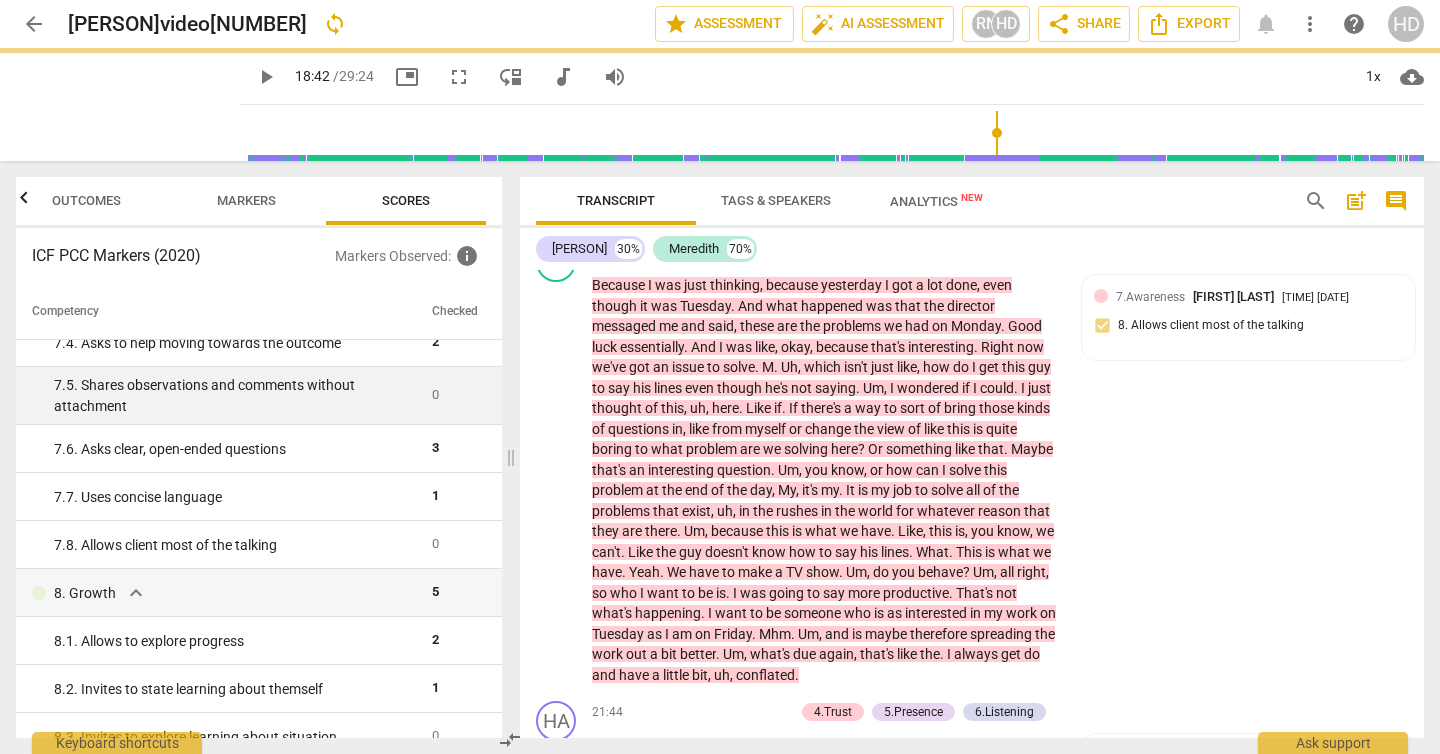 scroll, scrollTop: 1565, scrollLeft: 0, axis: vertical 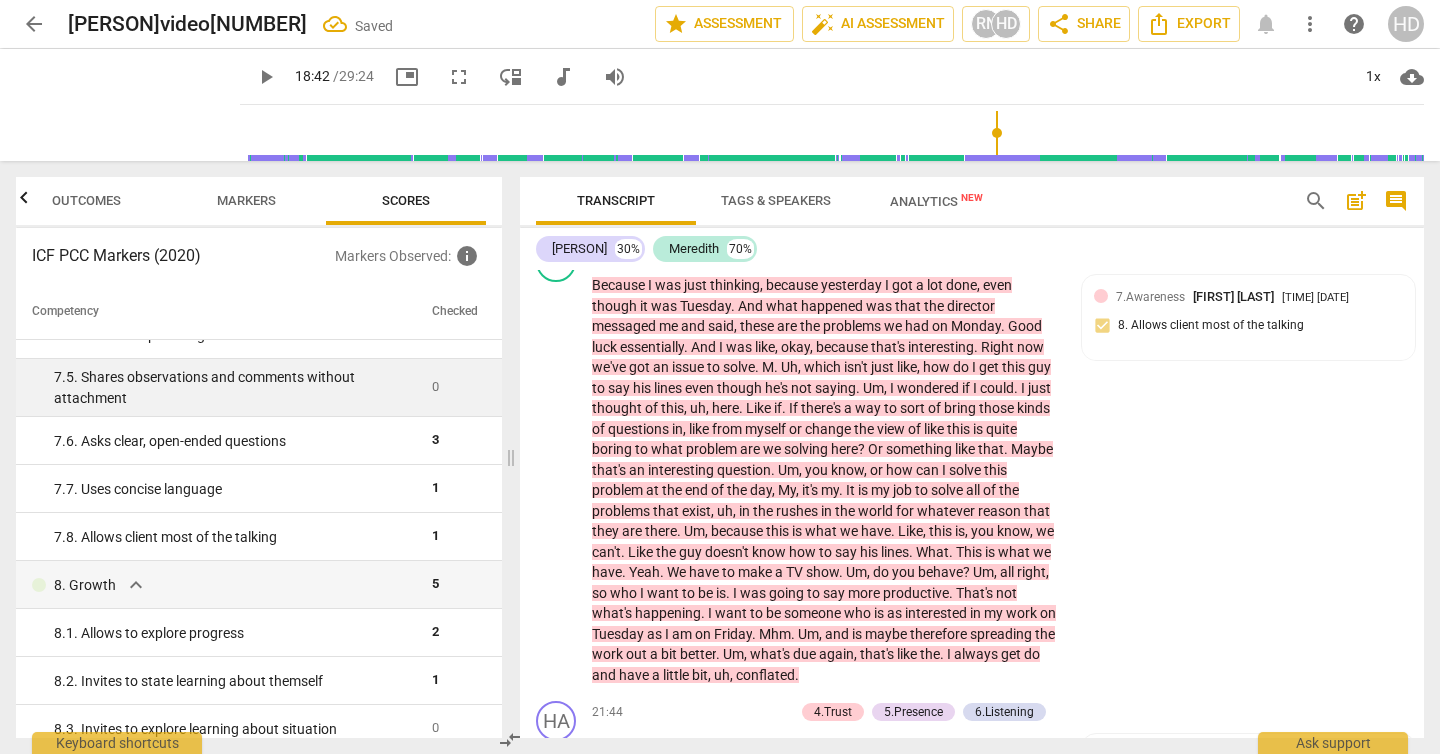 click on "[NUMBER]. [NUMBER]. Shares observations and comments without attachment" at bounding box center [235, 387] 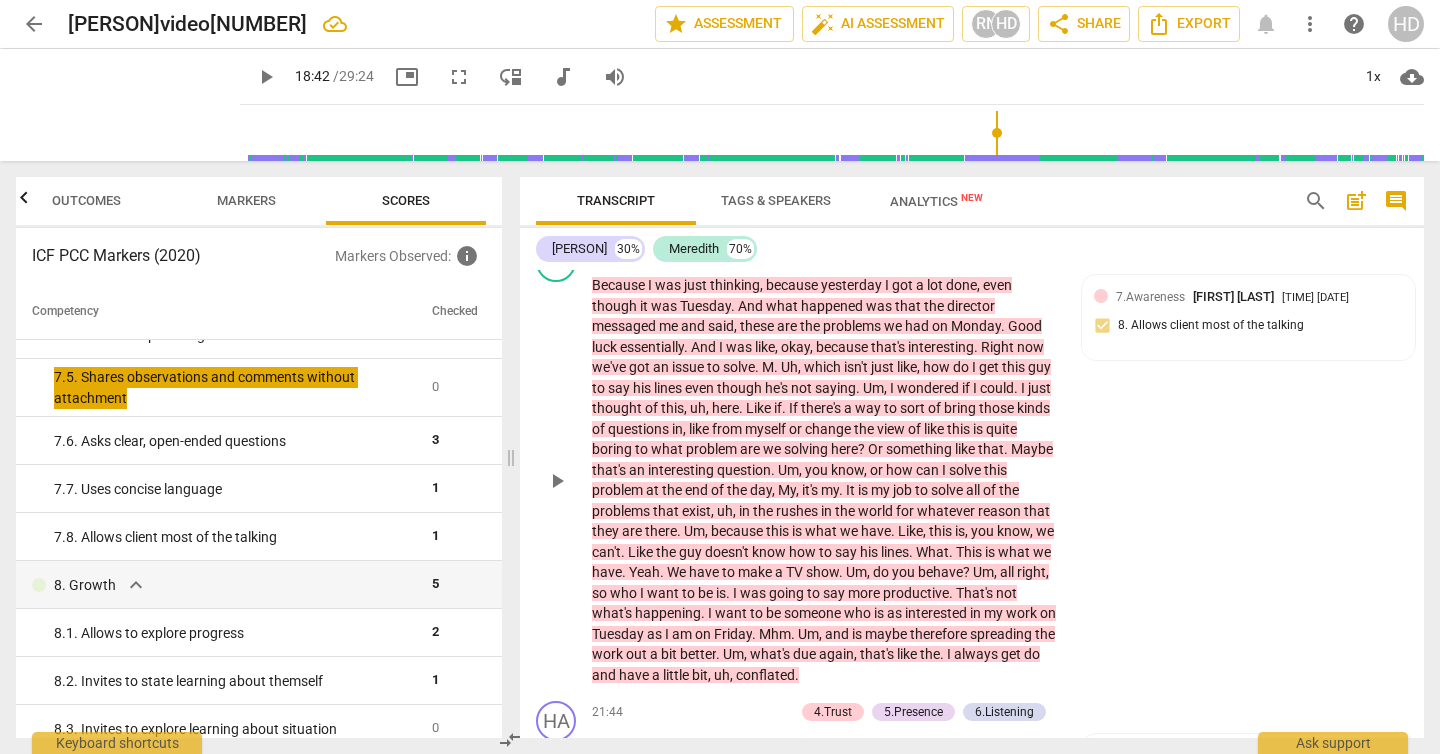 scroll, scrollTop: 2500, scrollLeft: 0, axis: vertical 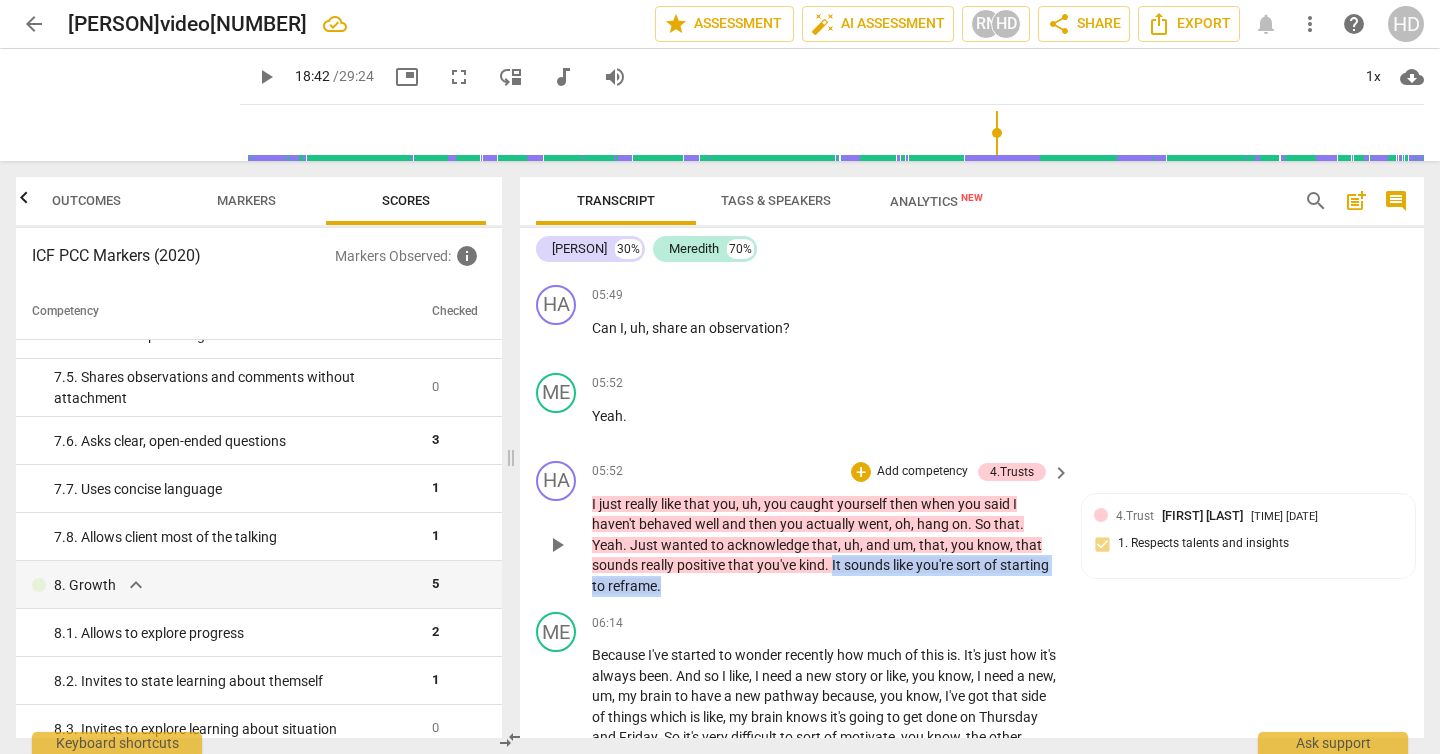 drag, startPoint x: 717, startPoint y: 590, endPoint x: 834, endPoint y: 565, distance: 119.64113 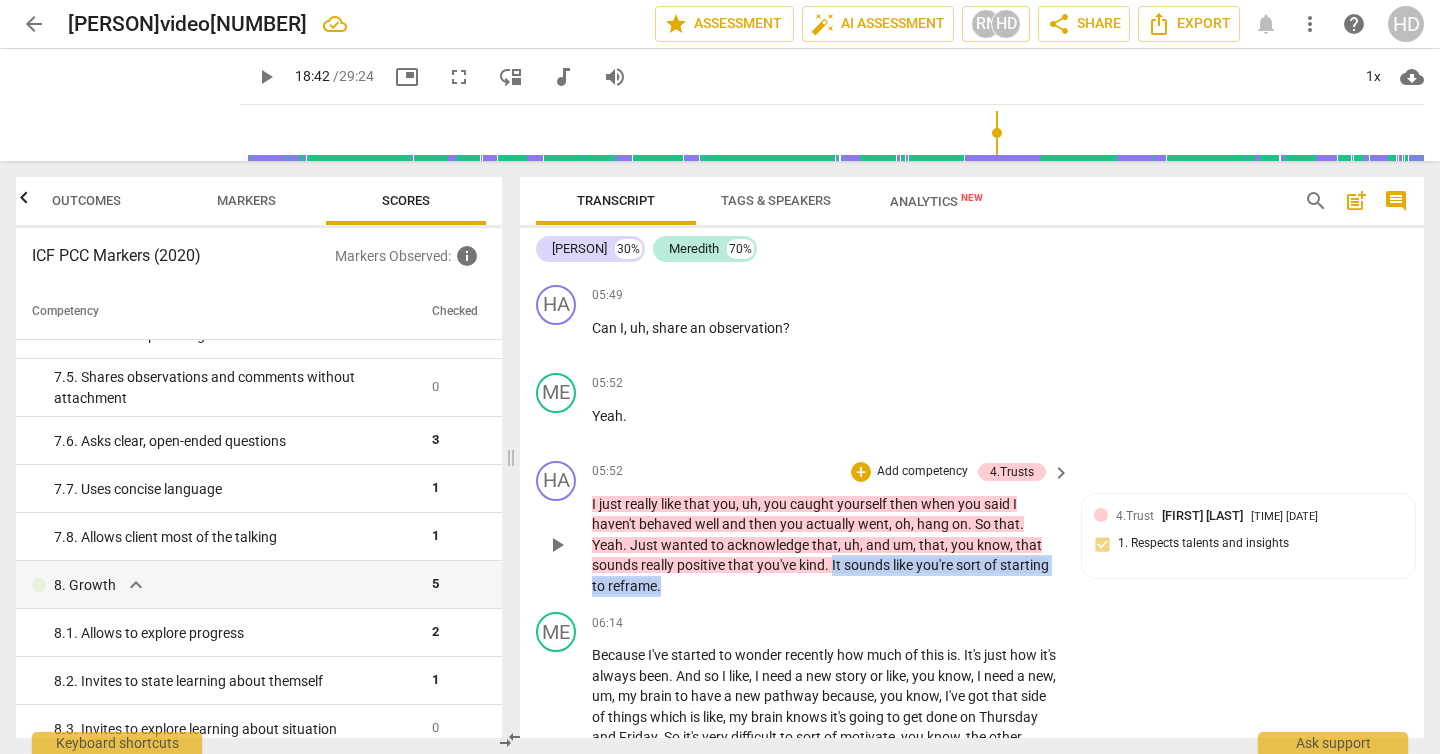 click on "I   just   really   like   that   you ,   uh ,   you   caught   yourself   then   when   you   said   I   haven't   behaved   well   and   then   you   actually   went ,   oh ,   hang   on .   So   that .   Yeah .   Just   wanted   to   acknowledge   that ,   uh ,   and   um ,   that ,   you   know ,   that   sounds   really   positive   that   you've   kind .   It   sounds   like   you're   sort   of   starting   to   reframe ." at bounding box center (826, 545) 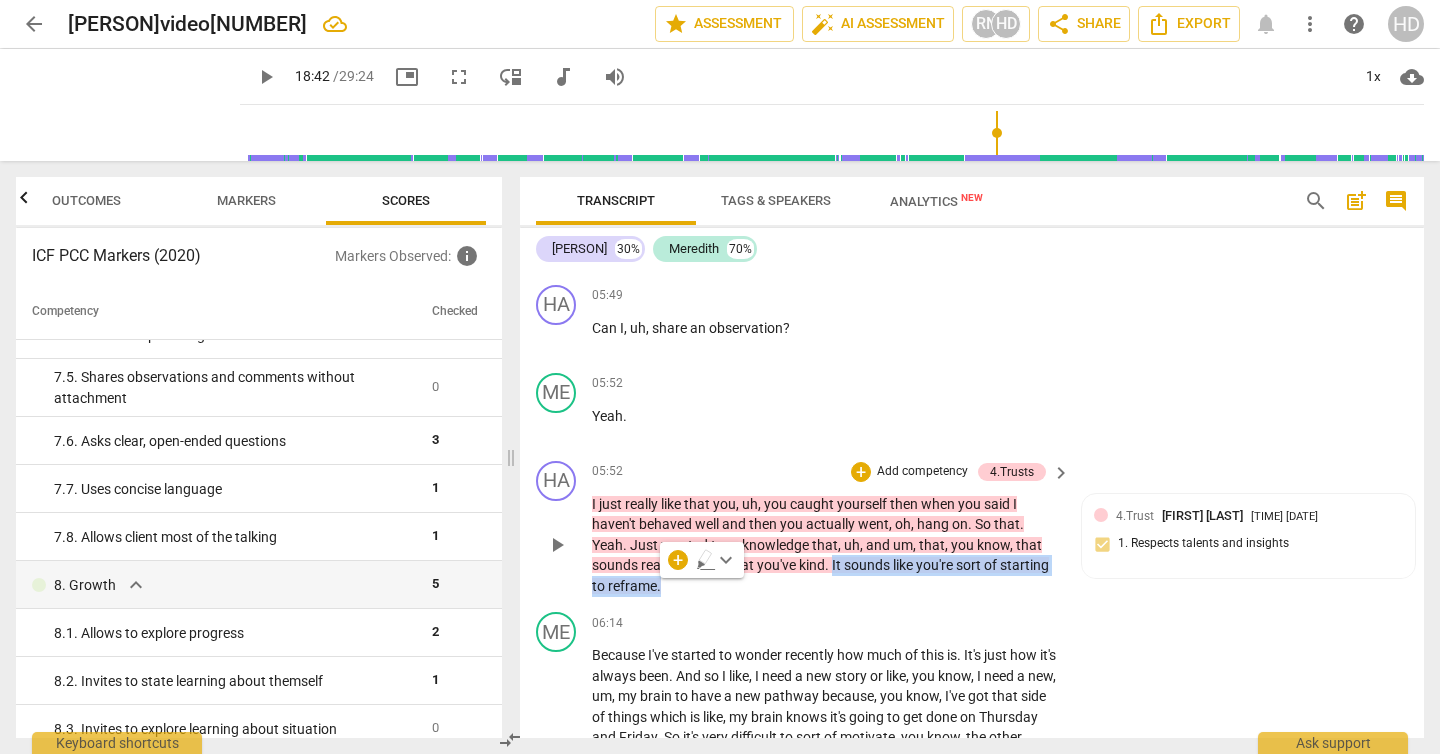 click on "Add competency" at bounding box center (922, 472) 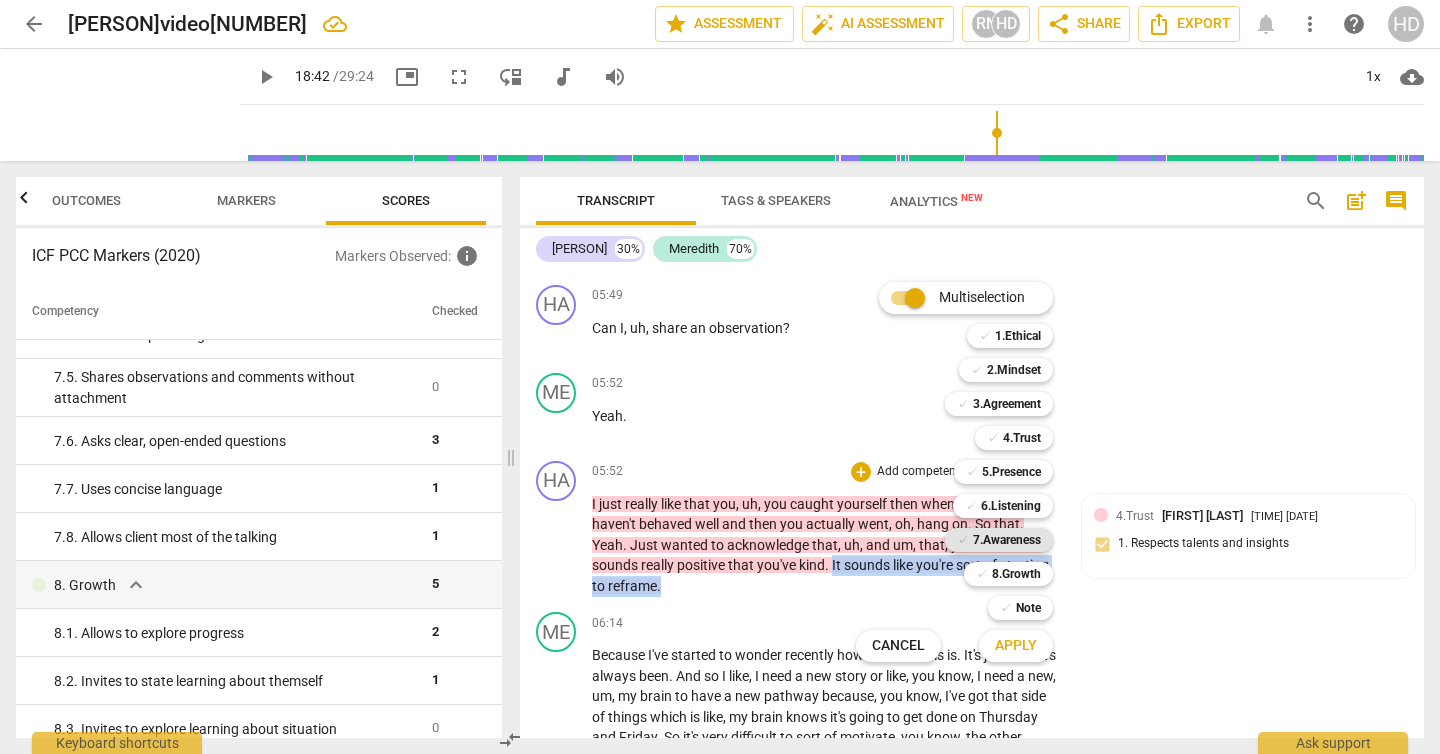 click on "7.Awareness" at bounding box center (1007, 540) 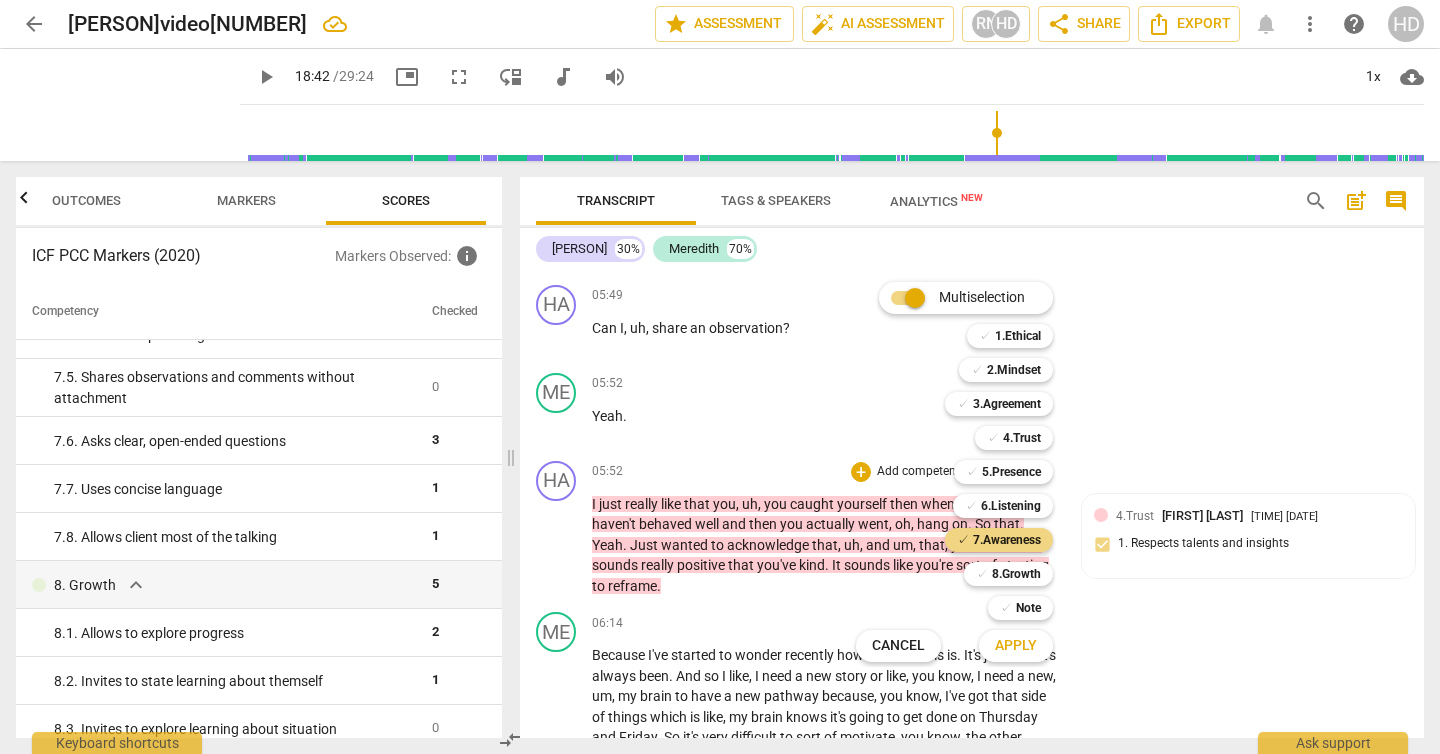 click on "Apply" at bounding box center [1016, 646] 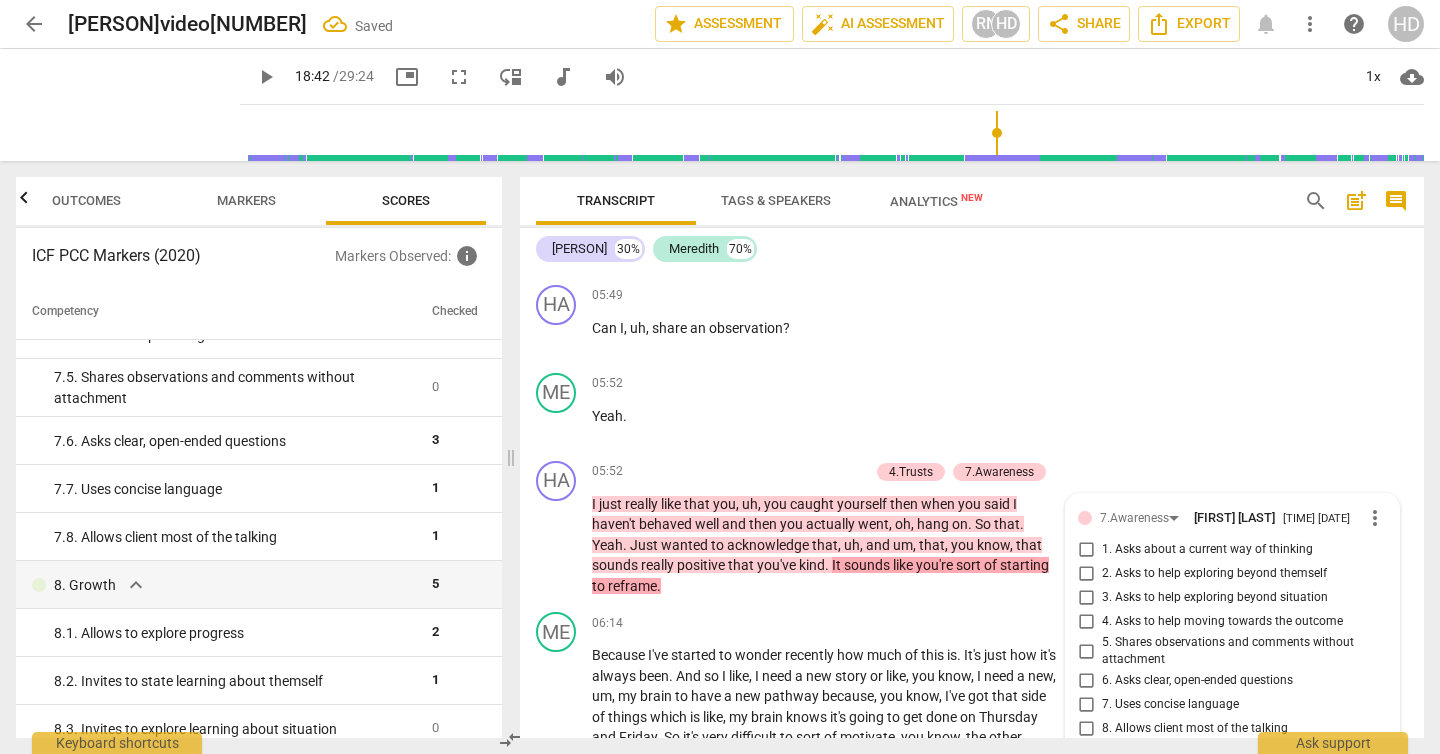 scroll, scrollTop: 2777, scrollLeft: 0, axis: vertical 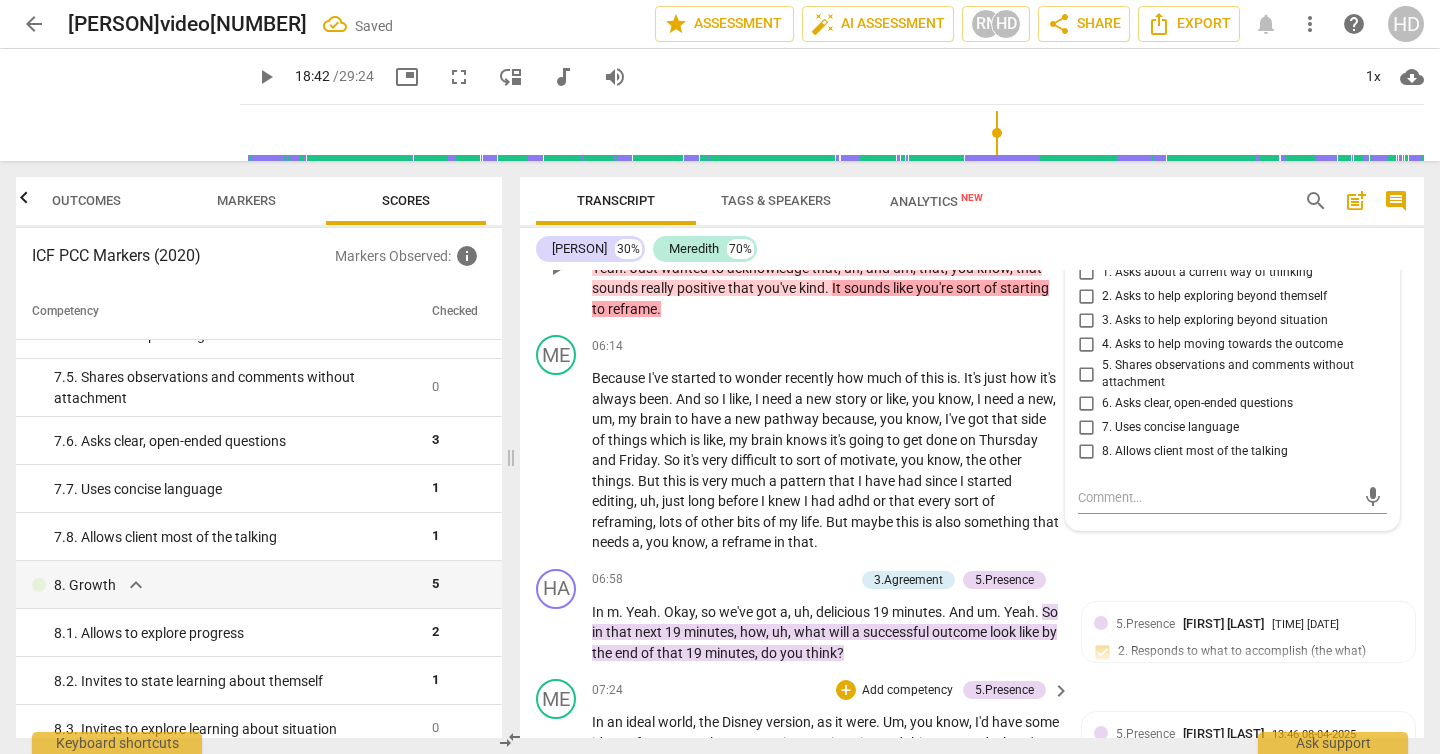 click on "5. Shares observations and comments without attachment" at bounding box center (1240, 374) 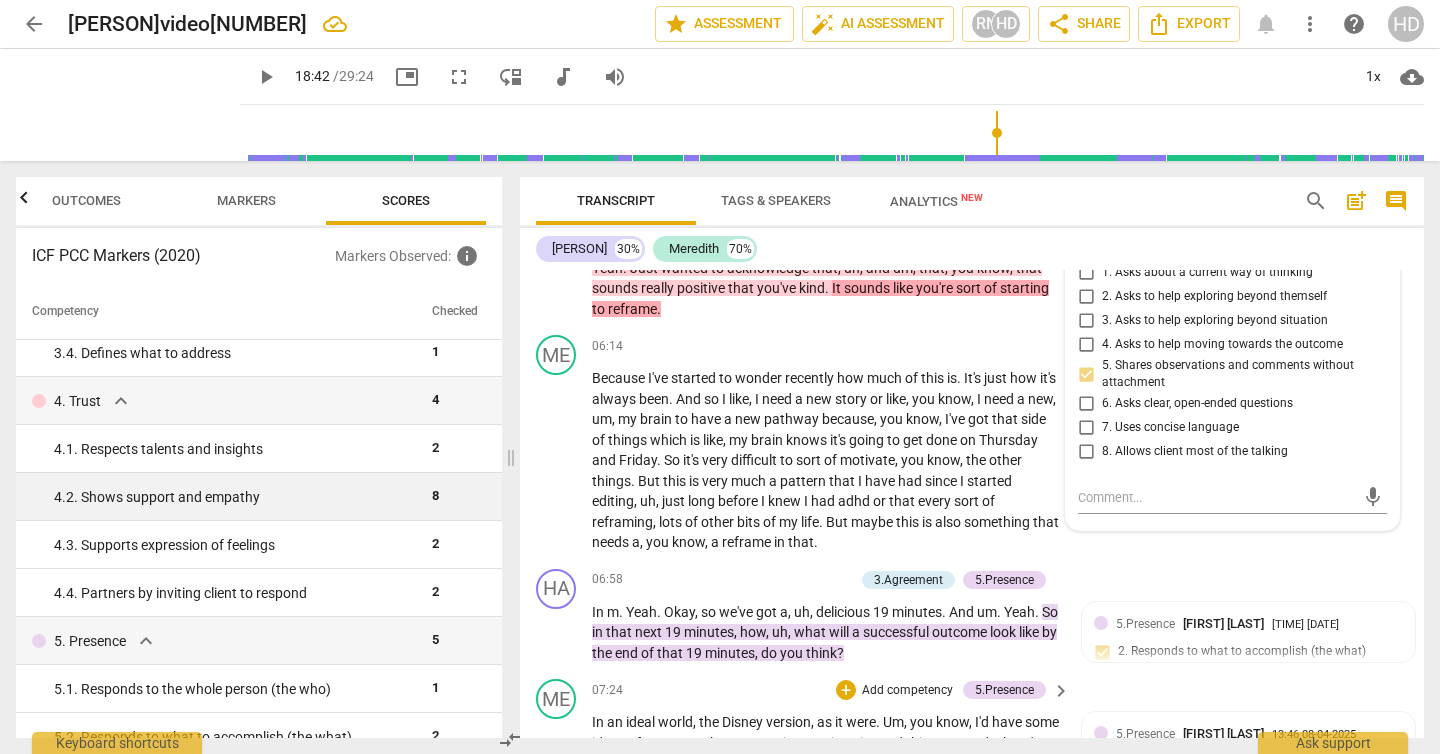 scroll, scrollTop: 397, scrollLeft: 0, axis: vertical 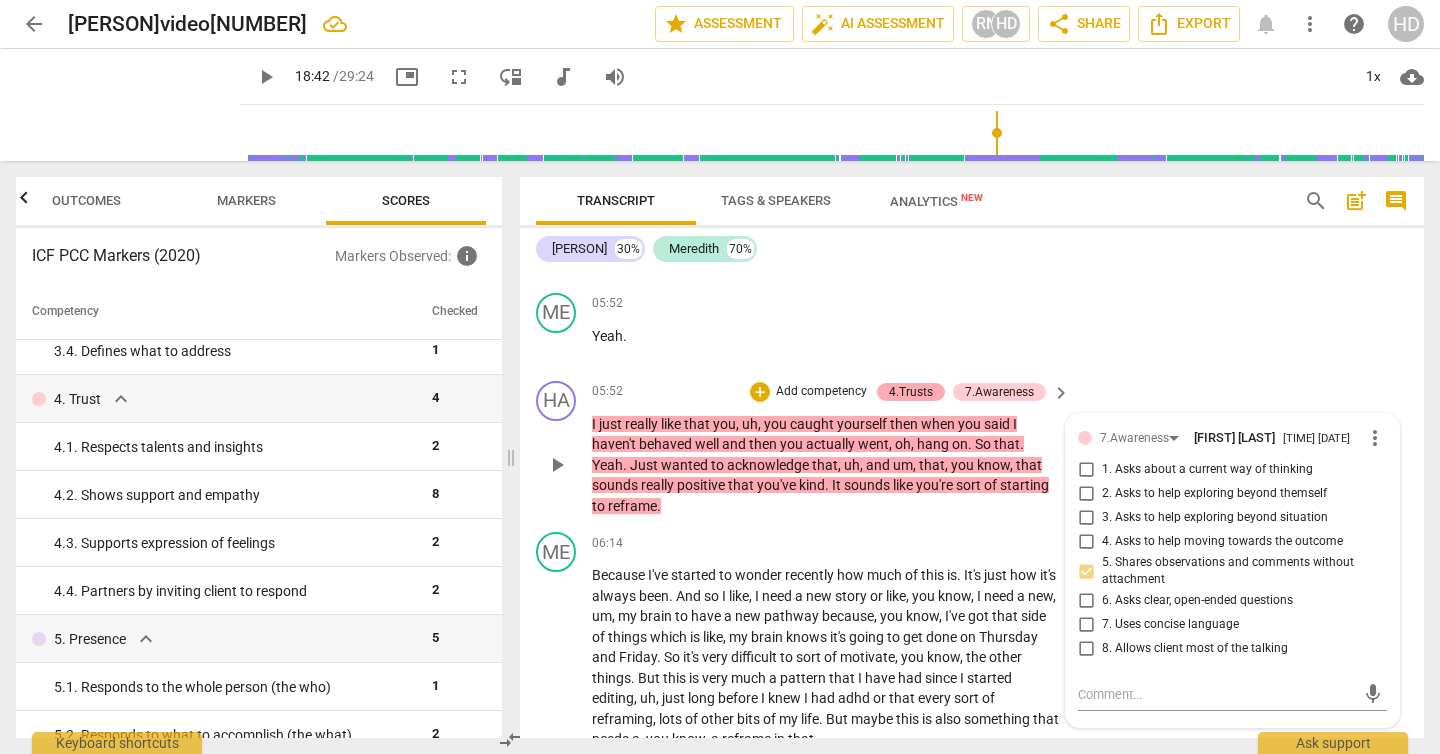 click on "4.Trusts" at bounding box center (911, 392) 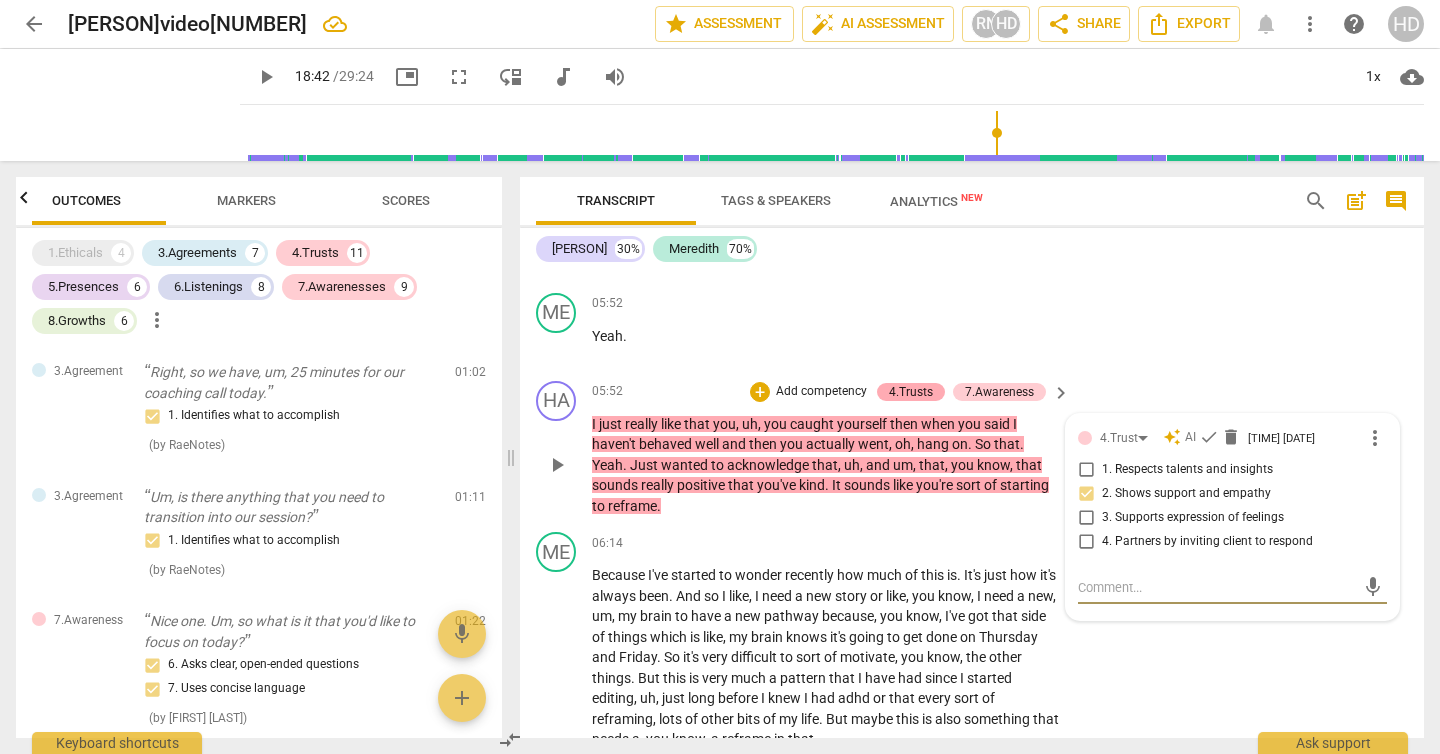 scroll, scrollTop: 0, scrollLeft: 0, axis: both 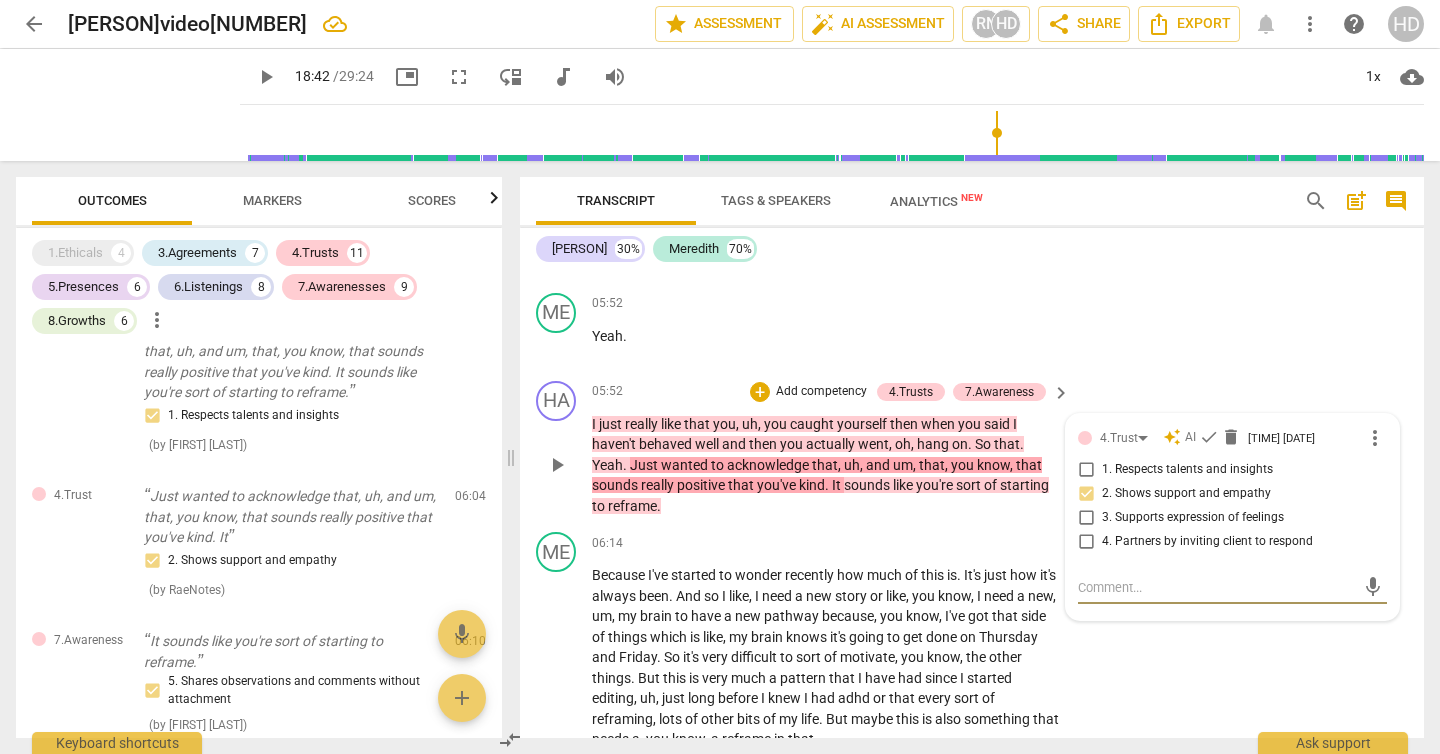 click on "1. Respects talents and insights" at bounding box center [1086, 470] 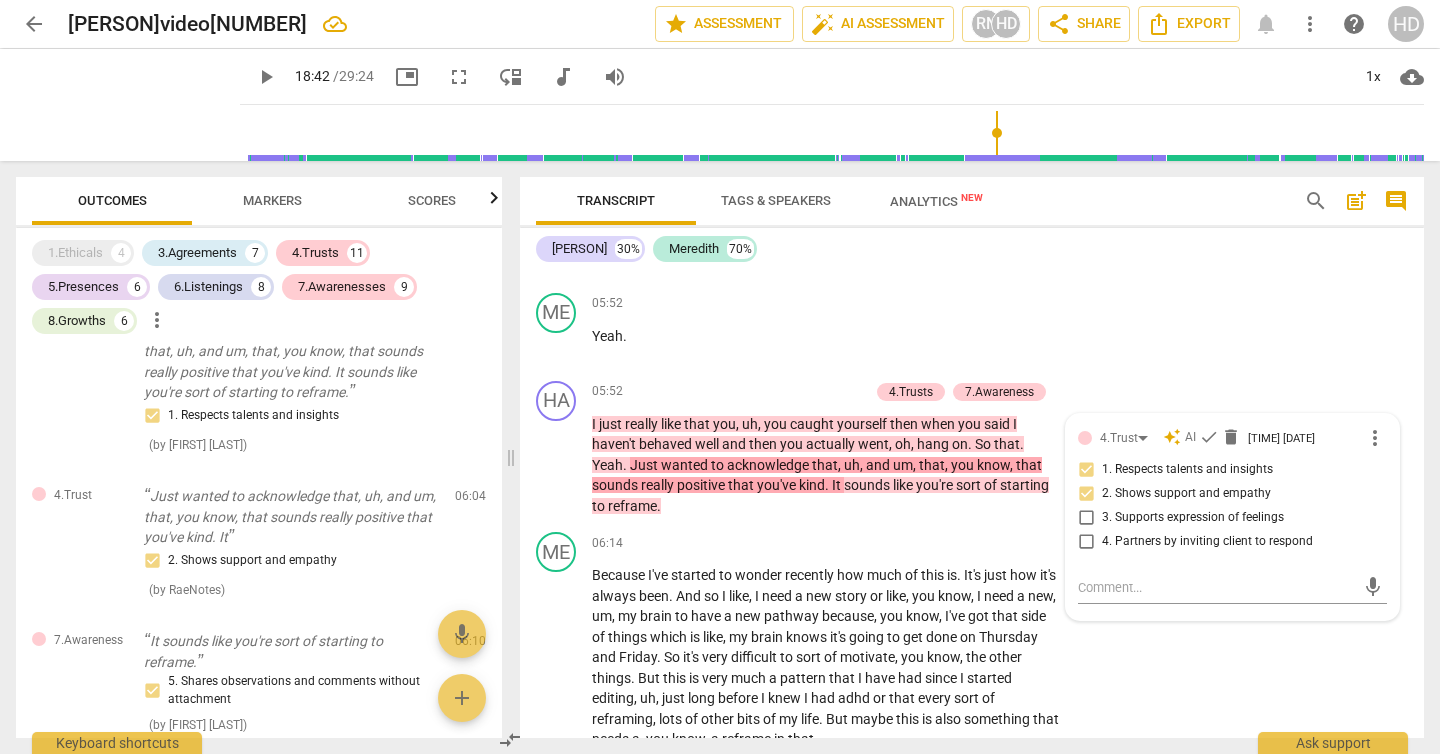 click on "HA play_arrow pause 05:49 + Add competency keyboard_arrow_right Can   I ,   uh ,   share   an   observation ?" at bounding box center [972, 241] 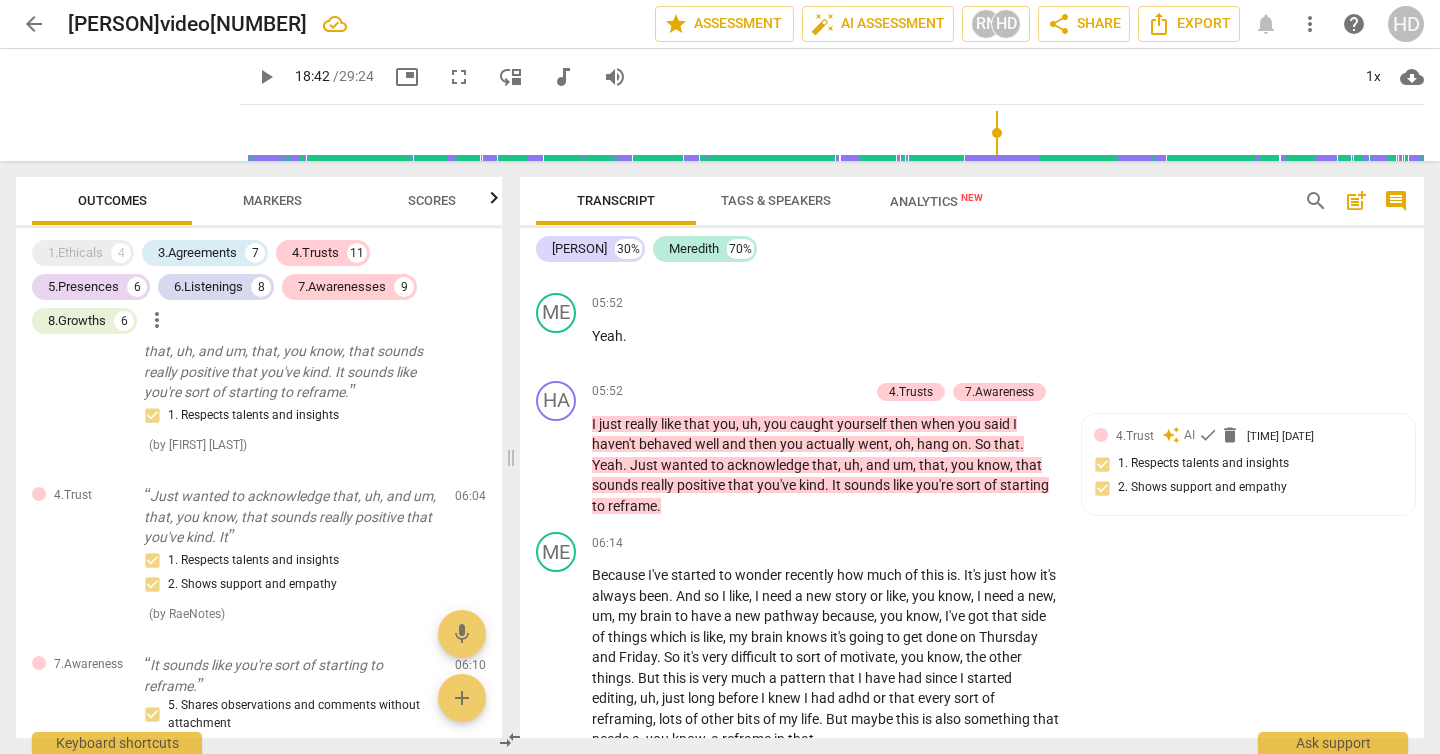 click on "Markers" at bounding box center [272, 200] 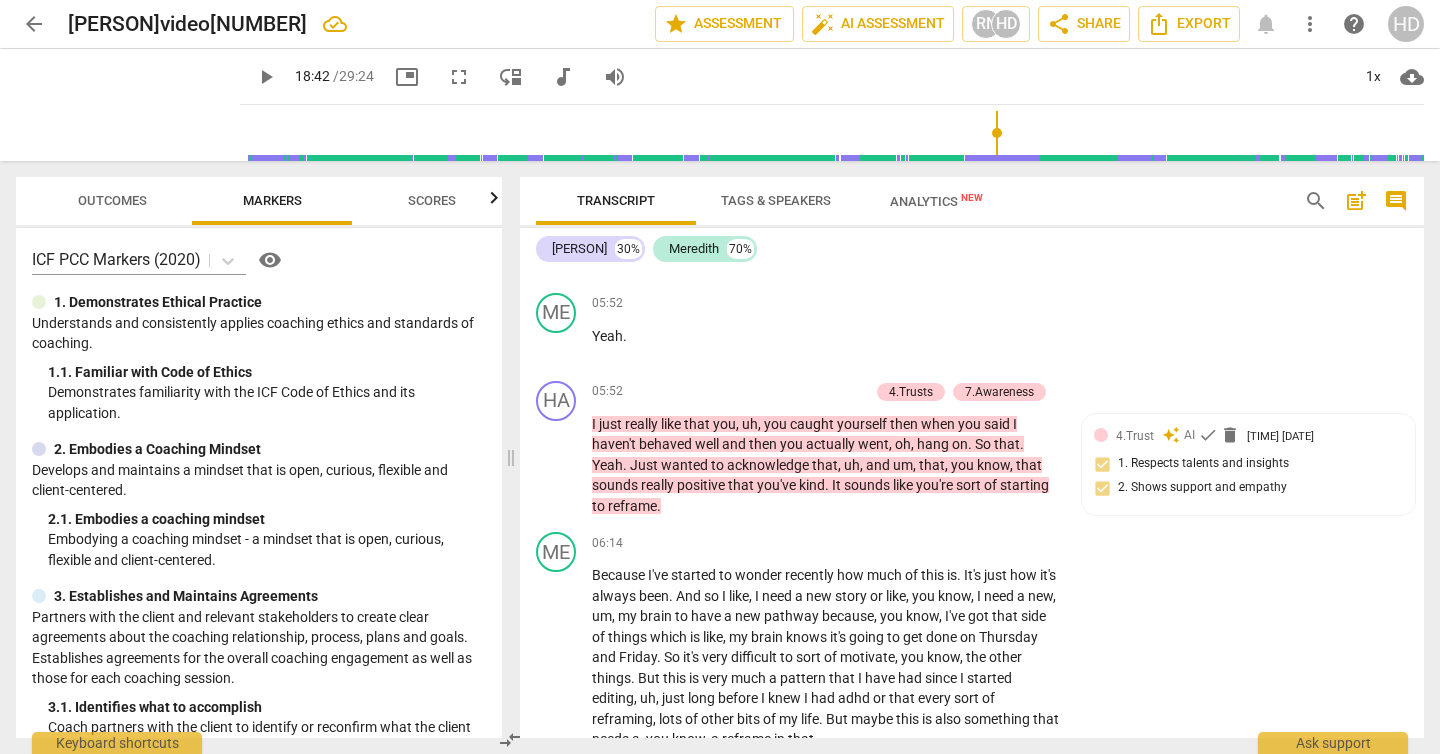 click on "Scores" at bounding box center (432, 201) 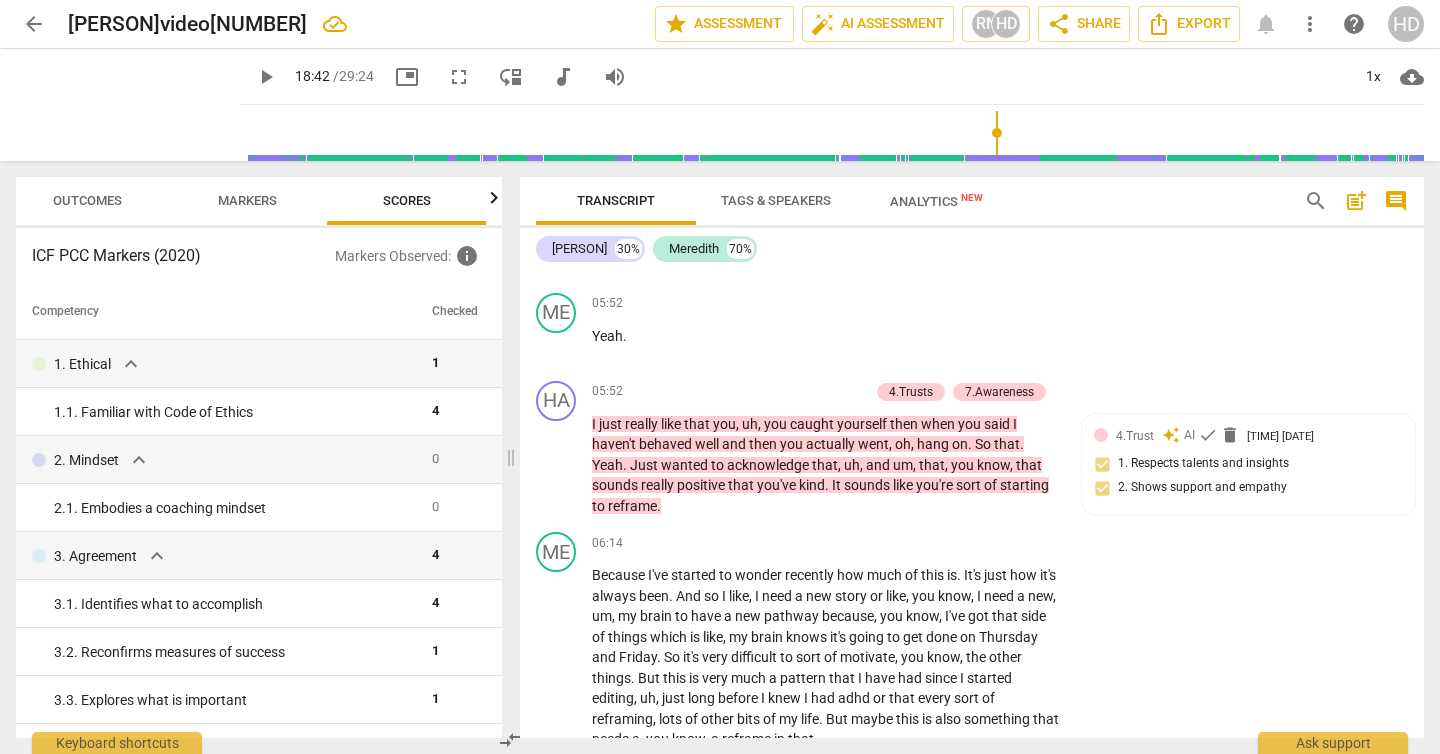 scroll, scrollTop: 0, scrollLeft: 26, axis: horizontal 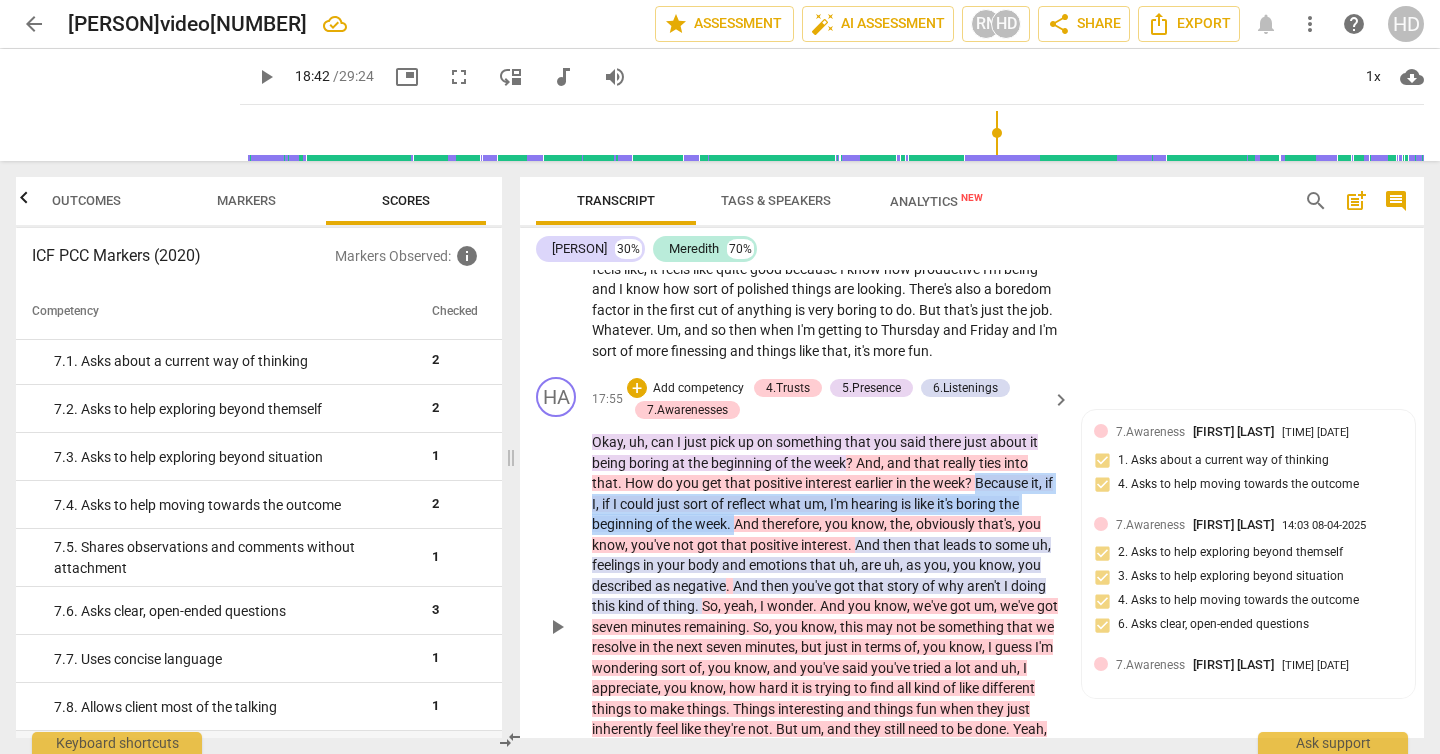 drag, startPoint x: 735, startPoint y: 568, endPoint x: 976, endPoint y: 517, distance: 246.33717 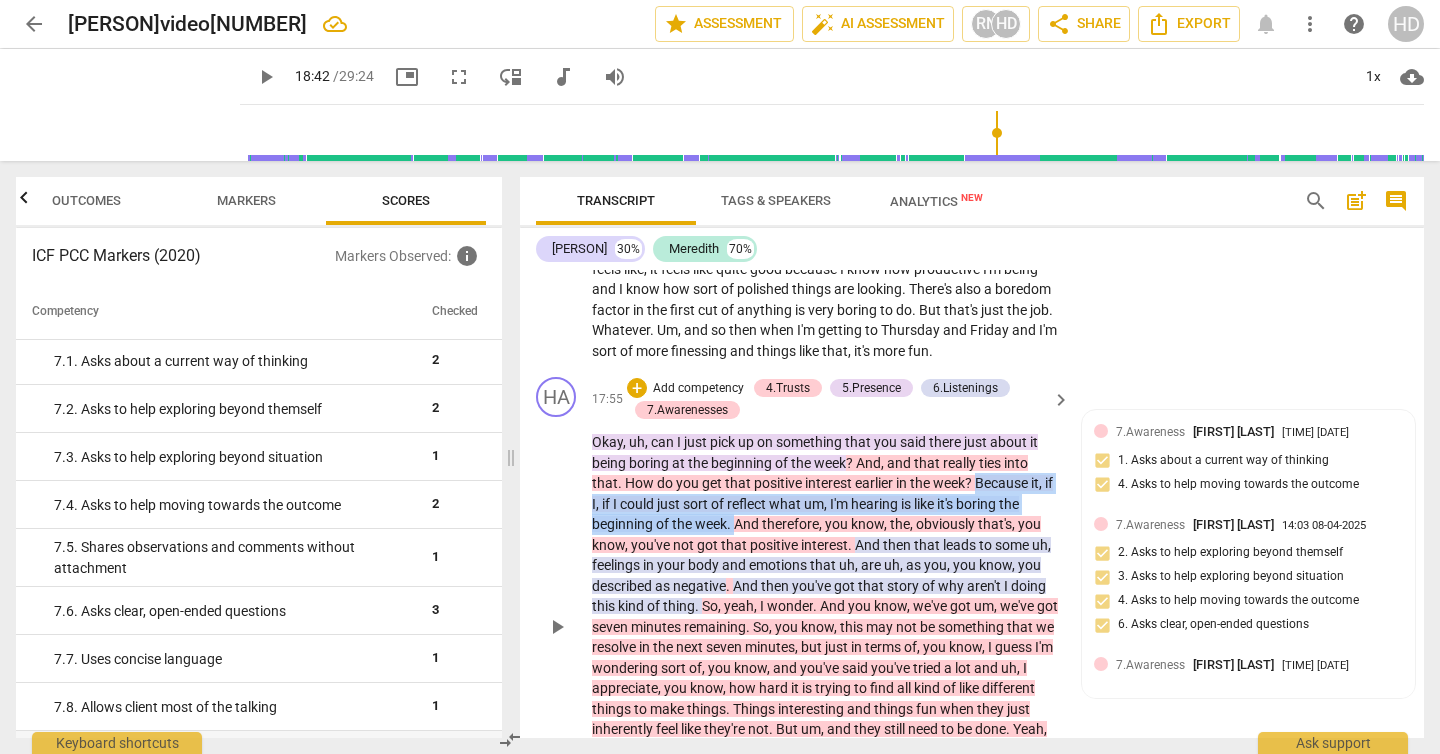 click on "Okay ,   uh ,   can   I   just   pick   up   on   something   that   you   said   there   just   about   it   being   boring   at   the   beginning   of   the   week ?   And ,   and   that   really   ties   into   that .   How   do   you   get   that   positive   interest   earlier   in   the   week ?   Because   it ,   if   I ,   if   I   could   just   sort   of   reflect   what   um ,   I'm   hearing   is   like   it's   boring   the   beginning   of   the   week .   And   therefore ,   you   know ,   the ,   obviously   that's ,   you   know ,   you've   not   got   that   positive   interest .   And   then   that   leads   to   some   uh ,   feelings   in   your   body   and   emotions   that   uh ,   are   uh ,   as   you ,   you   know ,   you   described   as   negative .   And   then   you've   got   that   story   of   why   aren't   I   doing   this   kind   of   thing .   So ,   yeah ,   I   wonder .   And   you   know ,   we've   got   um ,   we've   got   seven   minutes   remaining .   So ," at bounding box center [826, 637] 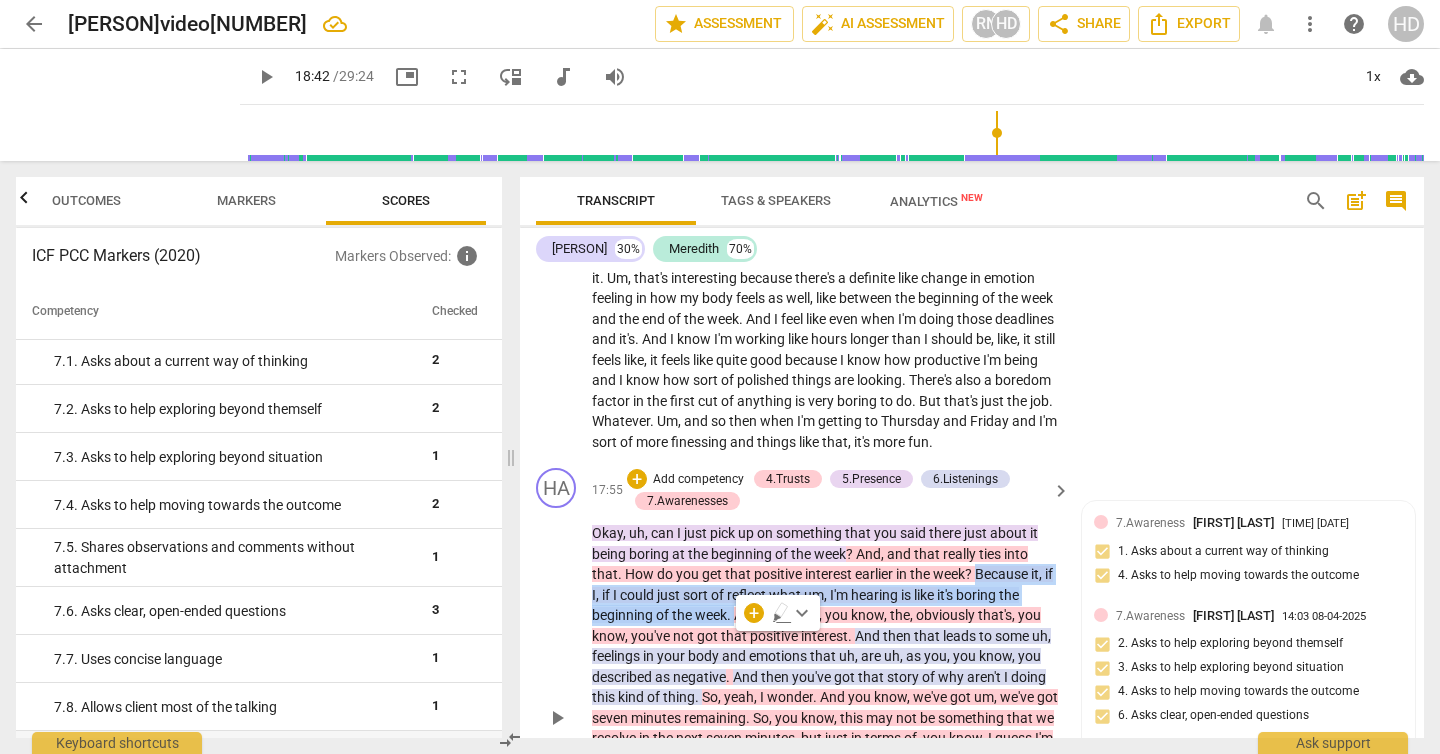 scroll, scrollTop: 7162, scrollLeft: 0, axis: vertical 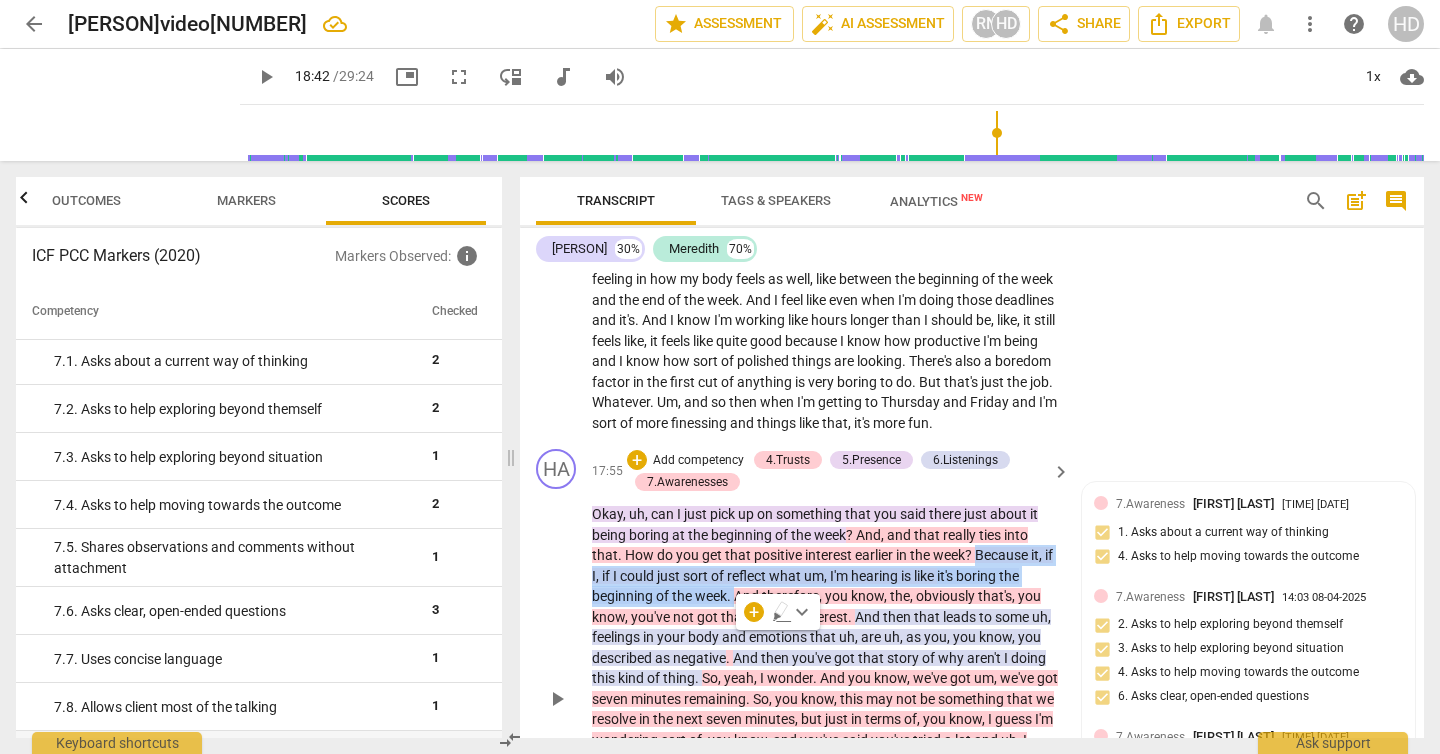 click on "Add competency" at bounding box center [698, 461] 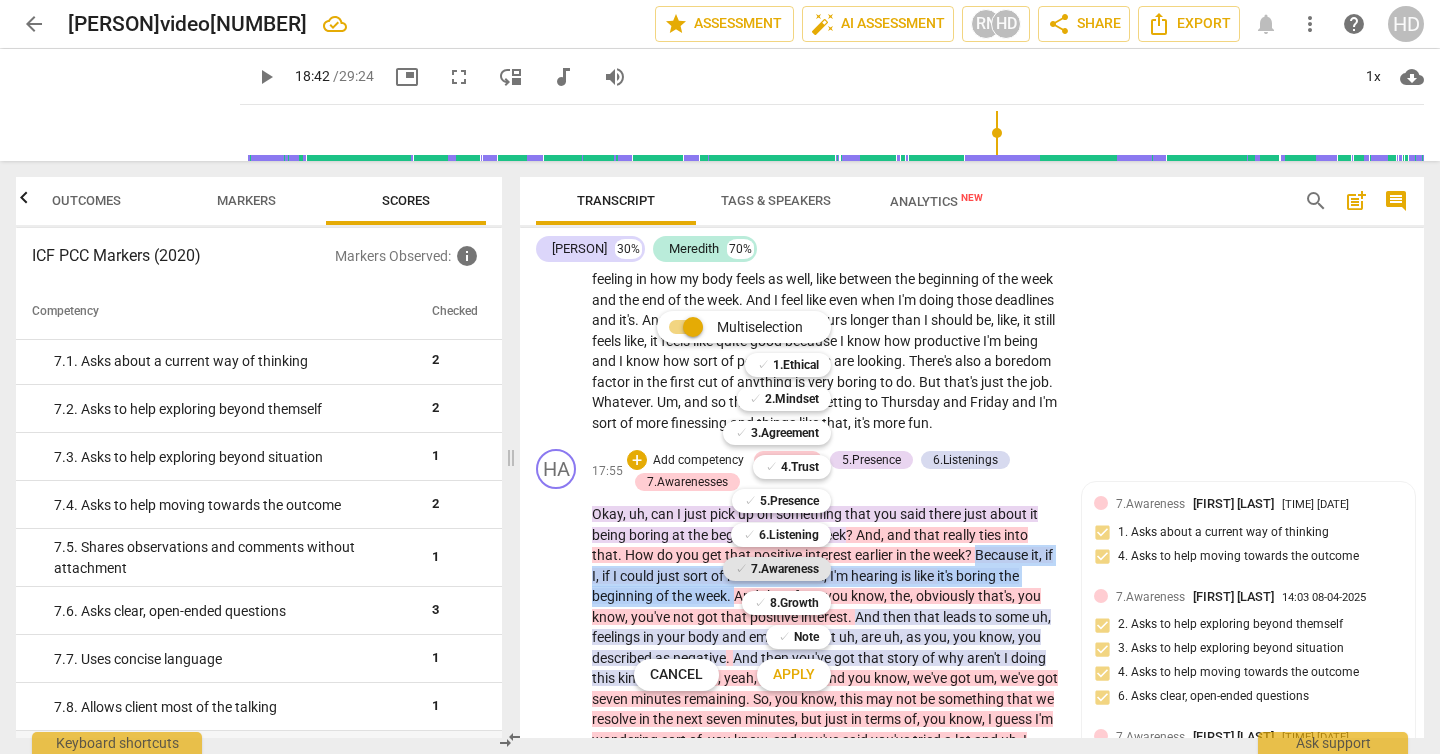 click on "7.Awareness" at bounding box center [785, 569] 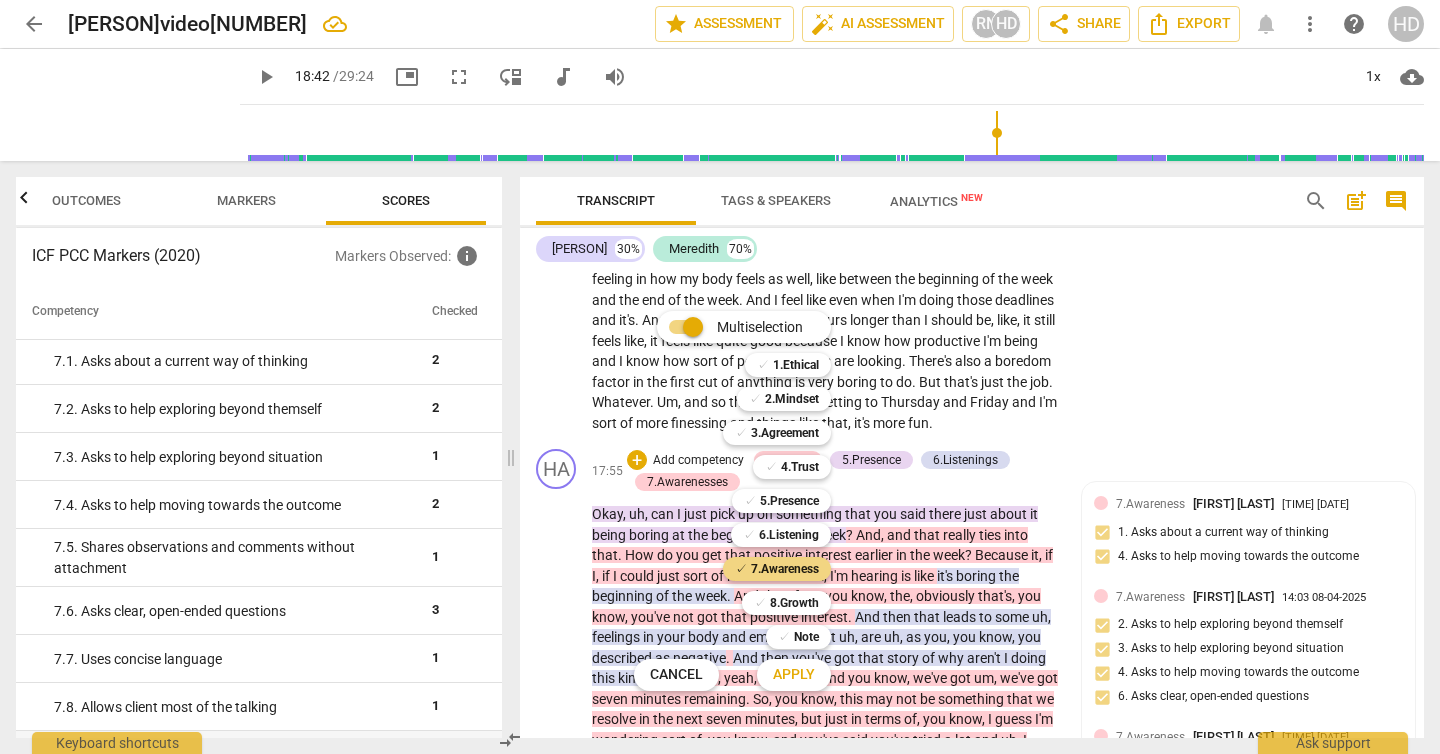 click on "Apply" at bounding box center (794, 675) 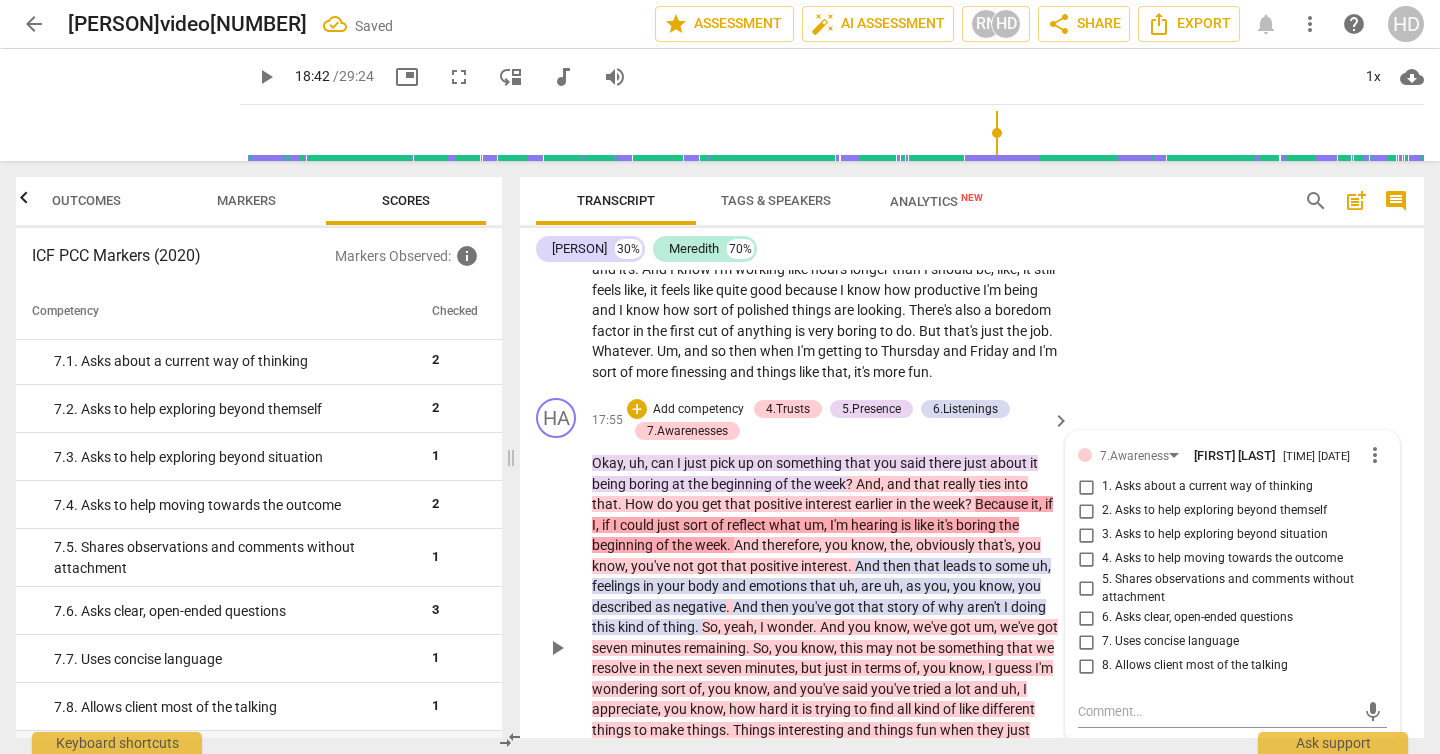 scroll, scrollTop: 7380, scrollLeft: 0, axis: vertical 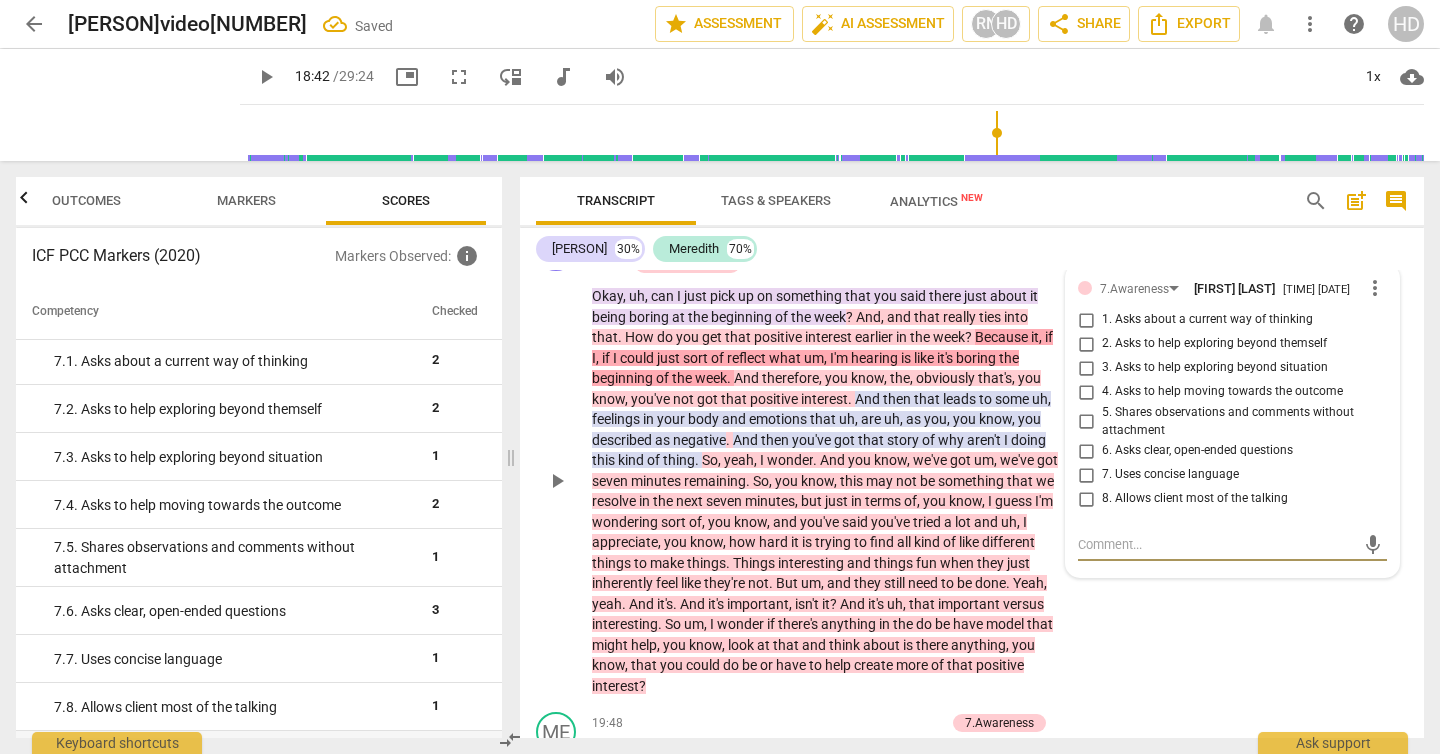 click on "5. Shares observations and comments without attachment" at bounding box center [1240, 421] 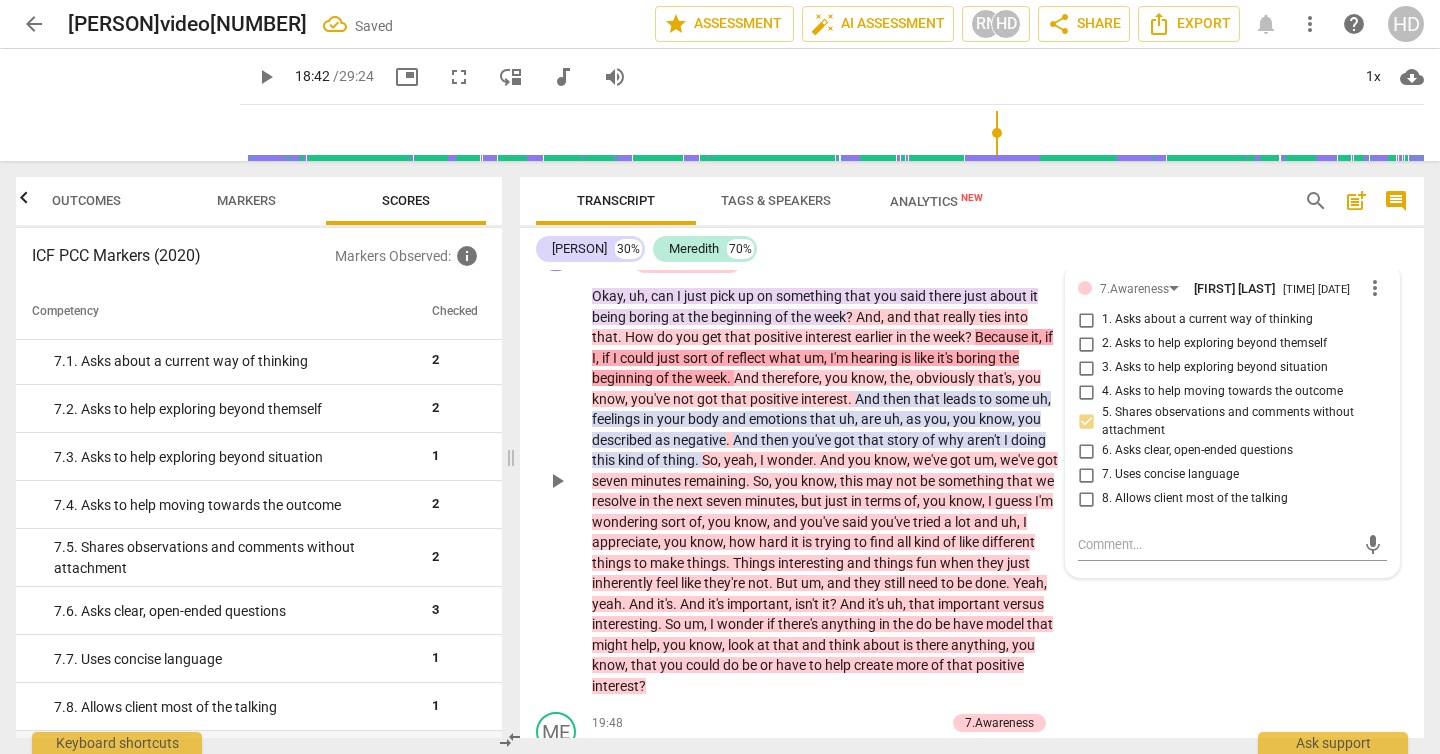 click on "HA play_arrow pause [TIME] + Add competency 4.Trusts 5.Presence 6.Listenings 7.Awarenesses keyboard_arrow_right Okay , uh , can I just pick up on something that you said there just about it being boring at the beginning of the week ? And , and that really ties into that . How do you get that positive interest earlier in the week ? Because it , if I , if I could just sort of reflect what um , I'm hearing is like it's boring the beginning of the week . And therefore , you know , the , obviously that's , you know , you've not got that positive interest . And then that leads to some uh , feelings in your body and emotions that uh , are uh , as you , you know , you described as negative . And then you've got that story of why aren't I doing this kind of thing . So , yeah ," at bounding box center [972, 463] 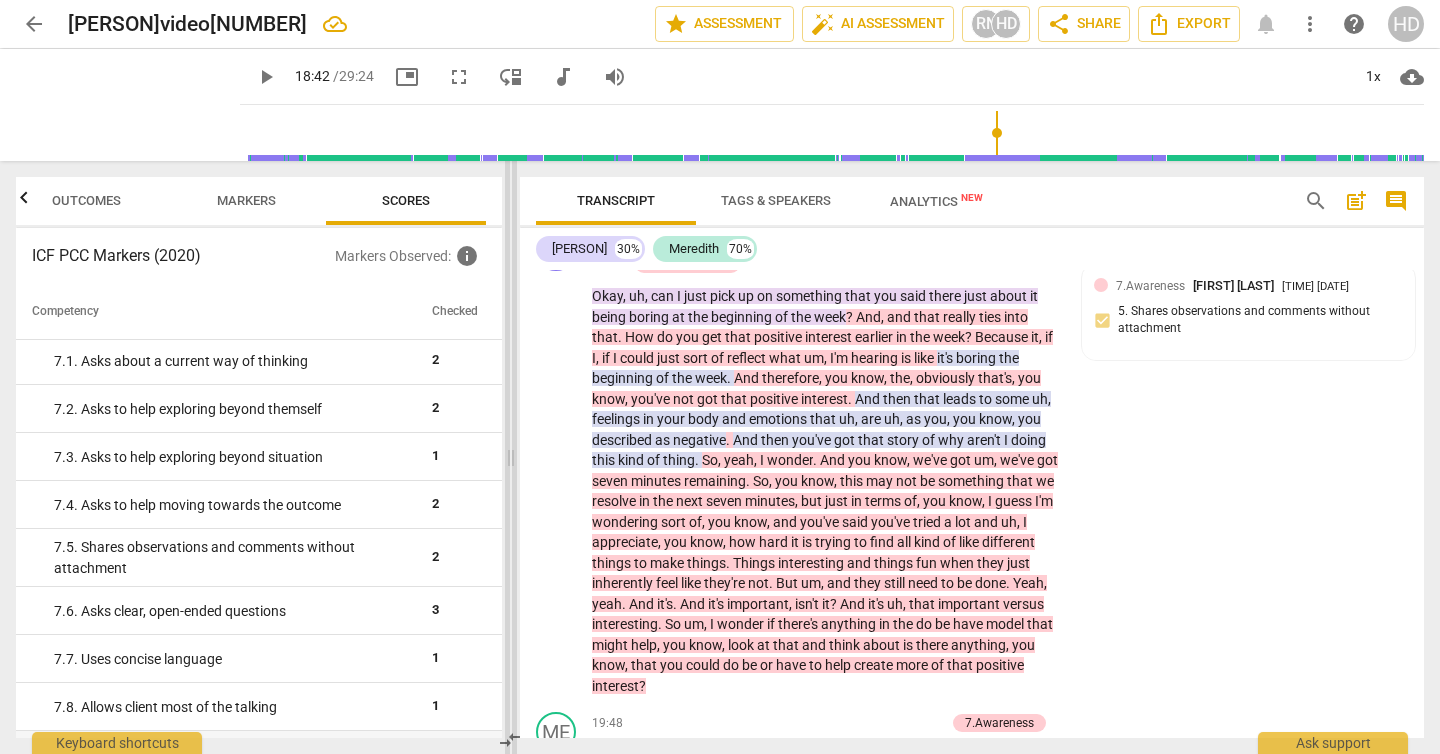 scroll, scrollTop: 10545, scrollLeft: 0, axis: vertical 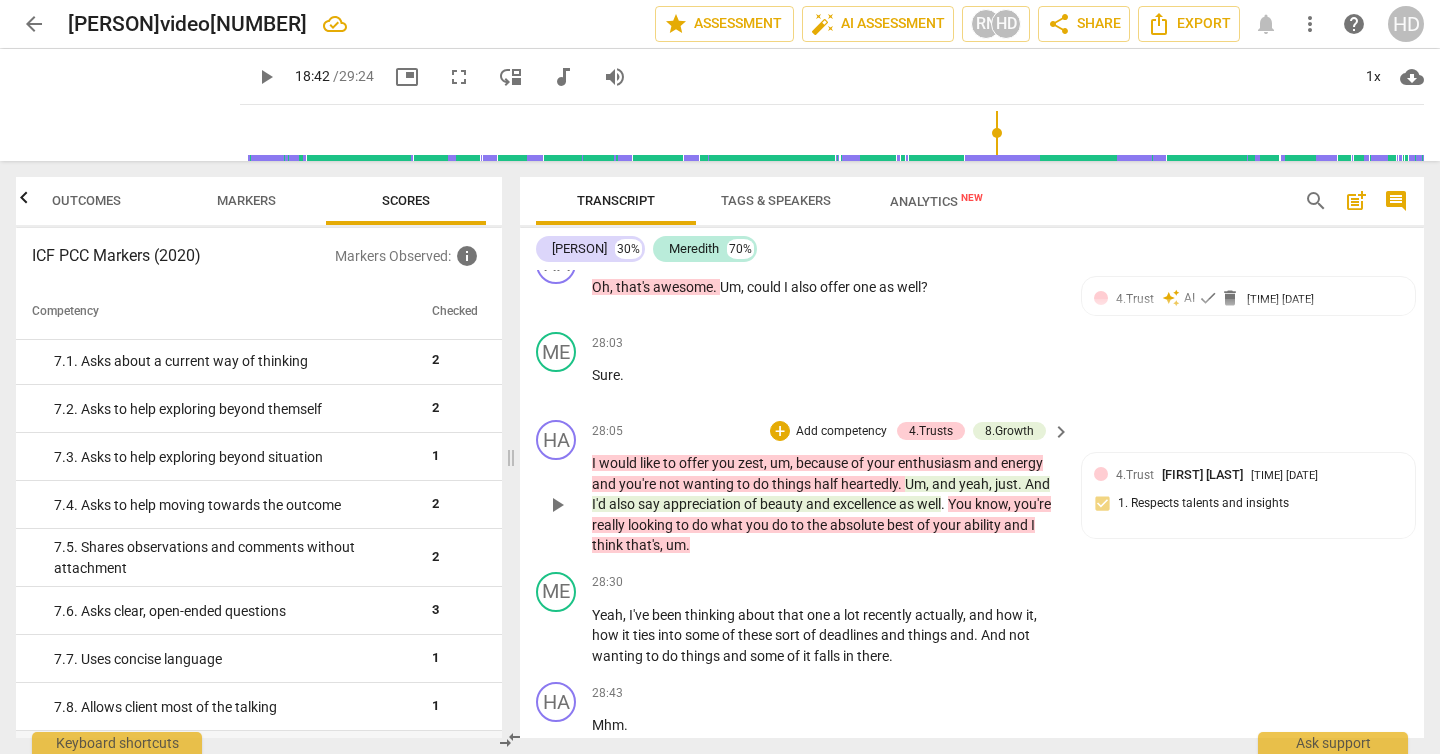 click on "I   would   like   to   offer   you   zest ,   um ,   because   of   your   enthusiasm   and   energy   and   you're   not   wanting   to   do   things   half   heartedly .   Um ,   and   yeah ,   just .   And   I'd   also   say   appreciation   of   beauty   and   excellence   as   well .   You   know ,   you're   really   looking   to   do   what   you   do   to   the   absolute   best   of   your   ability   and   I   think   that's ,   um ." at bounding box center (826, 504) 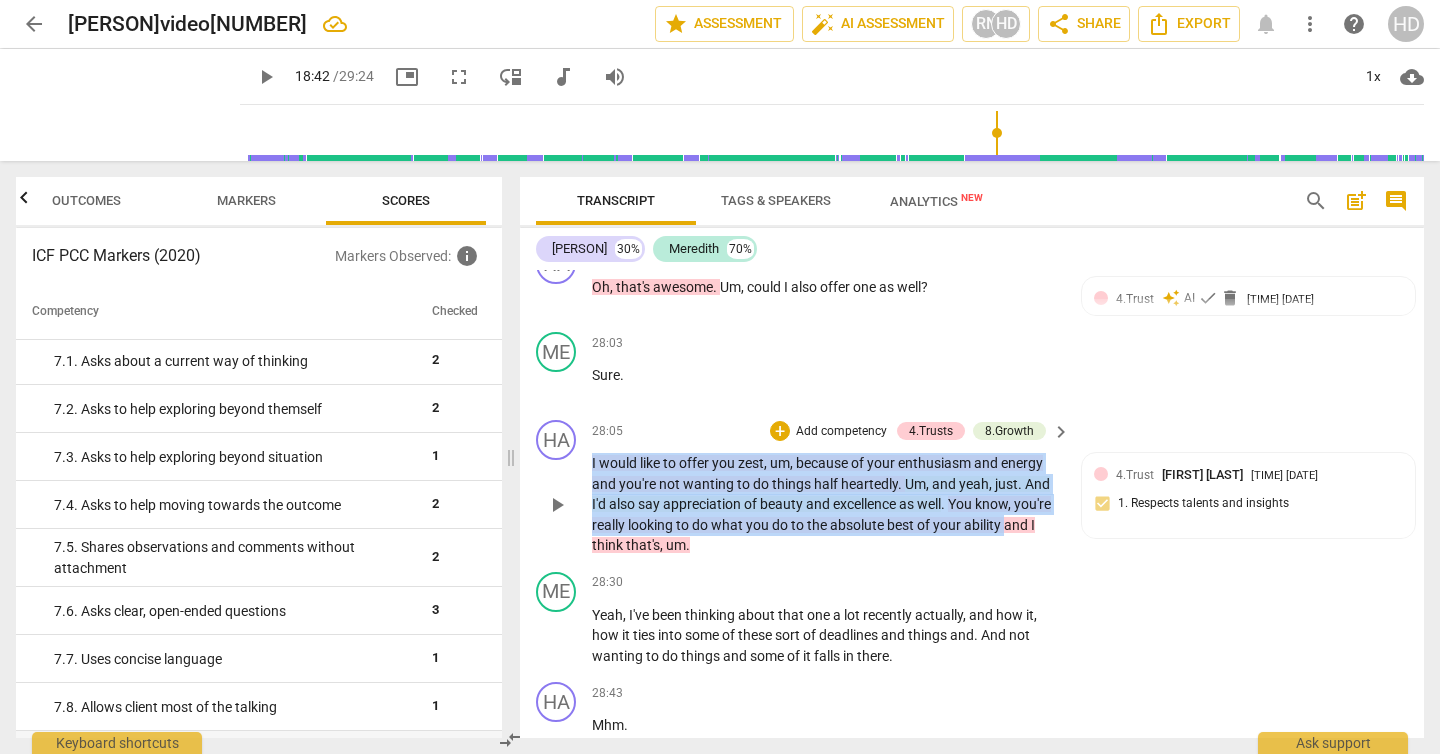 drag, startPoint x: 1005, startPoint y: 566, endPoint x: 569, endPoint y: 496, distance: 441.58353 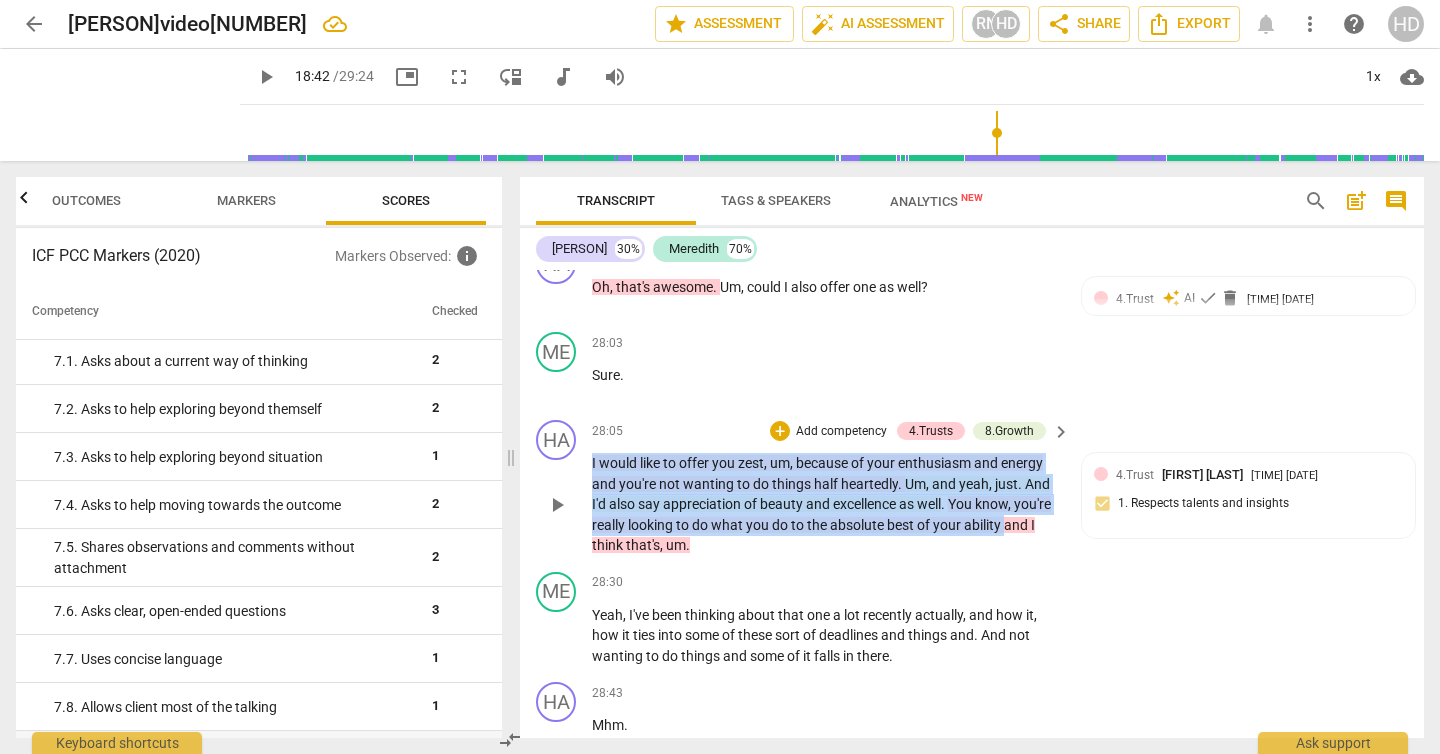 click on "HA play_arrow pause [TIME] + Add competency 4.Trusts 8.Growth keyboard_arrow_right I would like to offer you zest , um , because of your enthusiasm and energy and you're not wanting to do things halfheartedly . Um , and yeah , just . And I'd also say appreciation of beauty and excellence as well . You know , you're really looking to do what you do to the absolute best of your ability and I think that's , um . 4.Trust [PERSON] [TIME] [DATE] 1. Respects talents and insights" at bounding box center (972, 488) 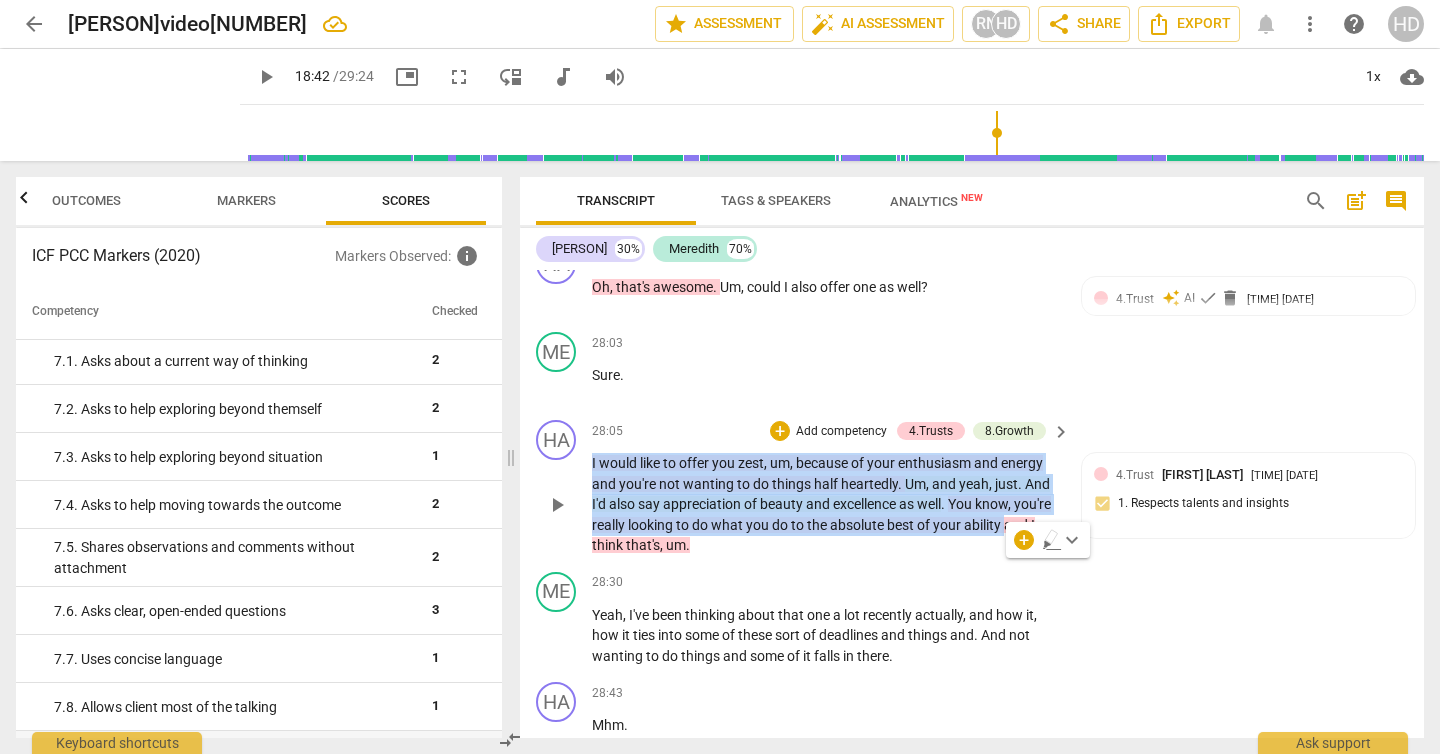 click on "+ Add competency" at bounding box center (829, 431) 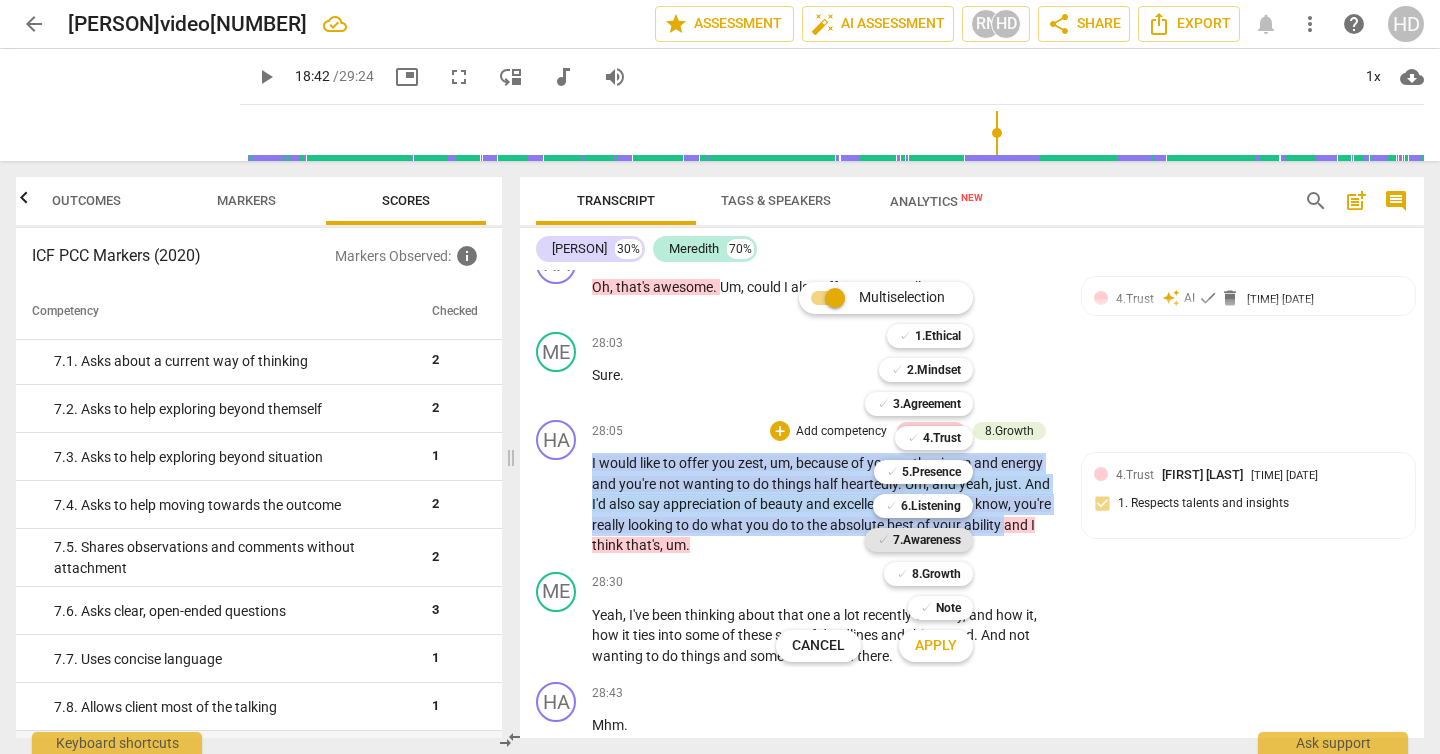 click on "7.Awareness" at bounding box center (927, 540) 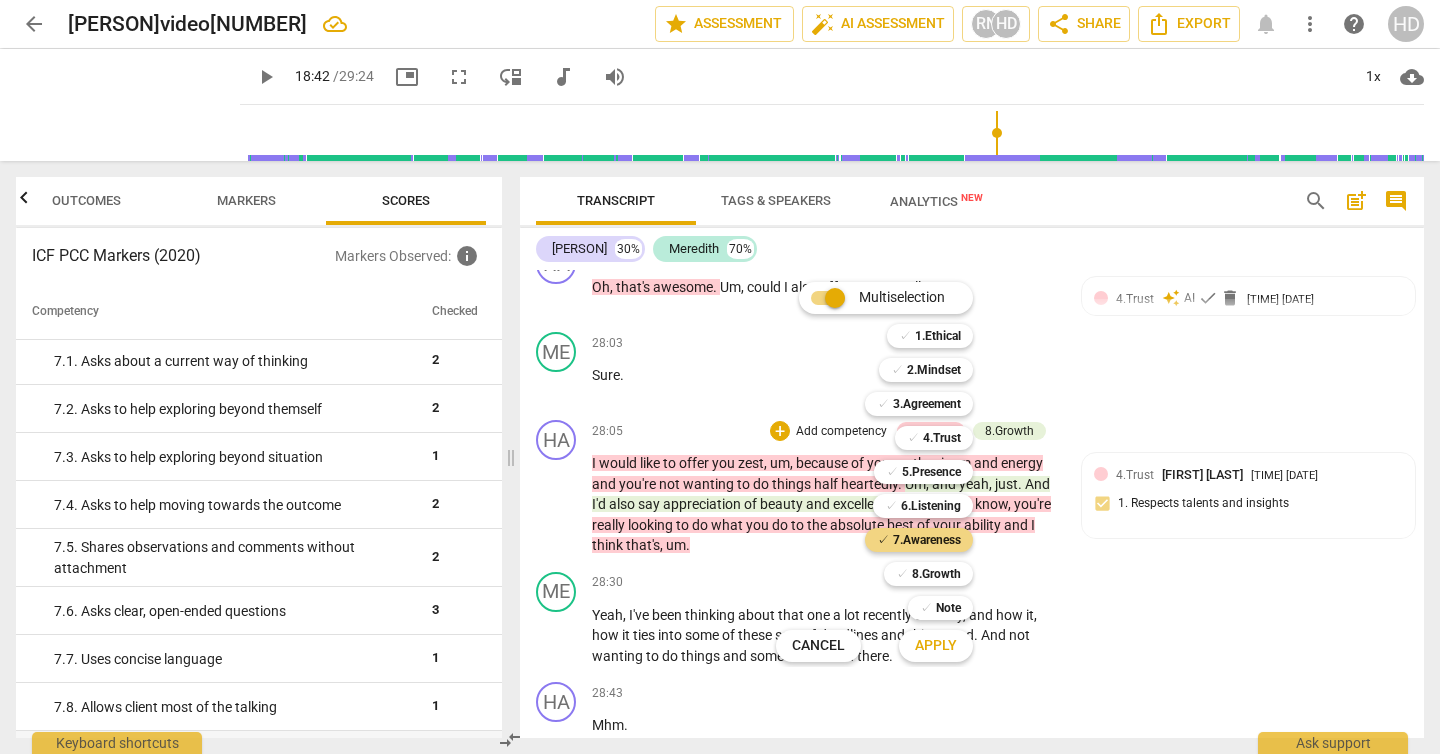 click on "Apply" at bounding box center [936, 646] 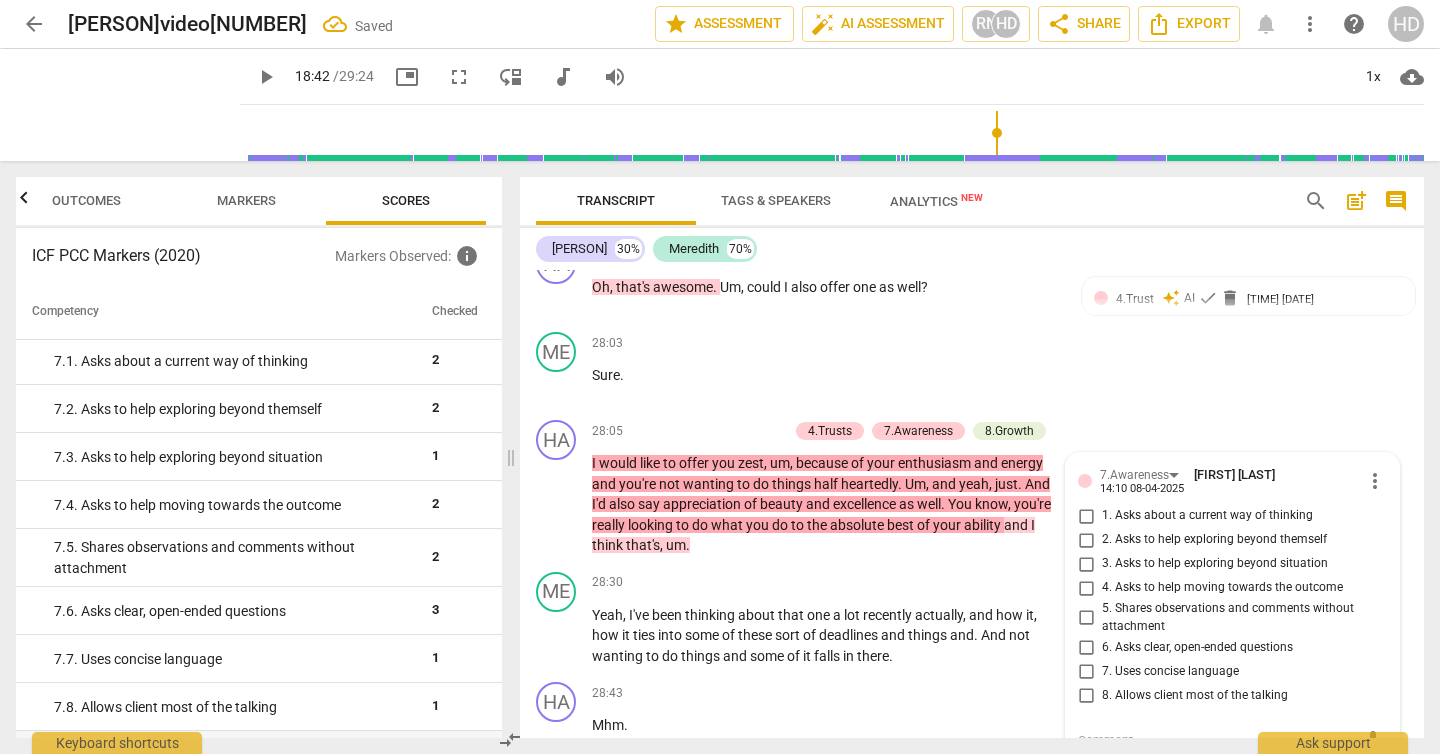 scroll, scrollTop: 10823, scrollLeft: 0, axis: vertical 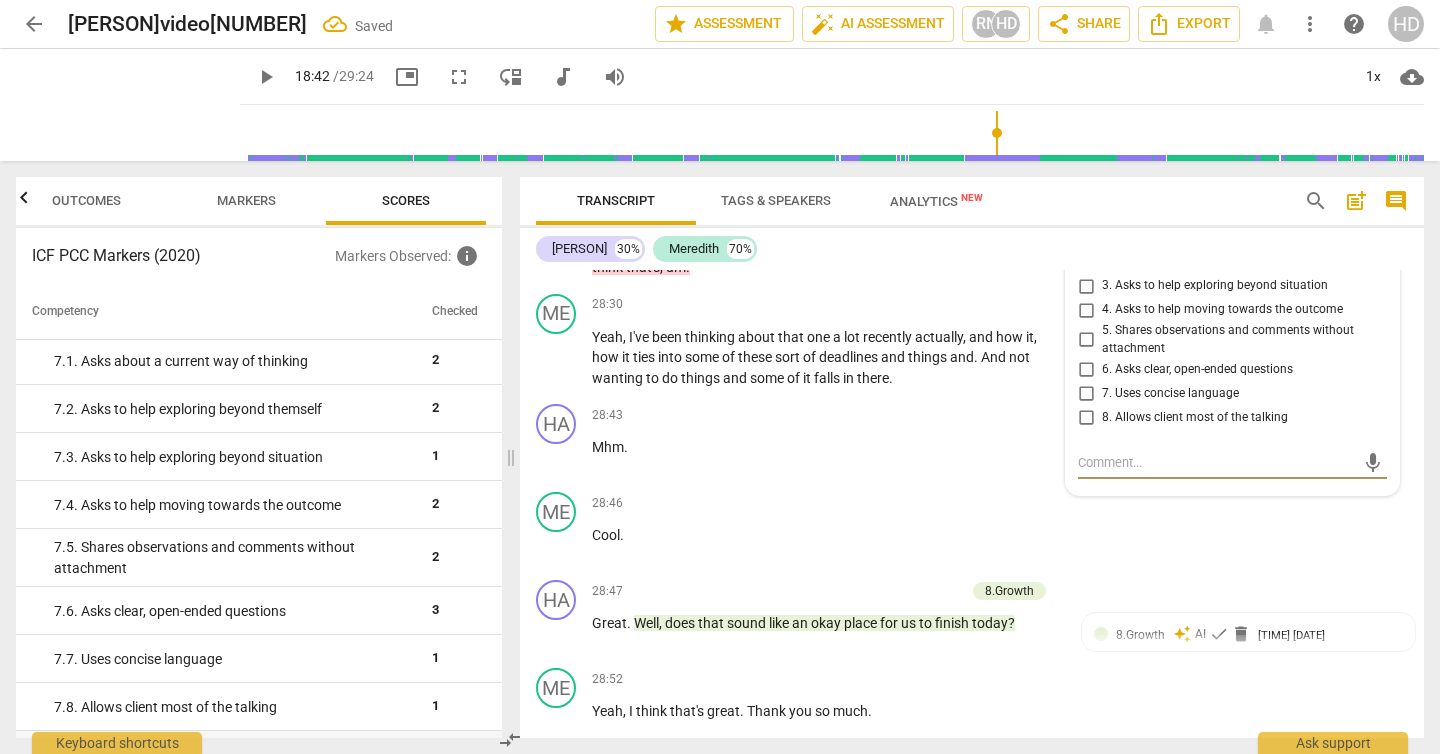 click on "5. Shares observations and comments without attachment" at bounding box center (1086, 340) 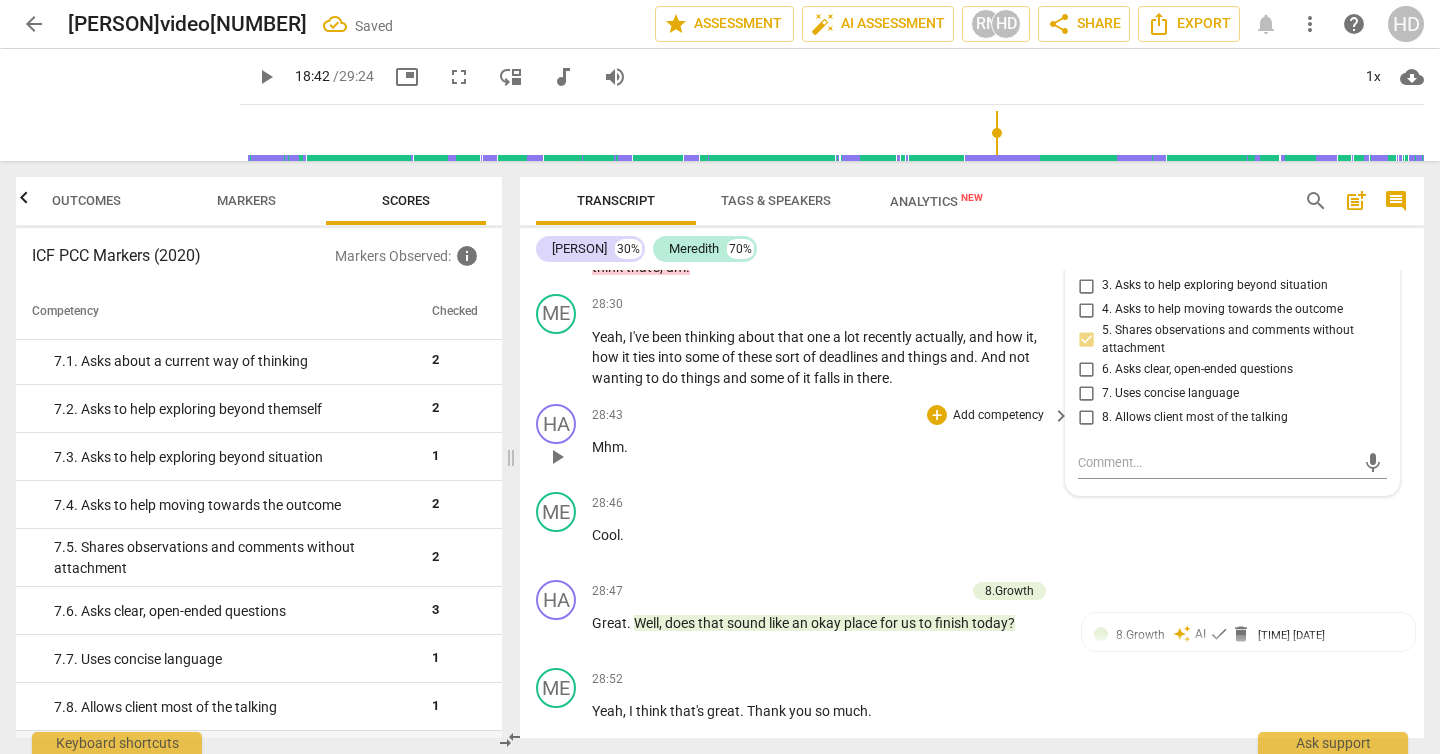 click on "HA play_arrow pause 28:43 + Add competency keyboard_arrow_right Mhm ." at bounding box center (972, 440) 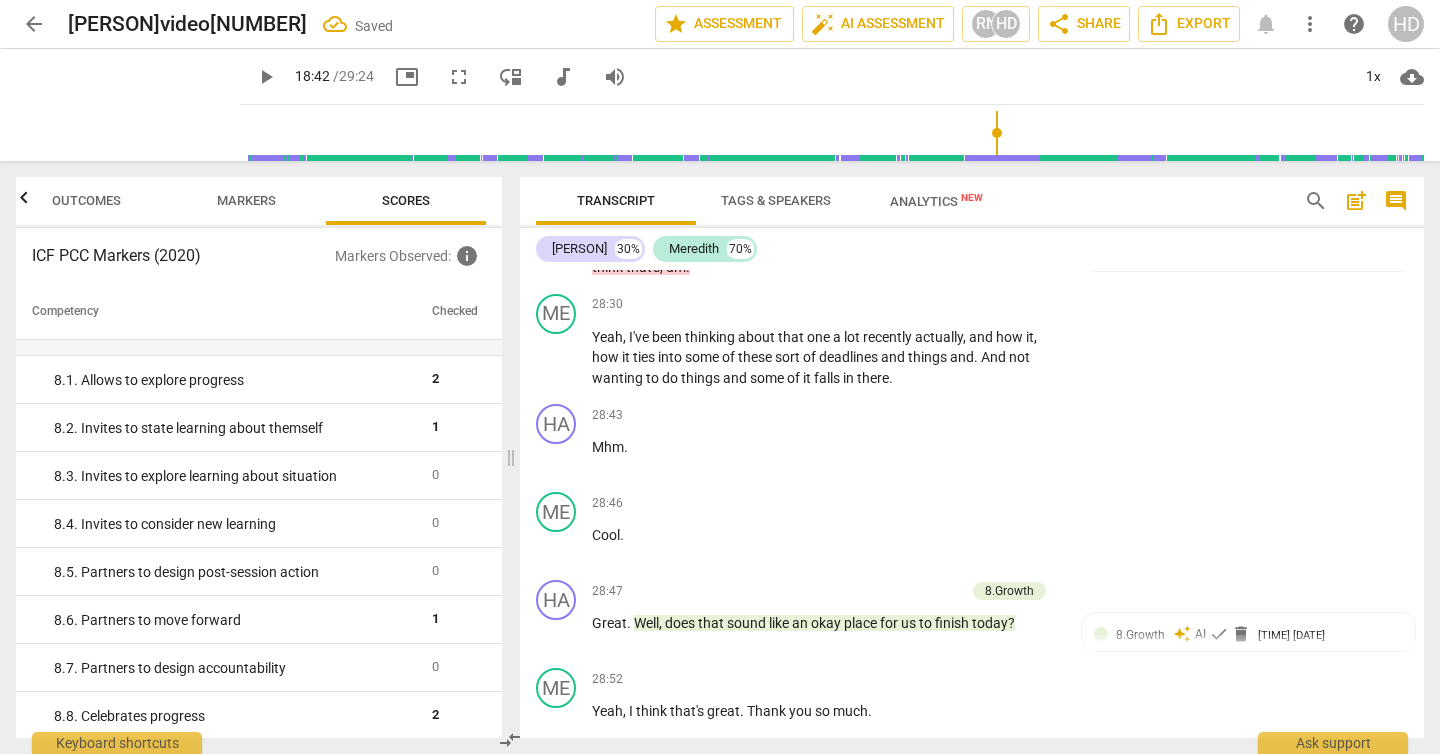 scroll, scrollTop: 1823, scrollLeft: 0, axis: vertical 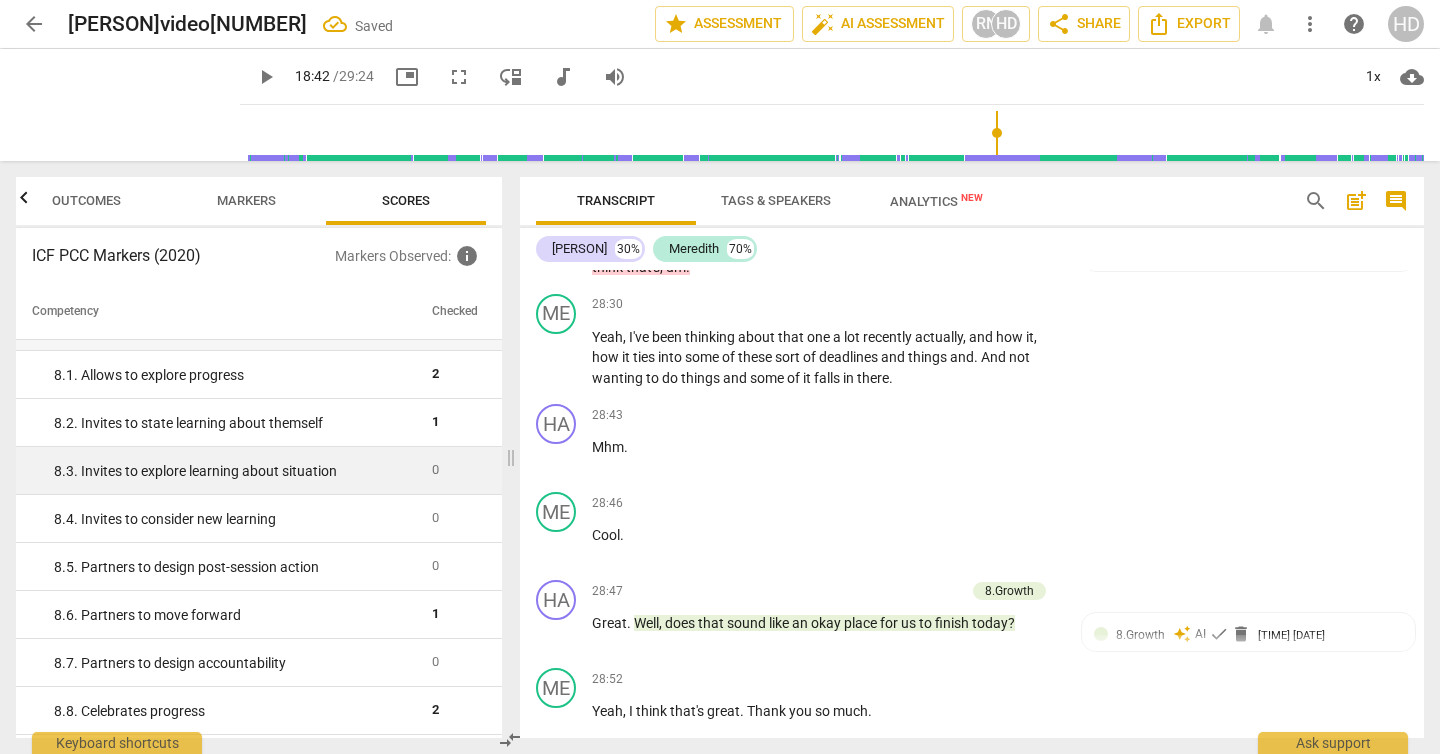 click on "8. 3. Invites to explore learning about situation" at bounding box center [235, 471] 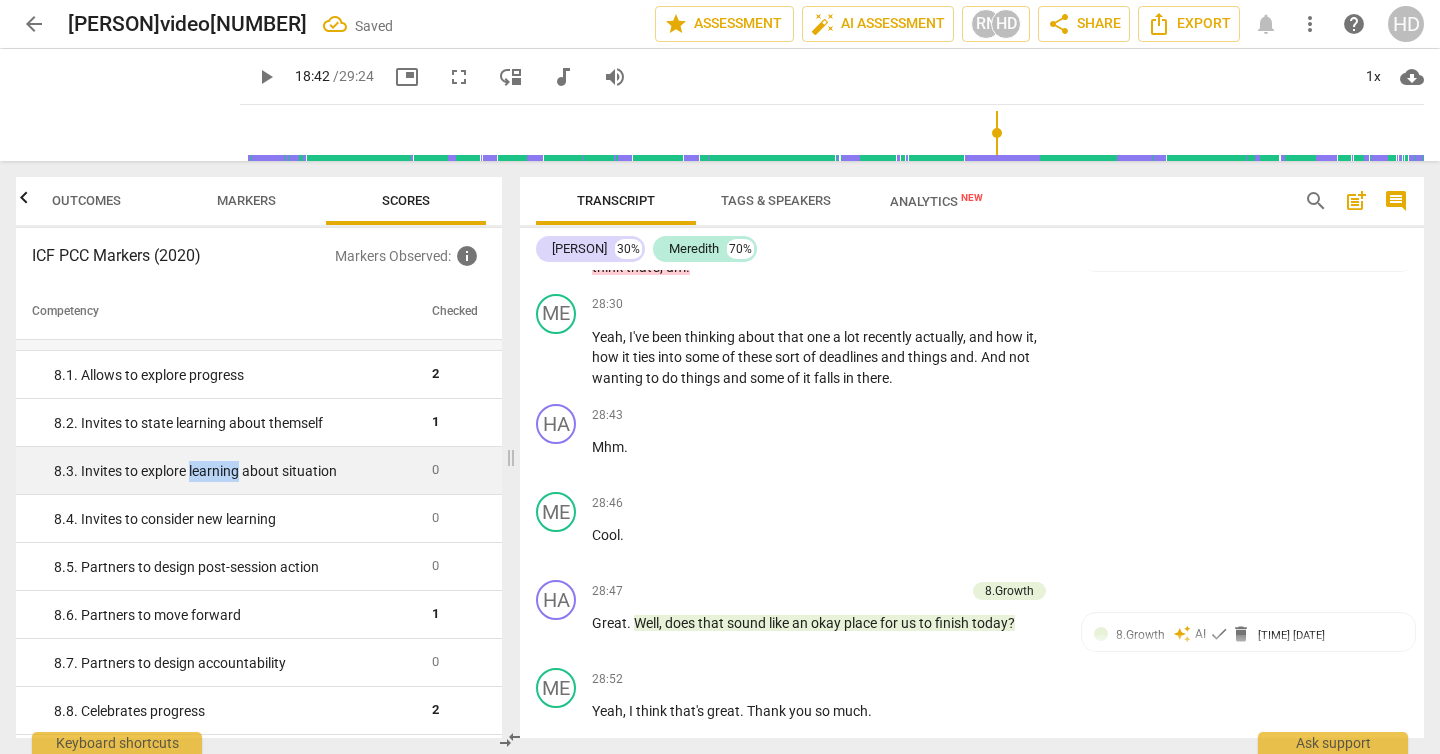 click on "8. 3. Invites to explore learning about situation" at bounding box center [235, 471] 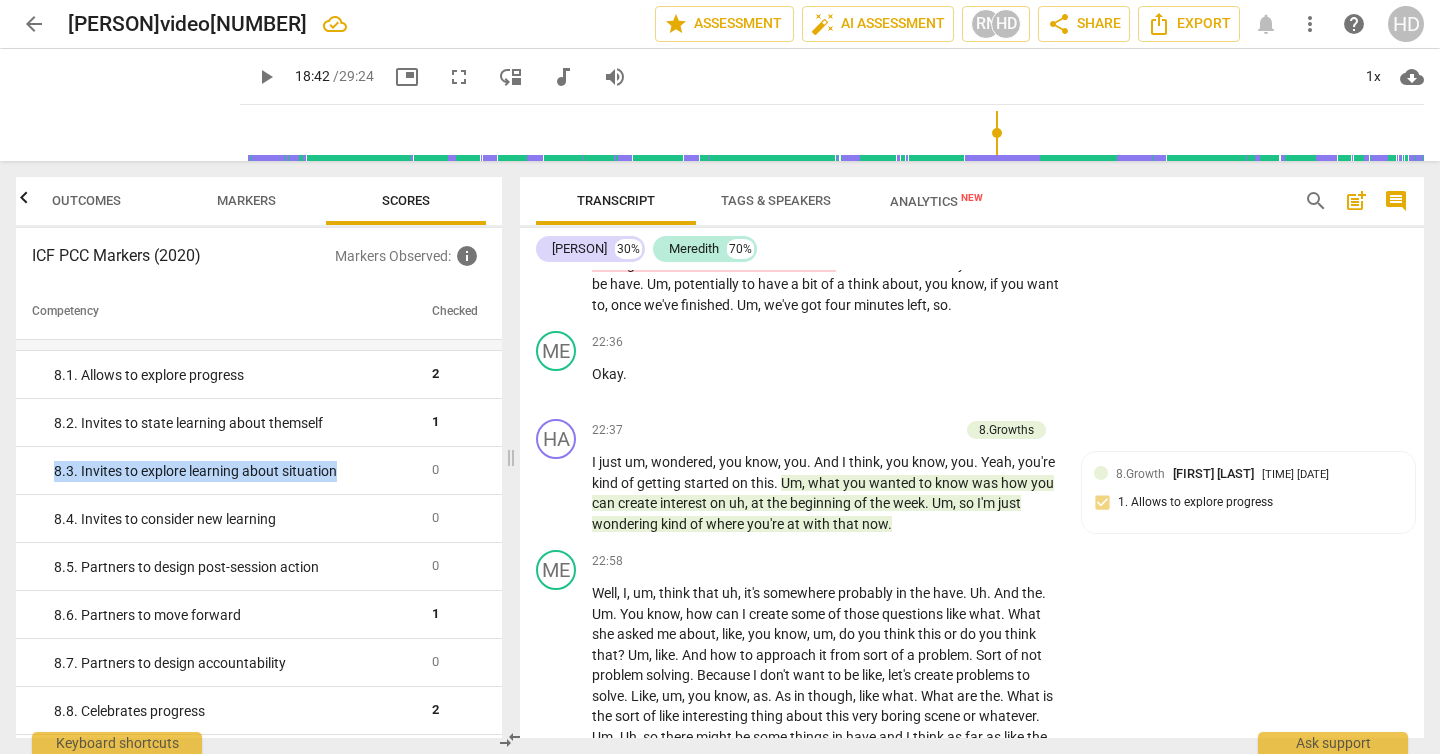 scroll, scrollTop: 8475, scrollLeft: 0, axis: vertical 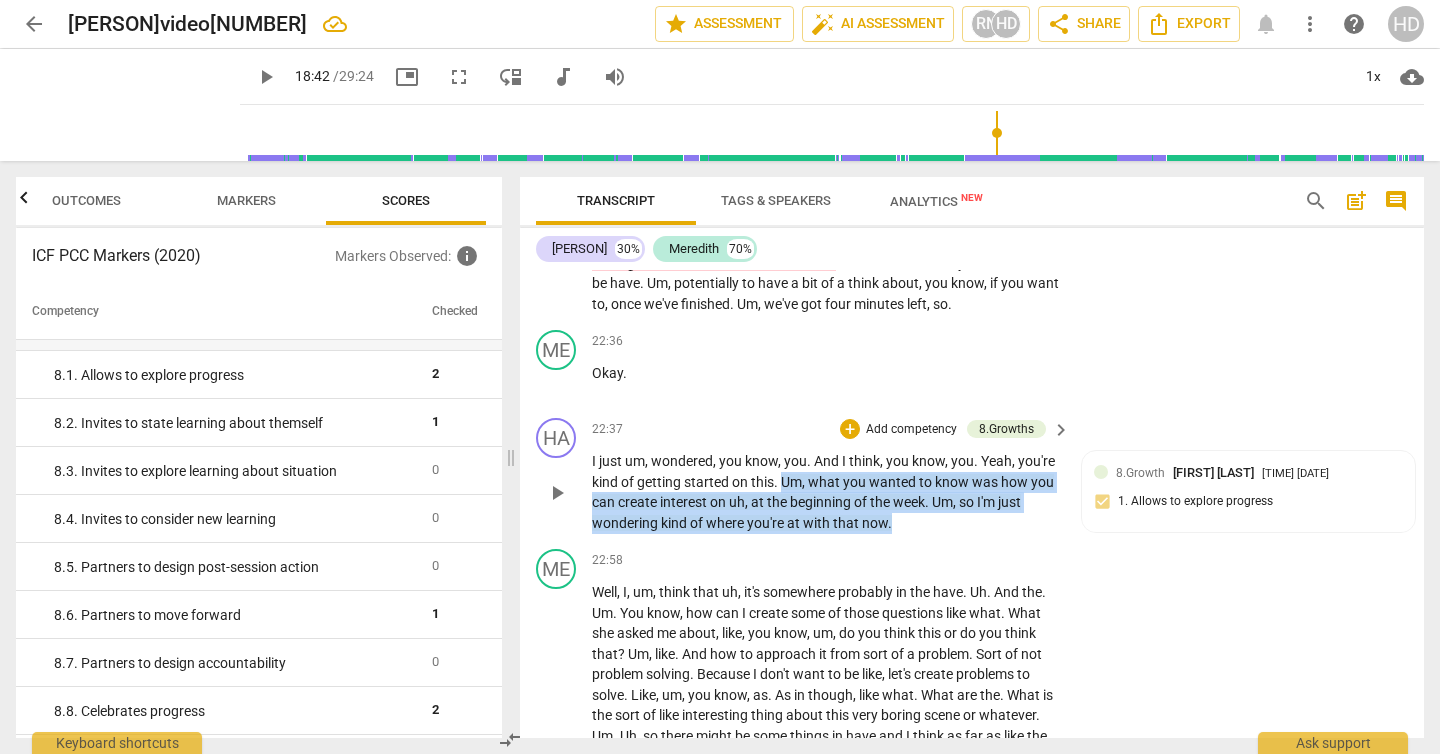 drag, startPoint x: 903, startPoint y: 562, endPoint x: 786, endPoint y: 524, distance: 123.01626 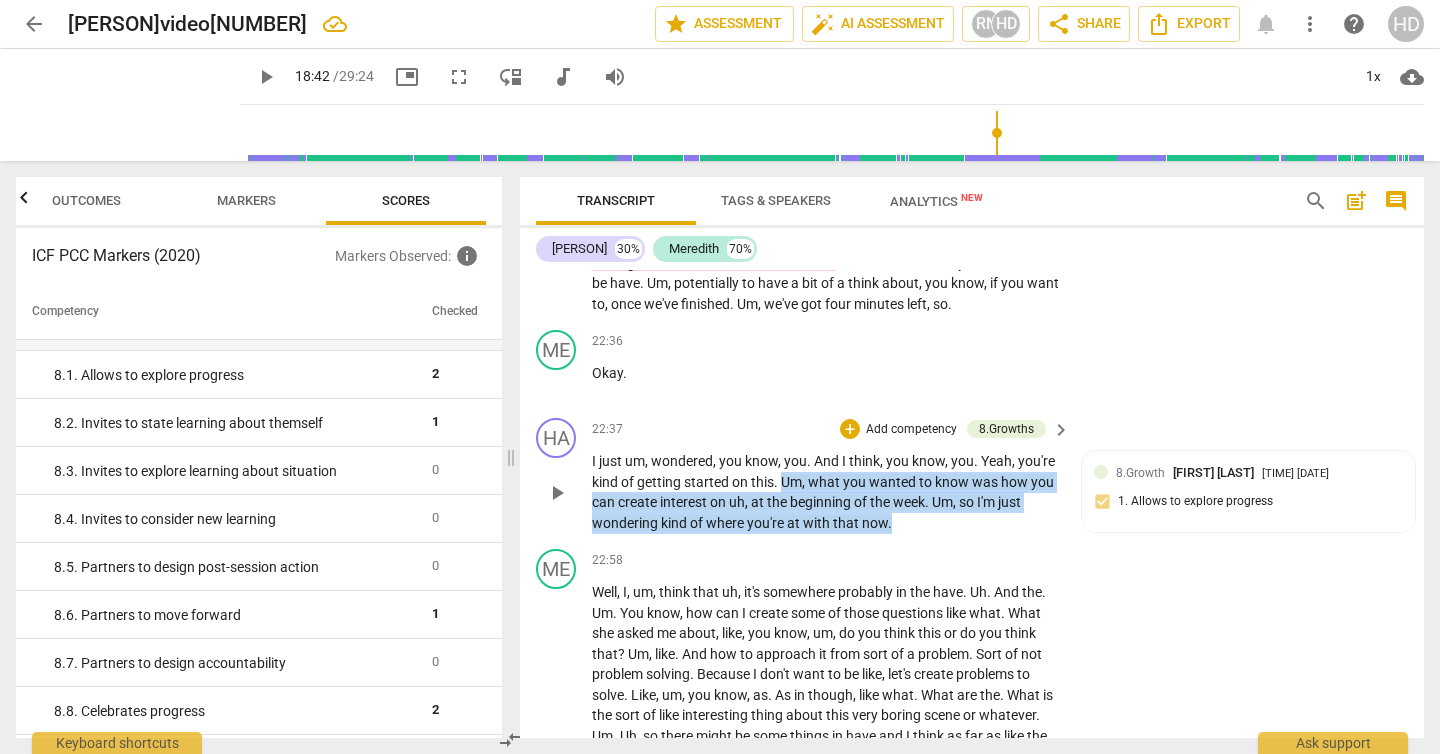 click on "I   just   um ,   wondered ,   you   know ,   you .   And   I   think ,   you   know ,   you .   Yeah ,   you're   kind   of   getting   started   on   this .   Um ,   what   you   wanted   to   know   was   how   you   can   create   interest   on   uh ,   at   the   beginning   of   the   week .   Um ,   so   I'm   just   wondering   kind   of   where   you're   at   with   that   now ." at bounding box center [826, 492] 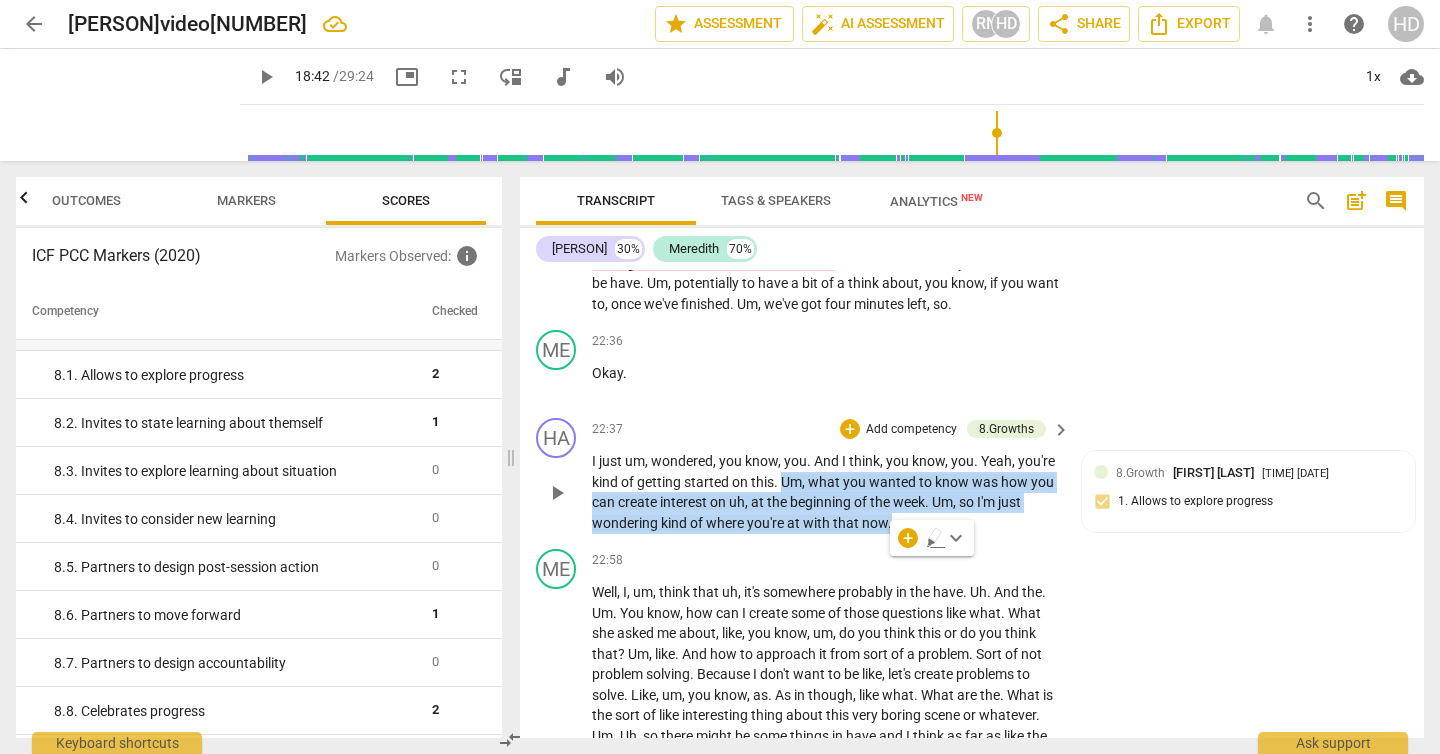 click on "Add competency" at bounding box center [911, 430] 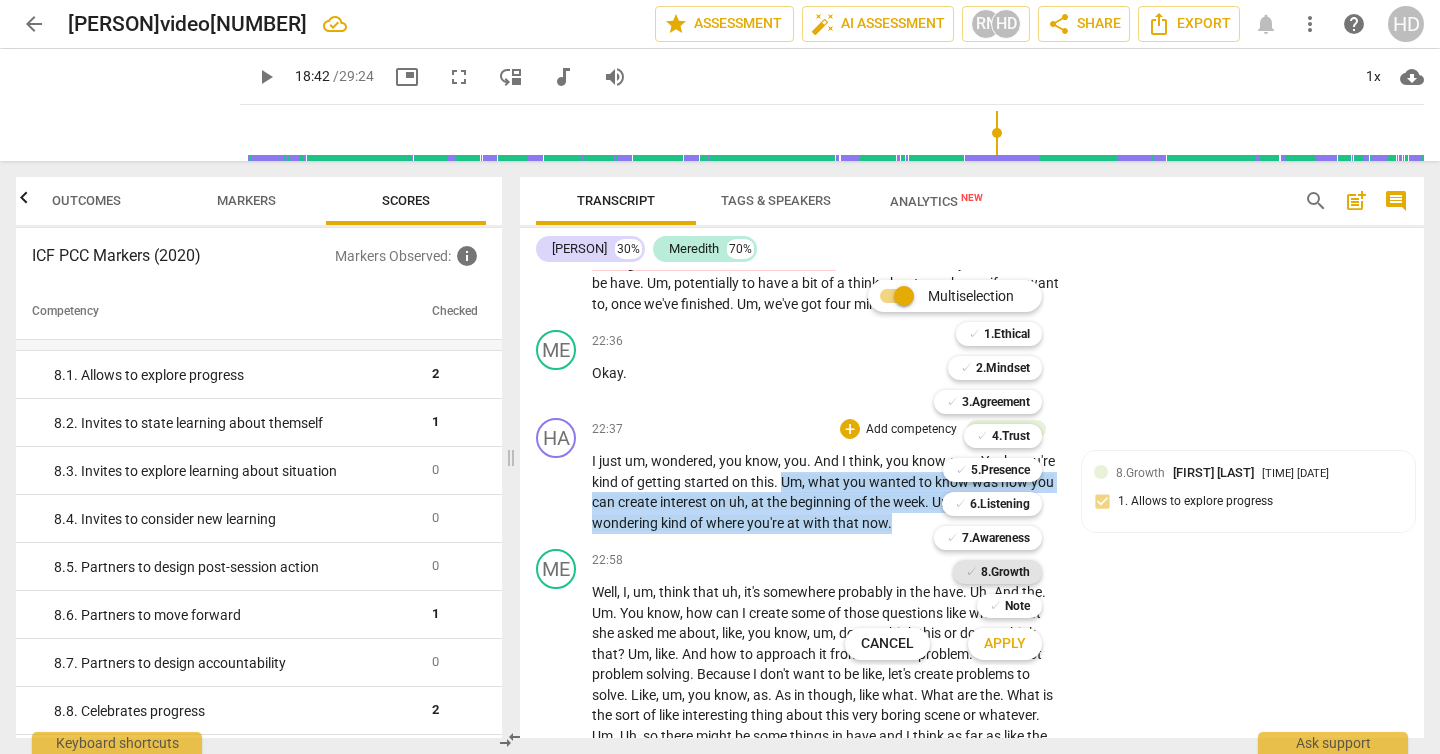 click on "8.Growth" at bounding box center (1005, 572) 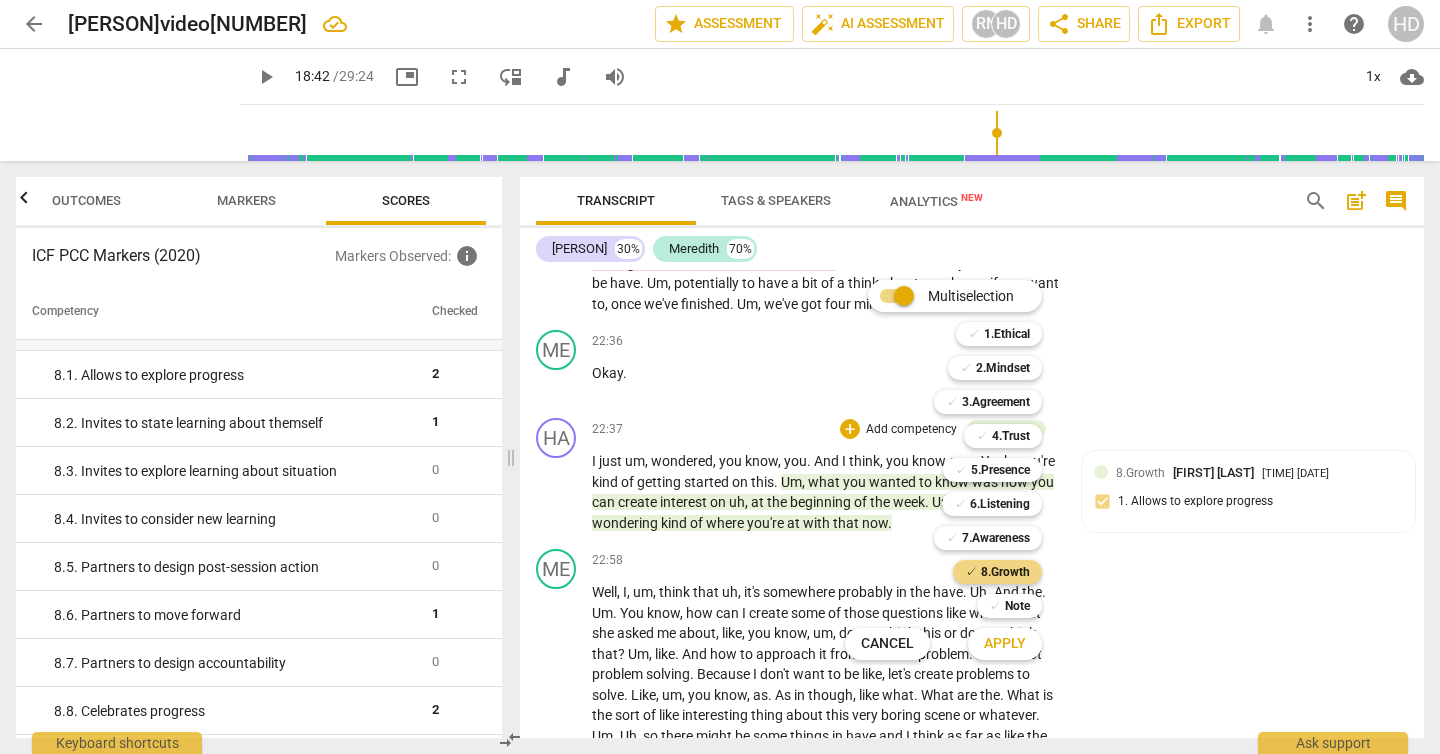 click on "Apply" at bounding box center [1005, 644] 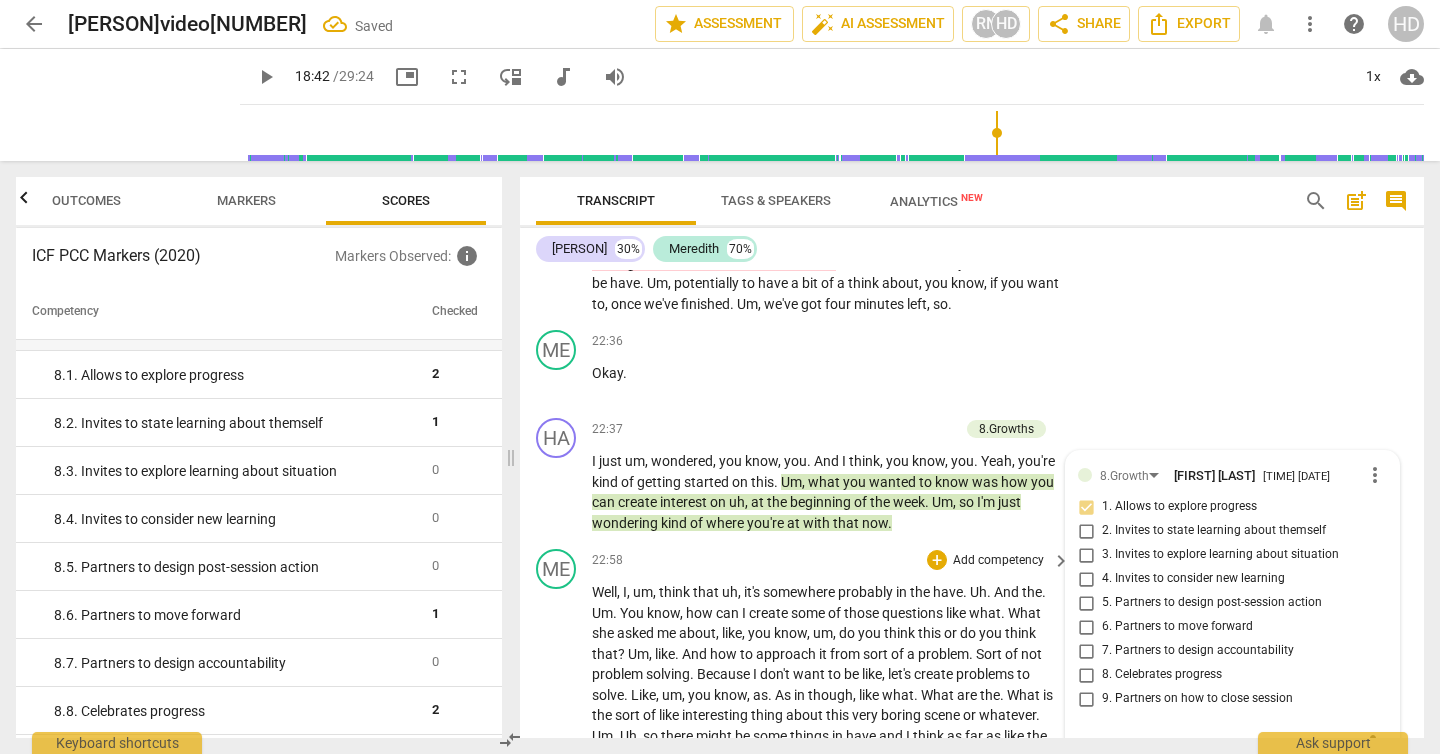 scroll, scrollTop: 8764, scrollLeft: 0, axis: vertical 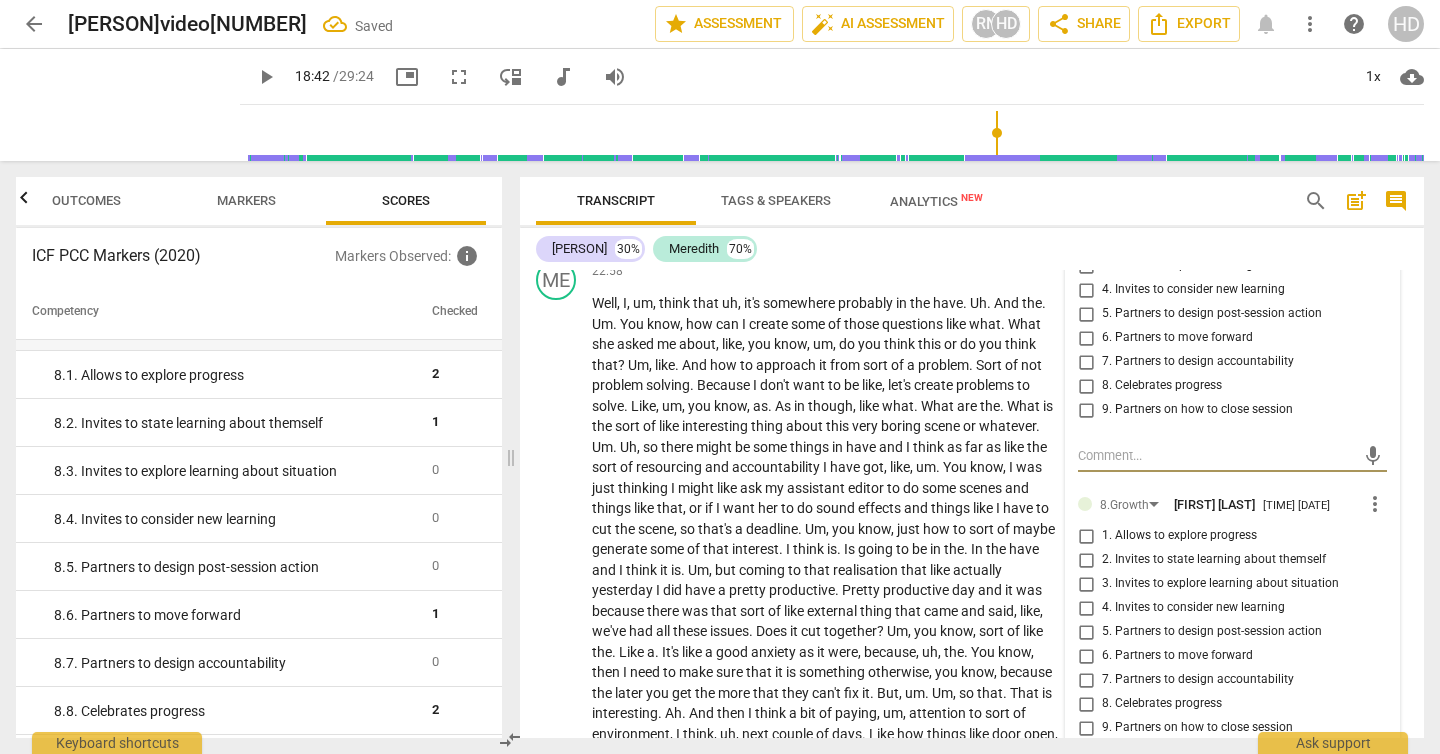 click on "3. Invites to explore learning about situation" at bounding box center (1086, 266) 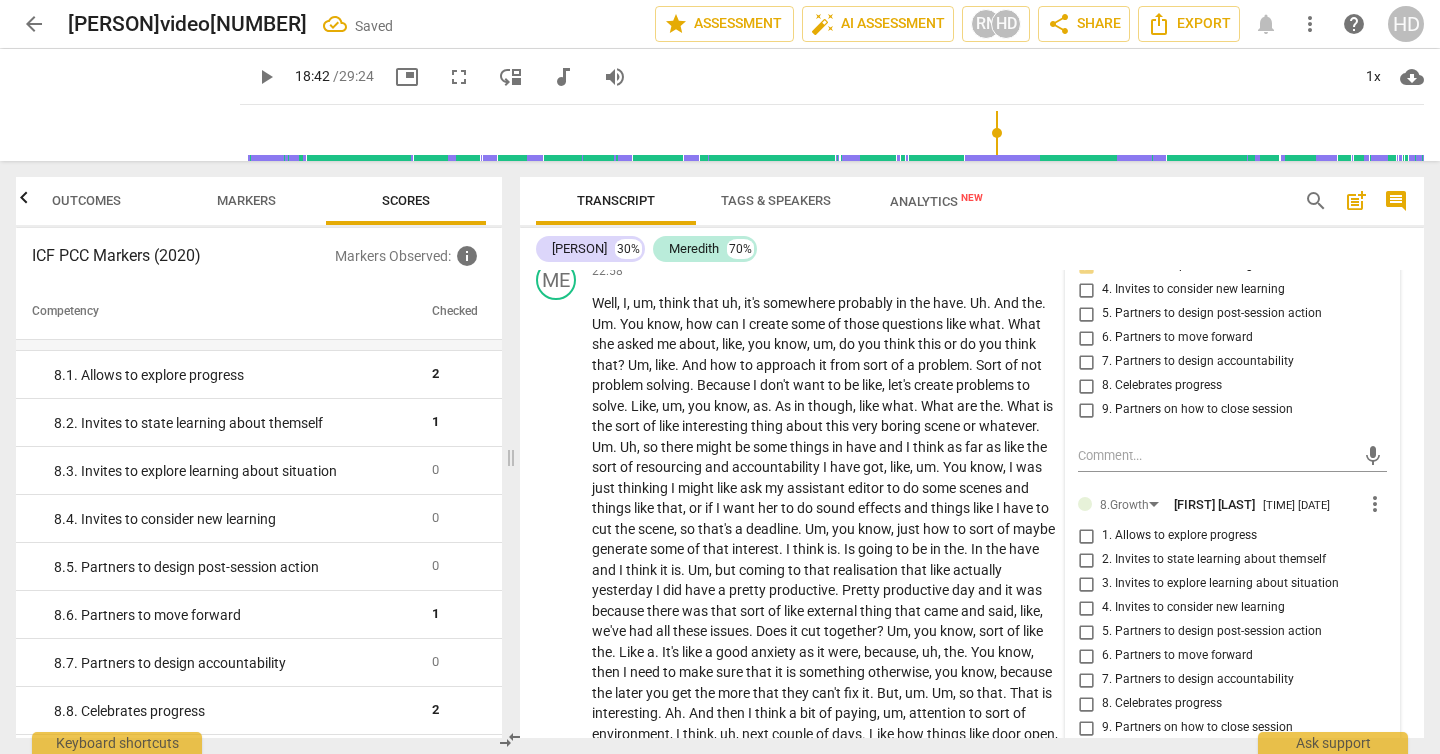 click on "3. Invites to explore learning about situation" at bounding box center (1086, 266) 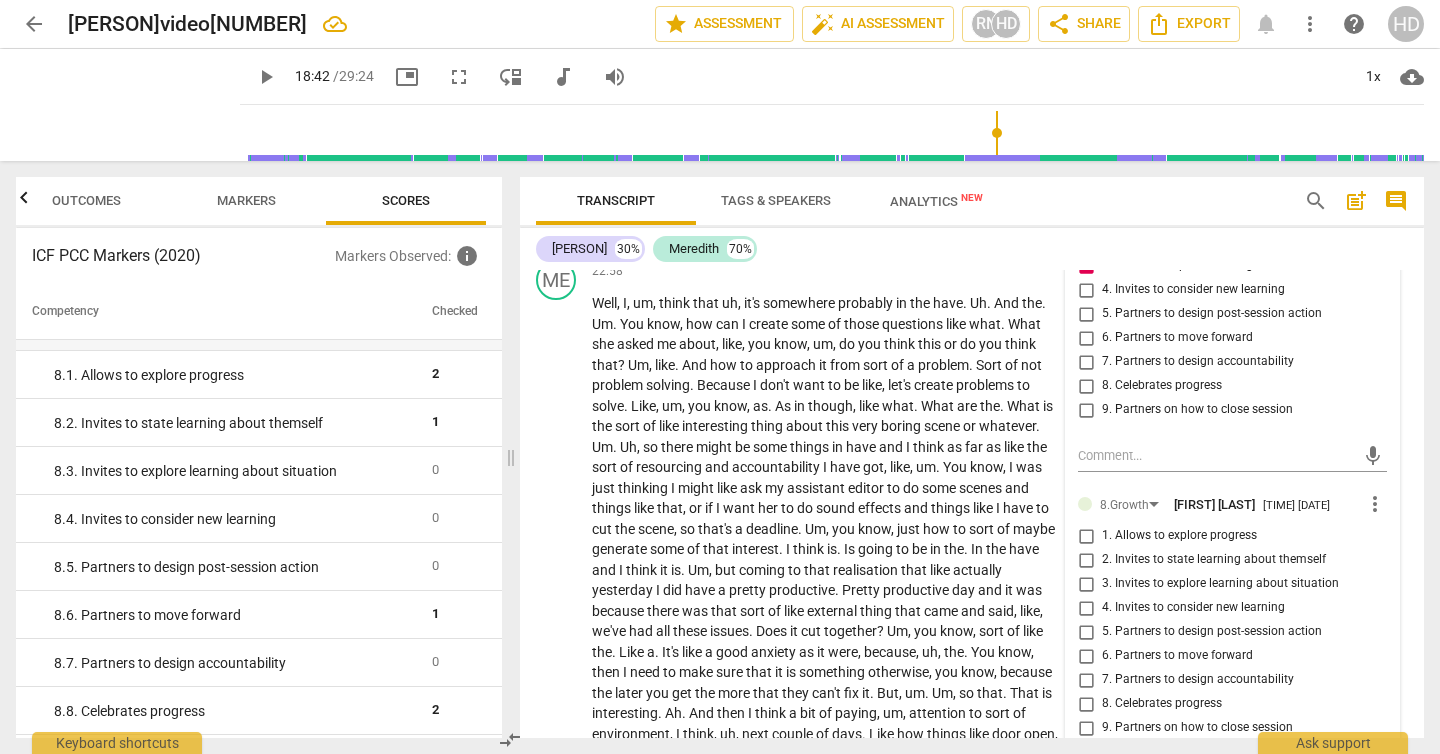 click on "3. Invites to explore learning about situation" at bounding box center [1086, 266] 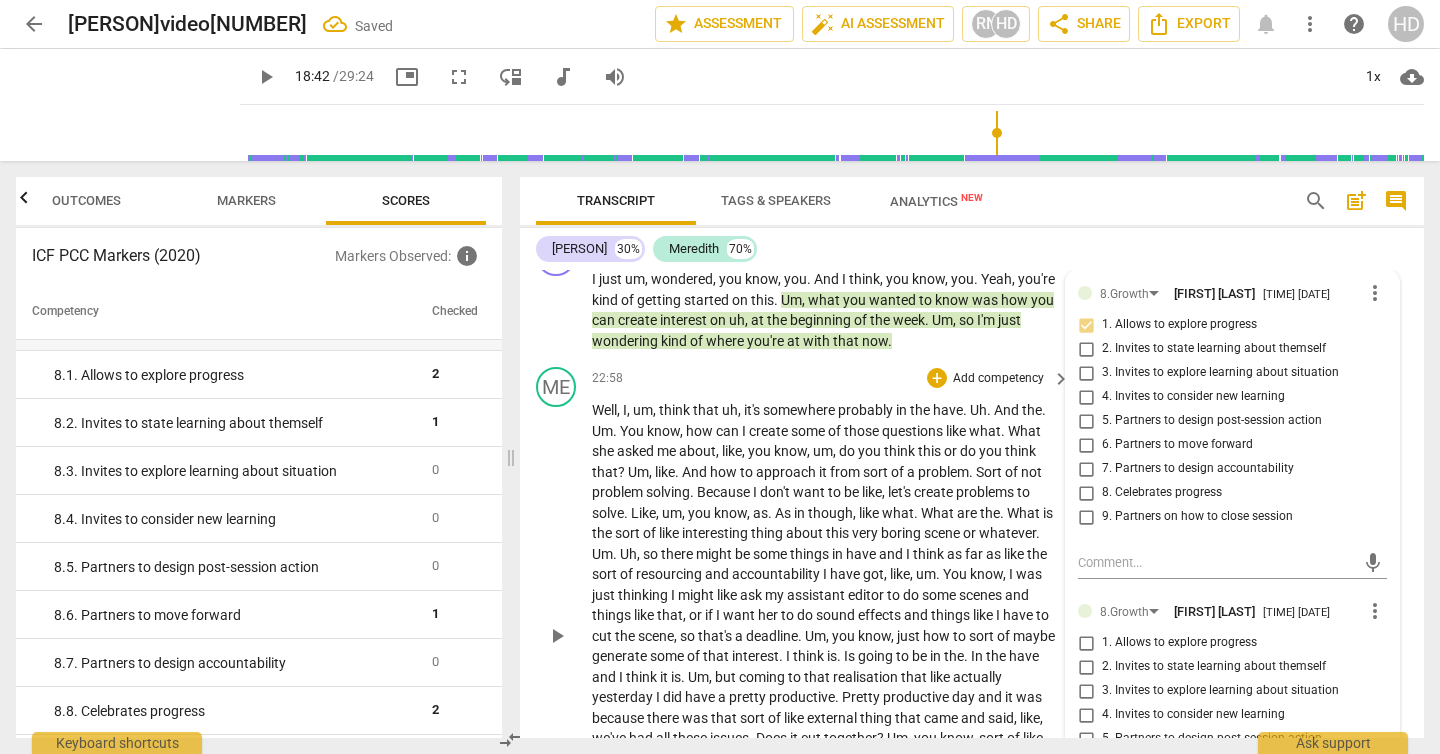 scroll, scrollTop: 8639, scrollLeft: 0, axis: vertical 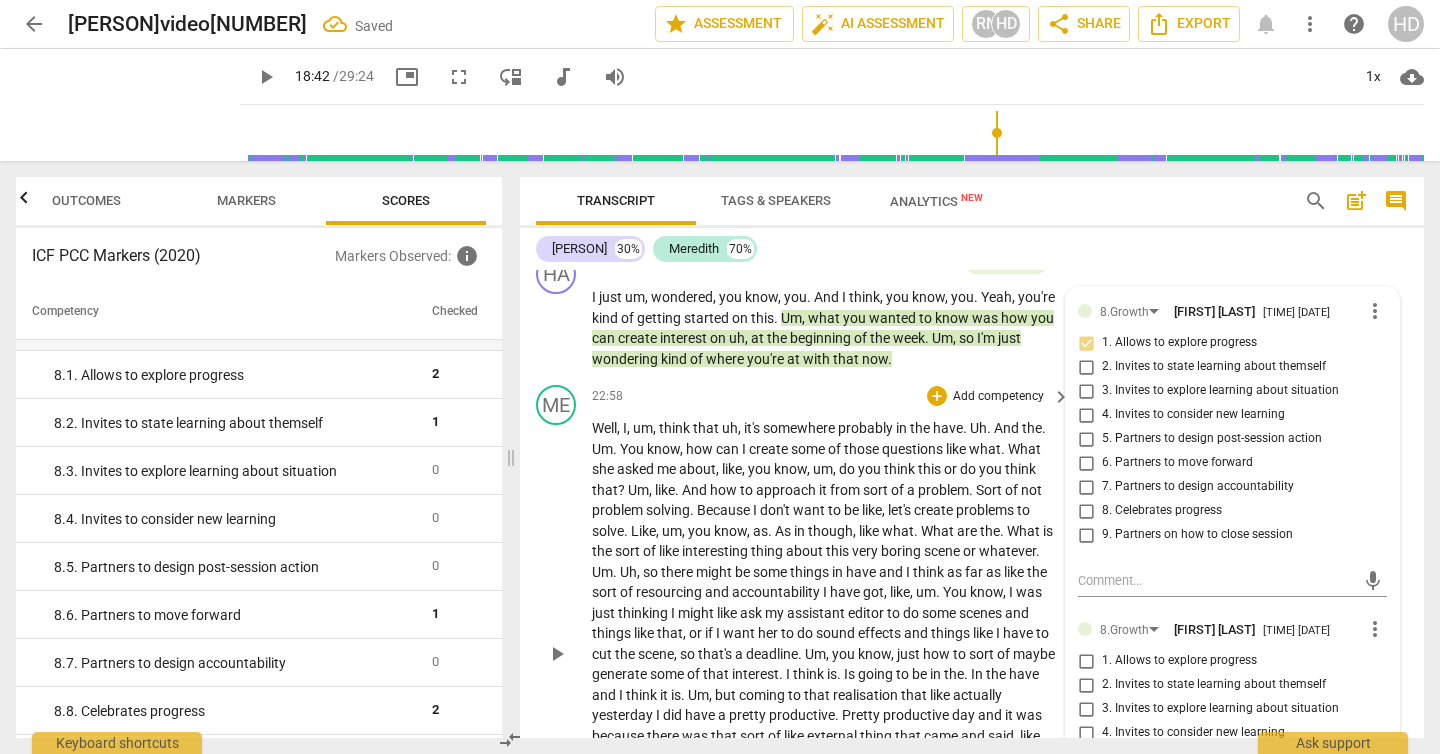click on "22:58 + Add competency keyboard_arrow_right Well ,   I ,   um ,   think   that   uh ,   it's   somewhere   probably   in   the   have .   Uh .   And   the .   Um .   You   know ,   how   can   I   create   some   of   those   questions   like   what .   What   she   asked   me   about ,   like ,   you   know ,   um ,   do   you   think   this   or   do   you   think   that ?   Um ,   like .   And   how   to   approach   it   from   sort   of   a   problem .   Sort   of   not   problem   solving .   Because   I   don't   want   to   be   like ,   let's   create   problems   to   solve .   Like ,   um ,   you   know ,   as .   As   in   though ,   like   what .   What   are   the .   What   is   the   sort   of   like   interesting   thing   about   this   very   boring   scene   or   whatever .   Um .   Uh ,   so   there   might   be   some   things   in   have   and   I   think   as   far   as   like   the   sort   of   resourcing   and   accountability   I   have   got ,   like ,   um .   You   know ,   I" at bounding box center (832, 637) 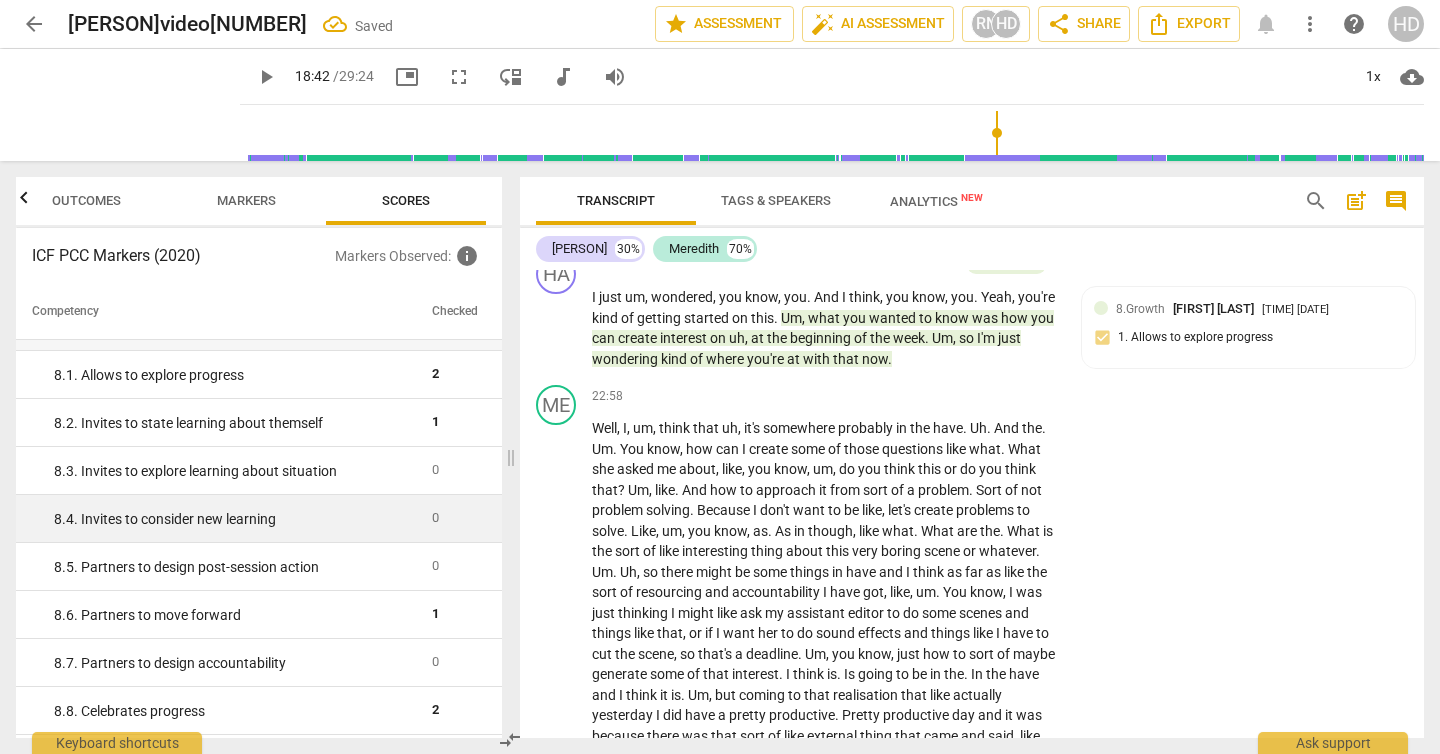 click on "8. 4. Invites to consider new learning" at bounding box center (235, 519) 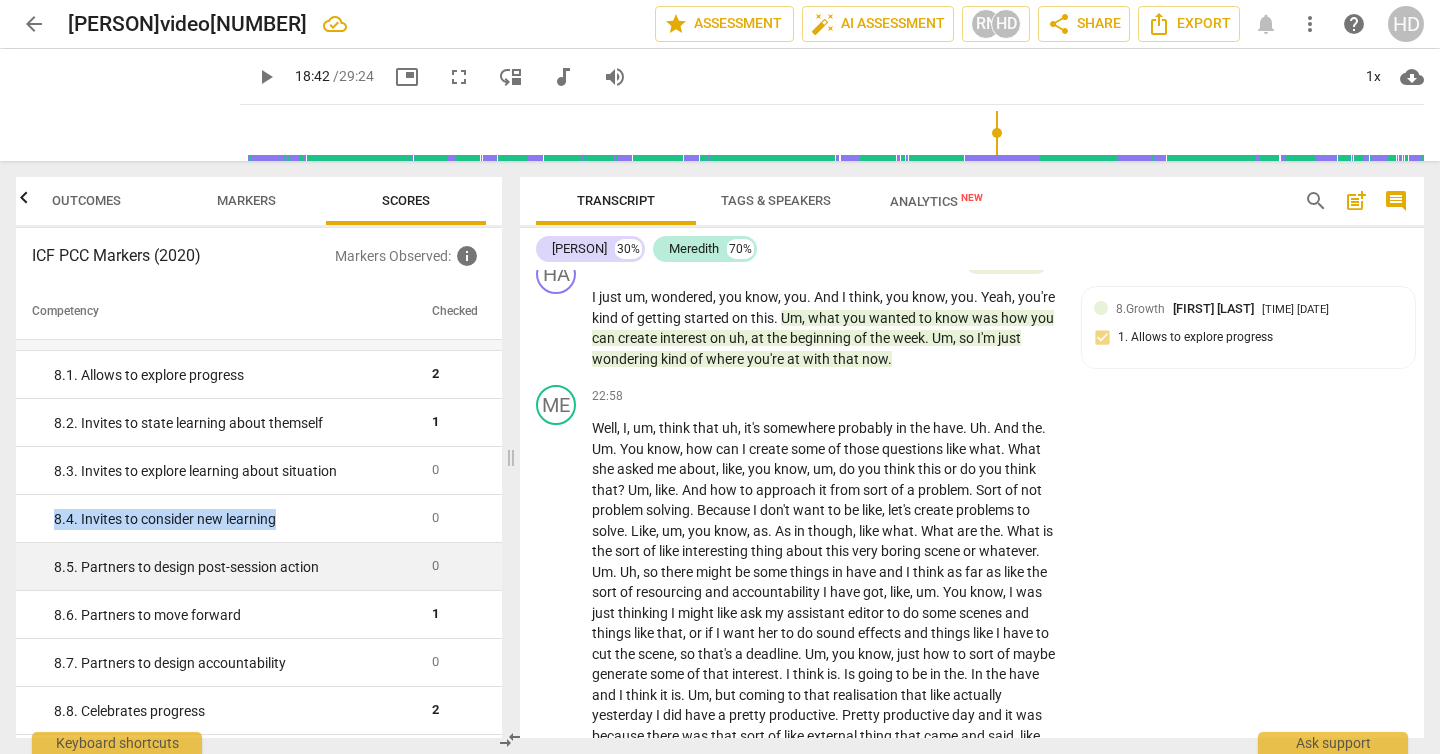 click on "8. 5. Partners to design post-session action" at bounding box center [235, 567] 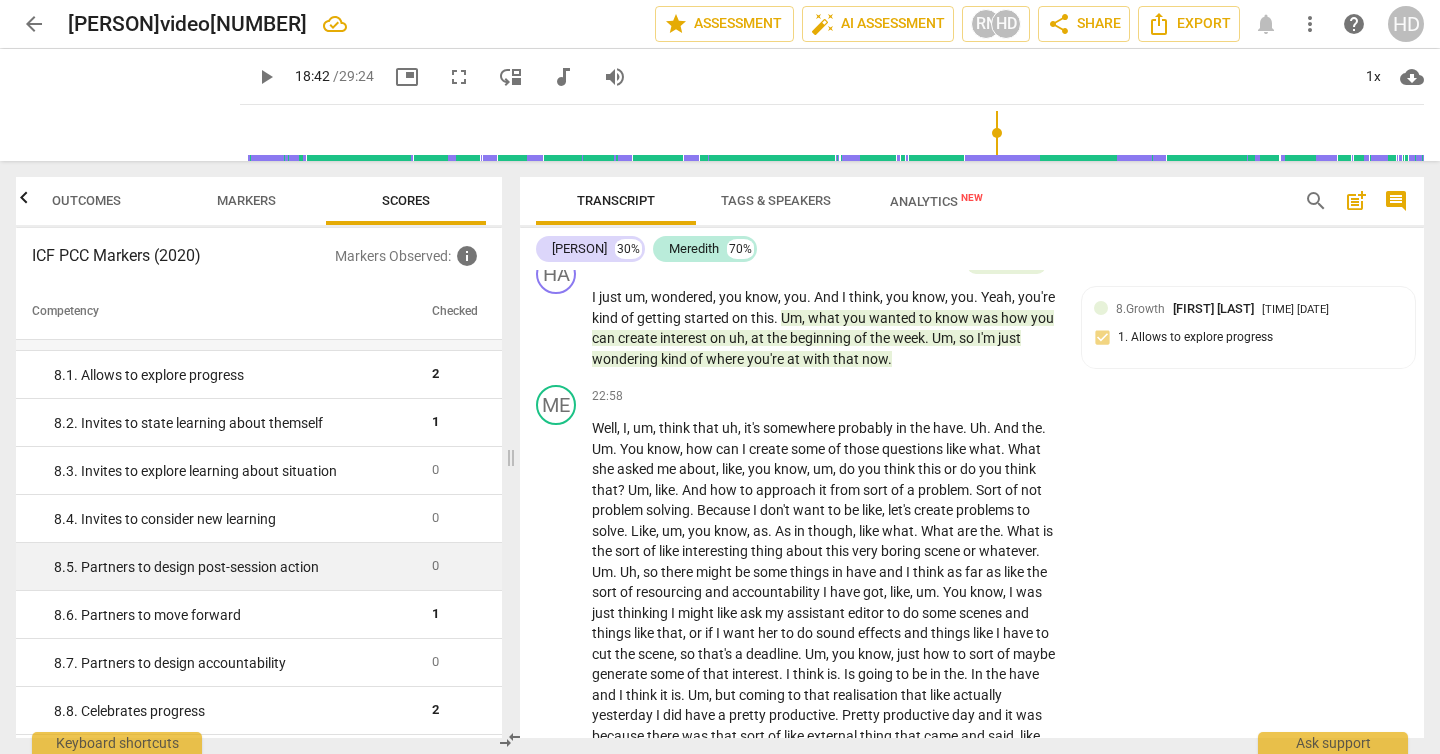 click on "8. 5. Partners to design post-session action" at bounding box center (235, 567) 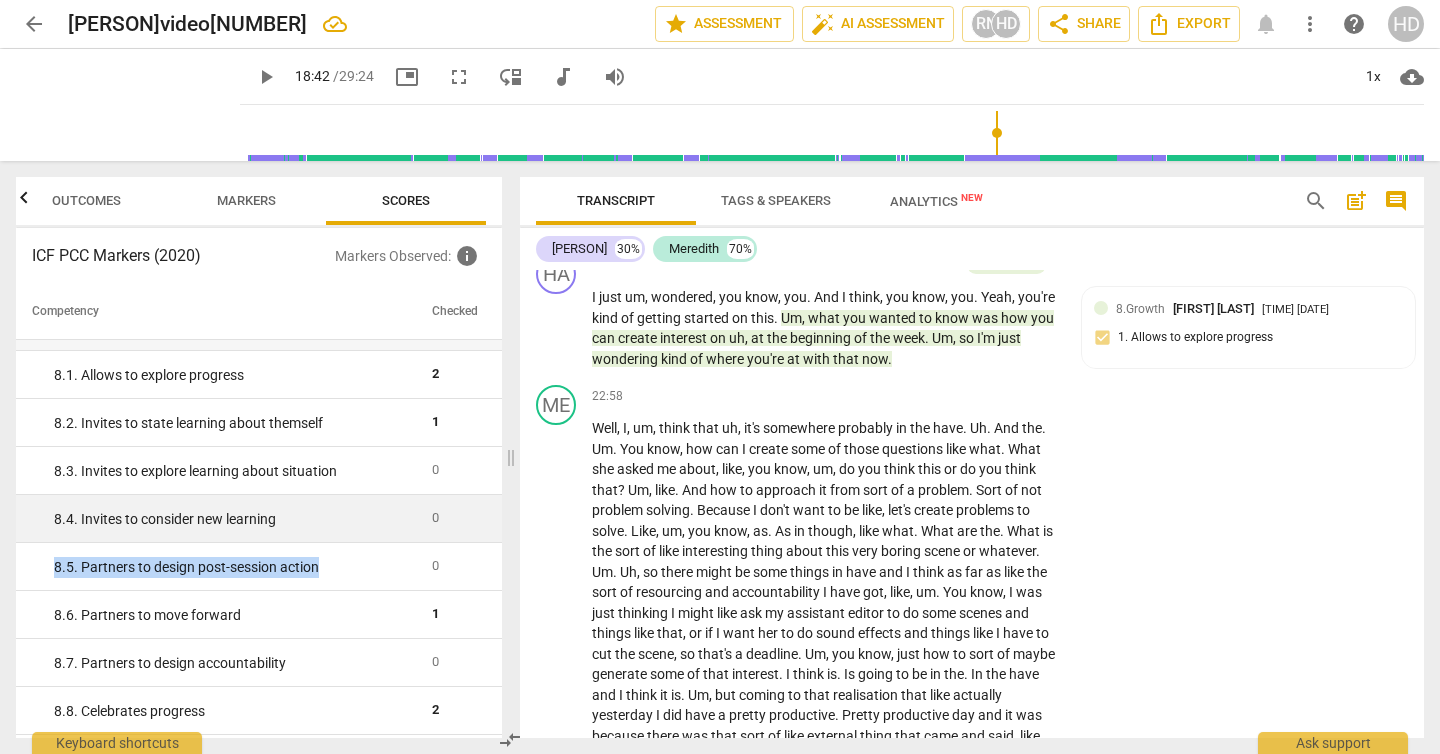 click on "8. 4. Invites to consider new learning" at bounding box center [235, 519] 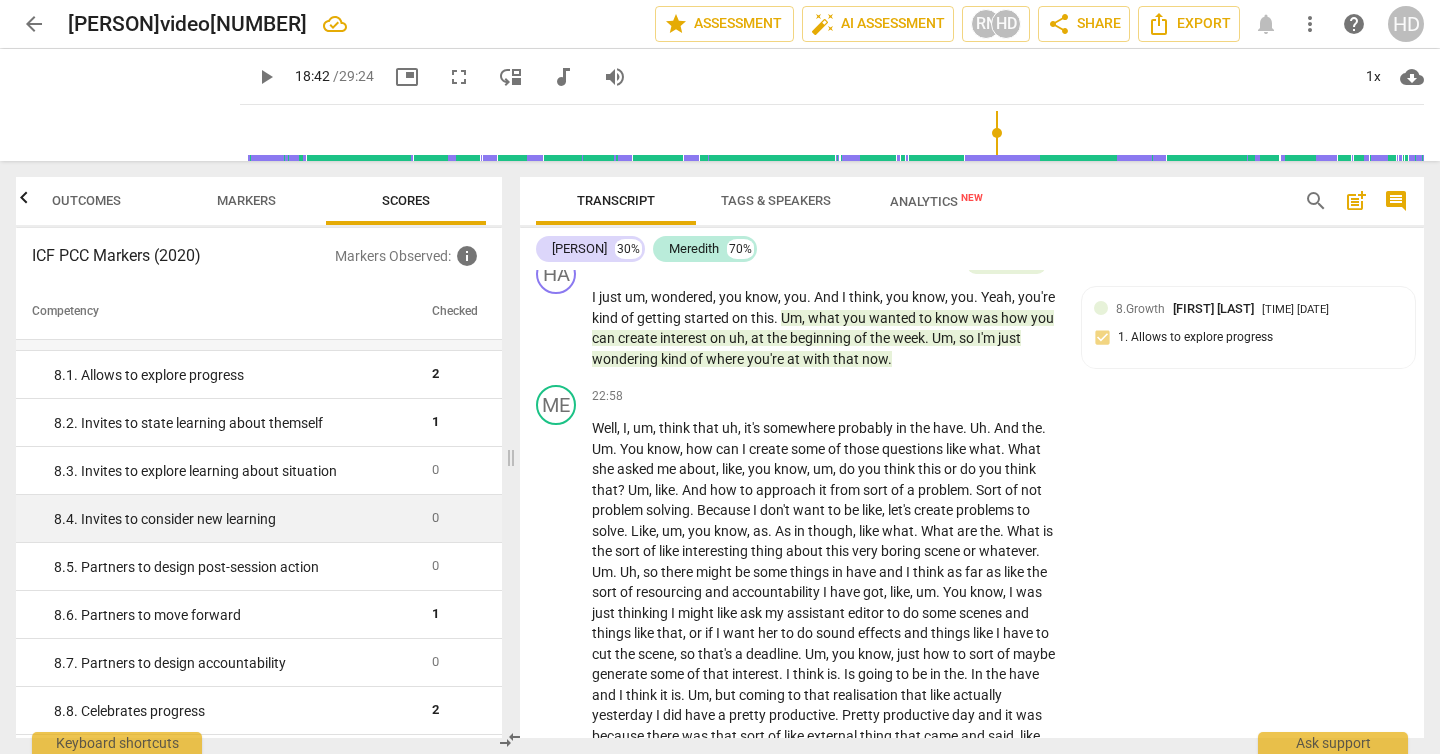 click on "8. 4. Invites to consider new learning" at bounding box center [235, 519] 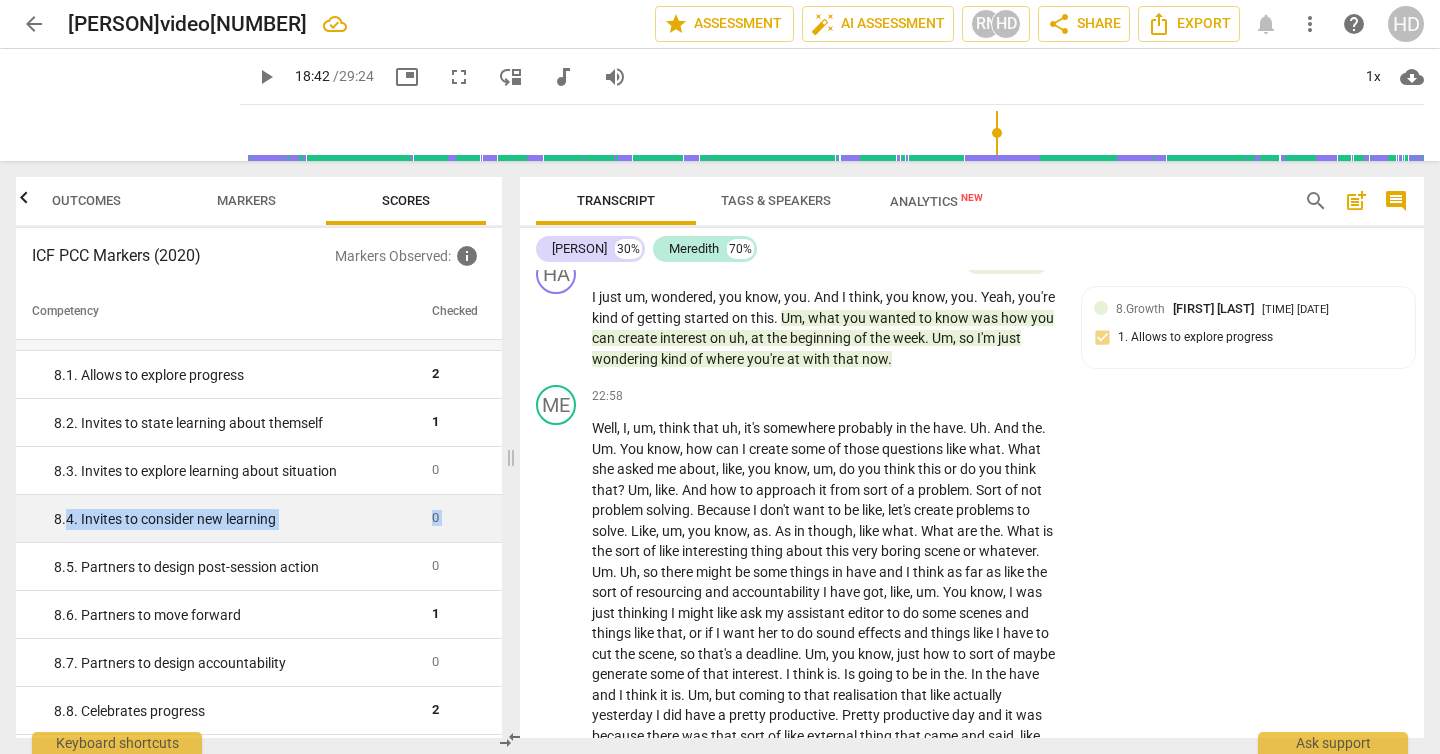 drag, startPoint x: 345, startPoint y: 556, endPoint x: 68, endPoint y: 514, distance: 280.16602 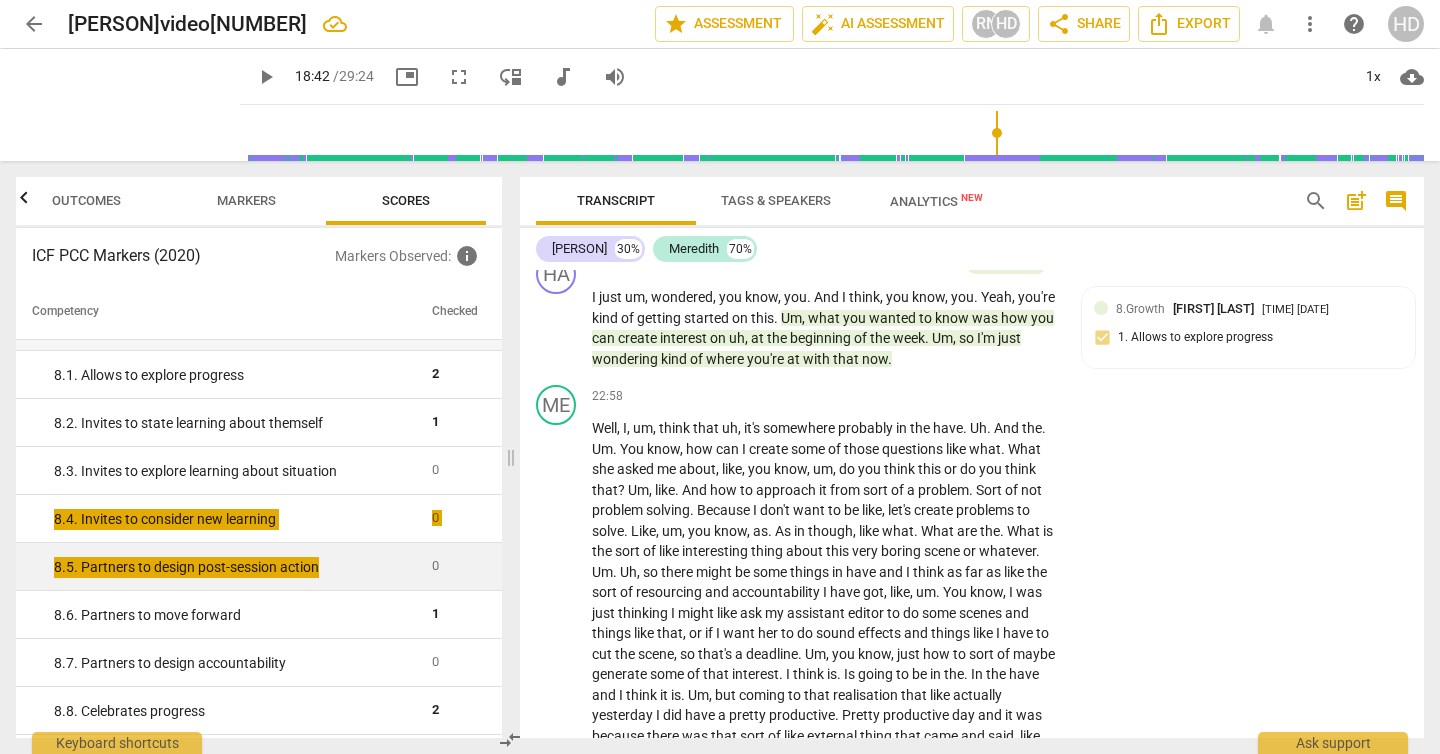 drag, startPoint x: 53, startPoint y: 518, endPoint x: 349, endPoint y: 568, distance: 300.19327 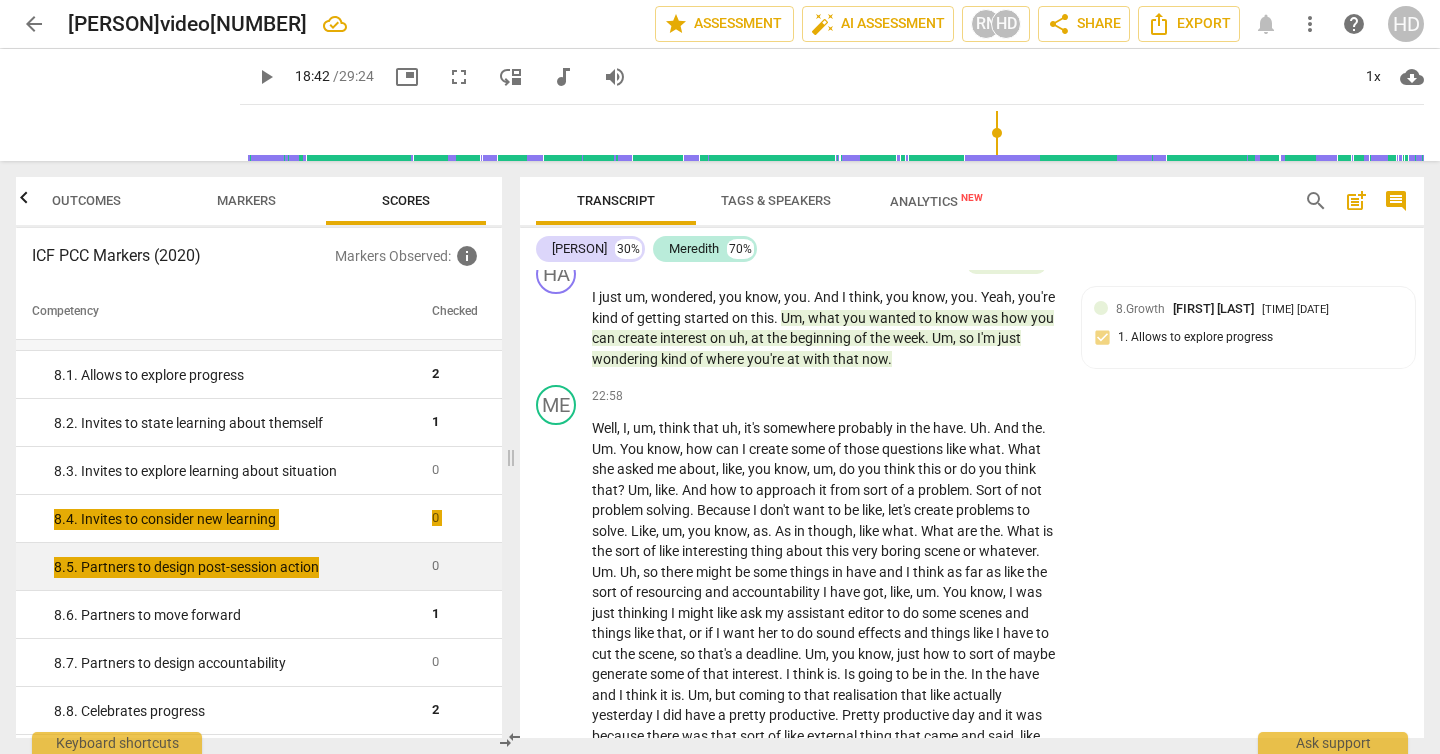 click on "1. Ethical expand_more 1     1. 1. Familiar with Code of Ethics 4     2. Mindset expand_more 0     2. 1. Embodies a coaching mindset 0     3. Agreement expand_more 4     3. 1. Identifies what to accomplish 4     3. 2. Reconfirms measures of success 1     3. 3. Explores what is important 1     3. 4. Defines what to address 1     4. Trust expand_more 4     4. 1. Respects talents and insights 3     4. 2. Shows support and empathy 8     4. 3. Supports expression of feelings 2     4. 4. Partners by inviting client to respond 2     5. Presence expand_more 5     5. 1. Responds to the whole person (the who) 1     5. 2. Responds to what to accomplish (the what) 2     5. 3. Supports client to choose what happens 1     5. 4. Demonstrates curiosity 1     5. 5. Allows space for silence 1     6. Listening expand_more 6     6. 1. Customizes questions 1     6. 2. Explores client's words 1     6. 3. Explores client's emotions 2     6. 4. Explores energy shifts 0     6. 5. Inquires about perception 1     6. 2     6. 2     8" at bounding box center (259, -350) 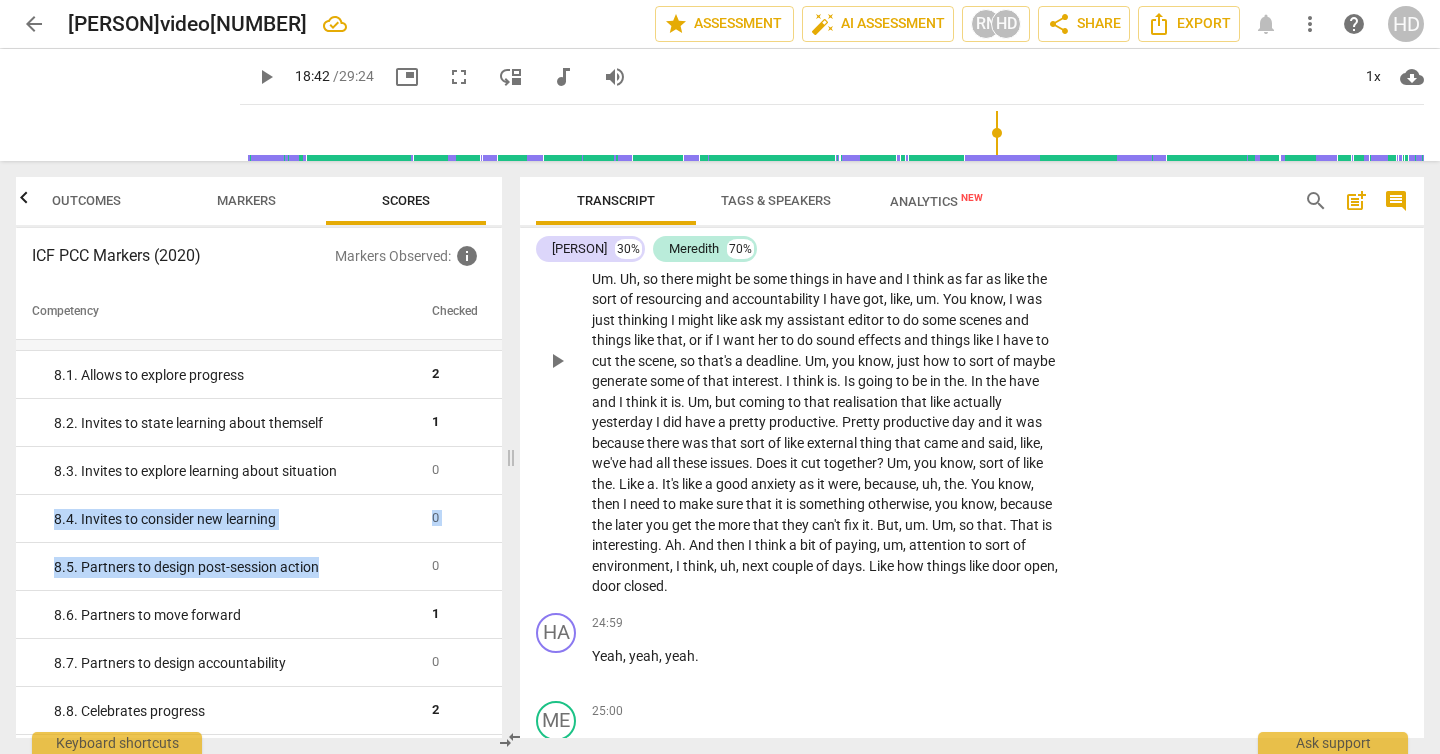 scroll, scrollTop: 8847, scrollLeft: 0, axis: vertical 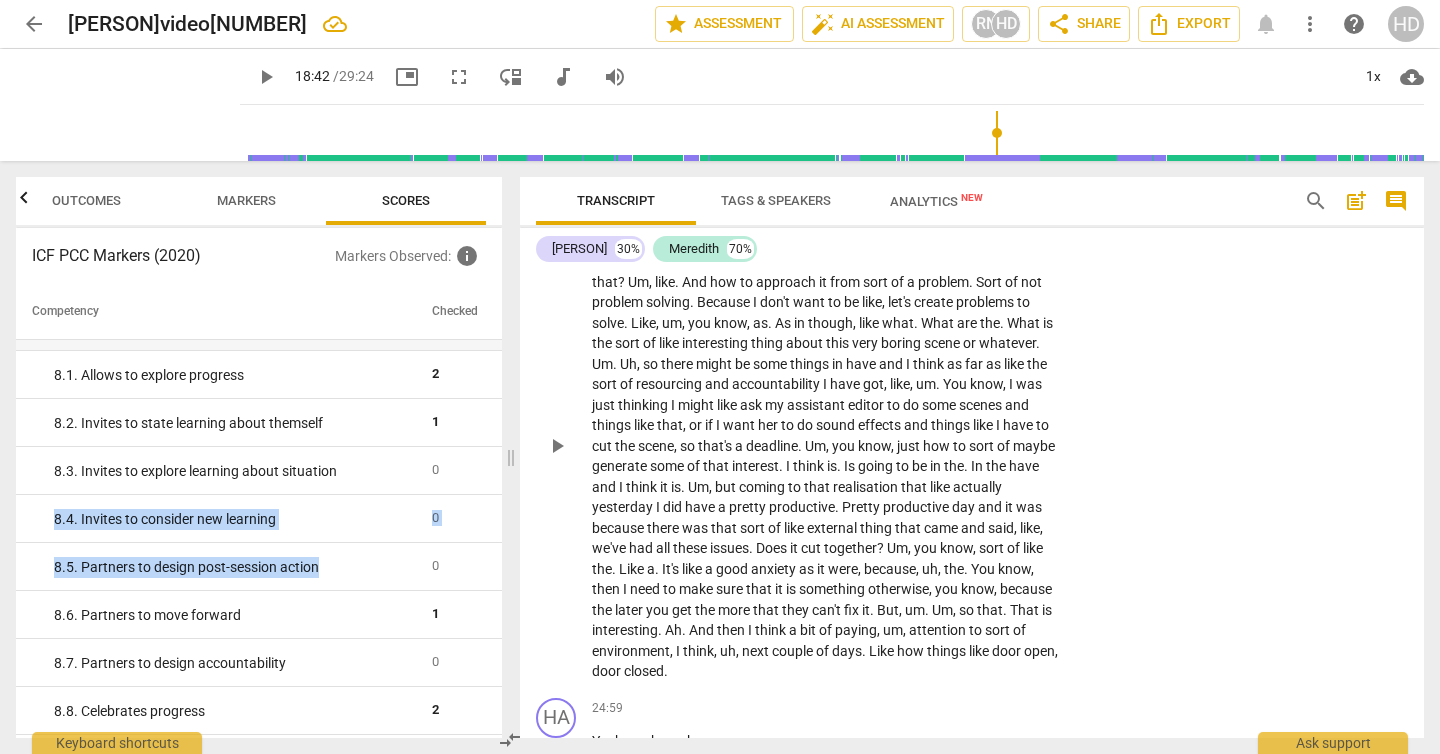 click on "play_arrow" at bounding box center (557, 446) 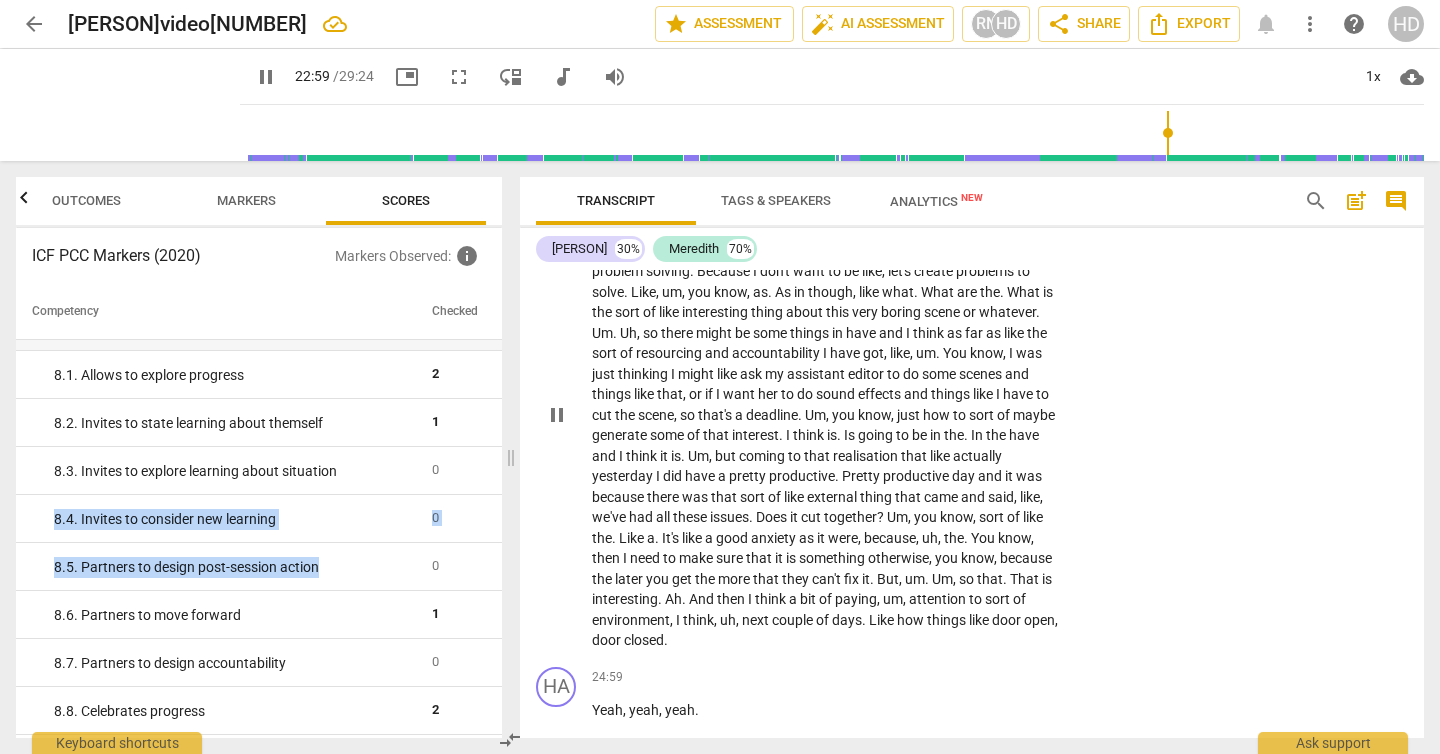 scroll, scrollTop: 8882, scrollLeft: 0, axis: vertical 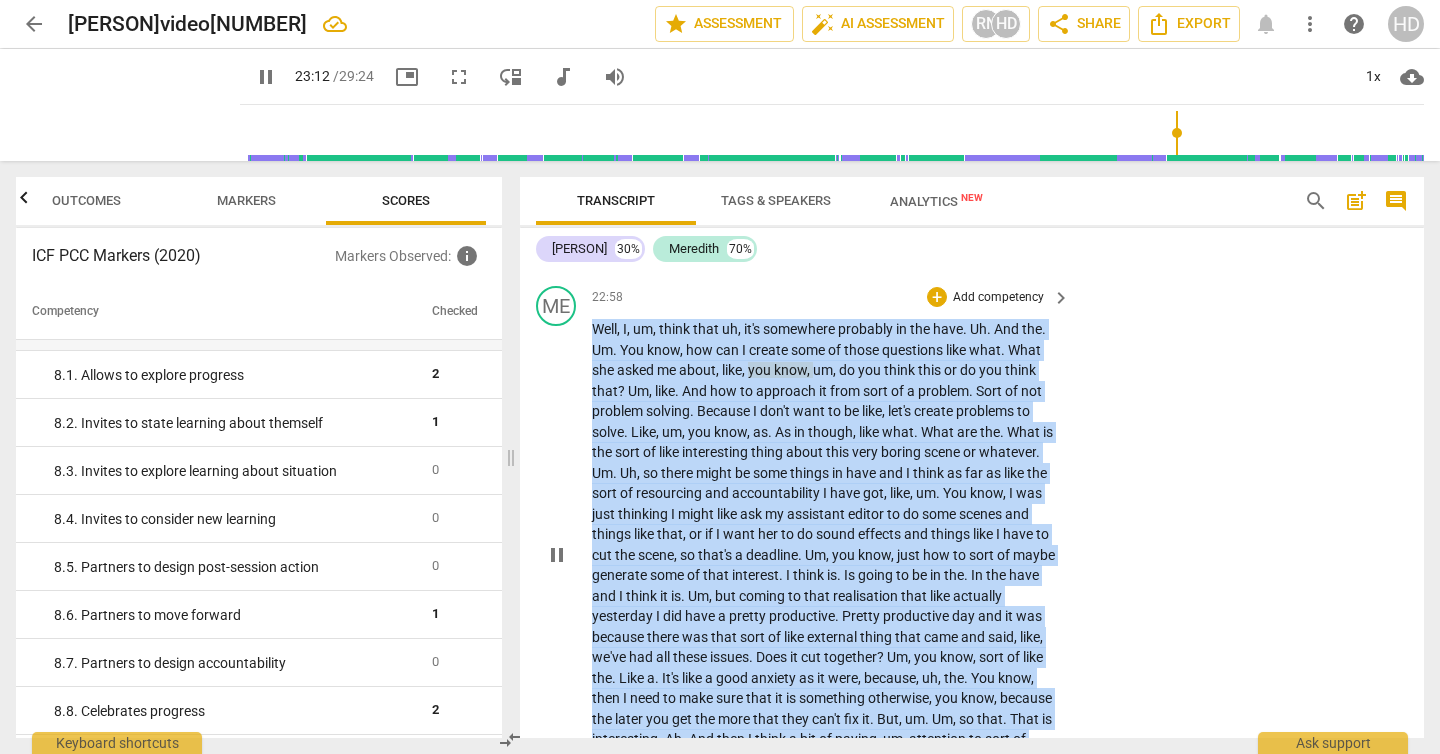drag, startPoint x: 812, startPoint y: 686, endPoint x: 587, endPoint y: 359, distance: 396.93073 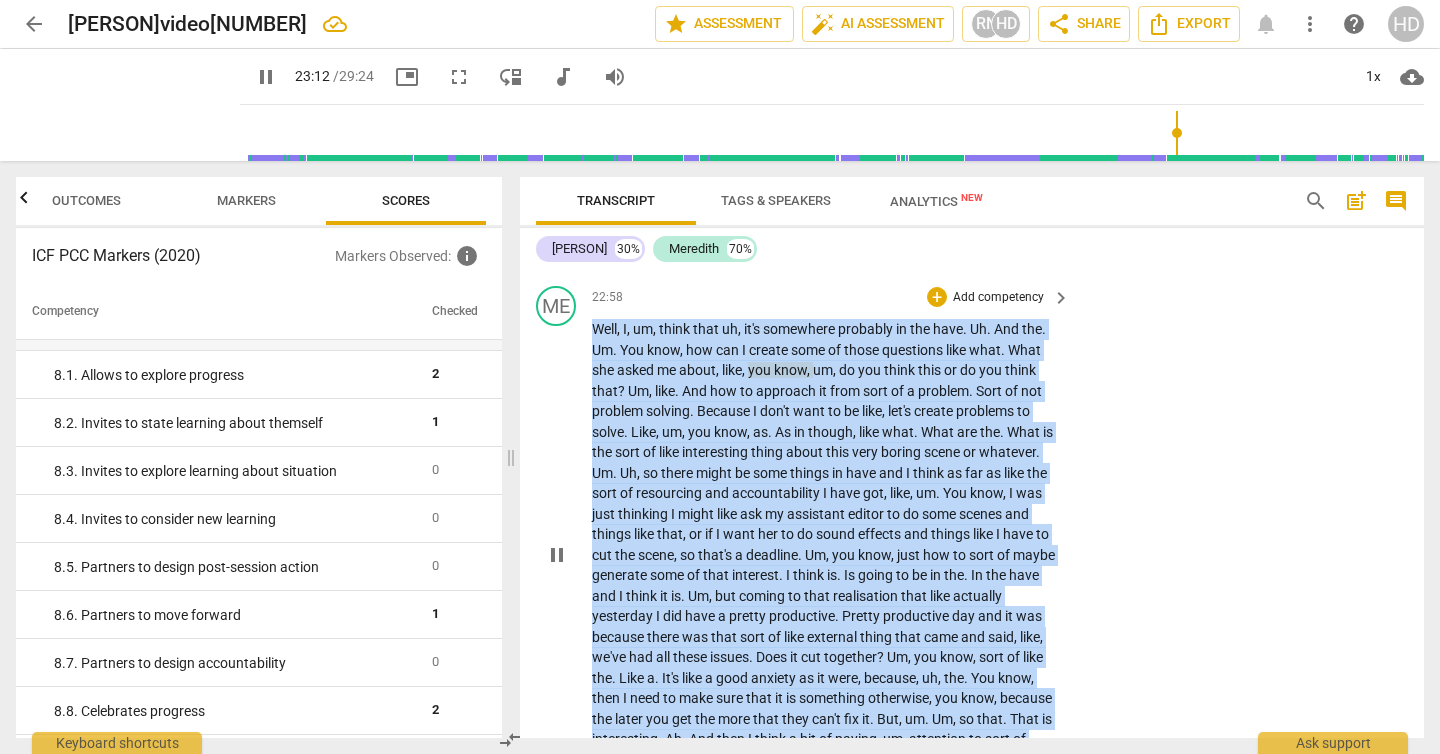 click on "ME play_arrow pause 22:58 + Add competency keyboard_arrow_right Well ,   I ,   um ,   think   that   uh ,   it's   somewhere   probably   in   the   have .   Uh .   And   the .   Um .   You   know ,   how   can   I   create   some   of   those   questions   like   what .   What   she   asked   me   about ,   like ,   you   know ,   um ,   do   you   think   this   or   do   you   think   that ?   Um ,   like .   And   how   to   approach   it   from   sort   of   a   problem .   Sort   of   not   problem   solving .   Because   I   don't   want   to   be   like ,   let's   create   problems   to   solve .   Like ,   um ,   you   know ,   as .   As   in   though ,   like   what .   What   are   the .   What   is   the   sort   of   like   interesting   thing   about   this   very   boring   scene   or   whatever .   Um .   Uh ,   so   there   might   be   some   things   in   have   and   I   think   as   far   as   like   the   sort   of   resourcing   and   accountability   I   have   got ,   like" at bounding box center (972, 538) 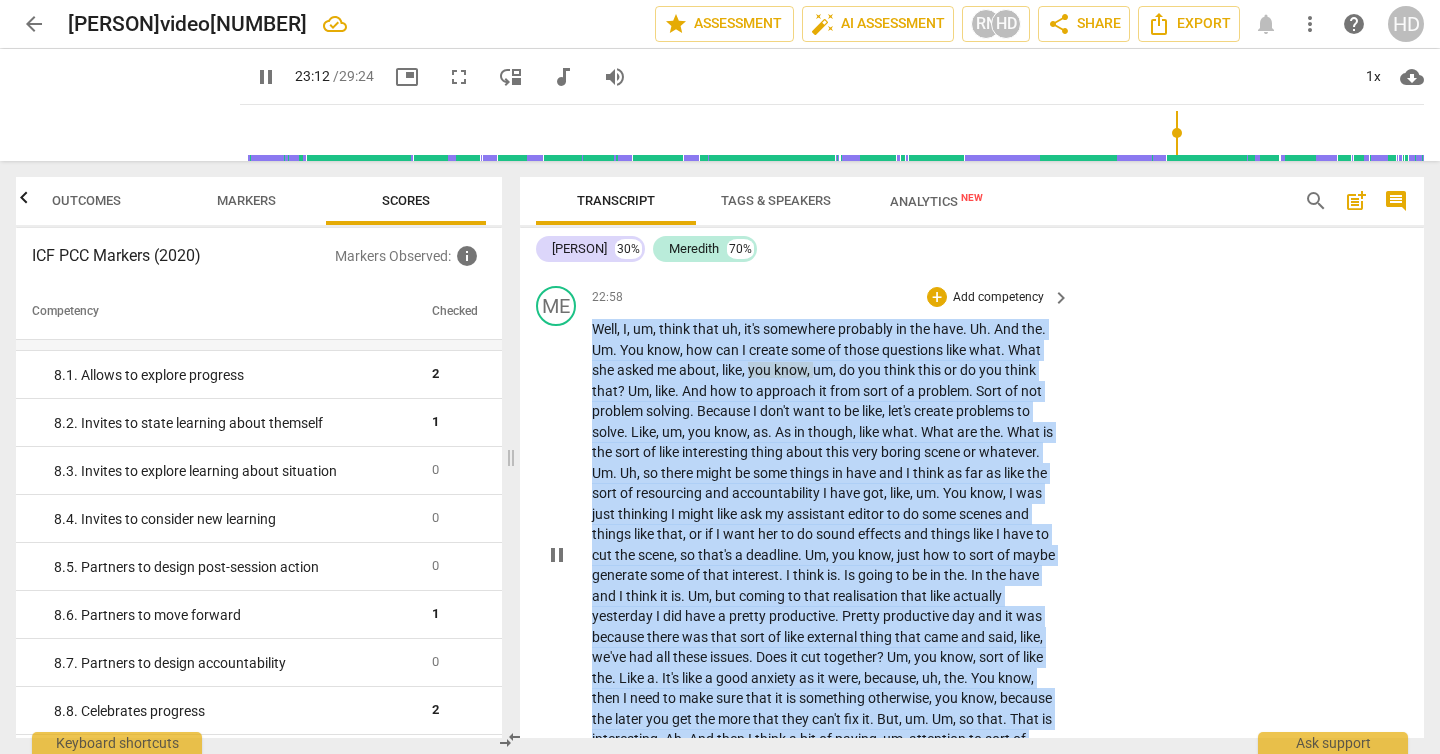 scroll, scrollTop: 8760, scrollLeft: 0, axis: vertical 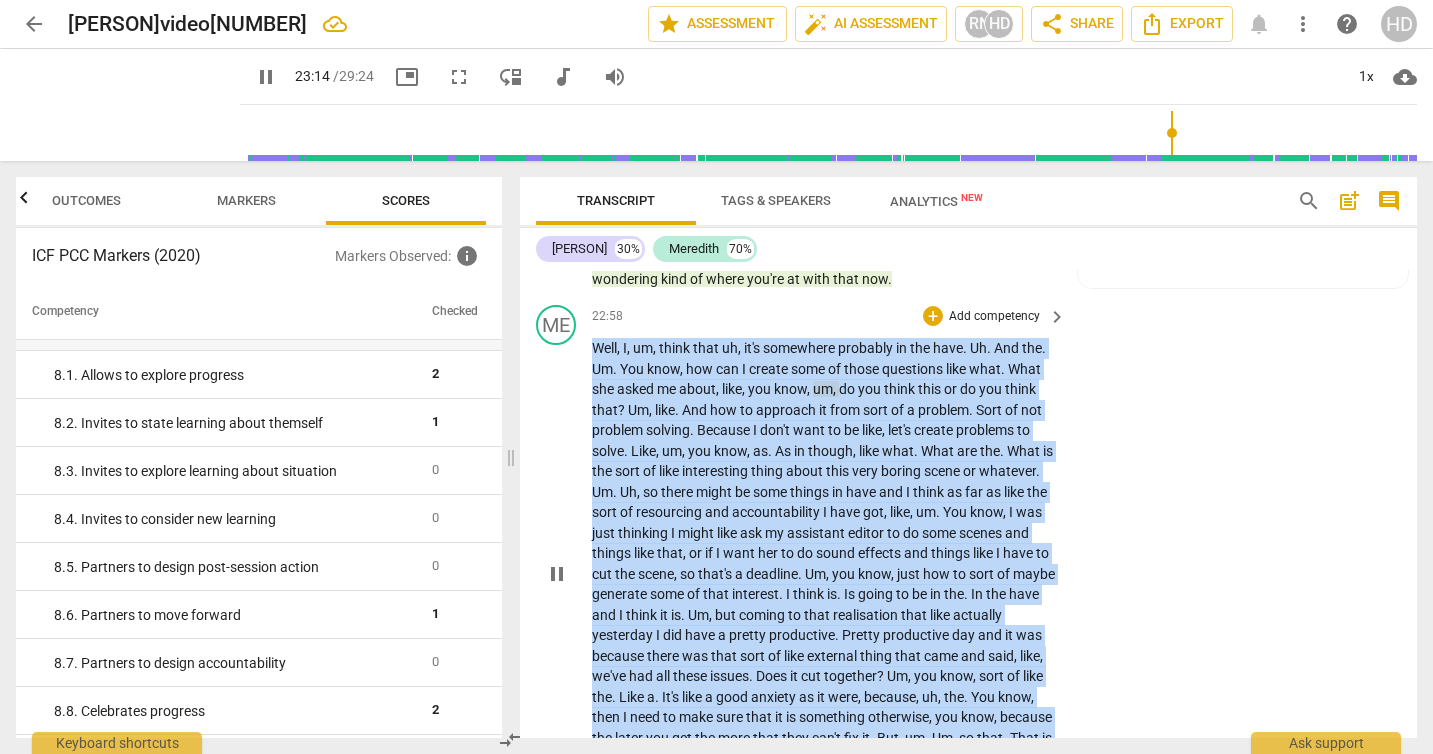 click on "Add competency" at bounding box center [994, 317] 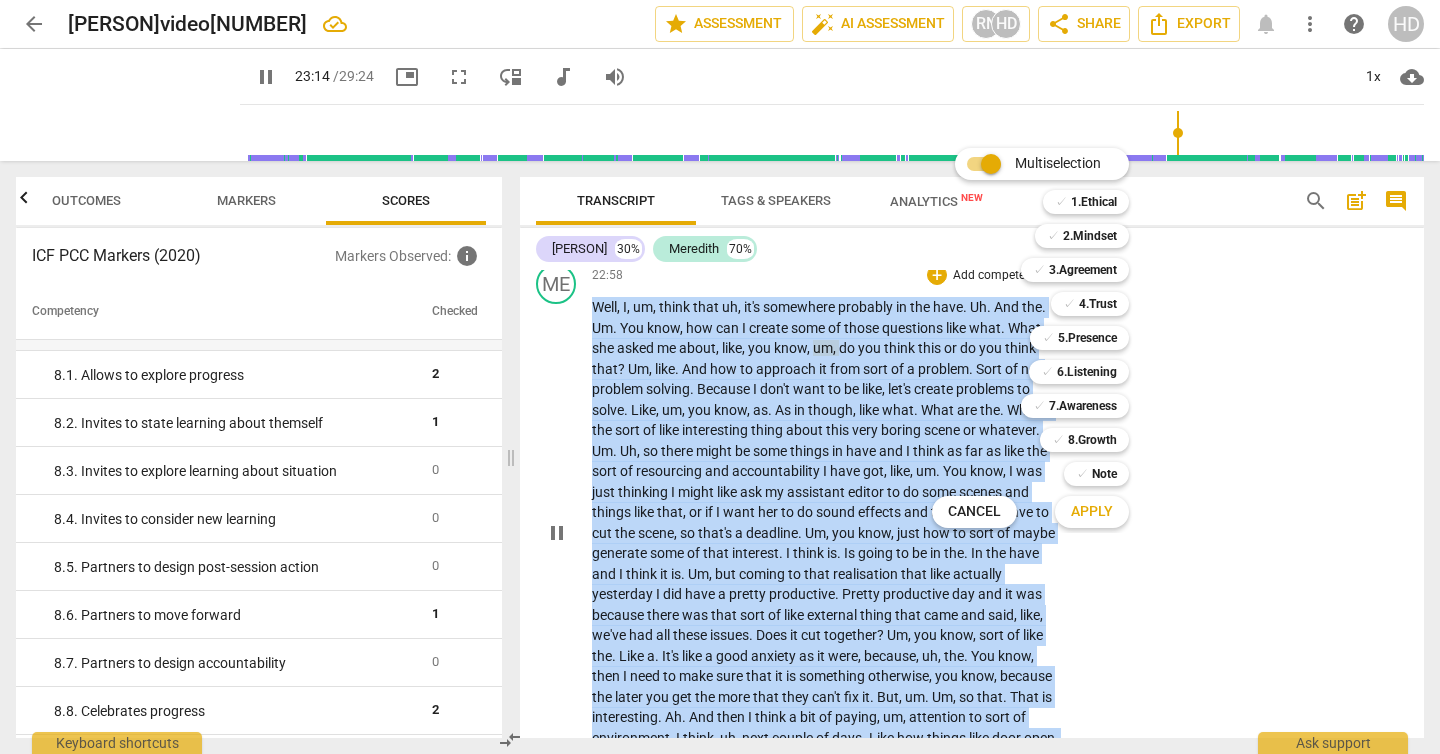 scroll, scrollTop: 8738, scrollLeft: 0, axis: vertical 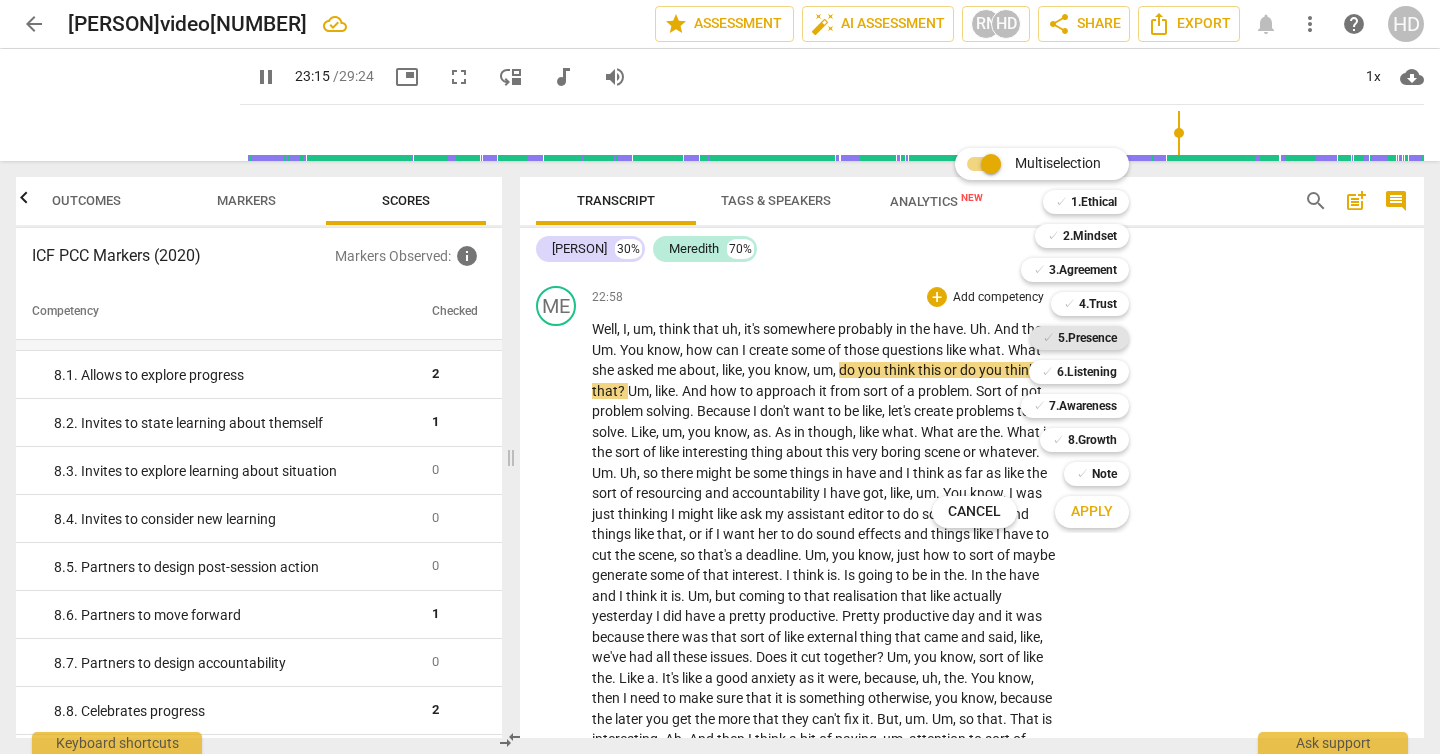 click on "5.Presence" at bounding box center [1087, 338] 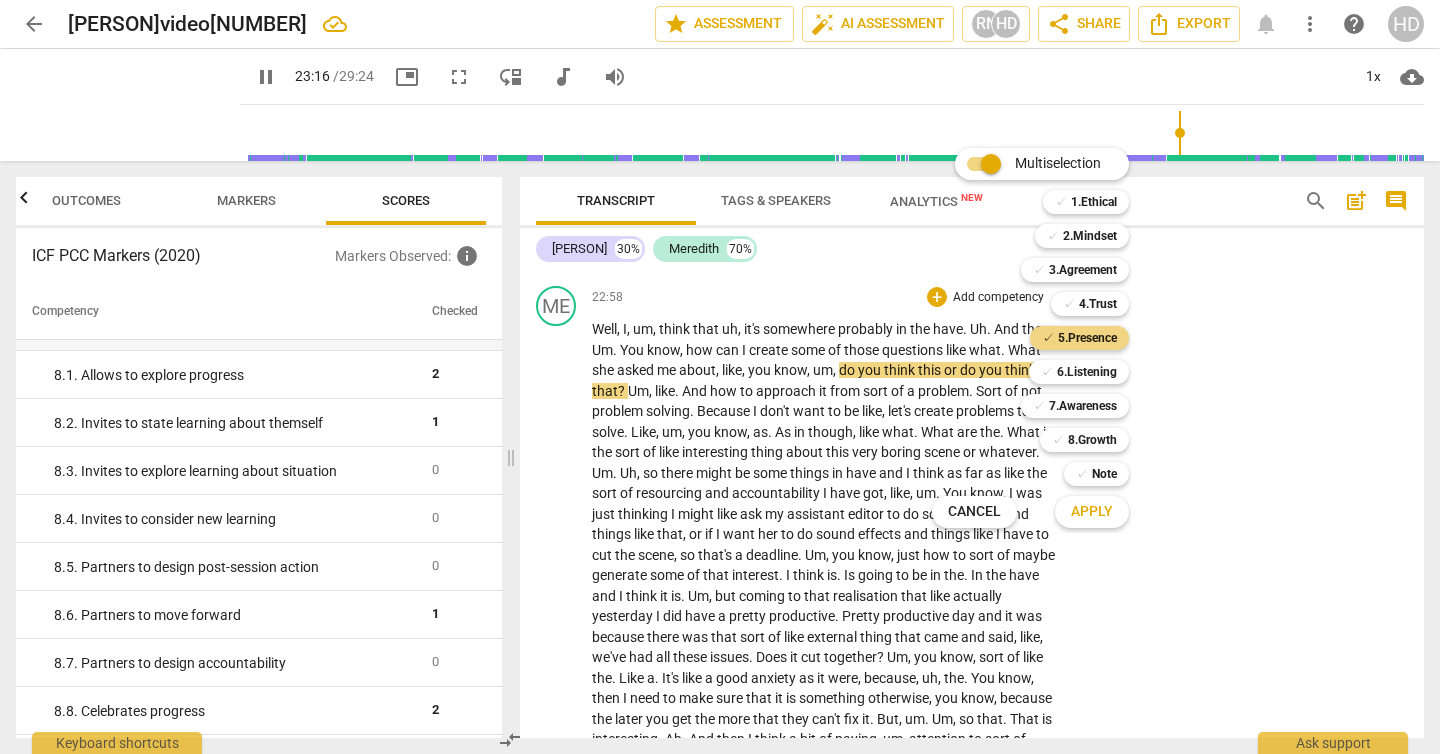 click on "Apply" at bounding box center (1092, 512) 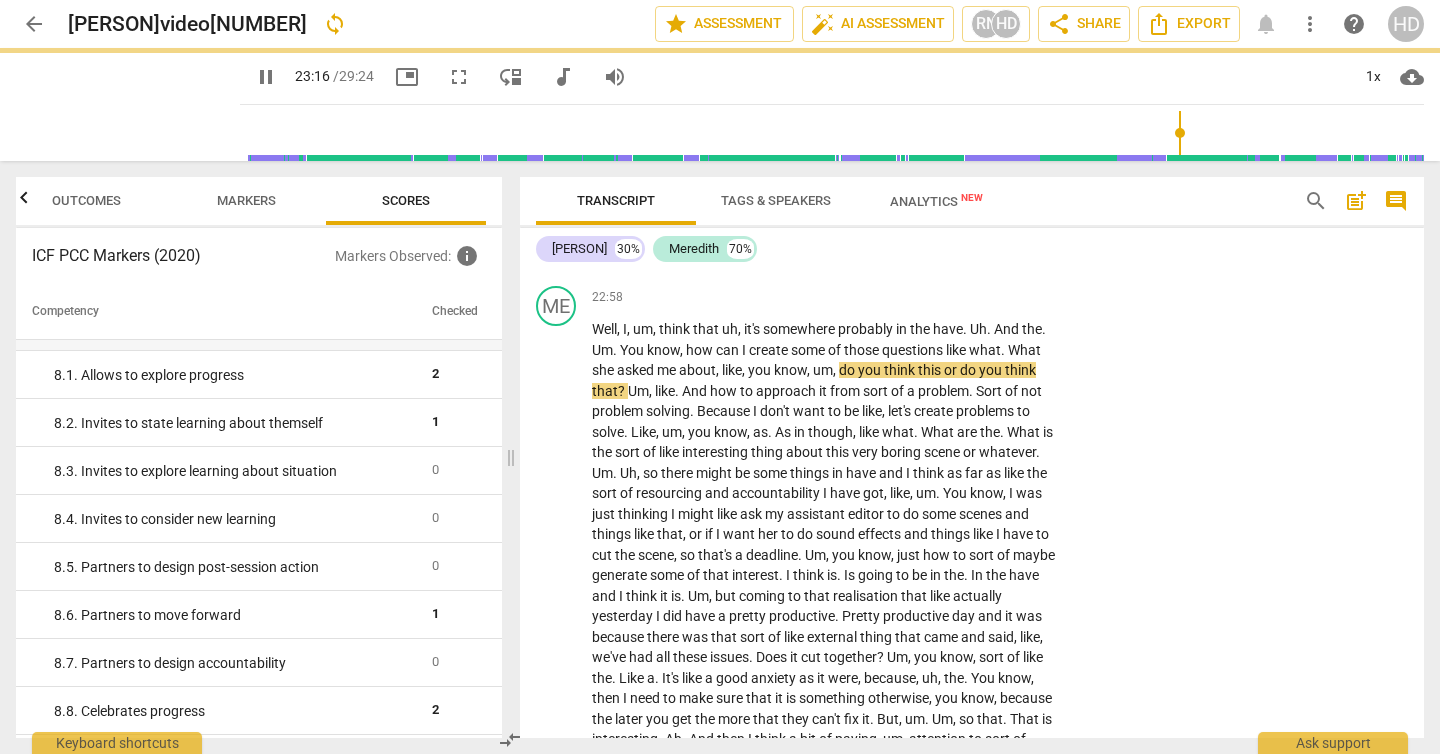 type on "1397" 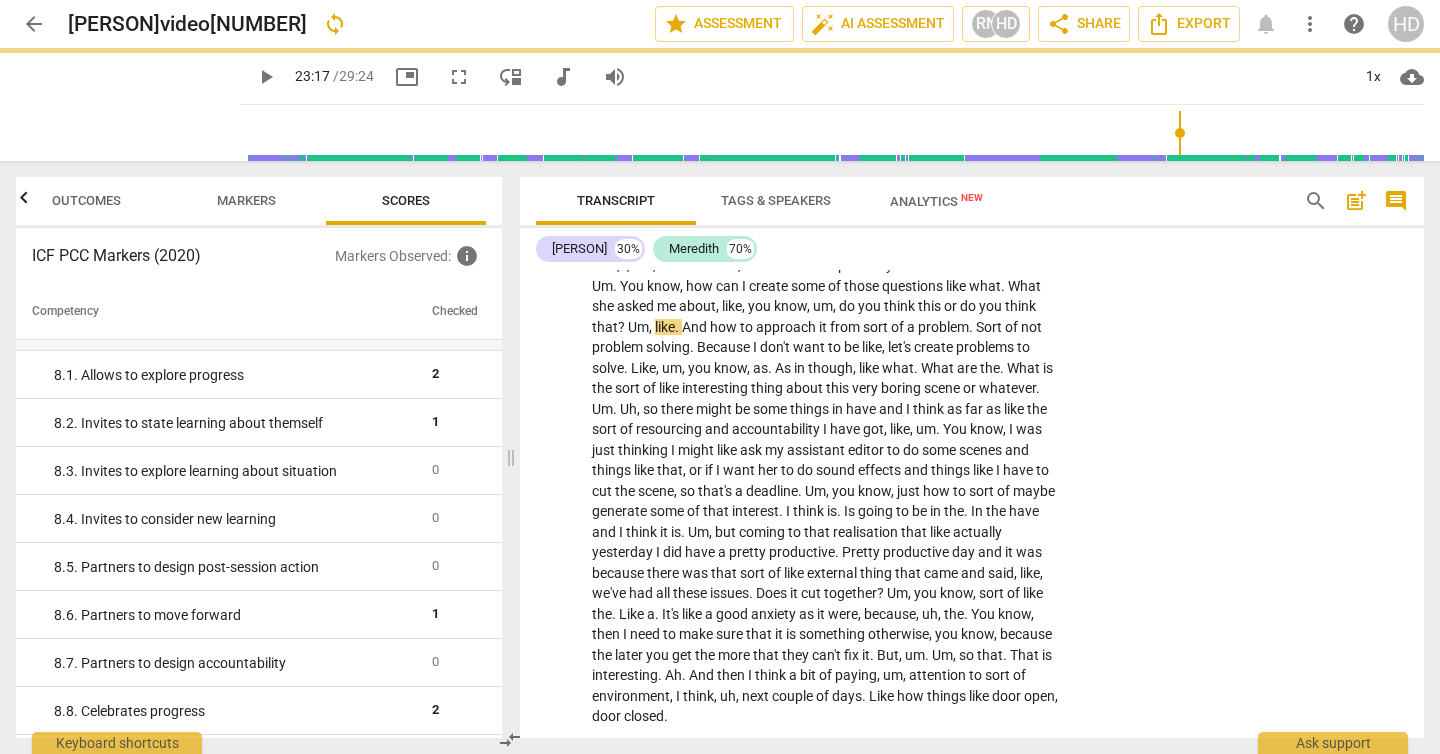 scroll, scrollTop: 8813, scrollLeft: 0, axis: vertical 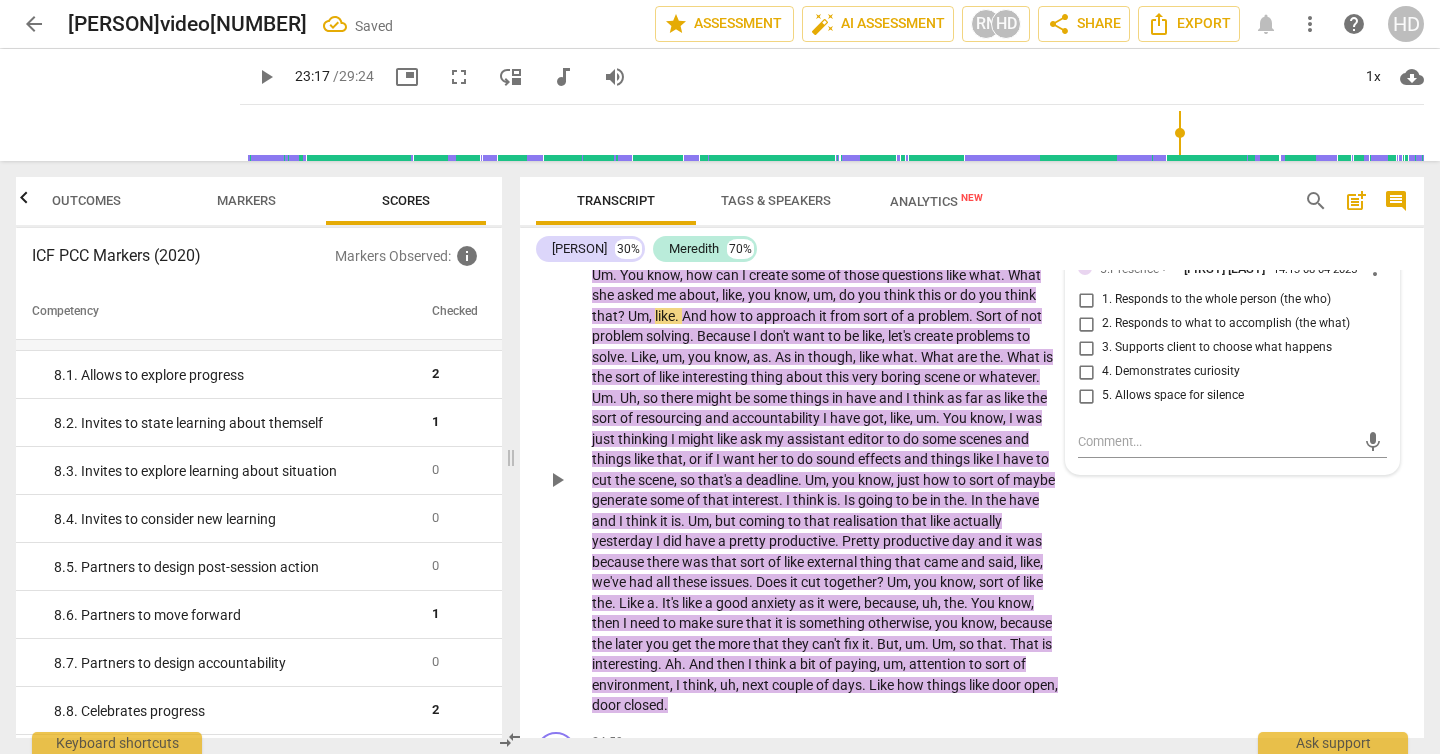 click on "5. Allows space for silence" at bounding box center (1173, 396) 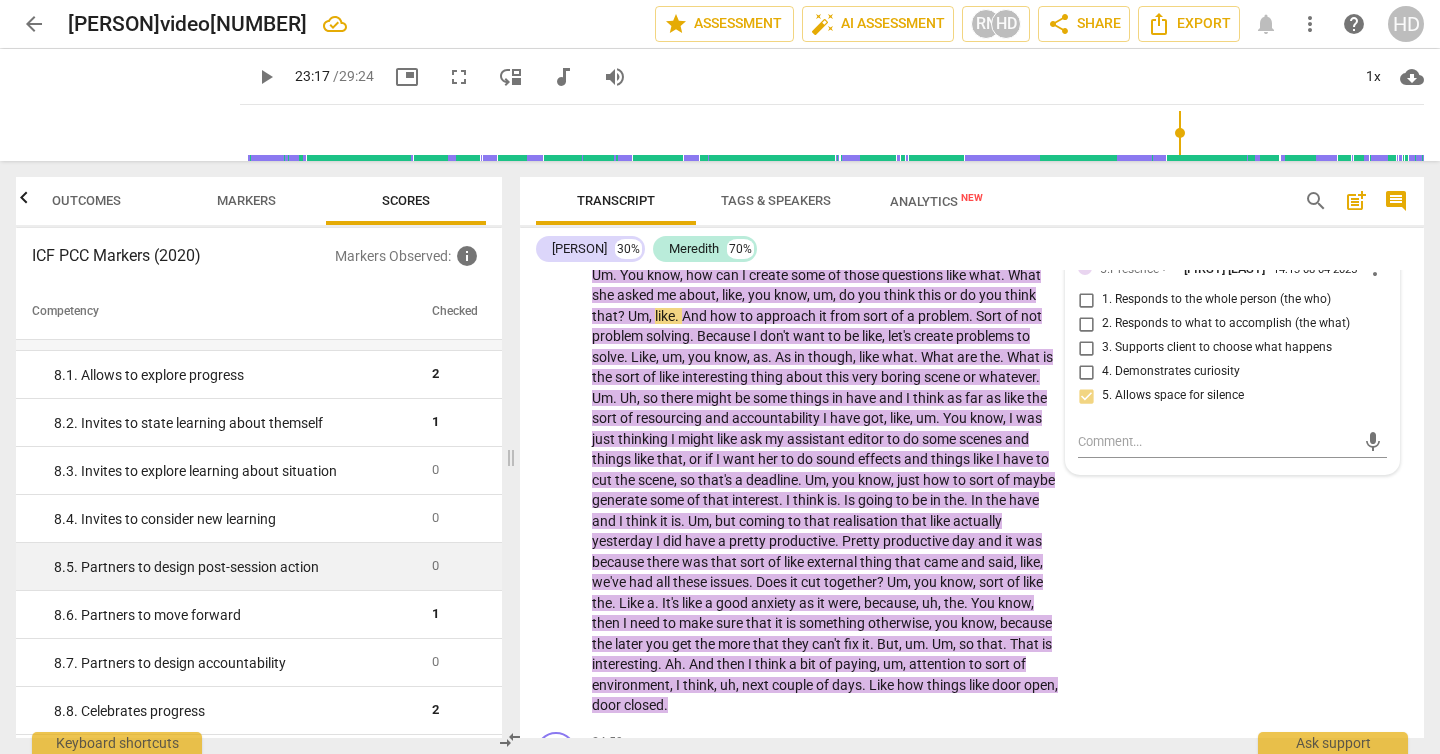scroll, scrollTop: 1809, scrollLeft: 0, axis: vertical 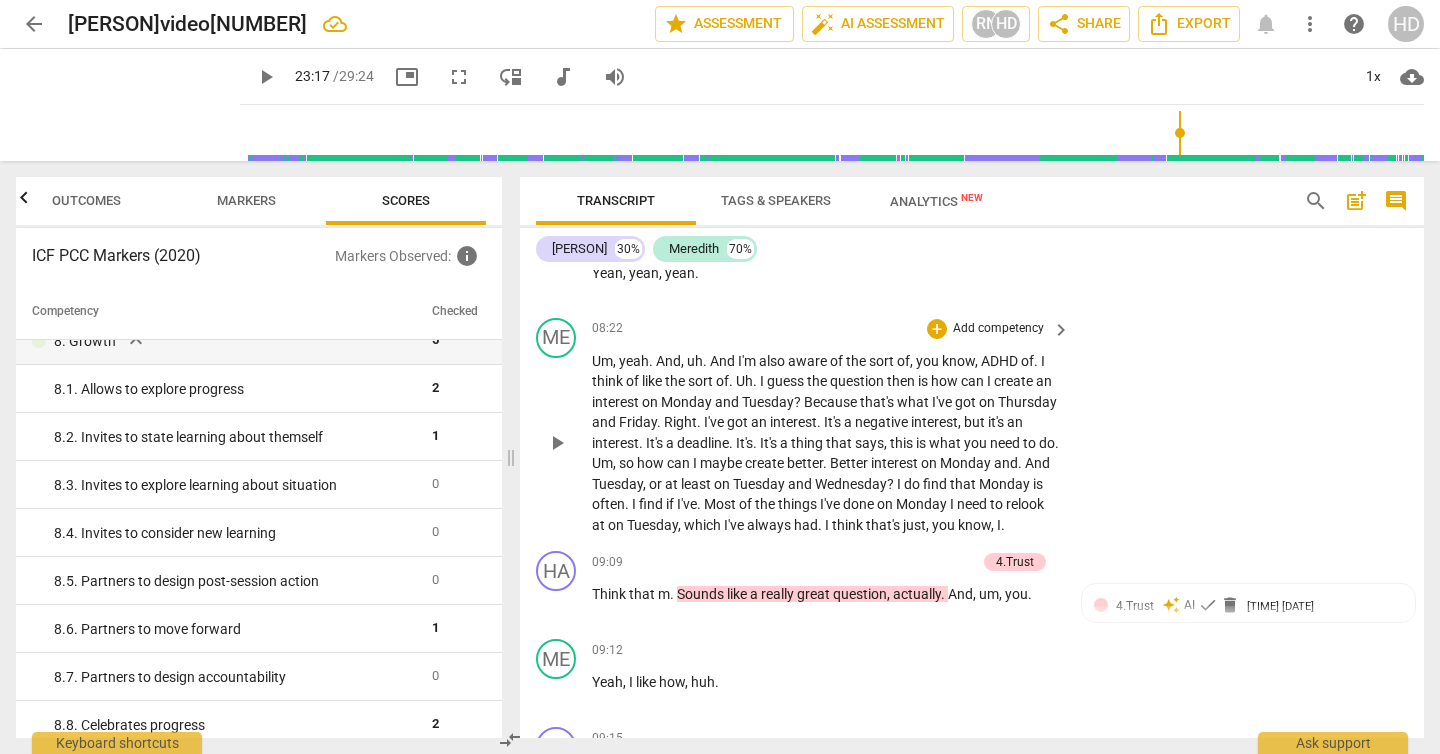 click on "ME play_arrow pause [TIME] + Add competency keyboard_arrow_right Um ,   yeah .   And ,   uh .   And   I'm   also   aware   of   the   sort   of ,   you   know ,   ADHD   of .   I   think   of   like   the   sort   of .   Uh .   I   guess   the   question   then   is   how   can   I   create   an   interest   on   Monday   and   Tuesday ?   Because   that's   what   I've   got   on   Thursday   and   Friday .   Right .   I've   got   an   interest .   It's   a   negative   interest ,   but   it's   an   interest .   It's   a   deadline .   It's .   It's   a   thing   that   says ,   this   is   what   you   need   to   do .   Um ,   so   how   can   I   maybe   create   better .   Better   interest   on   Monday   and .   And   Tuesday ,   or   at   least   on   Tuesday   and   Wednesday ?   I   do   find   that   Monday   is   often .   I   find   if   I've .   Most   of   the   things   I've   done   on   Monday   I   need   to   relook   at   on   Tuesday ,   which   I've   always   had .   I   think     ," at bounding box center (972, 427) 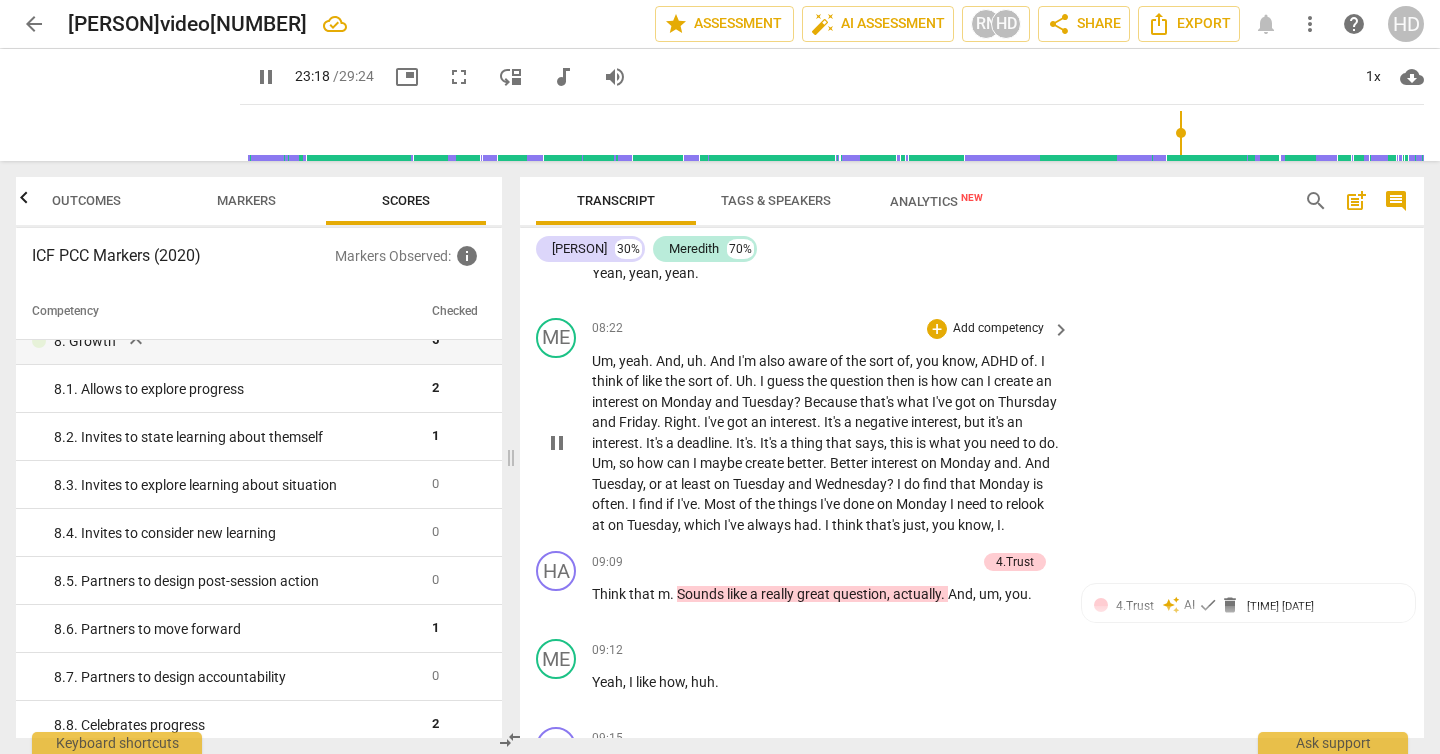 click on "pause" at bounding box center [557, 443] 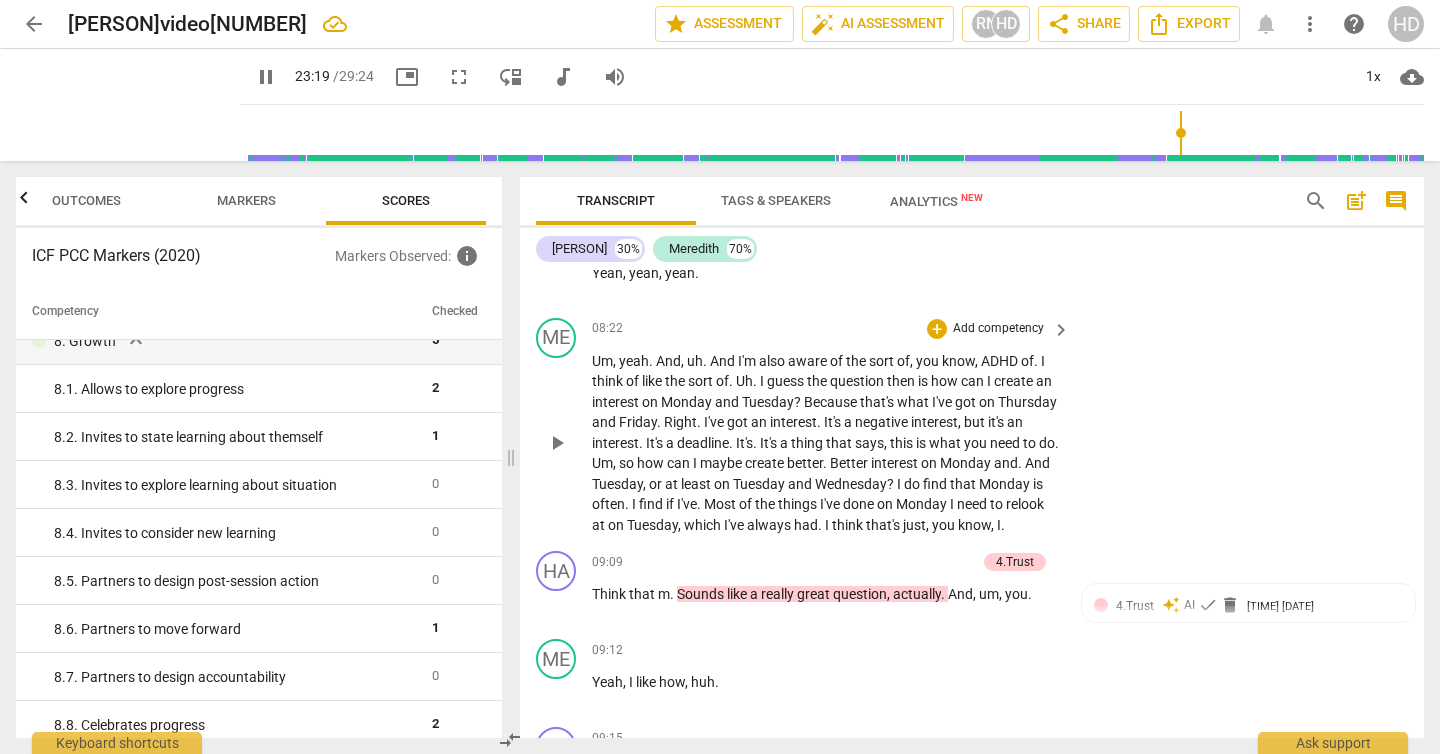 type on "1399" 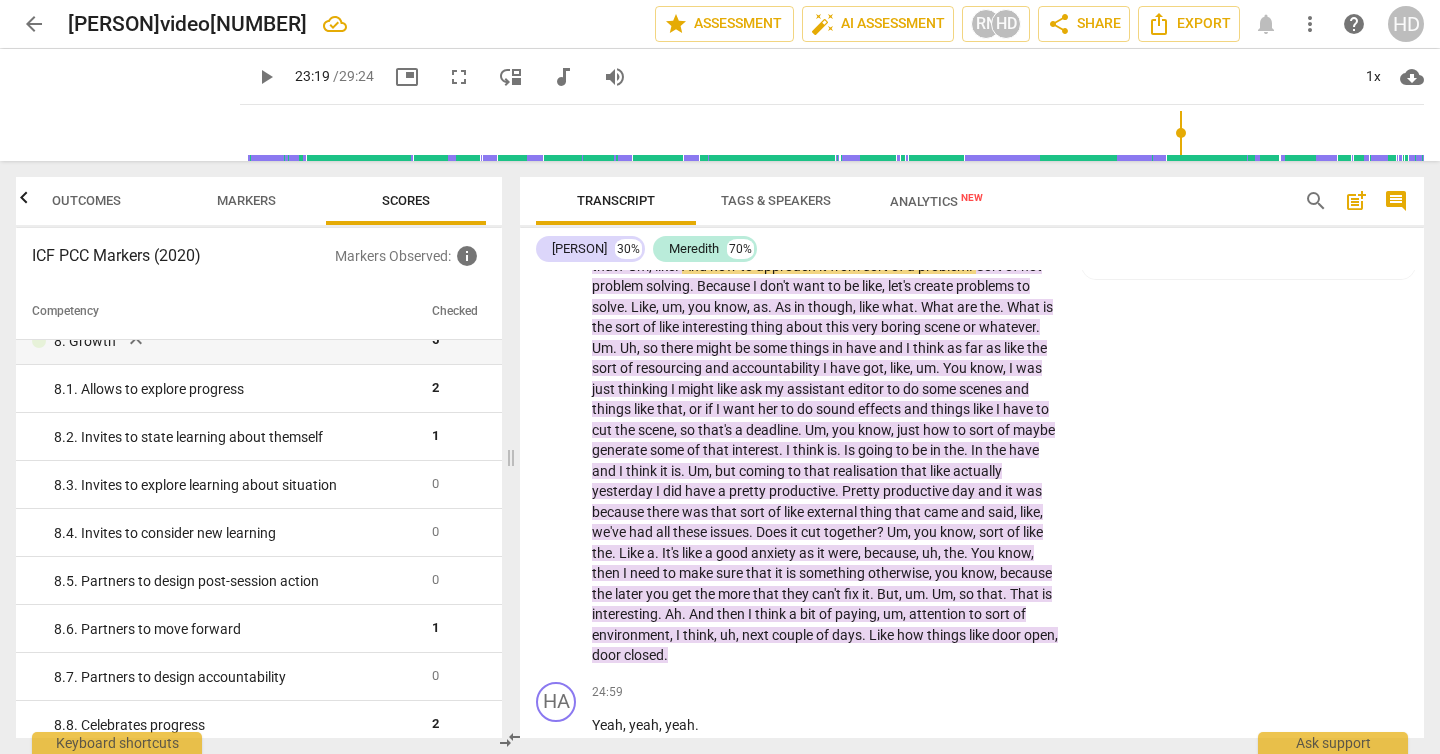 scroll, scrollTop: 8810, scrollLeft: 0, axis: vertical 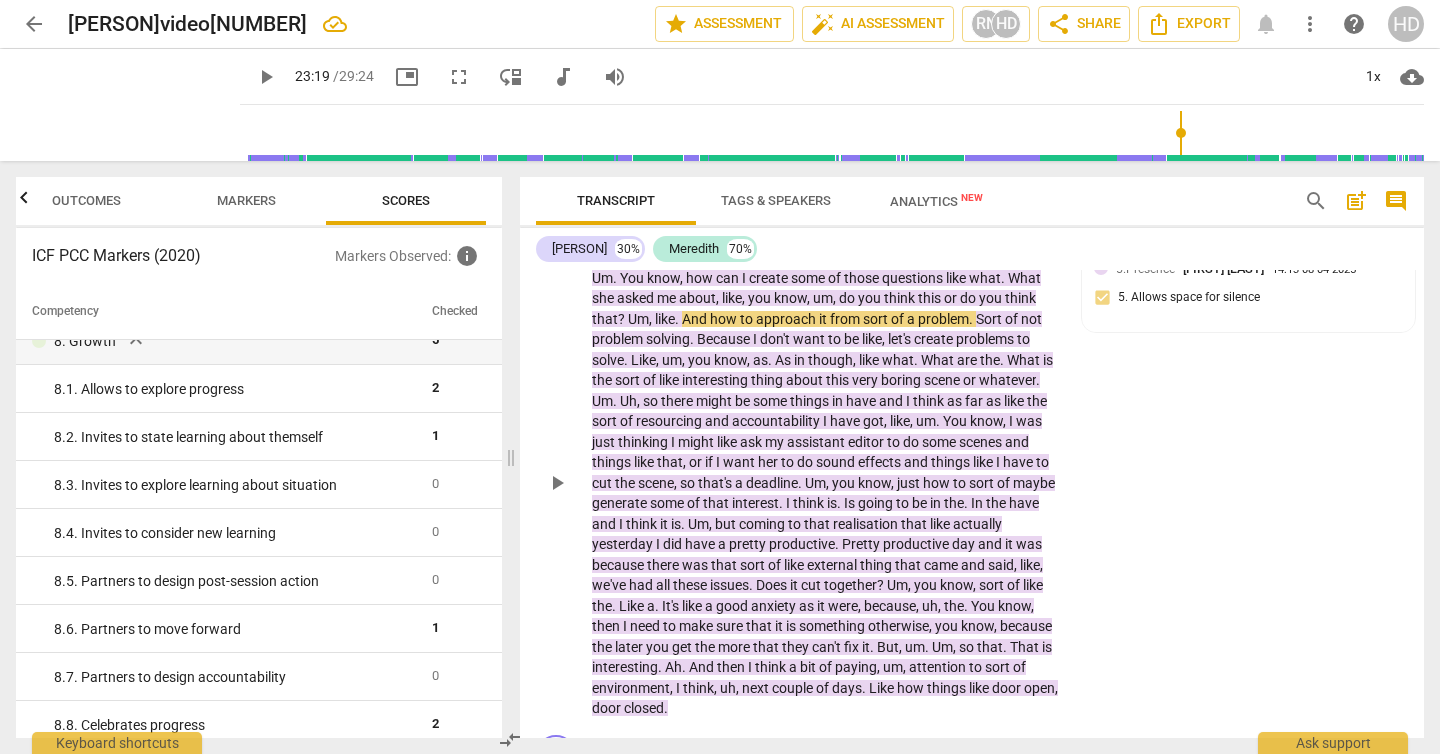 drag, startPoint x: 586, startPoint y: 297, endPoint x: 860, endPoint y: 611, distance: 416.73972 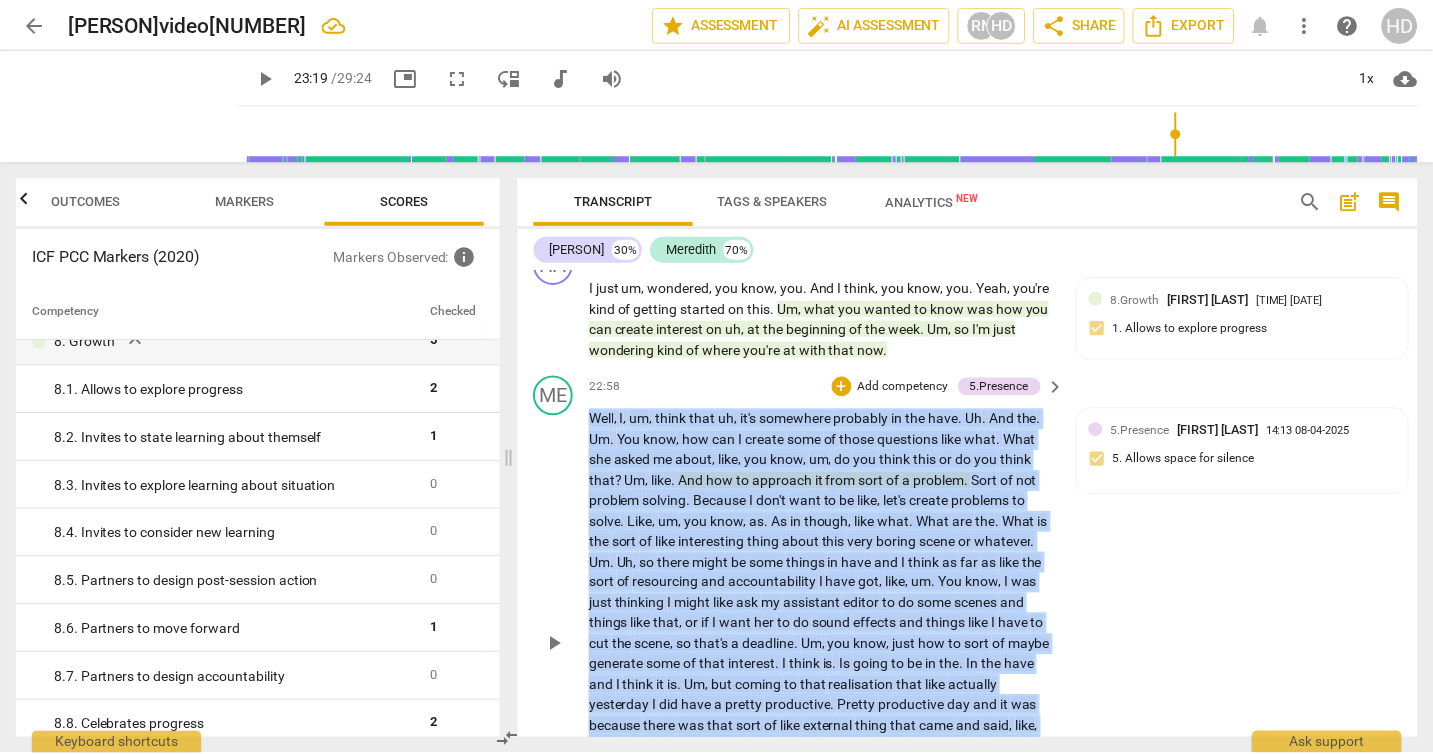 scroll, scrollTop: 8630, scrollLeft: 0, axis: vertical 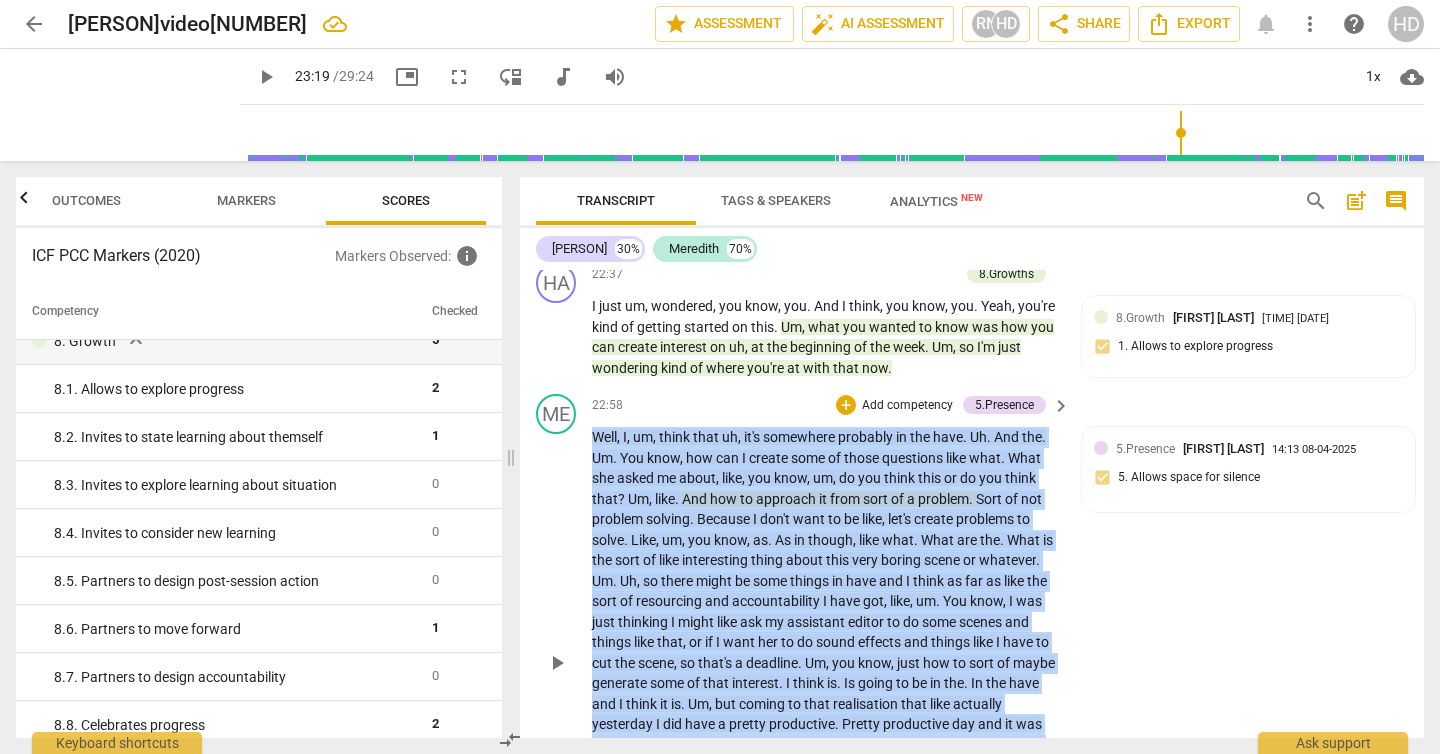 drag, startPoint x: 752, startPoint y: 706, endPoint x: 588, endPoint y: 474, distance: 284.11264 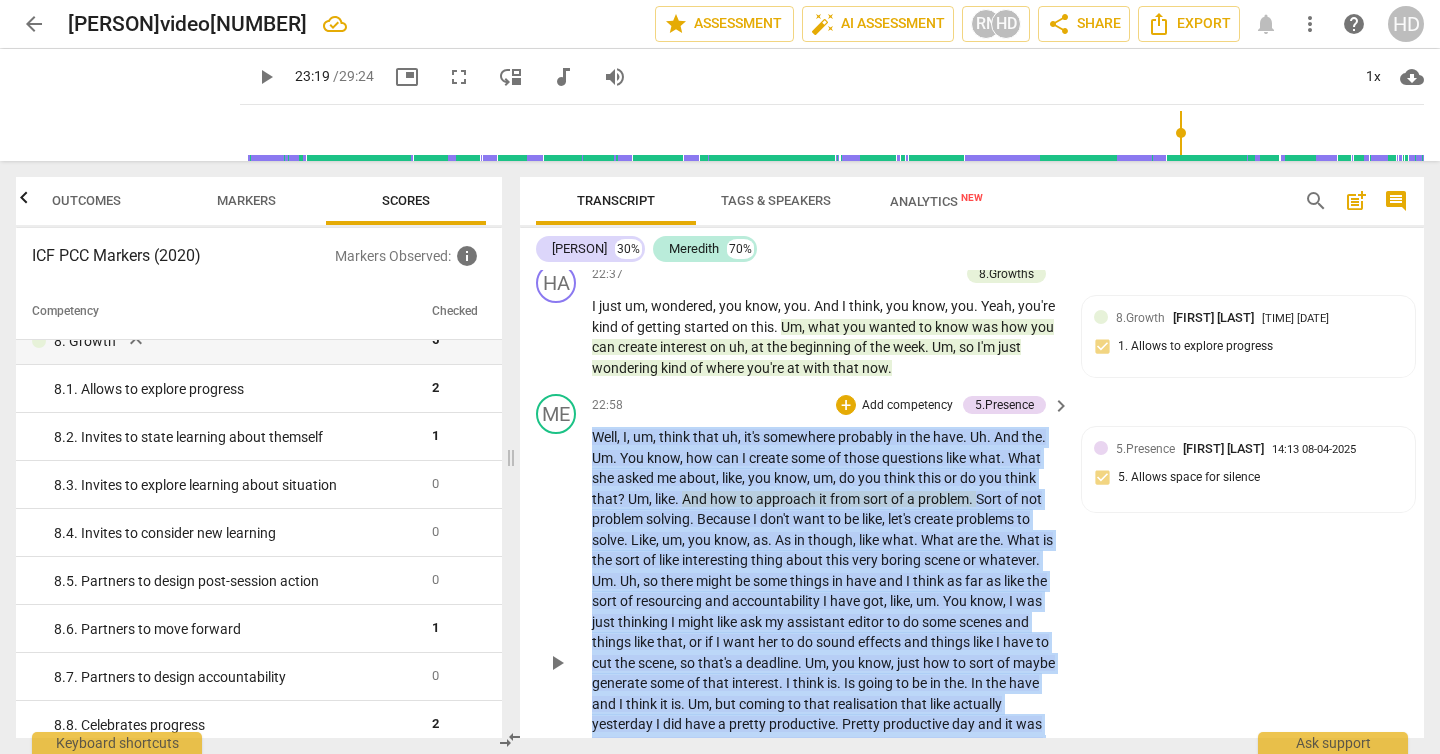 click on "ME play_arrow pause 22:58 + Add competency 5.Presence keyboard_arrow_right Well ,   I ,   um ,   think   that   uh ,   it's   somewhere   probably   in   the   have .   Uh .   And   the .   Um .   You   know ,   how   can   I   create   some   of   those   questions   like   what .   What   she   asked   me   about ,   like ,   you   know ,   um ,   do   you   think   this   or   do   you   think   that ?   Um ,   like .   And   how   to   approach   it   from   sort   of   a   problem .   Sort   of   not   problem   solving .   Because   I   don't   want   to   be   like ,   let's   create   problems   to   solve .   Like ,   um ,   you   know ,   as .   As   in   though ,   like   what .   What   are   the .   What   is   the   sort   of   like   interesting   thing   about   this   very   boring   scene   or   whatever .   Um .   Uh ,   so   there   might   be   some   things   in   have   and   I   think   as   far   as   like   the   sort   of   resourcing   and   accountability   I   have   got ,   like" at bounding box center [972, 646] 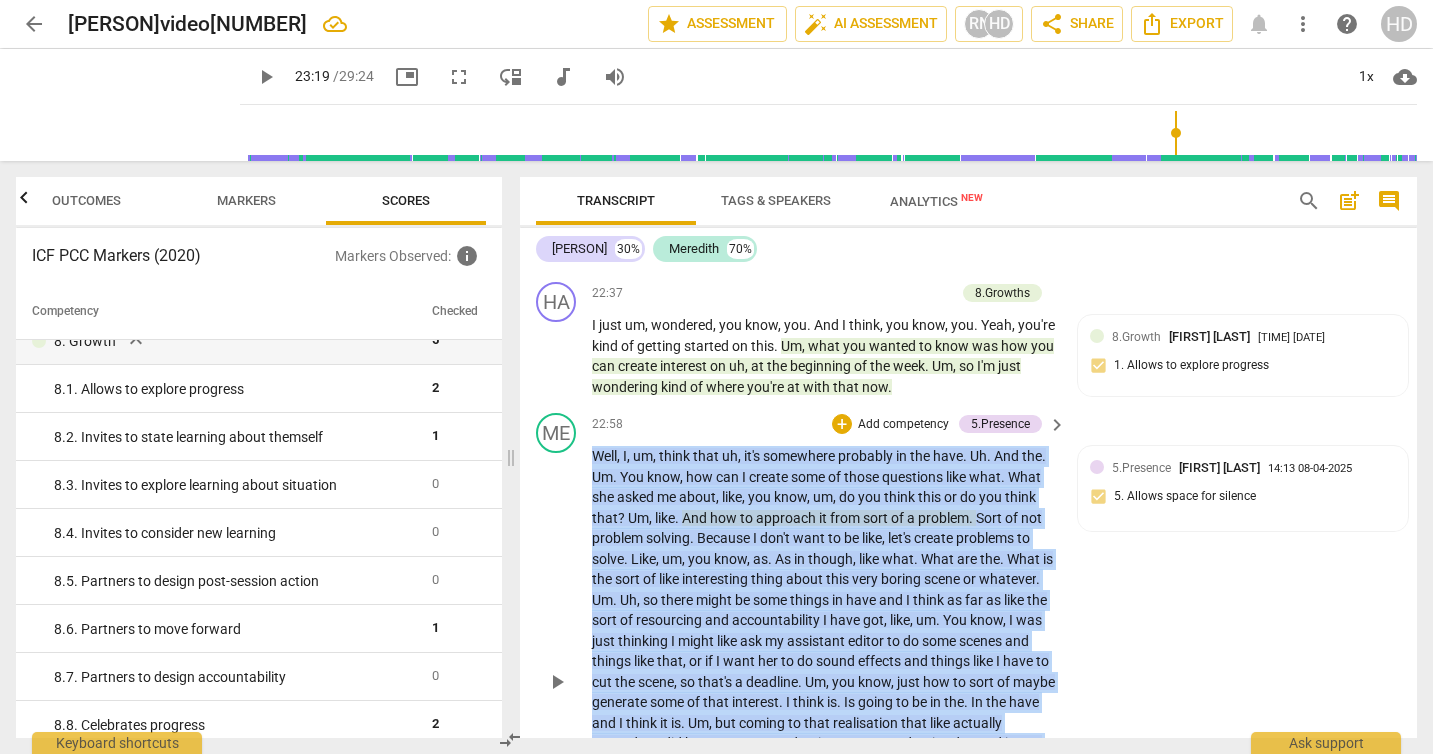 click on "Add competency" at bounding box center [903, 425] 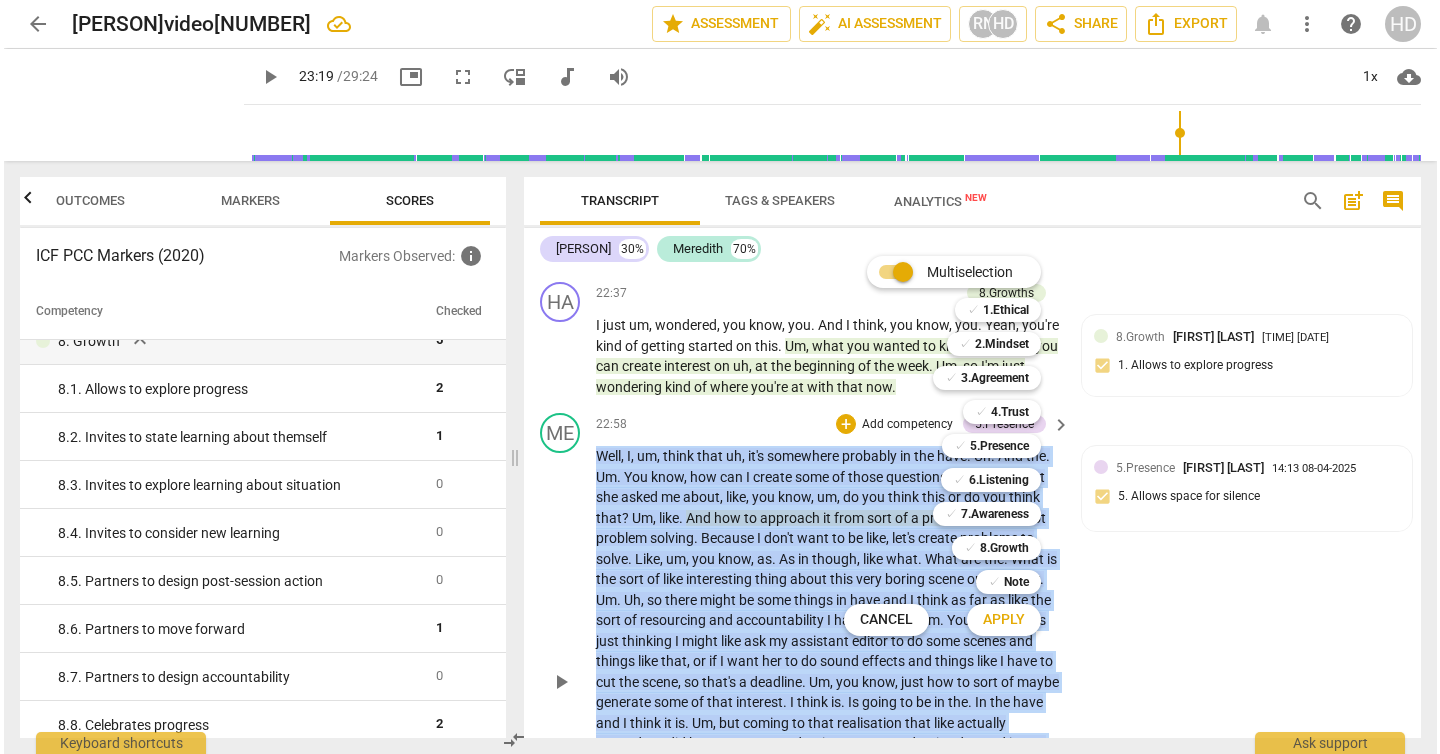 scroll, scrollTop: 8630, scrollLeft: 0, axis: vertical 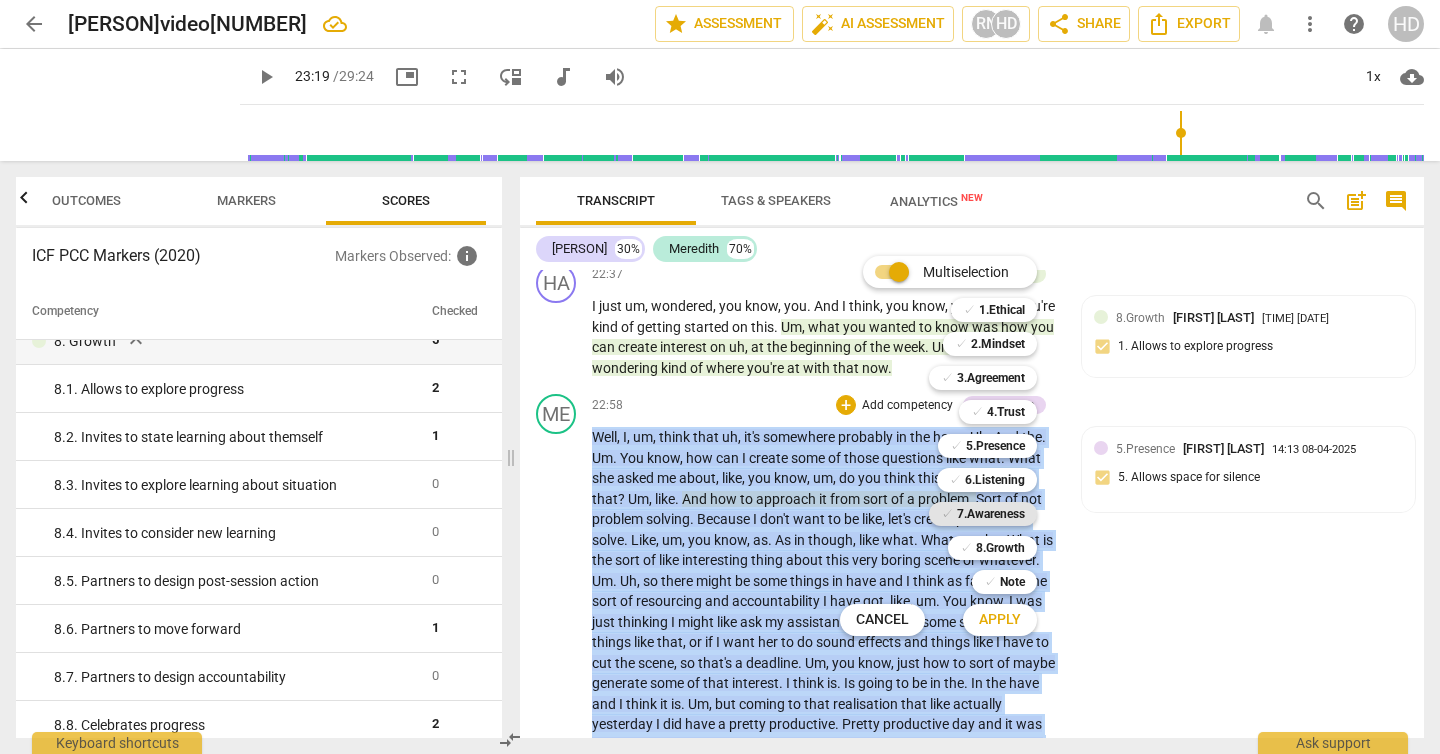 click on "7.Awareness" at bounding box center [991, 514] 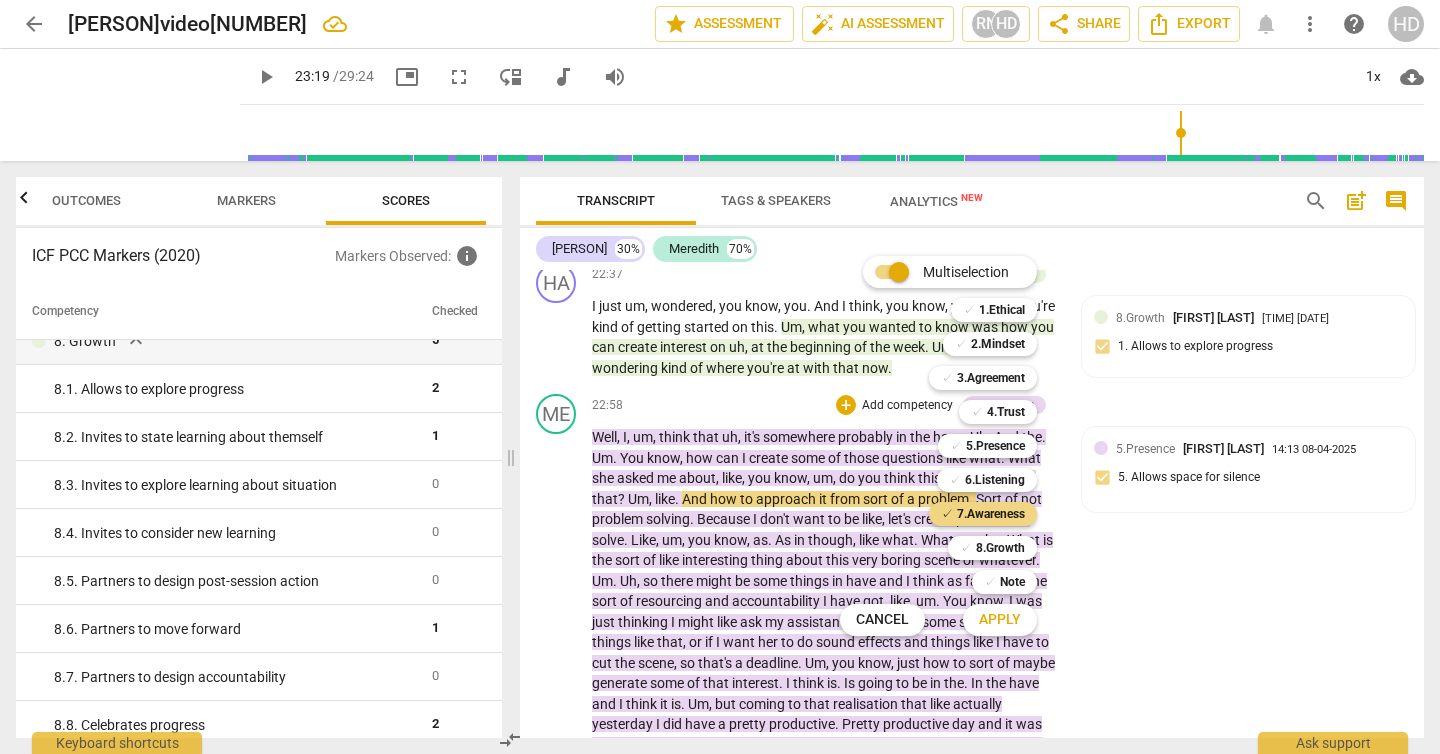 click on "Apply" at bounding box center (1000, 620) 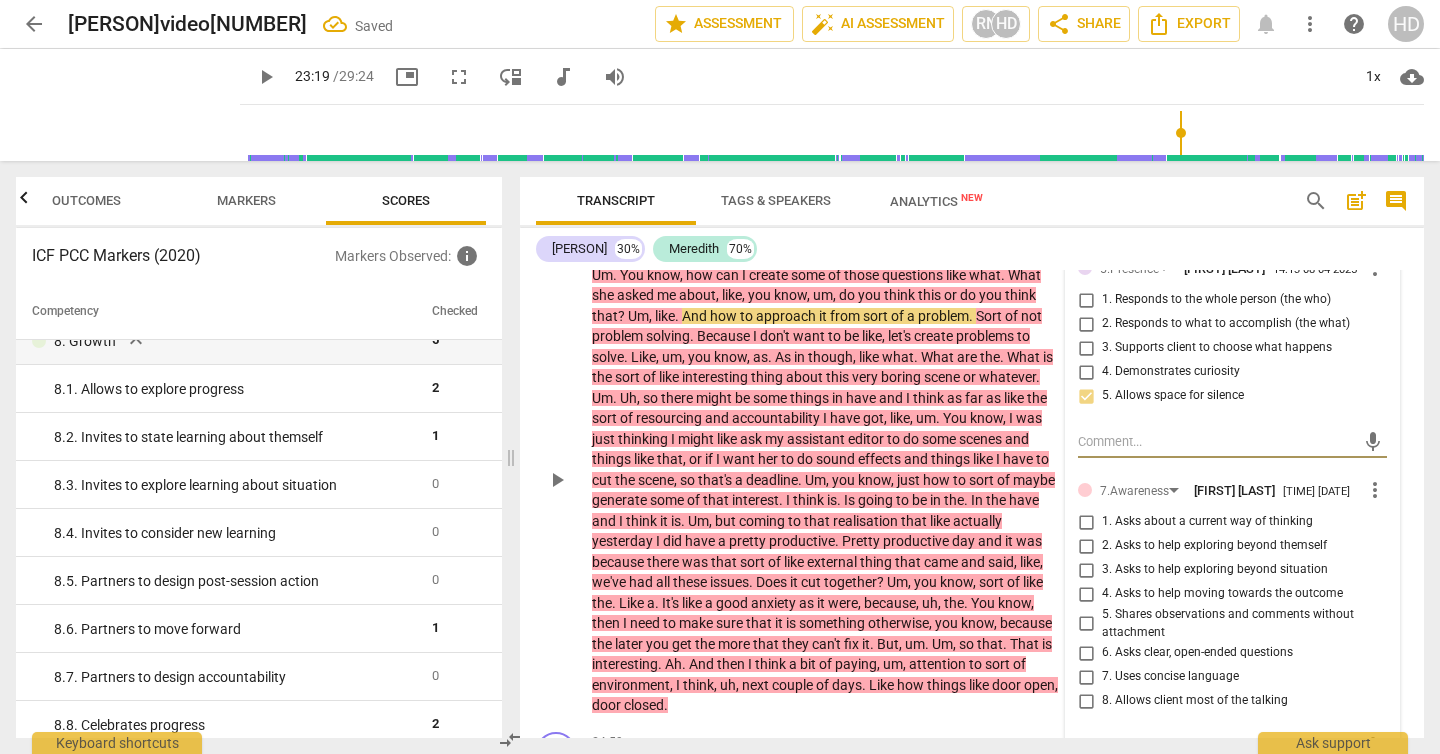 scroll, scrollTop: 9002, scrollLeft: 0, axis: vertical 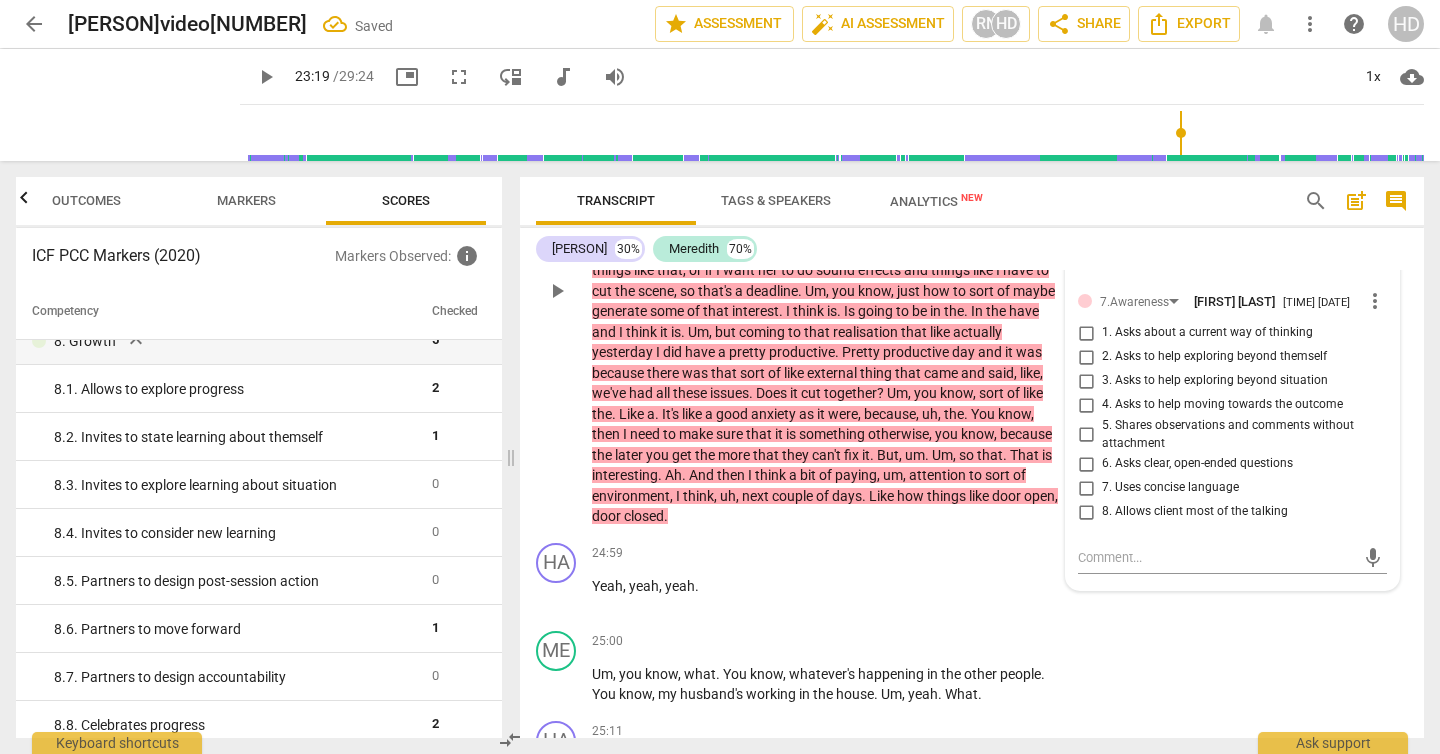 click on "8. Allows client most of the talking" at bounding box center [1195, 512] 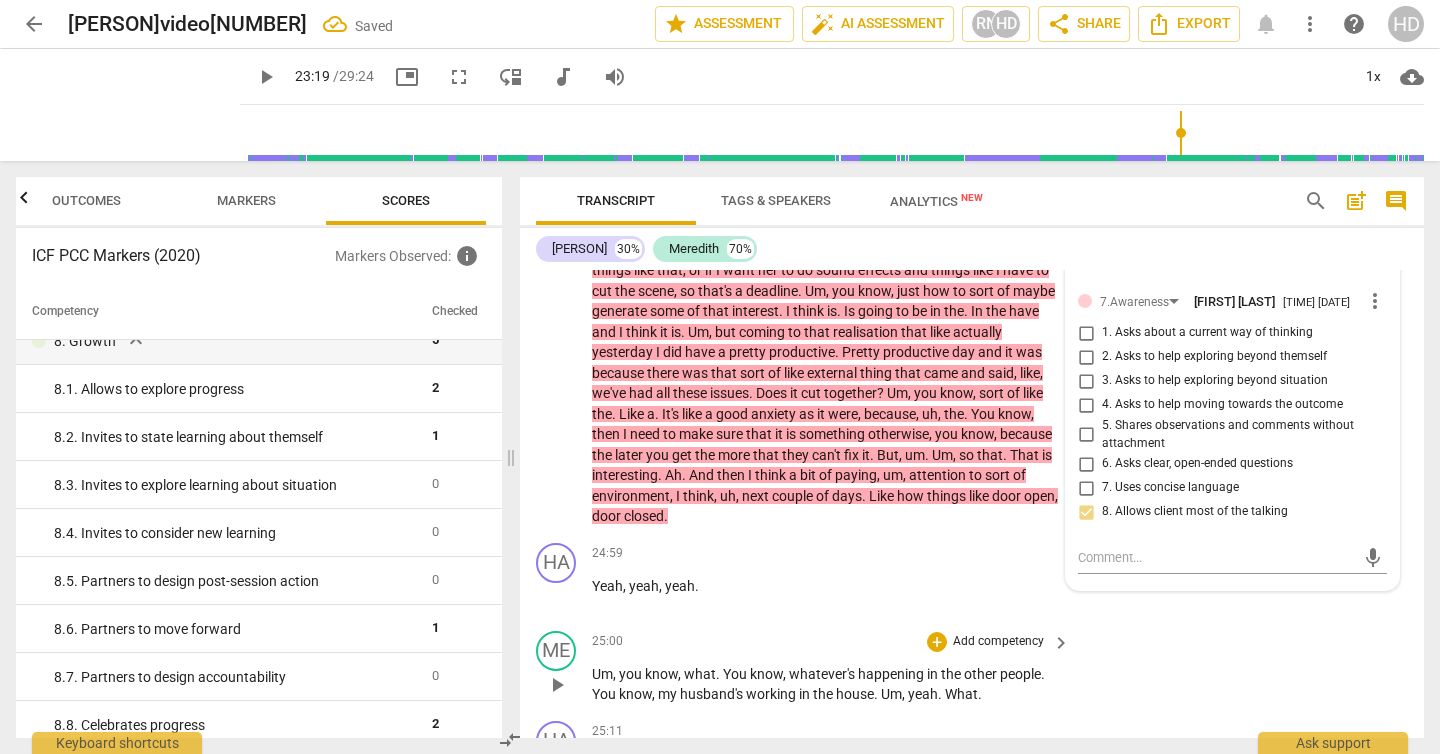 click on "ME play_arrow pause [TIME] + Add competency keyboard_arrow_right Um ,   you   know ,   what .   You   know ,   whatever's   happening   in   the   other   people .   You   know ,   my   husband's   working   in   the   house .   Um ,   yeah .   What ." at bounding box center (972, 668) 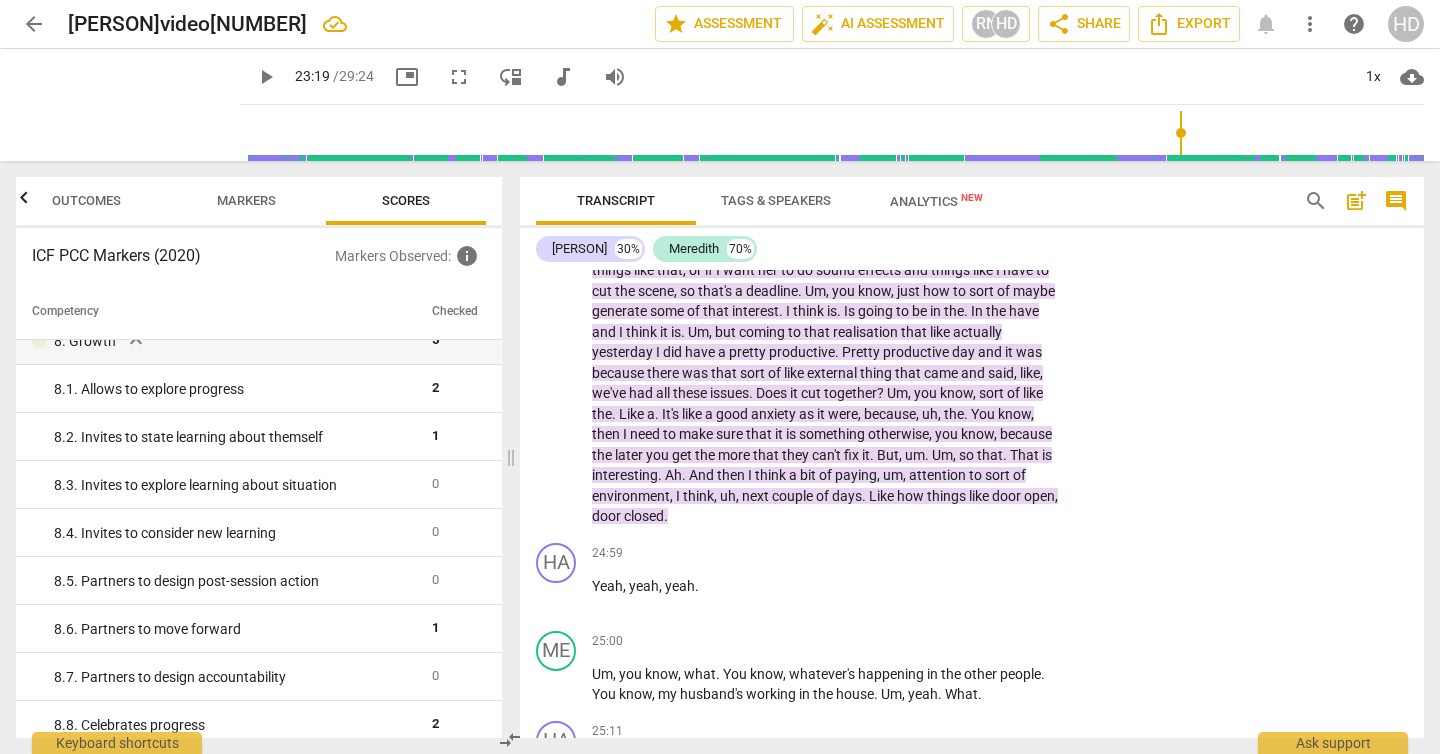 scroll, scrollTop: 9323, scrollLeft: 0, axis: vertical 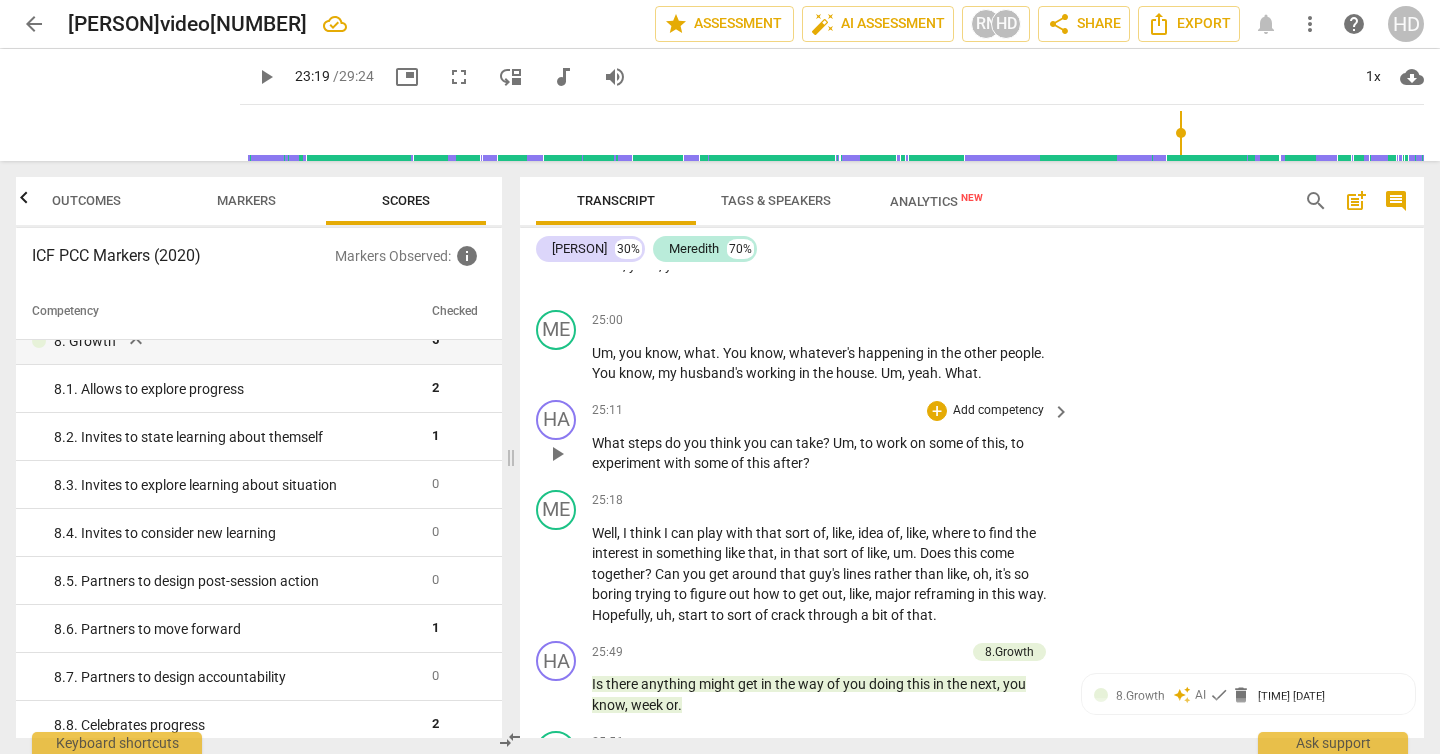 click on "you" at bounding box center (757, 443) 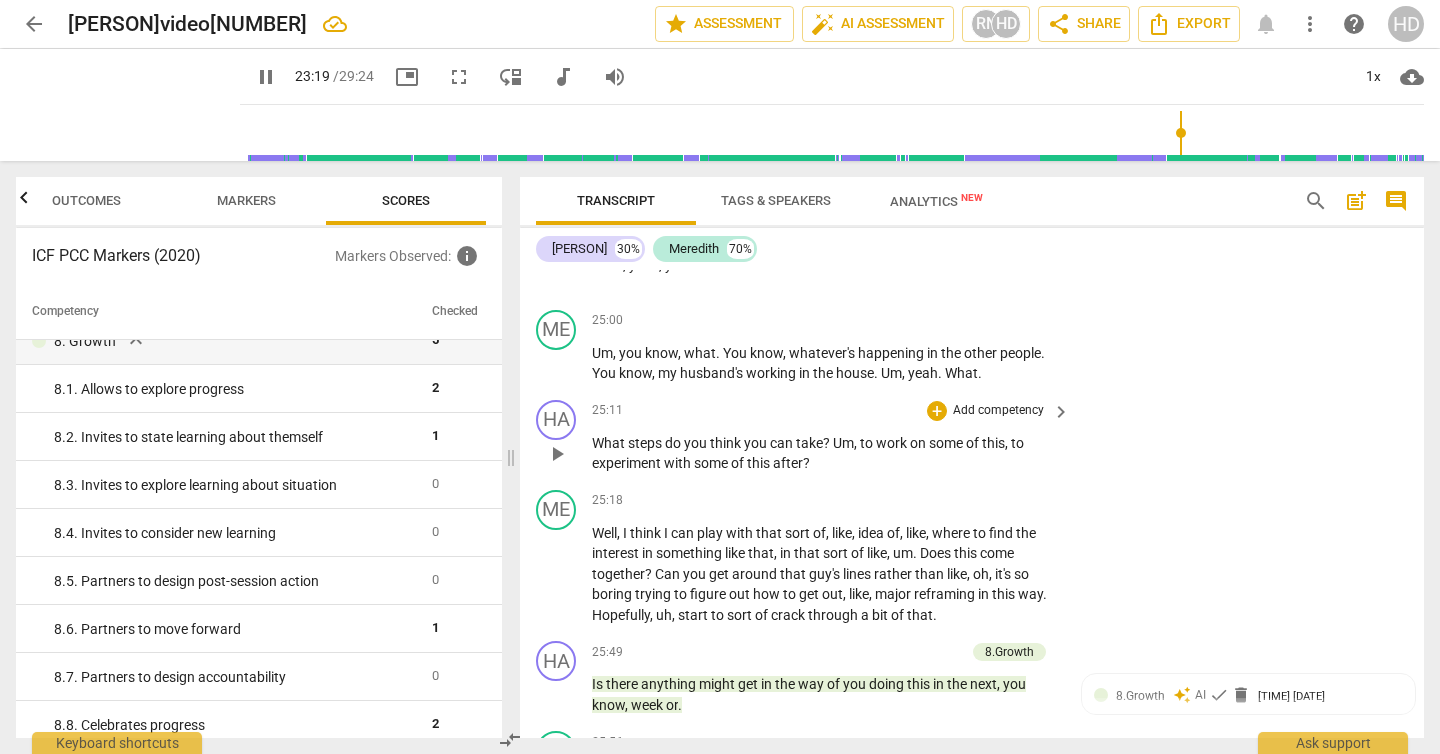 click on "you" at bounding box center (757, 443) 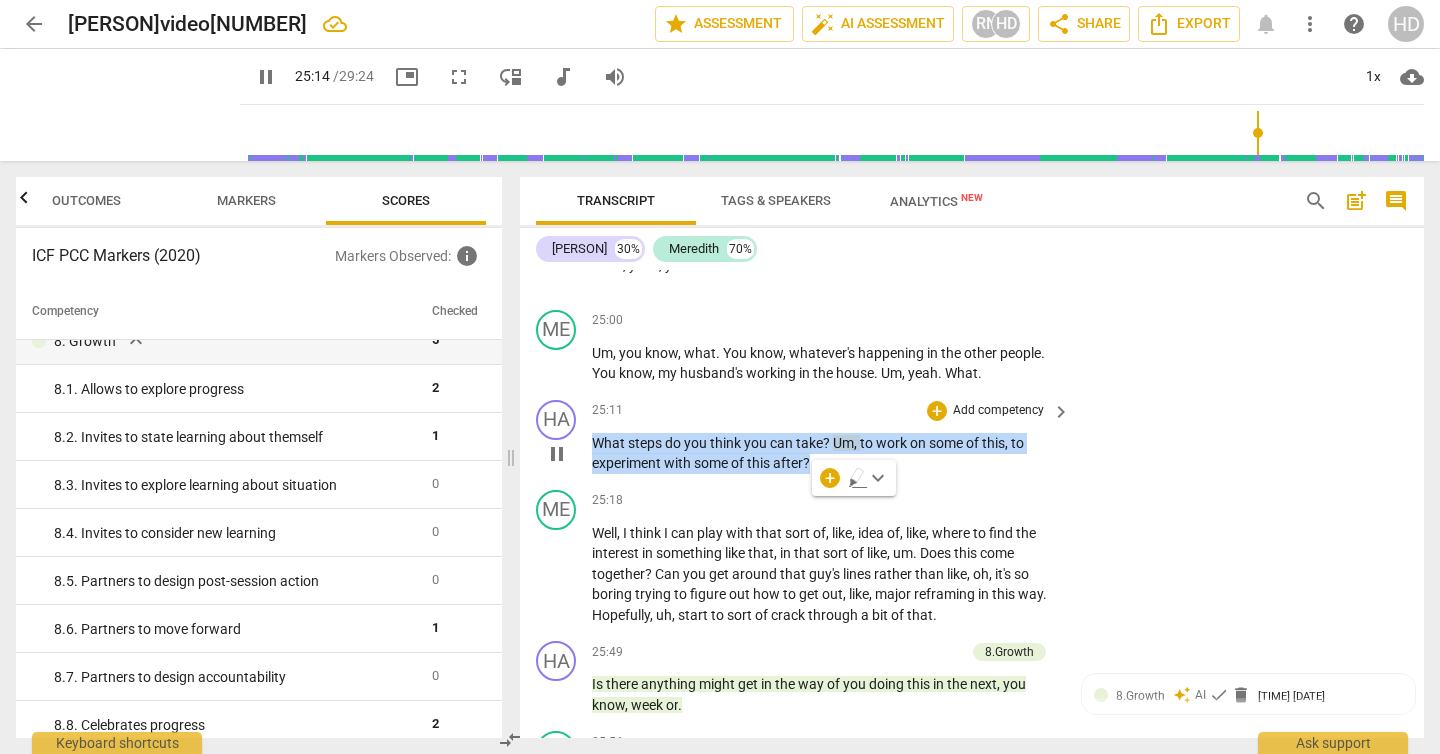 click on "pause" at bounding box center (557, 454) 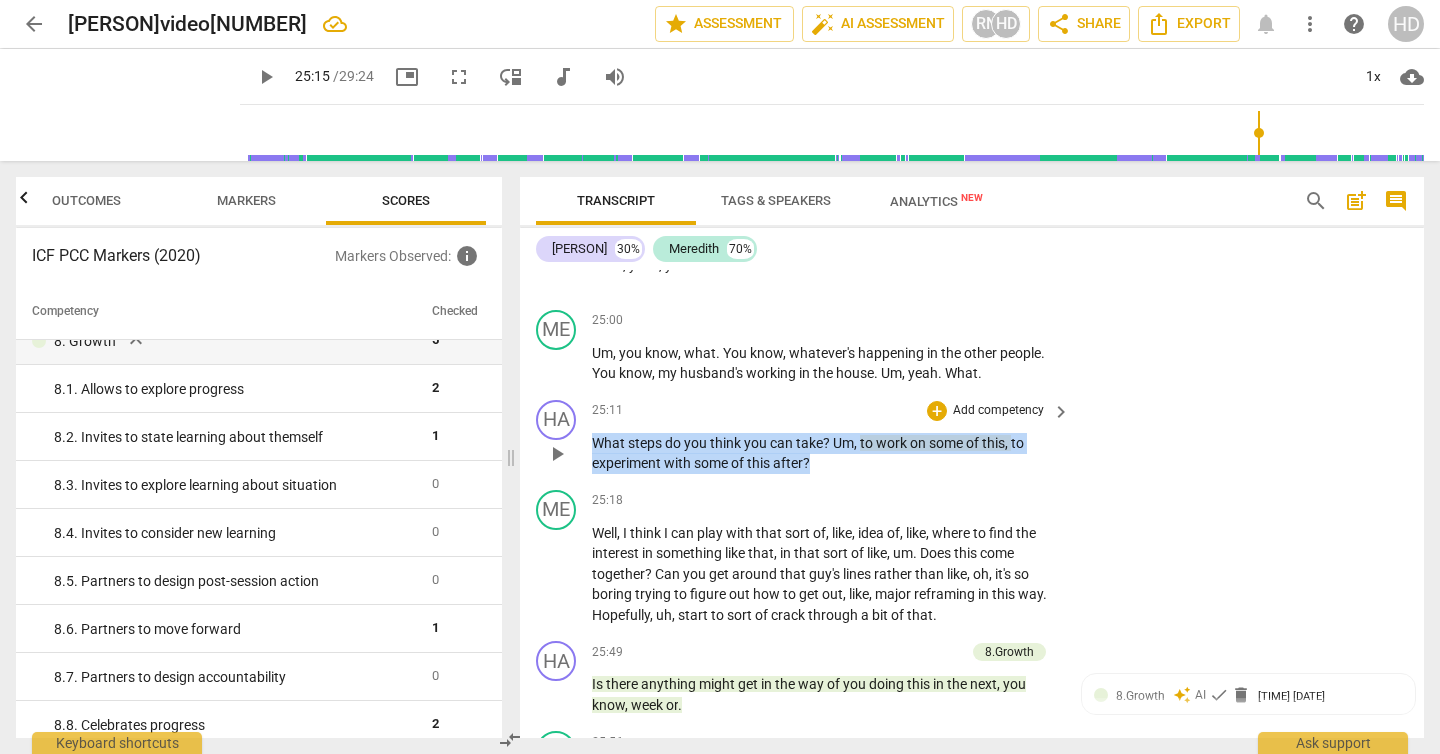 click on "Add competency" at bounding box center [998, 411] 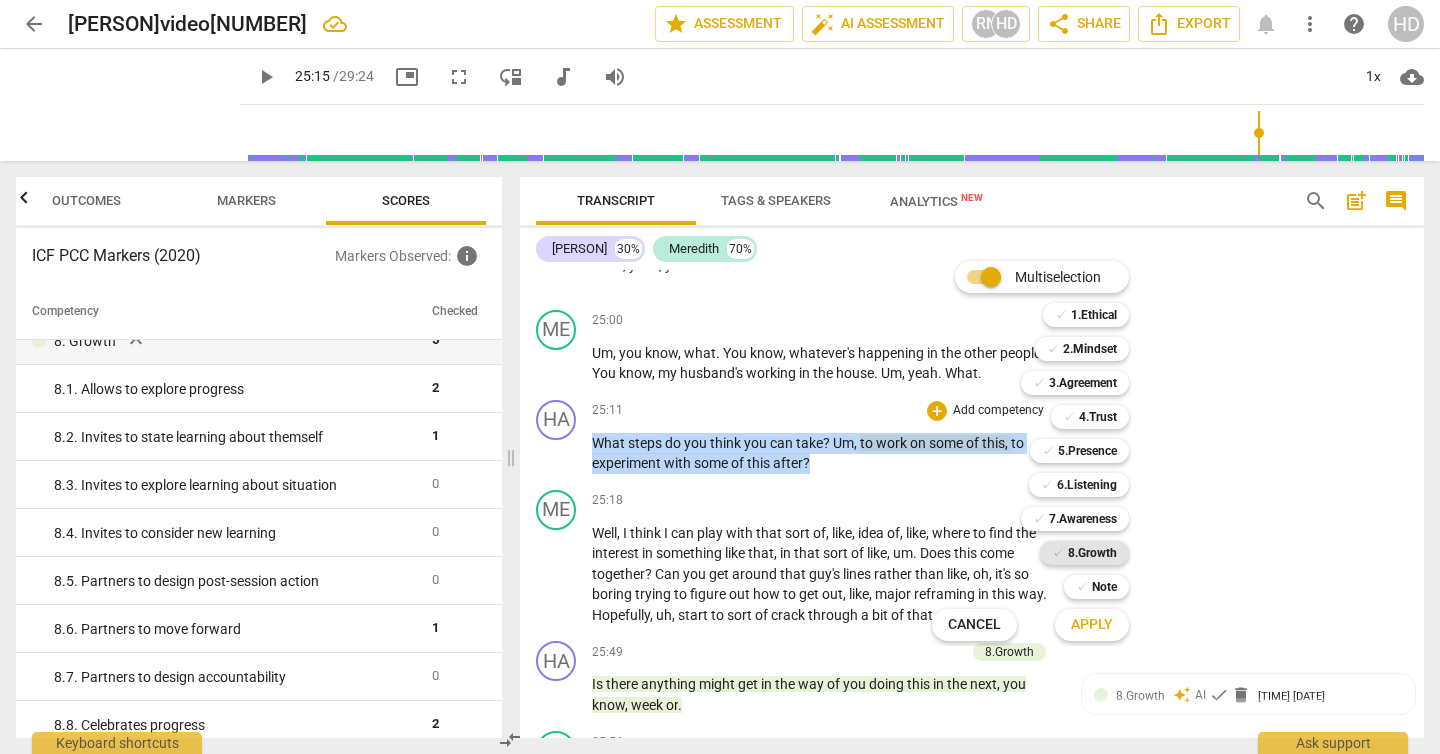 click on "8.Growth" at bounding box center (1092, 553) 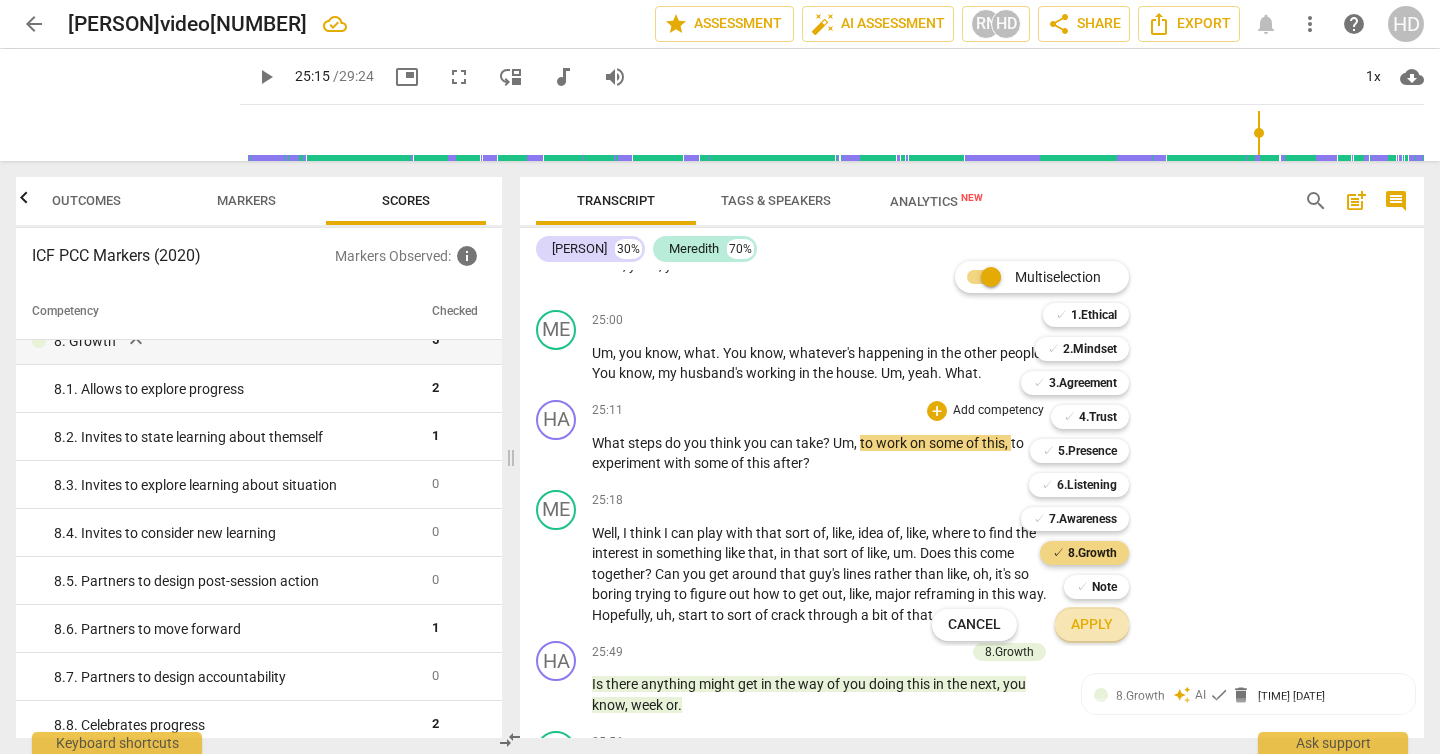 click on "Apply" at bounding box center (1092, 625) 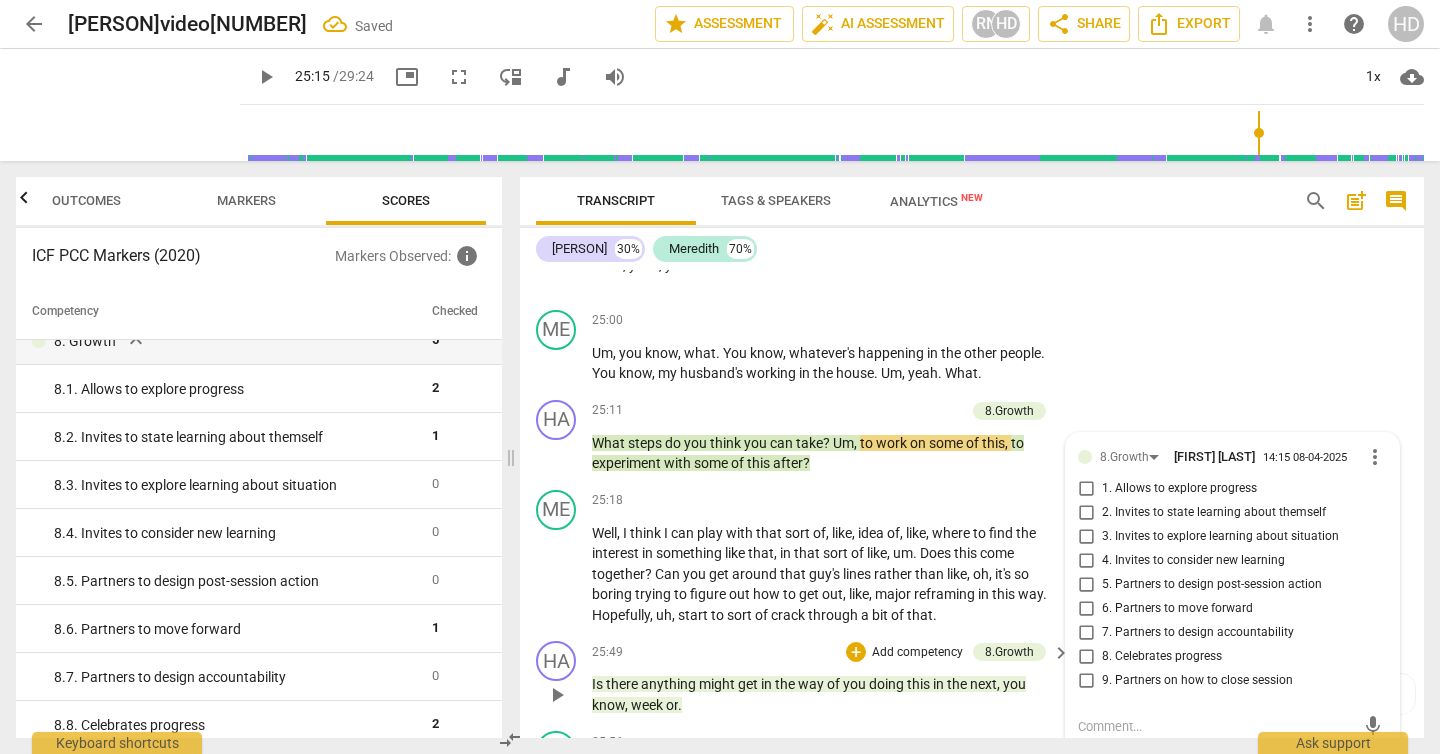 scroll, scrollTop: 9593, scrollLeft: 0, axis: vertical 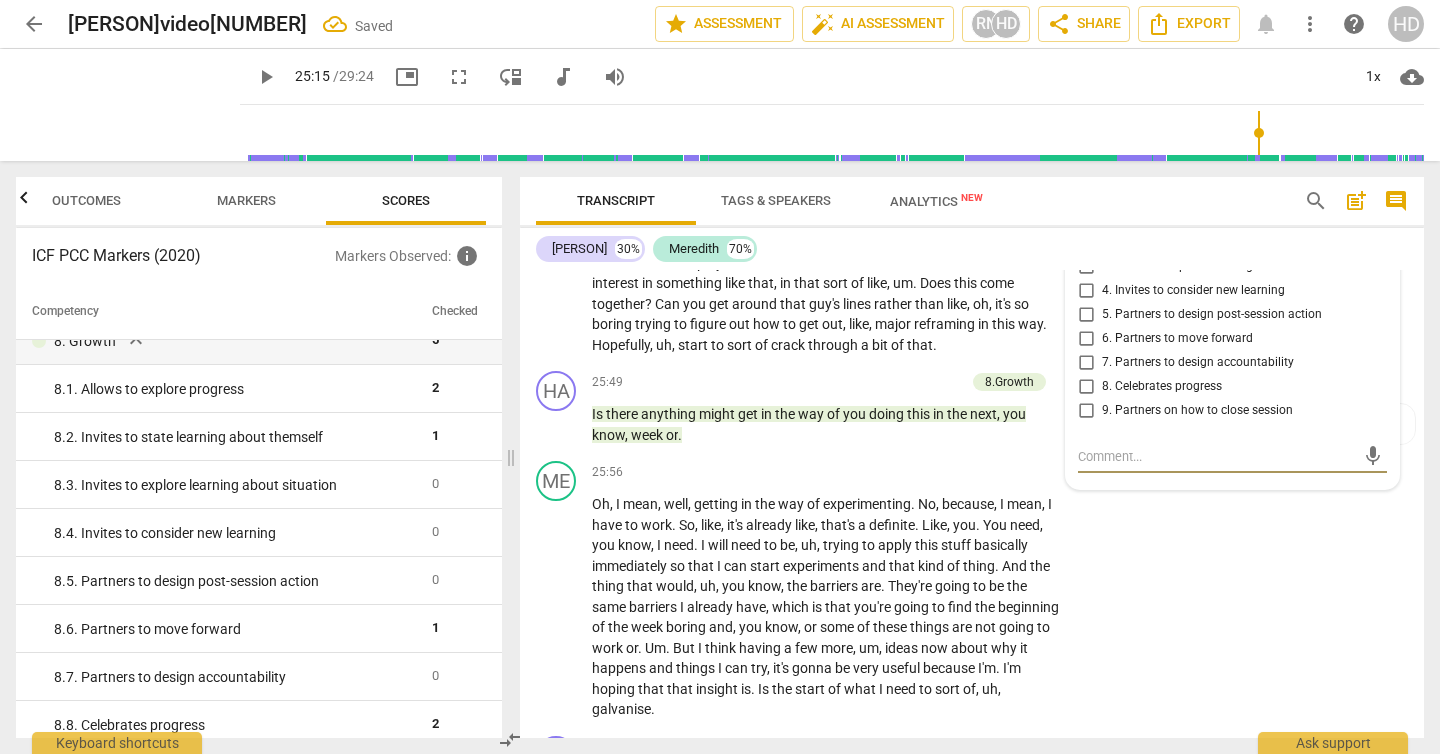 click on "4. Invites to consider new learning" at bounding box center (1193, 291) 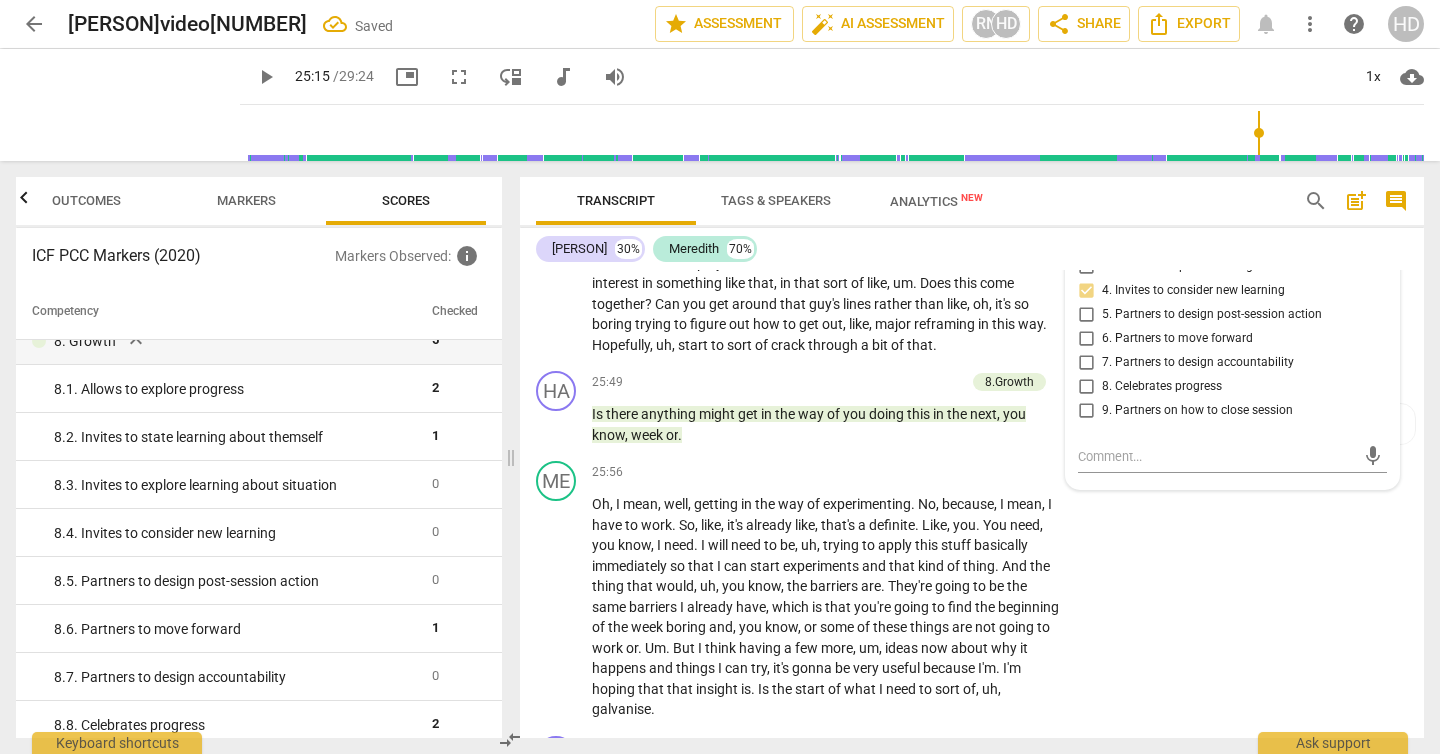 click on "5. Partners to design post-session action" at bounding box center (1212, 315) 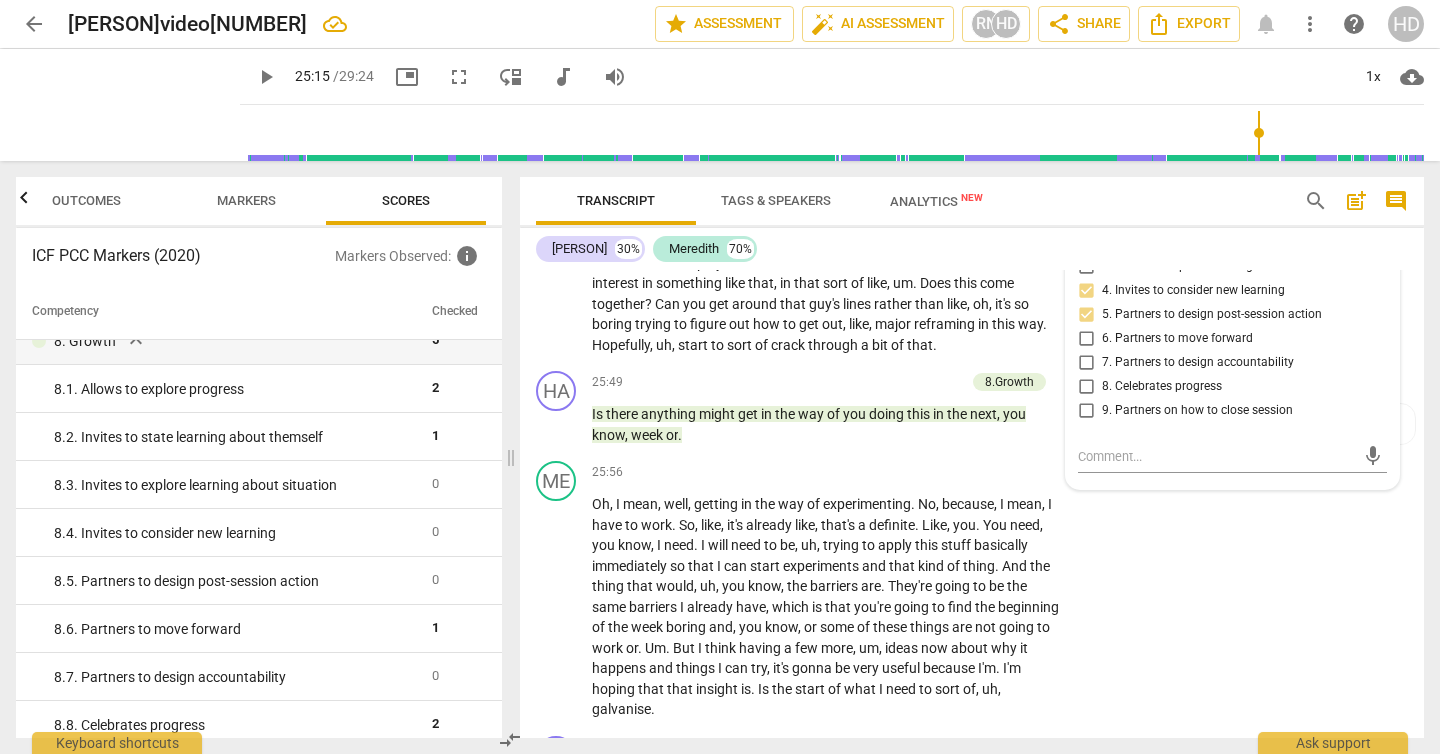 click on "6. Partners to move forward" at bounding box center [1177, 339] 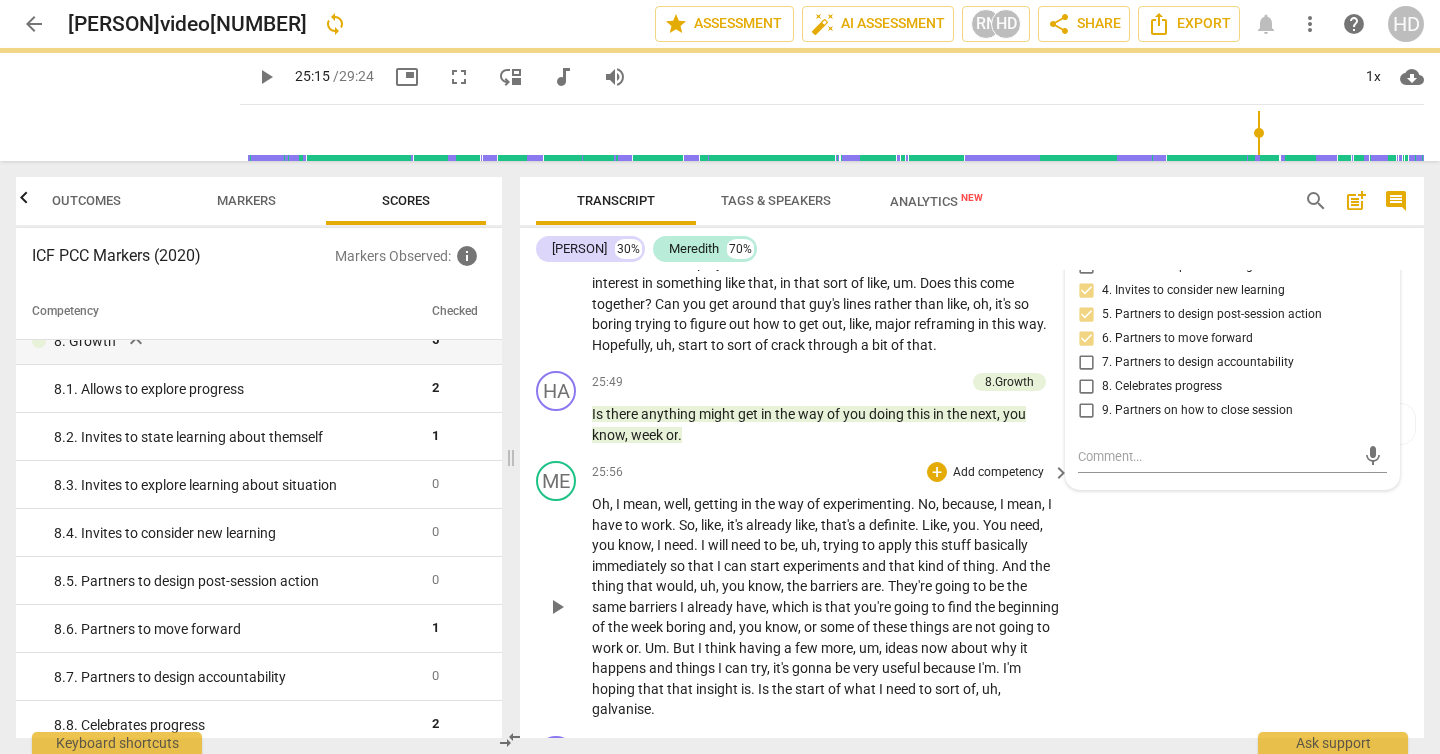 click on "ME play_arrow pause [TIME] + Add competency keyboard_arrow_right Oh ,   I   mean ,   well ,   getting   in   the   way   of   experimenting .   No ,   because ,   I   mean ,   I   have   to   work .   So ,   like ,   it's   already   like ,   that's   a   definite .   Like ,   you .   You   need ,   you   know ,   I   need .   I   will   need   to   be ,   uh ,   trying   to   apply   this   stuff   basically   immediately   so   that   I   can   start   experiments   and   that   kind   of   thing .   And   the   thing   that   would ,   uh ,   you   know ,   the   barriers   are .   They're   going   to   be   the   same   barriers   I   already   have ,   which   is   that   you're   going   to   find   the   beginning   of   the   week   boring   and ,   you   know ,   or   some   of   these   things   are   not   going   to   work   or .   Um .   But   I   think   having   a   few   more ,   um ,   ideas   now   about   why   it   happens   and   things   I   can   try ,   it's   gonna   be   very       ." at bounding box center [972, 590] 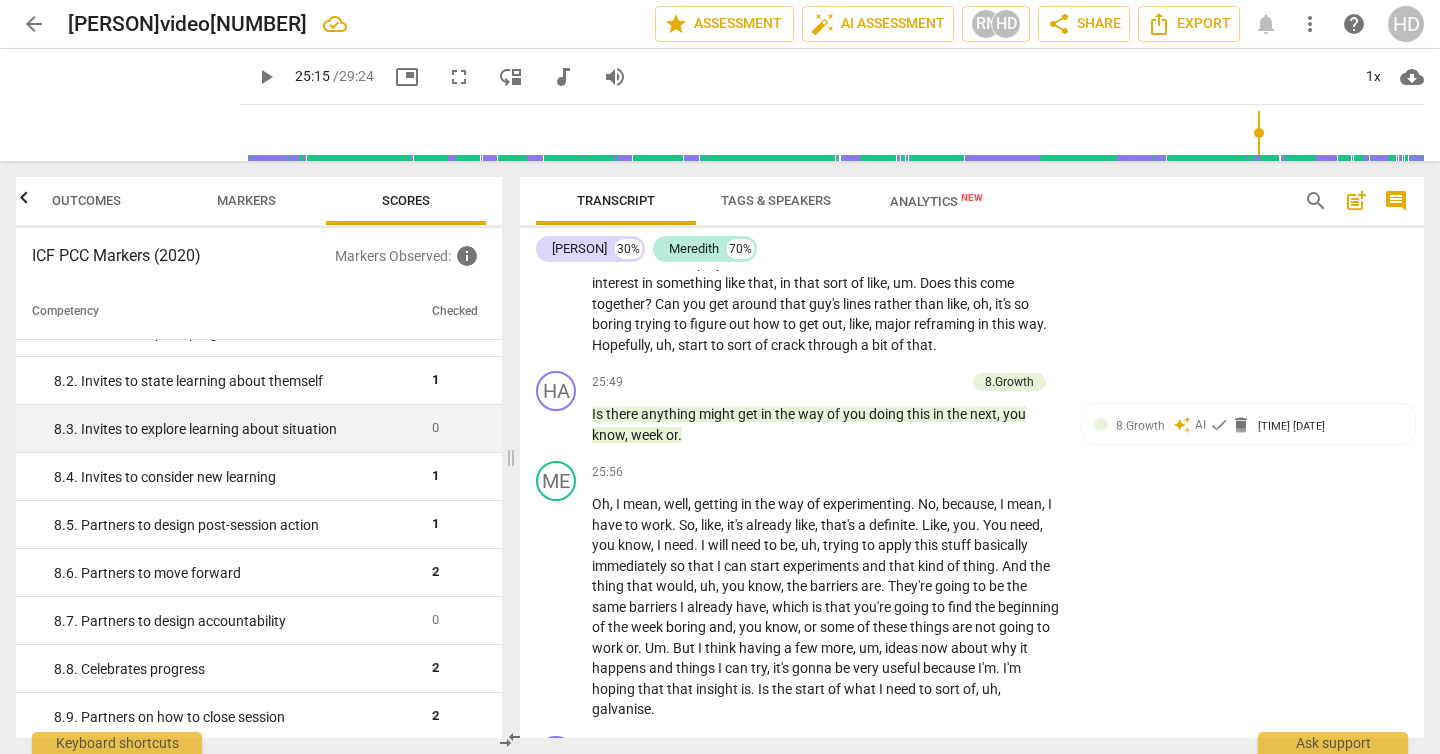 scroll, scrollTop: 1868, scrollLeft: 0, axis: vertical 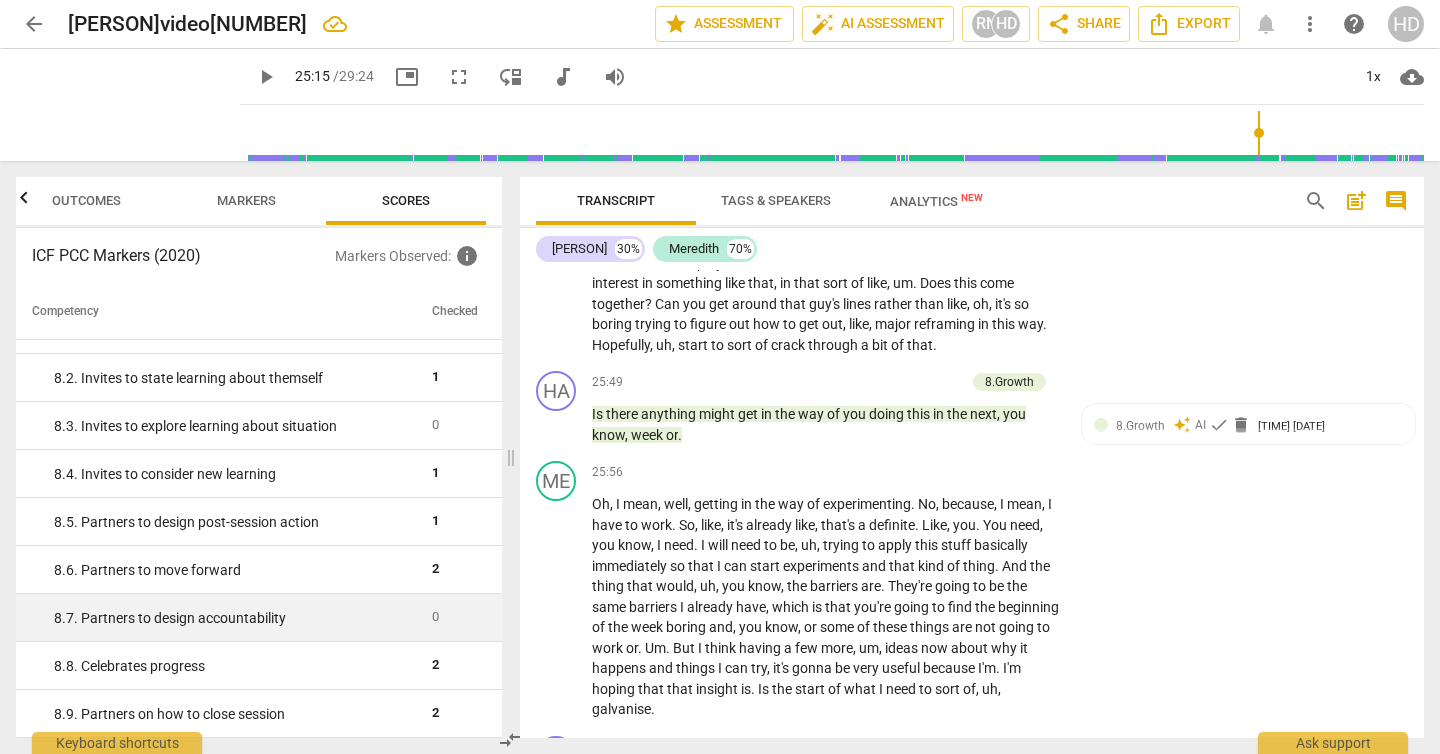 click on "8. 7. Partners to design accountability" at bounding box center [235, 618] 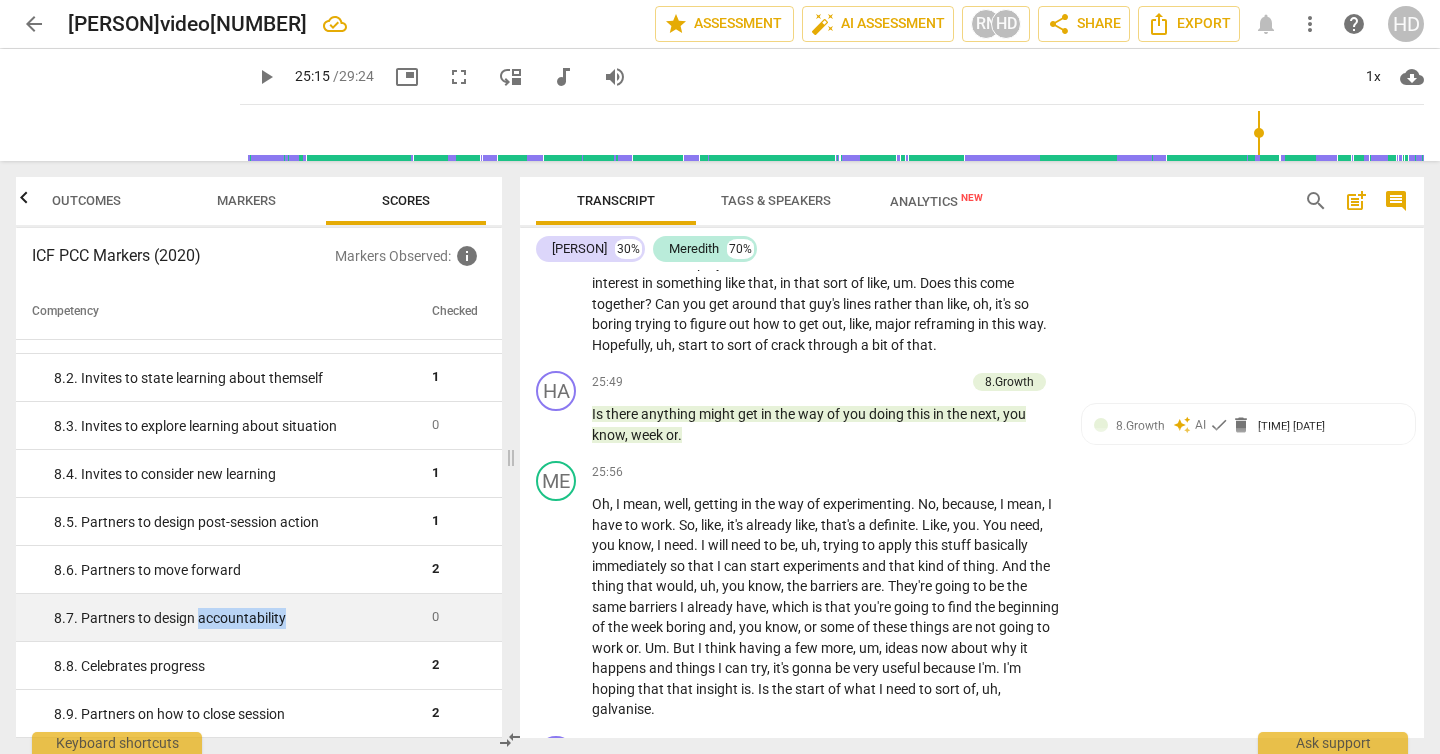 click on "8. 7. Partners to design accountability" at bounding box center [235, 618] 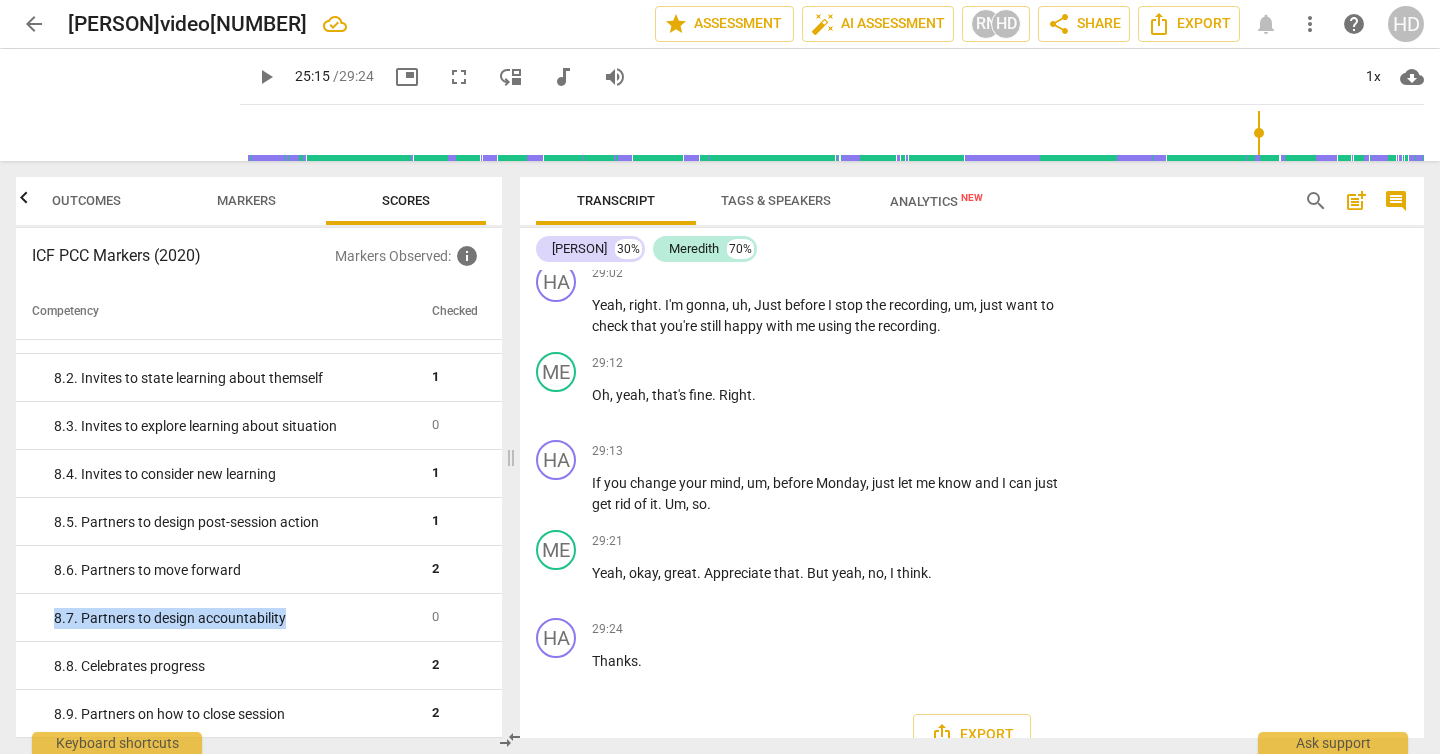 scroll, scrollTop: 11746, scrollLeft: 0, axis: vertical 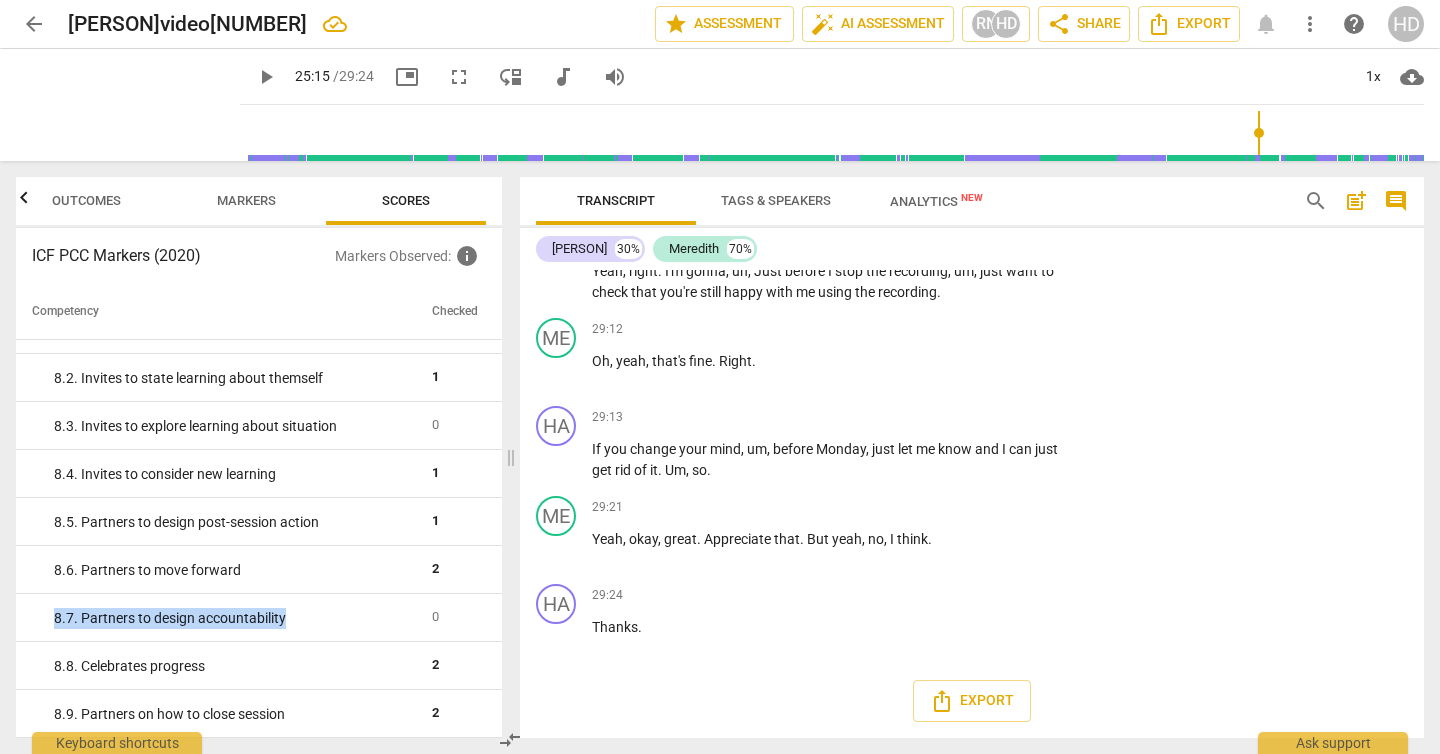 click on "Scores" at bounding box center [406, 201] 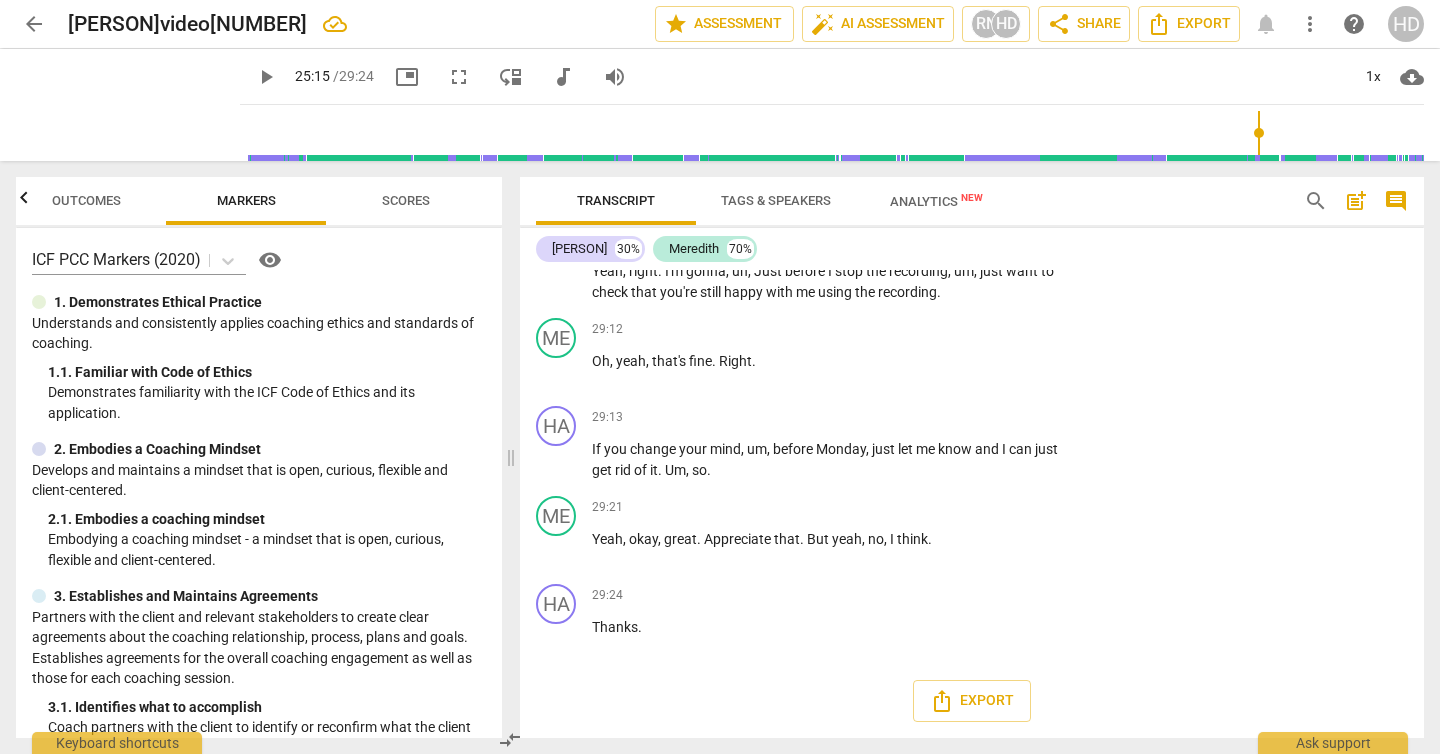 click on "Outcomes" at bounding box center (86, 200) 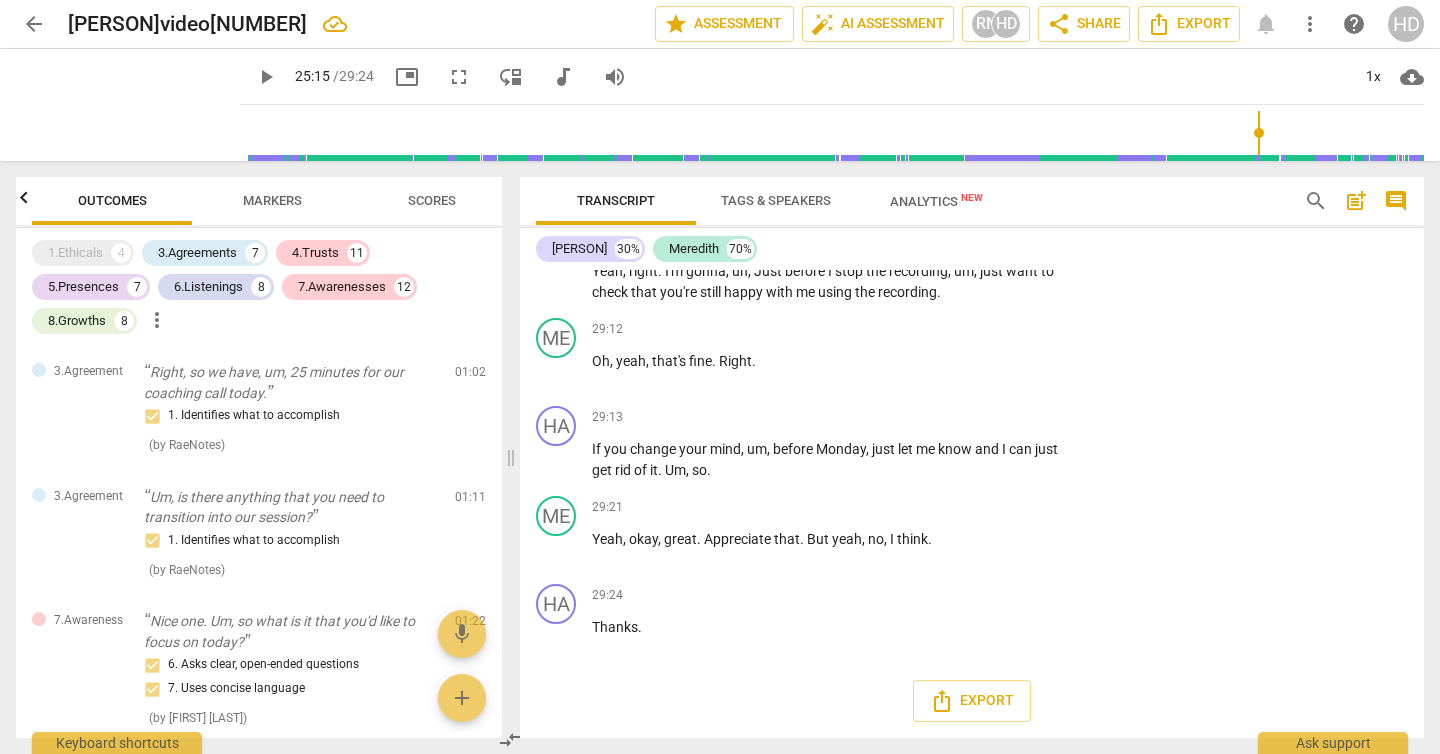 scroll, scrollTop: 0, scrollLeft: 0, axis: both 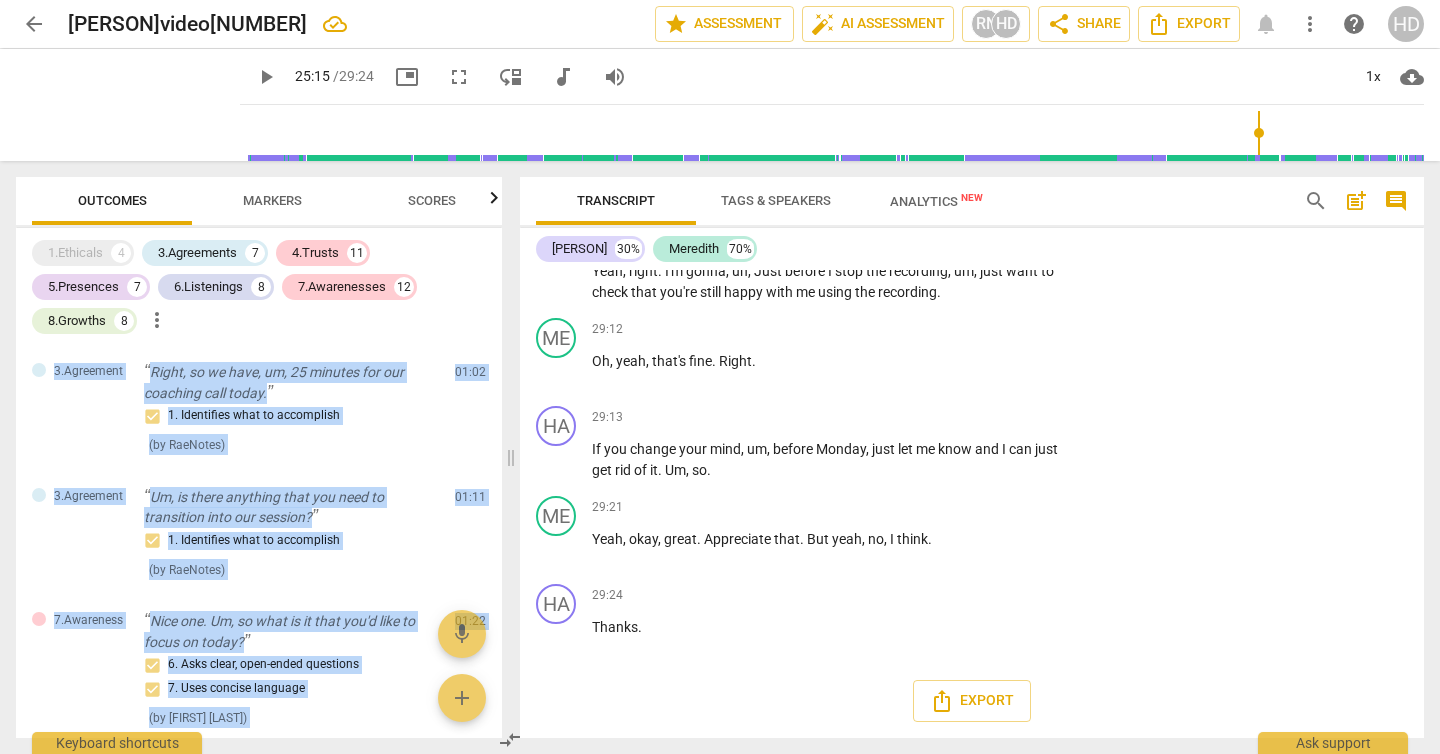 drag, startPoint x: 255, startPoint y: 622, endPoint x: 0, endPoint y: 361, distance: 364.89175 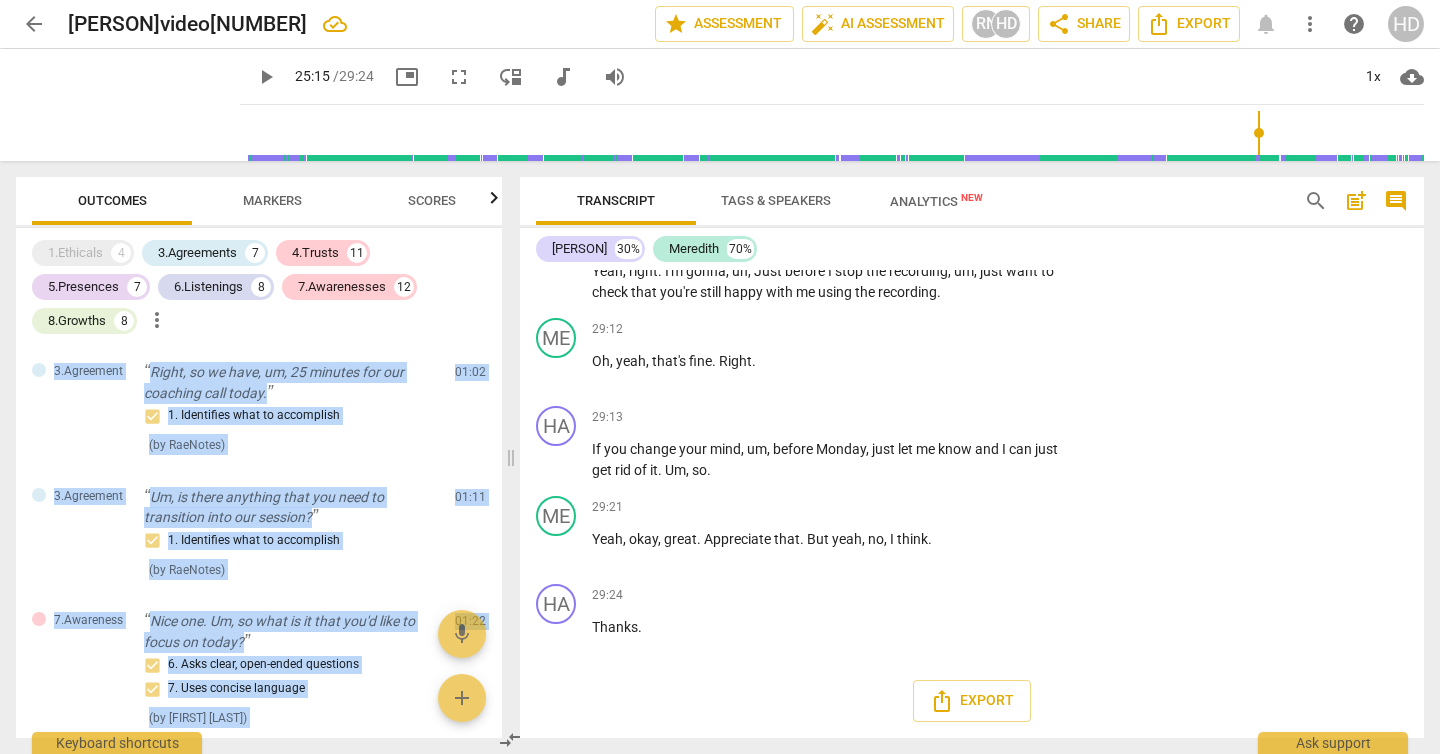 click on "Outcomes Markers Scores 1.Ethicals 4 3.Agreements 7 4.Trusts 11 5.Presences 7 6.Listenings 8 7.Awarenesses 12 8.Growths 8 more_vert 3.Agreement Right, so we have, um, 25 minutes for our coaching call today. 1. Identifies what to accomplish ( by RaeNotes ) [TIME] edit delete 3.Agreement Um, is there anything that you need to transition into our session? 1. Identifies what to accomplish ( by RaeNotes ) [TIME] edit delete 7.Awareness Nice one. Um, so what is it that you'd like to focus on today? 6. Asks clear, open-ended questions 7. Uses concise language ( by [PERSON] ) [TIME] edit delete 3.Agreement Um, so what is it that you'd like to focus on today? 1. Identifies what to accomplish ( by RaeNotes ) [TIME] edit delete 3.Agreement So what's meaningful to you about this? 3. Explores what is important ( by RaeNotes ) [TIME] edit delete 7.Awareness So what's meaningful to you about this? 6. Asks clear, open-ended questions ( by [PERSON] ) [TIME] edit delete 4.Trust 1. Respects talents and insights ( ) [TIME]" at bounding box center (255, 457) 